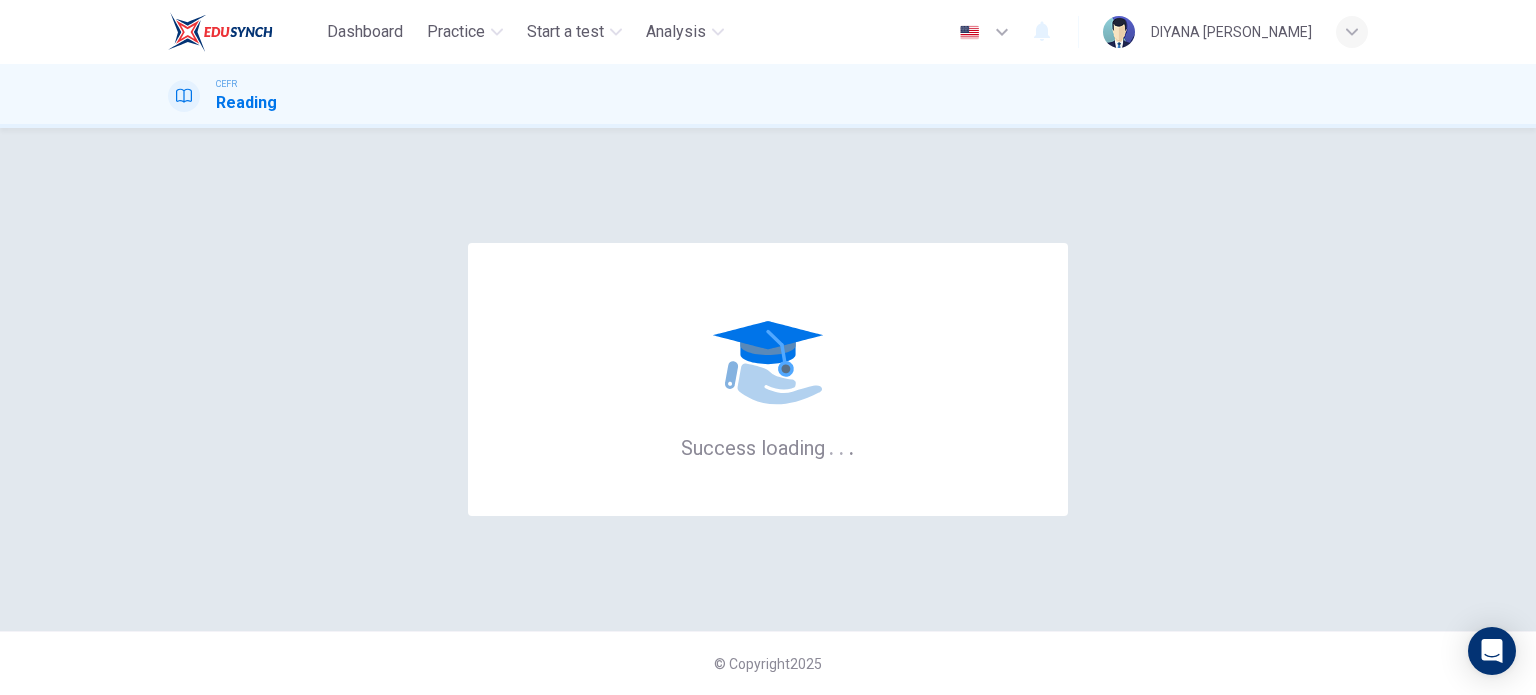 scroll, scrollTop: 0, scrollLeft: 0, axis: both 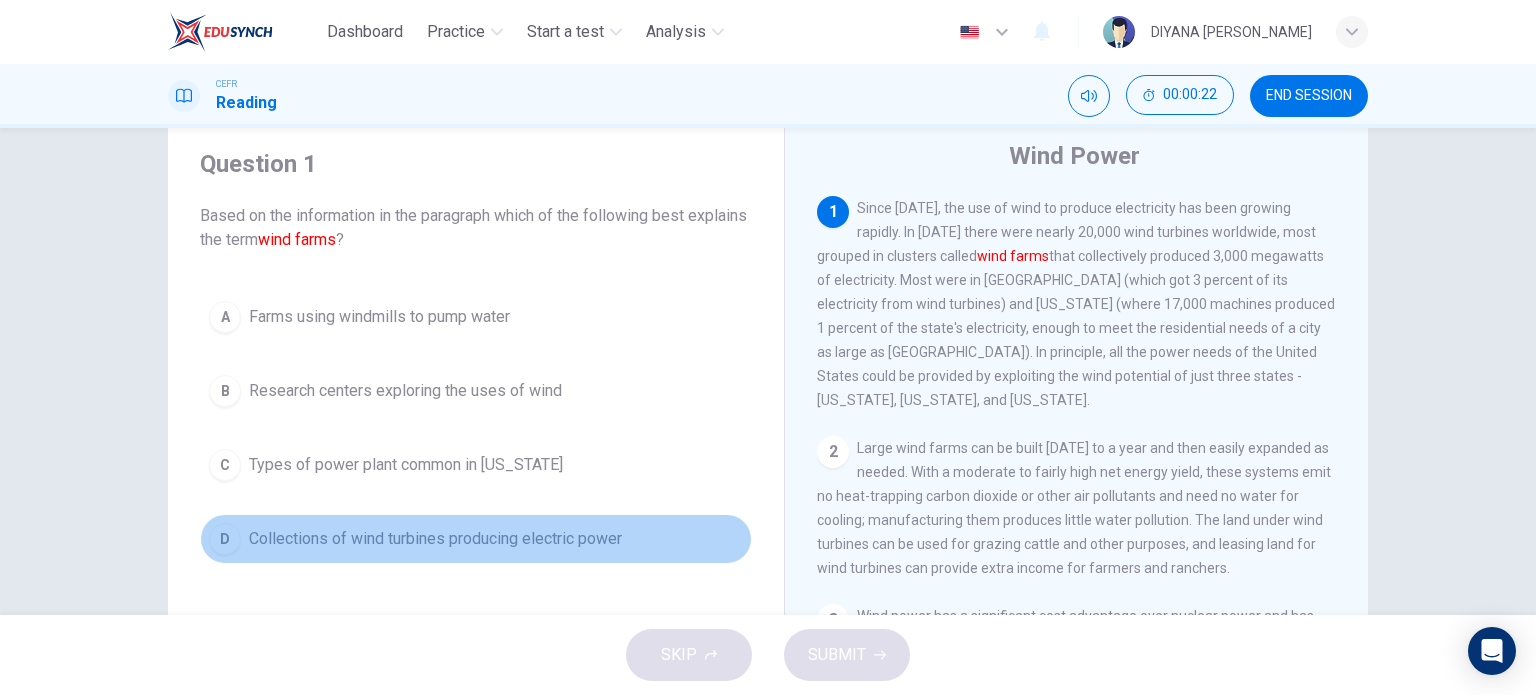 click on "D Collections of wind turbines producing electric power" at bounding box center [476, 539] 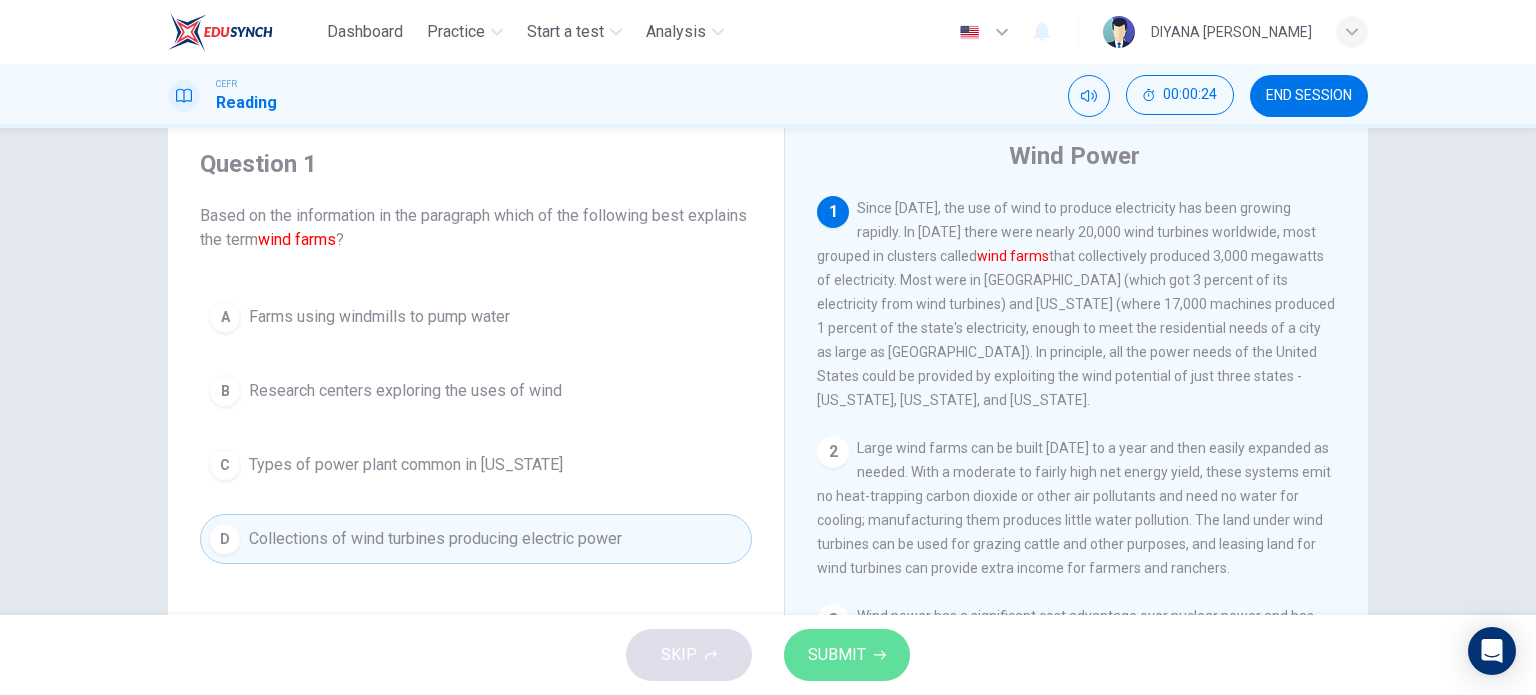 click on "SUBMIT" at bounding box center [837, 655] 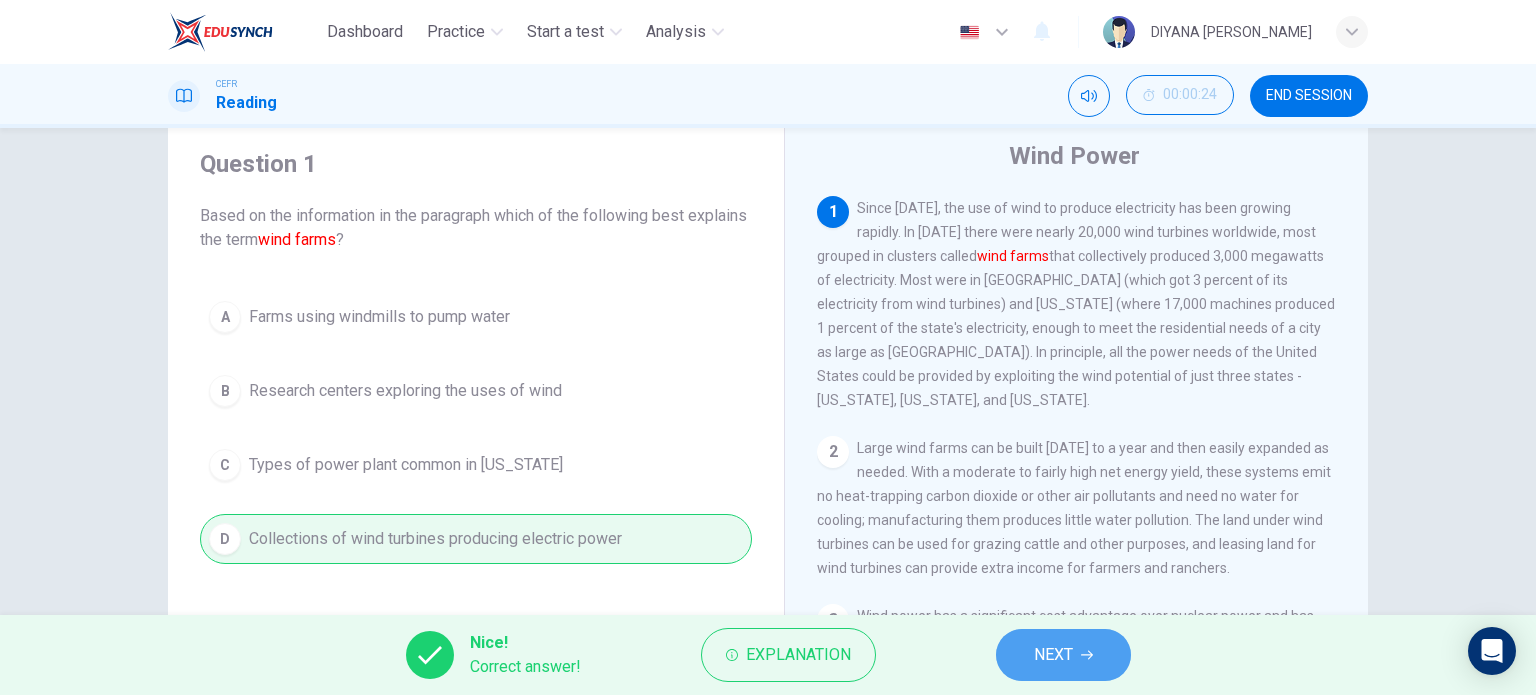 click on "NEXT" at bounding box center [1053, 655] 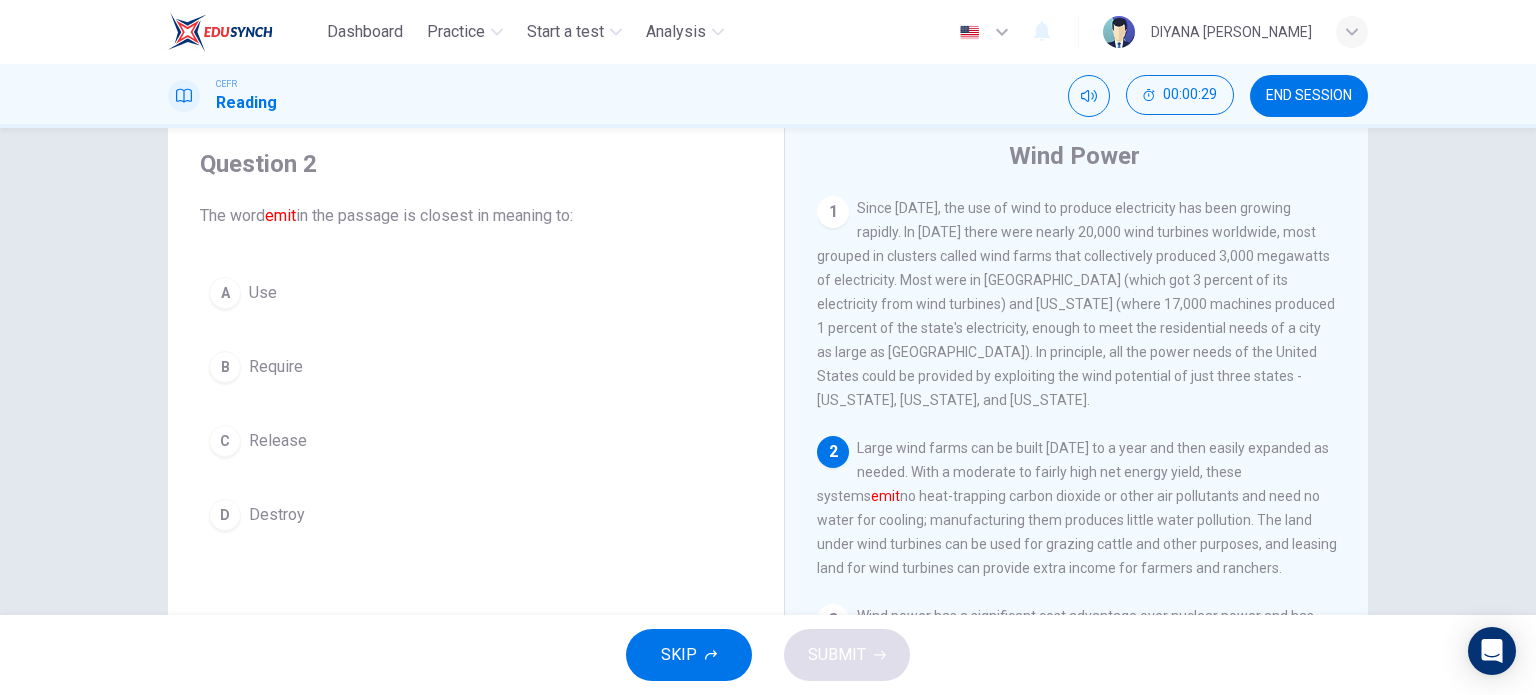 scroll, scrollTop: 44, scrollLeft: 0, axis: vertical 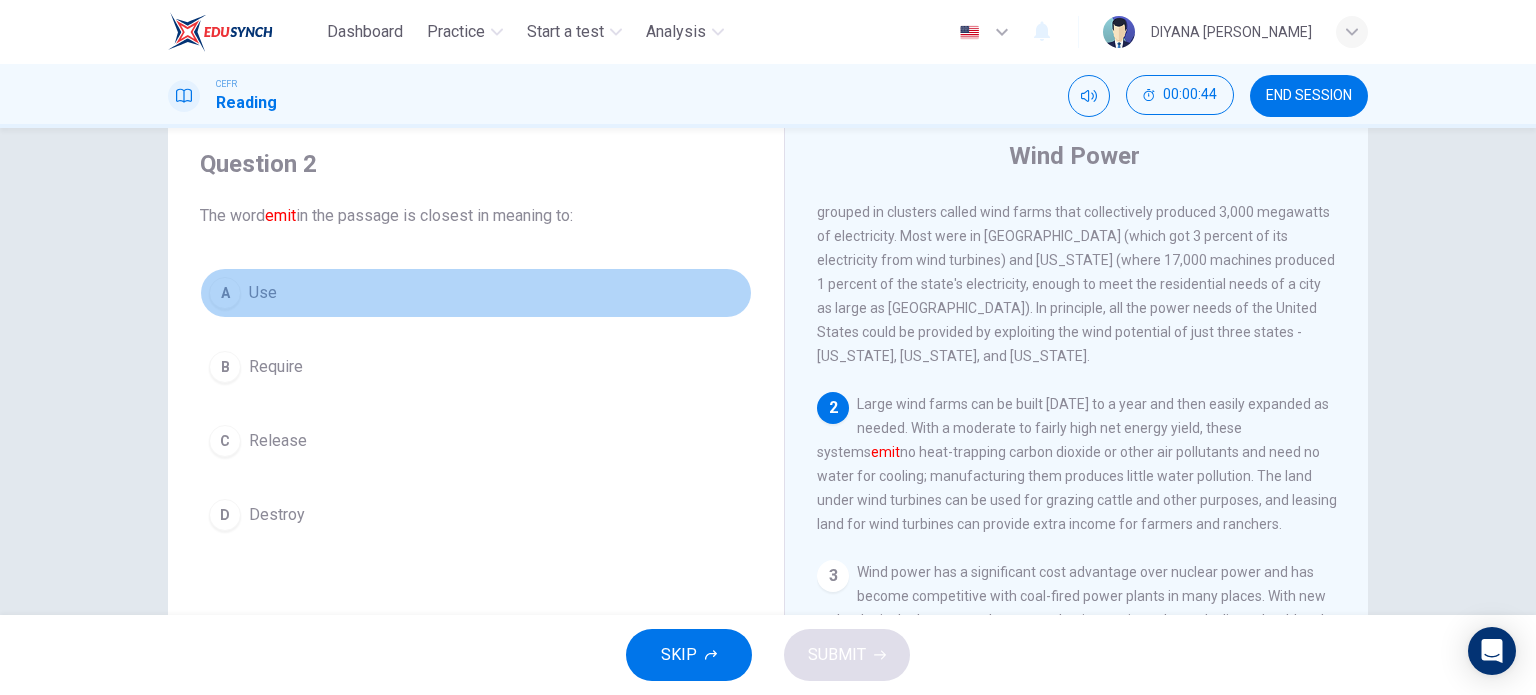 click on "A Use" at bounding box center (476, 293) 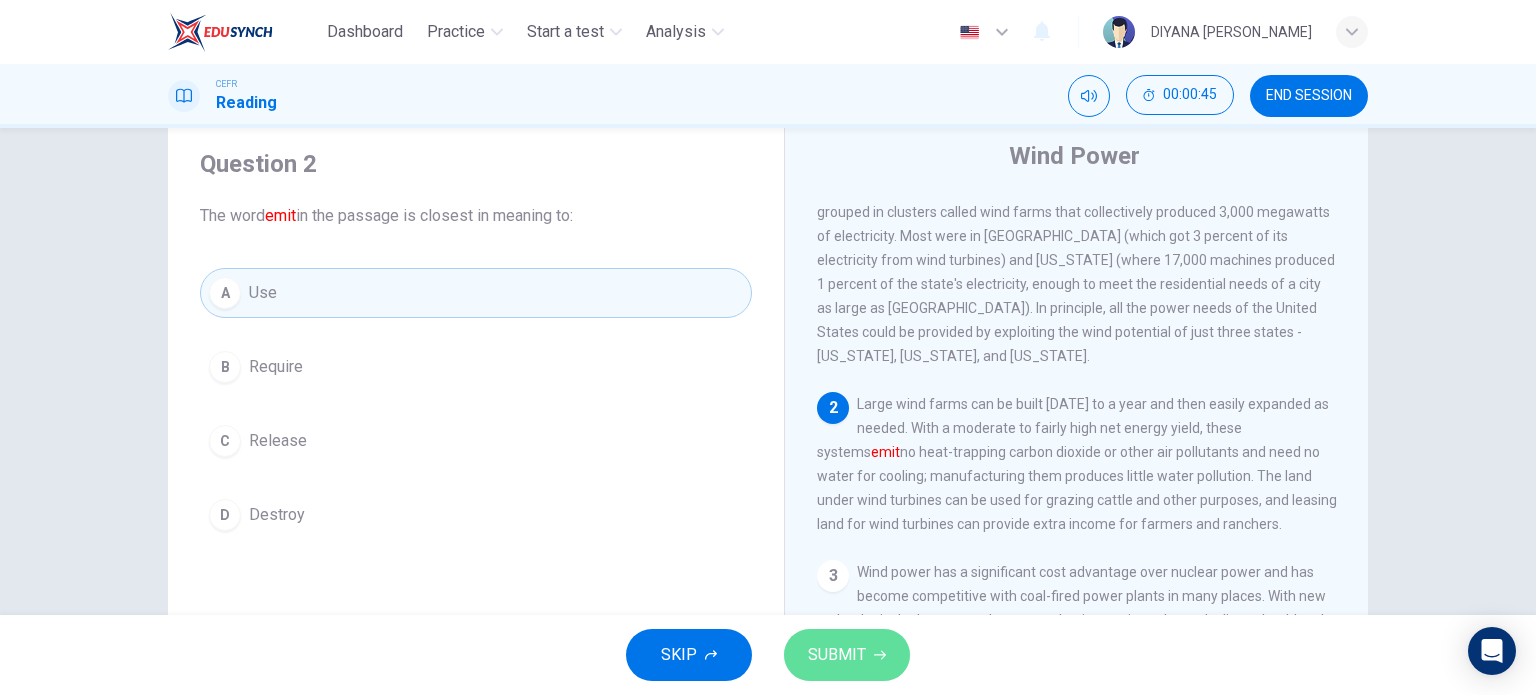 click on "SUBMIT" at bounding box center [847, 655] 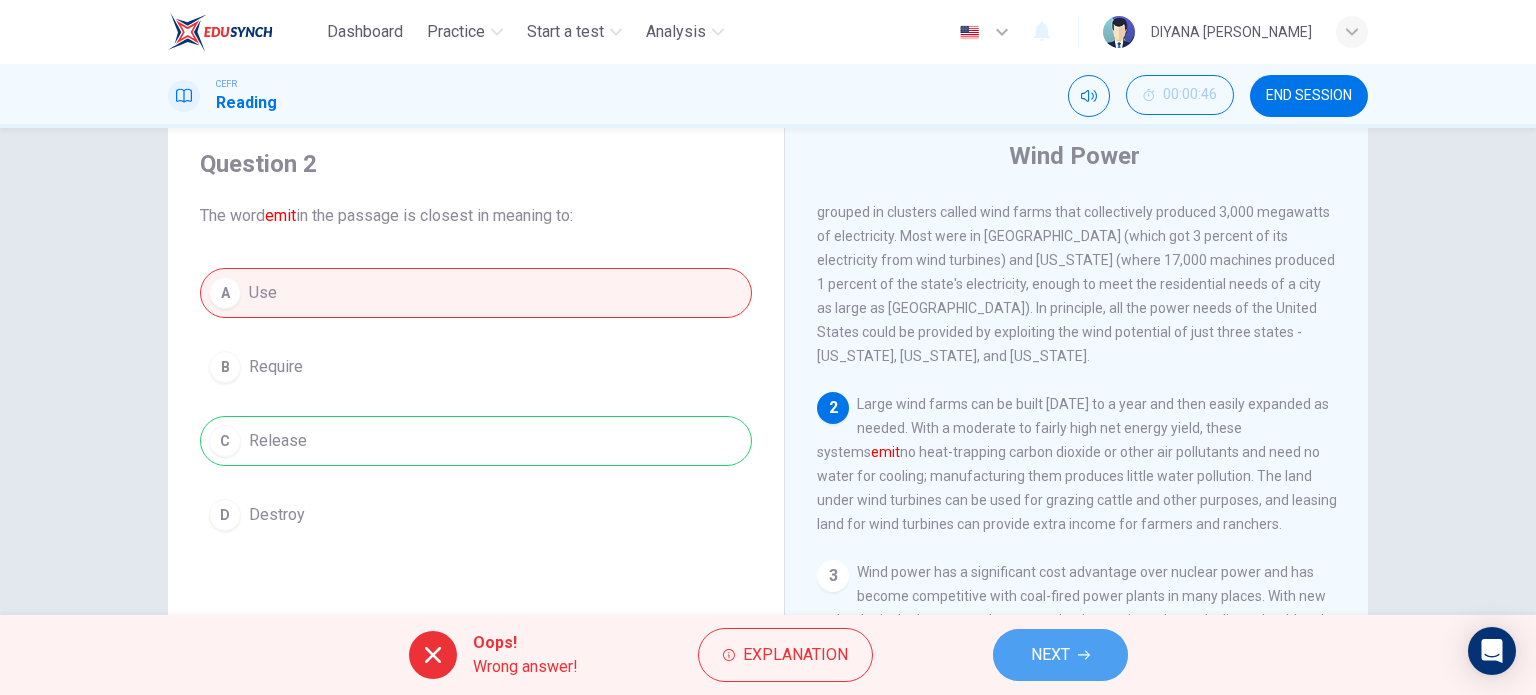 click on "NEXT" at bounding box center (1060, 655) 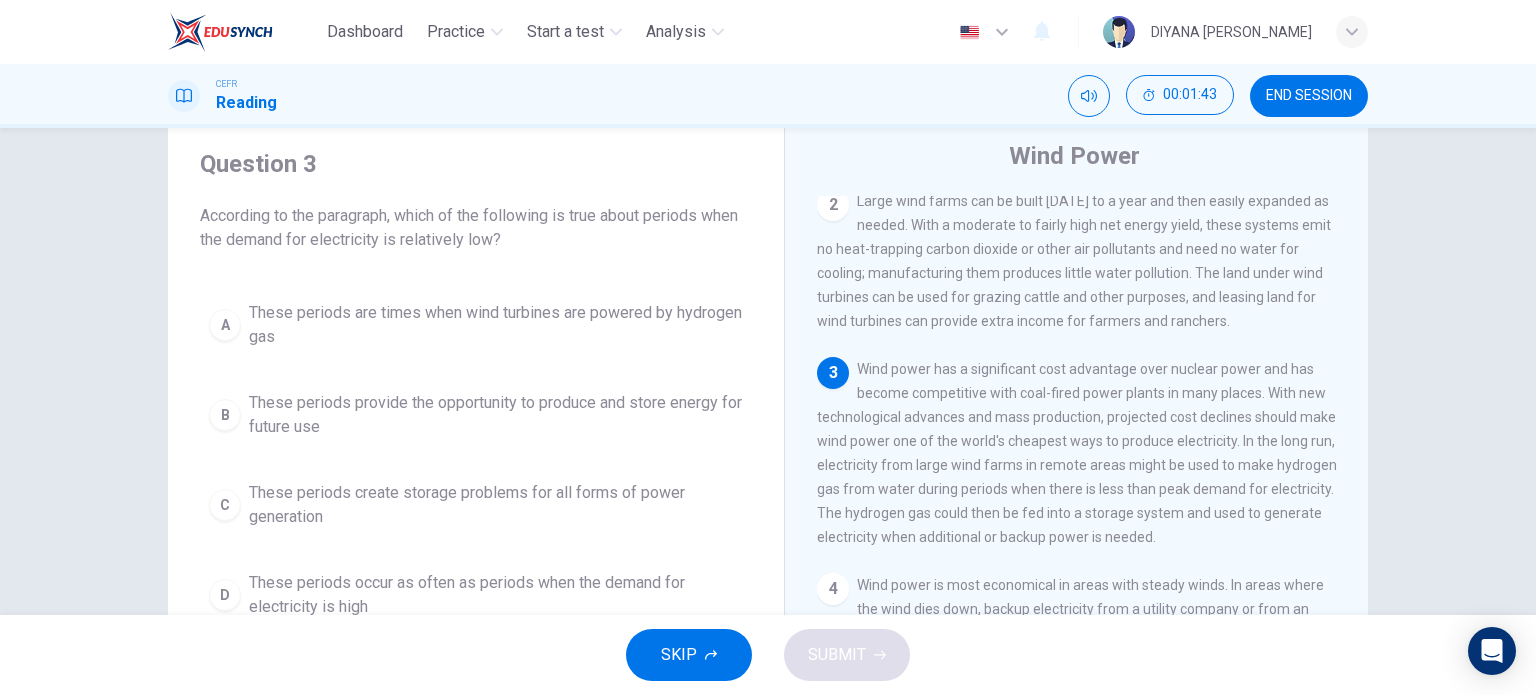 scroll, scrollTop: 248, scrollLeft: 0, axis: vertical 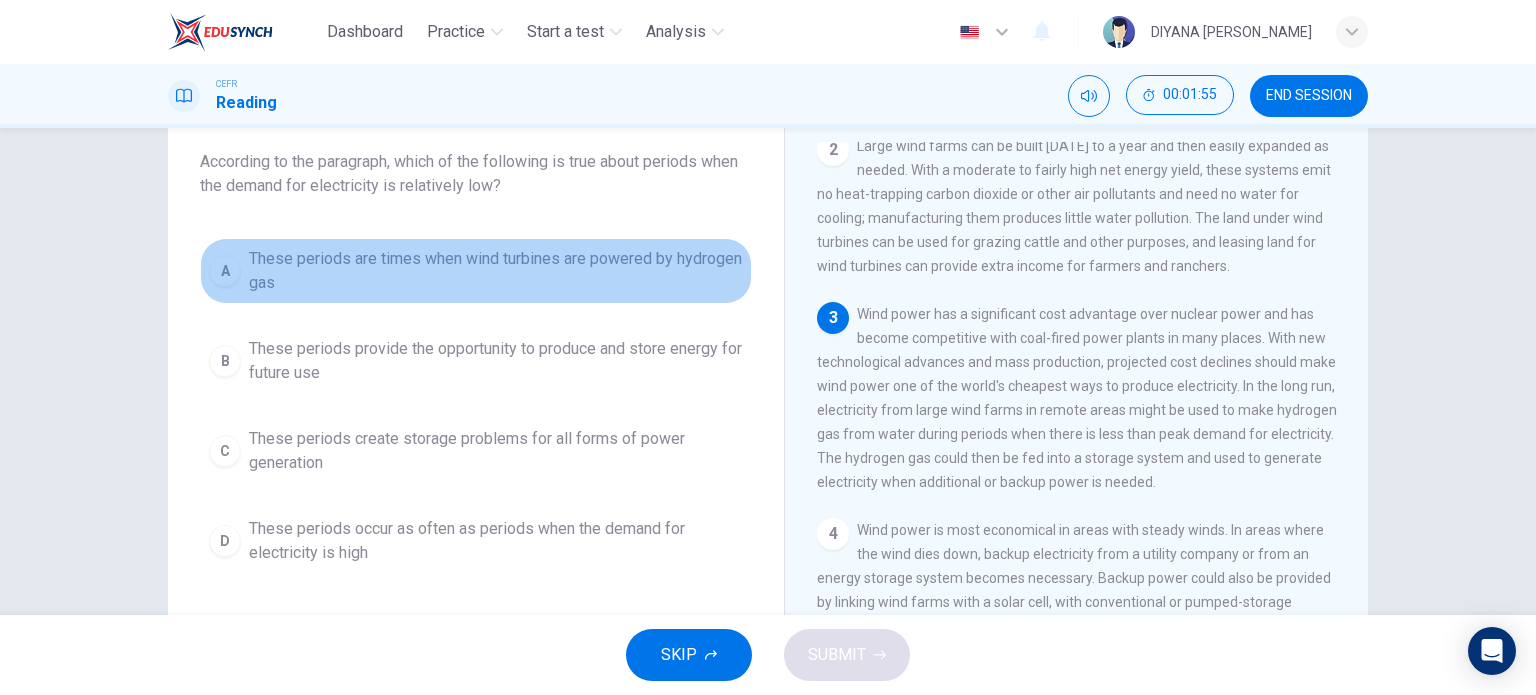 click on "These periods are times when wind turbines are powered by hydrogen gas" at bounding box center [496, 271] 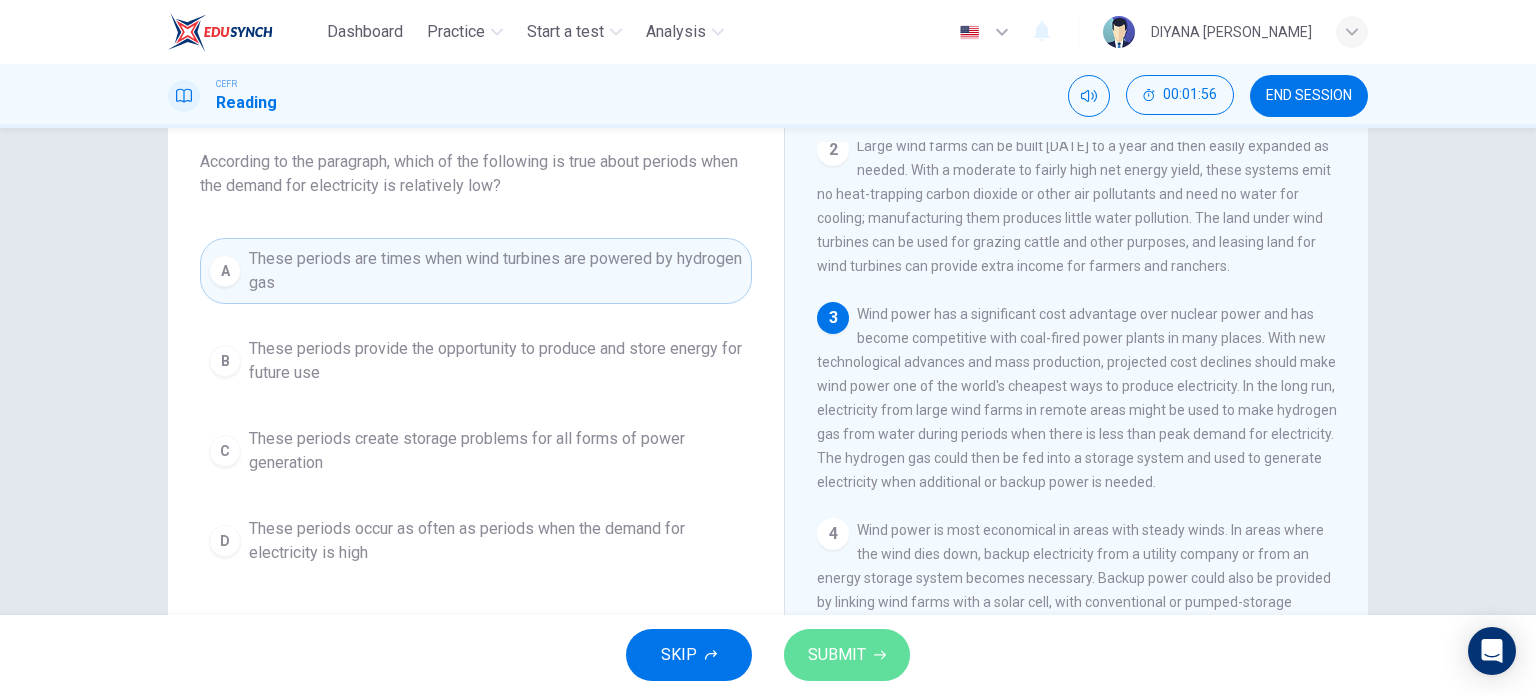 click on "SUBMIT" at bounding box center (837, 655) 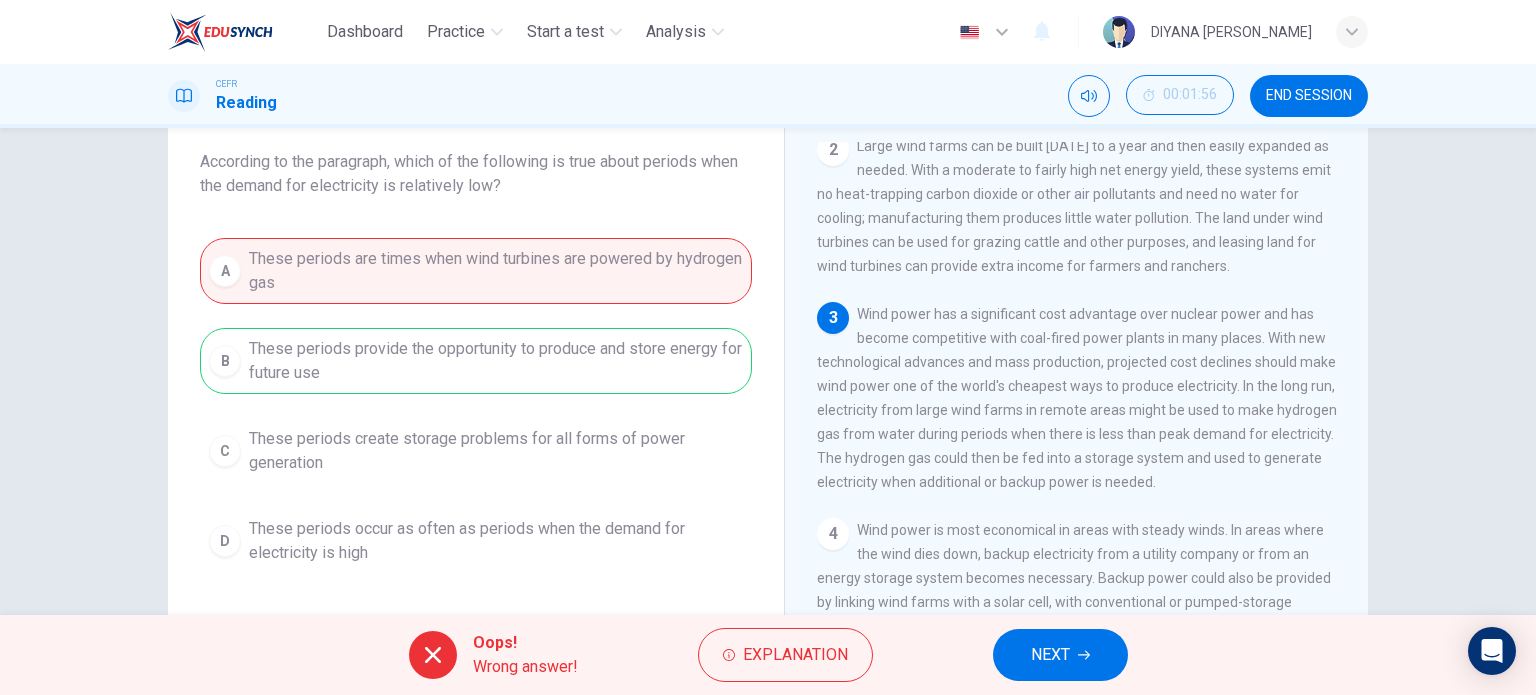 click on "NEXT" at bounding box center [1060, 655] 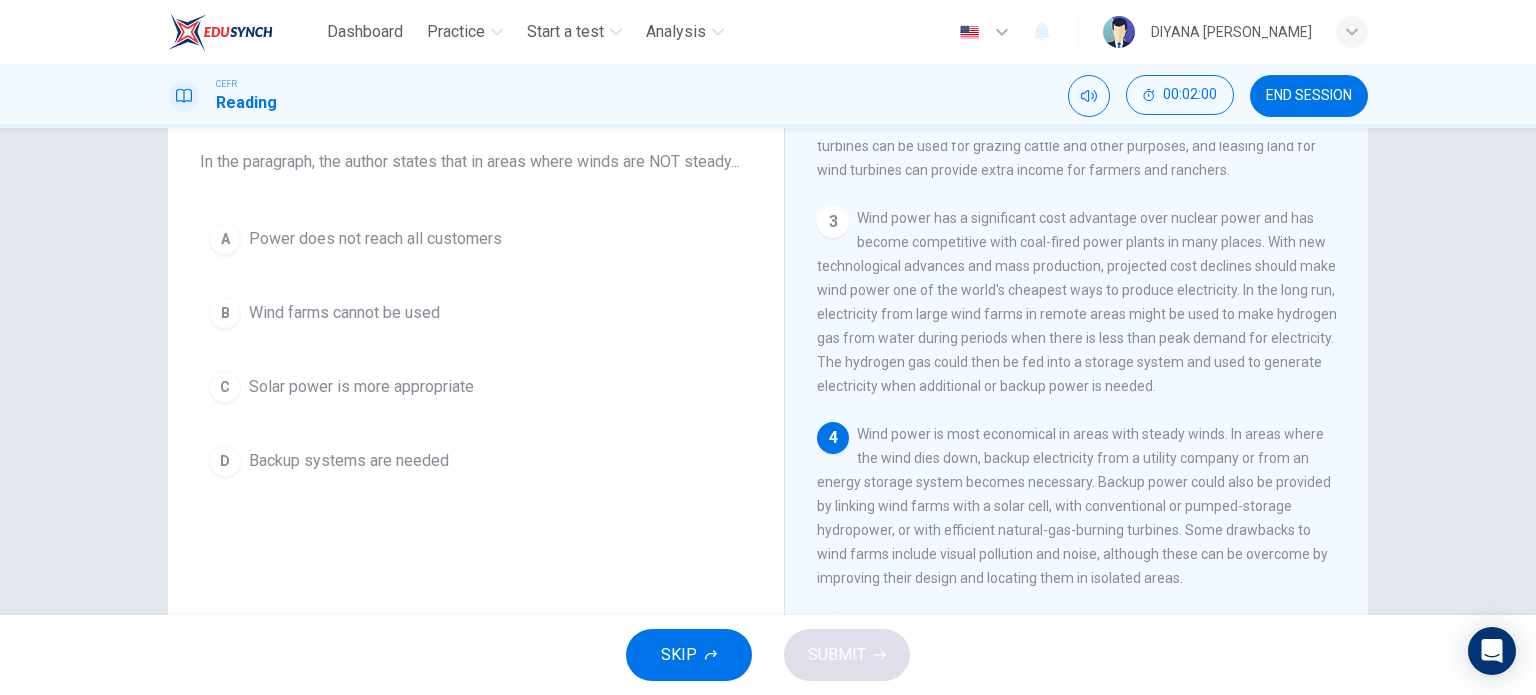 scroll, scrollTop: 368, scrollLeft: 0, axis: vertical 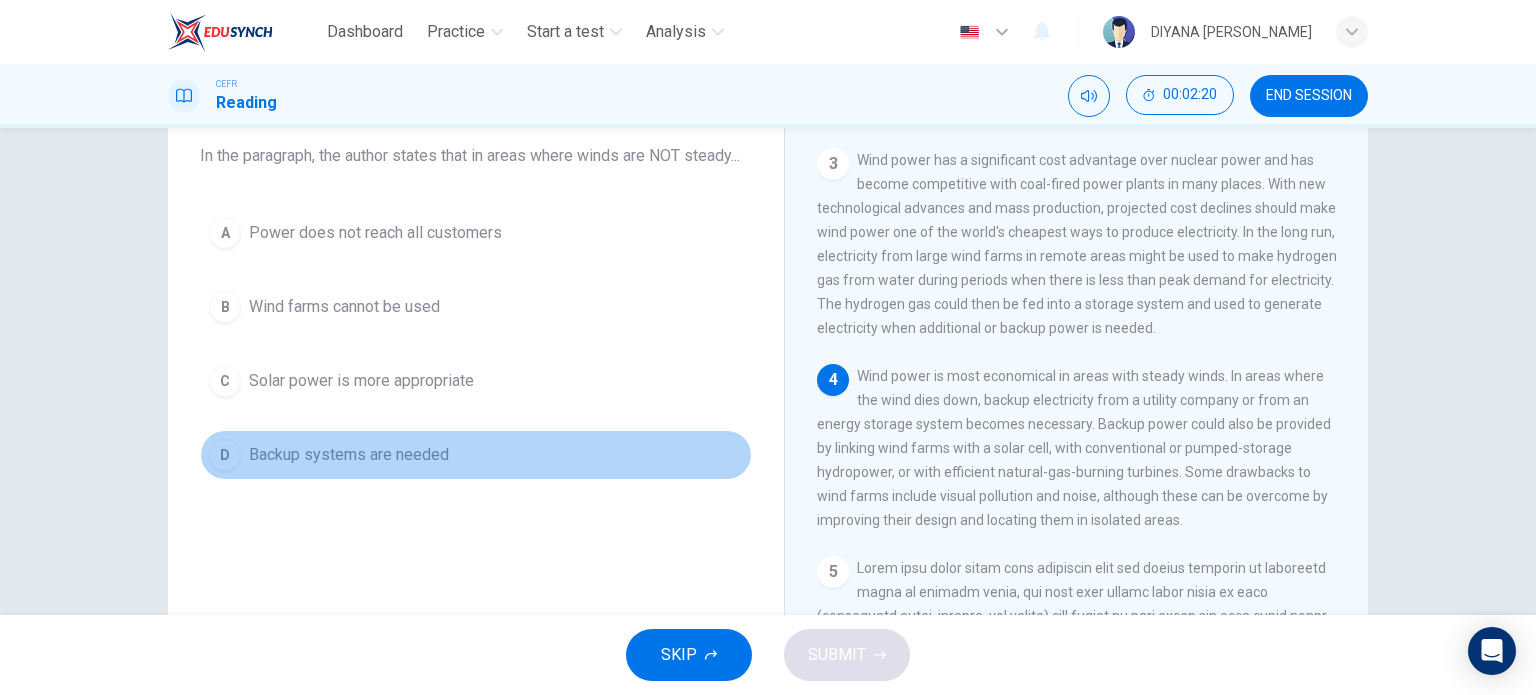 click on "D Backup systems are needed" at bounding box center (476, 455) 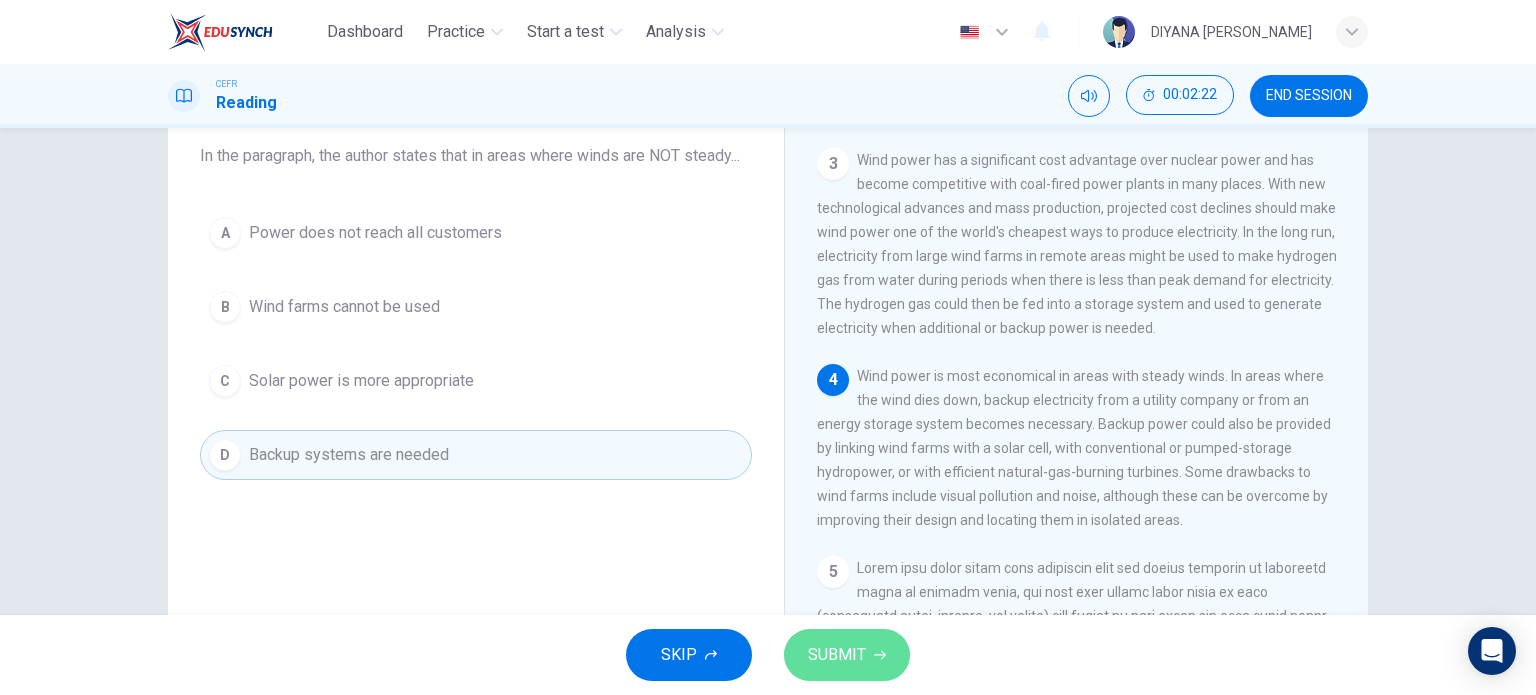 click on "SUBMIT" at bounding box center [847, 655] 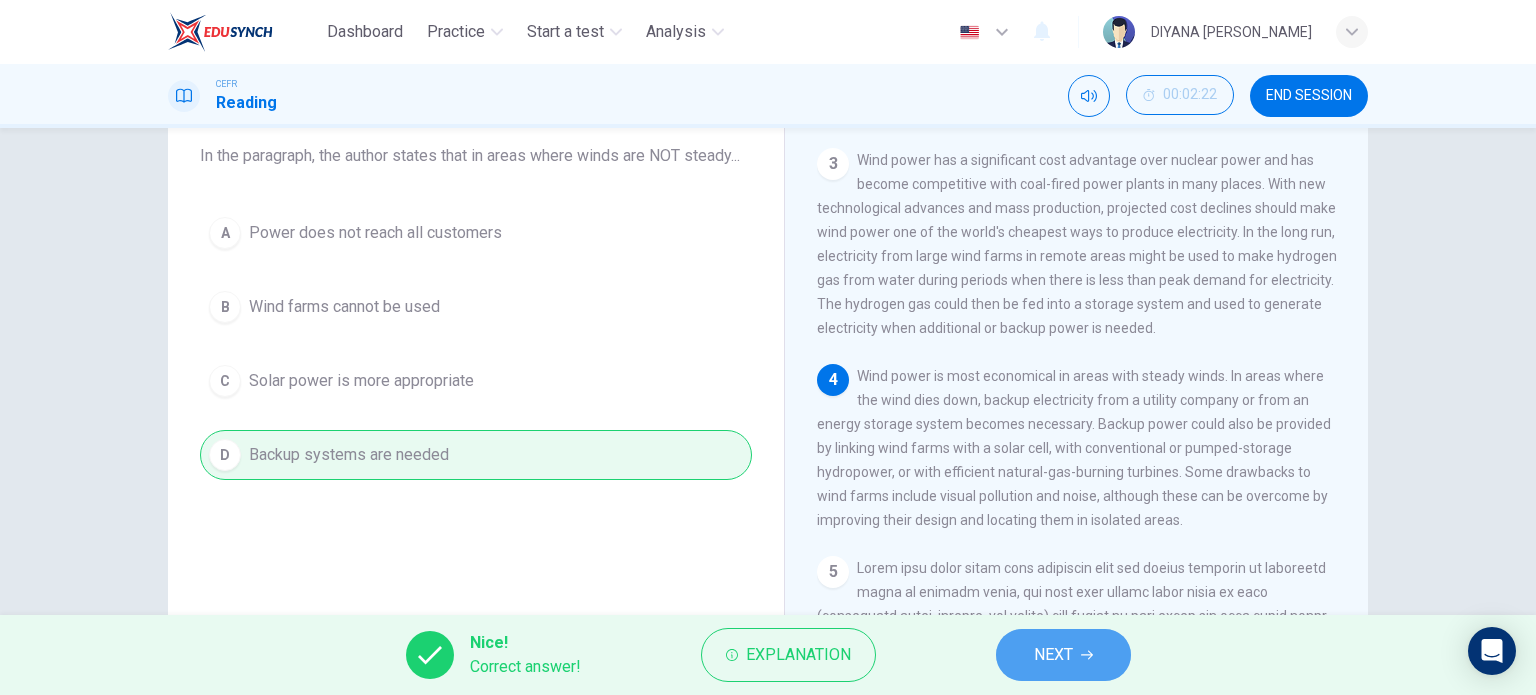 click on "NEXT" at bounding box center (1063, 655) 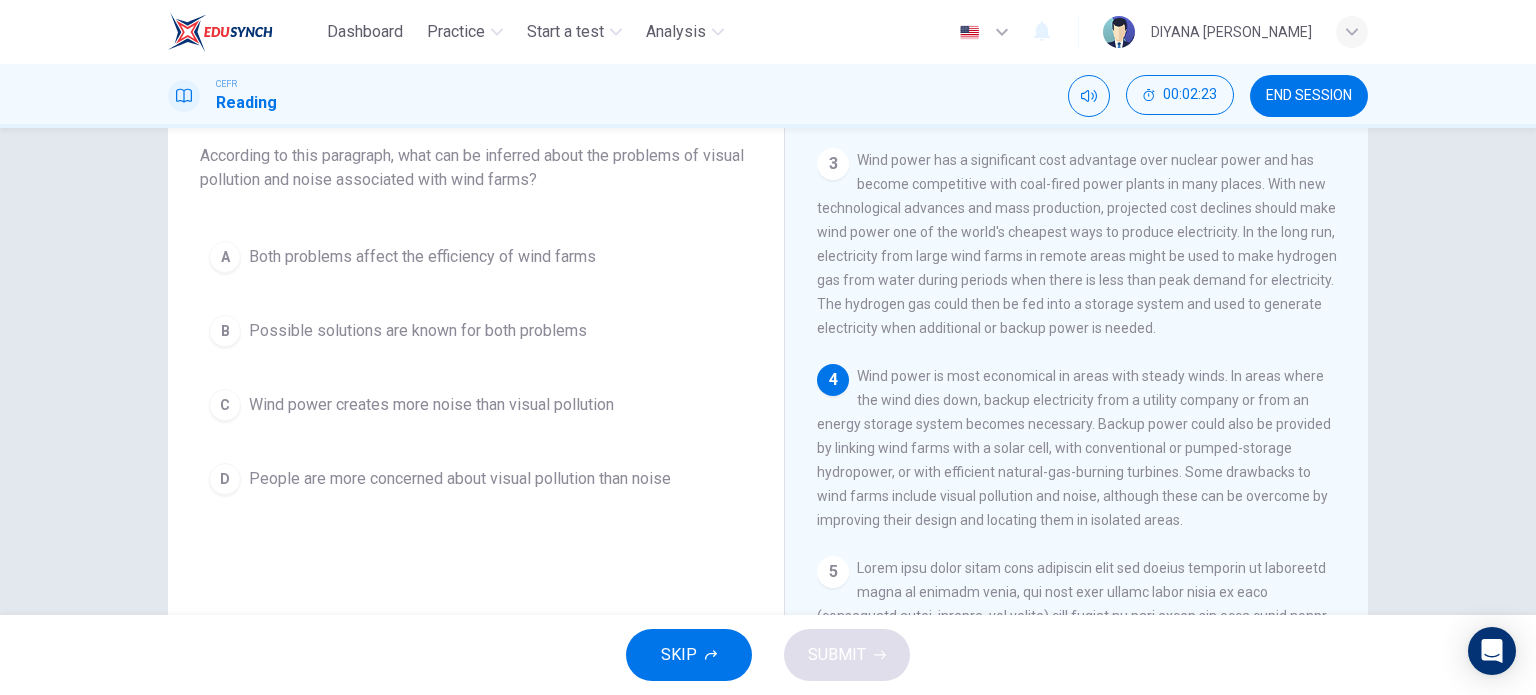 scroll, scrollTop: 74, scrollLeft: 0, axis: vertical 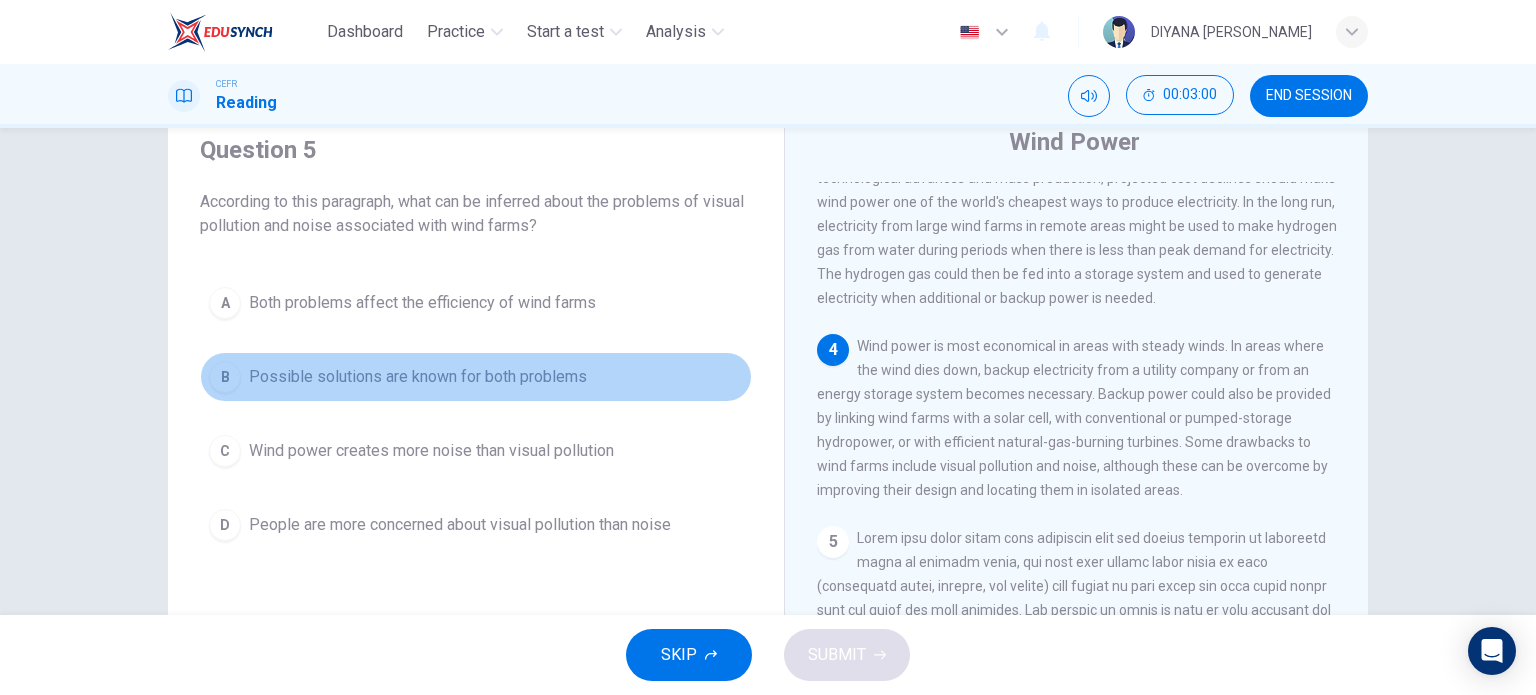 click on "Possible solutions are known for both problems" at bounding box center (418, 377) 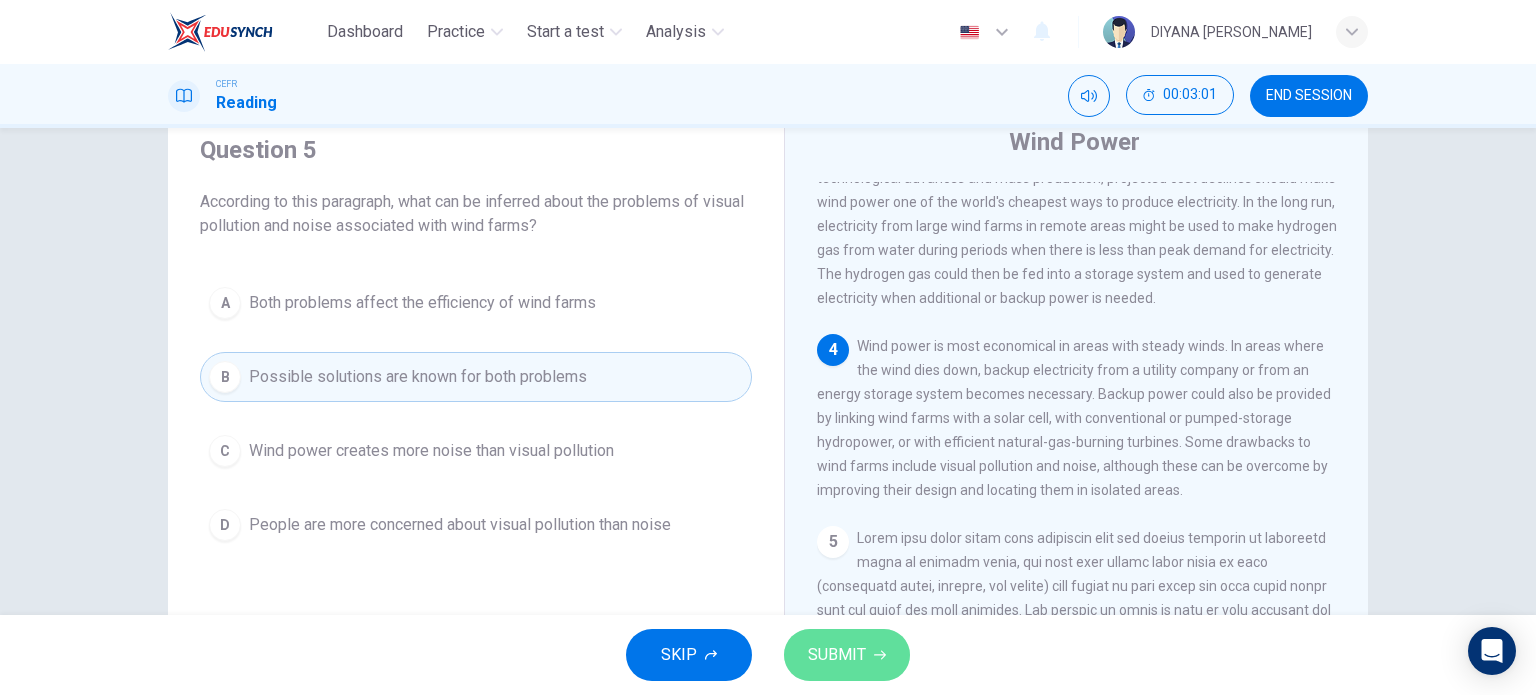 click on "SUBMIT" at bounding box center (847, 655) 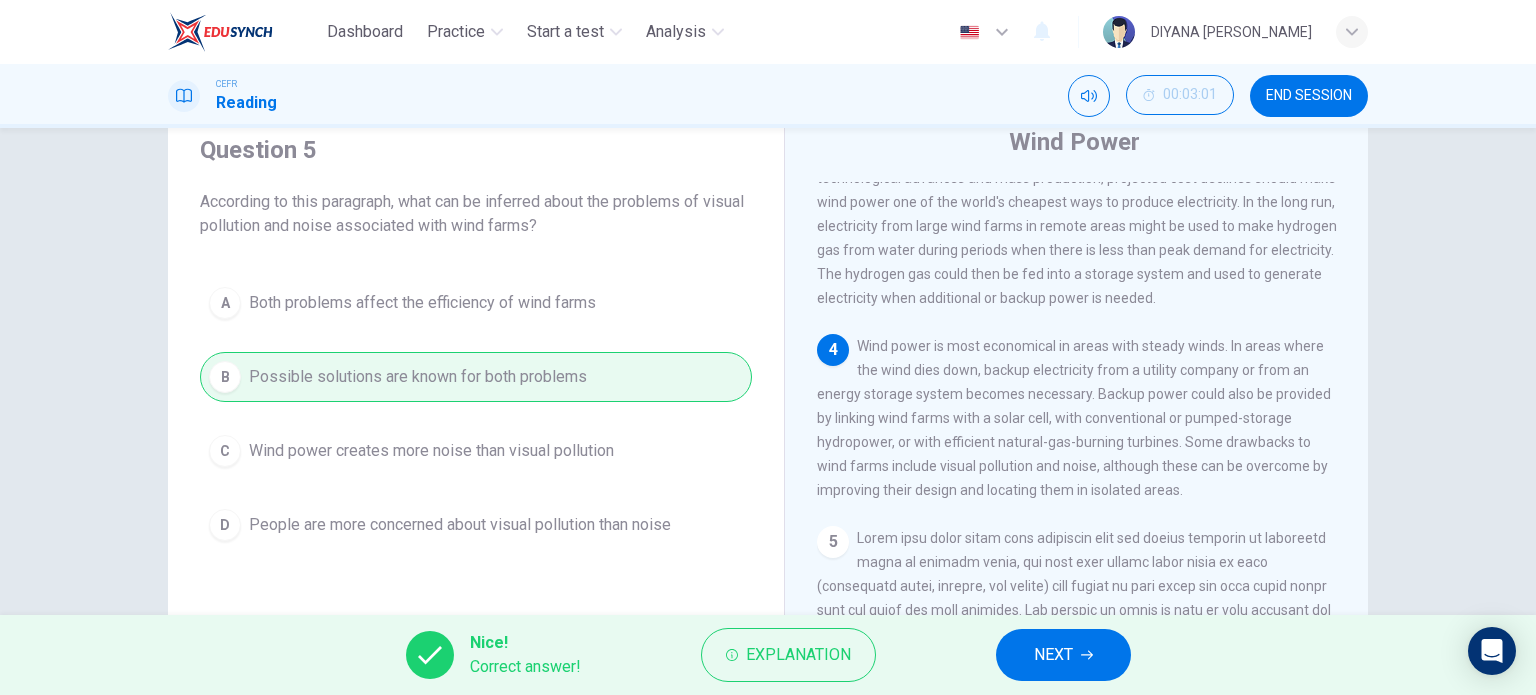 click on "NEXT" at bounding box center [1053, 655] 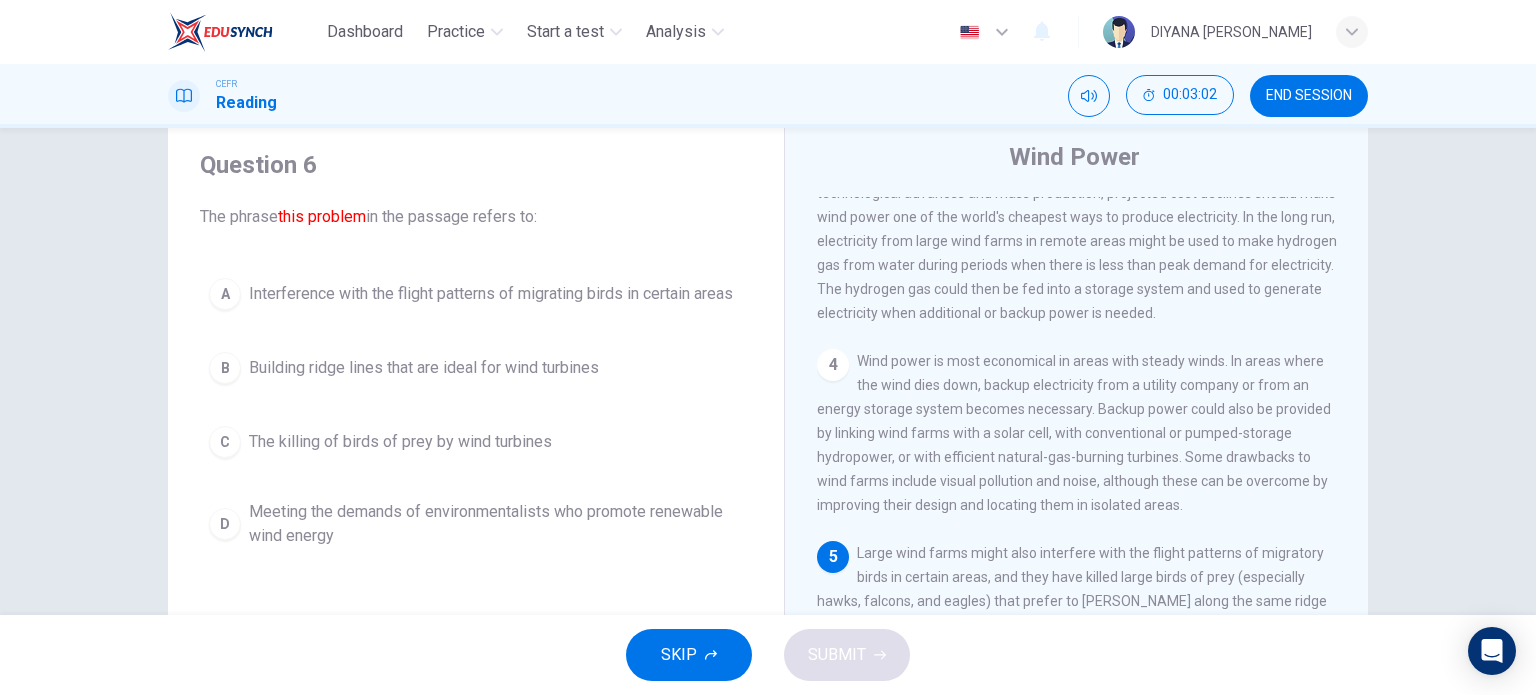 scroll, scrollTop: 58, scrollLeft: 0, axis: vertical 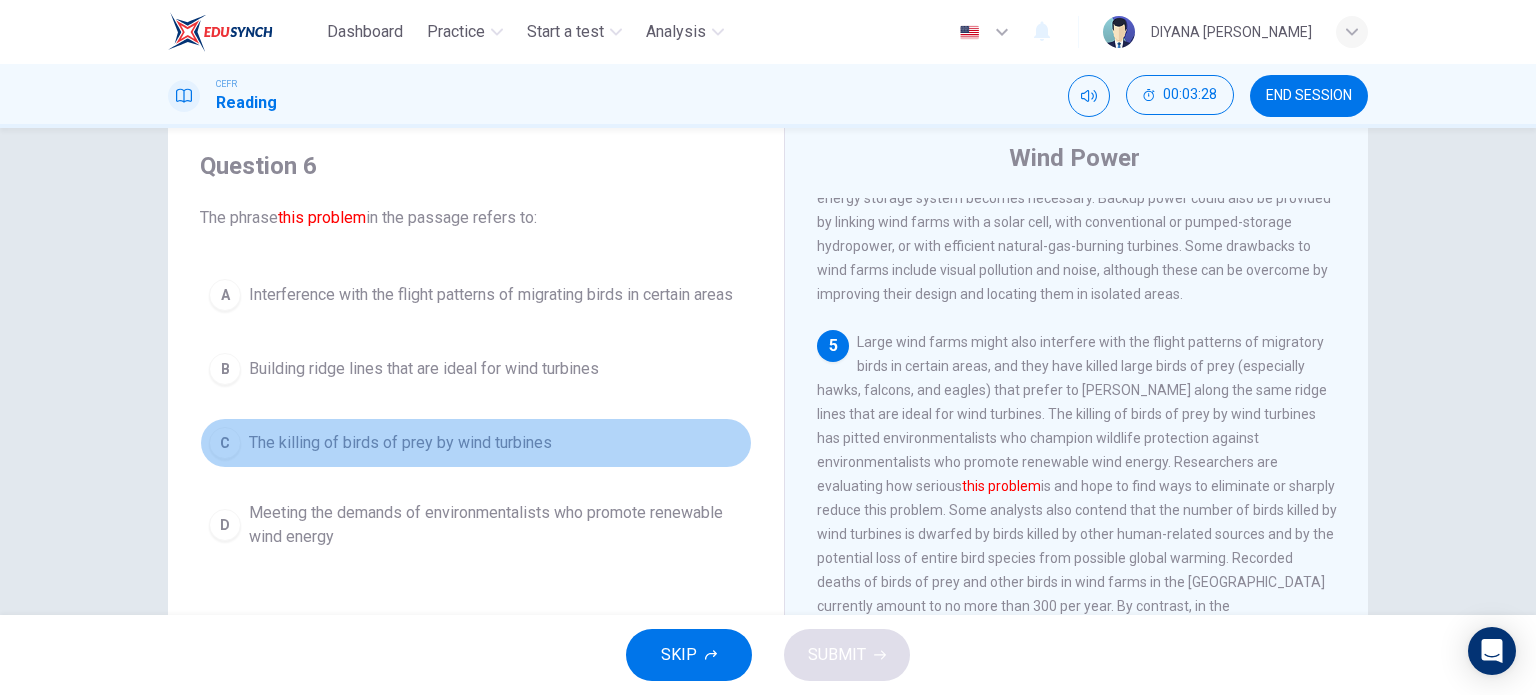 click on "The killing of birds of prey by wind turbines" at bounding box center [400, 443] 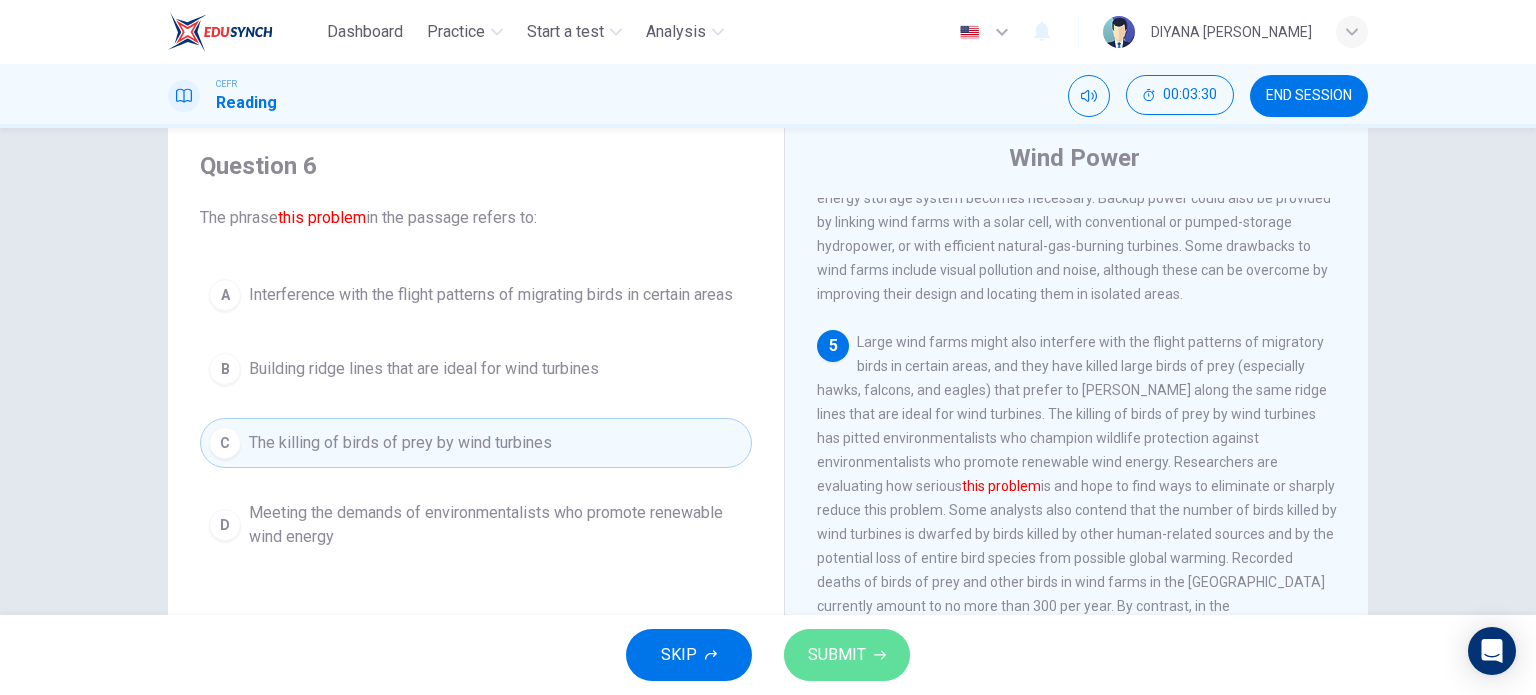 click on "SUBMIT" at bounding box center [847, 655] 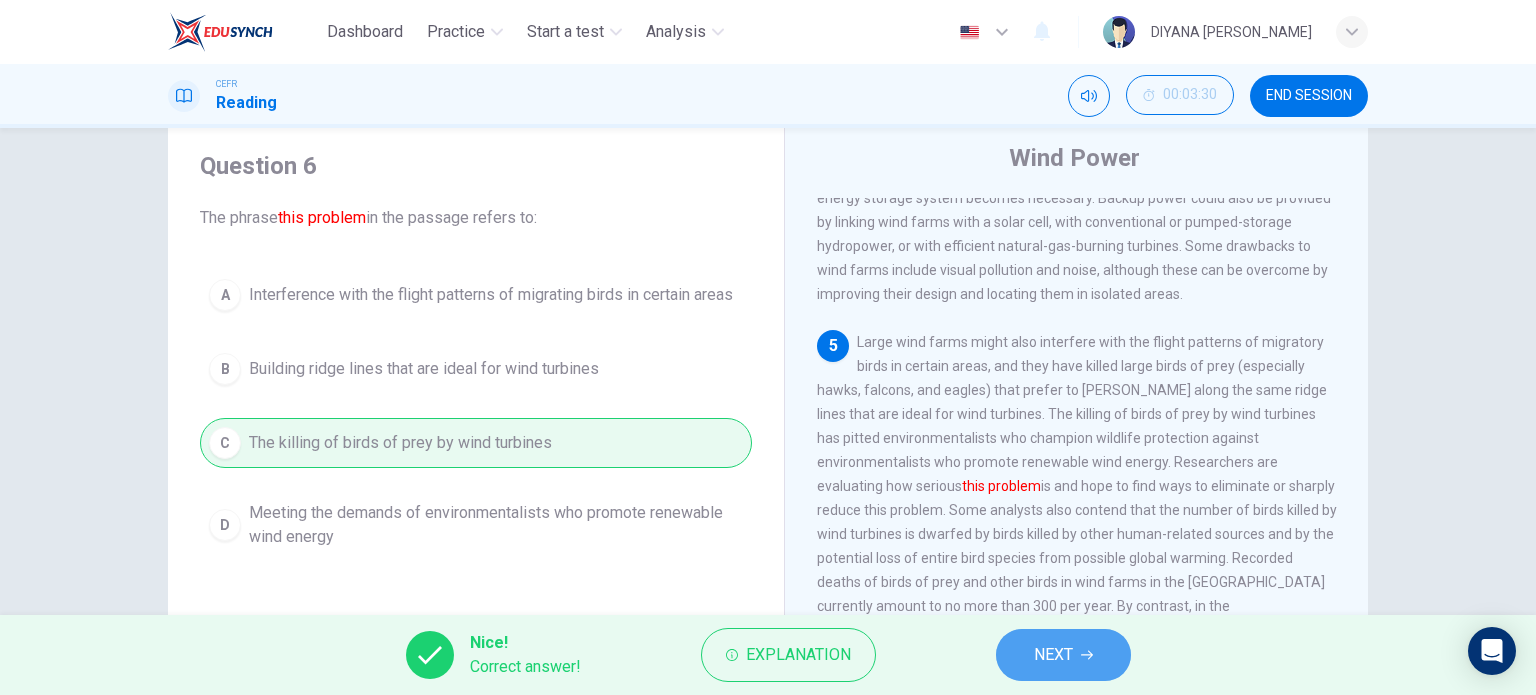 click on "NEXT" at bounding box center (1063, 655) 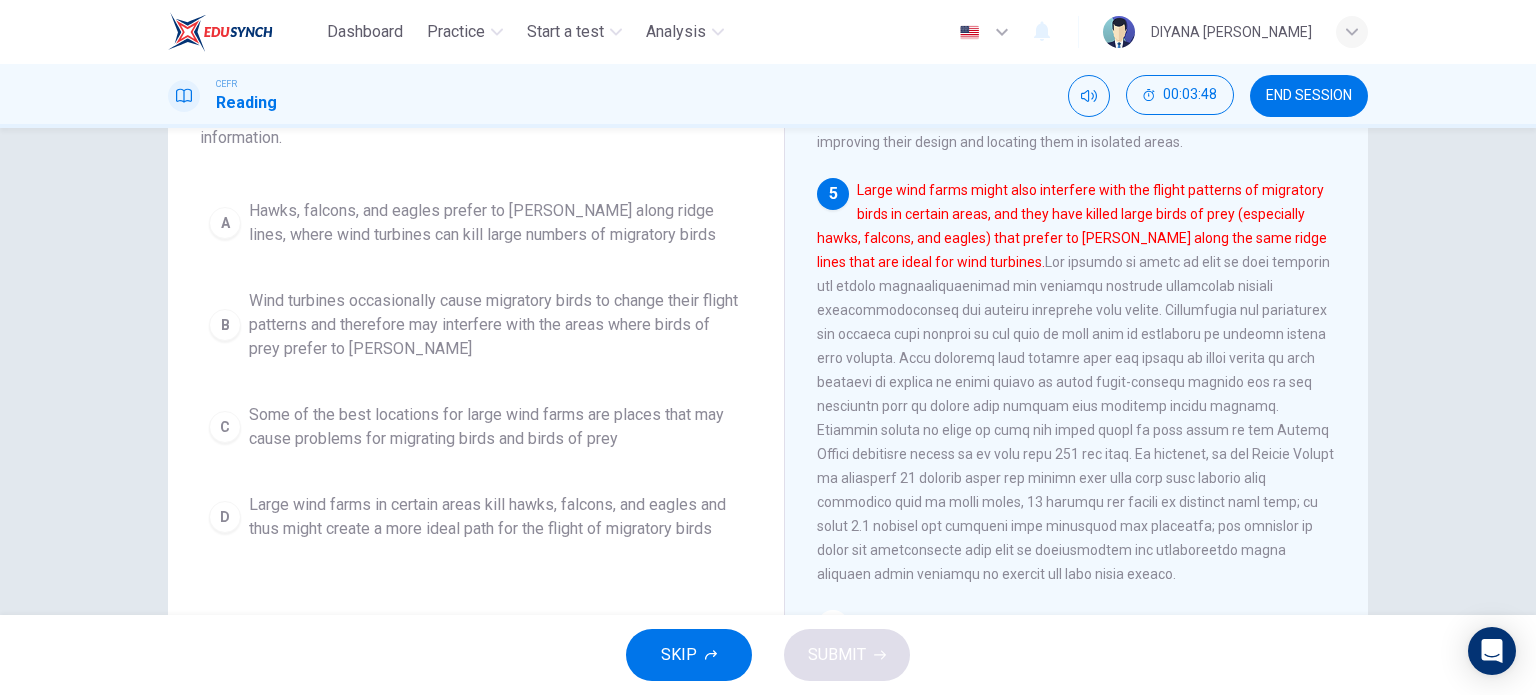 scroll, scrollTop: 212, scrollLeft: 0, axis: vertical 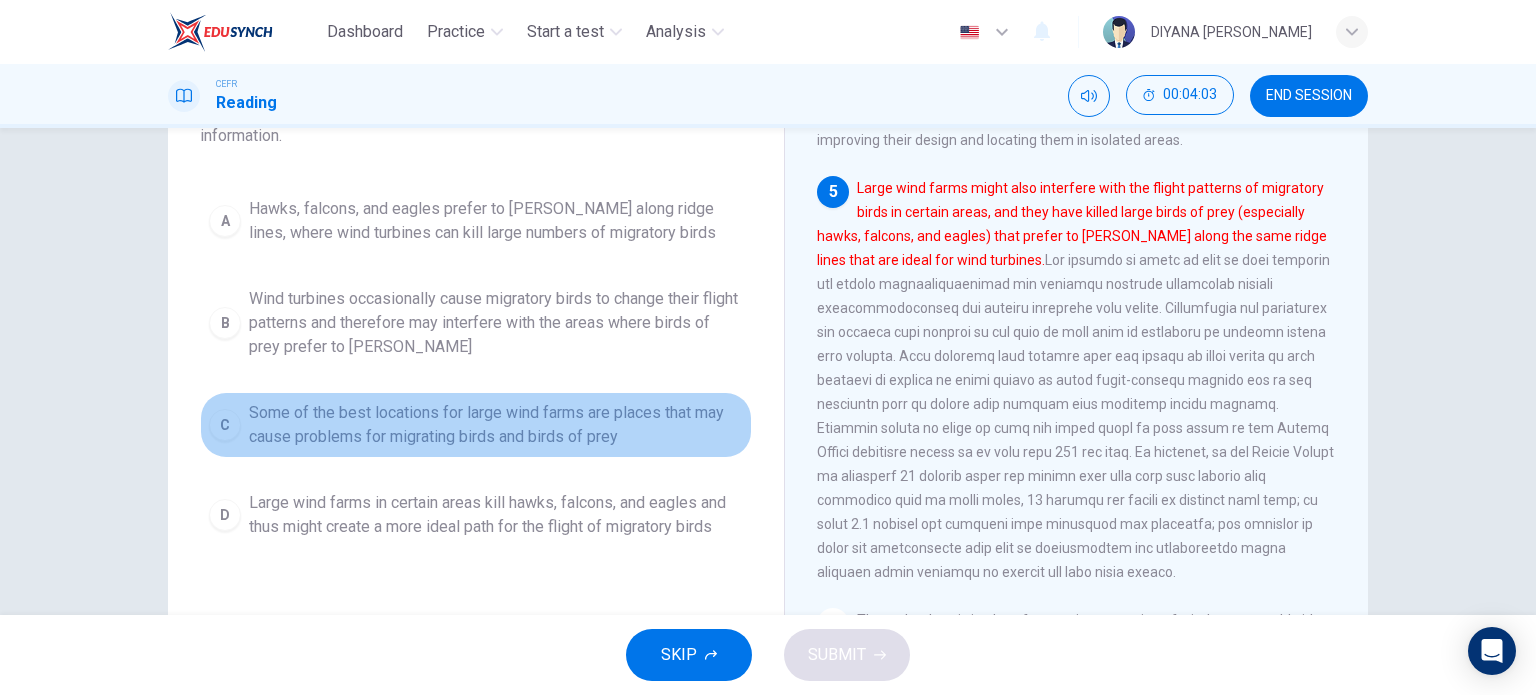 click on "Some of the best locations for large wind farms are places that may cause problems for migrating birds and birds of prey" at bounding box center (496, 425) 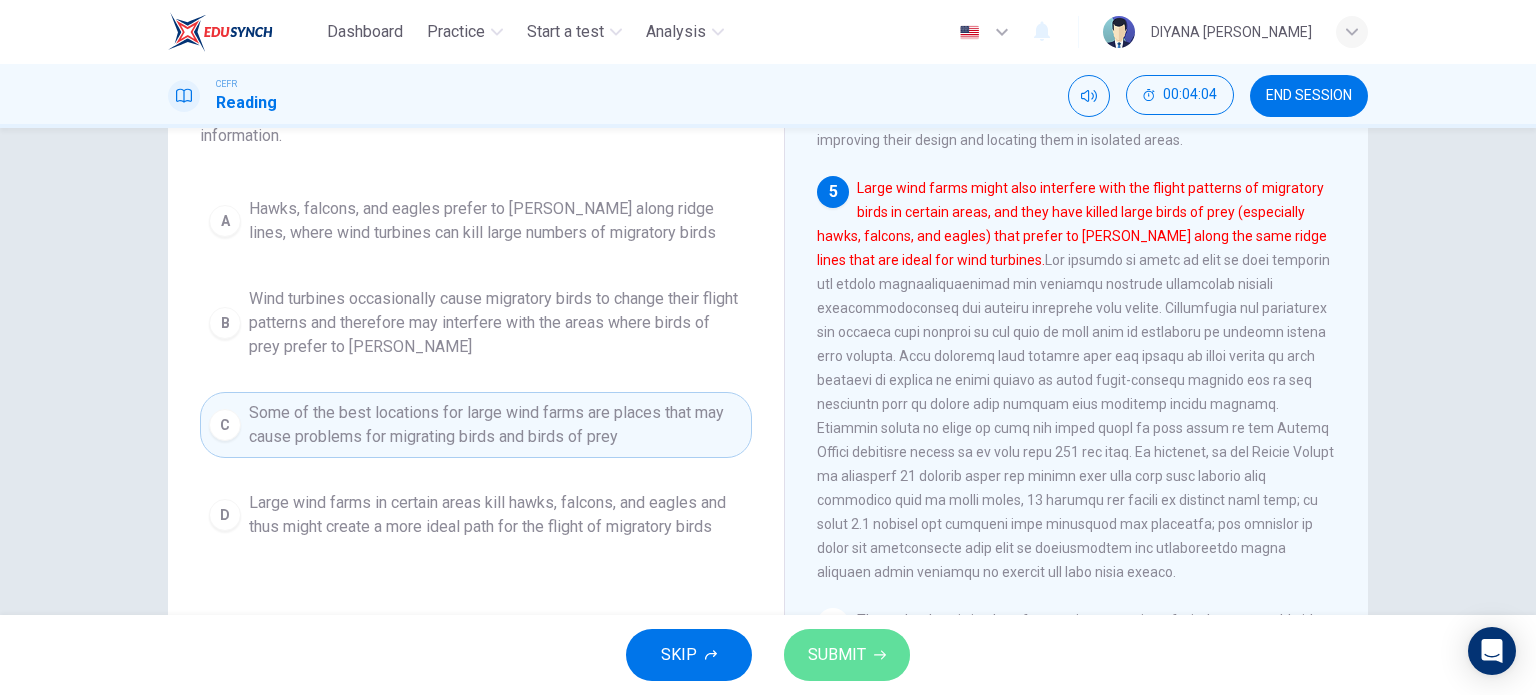 click 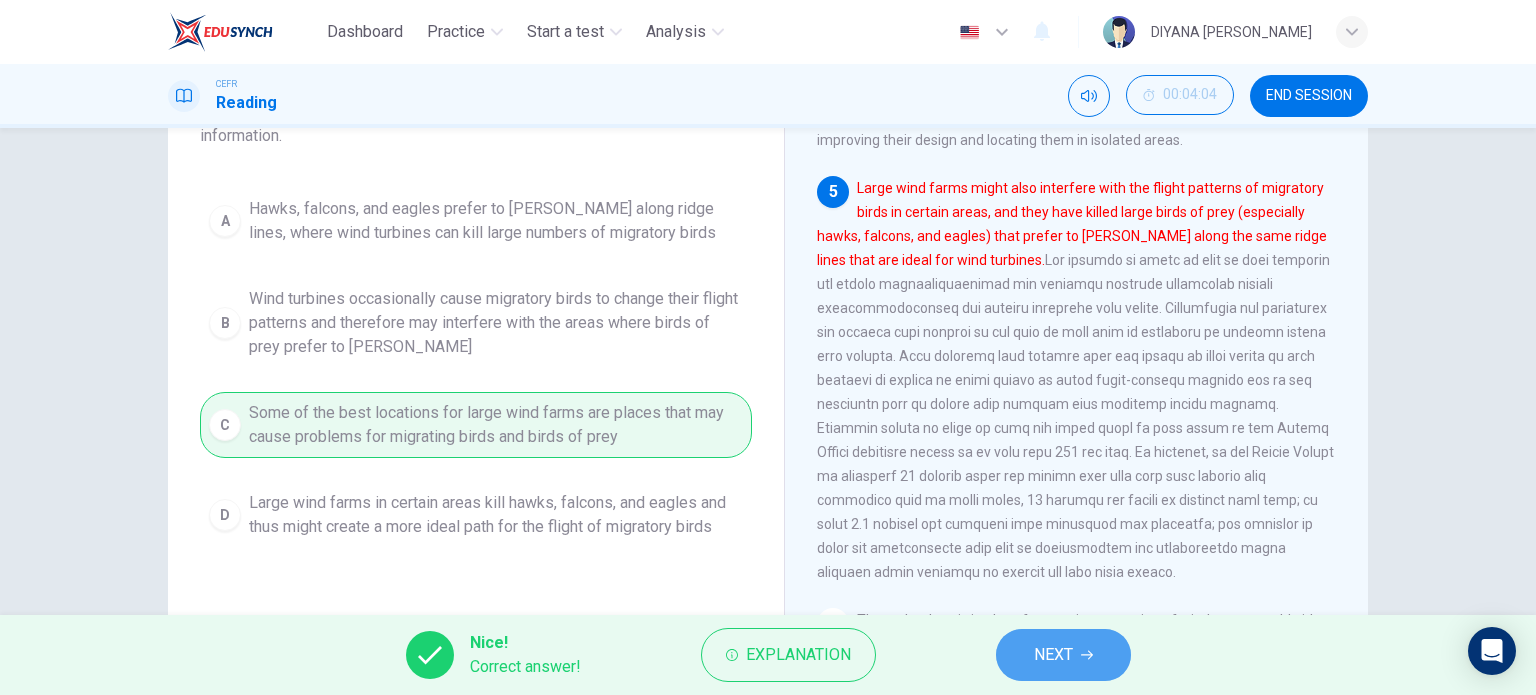 click on "NEXT" at bounding box center (1053, 655) 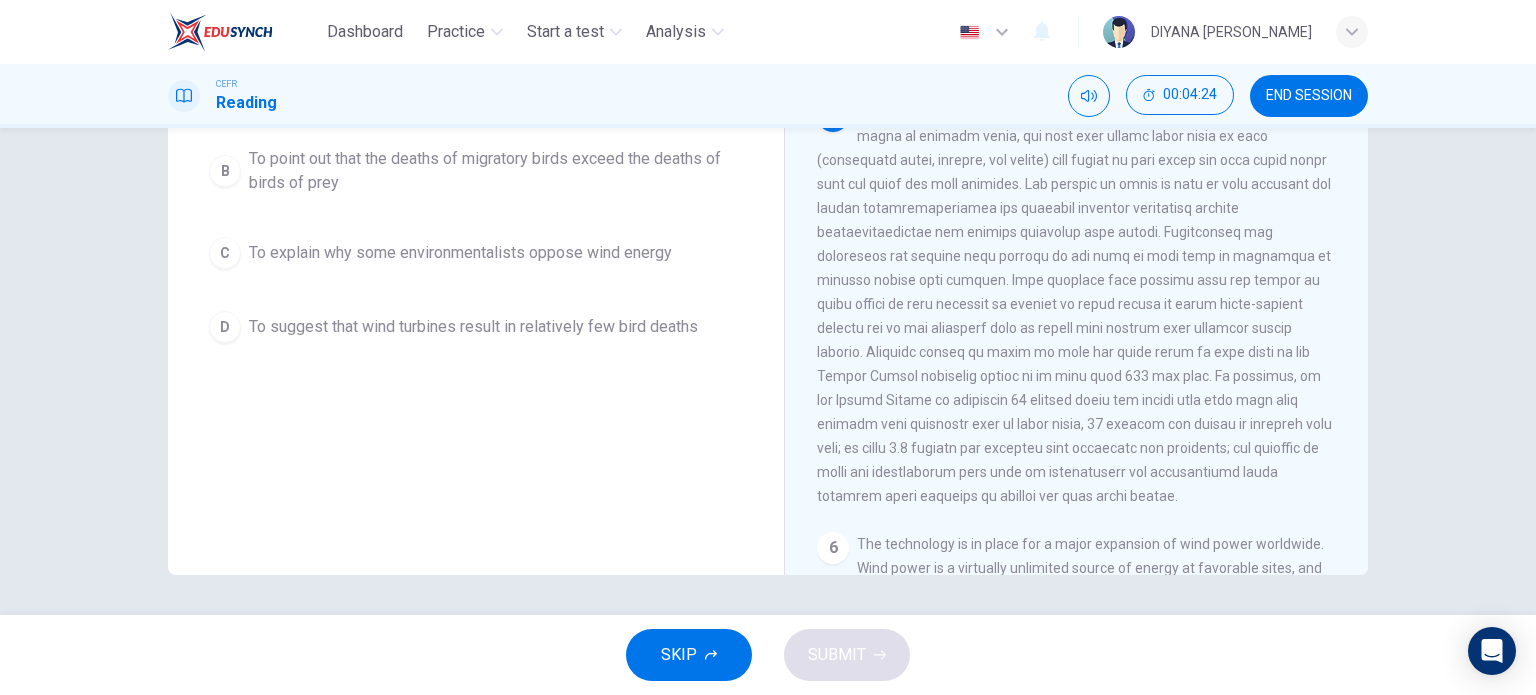 scroll, scrollTop: 287, scrollLeft: 0, axis: vertical 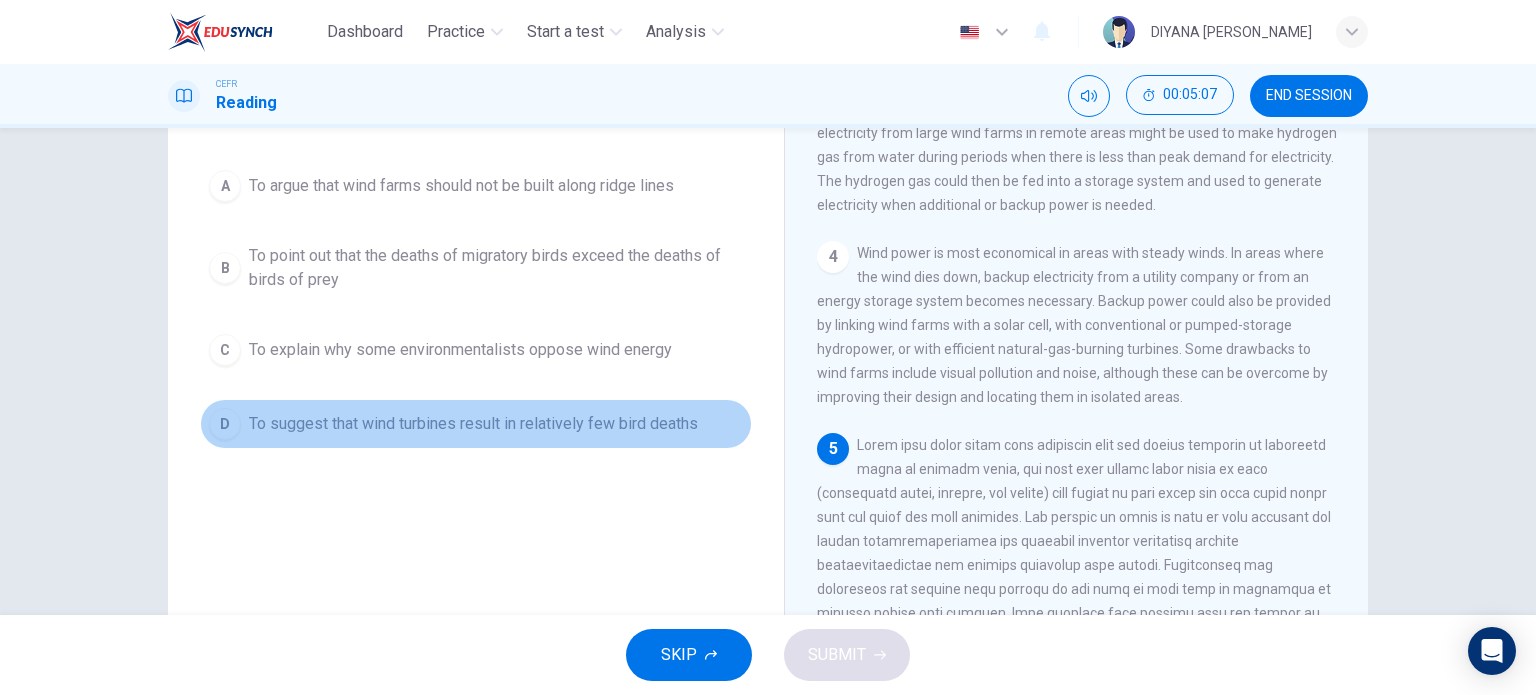 click on "To suggest that wind turbines result in relatively few bird deaths" at bounding box center (473, 424) 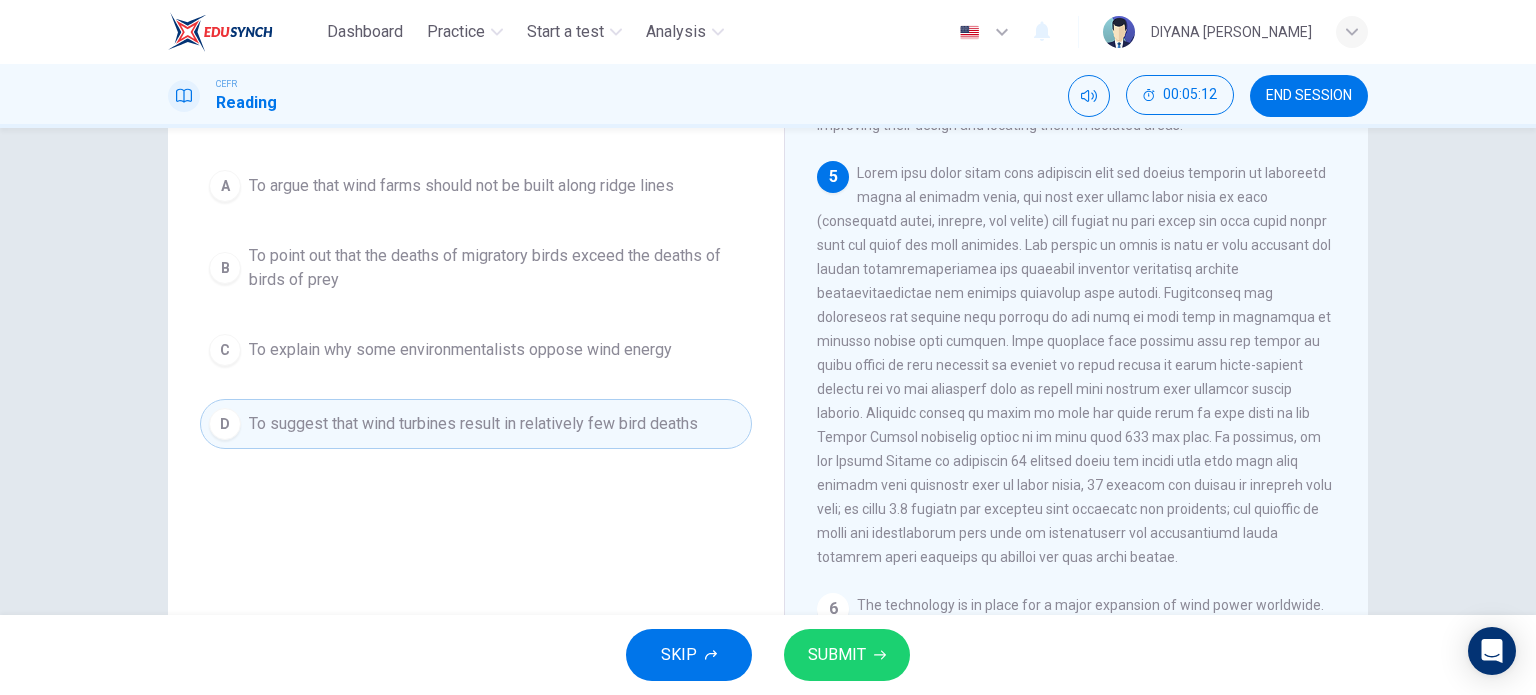 scroll, scrollTop: 720, scrollLeft: 0, axis: vertical 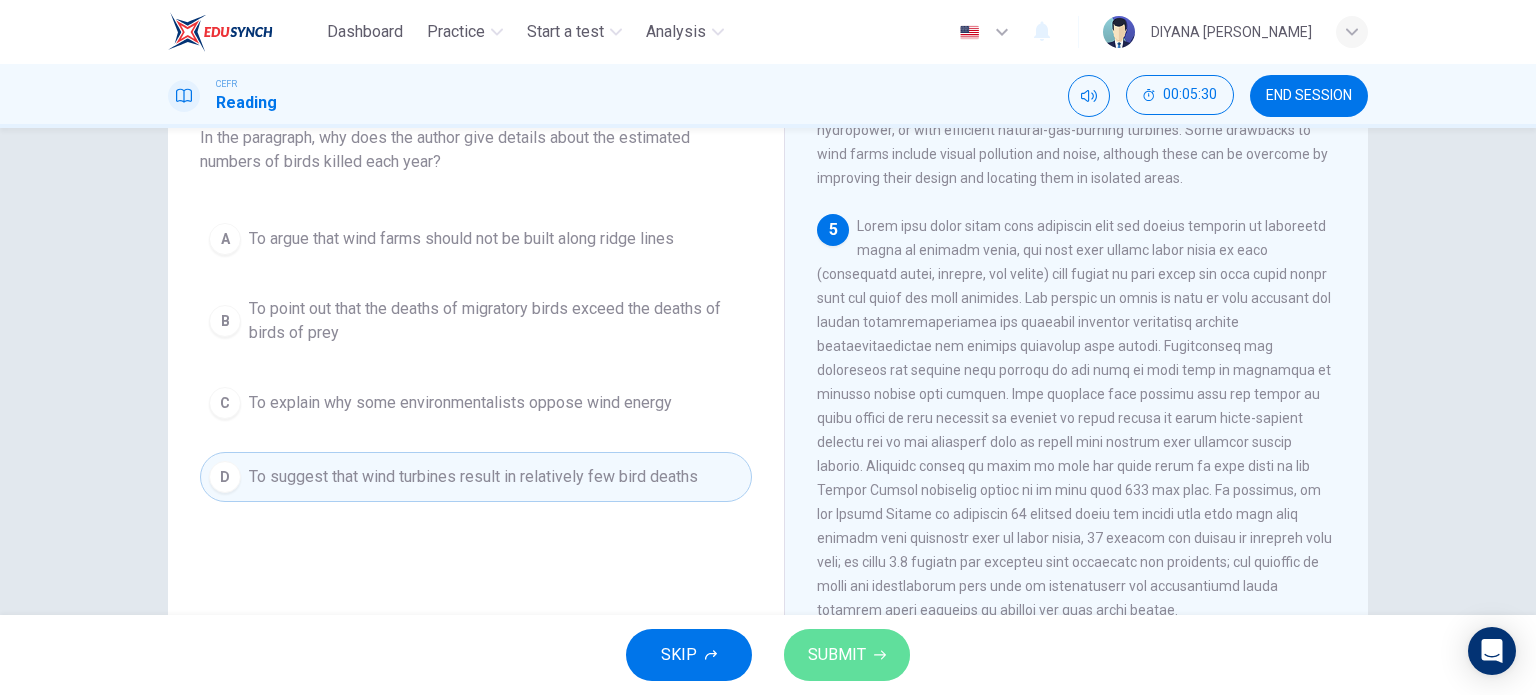 click on "SUBMIT" at bounding box center (837, 655) 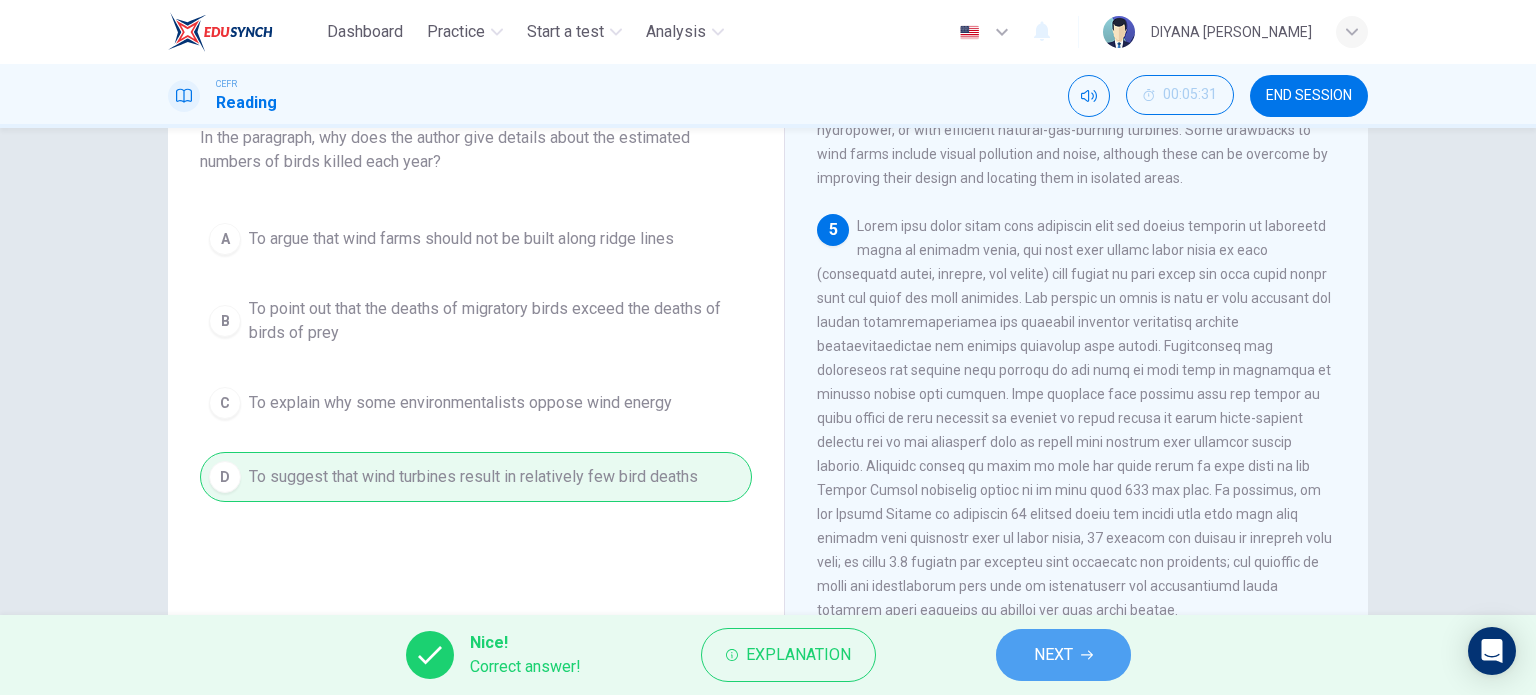 click on "NEXT" at bounding box center [1063, 655] 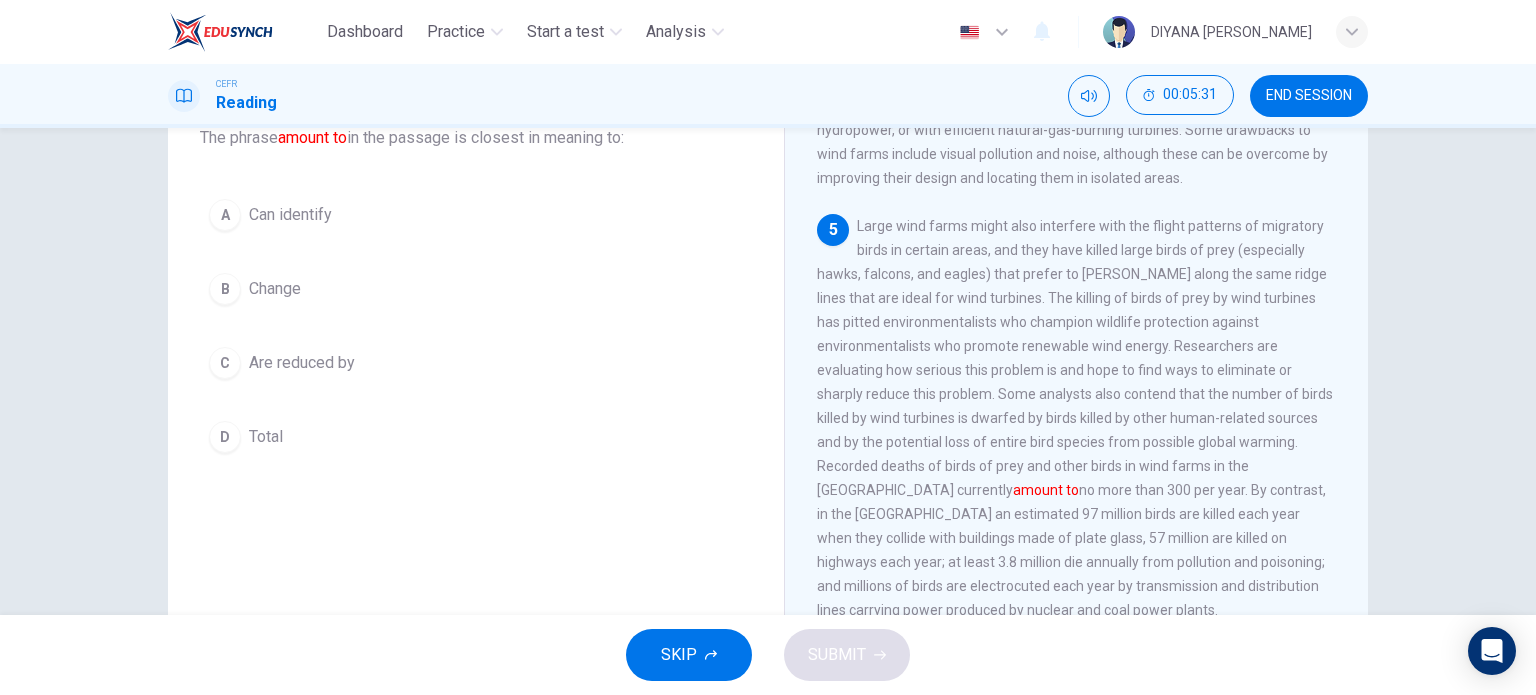 scroll, scrollTop: 103, scrollLeft: 0, axis: vertical 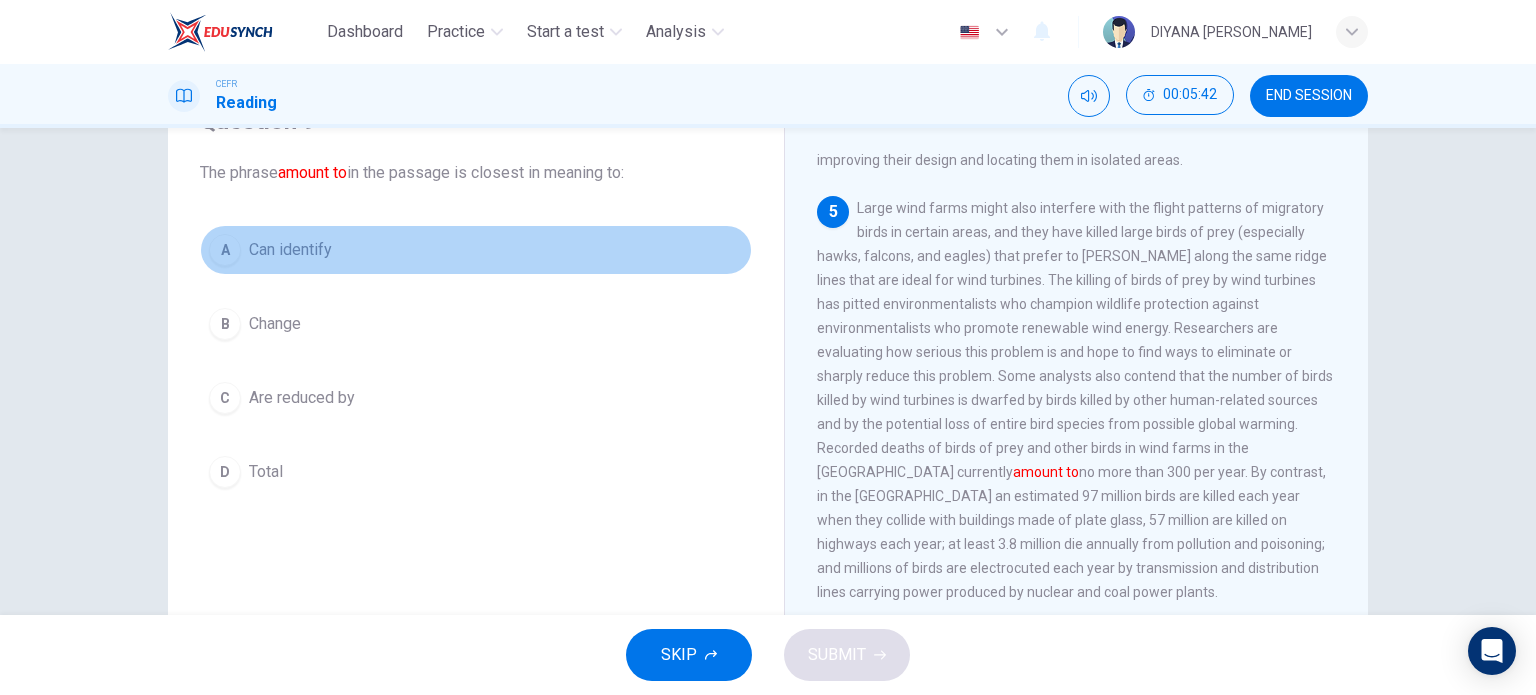 click on "Can identify" at bounding box center (290, 250) 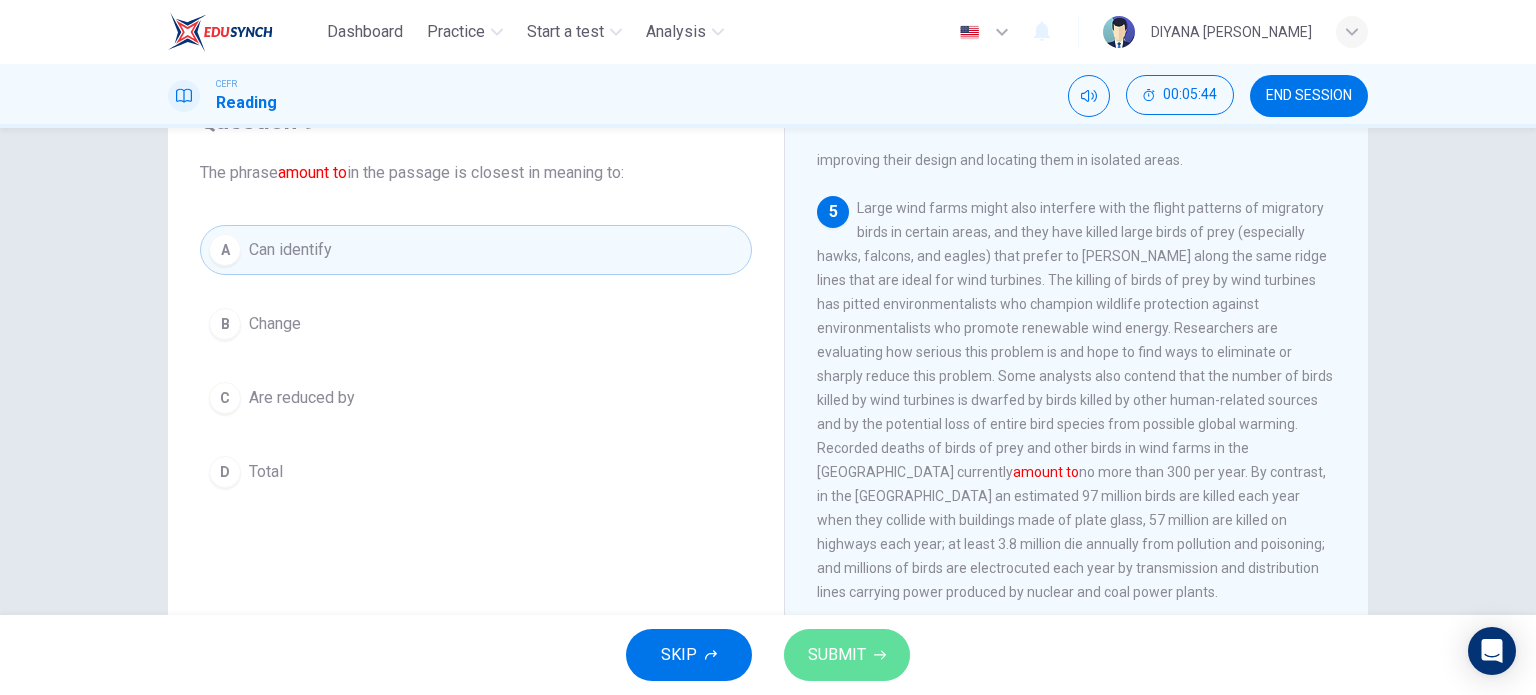 click on "SUBMIT" at bounding box center (847, 655) 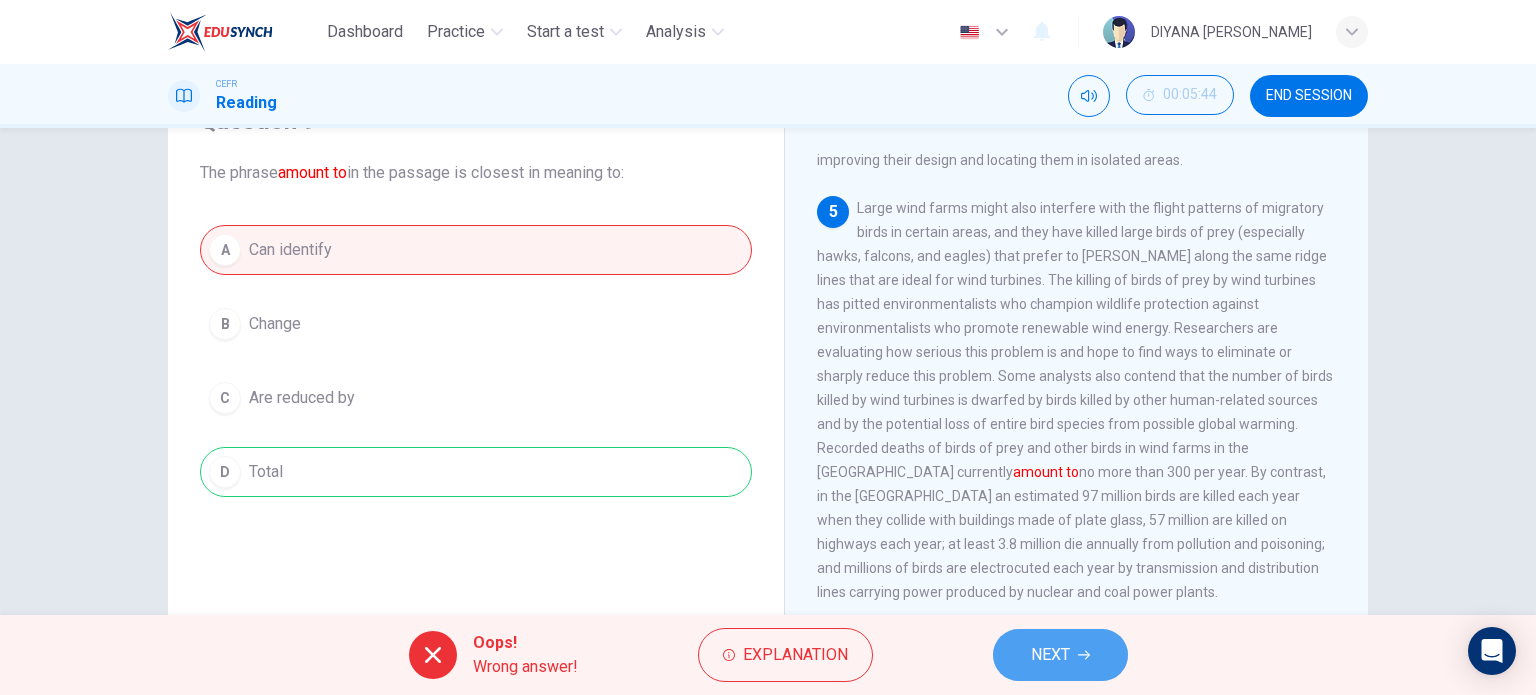click on "NEXT" at bounding box center [1060, 655] 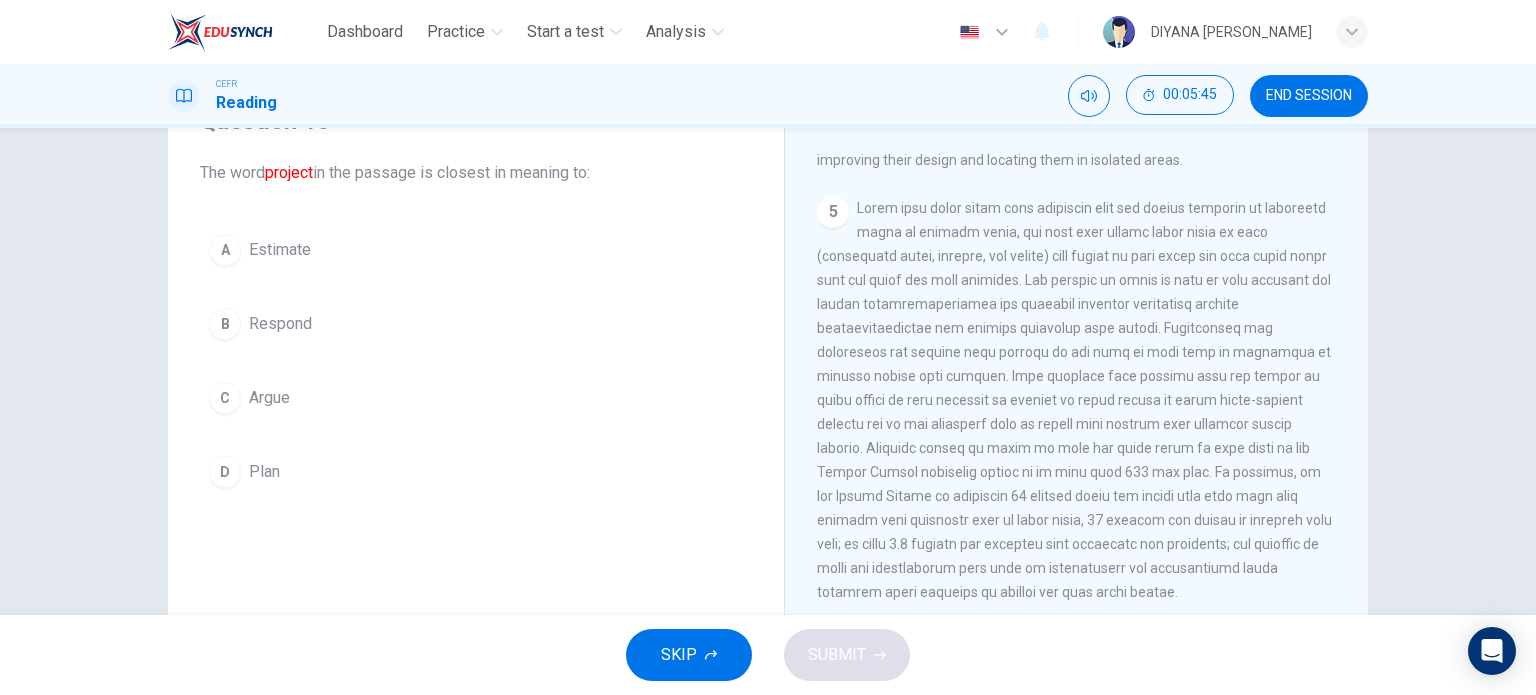 scroll, scrollTop: 88, scrollLeft: 0, axis: vertical 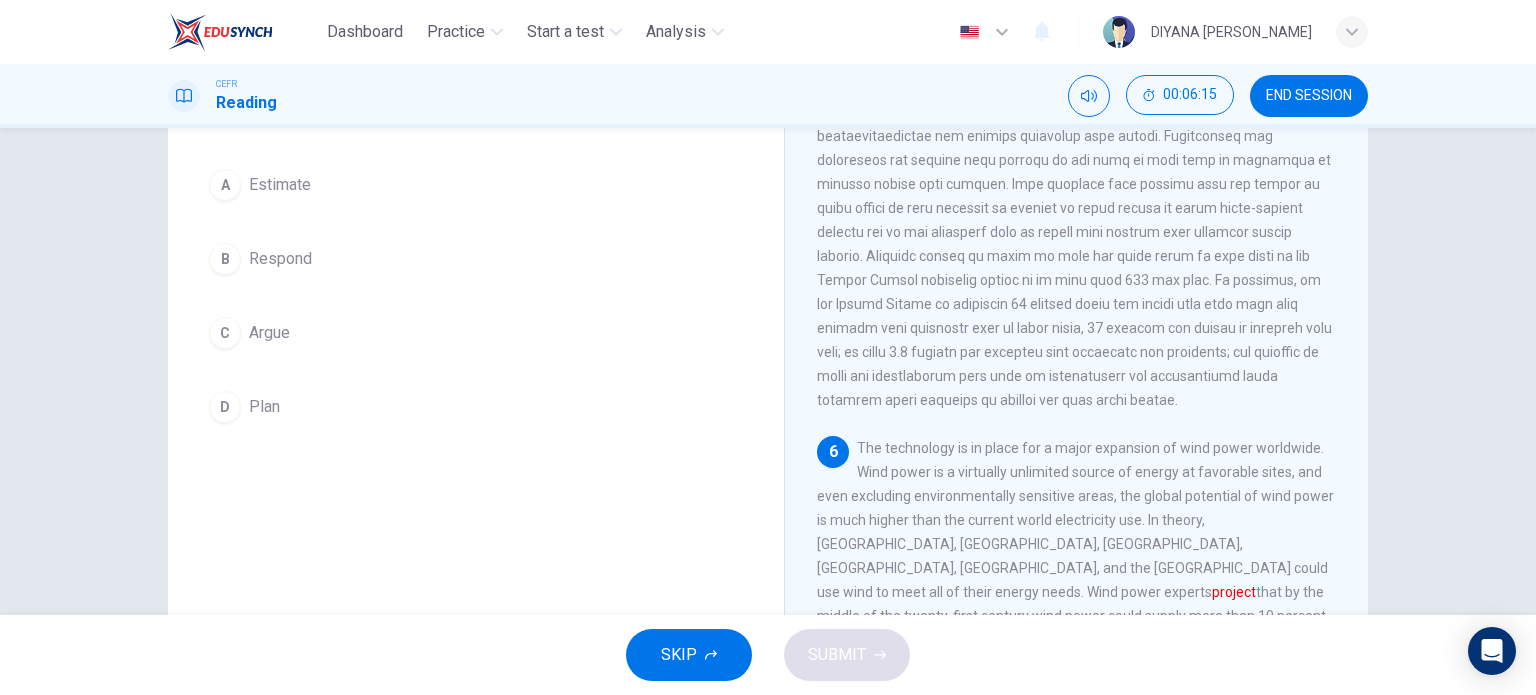 click on "D Plan" at bounding box center [476, 407] 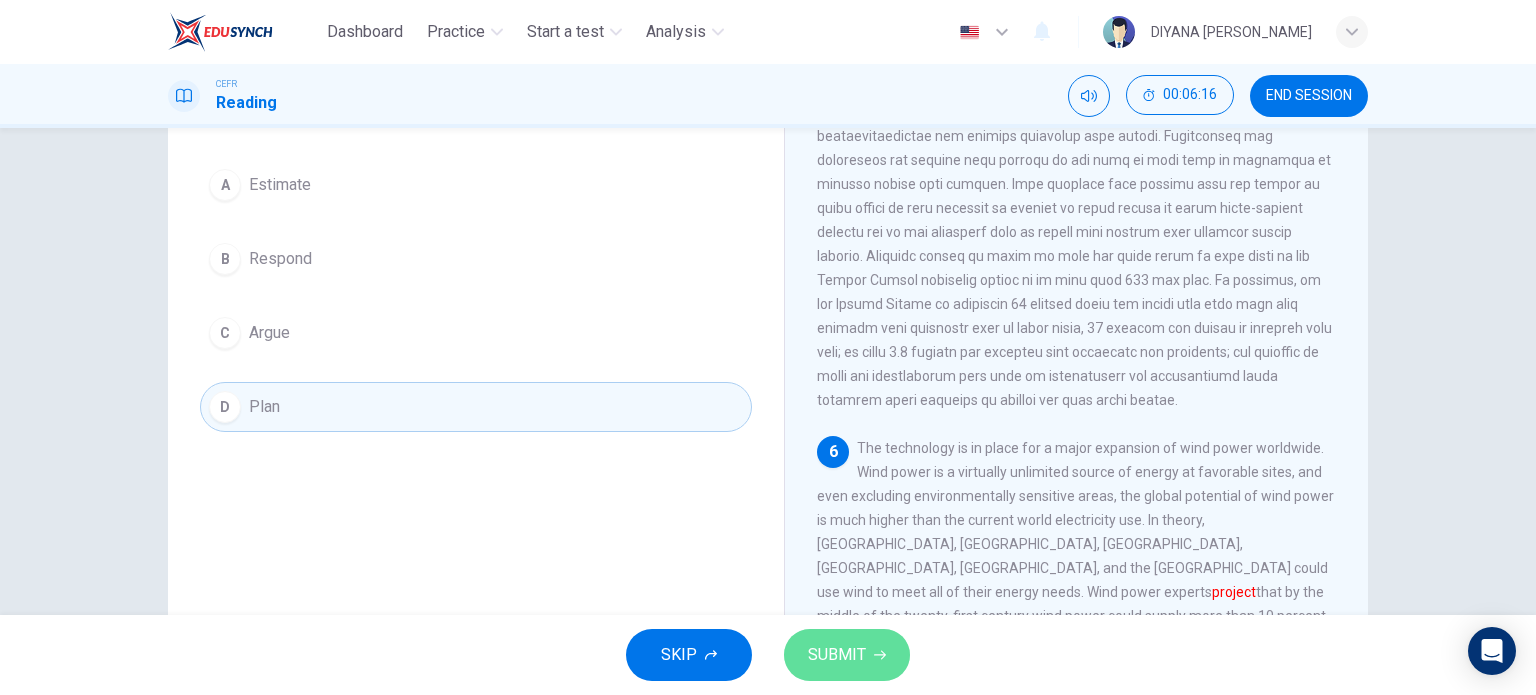 click on "SUBMIT" at bounding box center (847, 655) 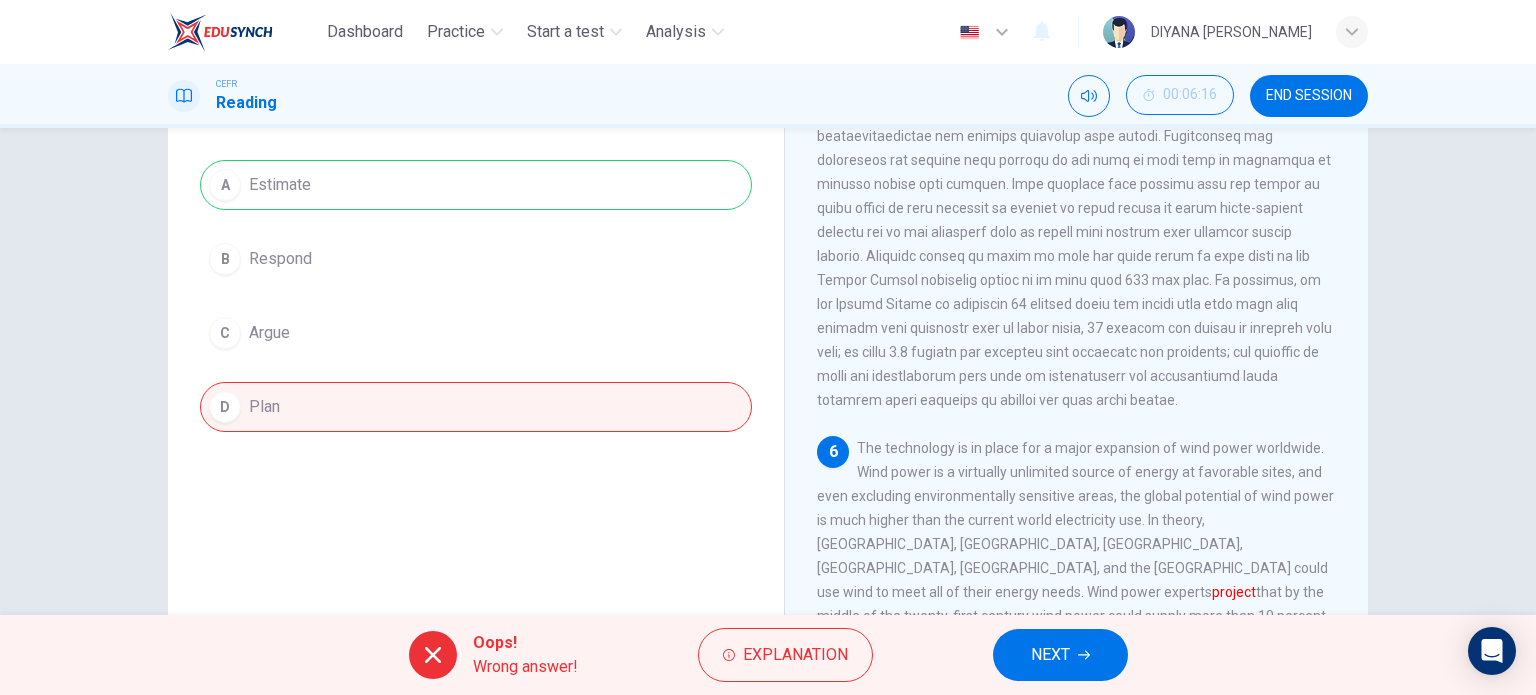 scroll, scrollTop: 900, scrollLeft: 0, axis: vertical 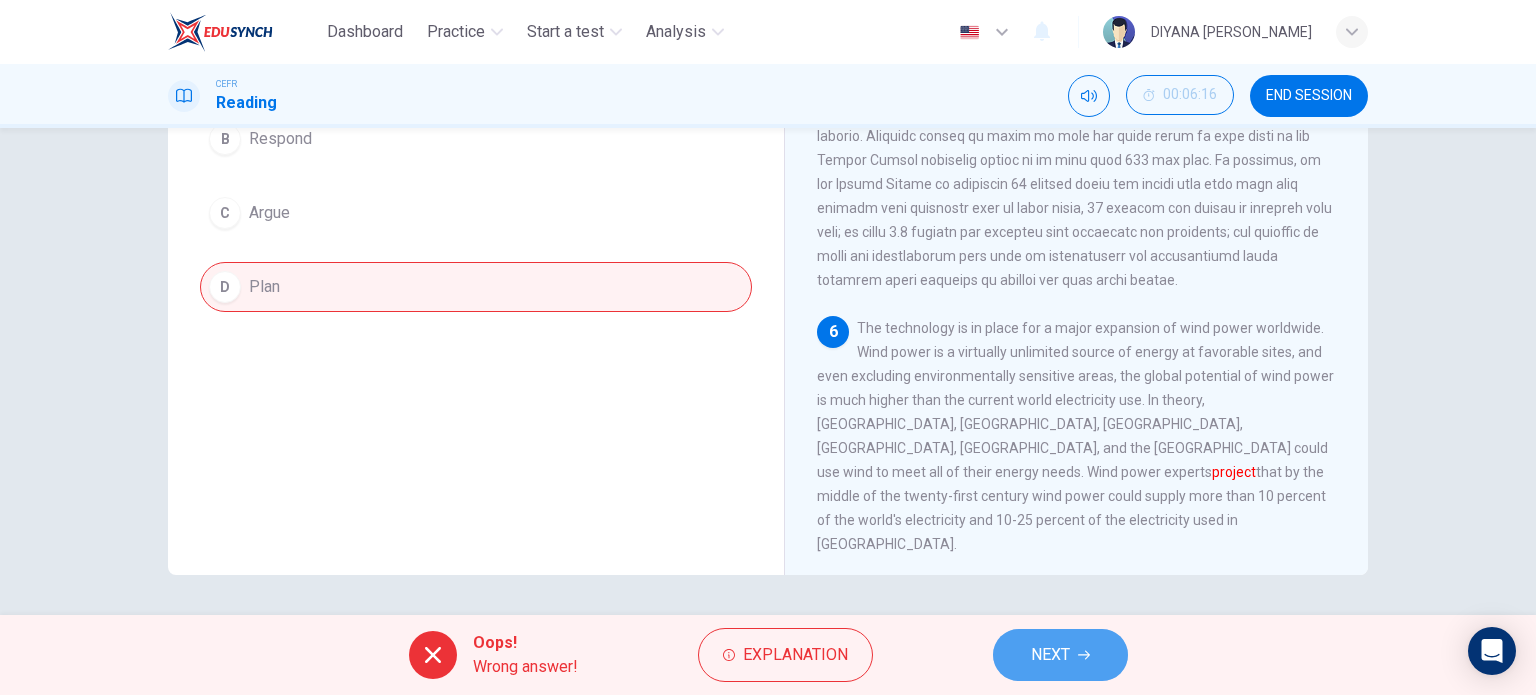 click on "NEXT" at bounding box center [1050, 655] 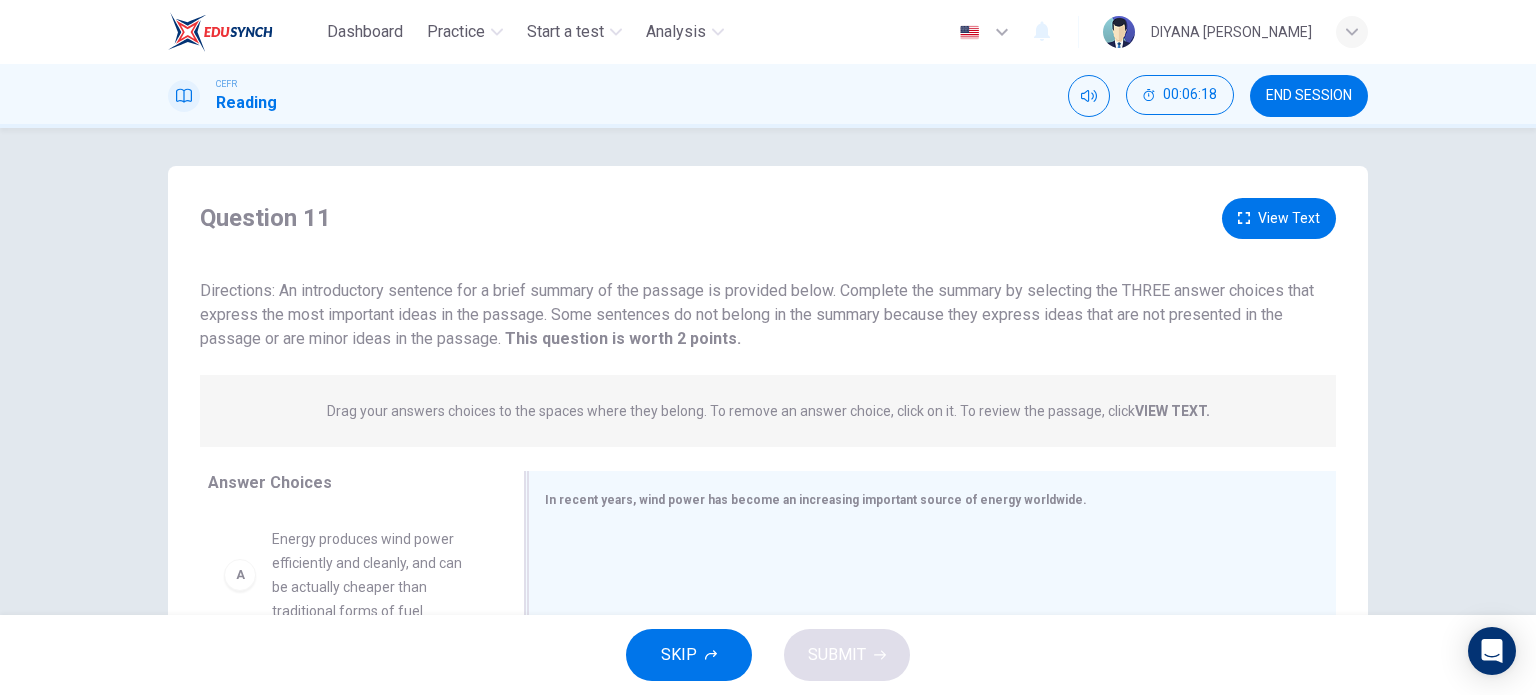 scroll, scrollTop: 232, scrollLeft: 0, axis: vertical 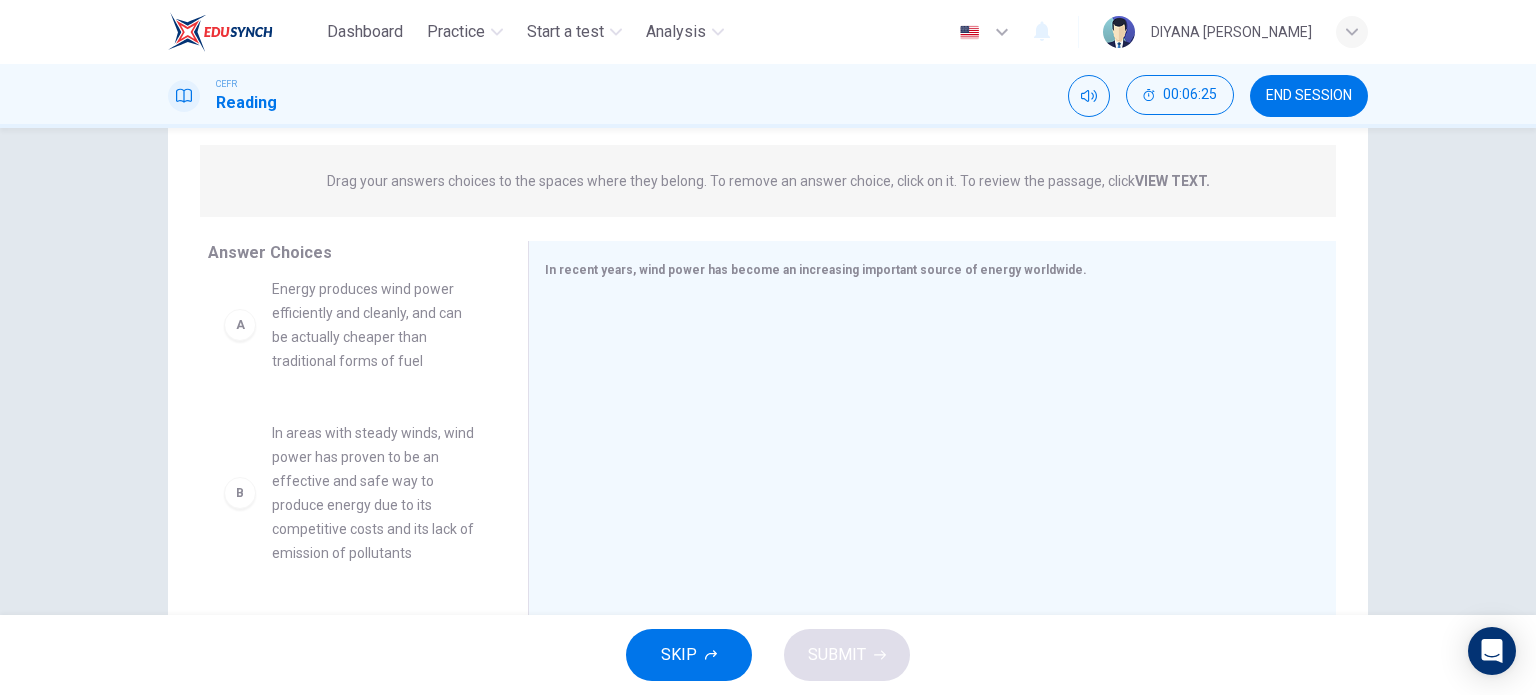 click on "Energy produces wind power efficiently and cleanly, and can be actually cheaper than traditional forms of fuel" at bounding box center (376, 325) 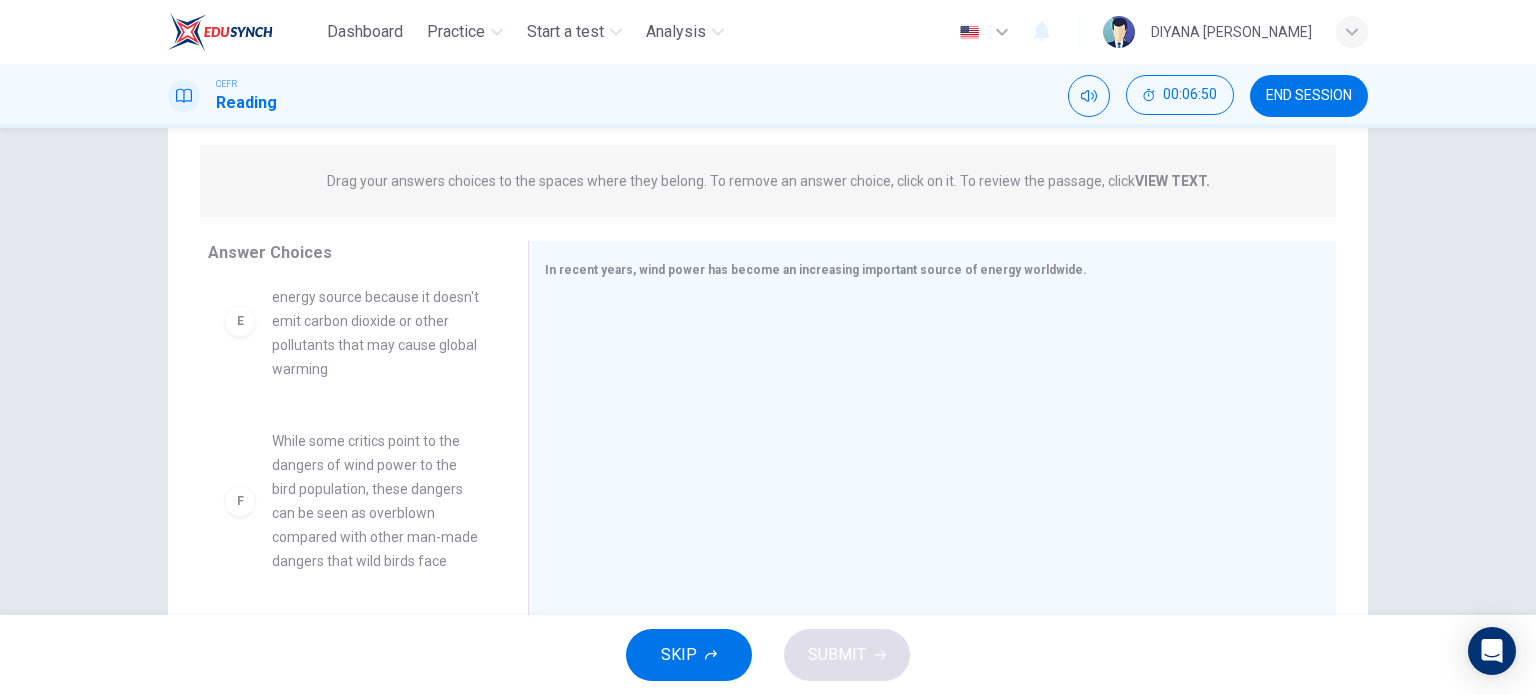 scroll, scrollTop: 0, scrollLeft: 0, axis: both 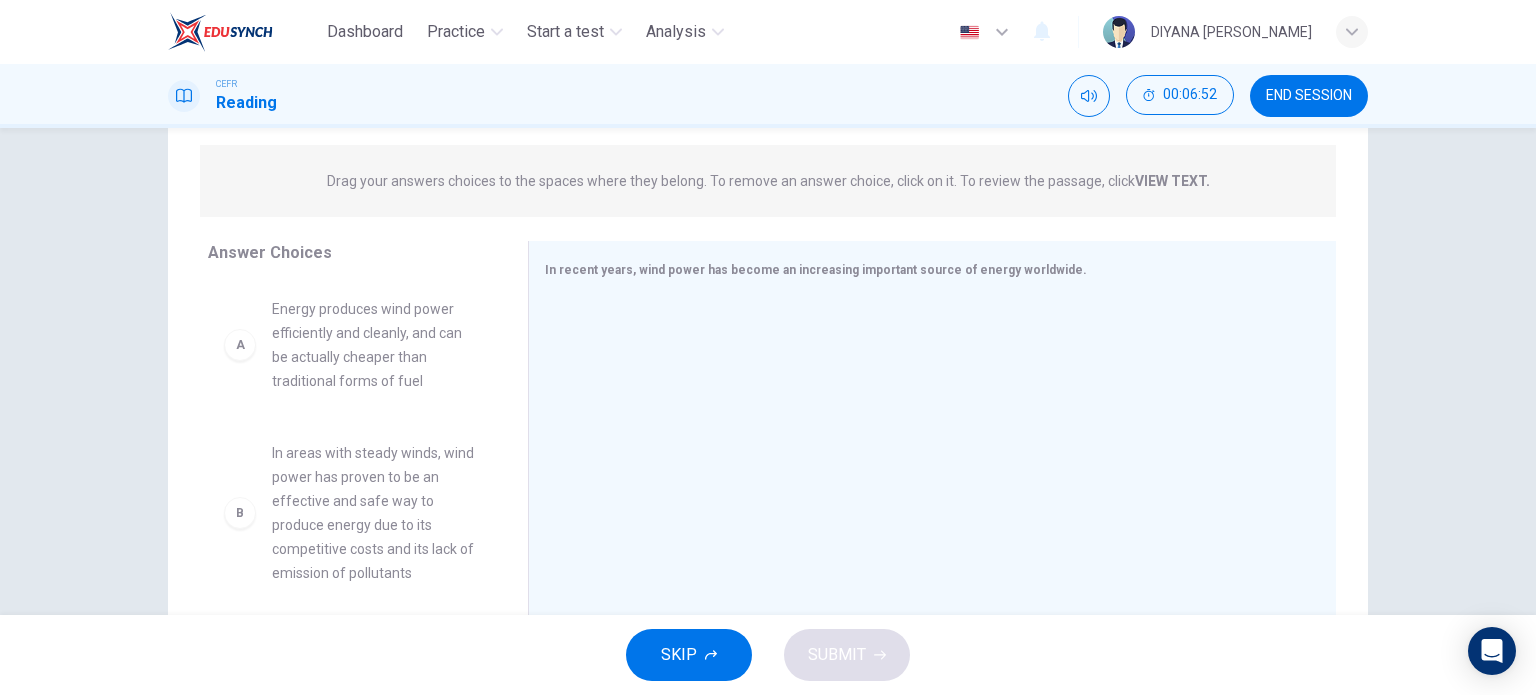 click on "Energy produces wind power efficiently and cleanly, and can be actually cheaper than traditional forms of fuel" at bounding box center [376, 345] 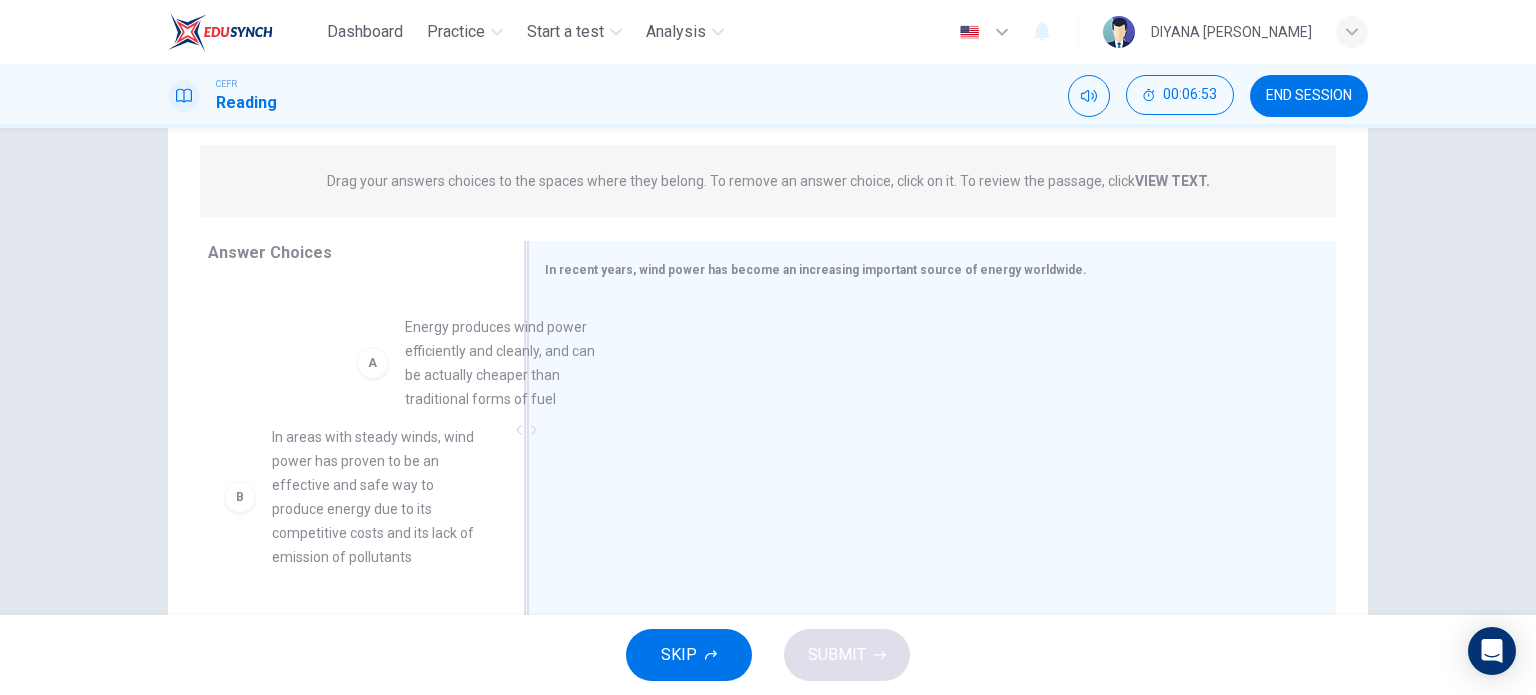 drag, startPoint x: 387, startPoint y: 359, endPoint x: 656, endPoint y: 374, distance: 269.41788 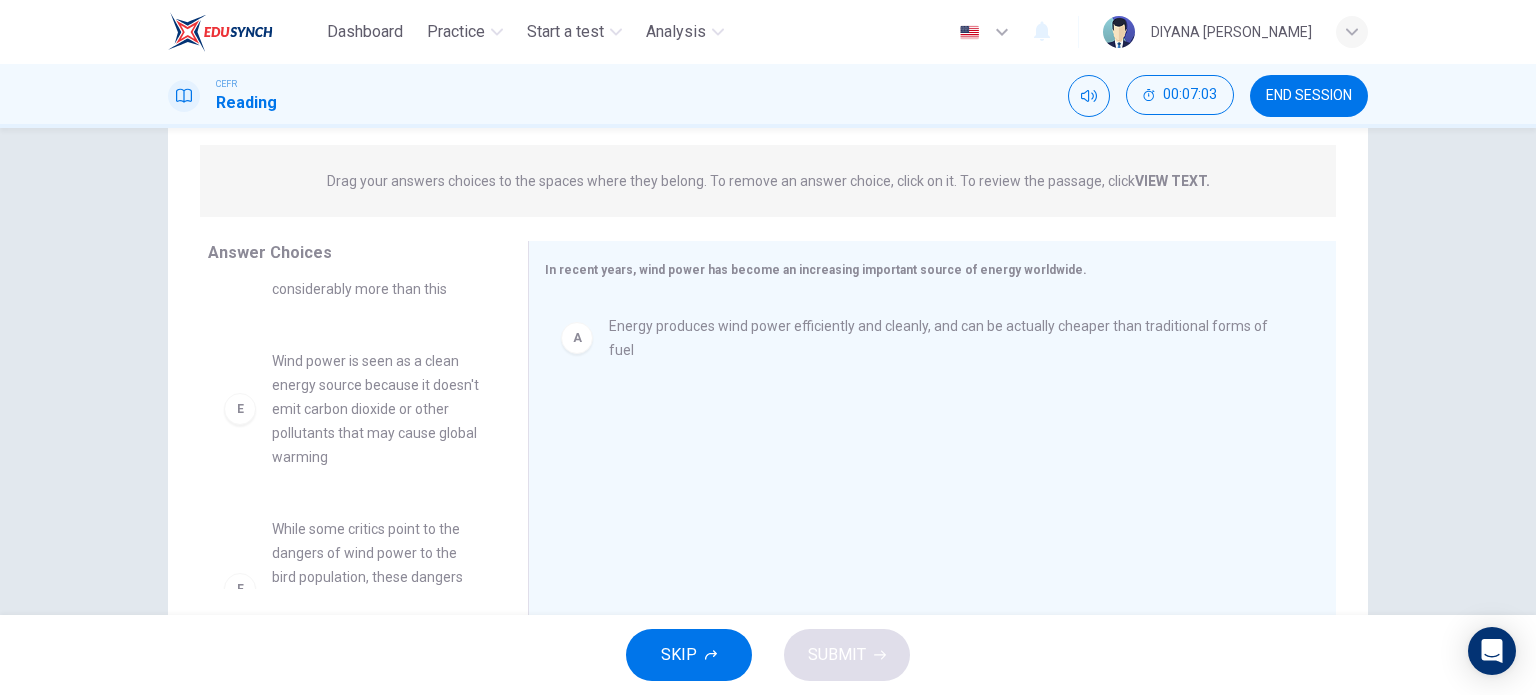 scroll, scrollTop: 524, scrollLeft: 0, axis: vertical 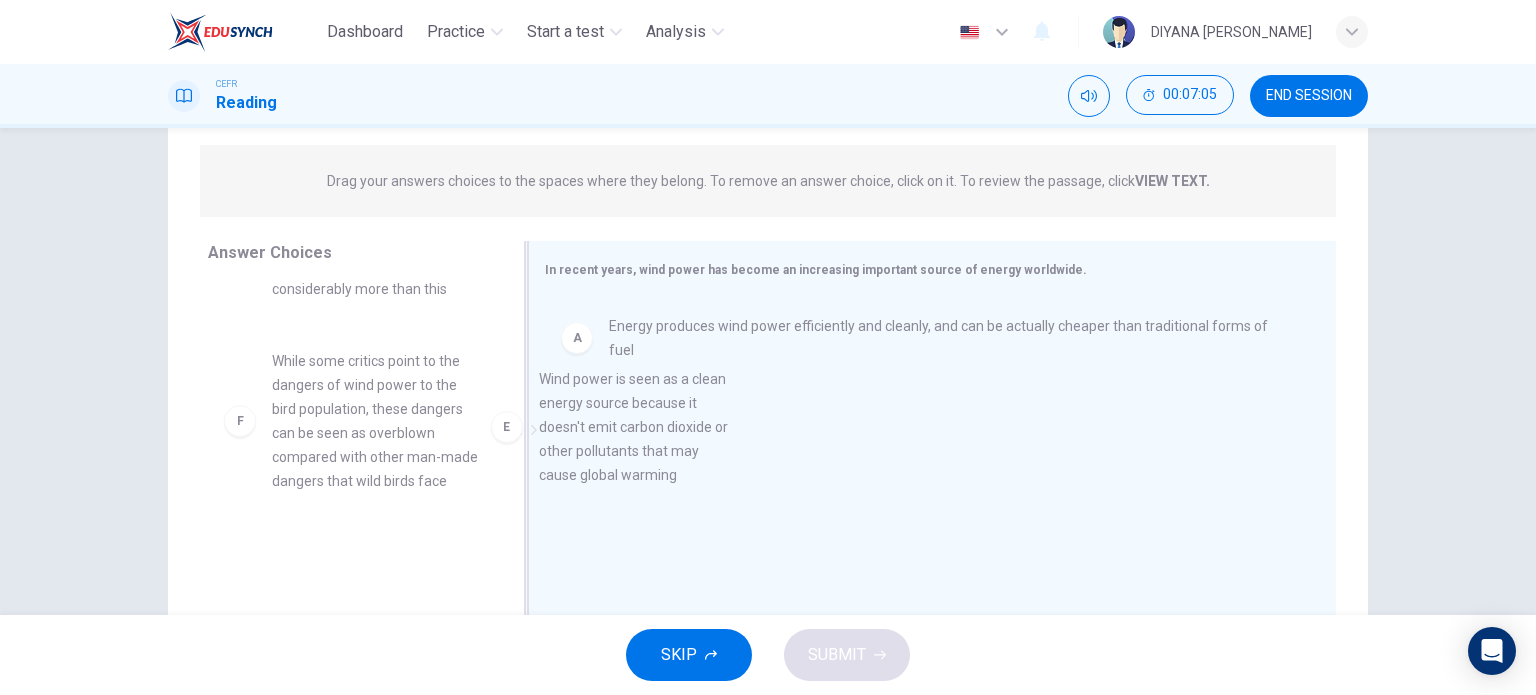 drag, startPoint x: 408, startPoint y: 418, endPoint x: 694, endPoint y: 438, distance: 286.69846 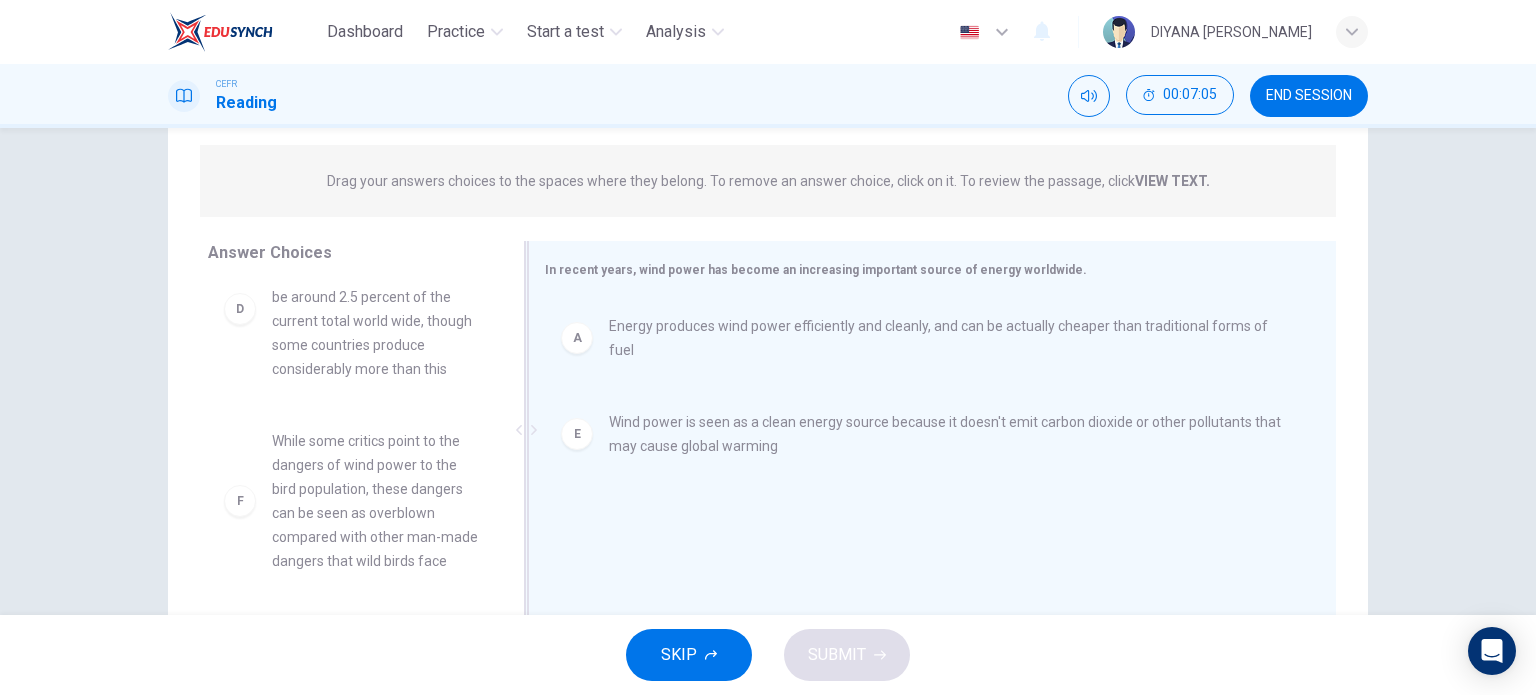 scroll, scrollTop: 468, scrollLeft: 0, axis: vertical 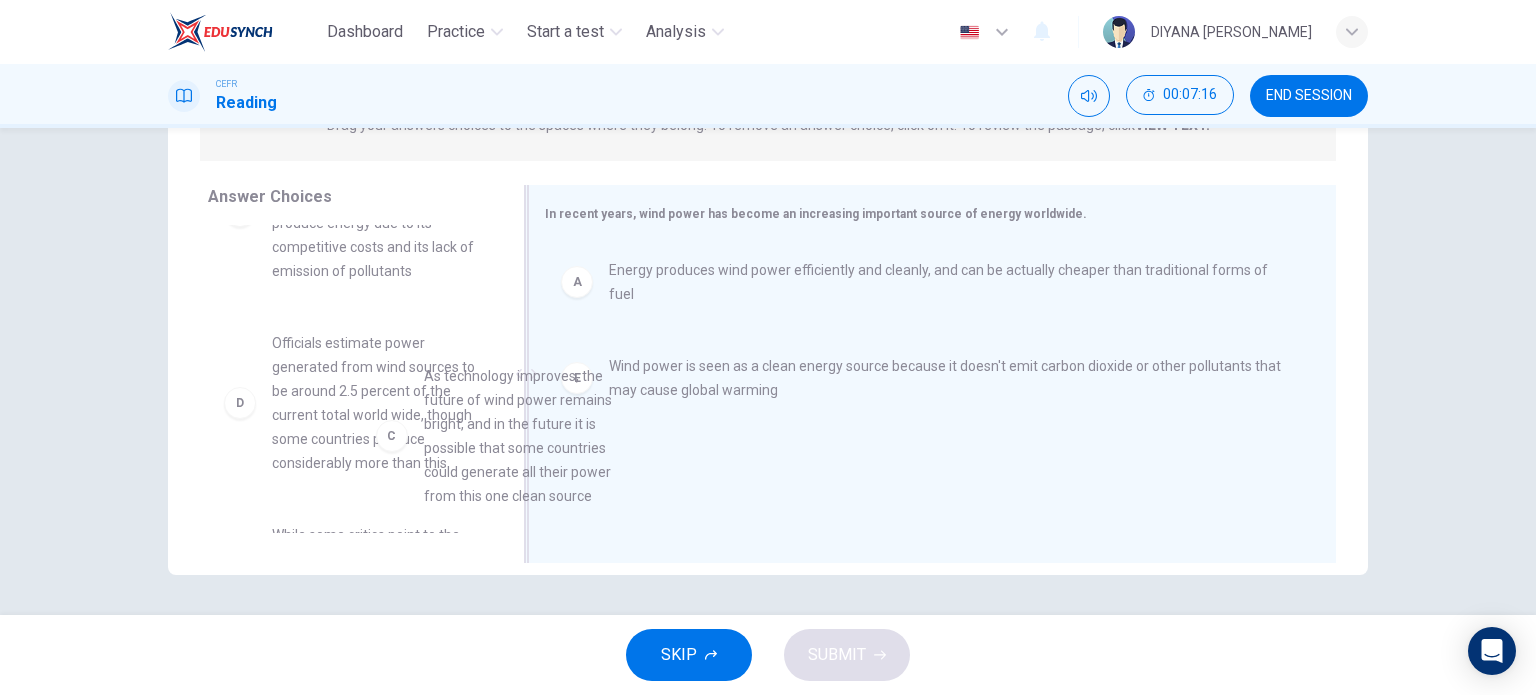 drag, startPoint x: 378, startPoint y: 379, endPoint x: 636, endPoint y: 436, distance: 264.2215 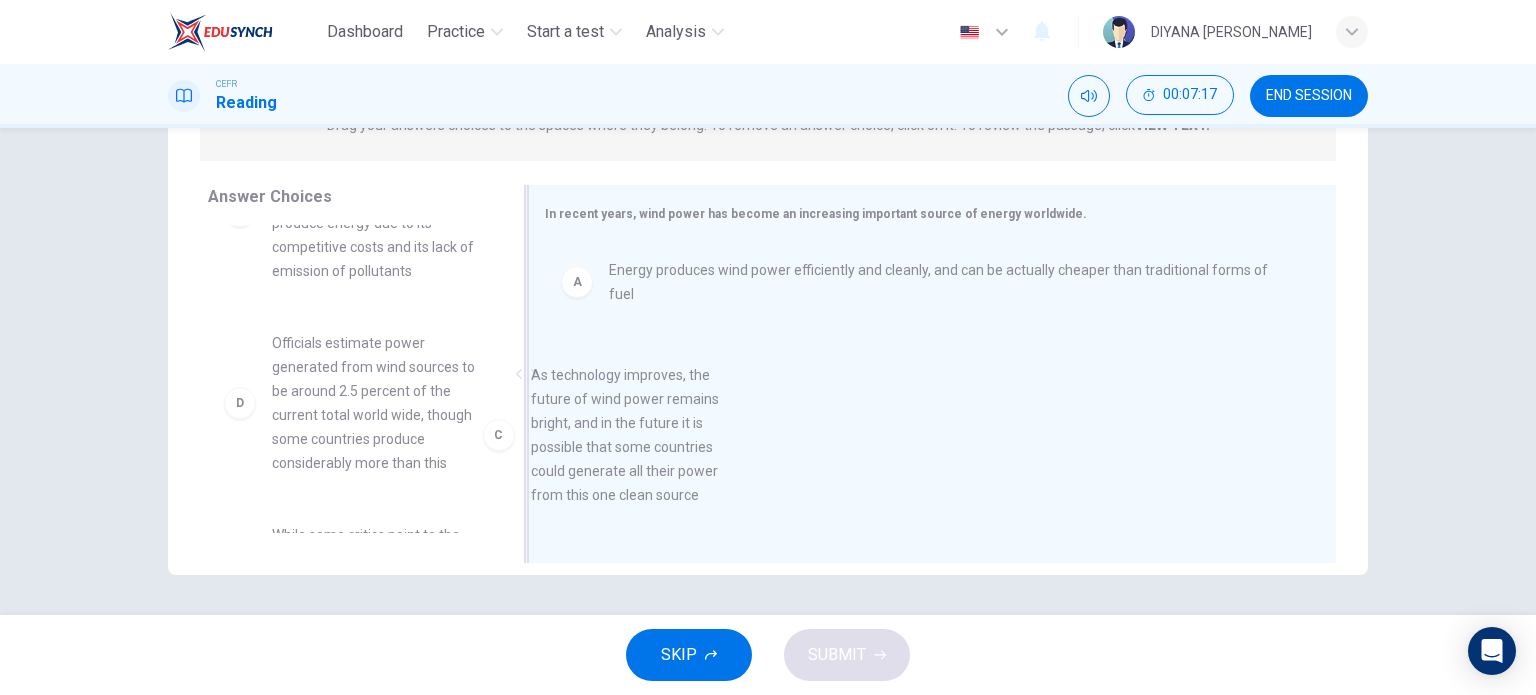 drag, startPoint x: 400, startPoint y: 435, endPoint x: 716, endPoint y: 478, distance: 318.9122 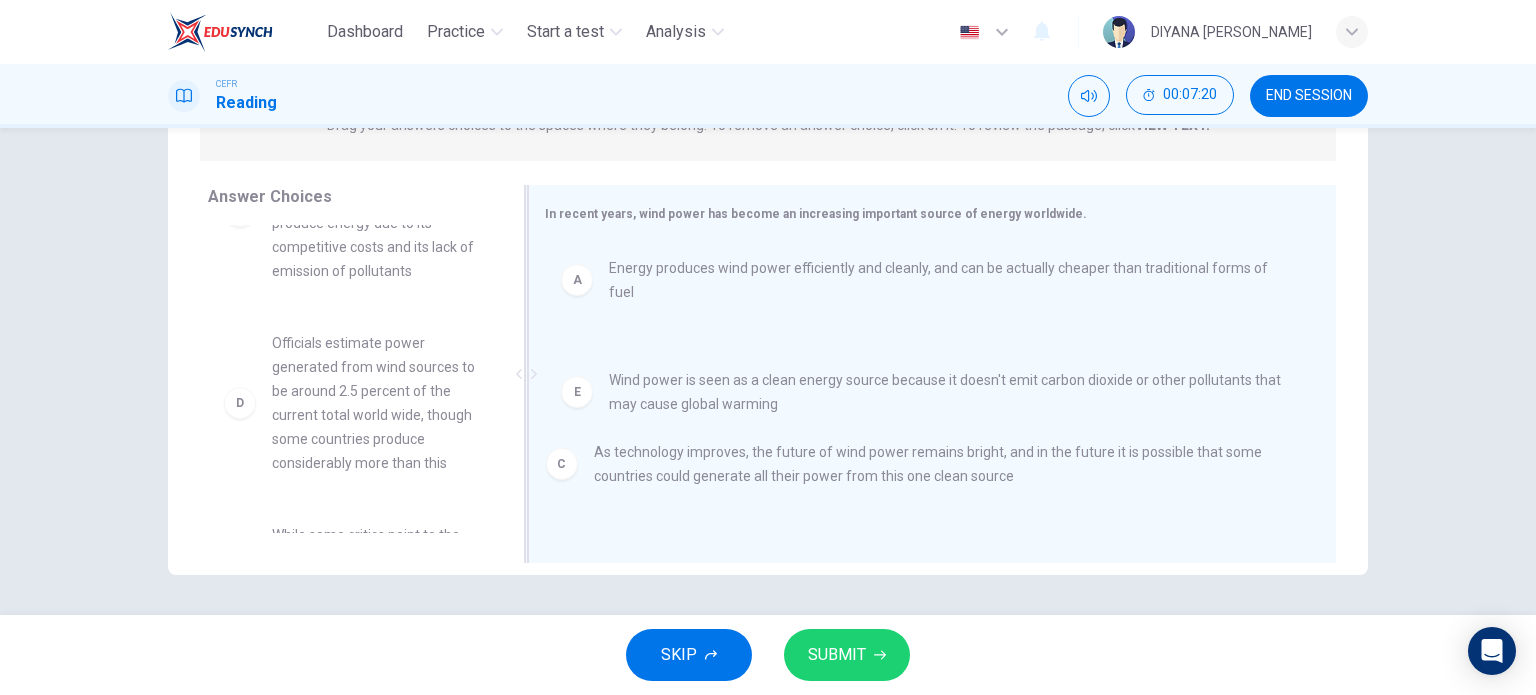 drag, startPoint x: 671, startPoint y: 393, endPoint x: 660, endPoint y: 491, distance: 98.61542 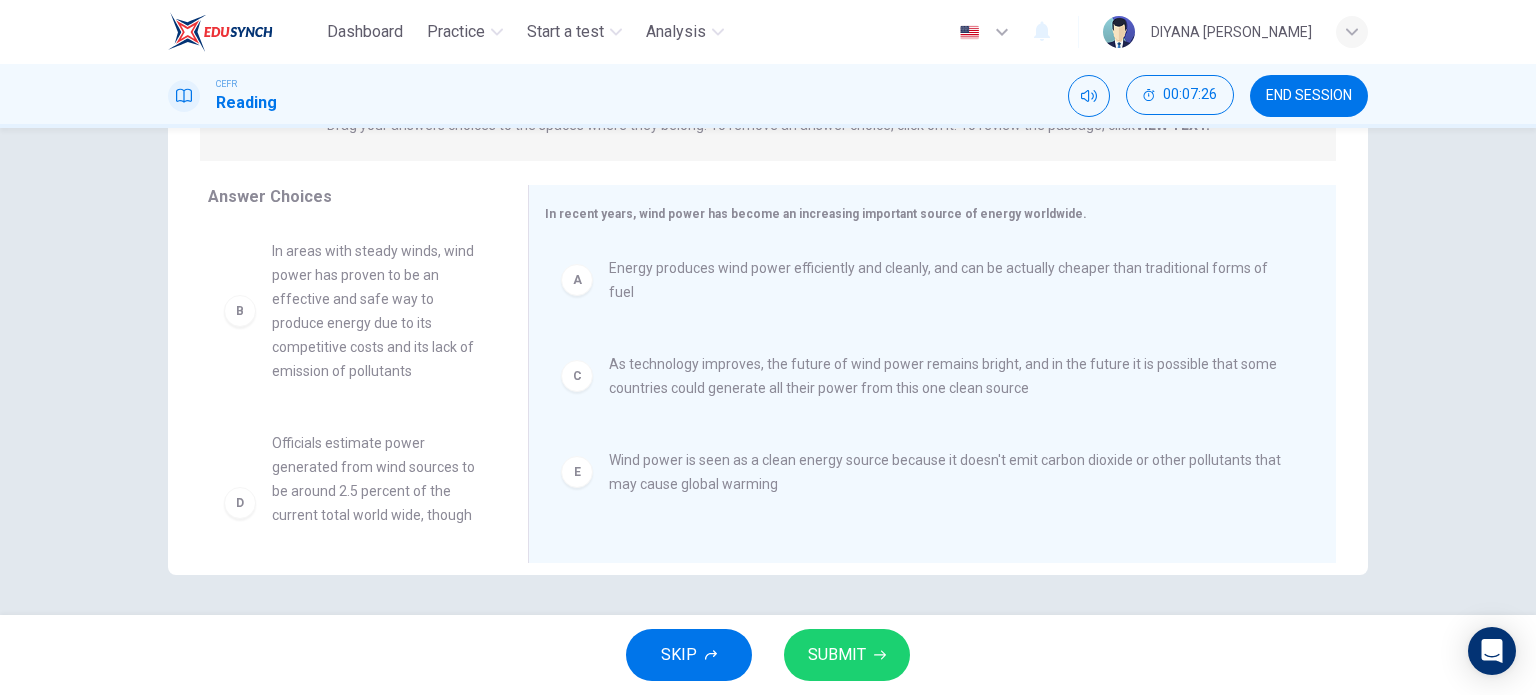 scroll, scrollTop: 0, scrollLeft: 0, axis: both 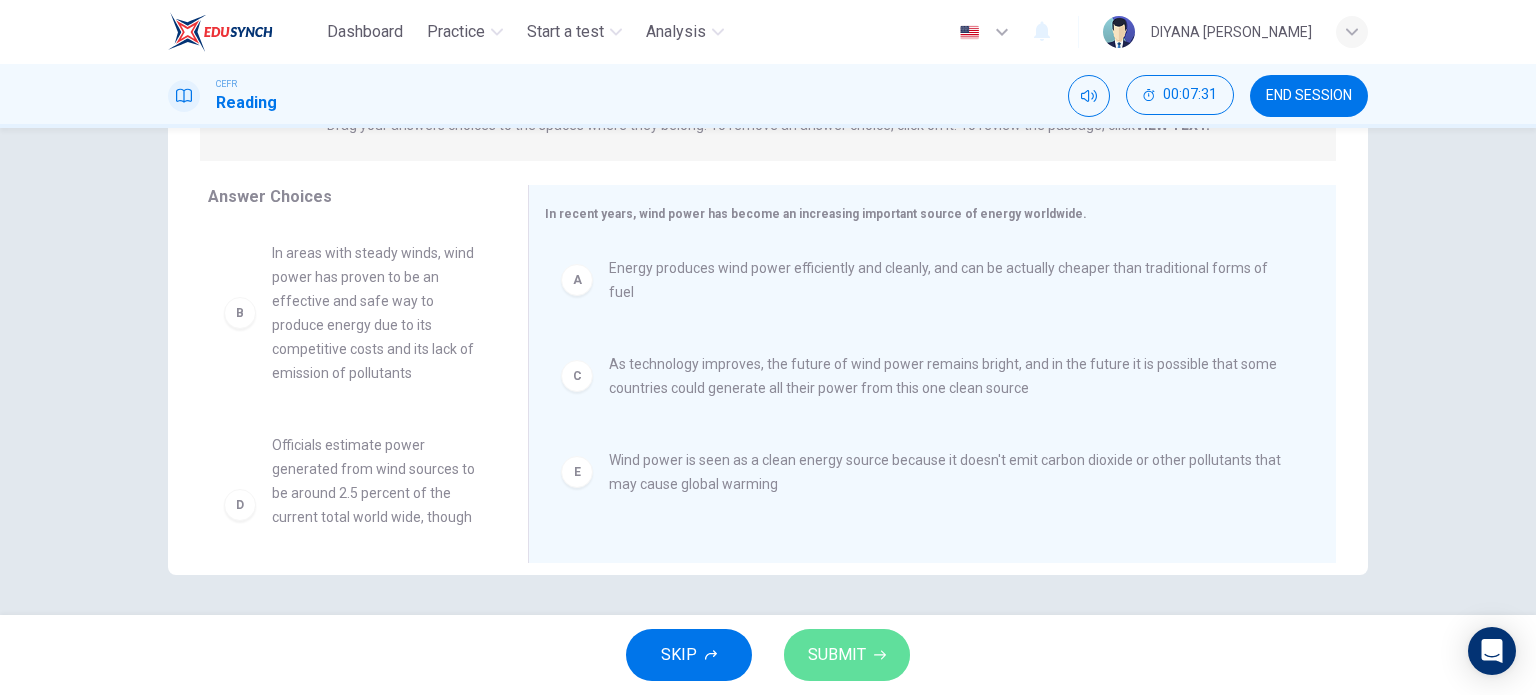 click on "SUBMIT" at bounding box center [847, 655] 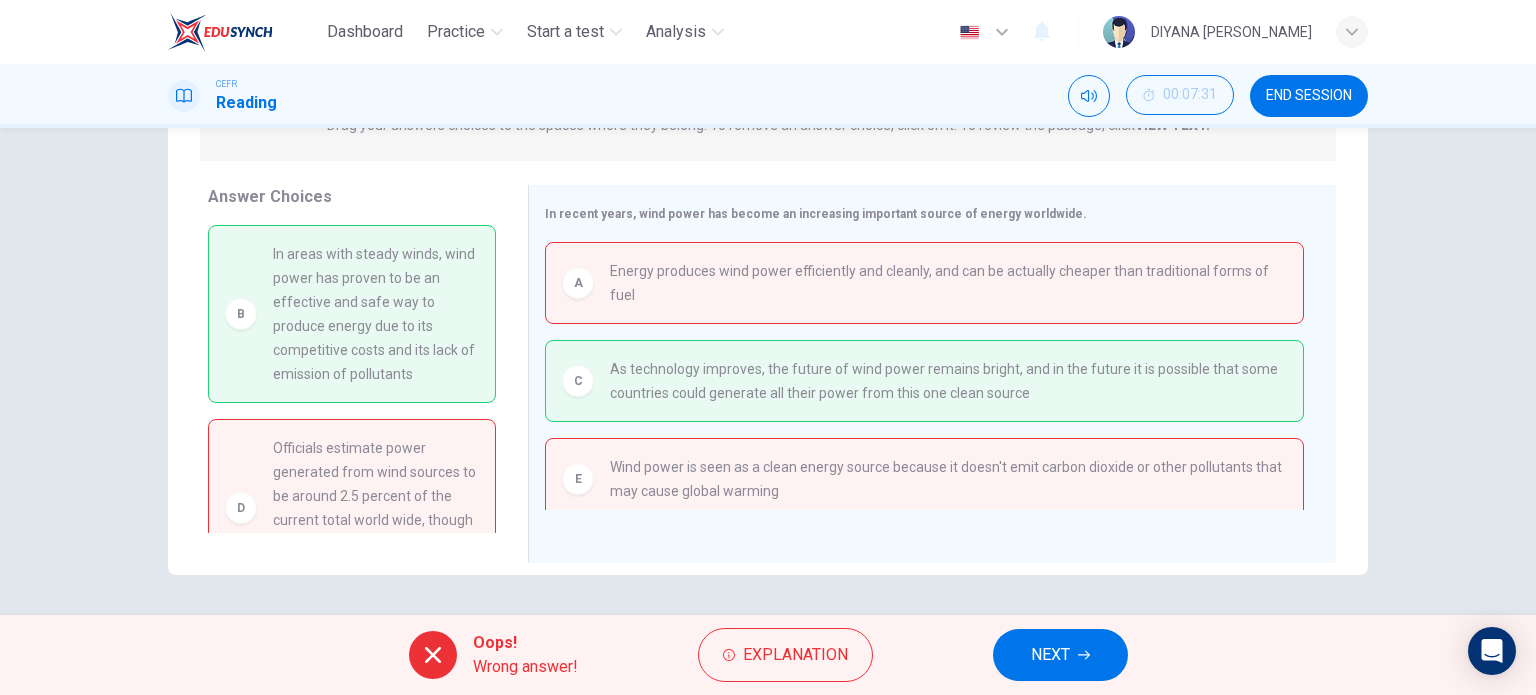 scroll, scrollTop: 8, scrollLeft: 0, axis: vertical 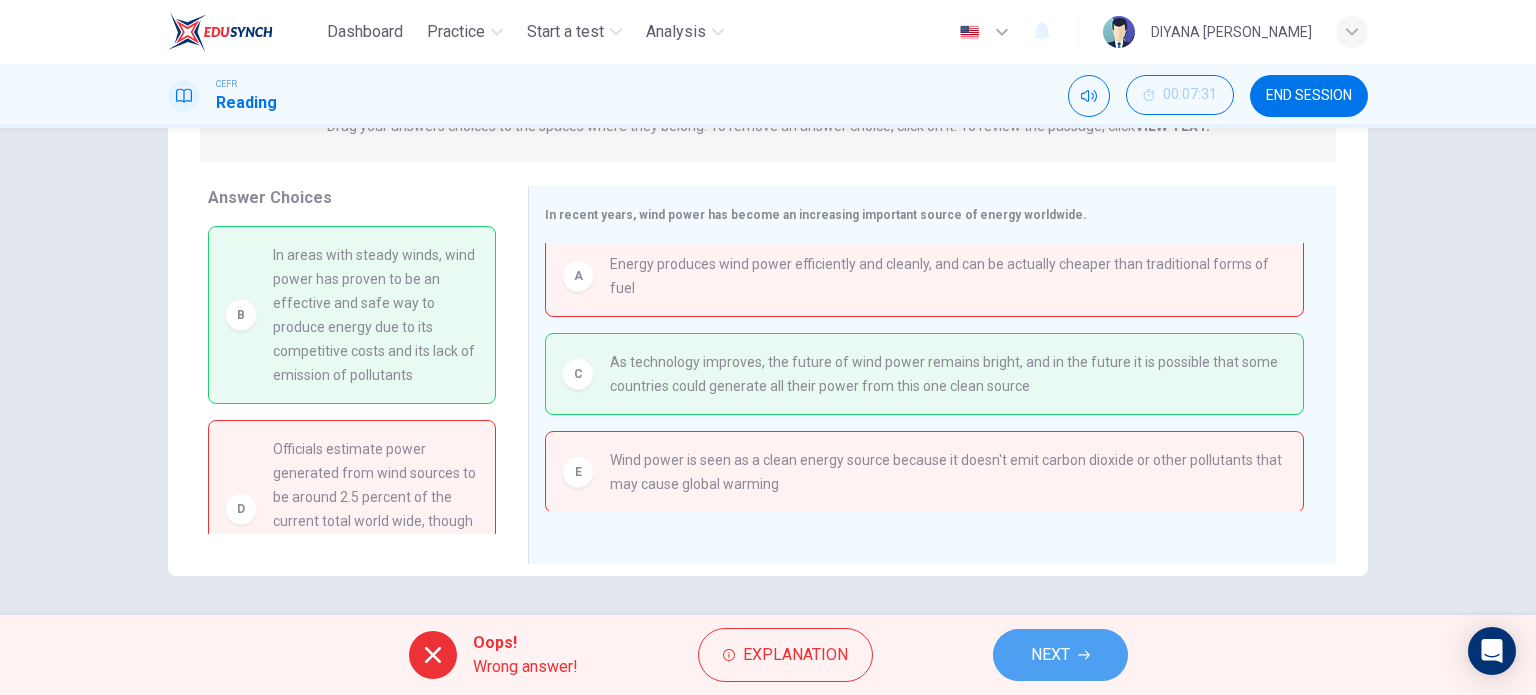 click on "NEXT" at bounding box center (1050, 655) 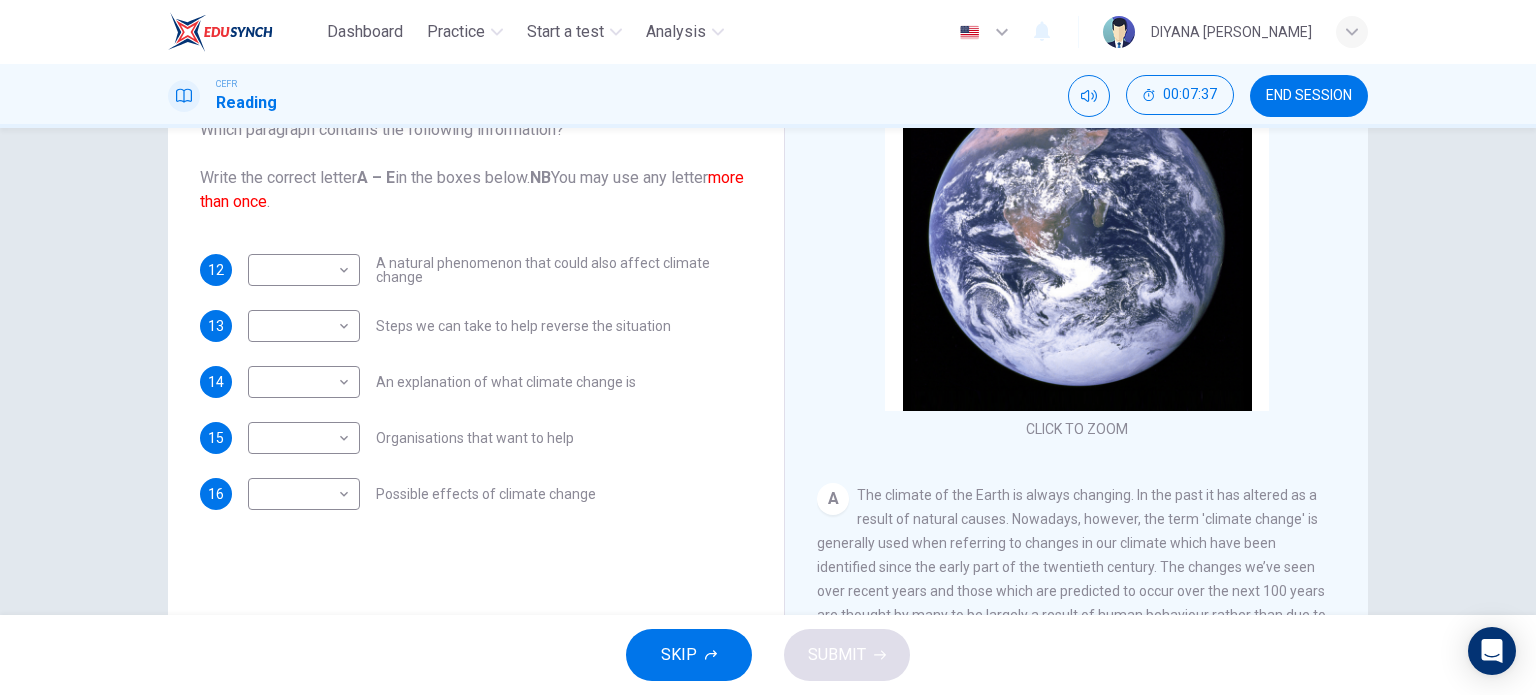 scroll, scrollTop: 204, scrollLeft: 0, axis: vertical 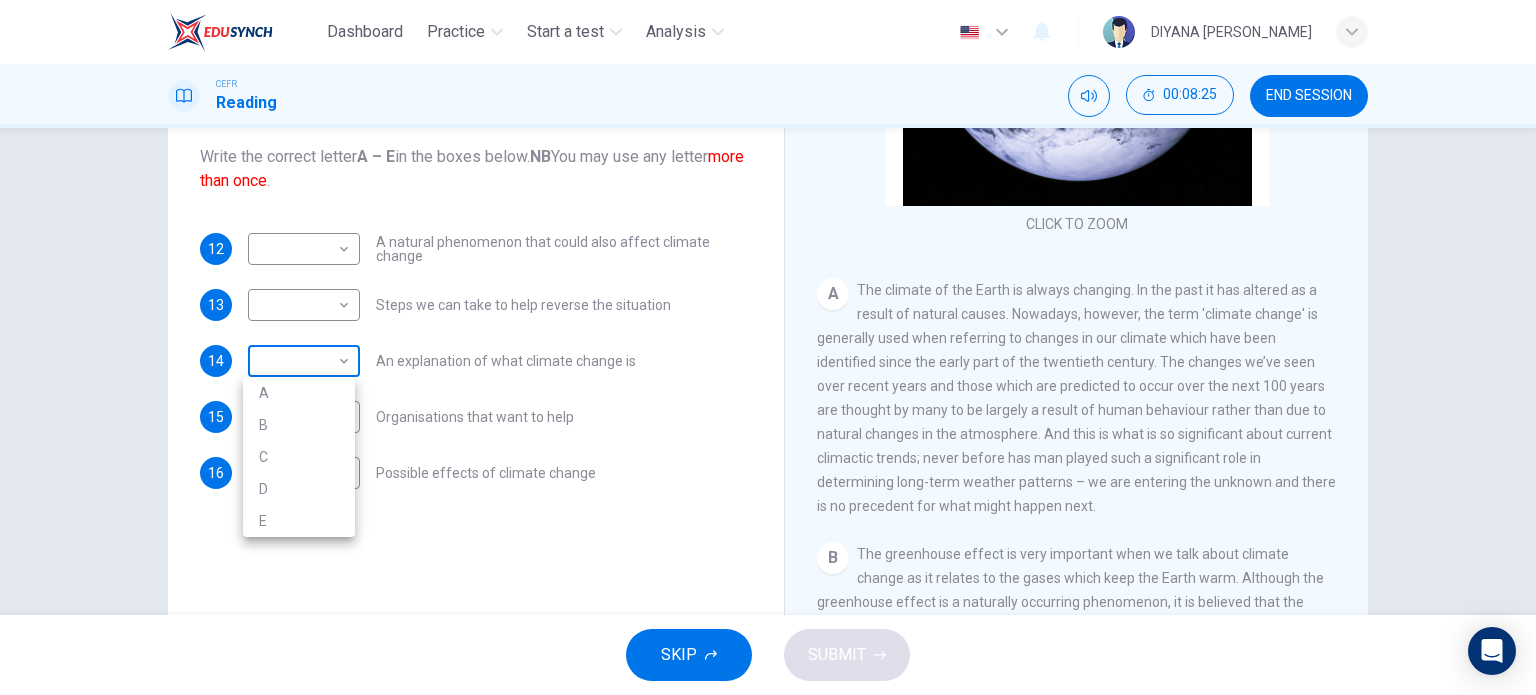 click on "Dashboard Practice Start a test Analysis English en ​ DIYANA SAFFIYA BINTI MOHD FADIR CEFR Reading 00:08:25 END SESSION Questions 12 - 16 The Reading Passage has 5 paragraphs,  A – E . Which paragraph contains the following information?  Write the correct letter  A – E  in the boxes below.
NB  You may use any letter  more than once . 12 ​ ​ A natural phenomenon that could also affect climate change 13 ​ ​ Steps we can take to help reverse the situation 14 ​ ​ An explanation of what climate change is 15 ​ ​ Organisations that want to help 16 ​ ​ Possible effects of climate change The Climate of the Earth CLICK TO ZOOM Click to Zoom A B C D E SKIP SUBMIT EduSynch - Online Language Proficiency Testing
Dashboard Practice Start a test Analysis Notifications © Copyright  2025 A B C D E" at bounding box center [768, 347] 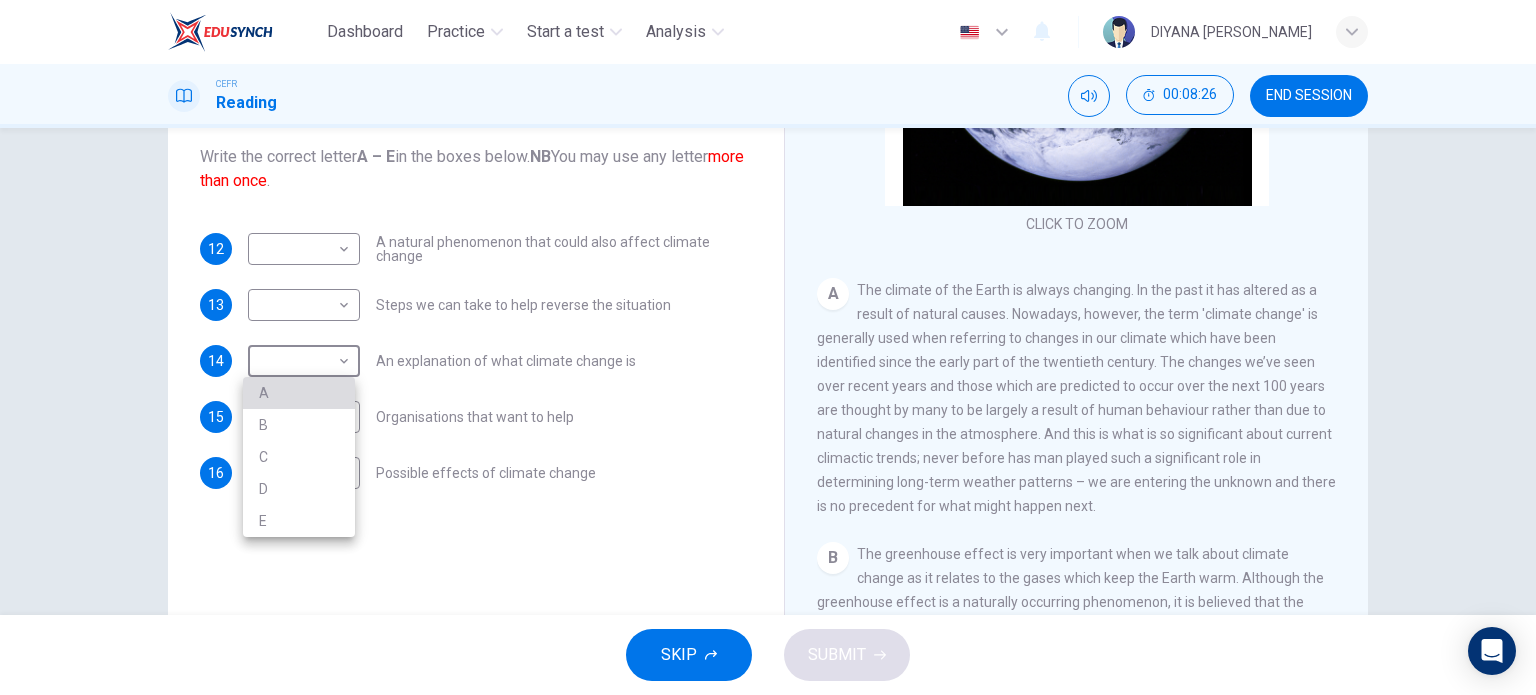 click on "A" at bounding box center [299, 393] 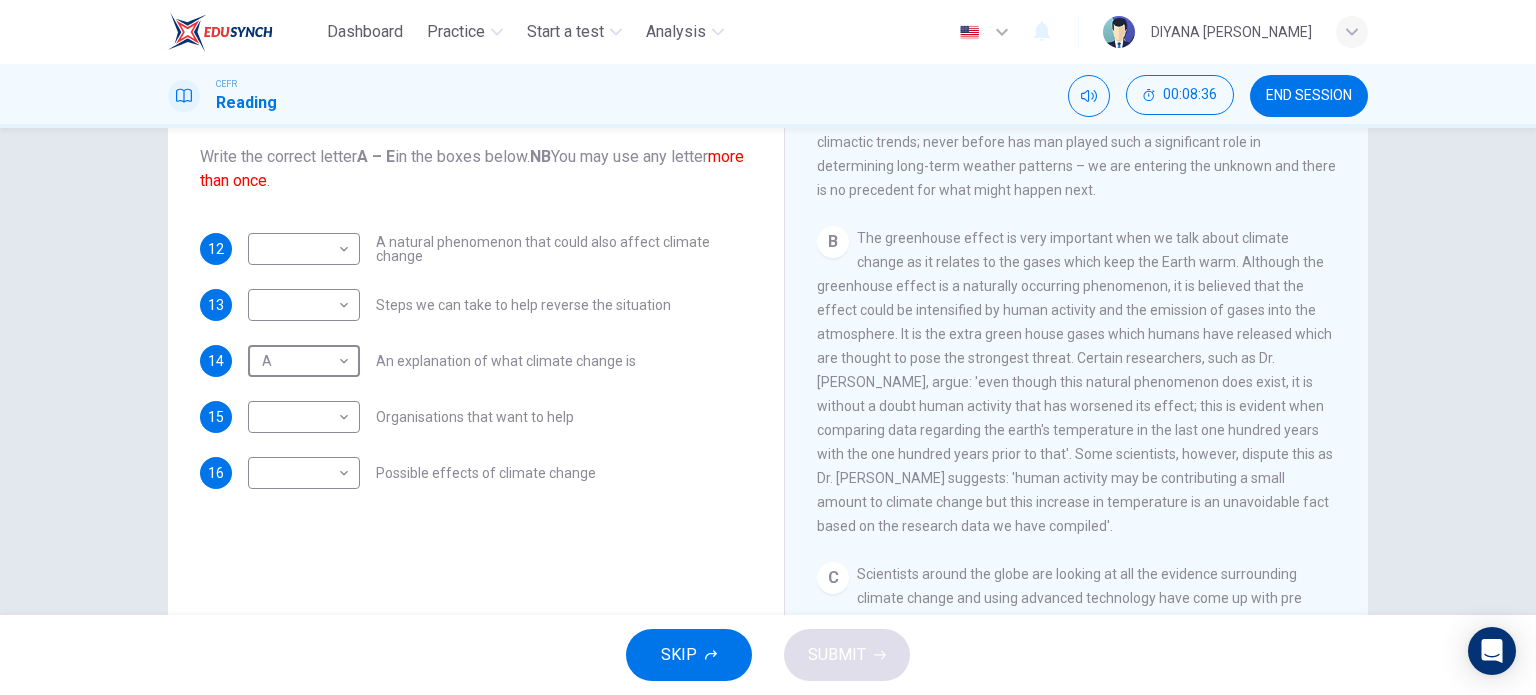 scroll, scrollTop: 500, scrollLeft: 0, axis: vertical 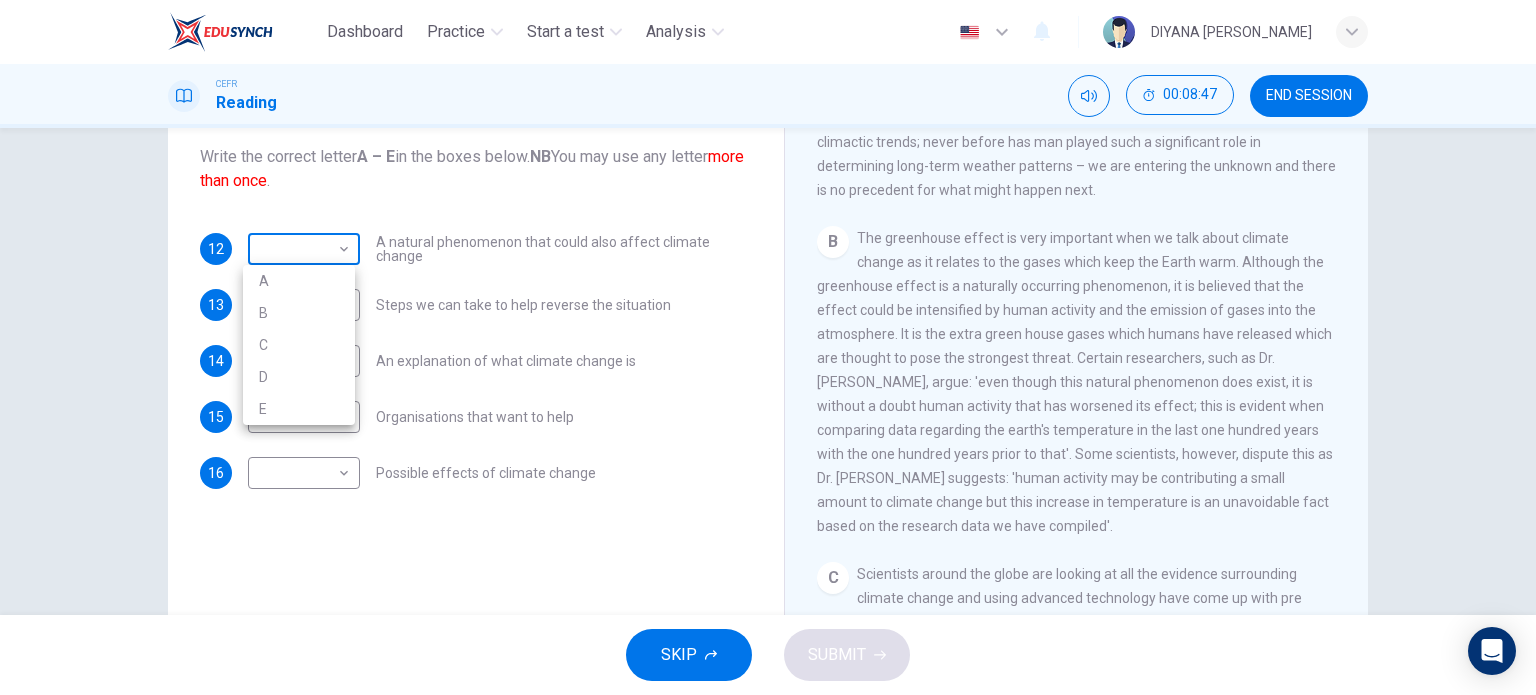 click on "Dashboard Practice Start a test Analysis English en ​ DIYANA SAFFIYA BINTI MOHD FADIR CEFR Reading 00:08:47 END SESSION Questions 12 - 16 The Reading Passage has 5 paragraphs,  A – E . Which paragraph contains the following information?  Write the correct letter  A – E  in the boxes below.
NB  You may use any letter  more than once . 12 ​ ​ A natural phenomenon that could also affect climate change 13 ​ ​ Steps we can take to help reverse the situation 14 A A ​ An explanation of what climate change is 15 ​ ​ Organisations that want to help 16 ​ ​ Possible effects of climate change The Climate of the Earth CLICK TO ZOOM Click to Zoom A B C D E SKIP SUBMIT EduSynch - Online Language Proficiency Testing
Dashboard Practice Start a test Analysis Notifications © Copyright  2025 A B C D E" at bounding box center [768, 347] 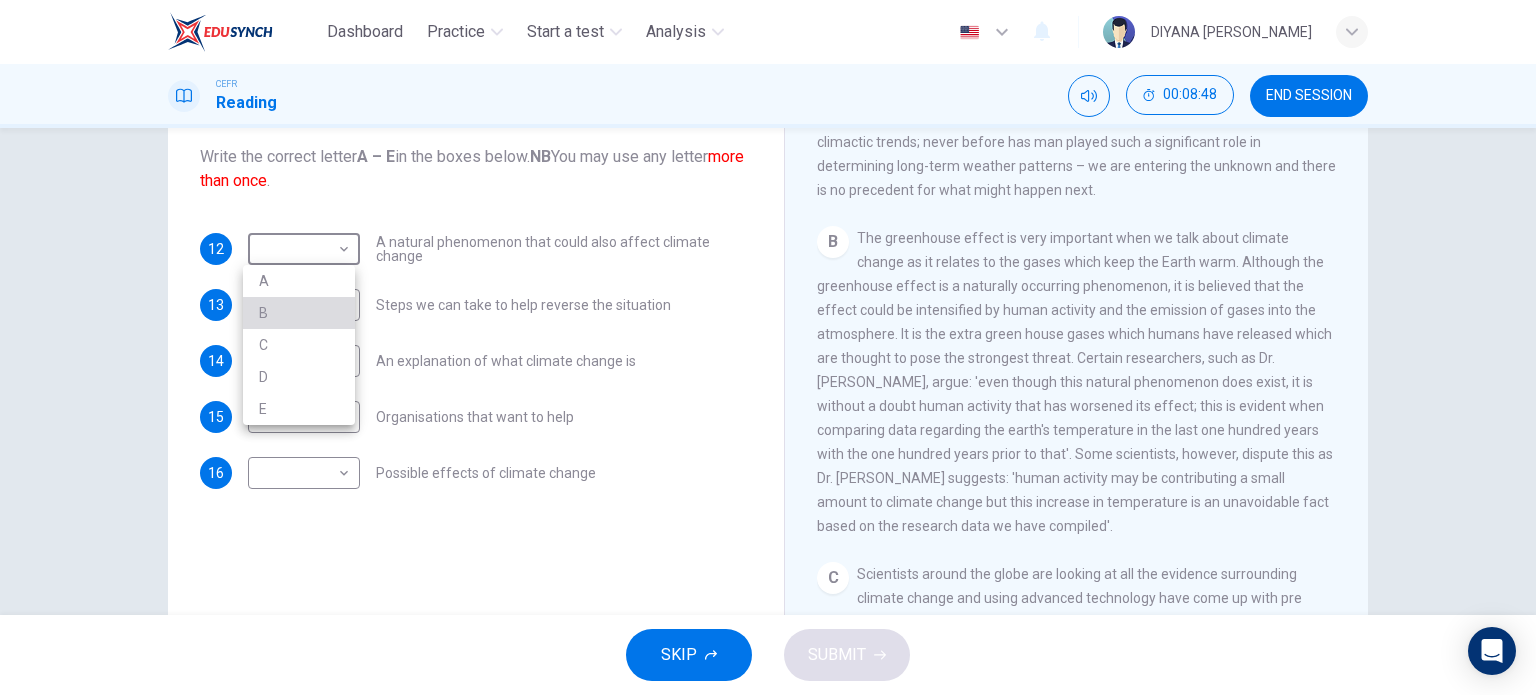 click on "B" at bounding box center (299, 313) 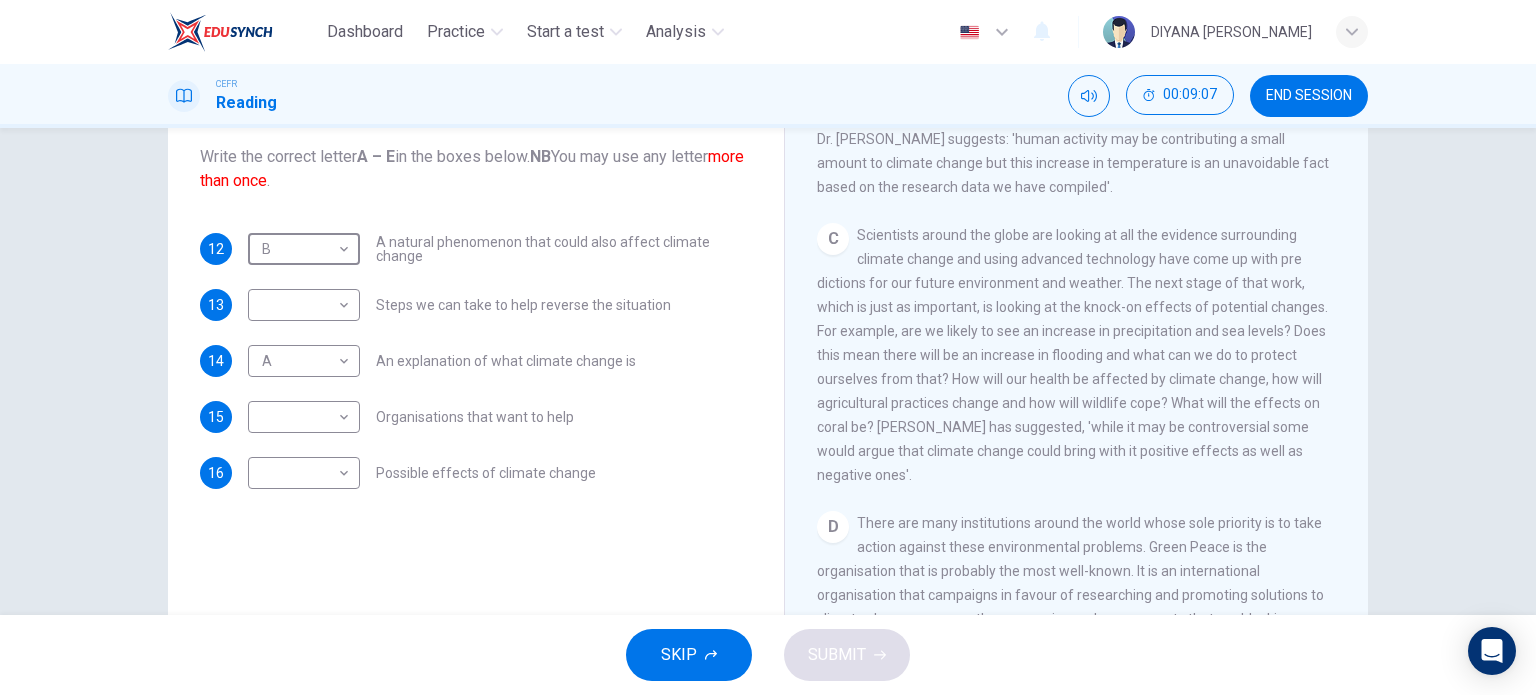 scroll, scrollTop: 840, scrollLeft: 0, axis: vertical 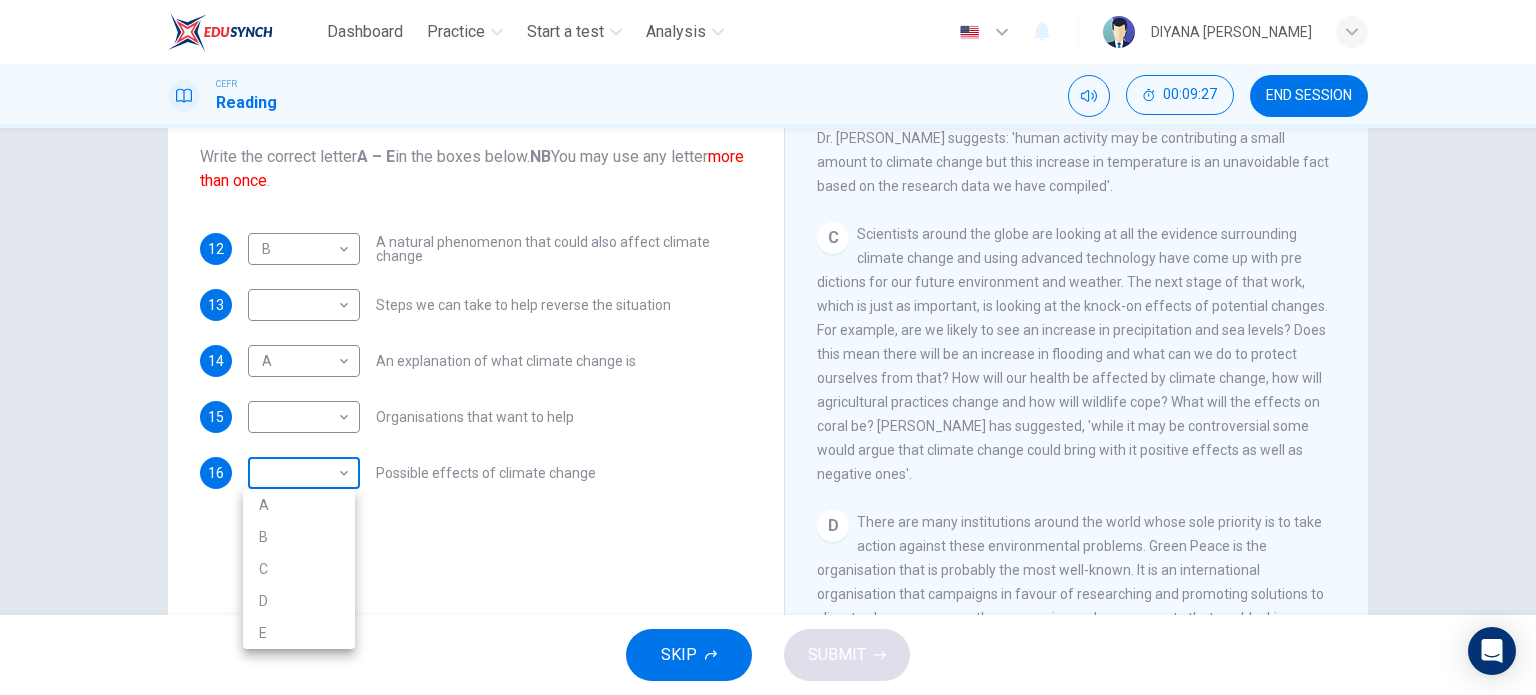 click on "Dashboard Practice Start a test Analysis English en ​ DIYANA SAFFIYA BINTI MOHD FADIR CEFR Reading 00:09:27 END SESSION Questions 12 - 16 The Reading Passage has 5 paragraphs,  A – E . Which paragraph contains the following information?  Write the correct letter  A – E  in the boxes below.
NB  You may use any letter  more than once . 12 B B ​ A natural phenomenon that could also affect climate change 13 ​ ​ Steps we can take to help reverse the situation 14 A A ​ An explanation of what climate change is 15 ​ ​ Organisations that want to help 16 ​ ​ Possible effects of climate change The Climate of the Earth CLICK TO ZOOM Click to Zoom A B C D E SKIP SUBMIT EduSynch - Online Language Proficiency Testing
Dashboard Practice Start a test Analysis Notifications © Copyright  2025 A B C D E" at bounding box center (768, 347) 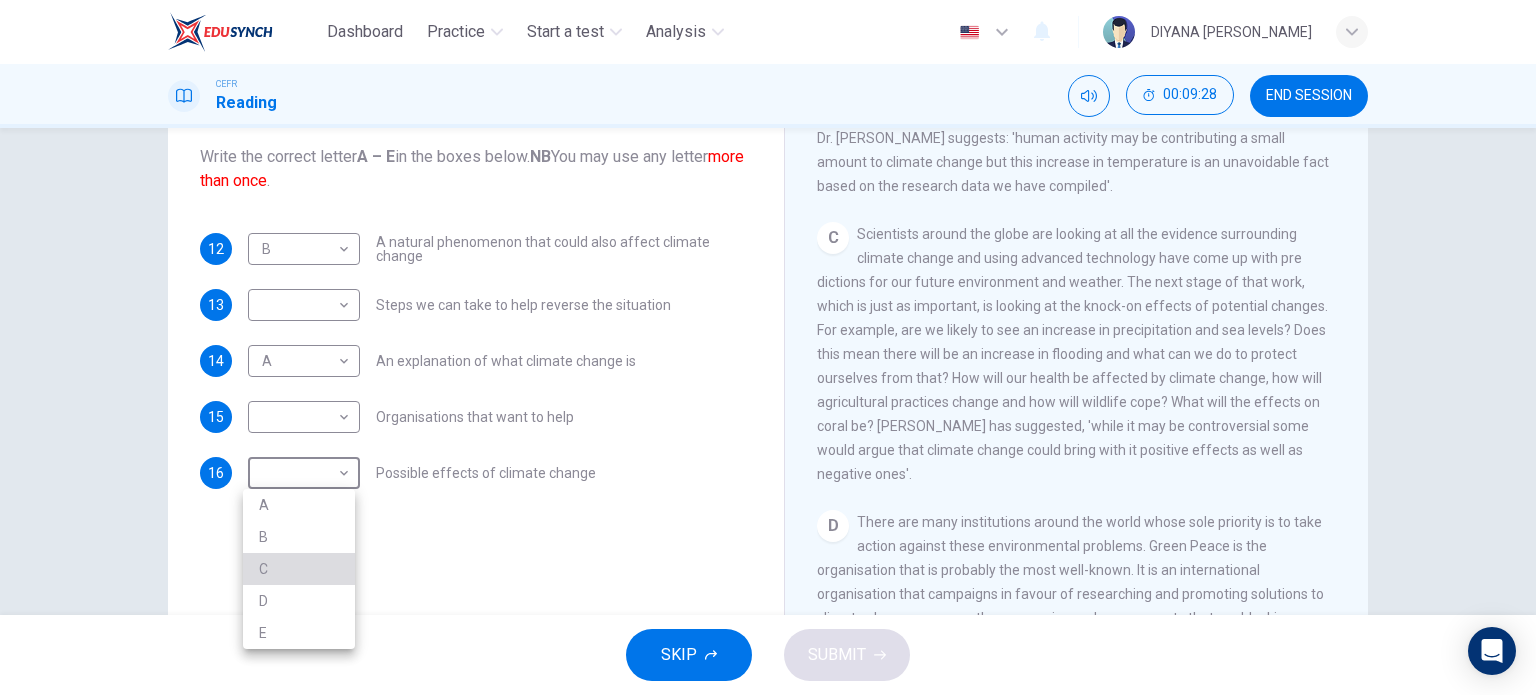 click on "C" at bounding box center (299, 569) 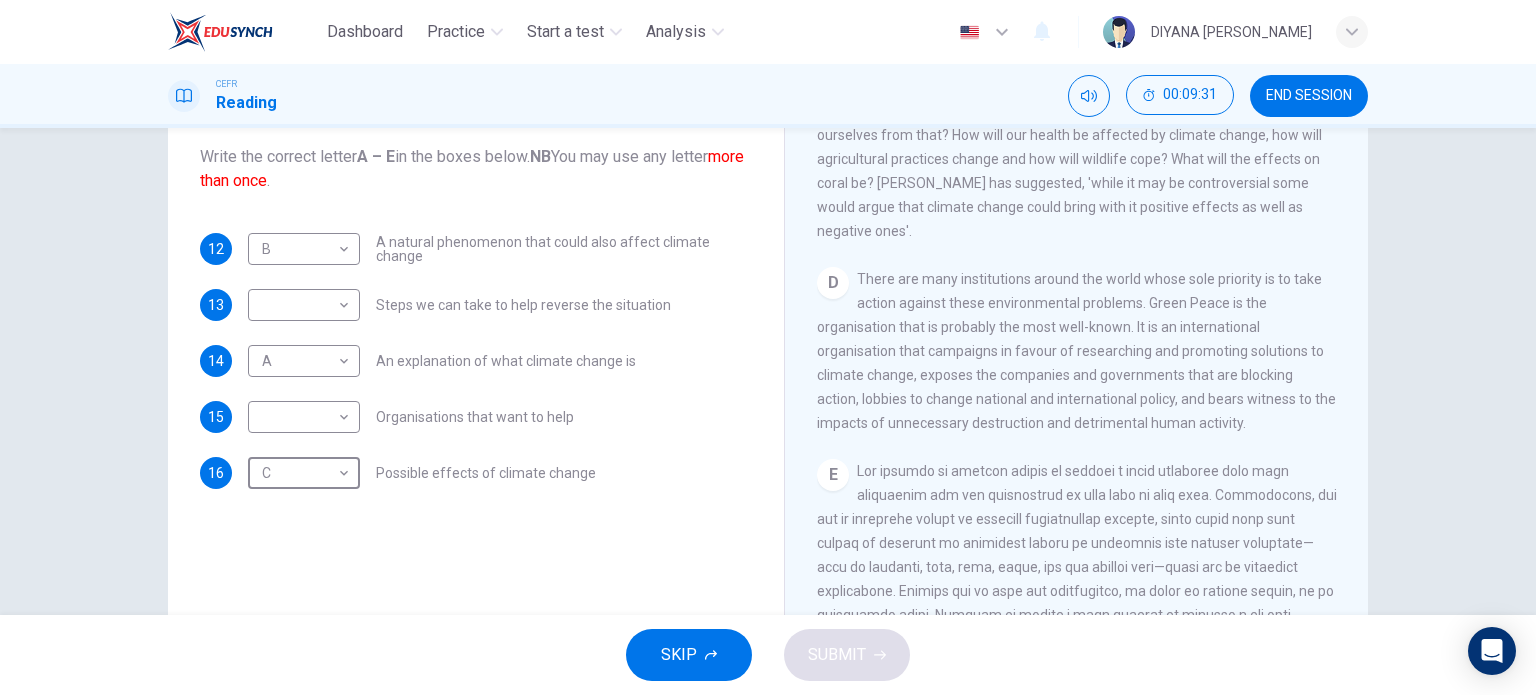 scroll, scrollTop: 1084, scrollLeft: 0, axis: vertical 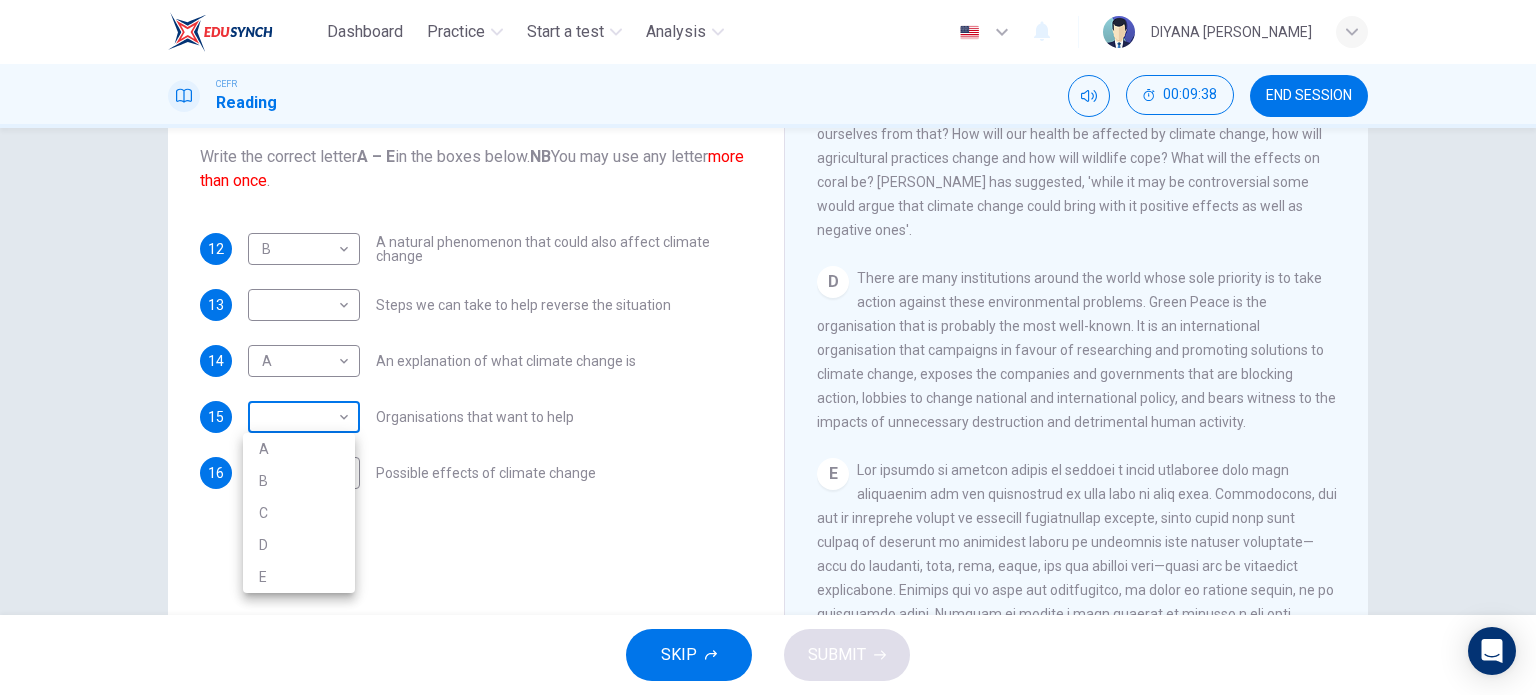 click on "Dashboard Practice Start a test Analysis English en ​ DIYANA SAFFIYA BINTI MOHD FADIR CEFR Reading 00:09:38 END SESSION Questions 12 - 16 The Reading Passage has 5 paragraphs,  A – E . Which paragraph contains the following information?  Write the correct letter  A – E  in the boxes below.
NB  You may use any letter  more than once . 12 B B ​ A natural phenomenon that could also affect climate change 13 ​ ​ Steps we can take to help reverse the situation 14 A A ​ An explanation of what climate change is 15 ​ ​ Organisations that want to help 16 C C ​ Possible effects of climate change The Climate of the Earth CLICK TO ZOOM Click to Zoom A B C D E SKIP SUBMIT EduSynch - Online Language Proficiency Testing
Dashboard Practice Start a test Analysis Notifications © Copyright  2025 A B C D E" at bounding box center [768, 347] 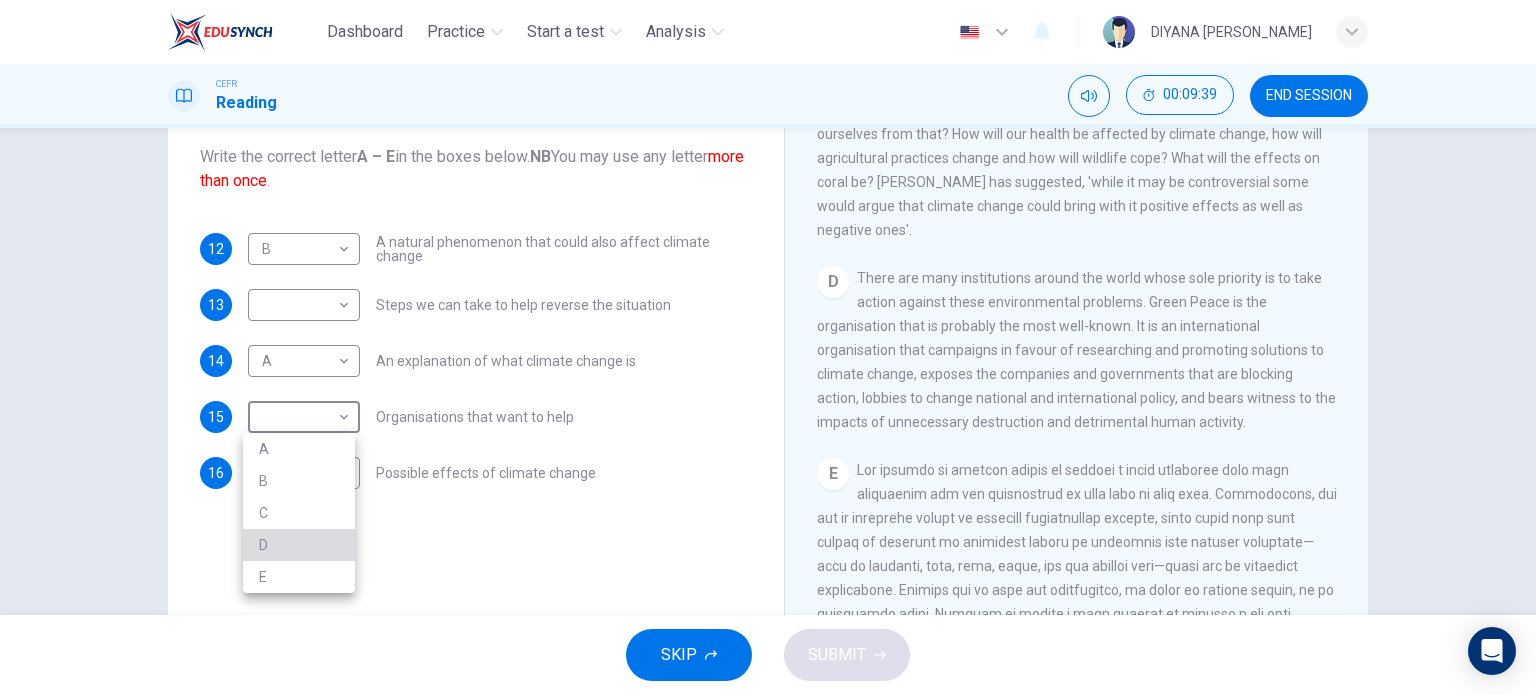 click on "D" at bounding box center [299, 545] 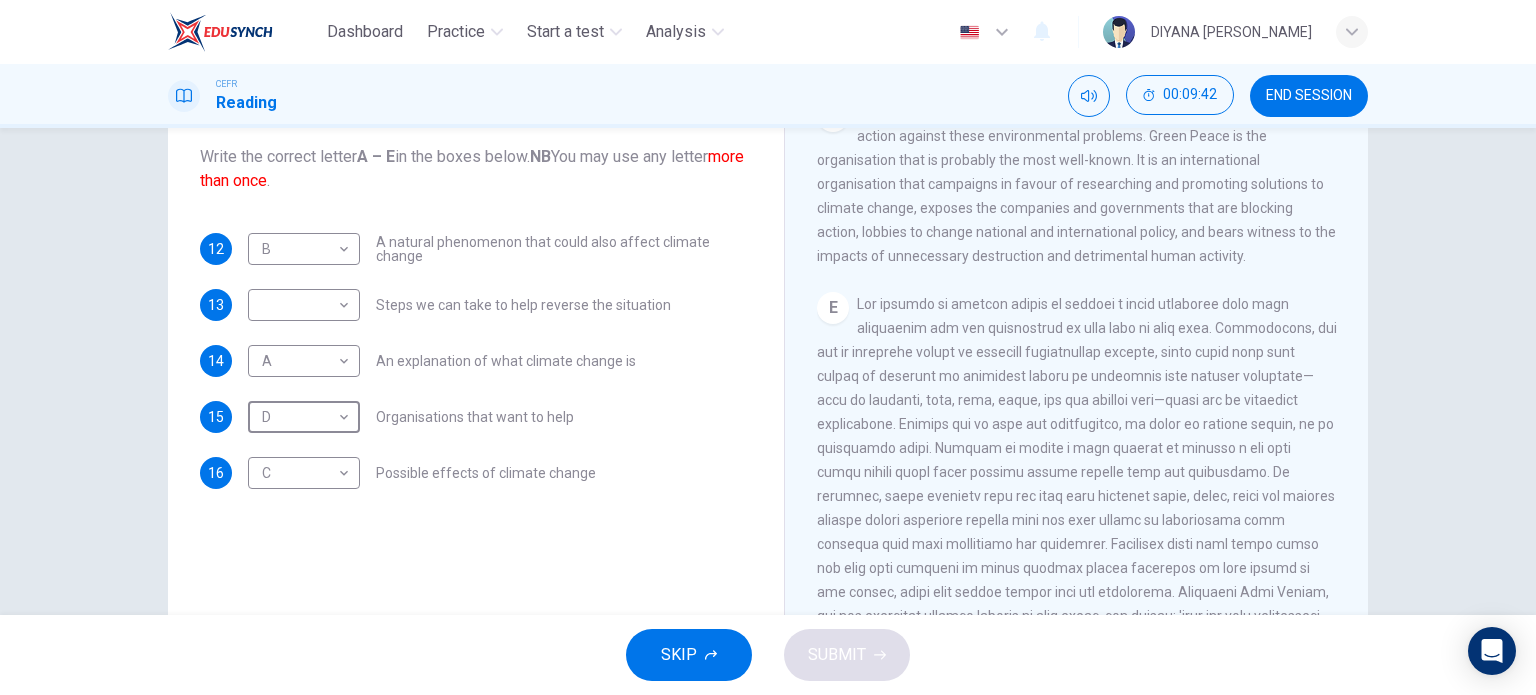 scroll, scrollTop: 1252, scrollLeft: 0, axis: vertical 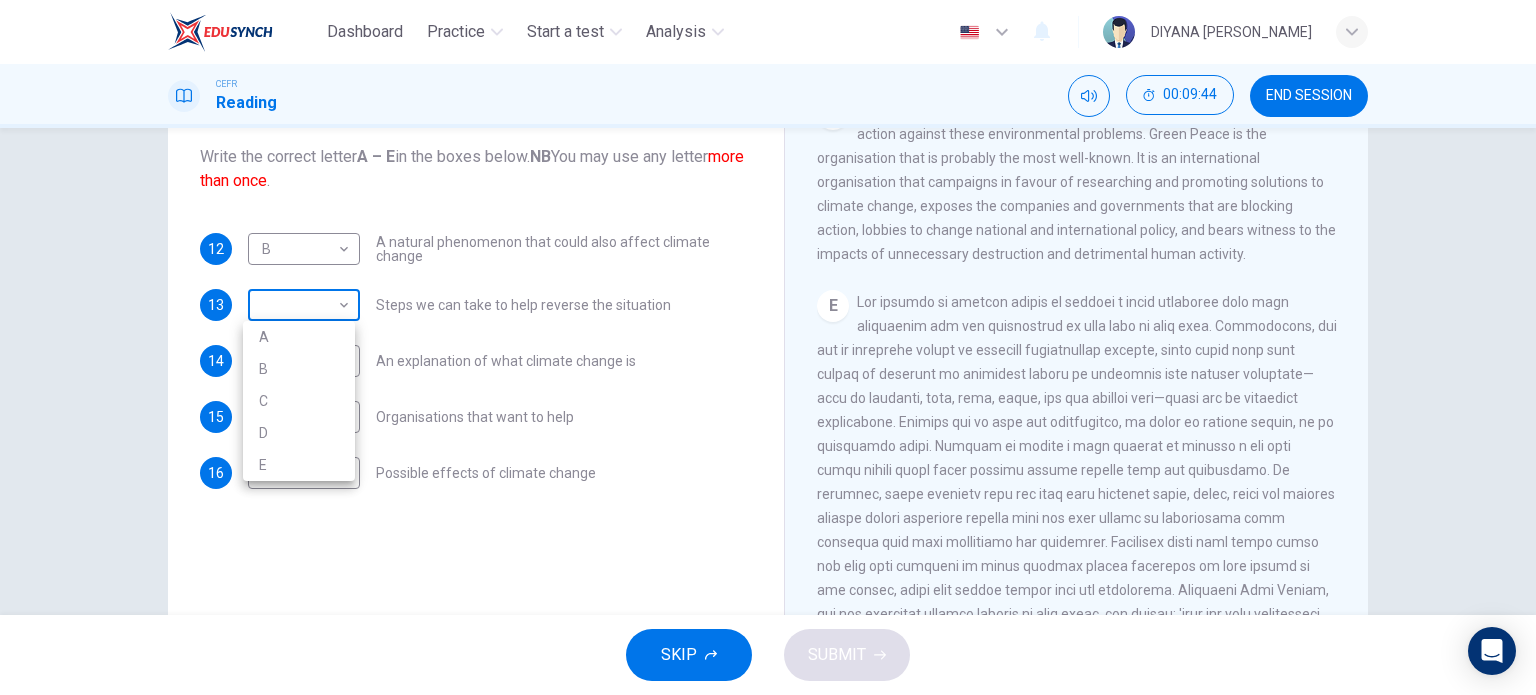 click on "Dashboard Practice Start a test Analysis English en ​ DIYANA SAFFIYA BINTI MOHD FADIR CEFR Reading 00:09:44 END SESSION Questions 12 - 16 The Reading Passage has 5 paragraphs,  A – E . Which paragraph contains the following information?  Write the correct letter  A – E  in the boxes below.
NB  You may use any letter  more than once . 12 B B ​ A natural phenomenon that could also affect climate change 13 ​ ​ Steps we can take to help reverse the situation 14 A A ​ An explanation of what climate change is 15 D D ​ Organisations that want to help 16 C C ​ Possible effects of climate change The Climate of the Earth CLICK TO ZOOM Click to Zoom A B C D E SKIP SUBMIT EduSynch - Online Language Proficiency Testing
Dashboard Practice Start a test Analysis Notifications © Copyright  2025 A B C D E" at bounding box center [768, 347] 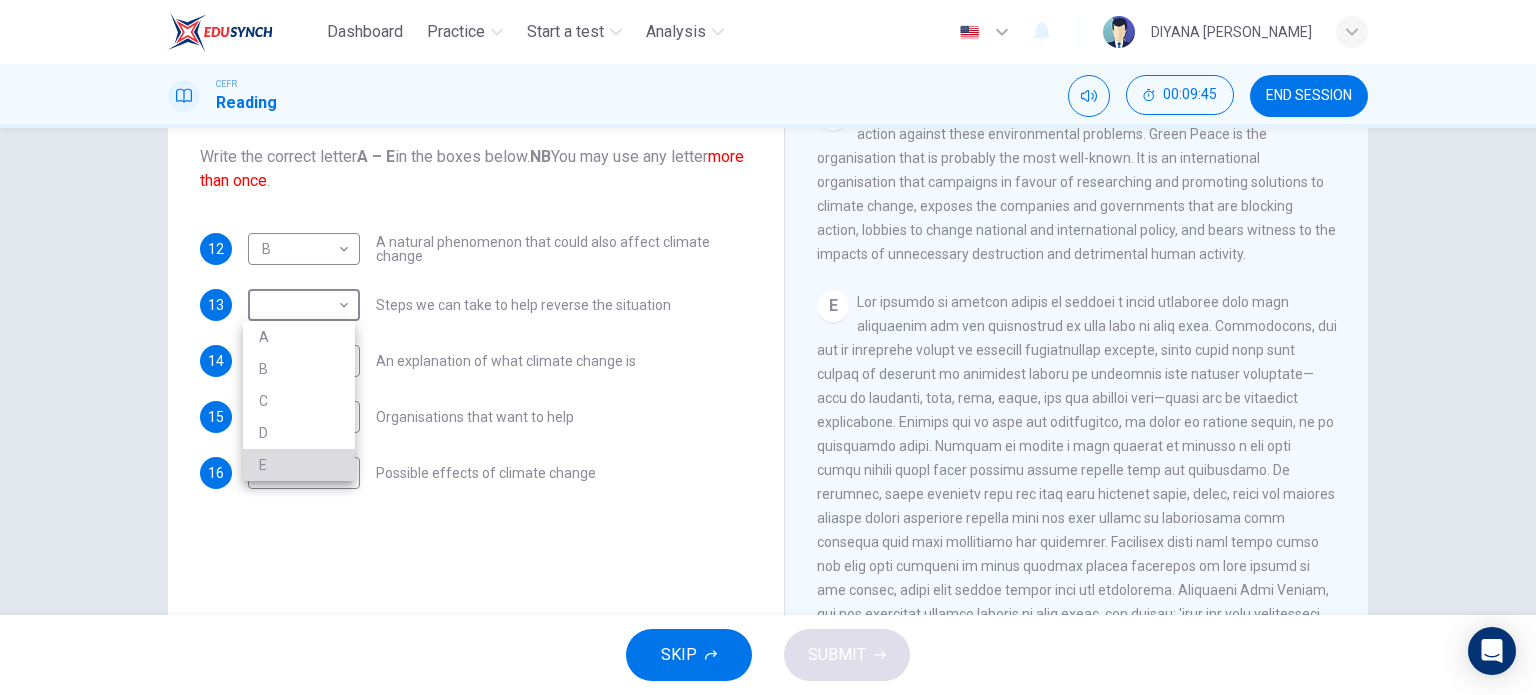 click on "E" at bounding box center (299, 465) 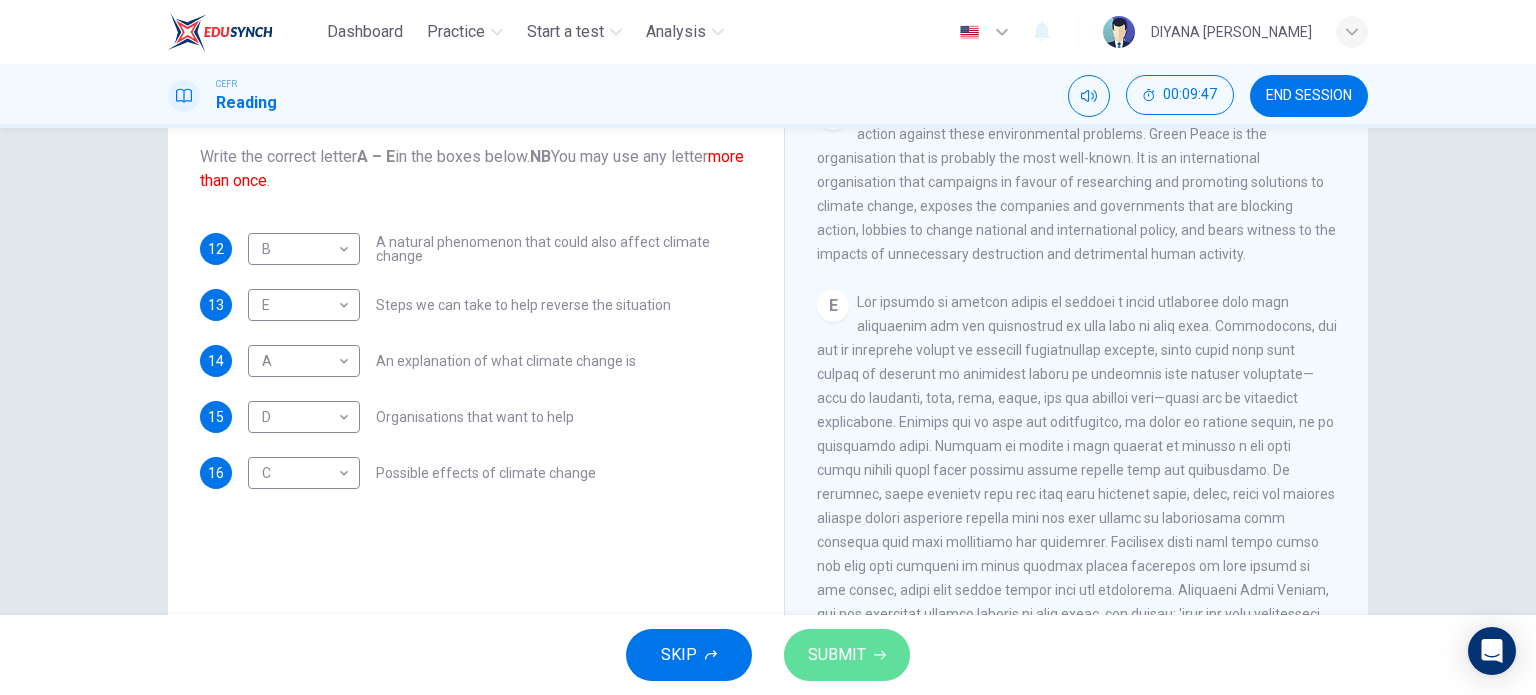 click on "SUBMIT" at bounding box center [847, 655] 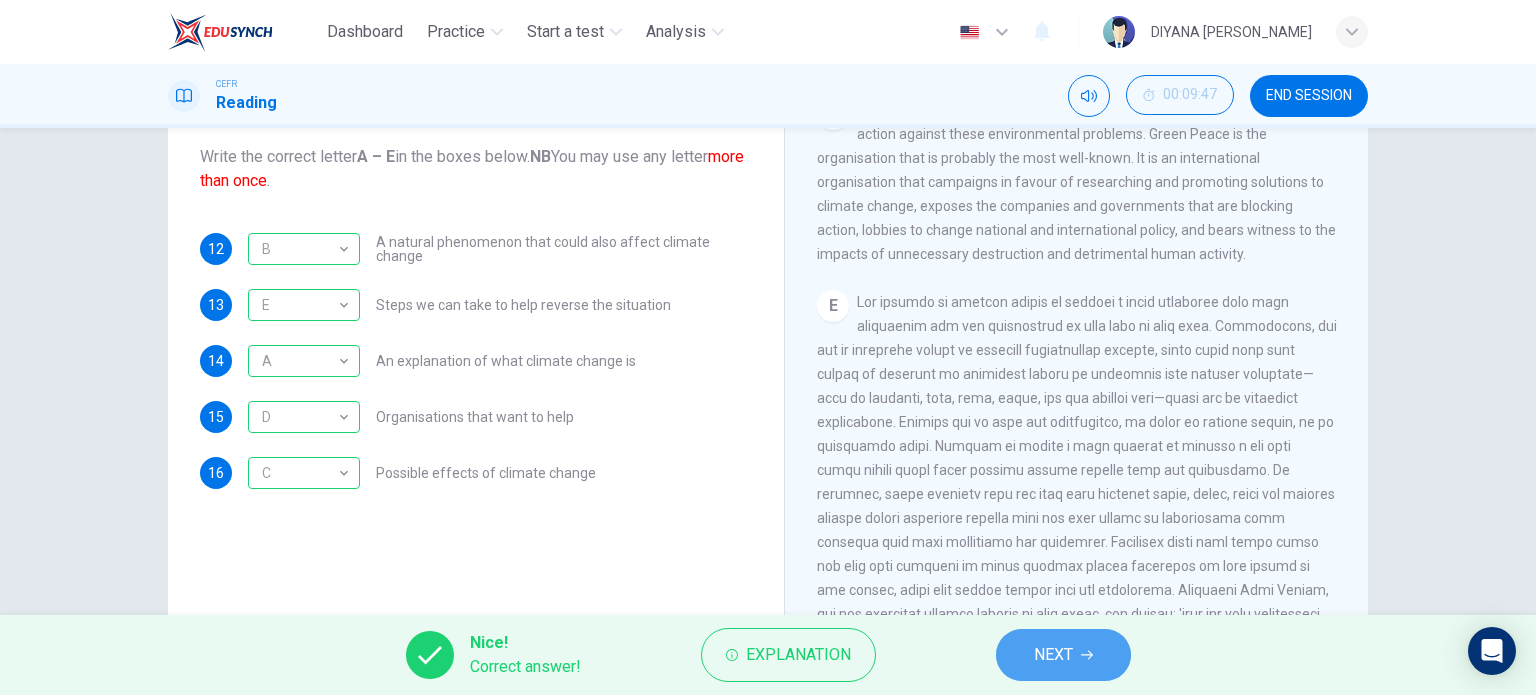 click on "NEXT" at bounding box center [1063, 655] 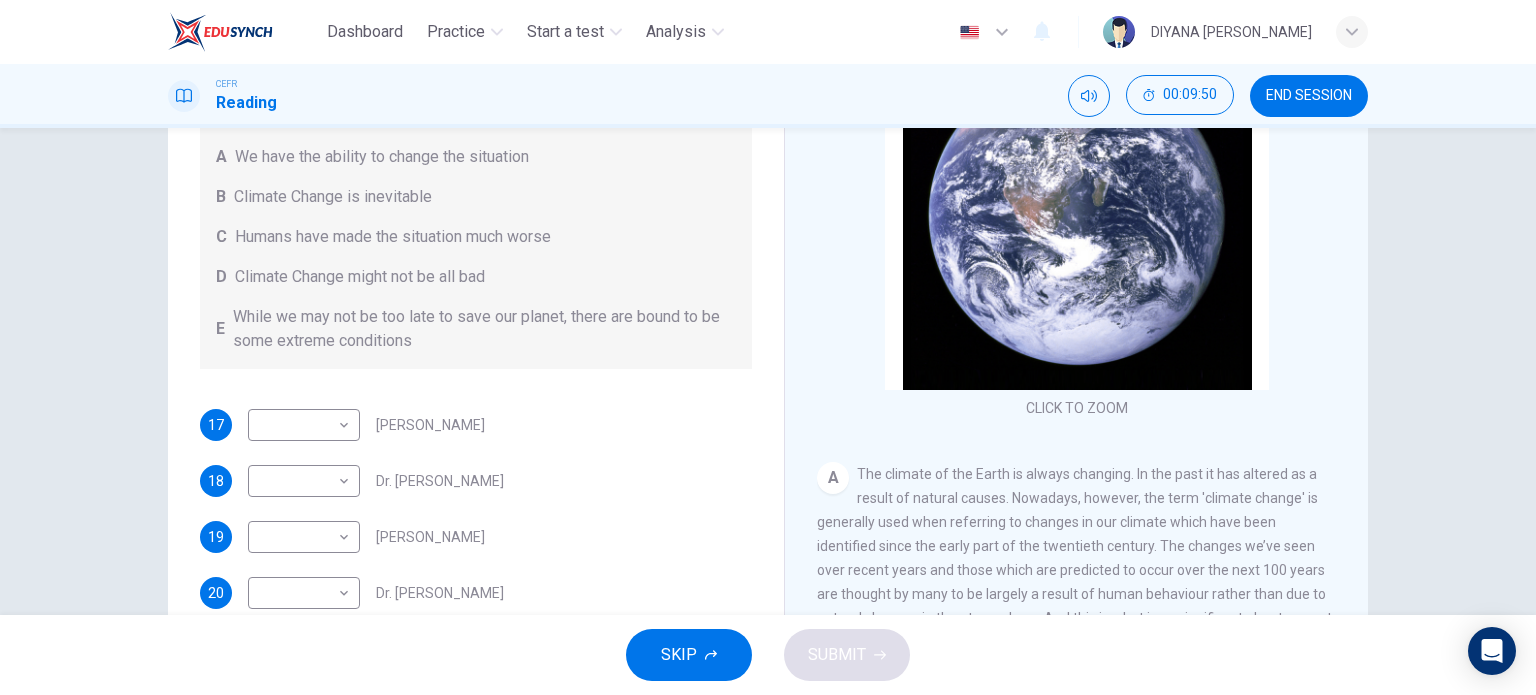 scroll, scrollTop: 0, scrollLeft: 0, axis: both 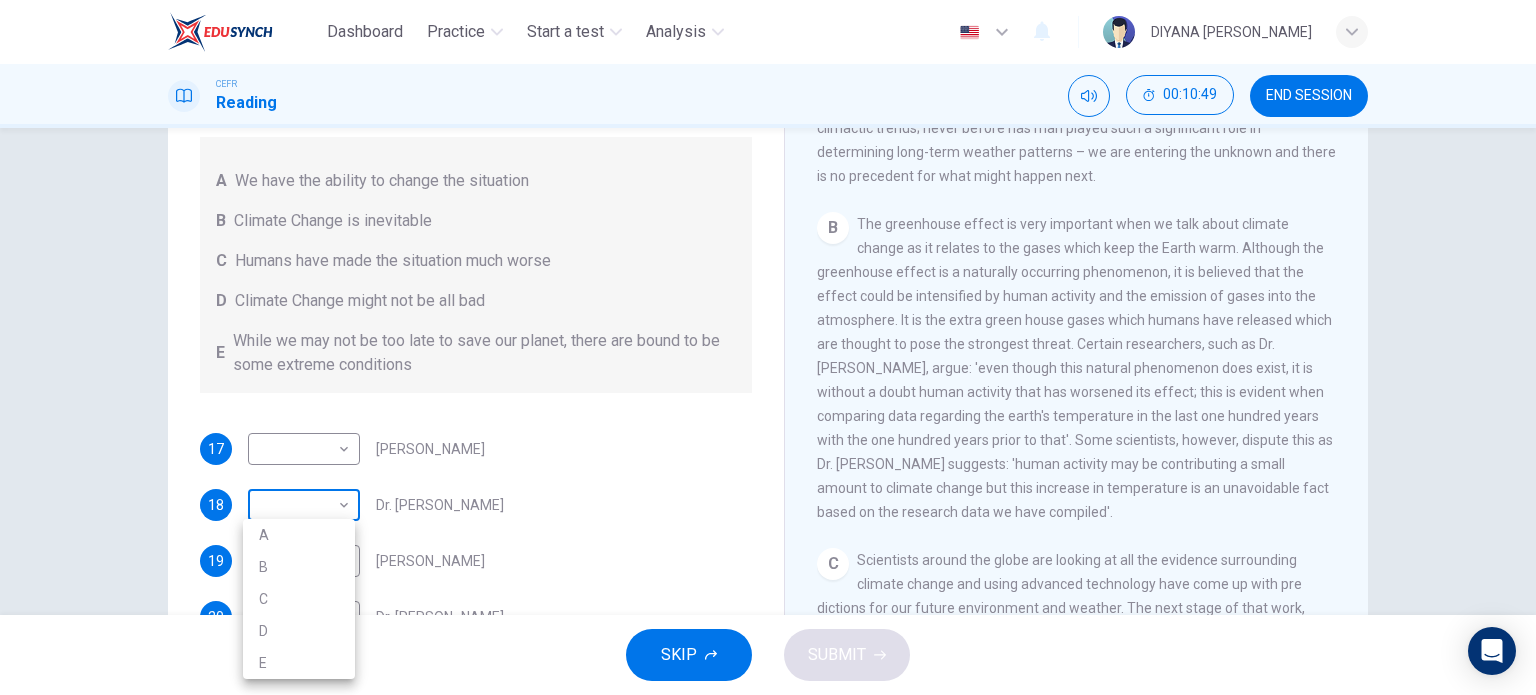 click on "Dashboard Practice Start a test Analysis English en ​ DIYANA SAFFIYA BINTI MOHD FADIR CEFR Reading 00:10:49 END SESSION Questions 17 - 20 Look at the following people and the list of statements below. Match each person with the correct statement,  A – E . A We have the ability to change the situation B Climate Change is inevitable C Humans have made the situation much worse D Climate Change might not be all bad E While we may not be too late to save our planet, there are bound to be some extreme conditions 17 ​ ​ Professor Max Leonard 18 ​ ​ Dr. Michael Crawley 19 ​ ​ Professor Mark Halton 20 ​ ​ Dr. Ray Ellis The Climate of the Earth CLICK TO ZOOM Click to Zoom A B C D E SKIP SUBMIT EduSynch - Online Language Proficiency Testing
Dashboard Practice Start a test Analysis Notifications © Copyright  2025 A B C D E" at bounding box center [768, 347] 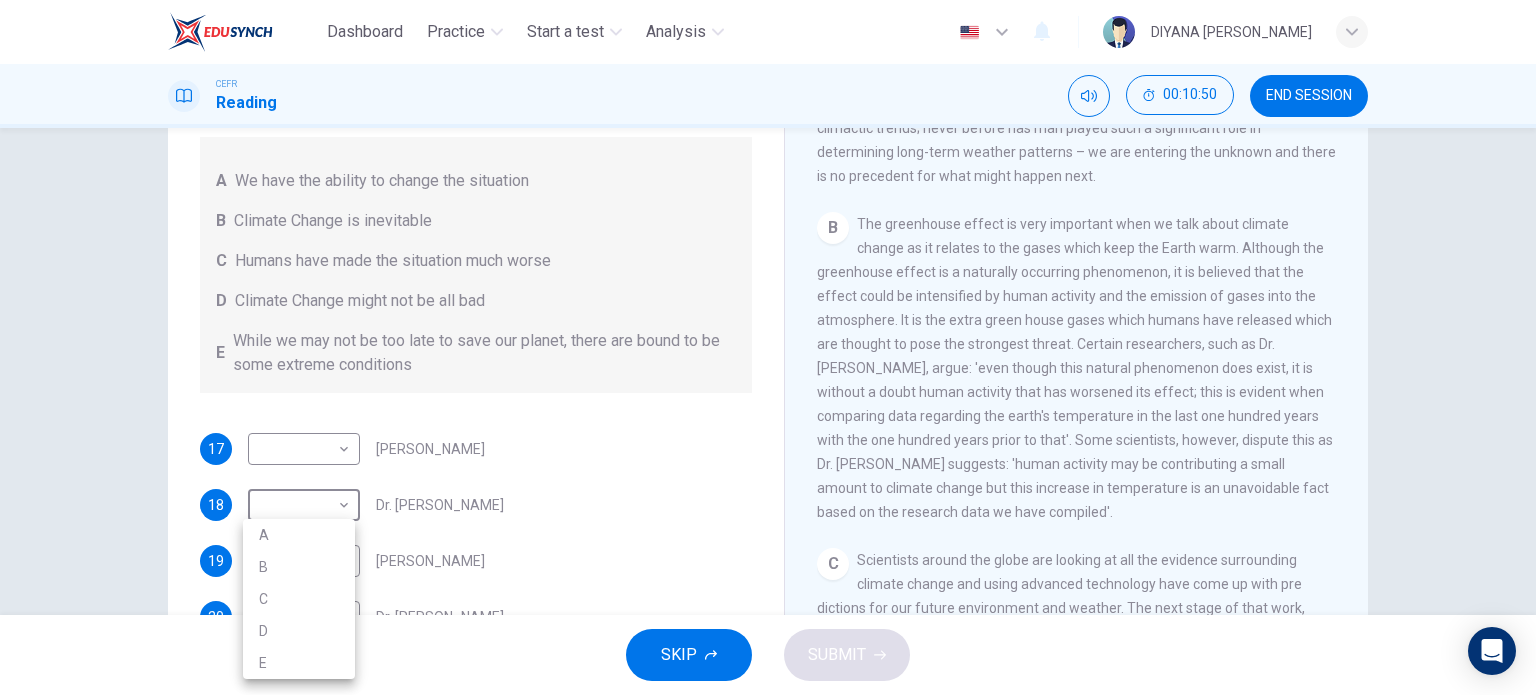 click on "C" at bounding box center [299, 599] 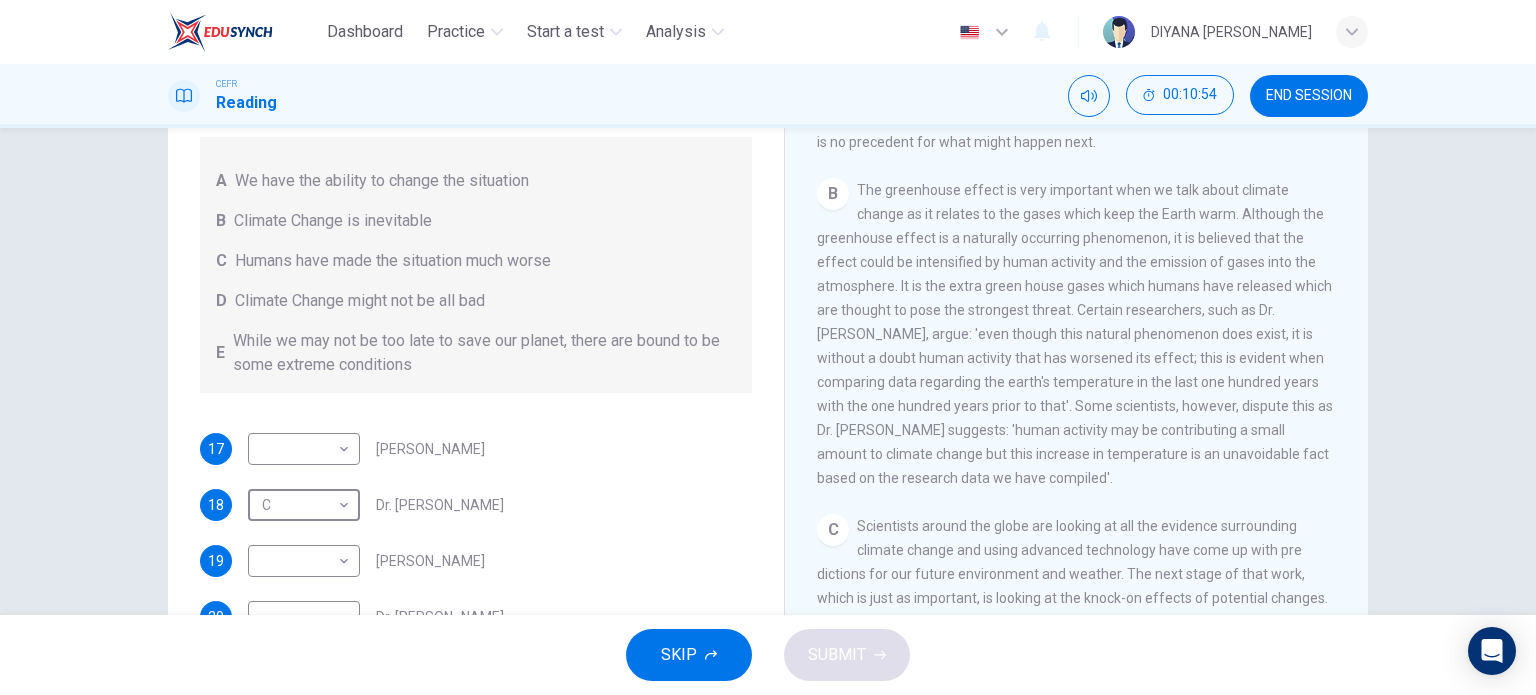 scroll, scrollTop: 550, scrollLeft: 0, axis: vertical 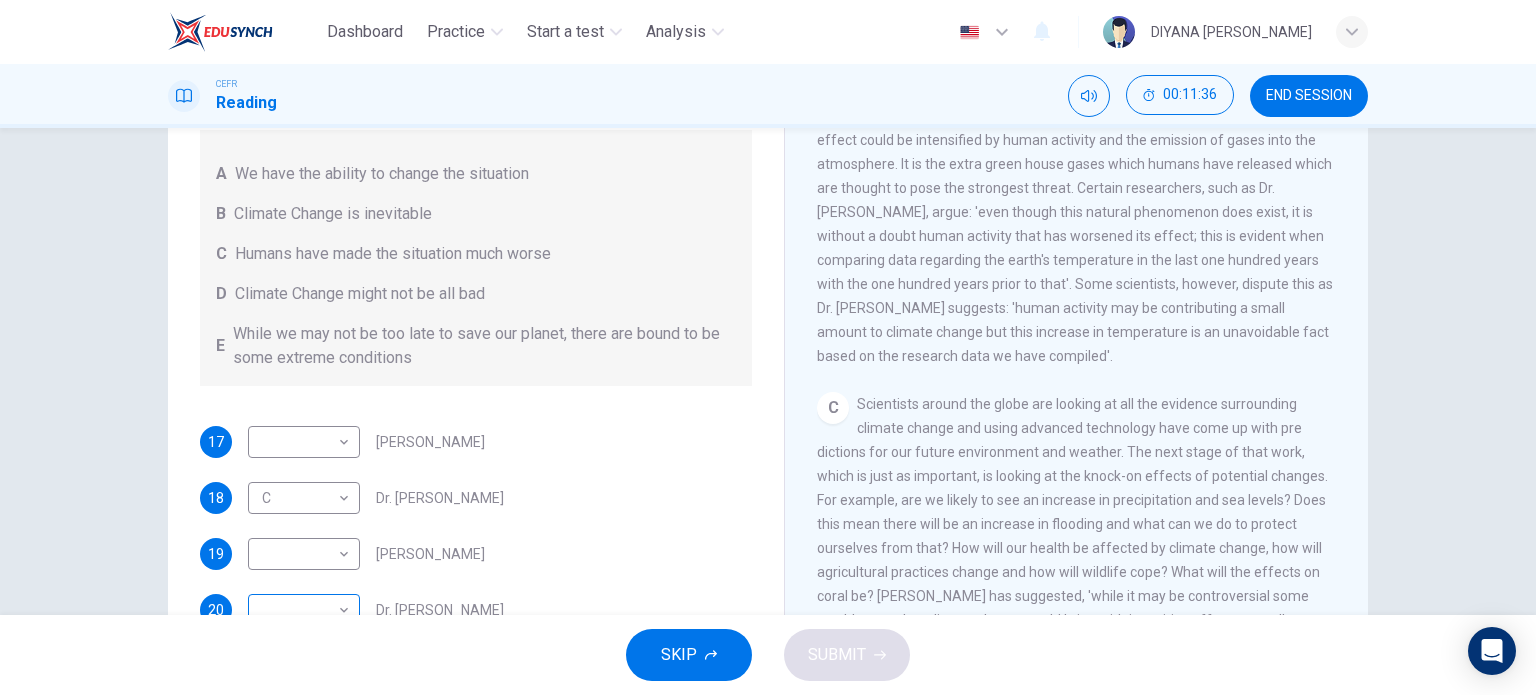 click on "​ ​" at bounding box center (304, 610) 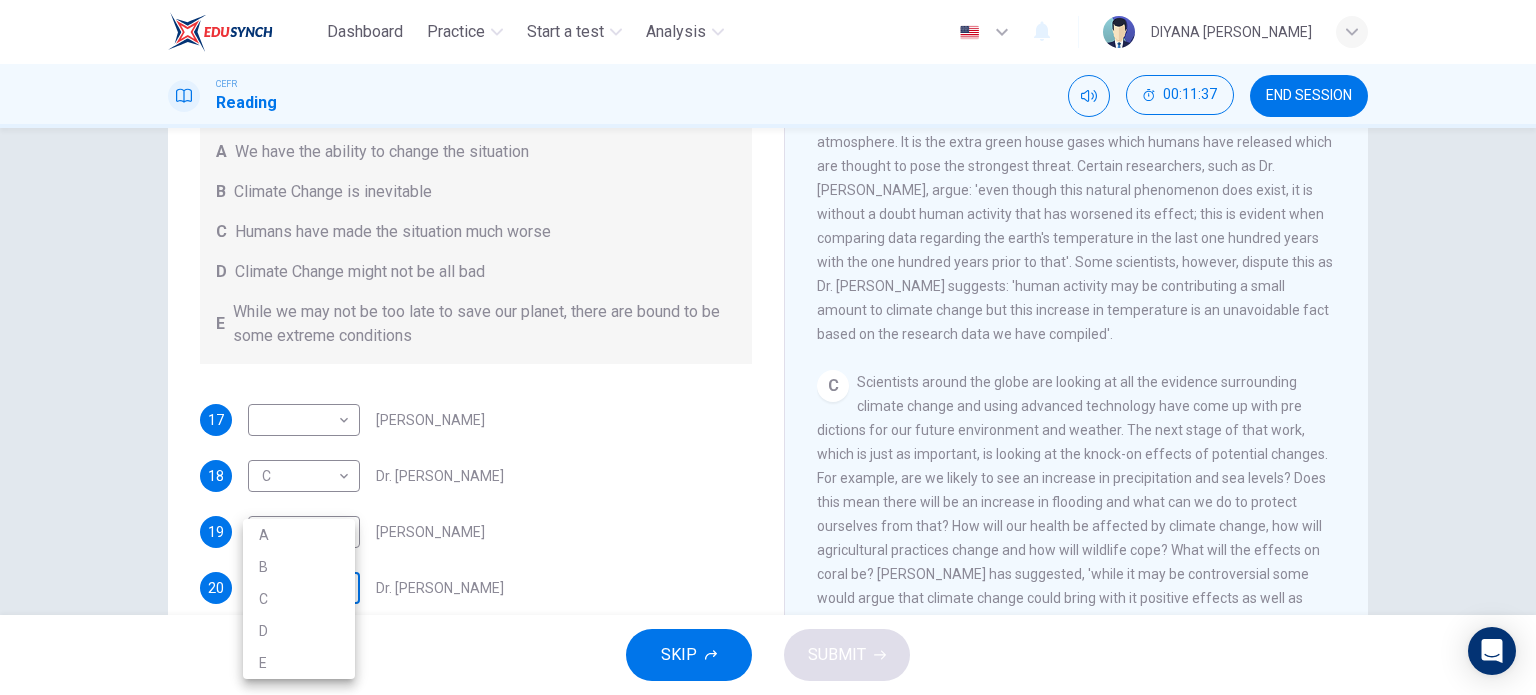 click on "Dashboard Practice Start a test Analysis English en ​ DIYANA SAFFIYA BINTI MOHD FADIR CEFR Reading 00:11:37 END SESSION Questions 17 - 20 Look at the following people and the list of statements below. Match each person with the correct statement,  A – E . A We have the ability to change the situation B Climate Change is inevitable C Humans have made the situation much worse D Climate Change might not be all bad E While we may not be too late to save our planet, there are bound to be some extreme conditions 17 ​ ​ Professor Max Leonard 18 C C ​ Dr. Michael Crawley 19 ​ ​ Professor Mark Halton 20 ​ ​ Dr. Ray Ellis The Climate of the Earth CLICK TO ZOOM Click to Zoom A B C D E SKIP SUBMIT EduSynch - Online Language Proficiency Testing
Dashboard Practice Start a test Analysis Notifications © Copyright  2025 A B C D E" at bounding box center [768, 347] 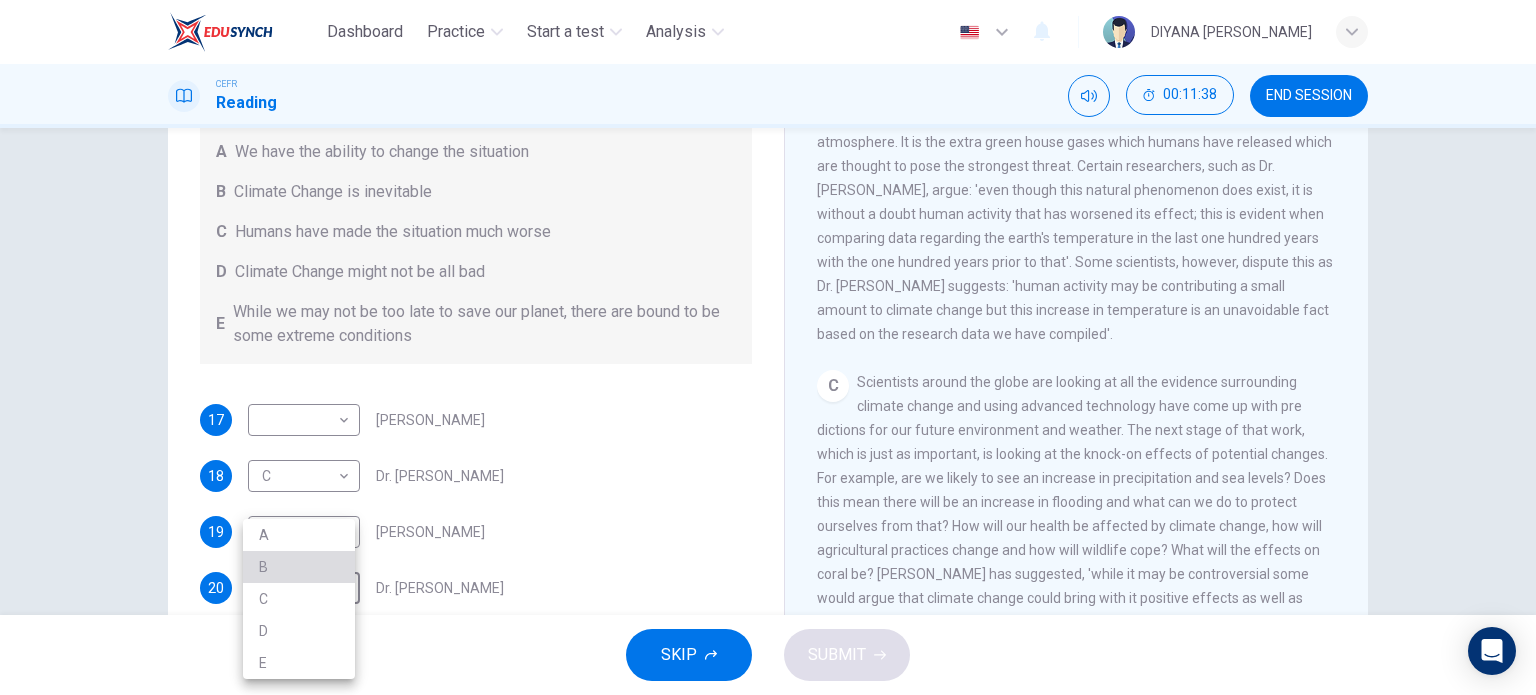 click on "B" at bounding box center (299, 567) 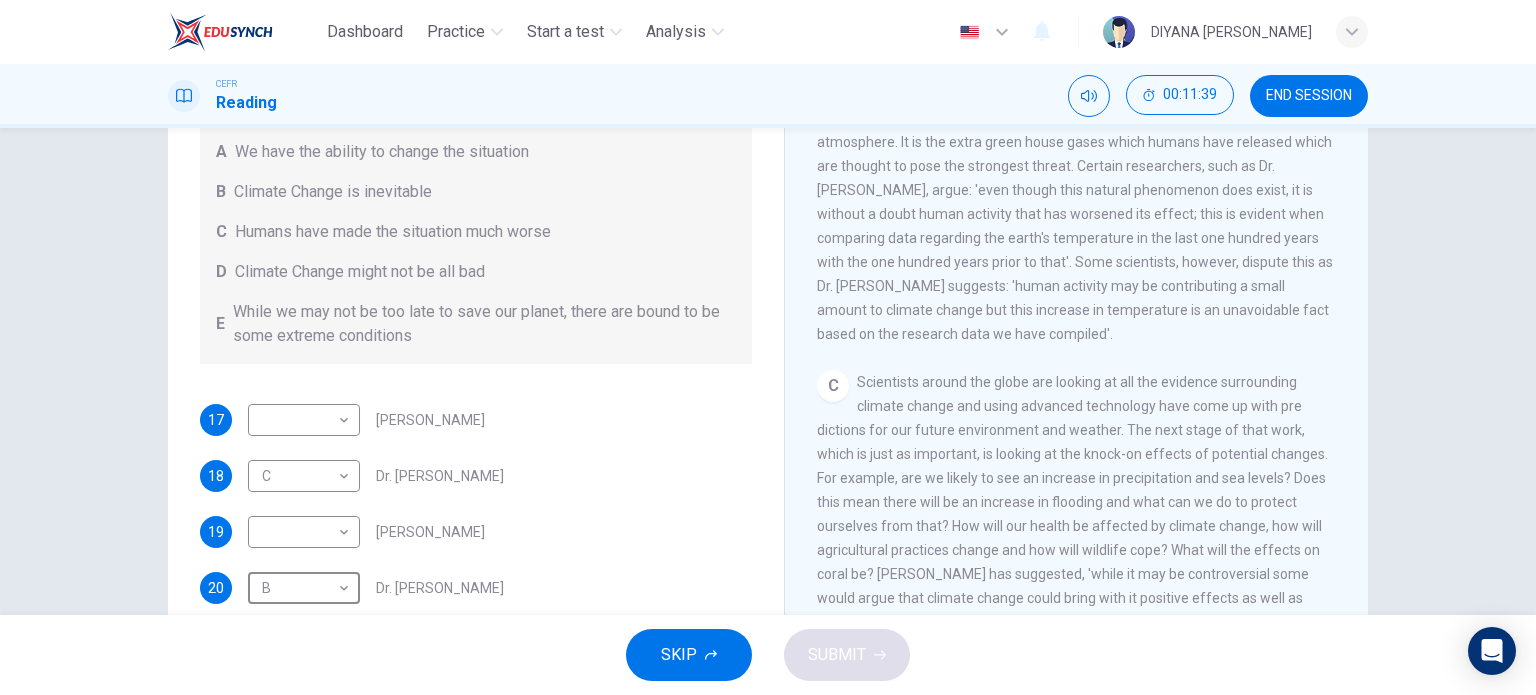 scroll, scrollTop: 855, scrollLeft: 0, axis: vertical 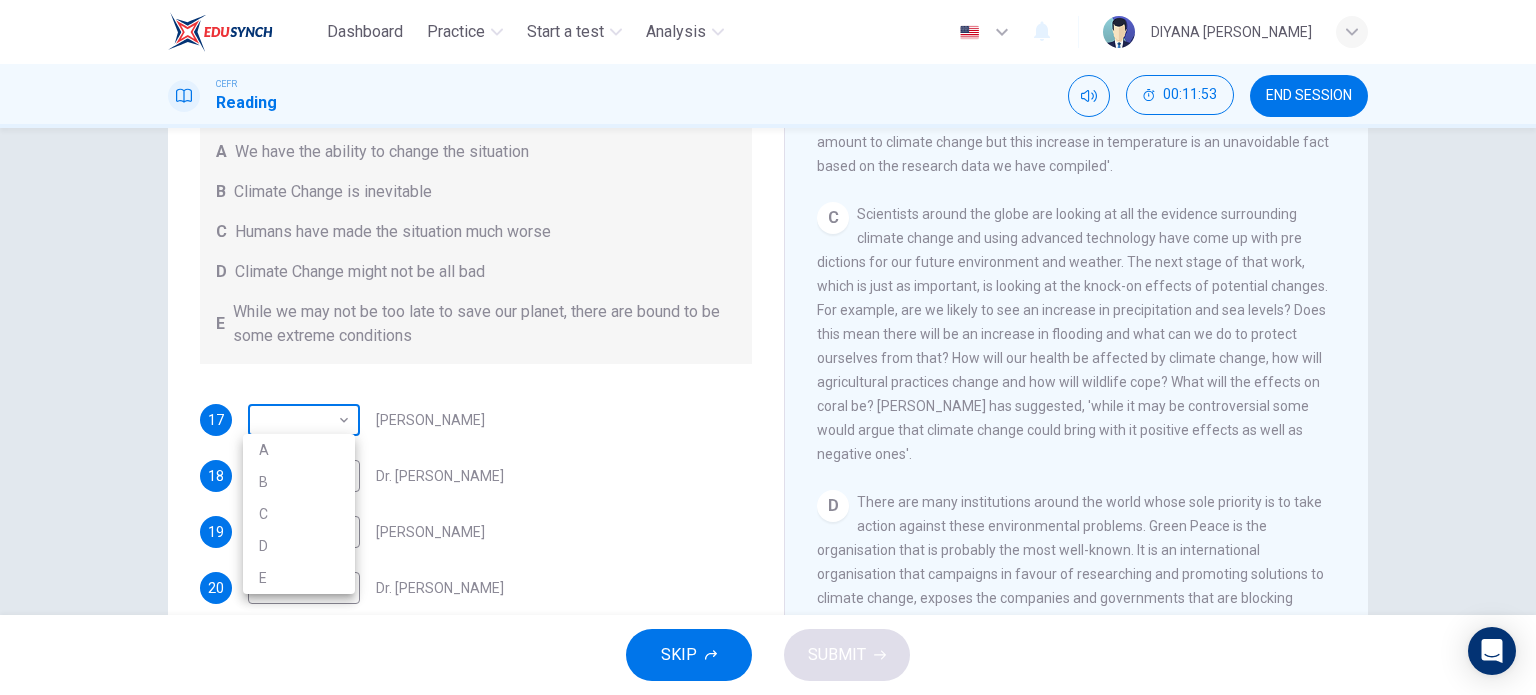 click on "Dashboard Practice Start a test Analysis English en ​ DIYANA SAFFIYA BINTI MOHD FADIR CEFR Reading 00:11:53 END SESSION Questions 17 - 20 Look at the following people and the list of statements below. Match each person with the correct statement,  A – E . A We have the ability to change the situation B Climate Change is inevitable C Humans have made the situation much worse D Climate Change might not be all bad E While we may not be too late to save our planet, there are bound to be some extreme conditions 17 ​ ​ Professor Max Leonard 18 C C ​ Dr. Michael Crawley 19 ​ ​ Professor Mark Halton 20 B B ​ Dr. Ray Ellis The Climate of the Earth CLICK TO ZOOM Click to Zoom A B C D E SKIP SUBMIT EduSynch - Online Language Proficiency Testing
Dashboard Practice Start a test Analysis Notifications © Copyright  2025 A B C D E" at bounding box center [768, 347] 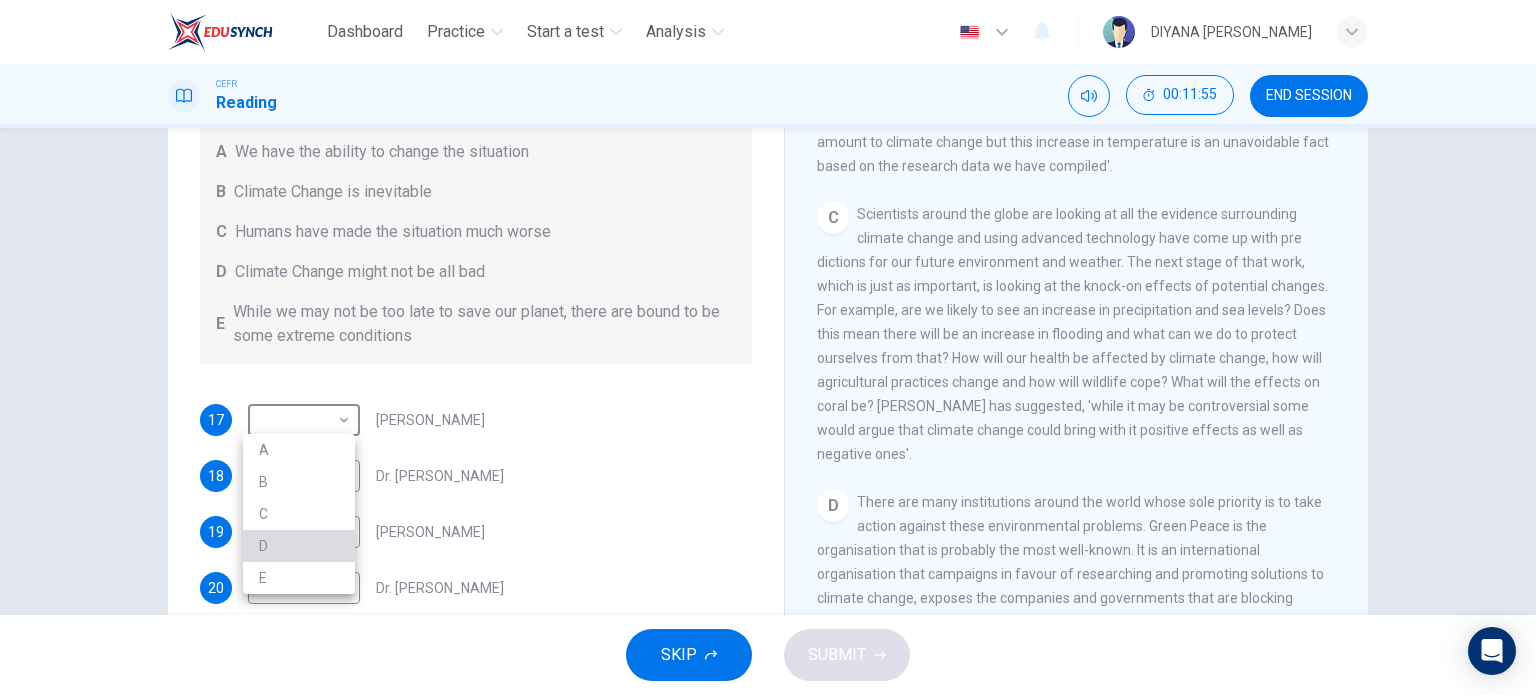 click on "D" at bounding box center (299, 546) 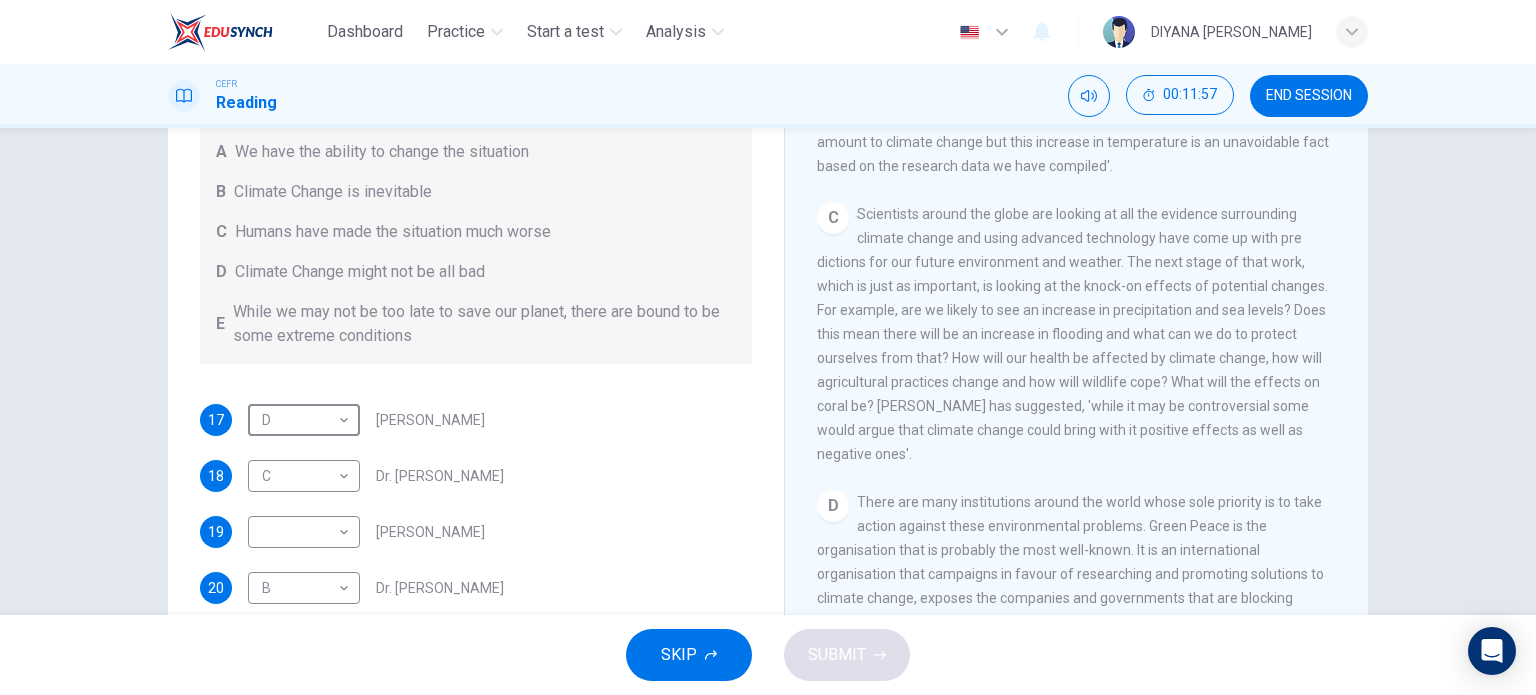 scroll, scrollTop: 288, scrollLeft: 0, axis: vertical 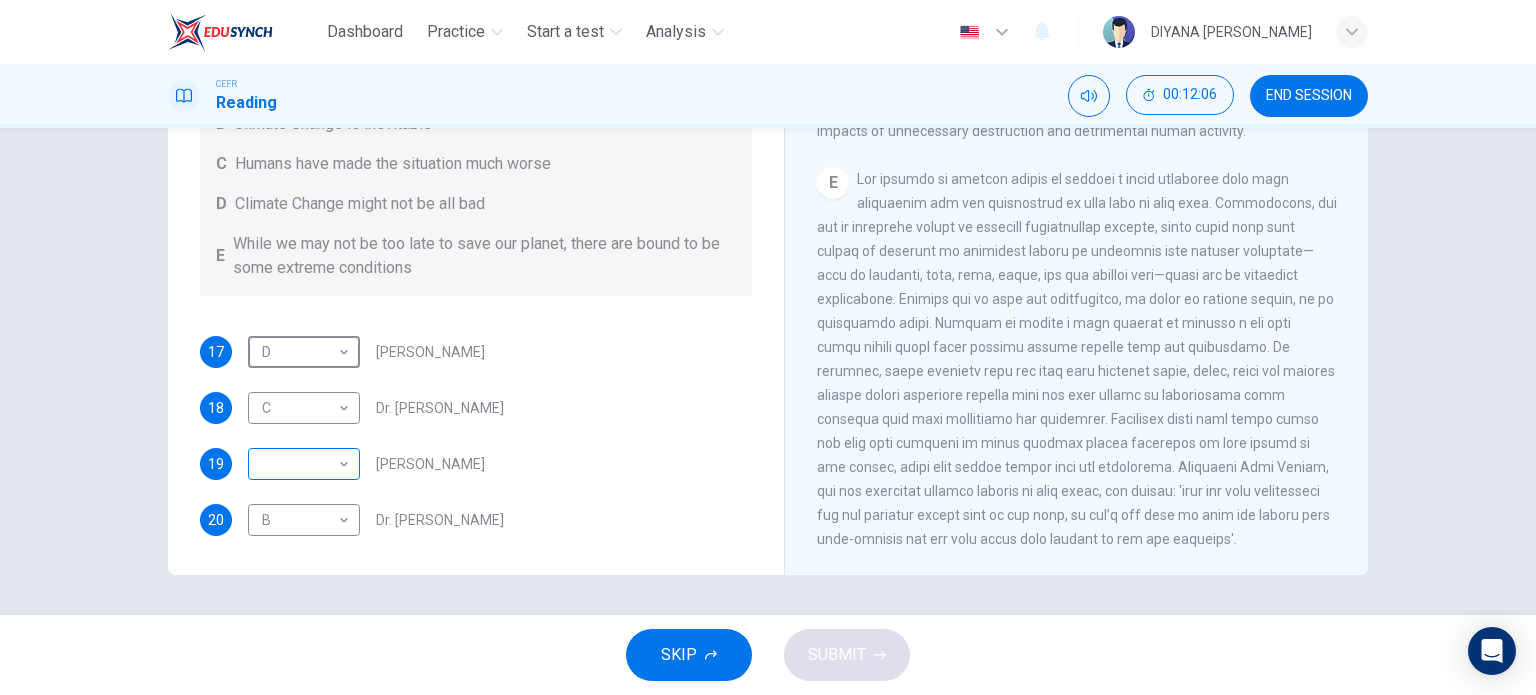 click on "Dashboard Practice Start a test Analysis English en ​ DIYANA SAFFIYA BINTI MOHD FADIR CEFR Reading 00:12:06 END SESSION Questions 17 - 20 Look at the following people and the list of statements below. Match each person with the correct statement,  A – E . A We have the ability to change the situation B Climate Change is inevitable C Humans have made the situation much worse D Climate Change might not be all bad E While we may not be too late to save our planet, there are bound to be some extreme conditions 17 D D ​ Professor Max Leonard 18 C C ​ Dr. Michael Crawley 19 ​ ​ Professor Mark Halton 20 B B ​ Dr. Ray Ellis The Climate of the Earth CLICK TO ZOOM Click to Zoom A B C D E SKIP SUBMIT EduSynch - Online Language Proficiency Testing
Dashboard Practice Start a test Analysis Notifications © Copyright  2025" at bounding box center [768, 347] 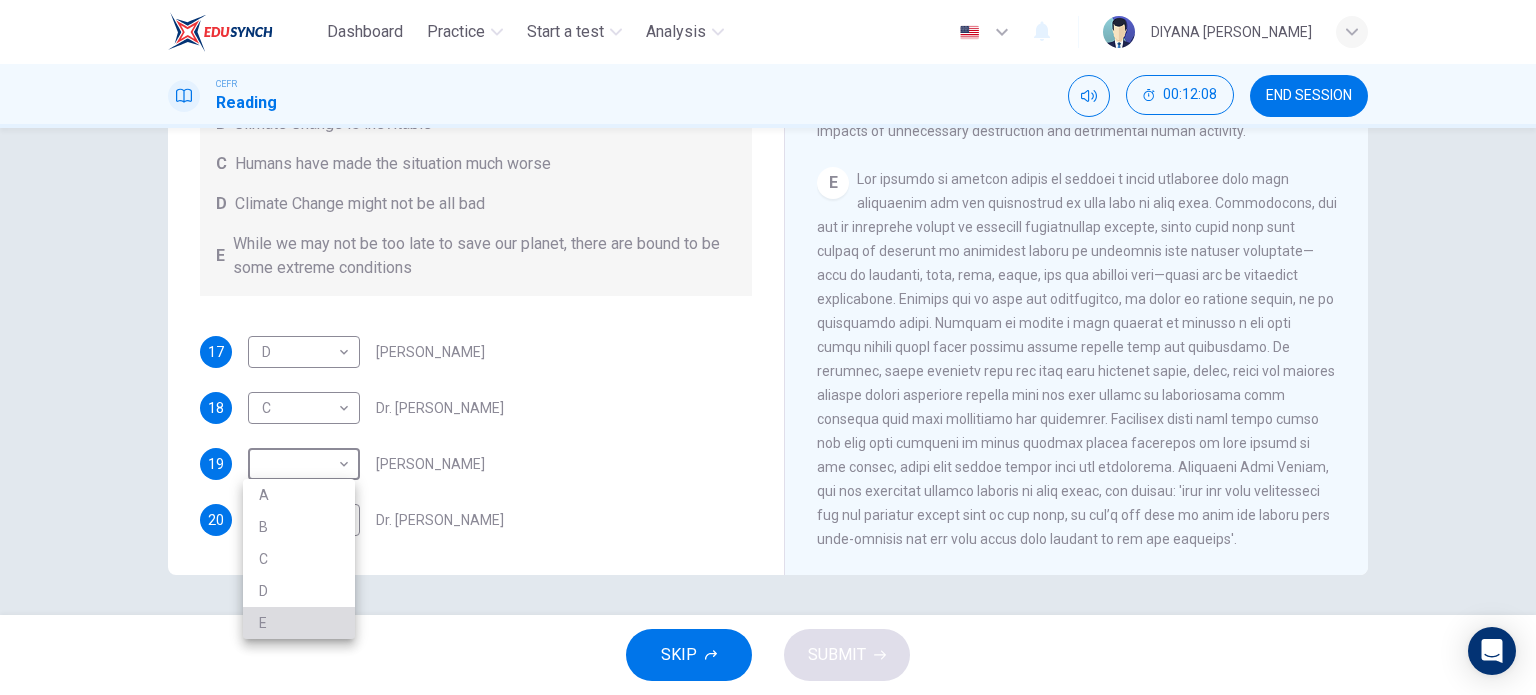 click on "E" at bounding box center [299, 623] 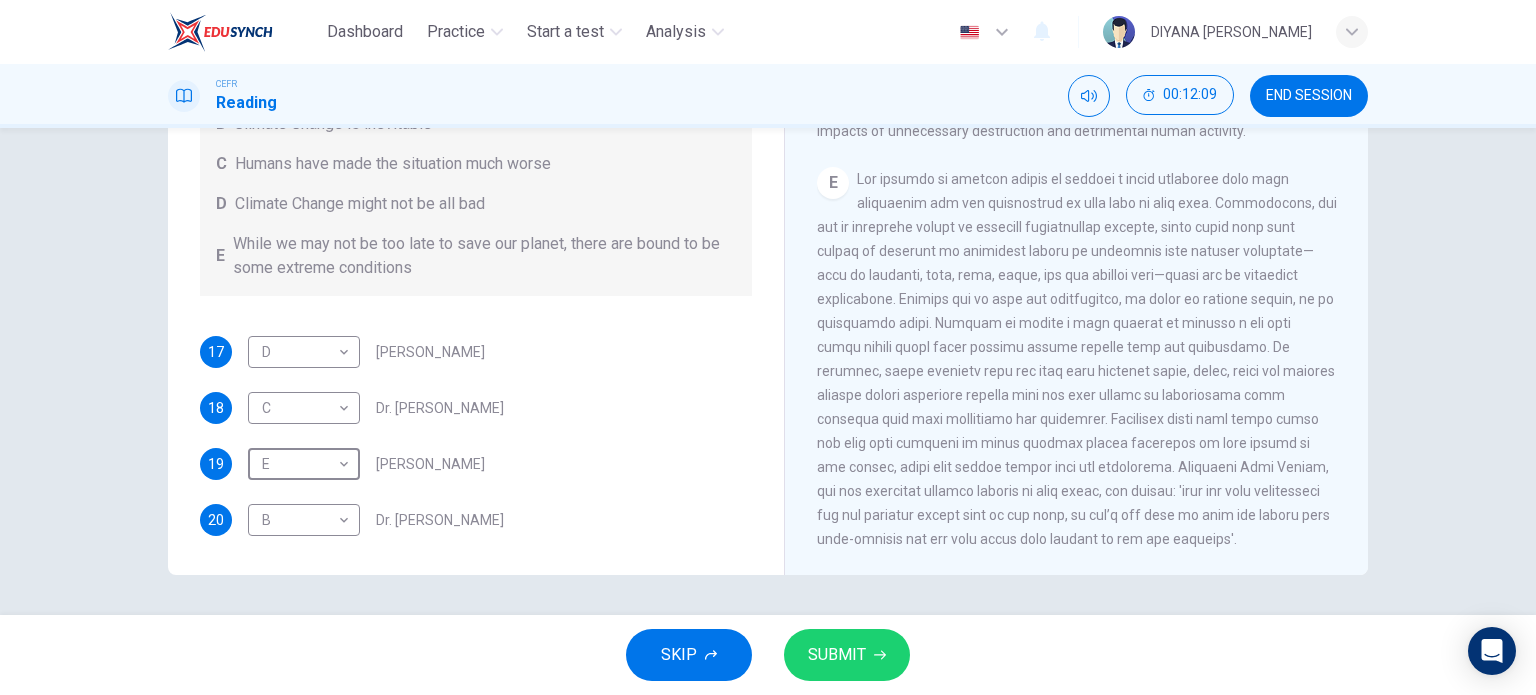 scroll, scrollTop: 0, scrollLeft: 0, axis: both 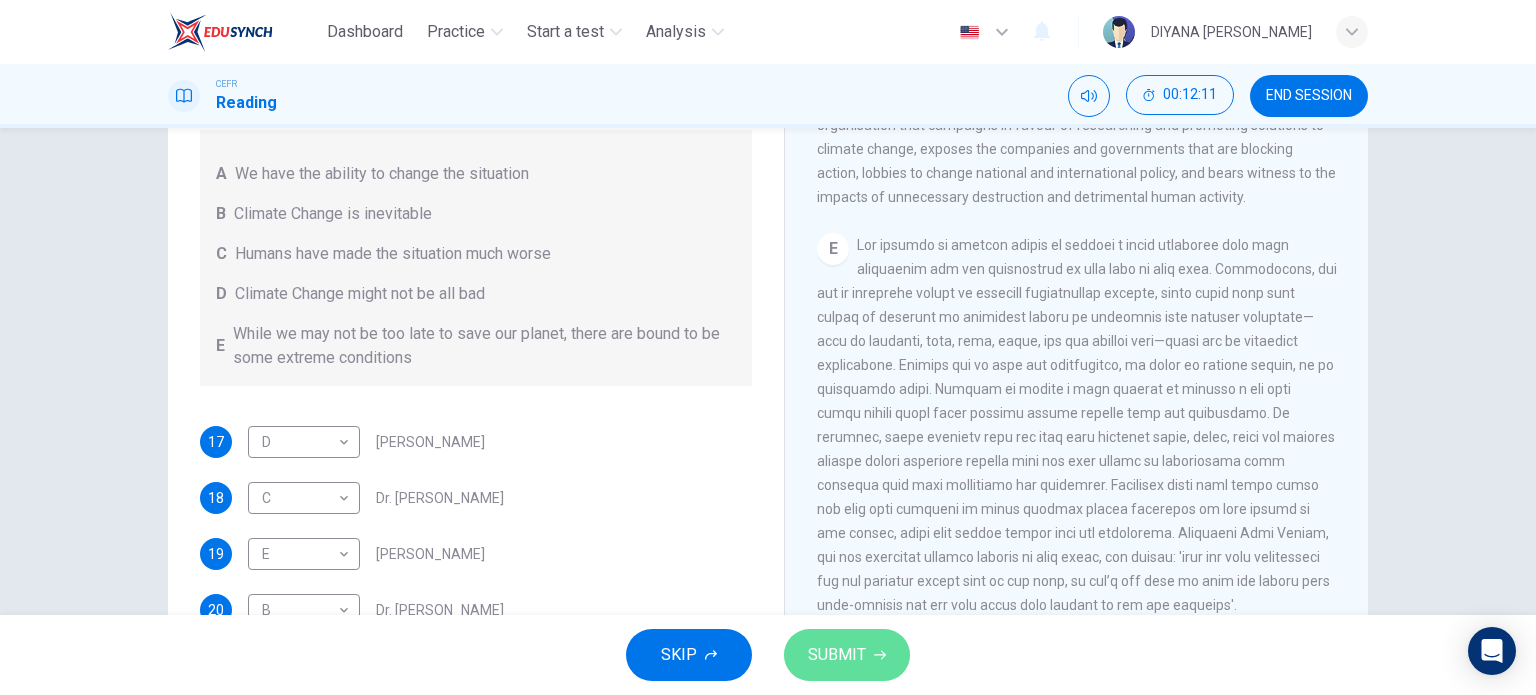 click on "SUBMIT" at bounding box center [837, 655] 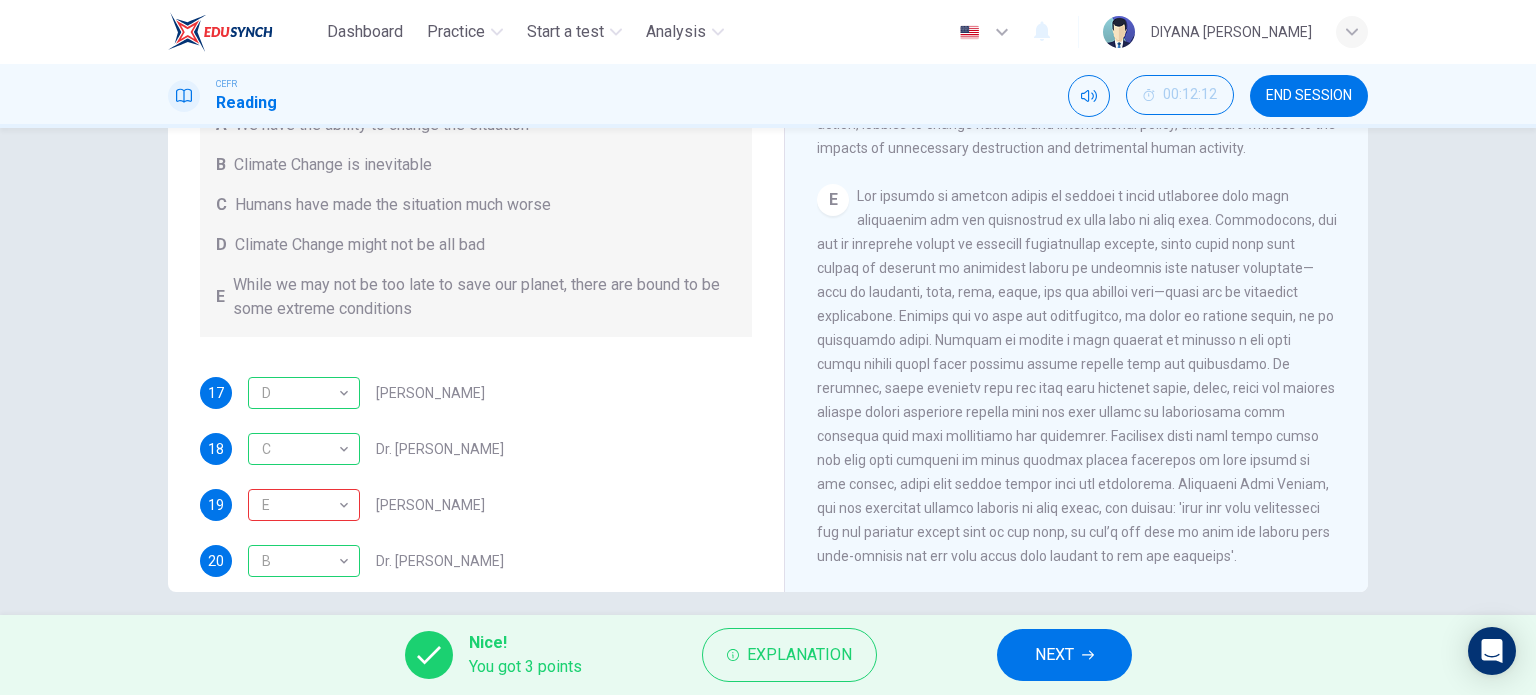 scroll, scrollTop: 288, scrollLeft: 0, axis: vertical 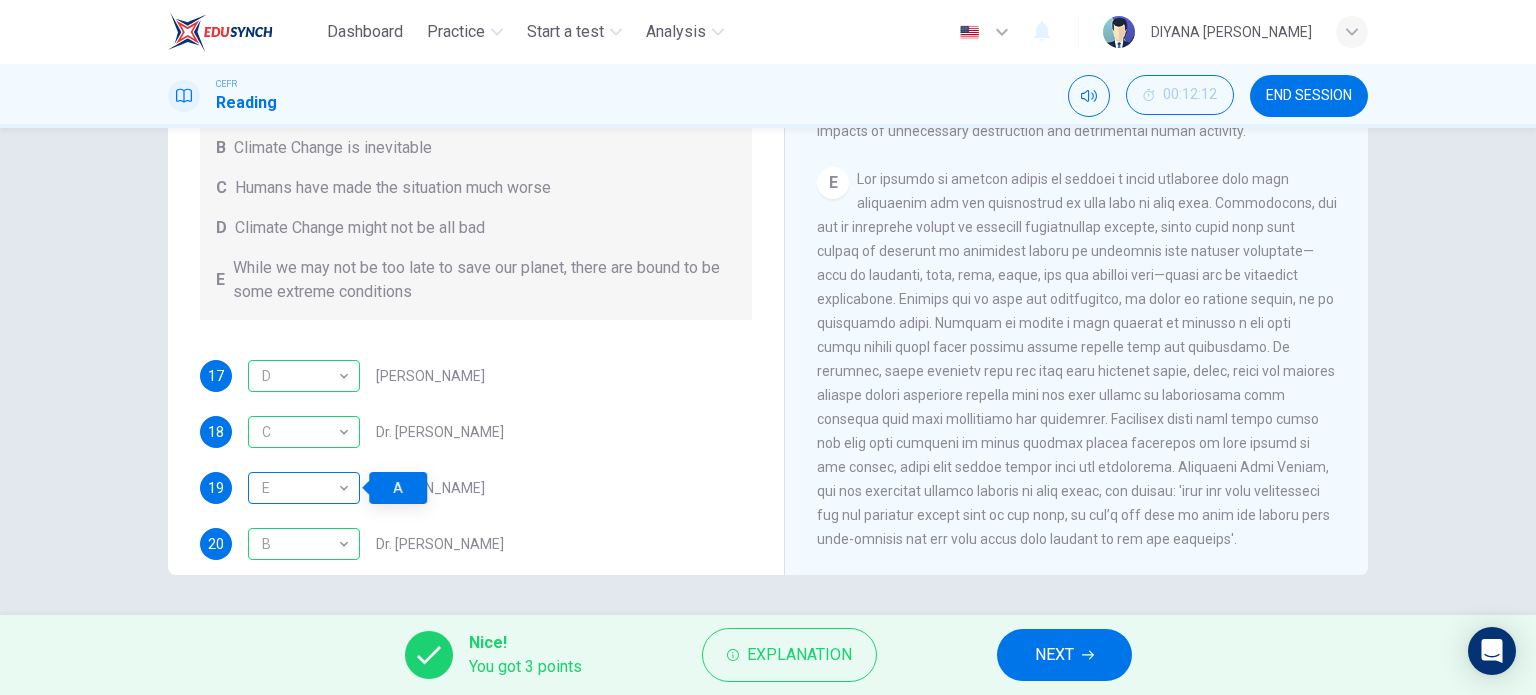 click on "E" at bounding box center (300, 488) 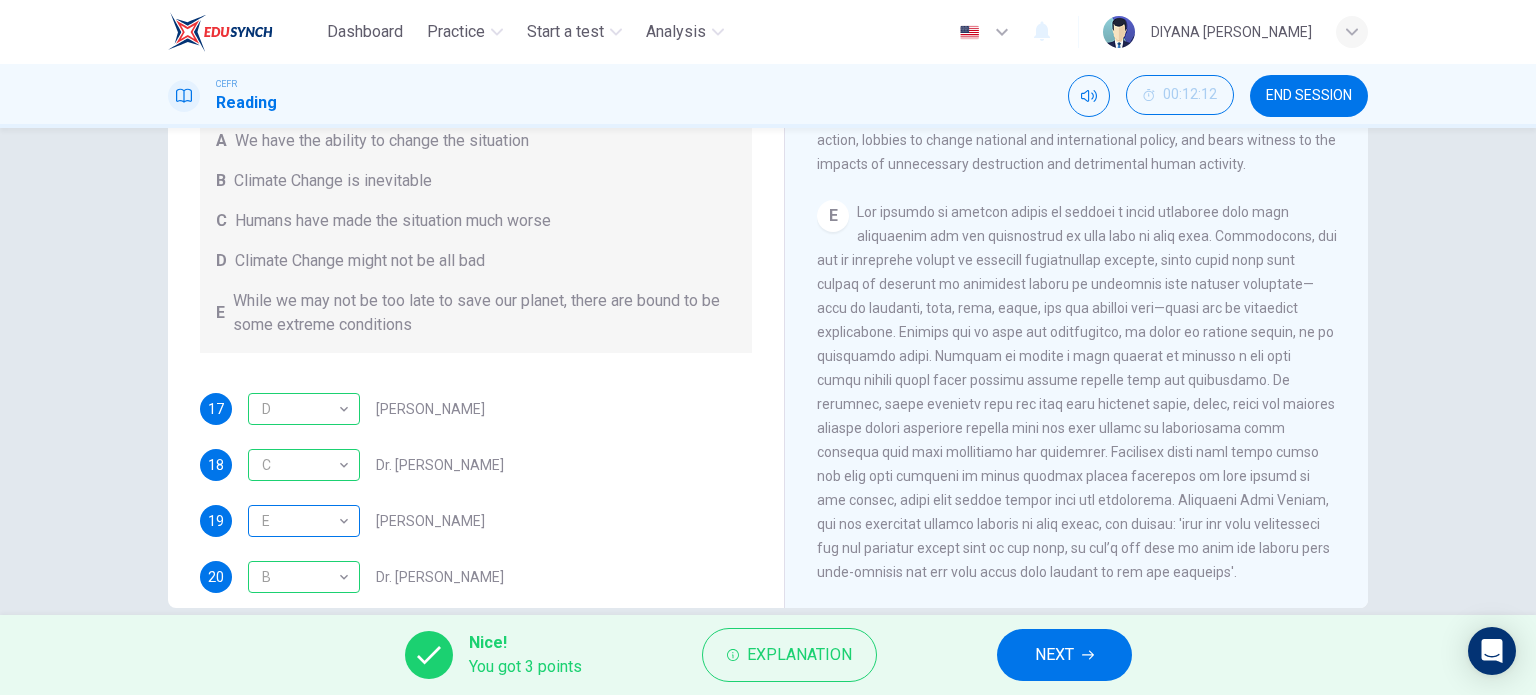 scroll, scrollTop: 264, scrollLeft: 0, axis: vertical 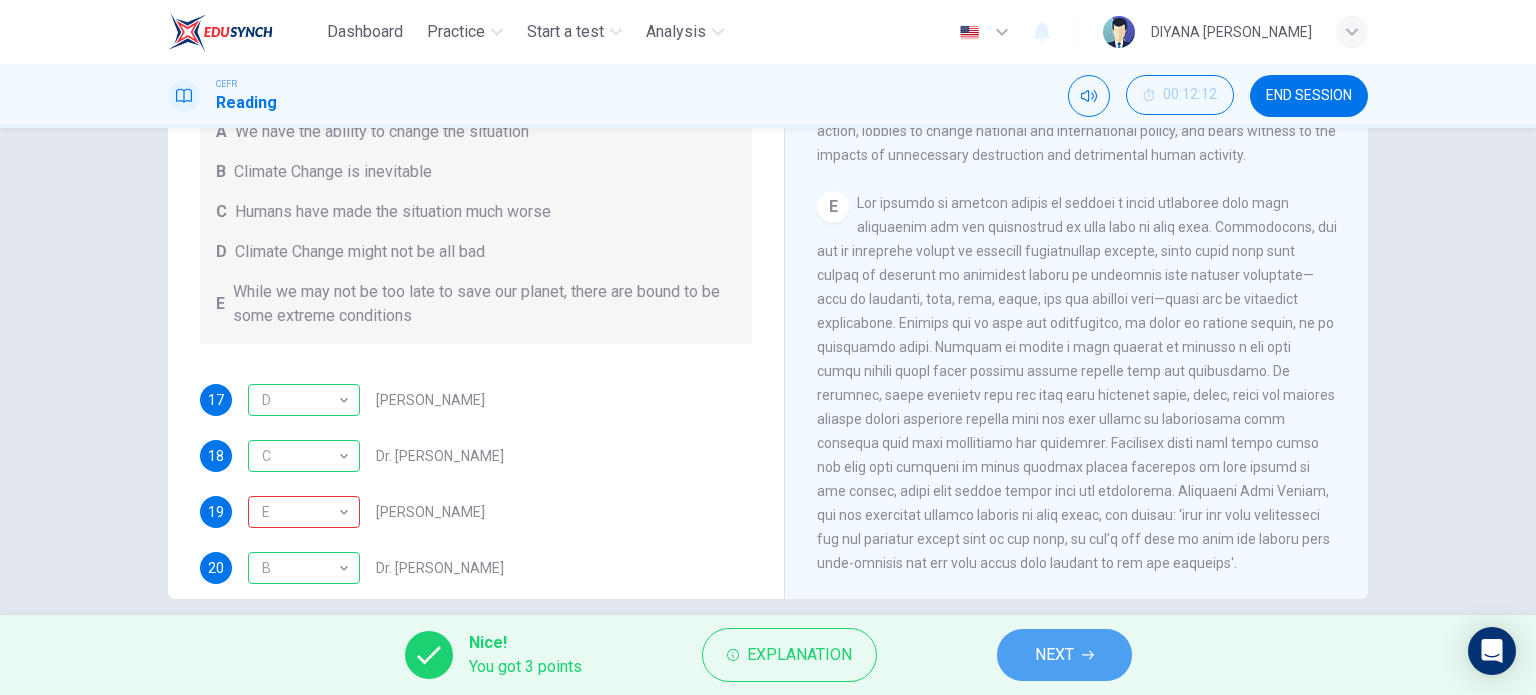 click on "NEXT" at bounding box center [1064, 655] 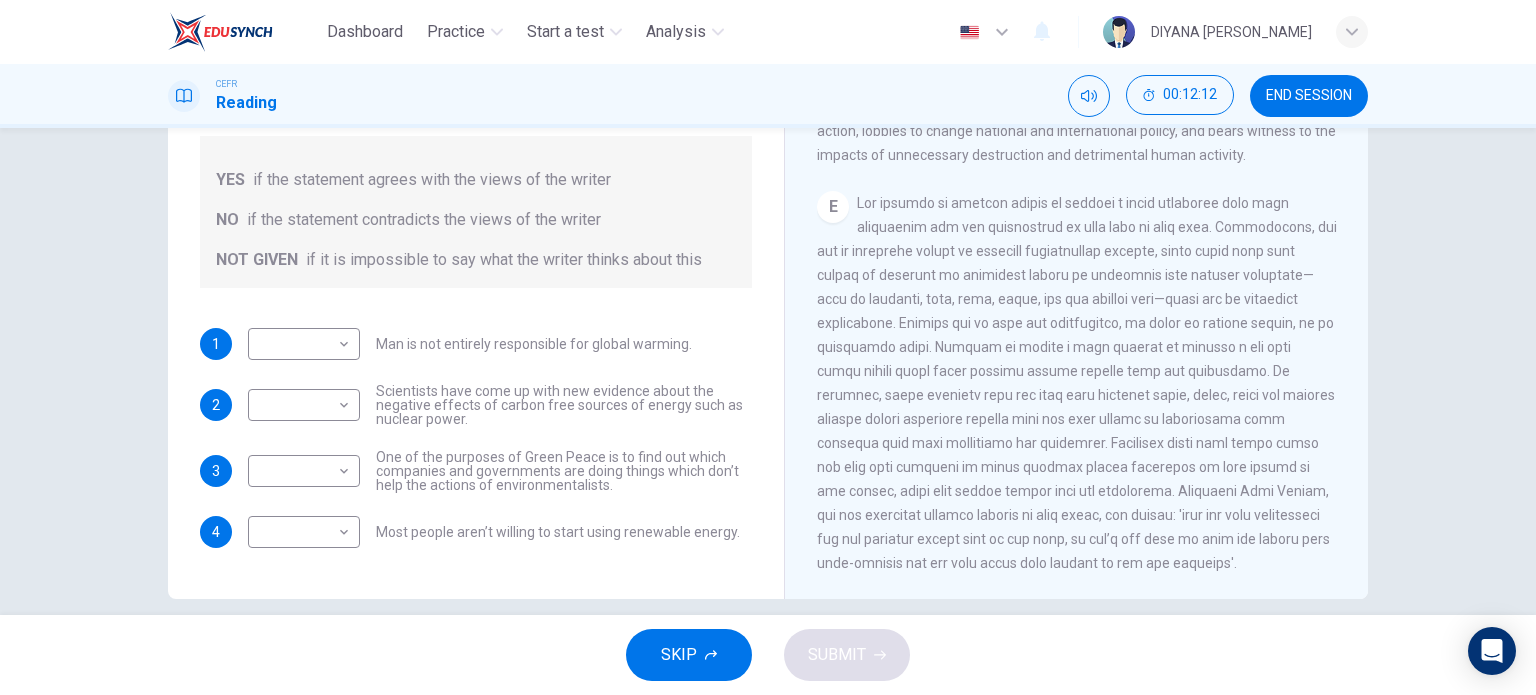 scroll, scrollTop: 288, scrollLeft: 0, axis: vertical 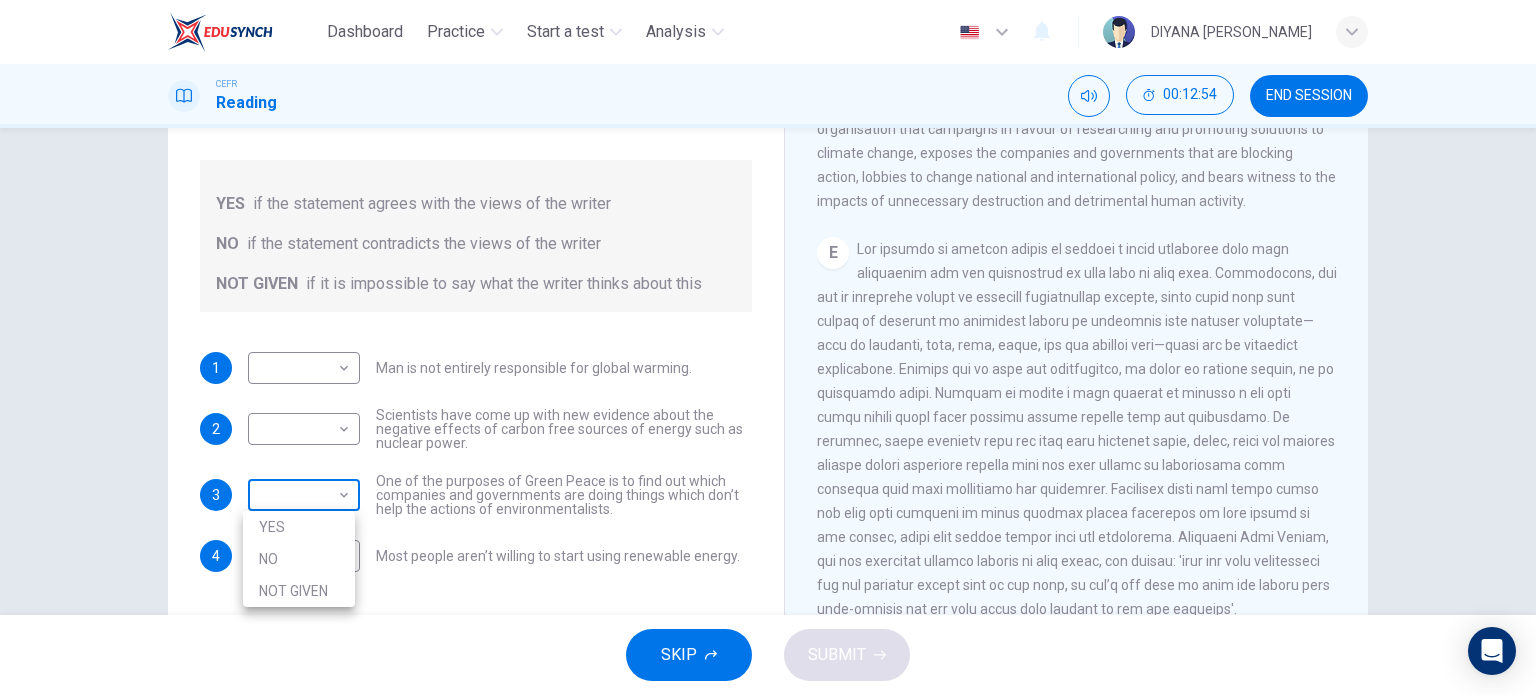 click on "Dashboard Practice Start a test Analysis English en ​ DIYANA SAFFIYA BINTI MOHD FADIR CEFR Reading 00:12:54 END SESSION Question 21 Do the following statements agree with the information given in the Reading Passage? In the boxes below, write YES if the statement agrees with the views of the writer NO if the statement contradicts the views of the writer NOT GIVEN if it is impossible to say what the writer thinks about this 1 ​ ​ Man is not entirely responsible for global warming. 2 ​ ​ Scientists have come up with new evidence about the negative effects of carbon free sources of energy such as nuclear power. 3 ​ ​ One of the purposes of Green Peace is to find out which companies and governments are doing things which don’t help the actions of environmentalists. 4 ​ ​ Most people aren’t willing to start using renewable energy. The Climate of the Earth CLICK TO ZOOM Click to Zoom A B C D E SKIP SUBMIT EduSynch - Online Language Proficiency Testing
Dashboard Practice Start a test NO" at bounding box center (768, 347) 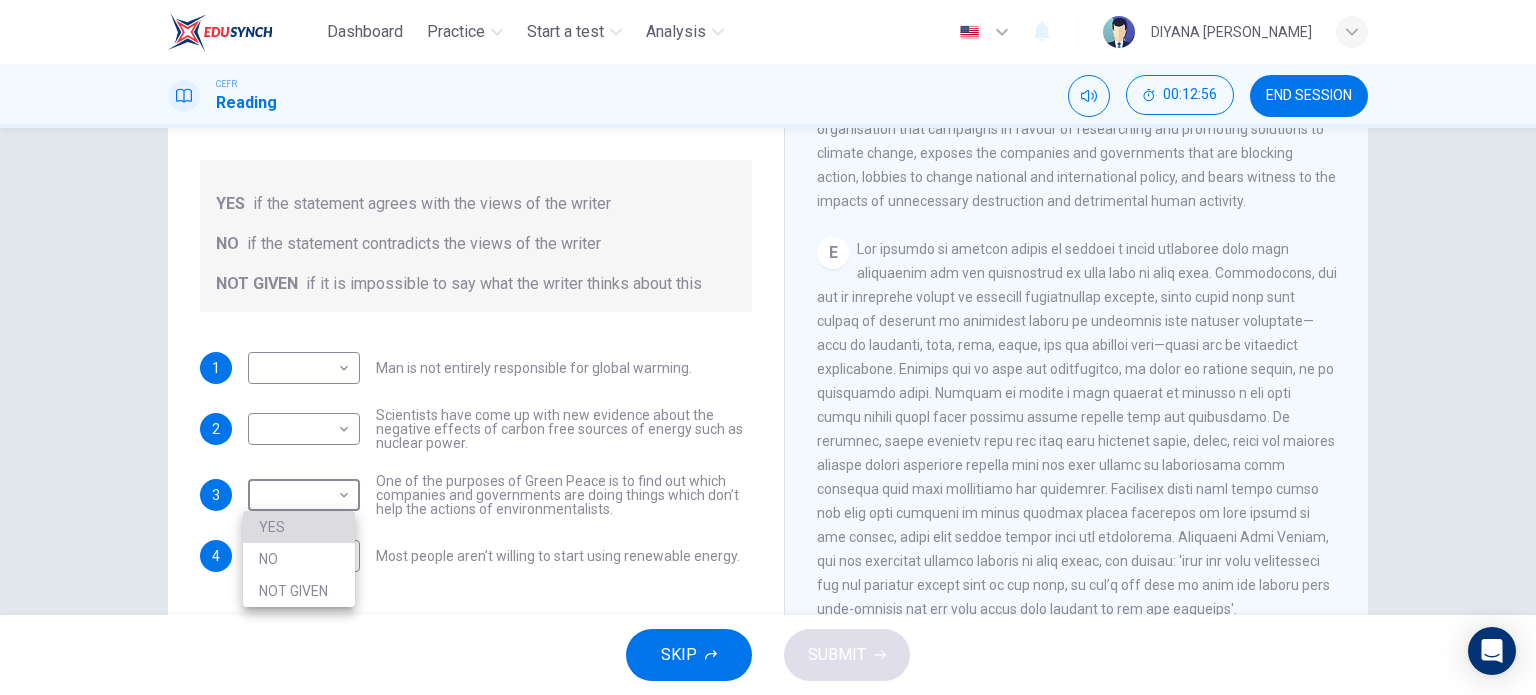click on "YES" at bounding box center (299, 527) 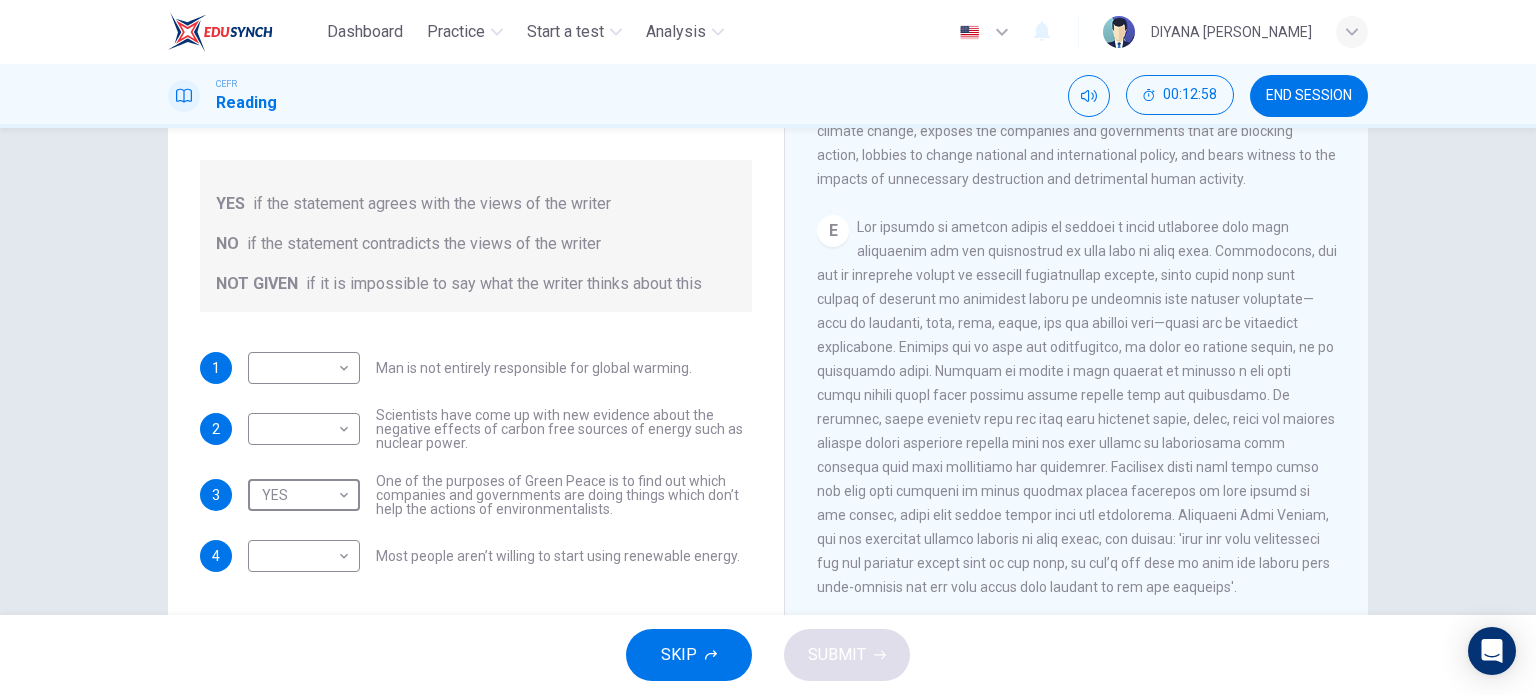 scroll, scrollTop: 1347, scrollLeft: 0, axis: vertical 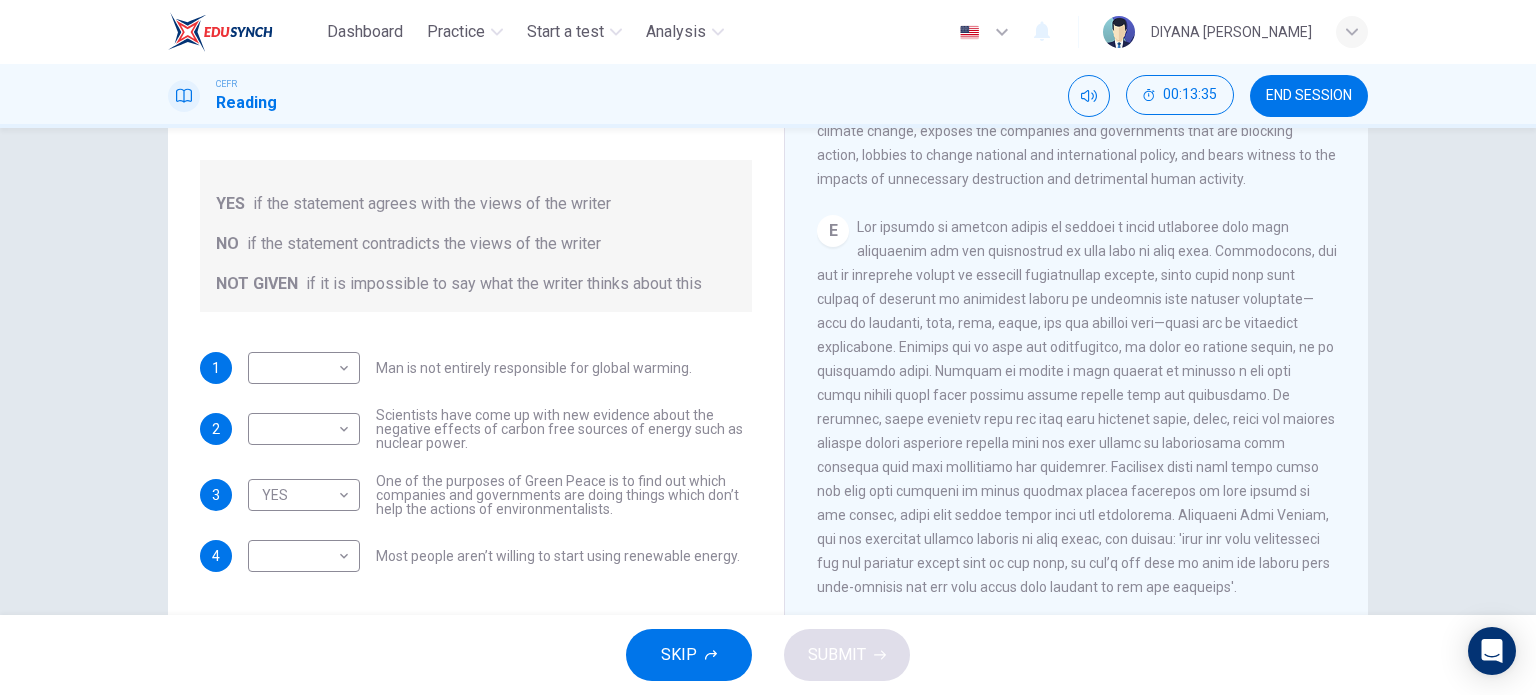 click on "​ ​ Most people aren’t willing to start using renewable energy." at bounding box center [494, 556] 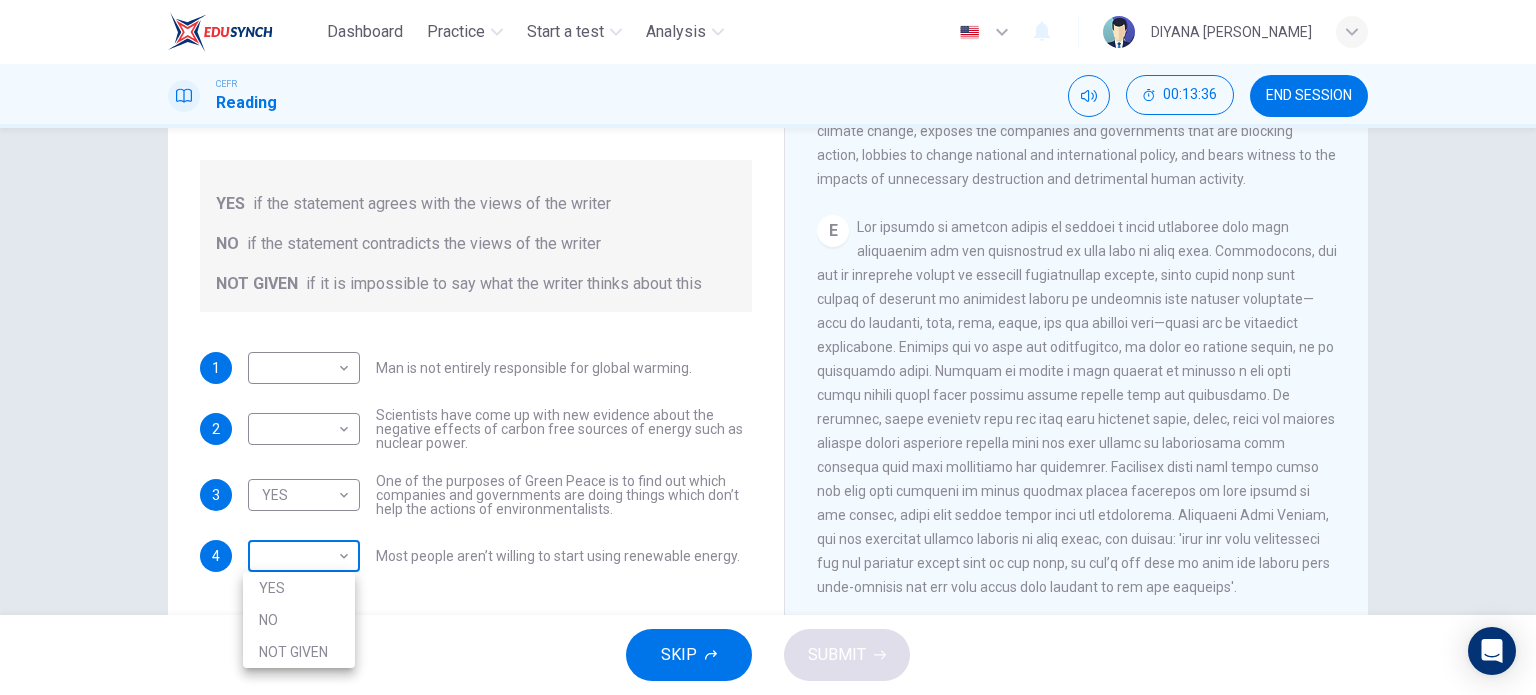 click on "Dashboard Practice Start a test Analysis English en ​ DIYANA SAFFIYA BINTI MOHD FADIR CEFR Reading 00:13:36 END SESSION Question 21 Do the following statements agree with the information given in the Reading Passage? In the boxes below, write YES if the statement agrees with the views of the writer NO if the statement contradicts the views of the writer NOT GIVEN if it is impossible to say what the writer thinks about this 1 ​ ​ Man is not entirely responsible for global warming. 2 ​ ​ Scientists have come up with new evidence about the negative effects of carbon free sources of energy such as nuclear power. 3 YES YES ​ One of the purposes of Green Peace is to find out which companies and governments are doing things which don’t help the actions of environmentalists. 4 ​ ​ Most people aren’t willing to start using renewable energy. The Climate of the Earth CLICK TO ZOOM Click to Zoom A B C D E SKIP SUBMIT EduSynch - Online Language Proficiency Testing
Dashboard Practice Analysis NO" at bounding box center (768, 347) 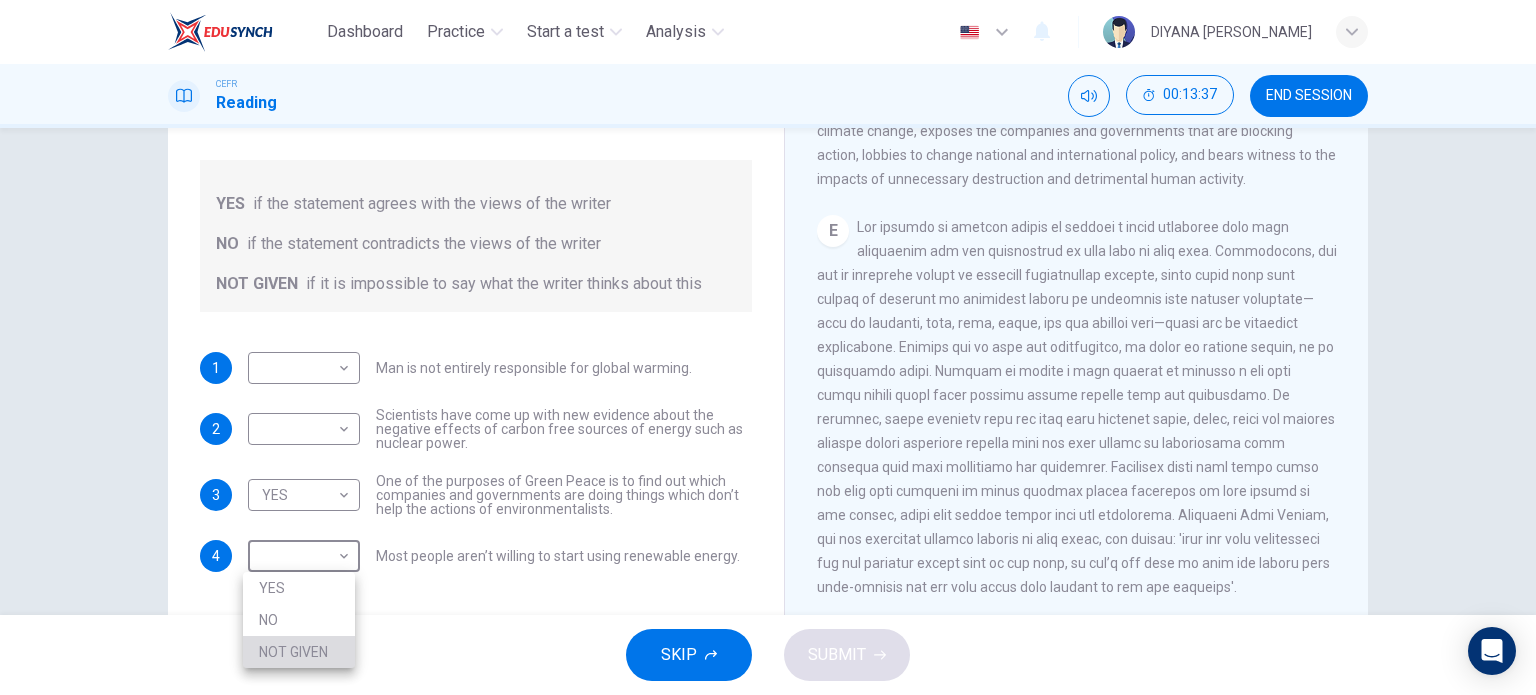 click on "NOT GIVEN" at bounding box center (299, 652) 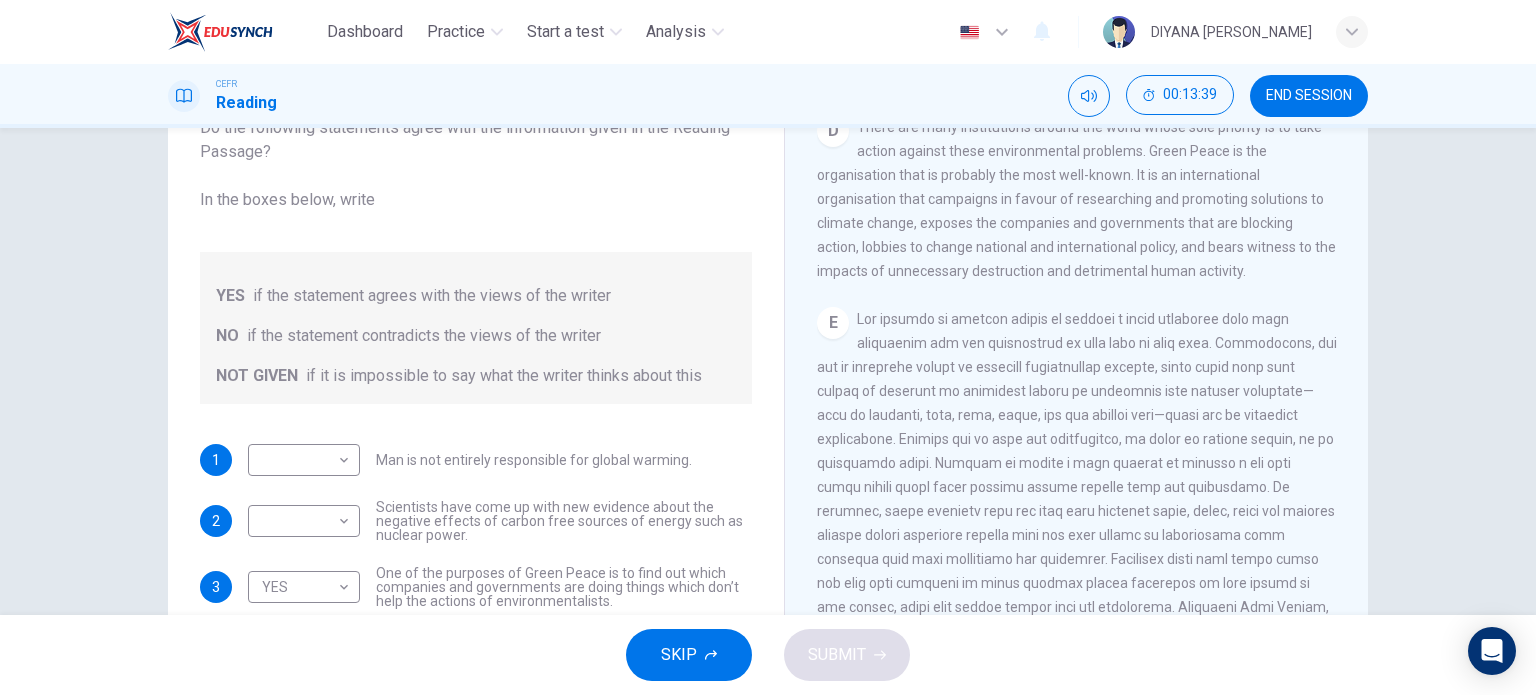 scroll, scrollTop: 148, scrollLeft: 0, axis: vertical 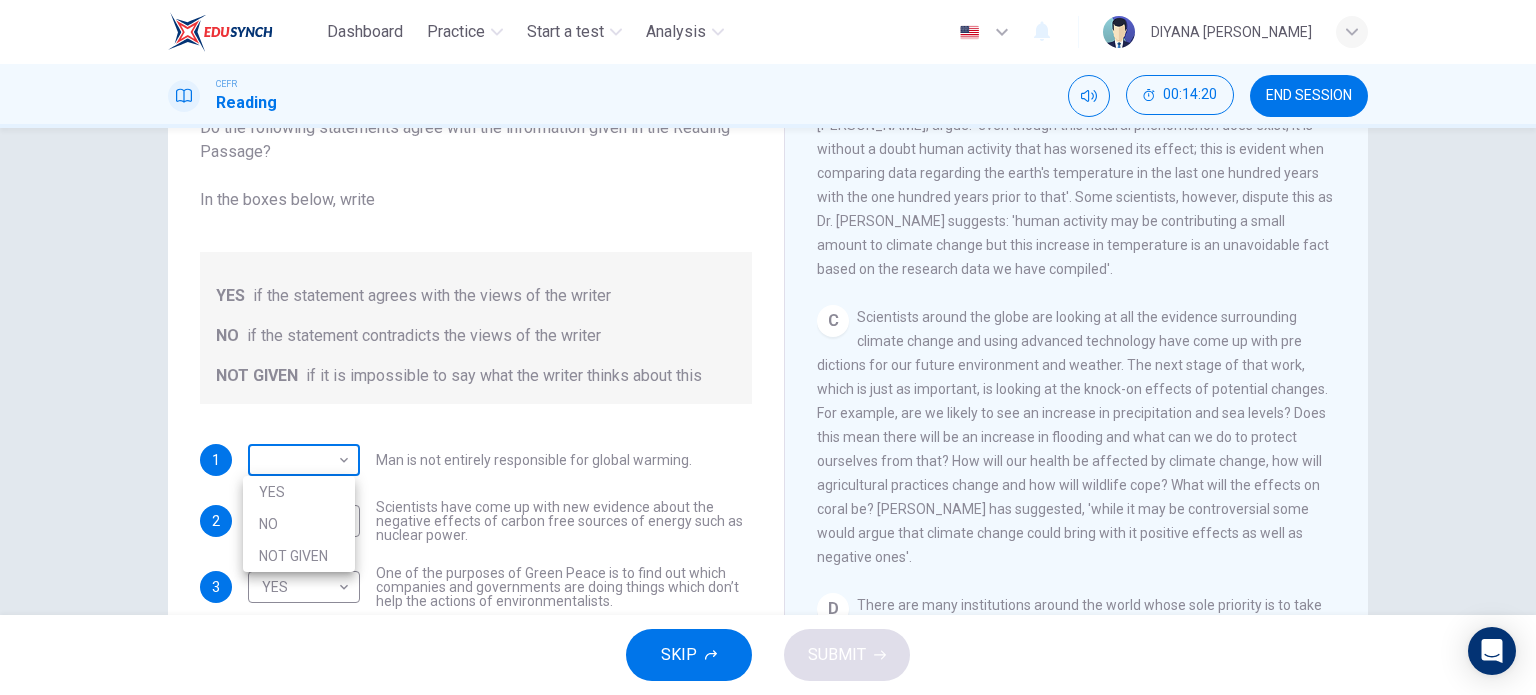 click on "Dashboard Practice Start a test Analysis English en ​ DIYANA SAFFIYA BINTI MOHD FADIR CEFR Reading 00:14:20 END SESSION Question 21 Do the following statements agree with the information given in the Reading Passage? In the boxes below, write YES if the statement agrees with the views of the writer NO if the statement contradicts the views of the writer NOT GIVEN if it is impossible to say what the writer thinks about this 1 ​ ​ Man is not entirely responsible for global warming. 2 ​ ​ Scientists have come up with new evidence about the negative effects of carbon free sources of energy such as nuclear power. 3 YES YES ​ One of the purposes of Green Peace is to find out which companies and governments are doing things which don’t help the actions of environmentalists. 4 NOT GIVEN NOT GIVEN ​ Most people aren’t willing to start using renewable energy. The Climate of the Earth CLICK TO ZOOM Click to Zoom A B C D E SKIP SUBMIT EduSynch - Online Language Proficiency Testing
Dashboard 2025" at bounding box center (768, 347) 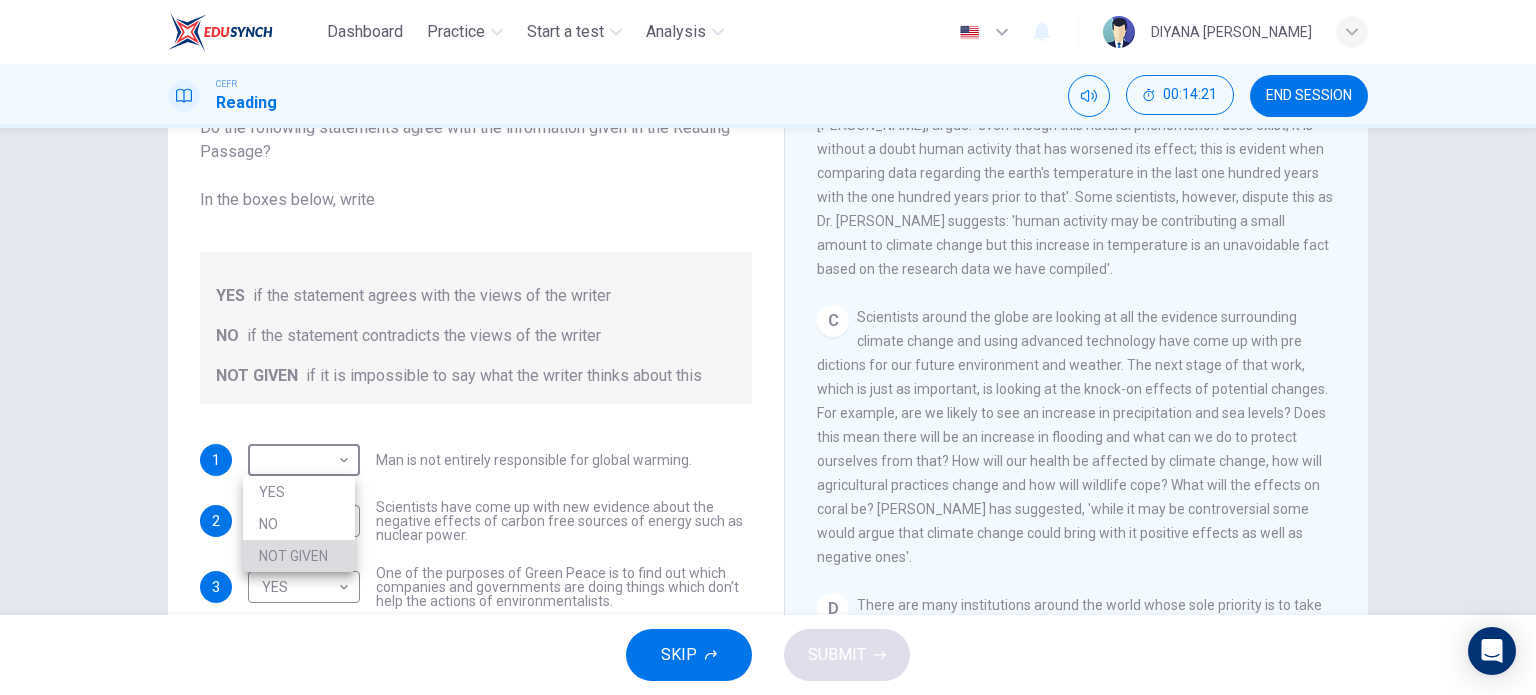 click on "NOT GIVEN" at bounding box center [299, 556] 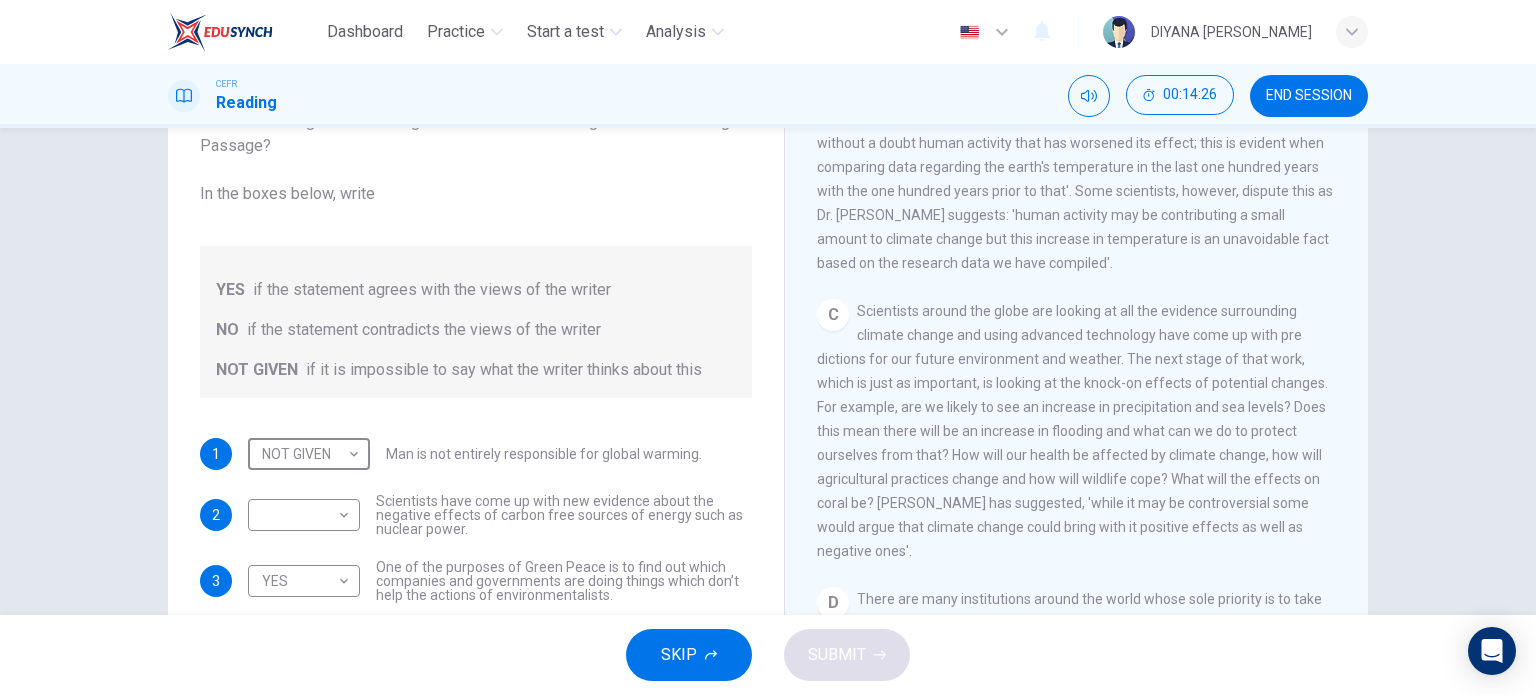 scroll, scrollTop: 155, scrollLeft: 0, axis: vertical 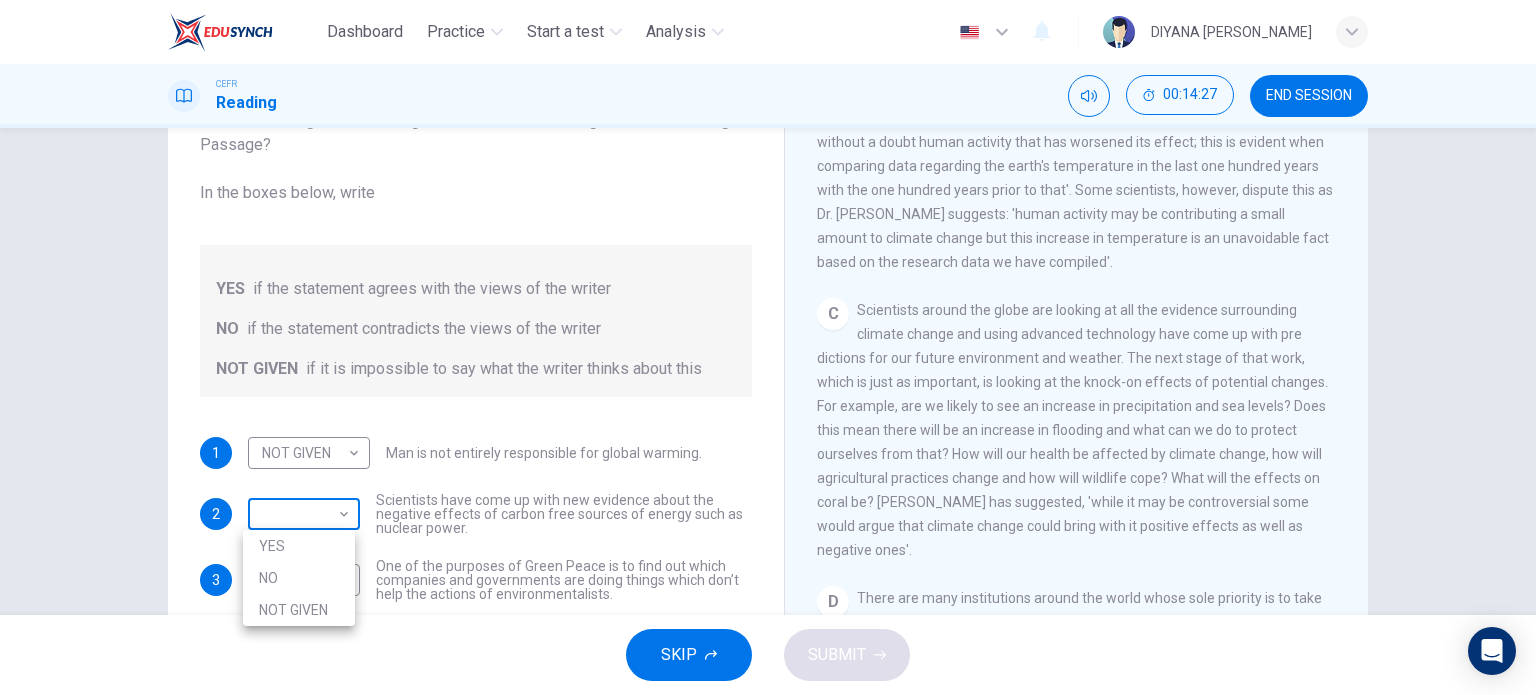 click on "Dashboard Practice Start a test Analysis English en ​ DIYANA SAFFIYA BINTI MOHD FADIR CEFR Reading 00:14:27 END SESSION Question 21 Do the following statements agree with the information given in the Reading Passage? In the boxes below, write YES if the statement agrees with the views of the writer NO if the statement contradicts the views of the writer NOT GIVEN if it is impossible to say what the writer thinks about this 1 NOT GIVEN NOT GIVEN ​ Man is not entirely responsible for global warming. 2 ​ ​ Scientists have come up with new evidence about the negative effects of carbon free sources of energy such as nuclear power. 3 YES YES ​ One of the purposes of Green Peace is to find out which companies and governments are doing things which don’t help the actions of environmentalists. 4 NOT GIVEN NOT GIVEN ​ Most people aren’t willing to start using renewable energy. The Climate of the Earth CLICK TO ZOOM Click to Zoom A B C D E SKIP SUBMIT EduSynch - Online Language Proficiency Testing" at bounding box center (768, 347) 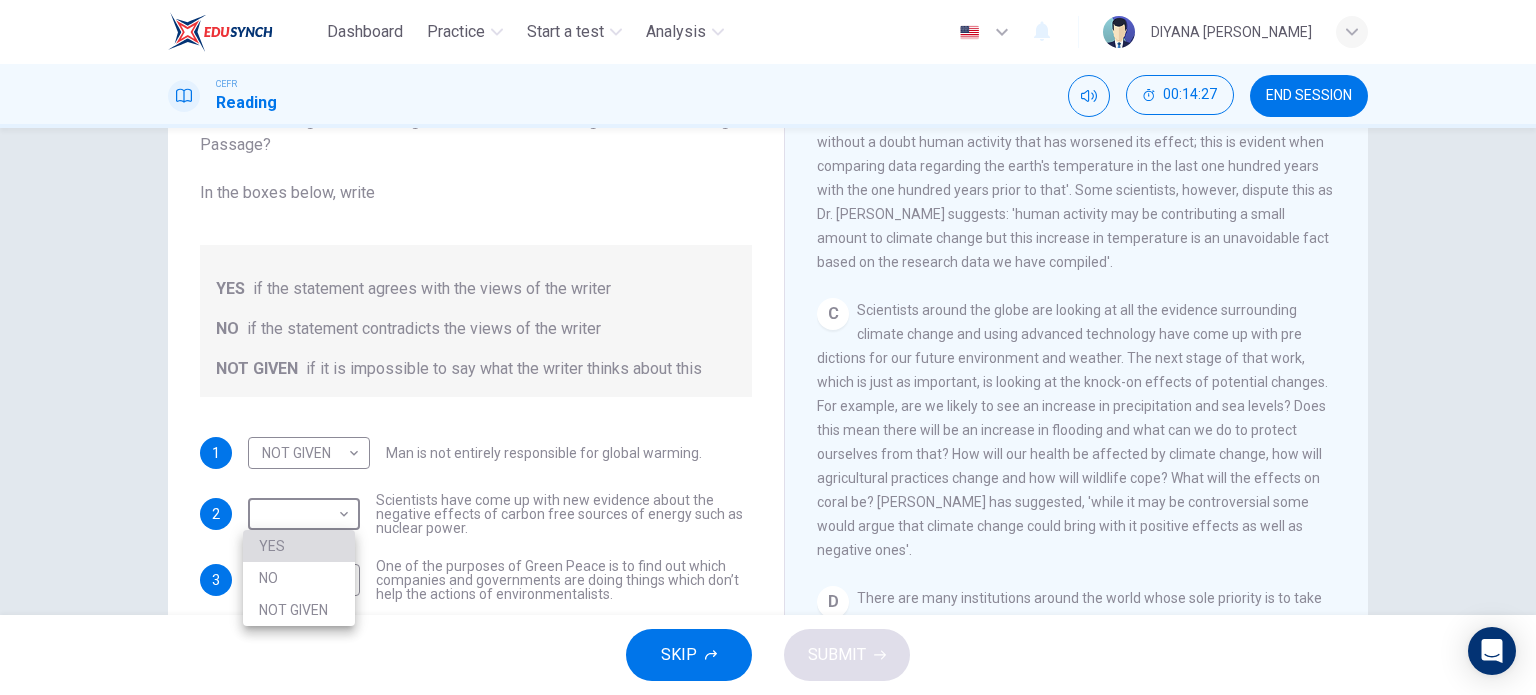 click on "YES" at bounding box center [299, 546] 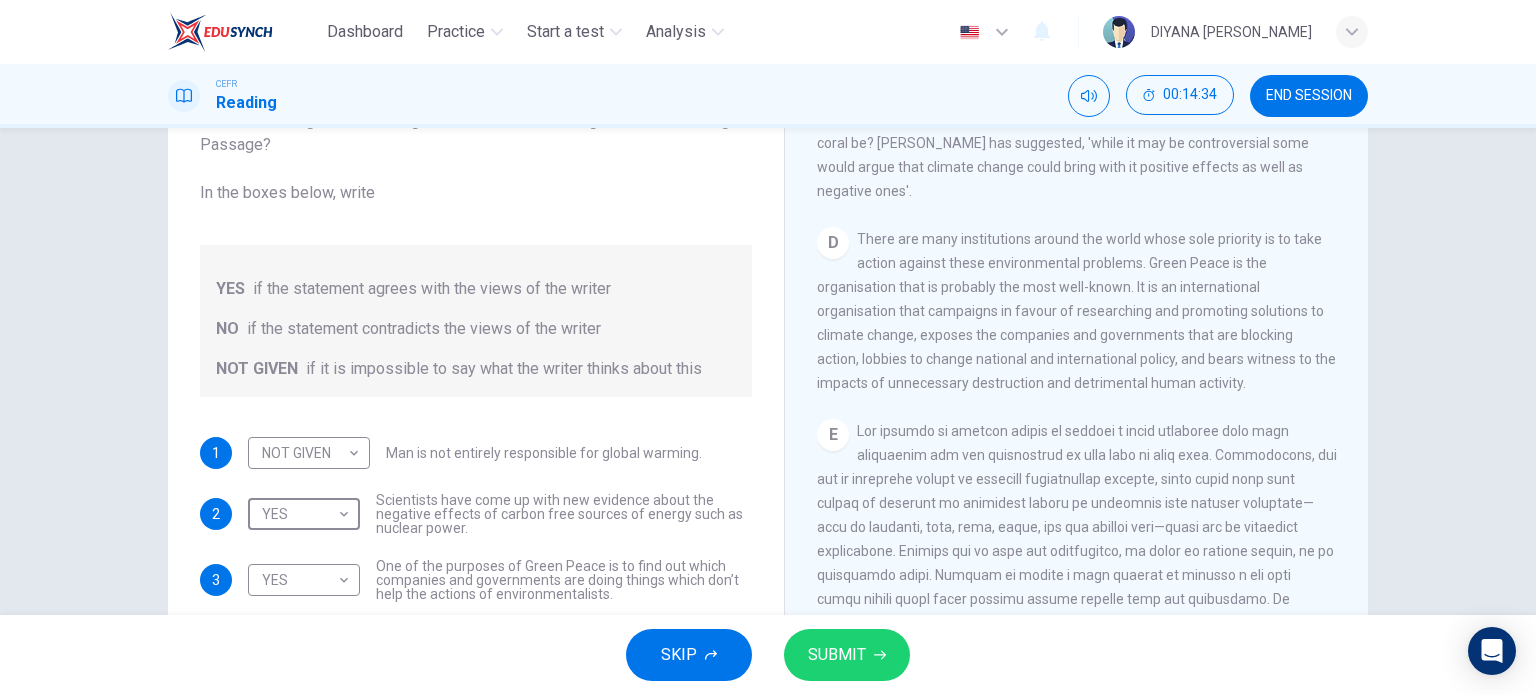 scroll, scrollTop: 1184, scrollLeft: 0, axis: vertical 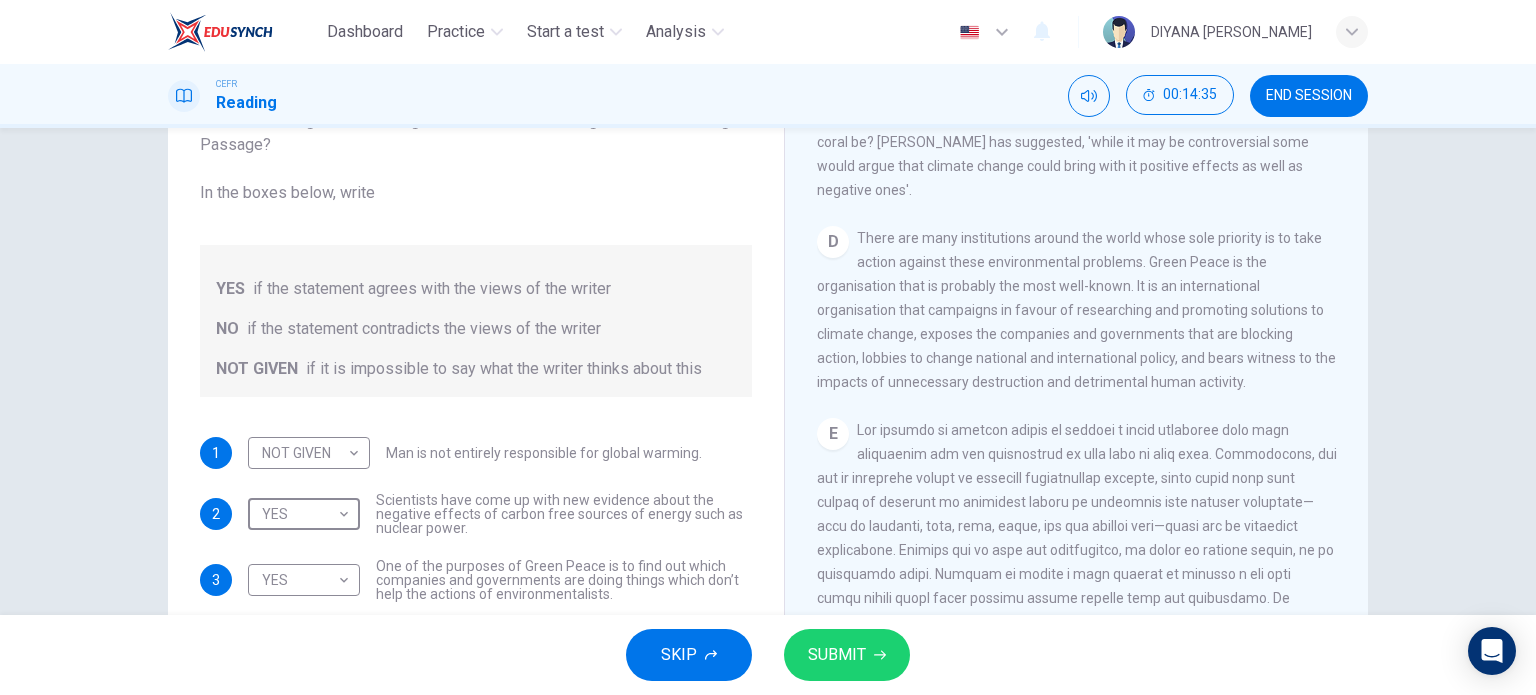 click on "SUBMIT" at bounding box center (847, 655) 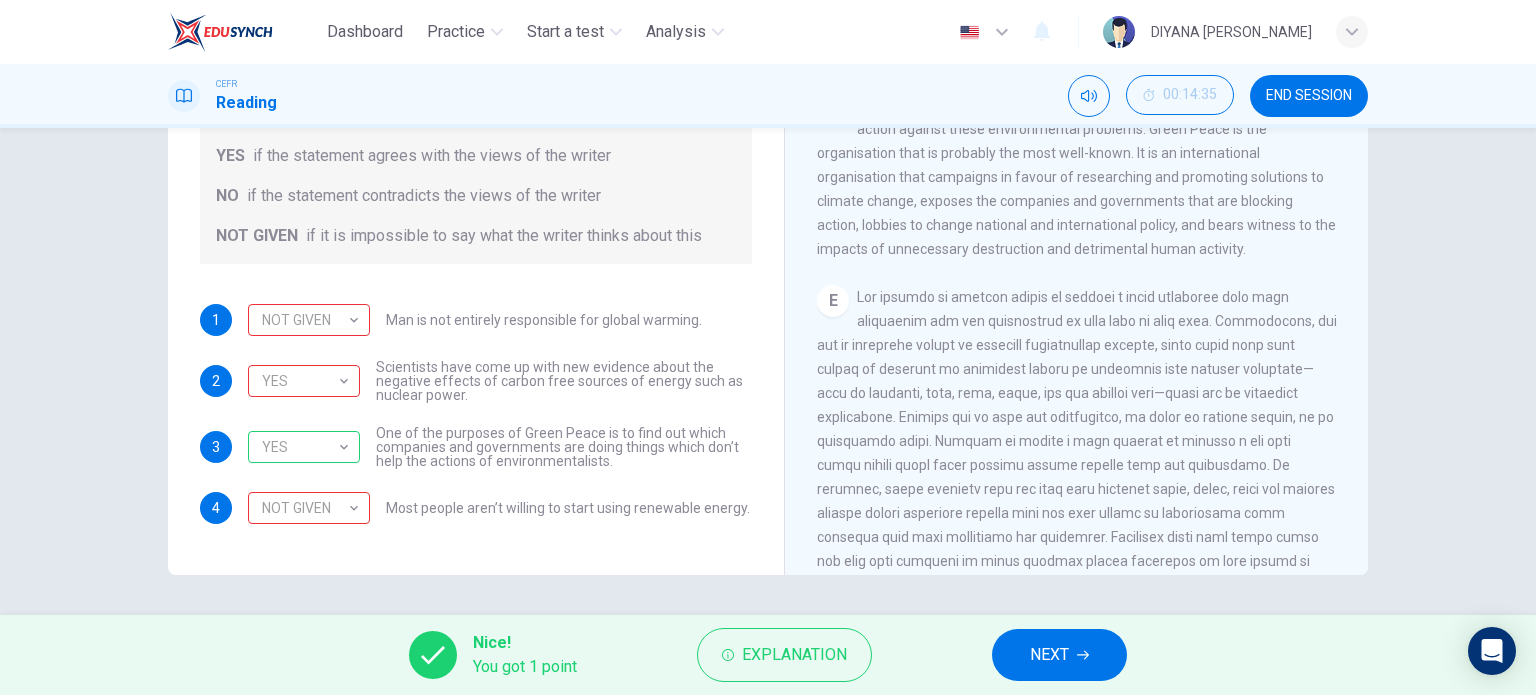 scroll, scrollTop: 286, scrollLeft: 0, axis: vertical 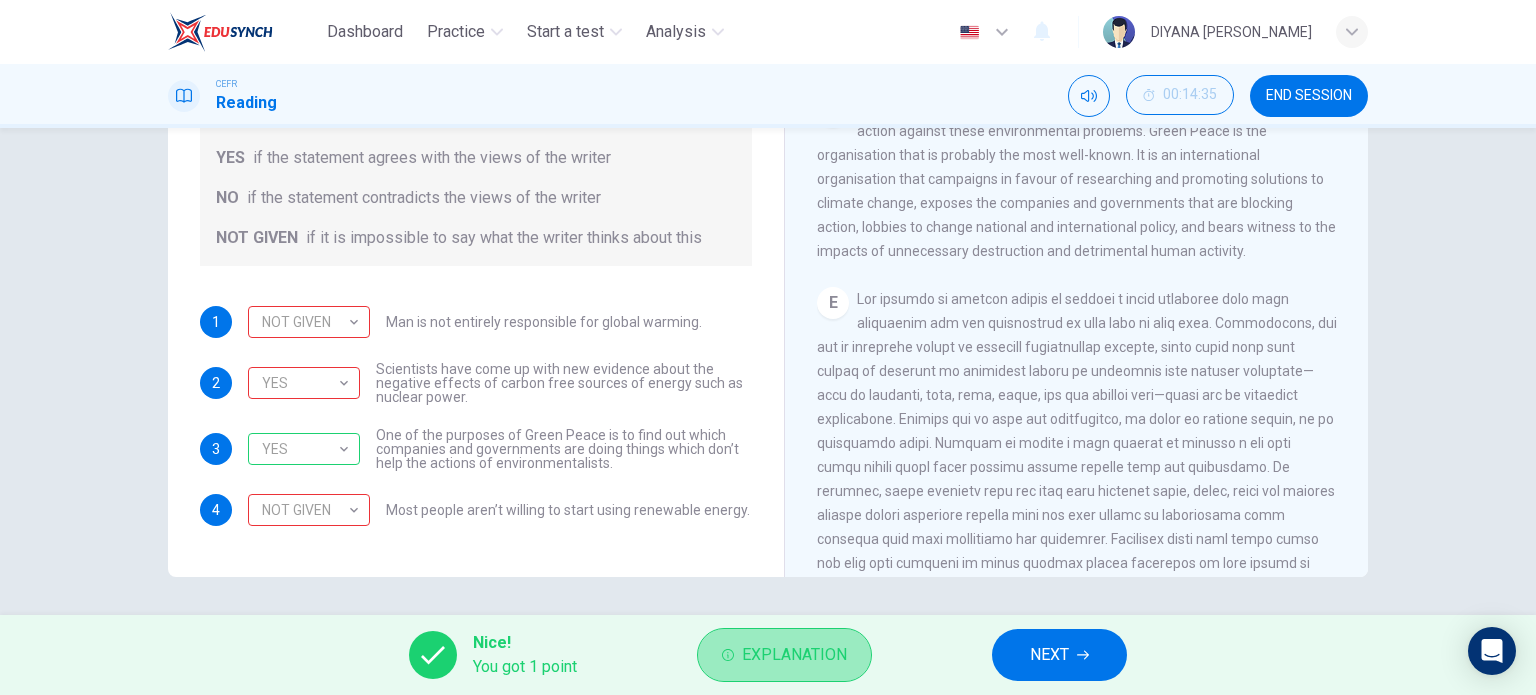 click on "Explanation" at bounding box center [784, 655] 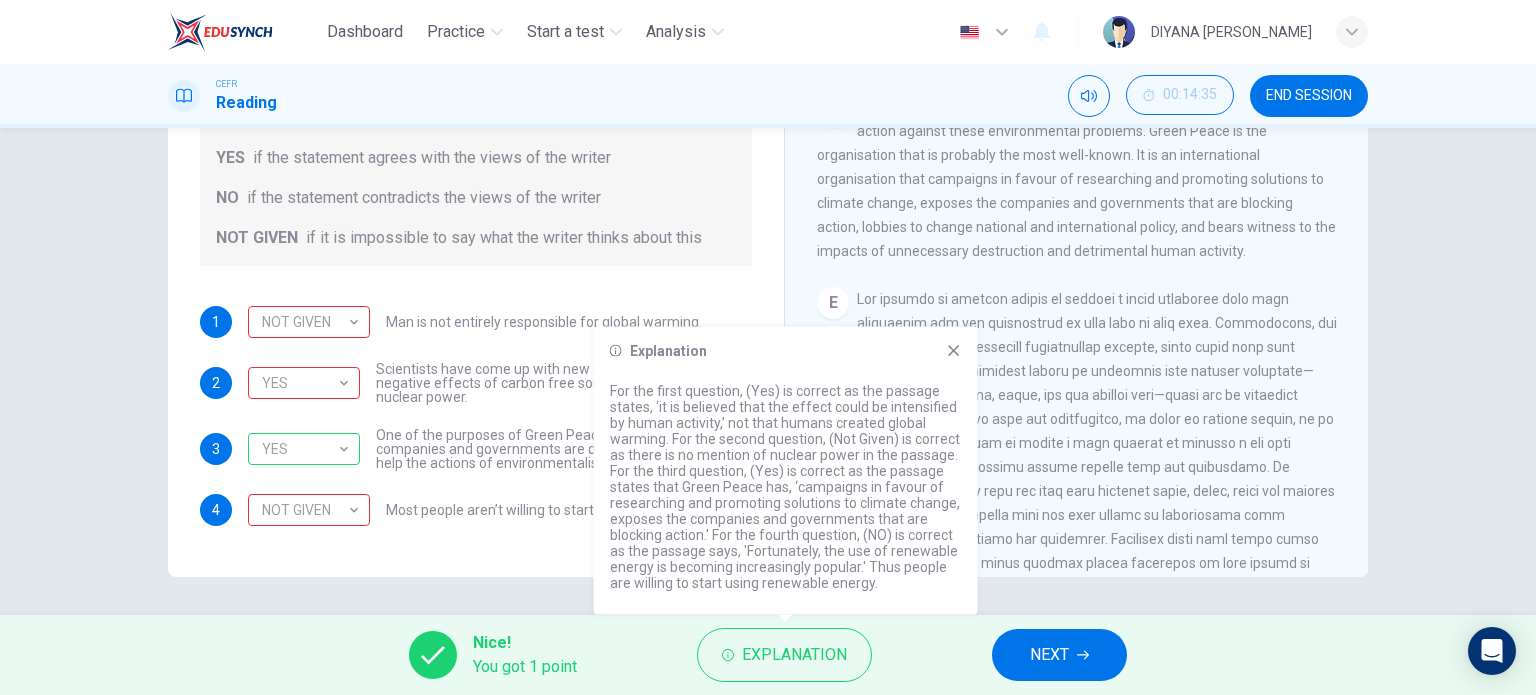 scroll, scrollTop: 271, scrollLeft: 0, axis: vertical 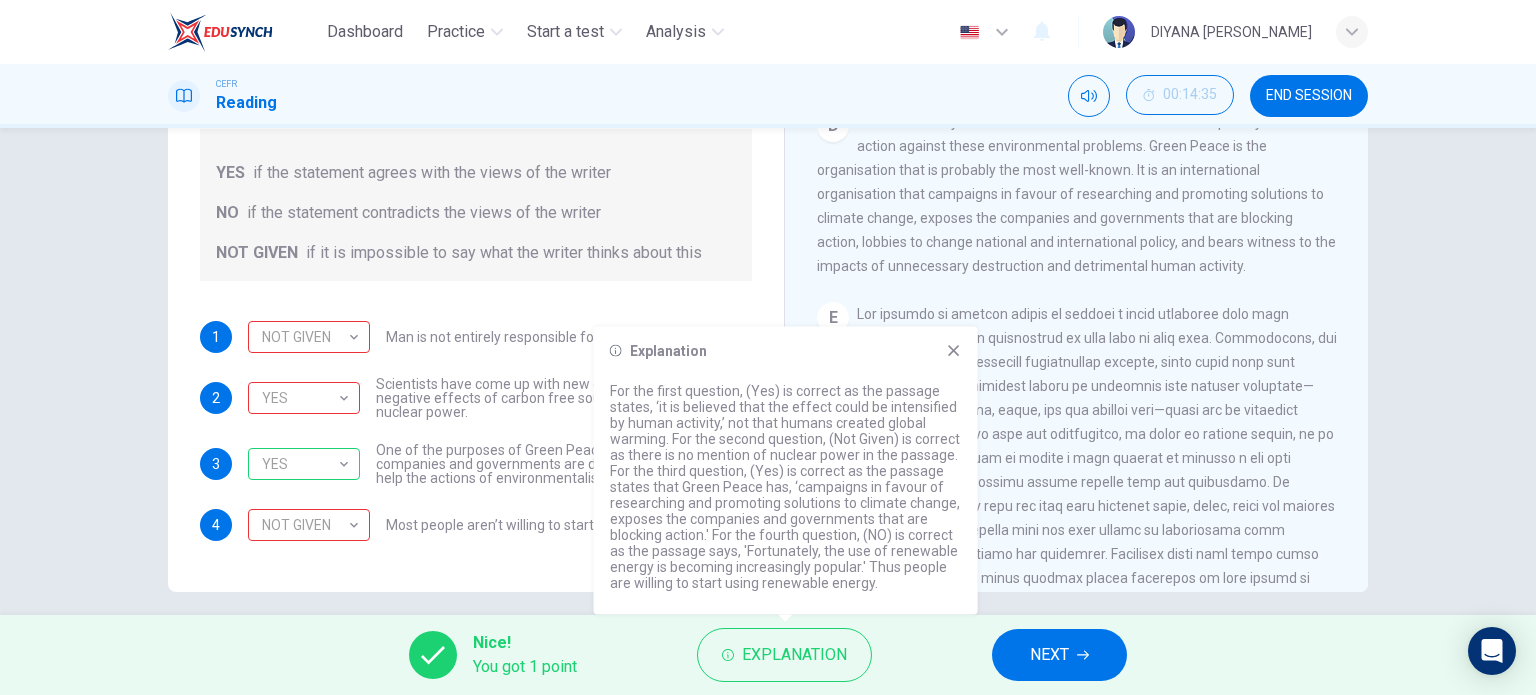 click 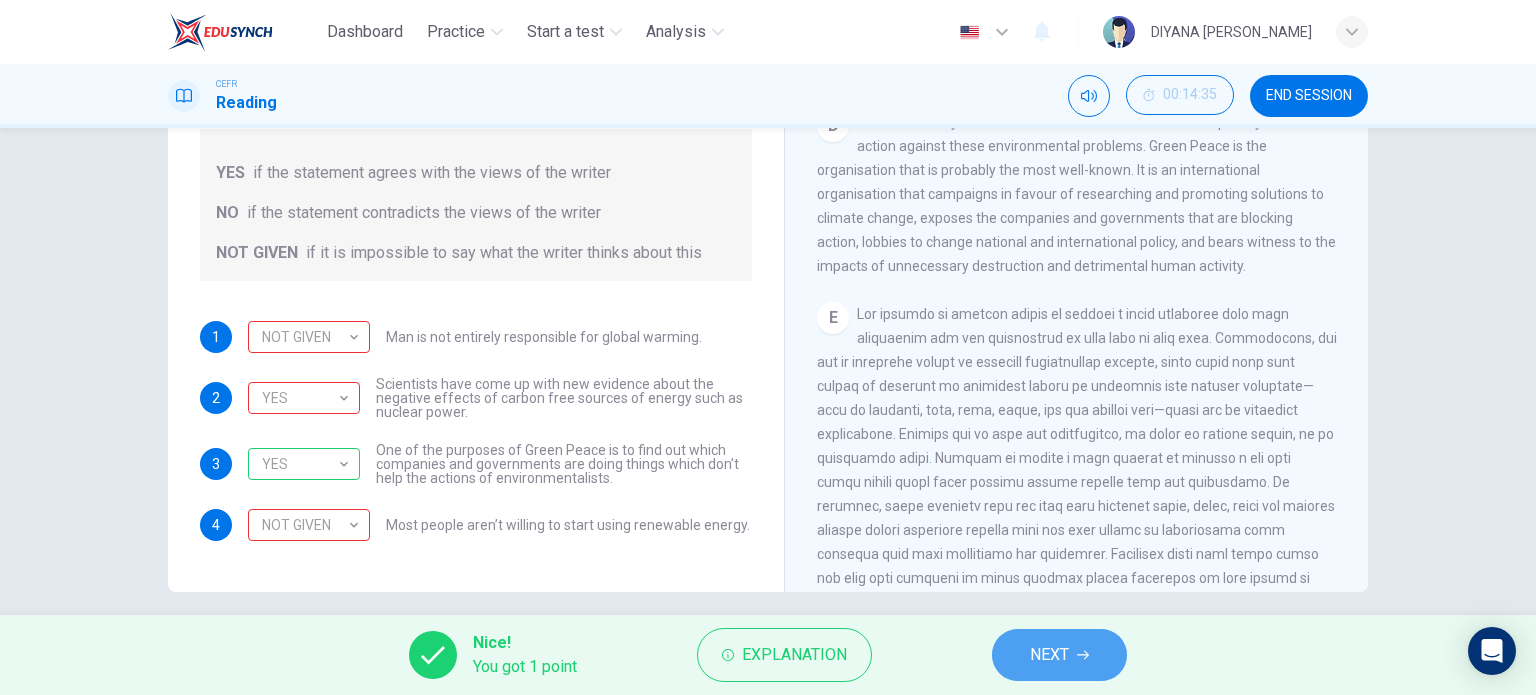 click on "NEXT" at bounding box center [1049, 655] 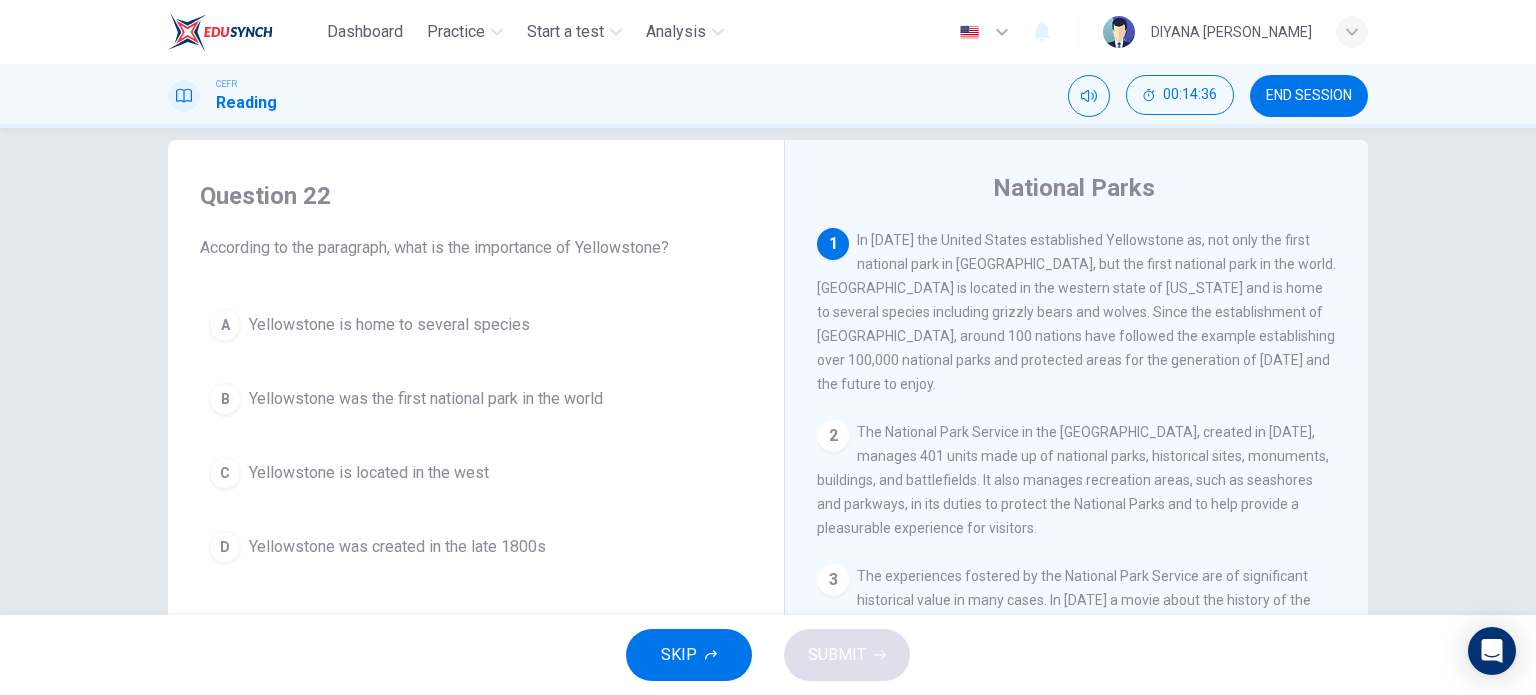 scroll, scrollTop: 28, scrollLeft: 0, axis: vertical 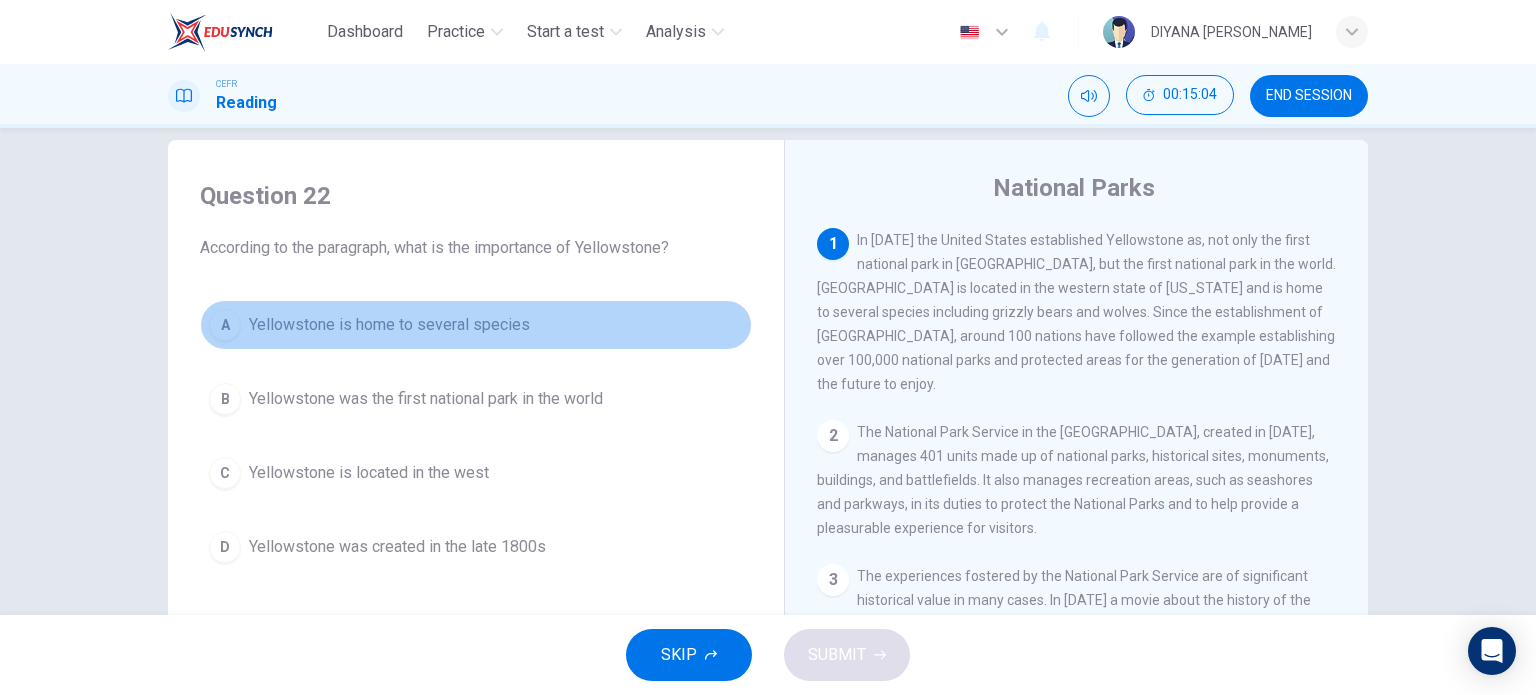 click on "Yellowstone is home to several species" at bounding box center (389, 325) 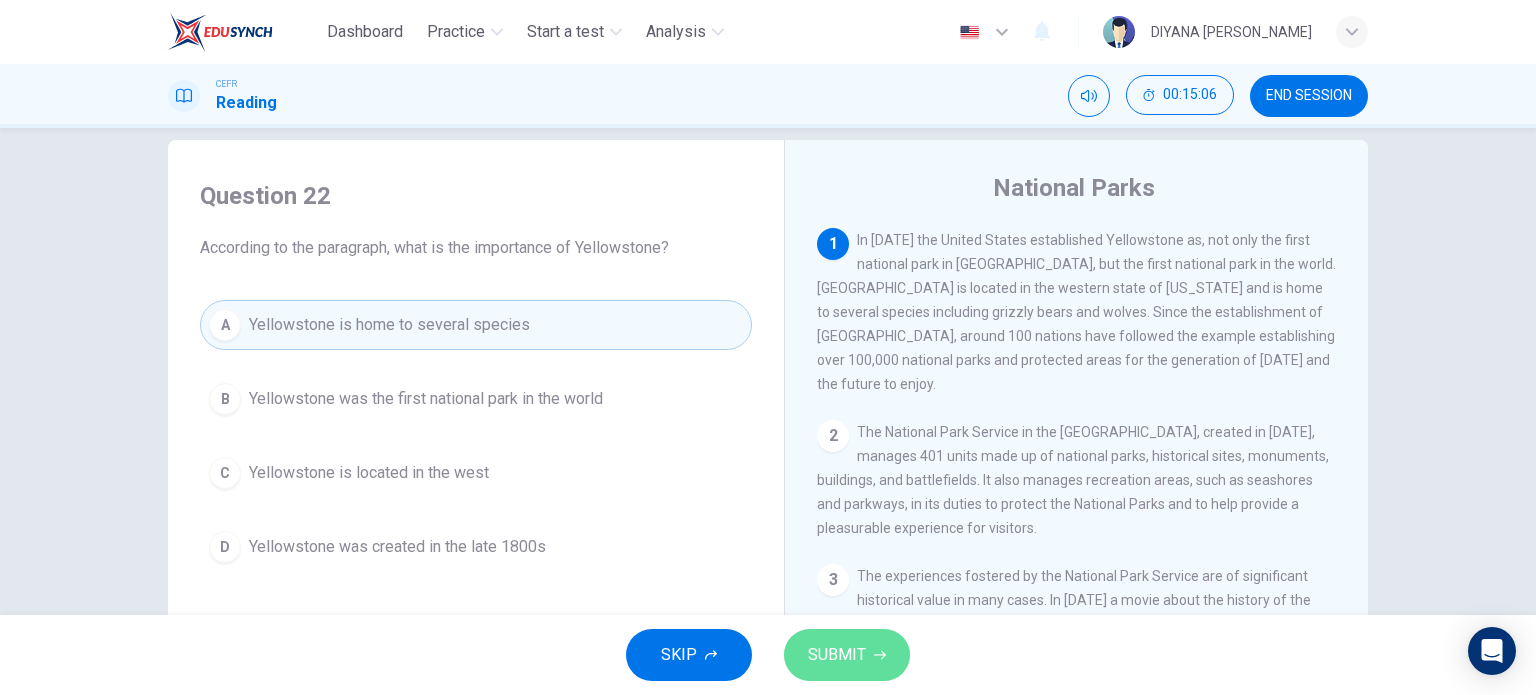 click on "SUBMIT" at bounding box center (847, 655) 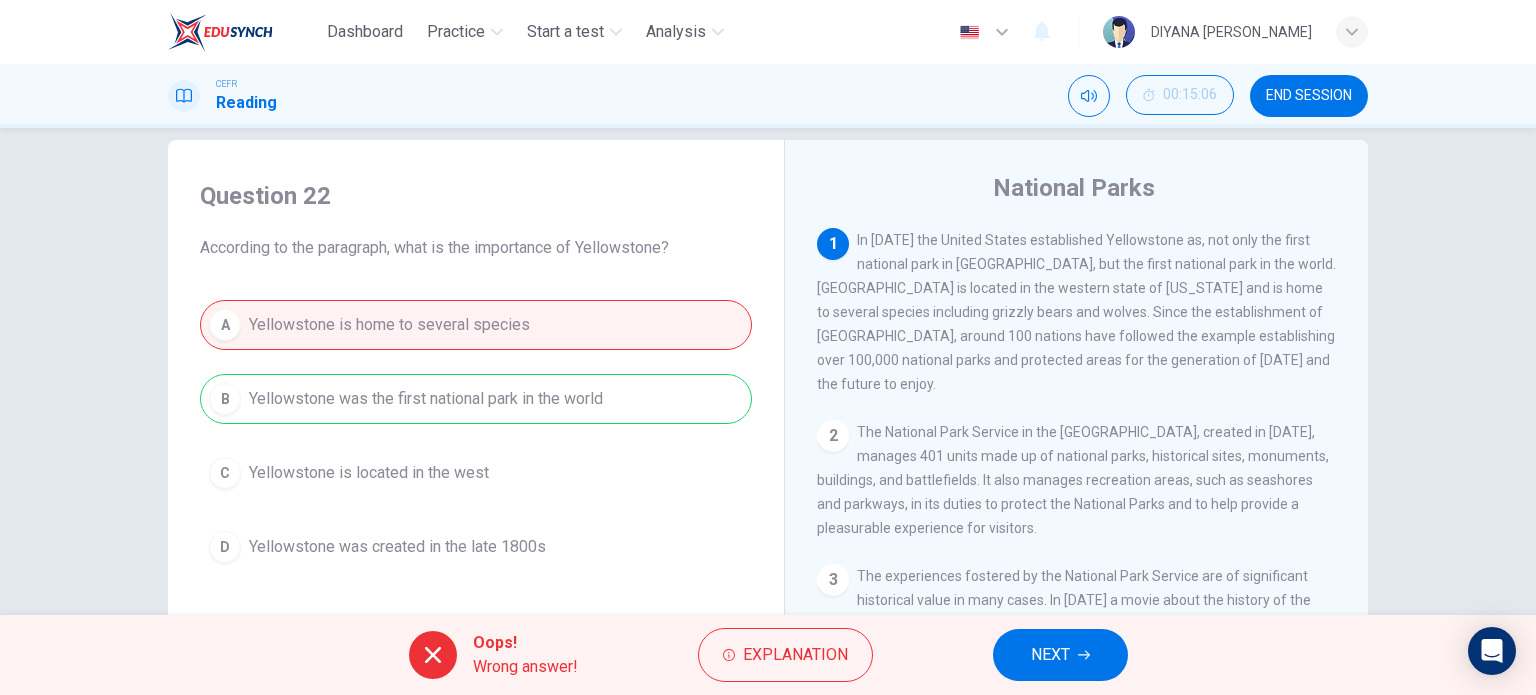 click on "NEXT" at bounding box center (1060, 655) 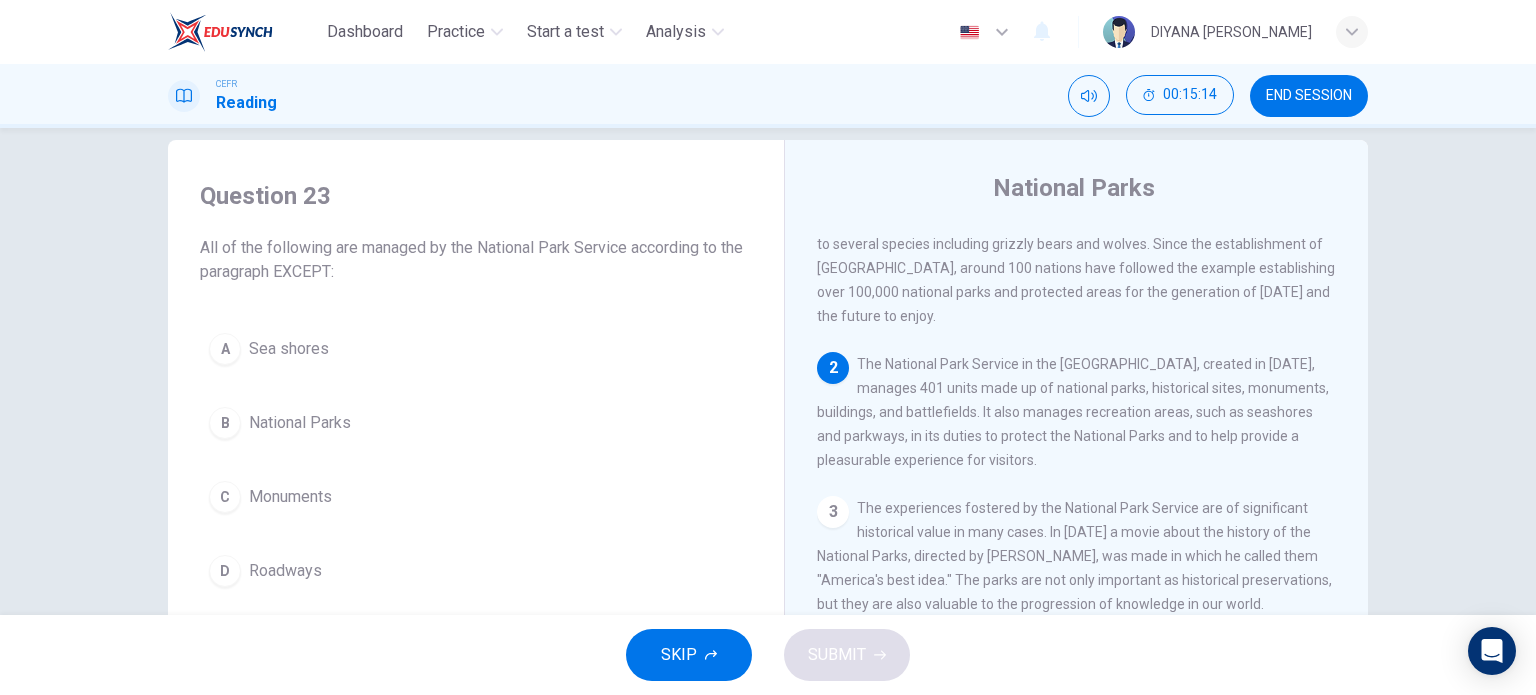 scroll, scrollTop: 70, scrollLeft: 0, axis: vertical 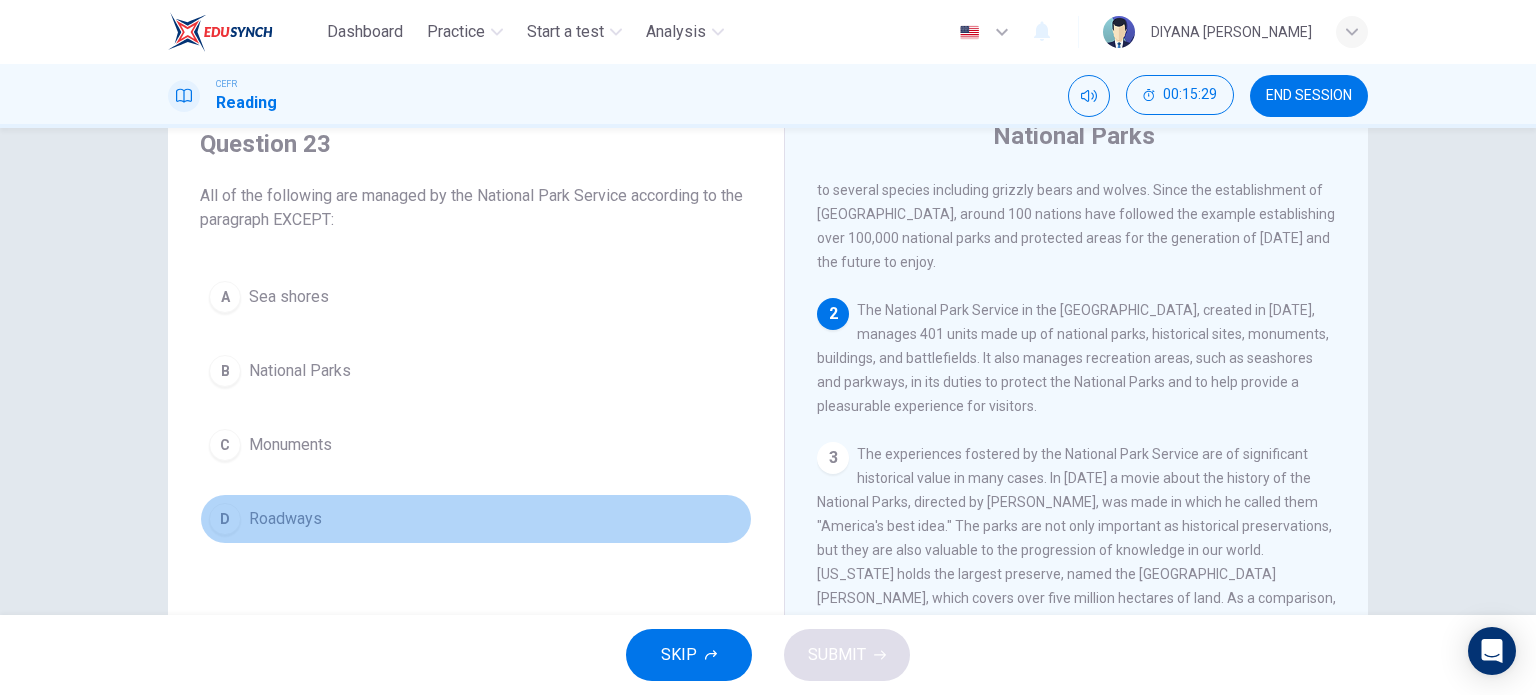 click on "D" at bounding box center (225, 519) 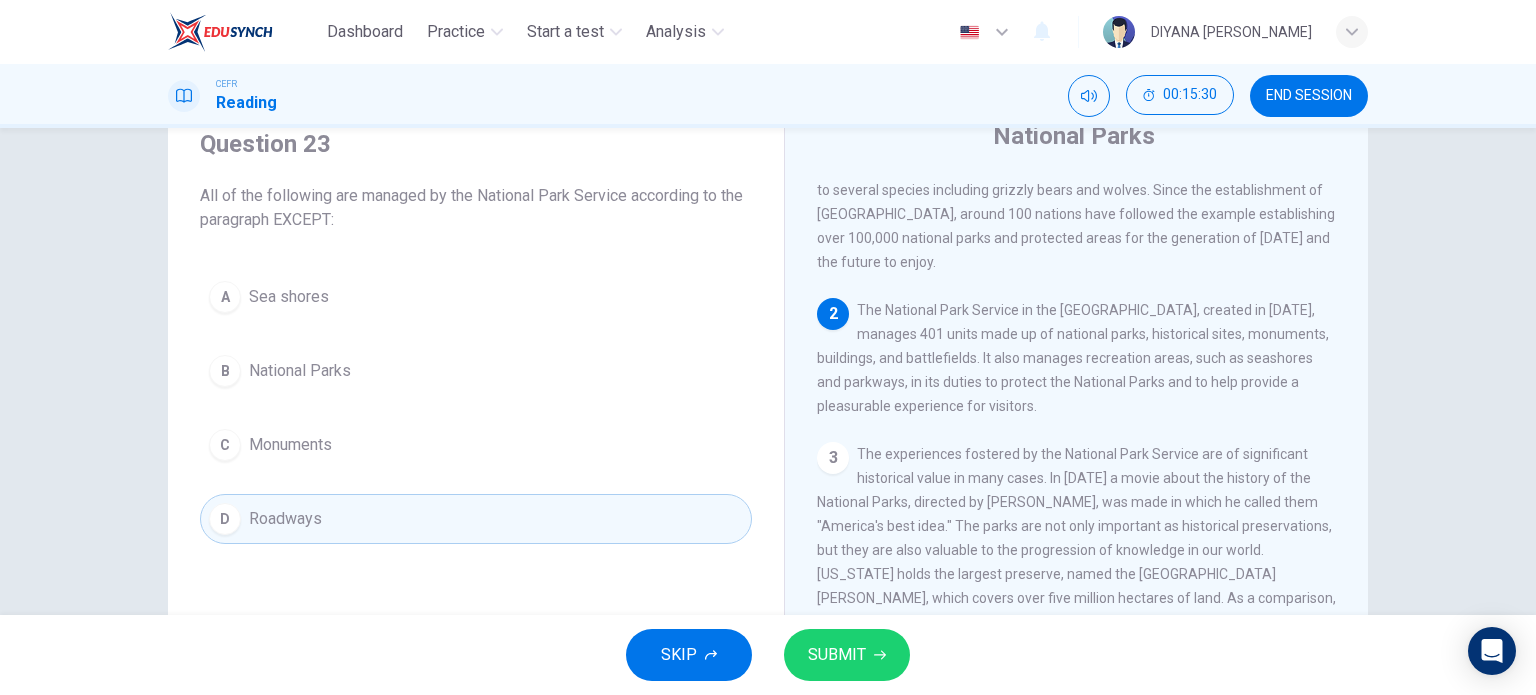 click on "SKIP SUBMIT" at bounding box center [768, 655] 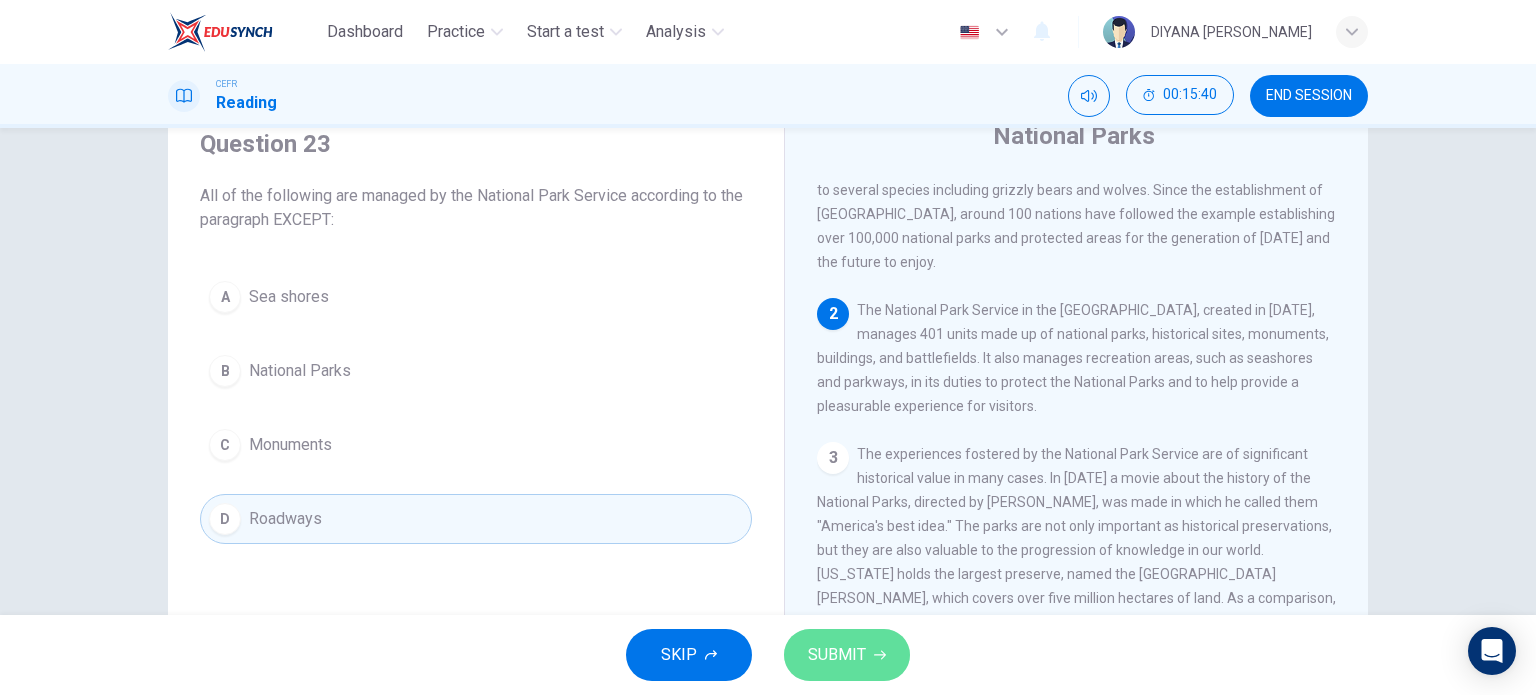 click on "SUBMIT" at bounding box center [847, 655] 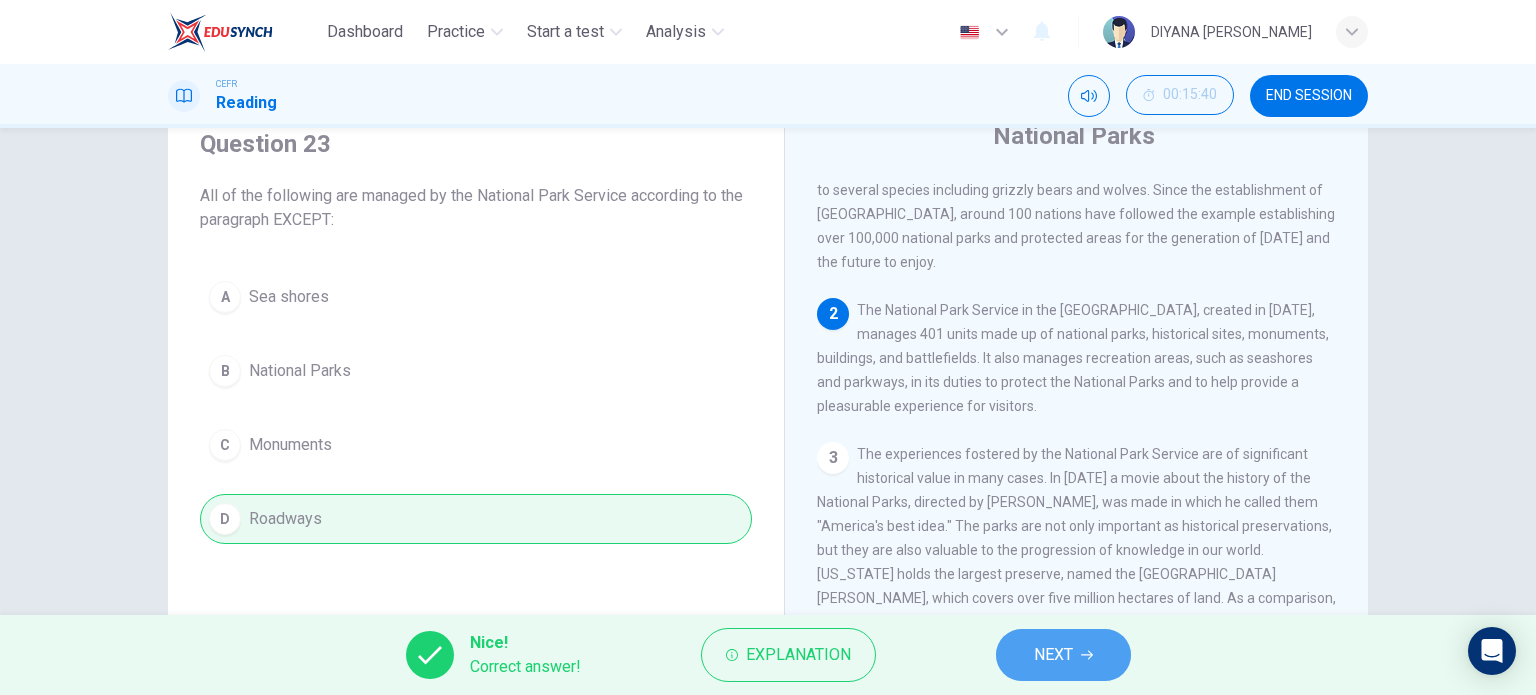 click on "NEXT" at bounding box center [1063, 655] 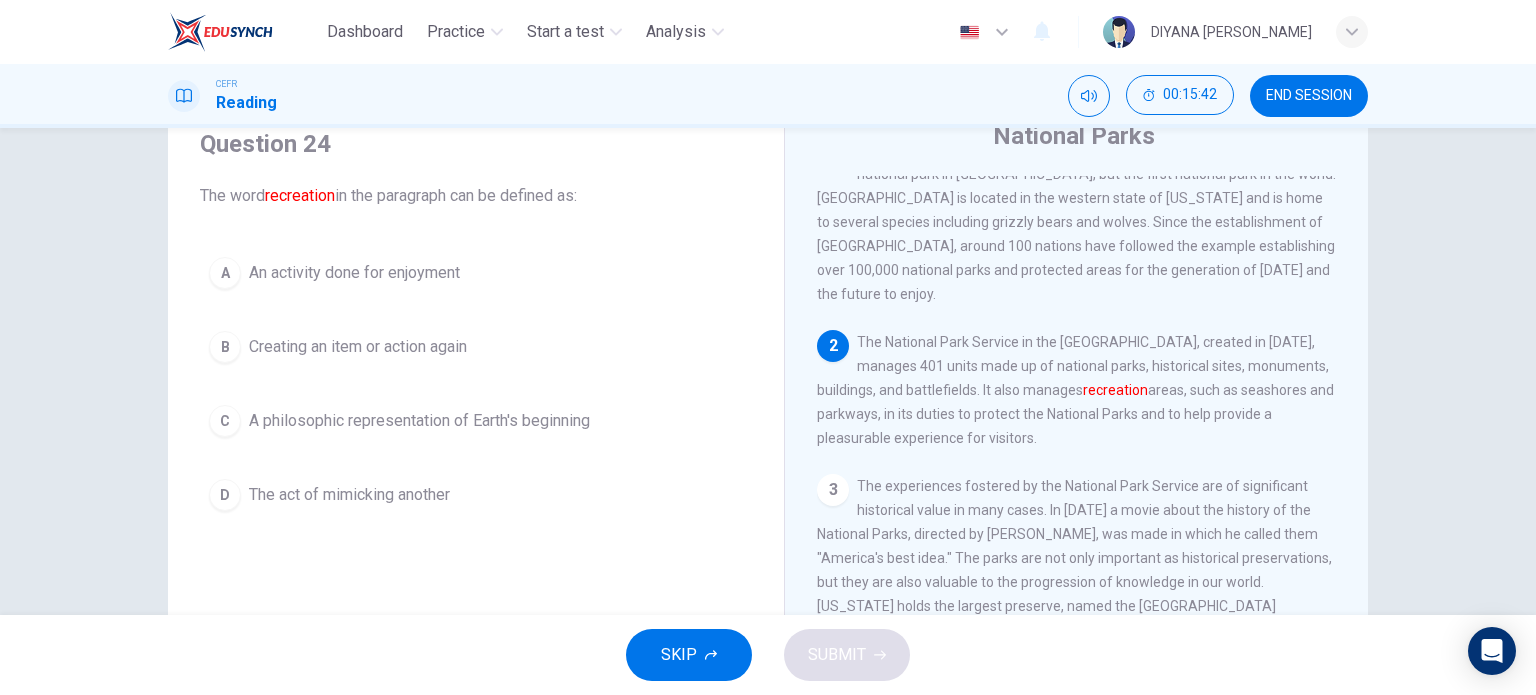 scroll, scrollTop: 36, scrollLeft: 0, axis: vertical 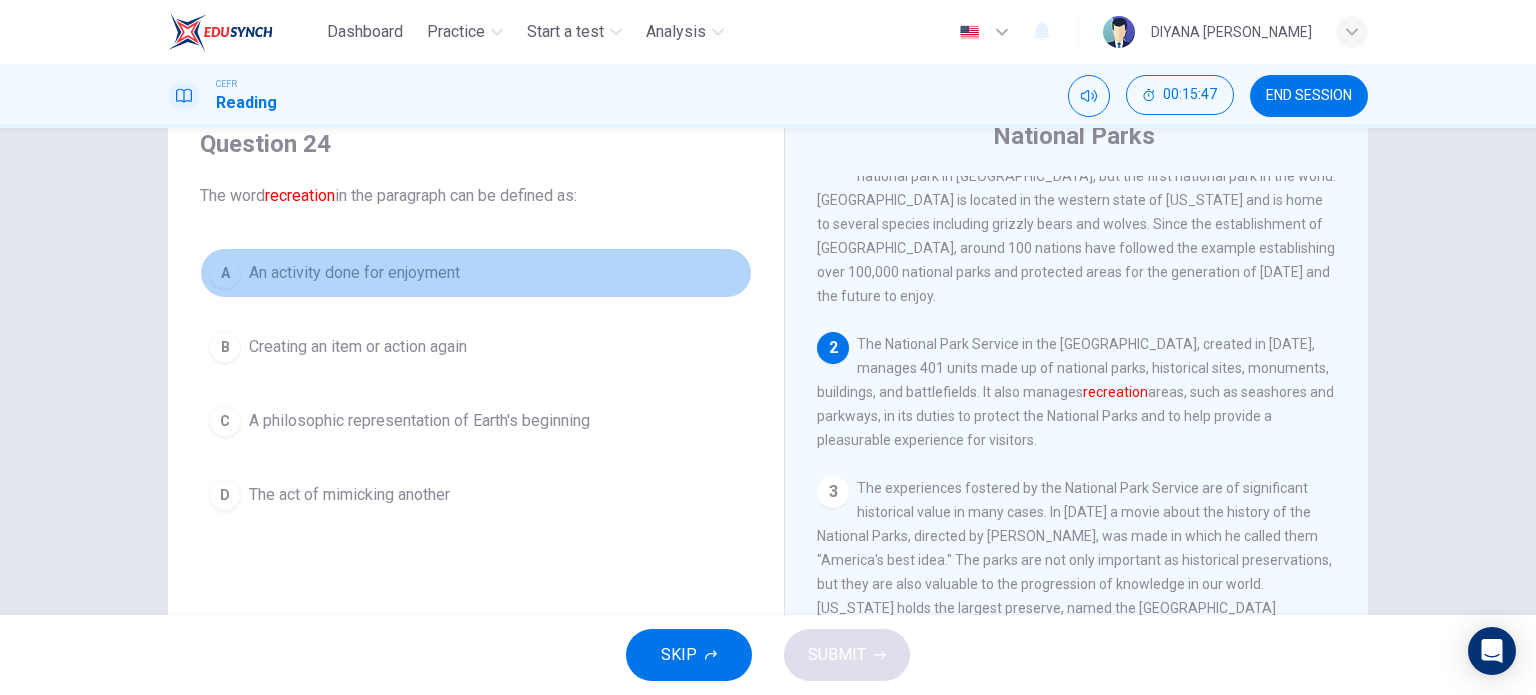 click on "A An activity done for enjoyment" at bounding box center [476, 273] 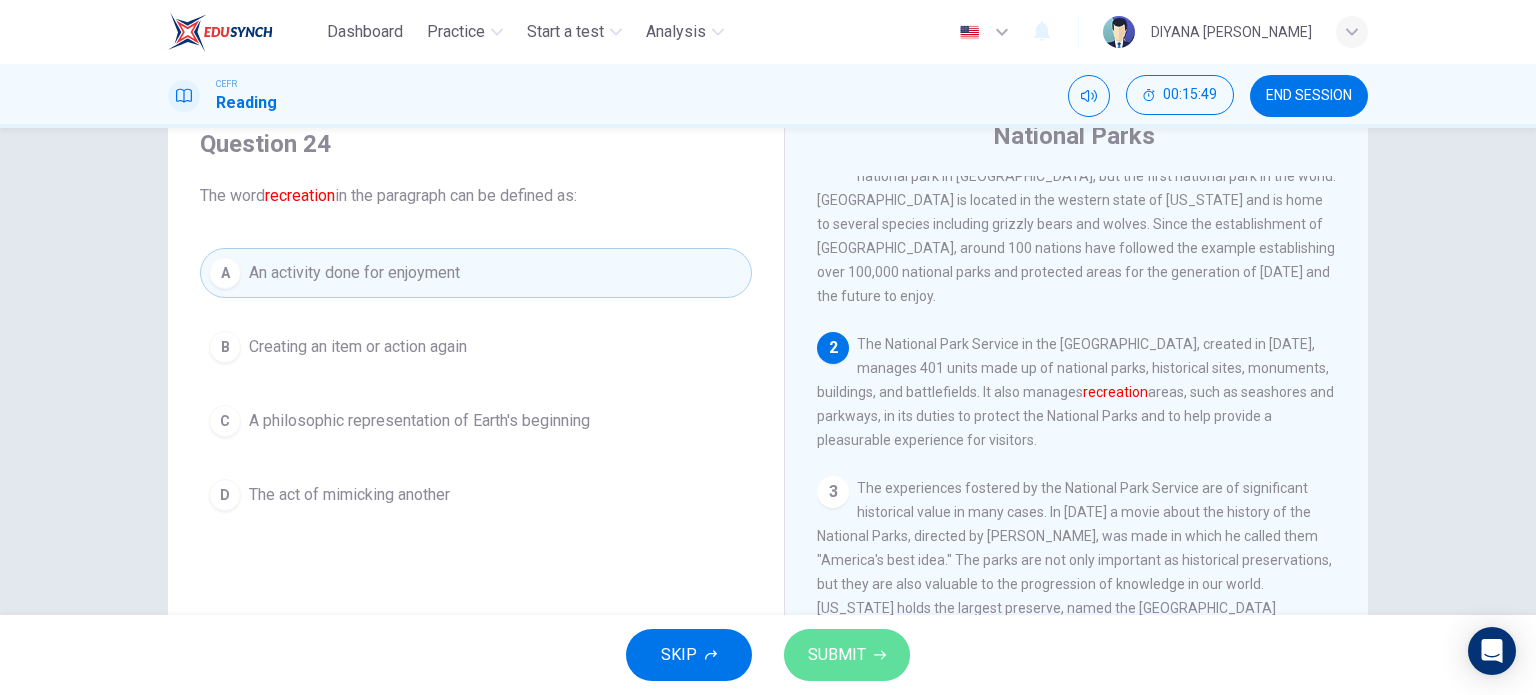 click on "SUBMIT" at bounding box center [837, 655] 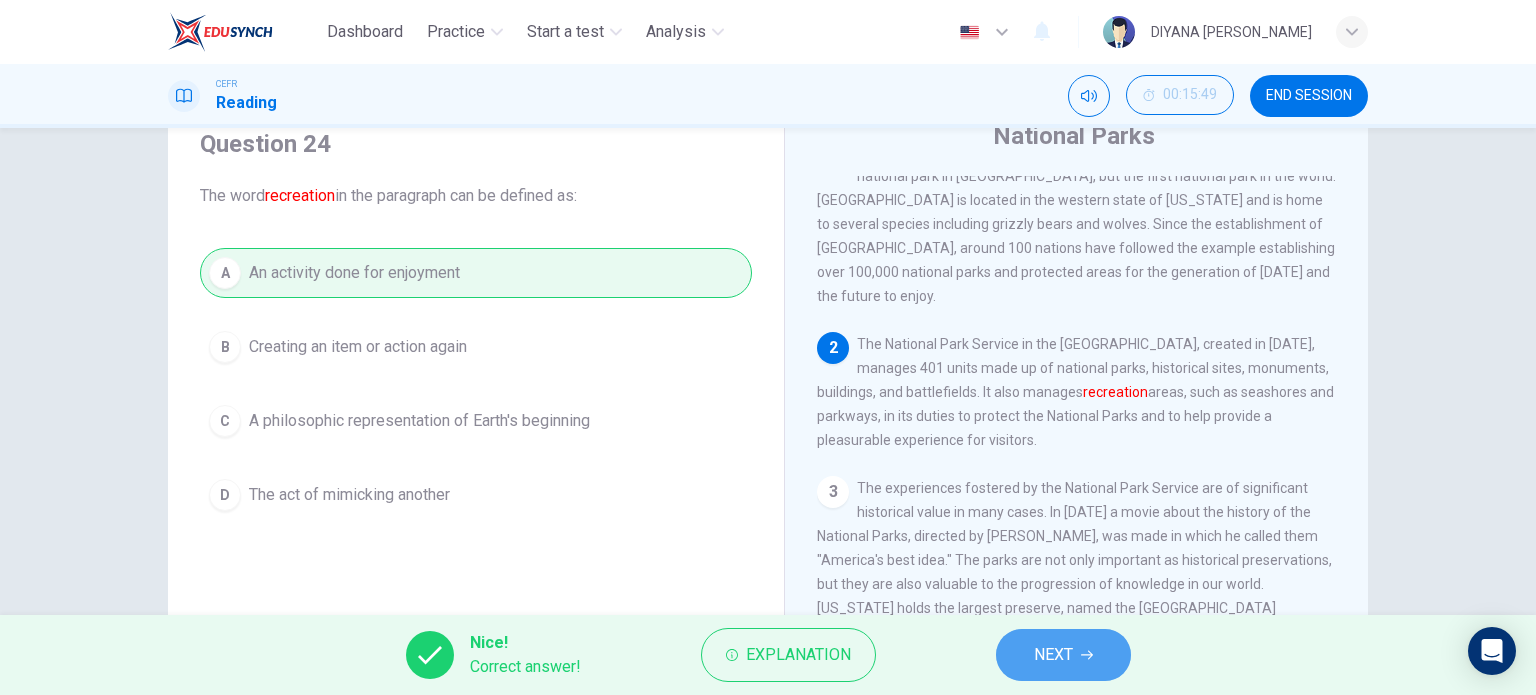 click on "NEXT" at bounding box center [1053, 655] 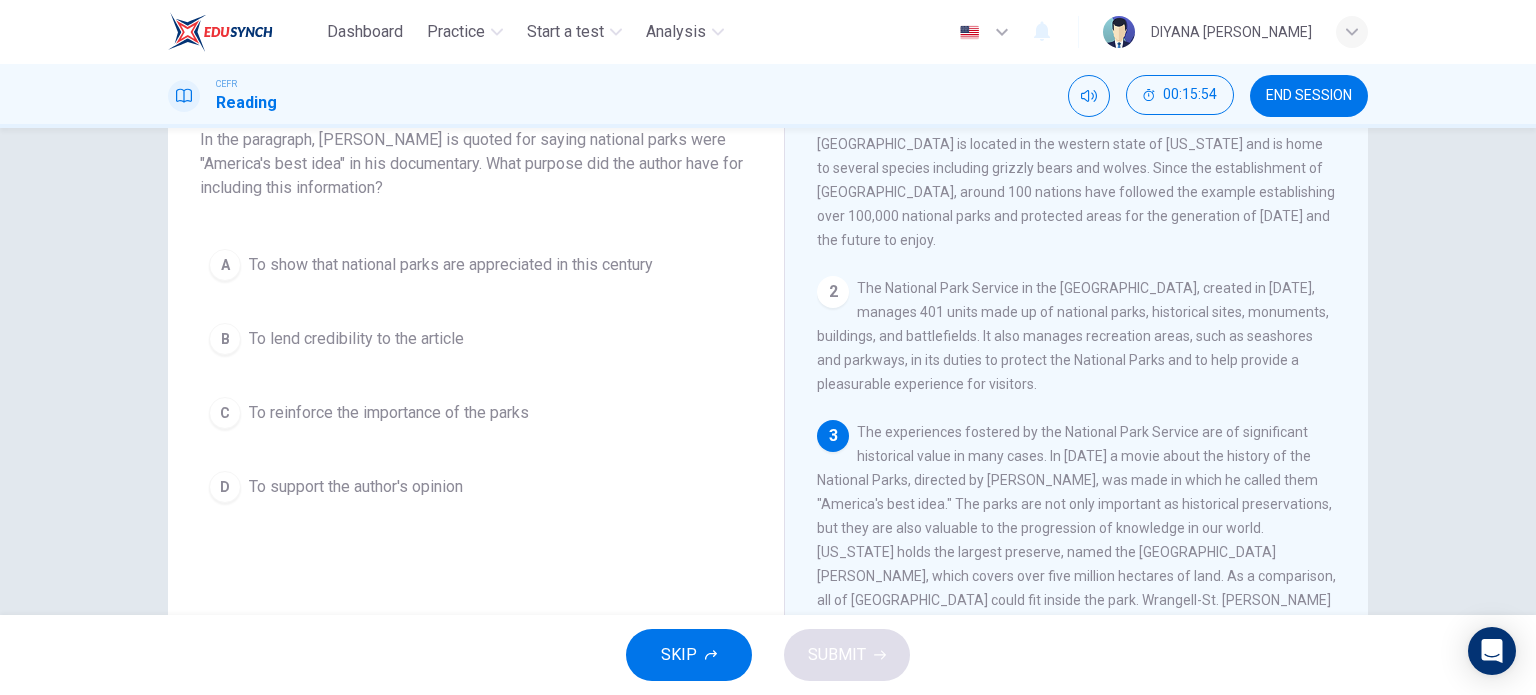 scroll, scrollTop: 154, scrollLeft: 0, axis: vertical 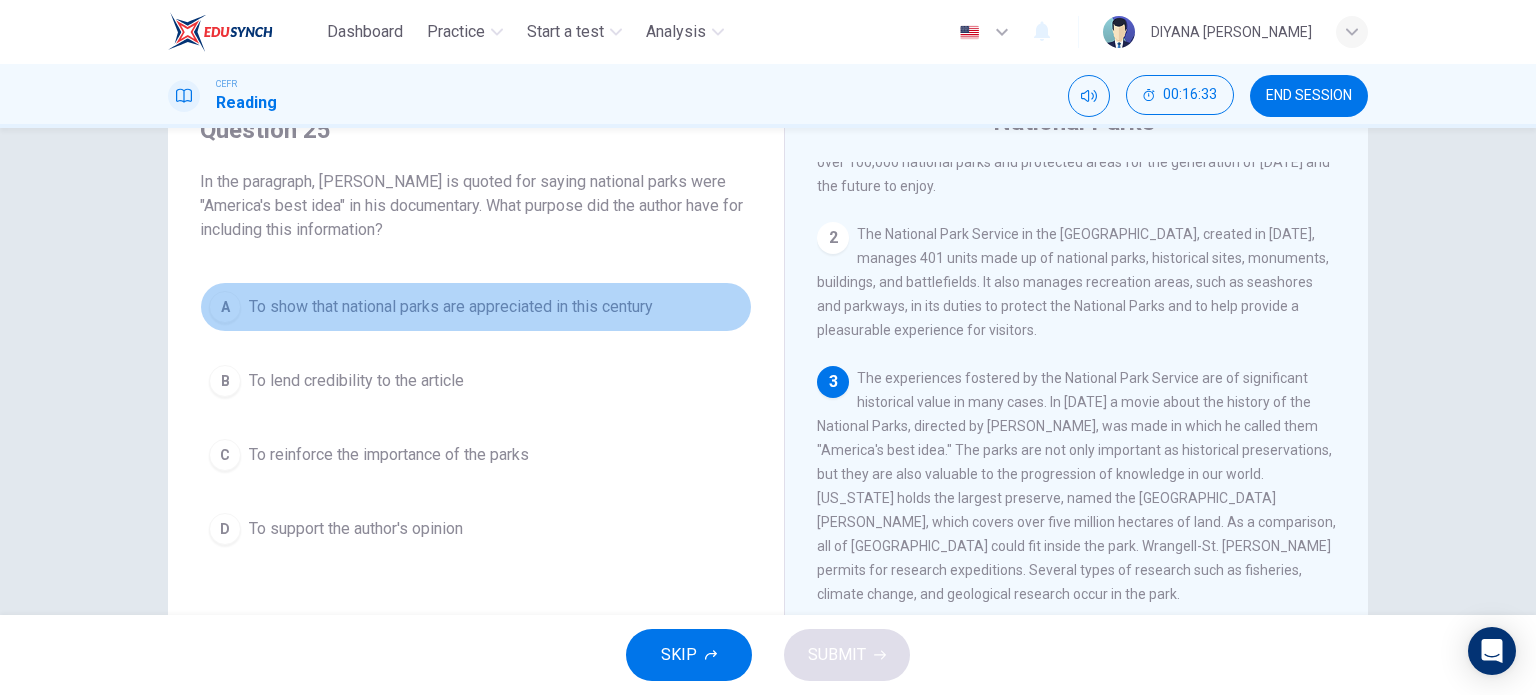 click on "A To show that national parks are appreciated in this century" at bounding box center [476, 307] 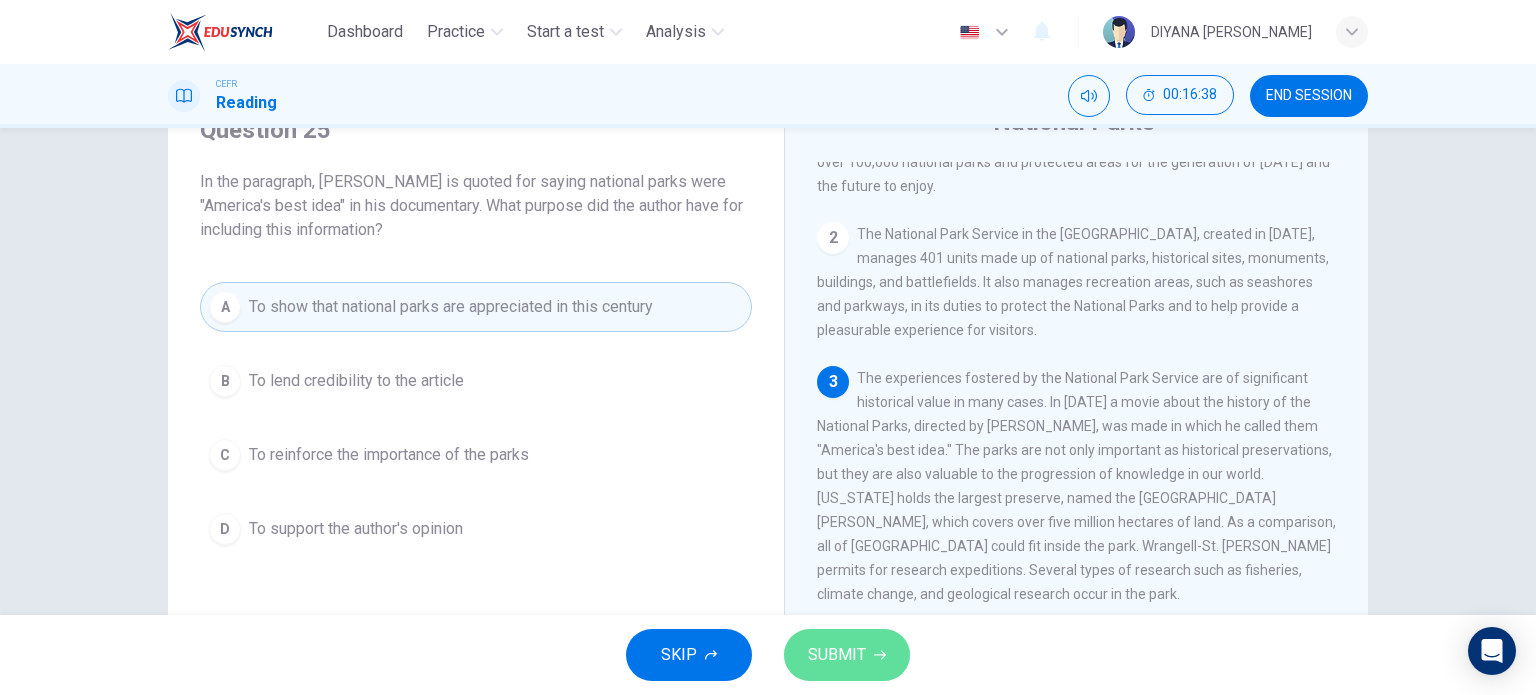 click on "SUBMIT" at bounding box center (837, 655) 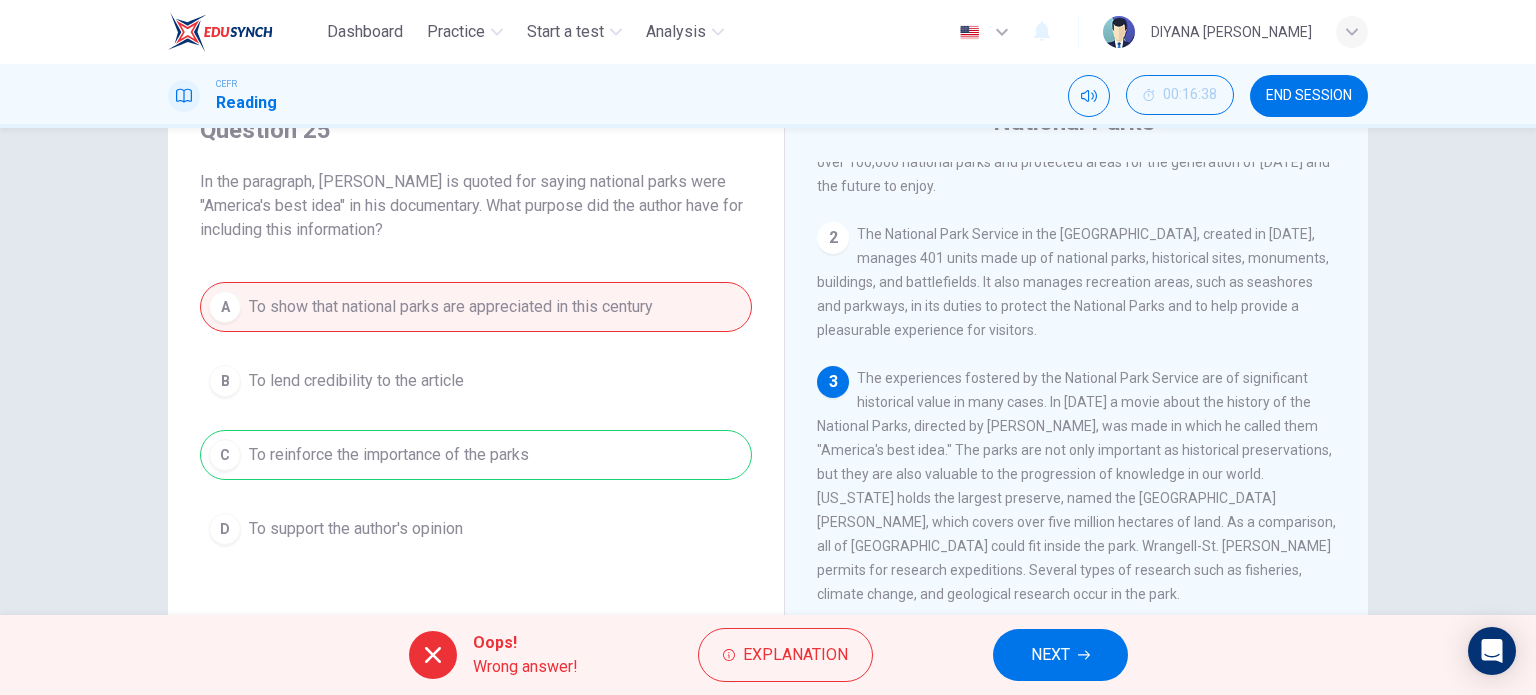 click on "Explanation" at bounding box center (785, 655) 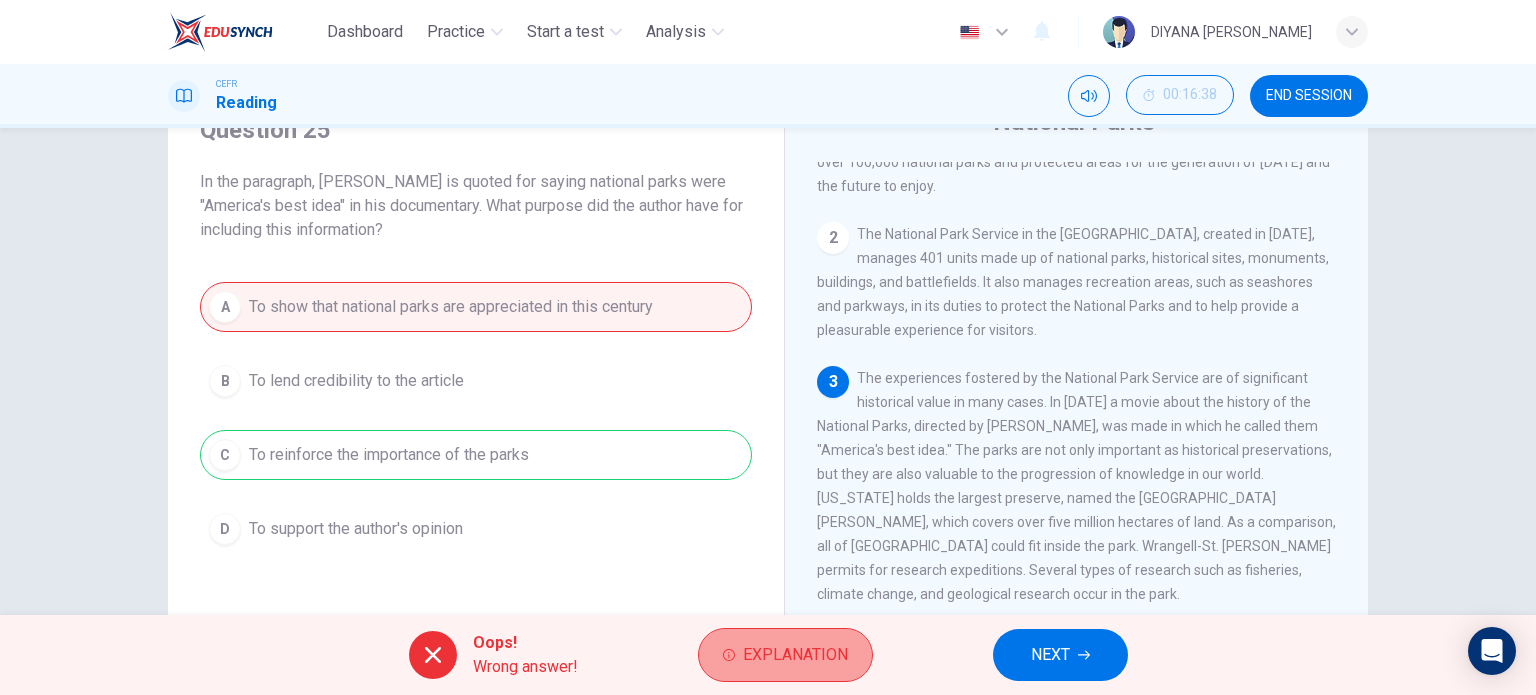click on "Explanation" at bounding box center [795, 655] 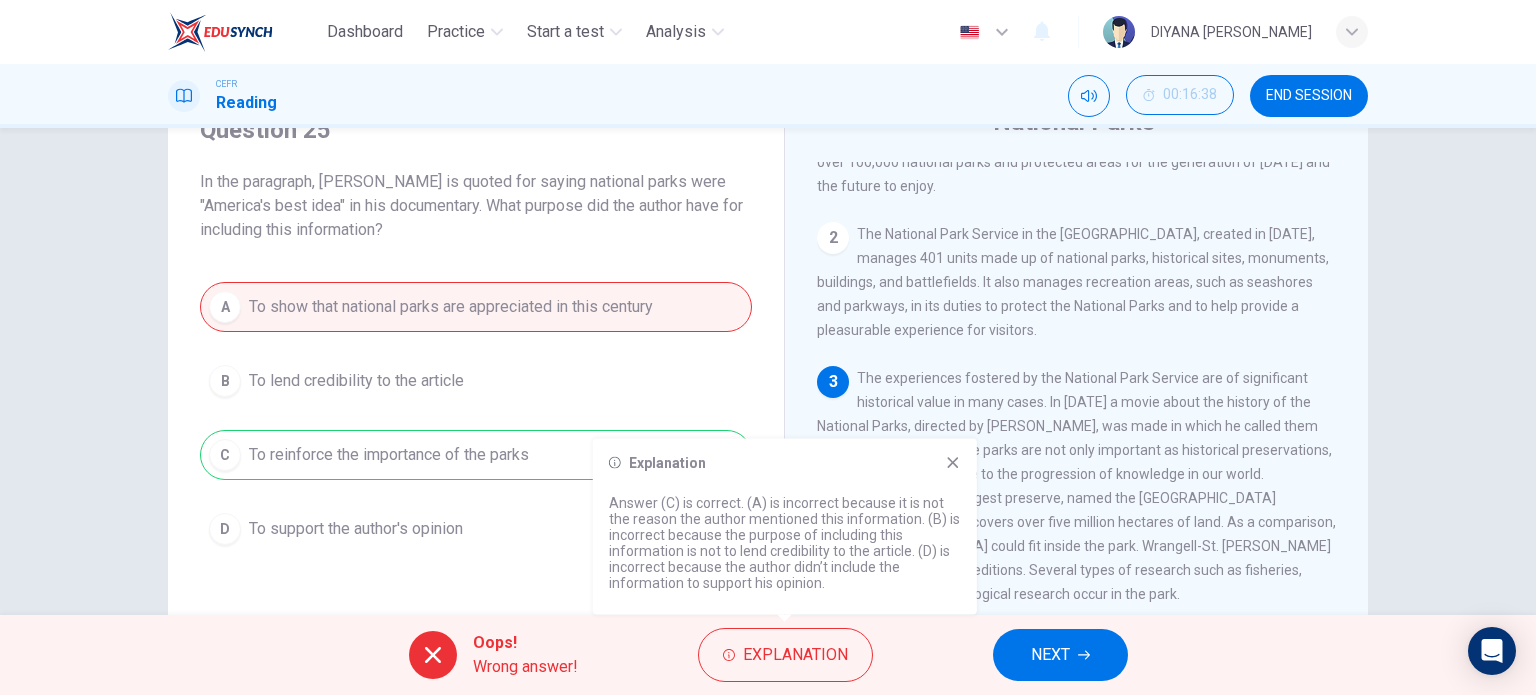 click on "Explanation Answer (C) is correct. (A) is incorrect because it is not the reason the author mentioned this information. (B) is incorrect because the purpose of including this information is not to lend credibility to the article. (D) is incorrect because the author didn’t include the information to support his opinion." at bounding box center [785, 527] 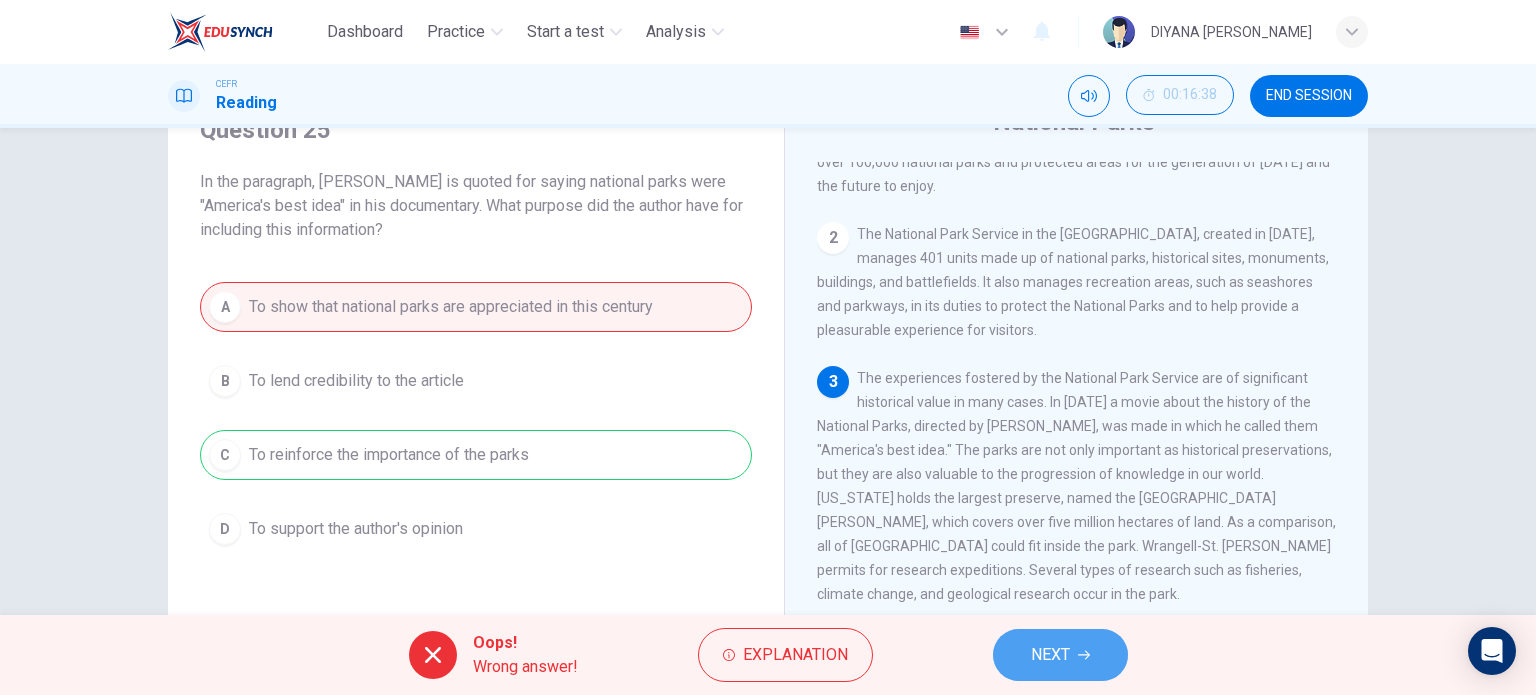click on "NEXT" at bounding box center (1060, 655) 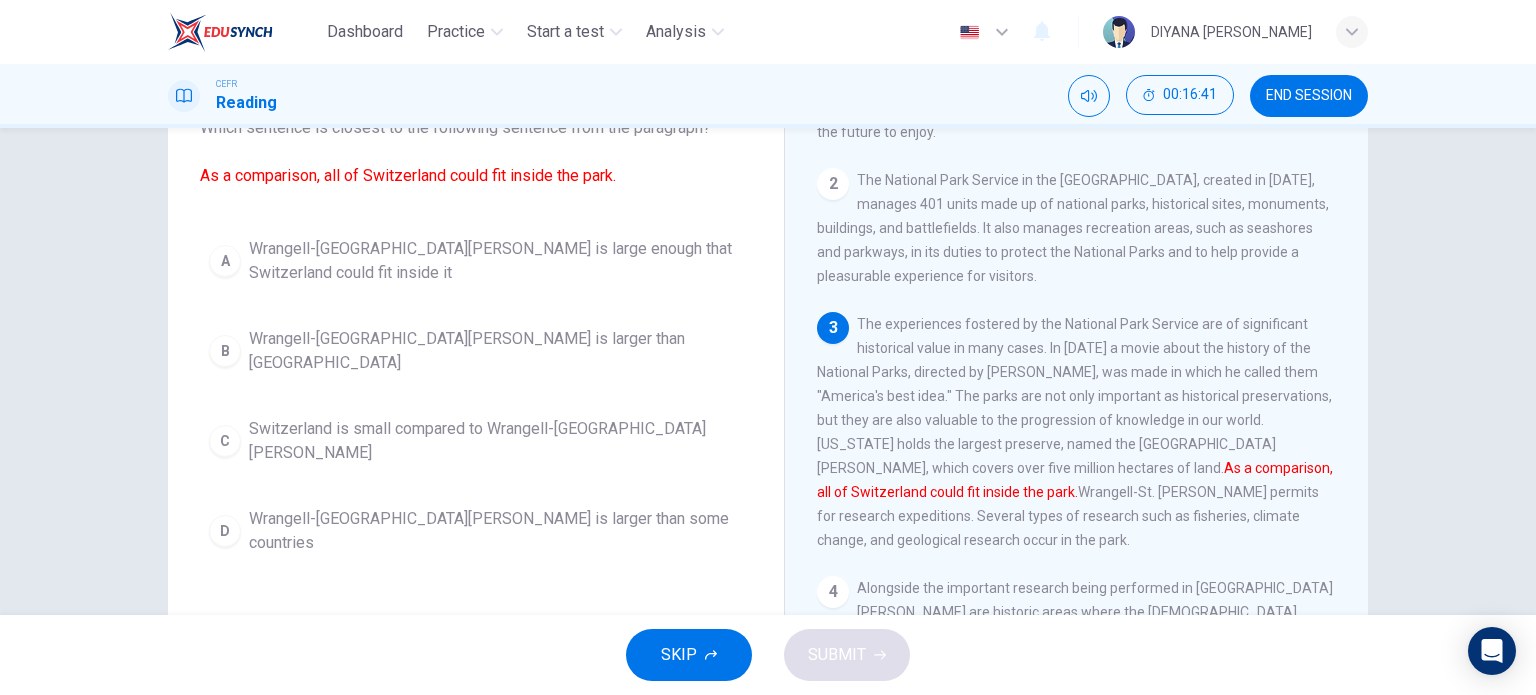 scroll, scrollTop: 150, scrollLeft: 0, axis: vertical 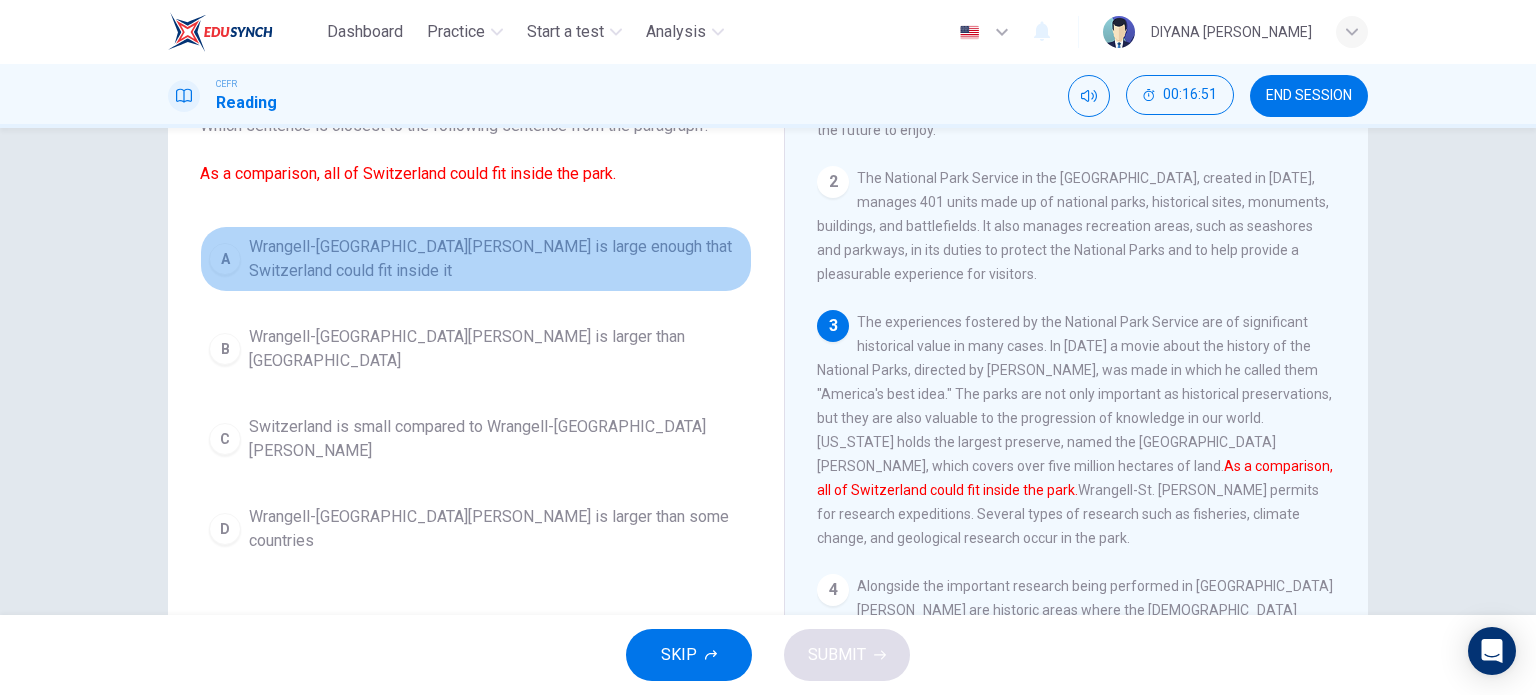 click on "Wrangell-St. Elias National Park is large enough that Switzerland could fit inside it" at bounding box center [496, 259] 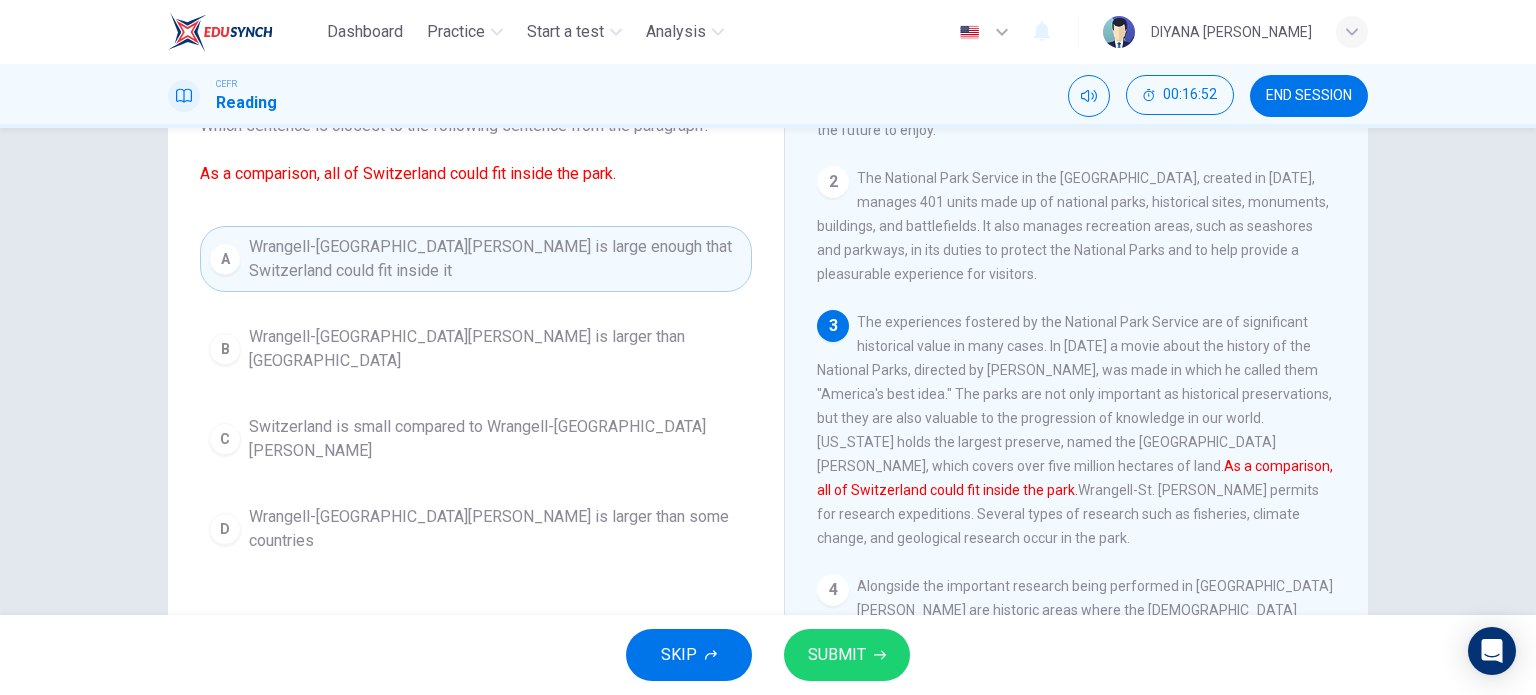 click on "SUBMIT" at bounding box center [837, 655] 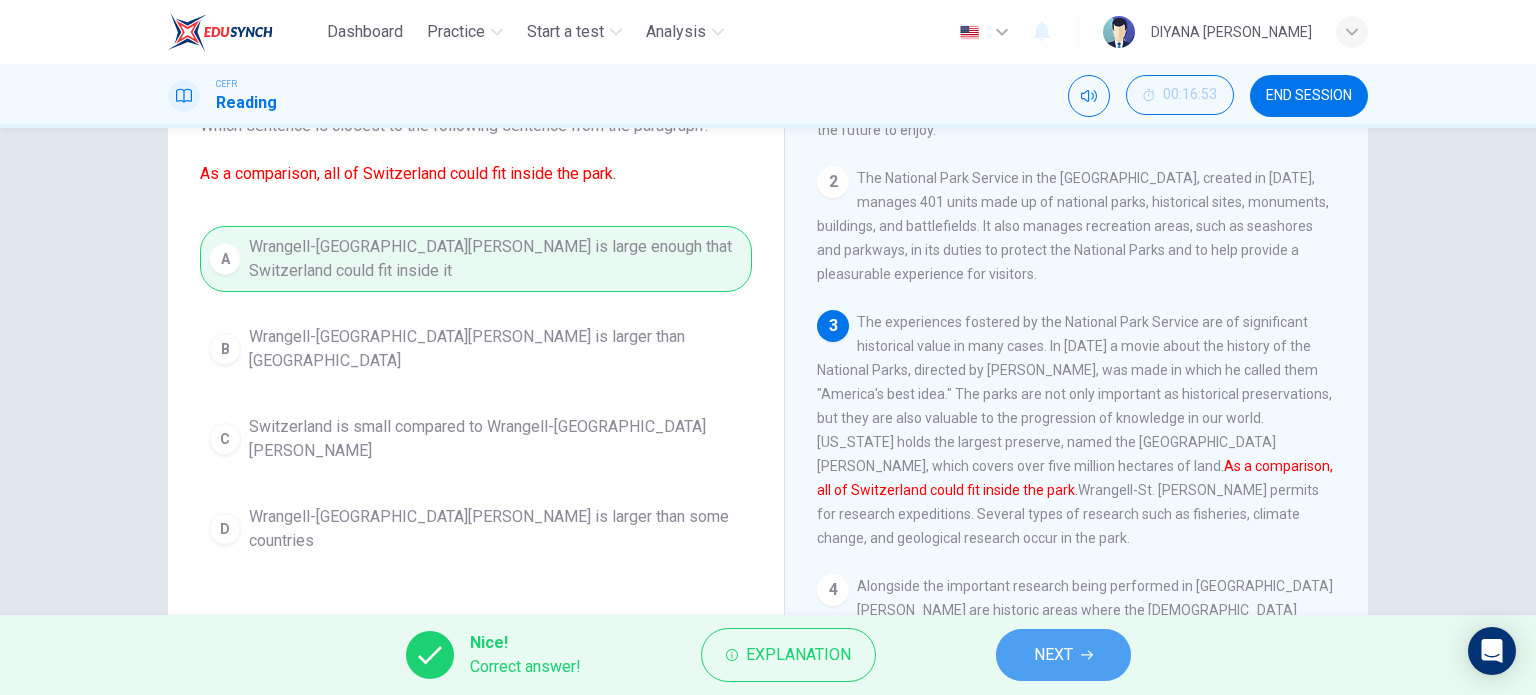 click on "NEXT" at bounding box center [1063, 655] 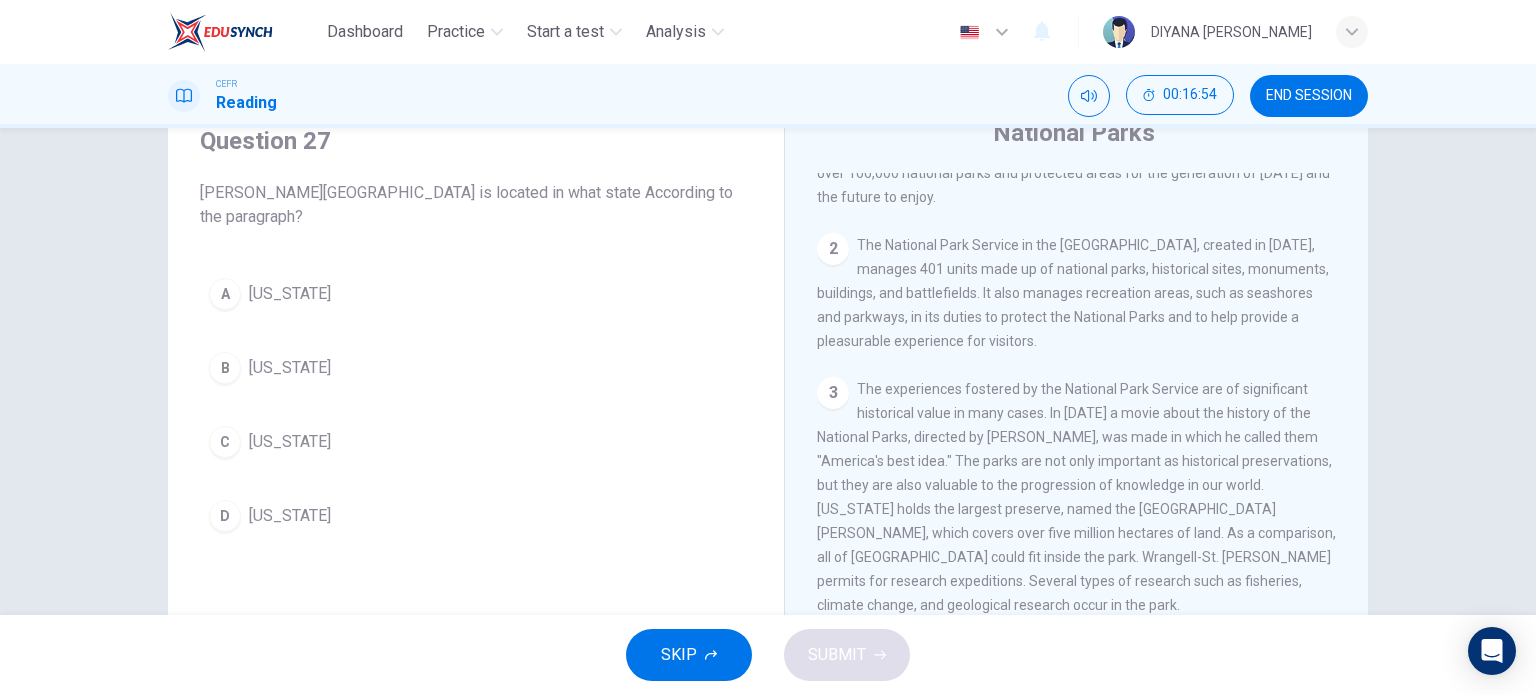 scroll, scrollTop: 84, scrollLeft: 0, axis: vertical 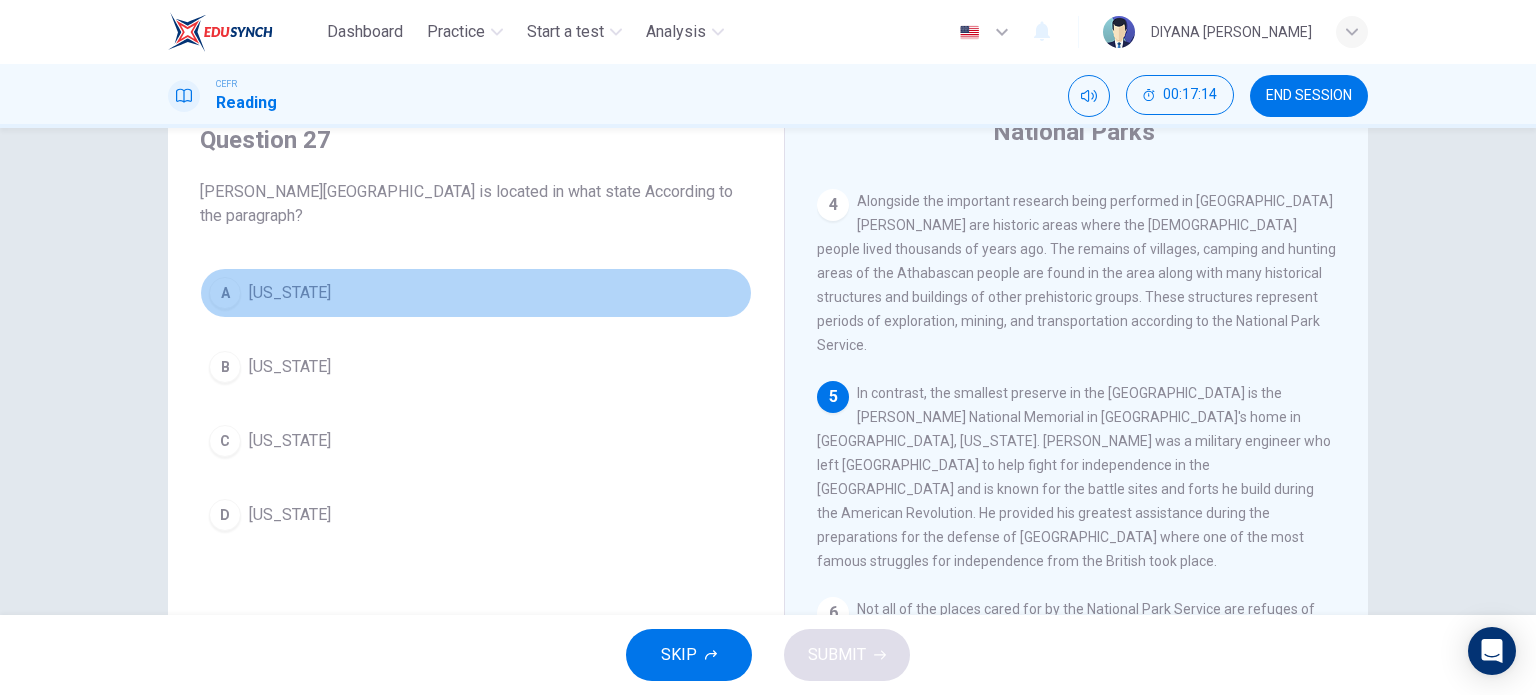 click on "A Pennsylvania" at bounding box center [476, 293] 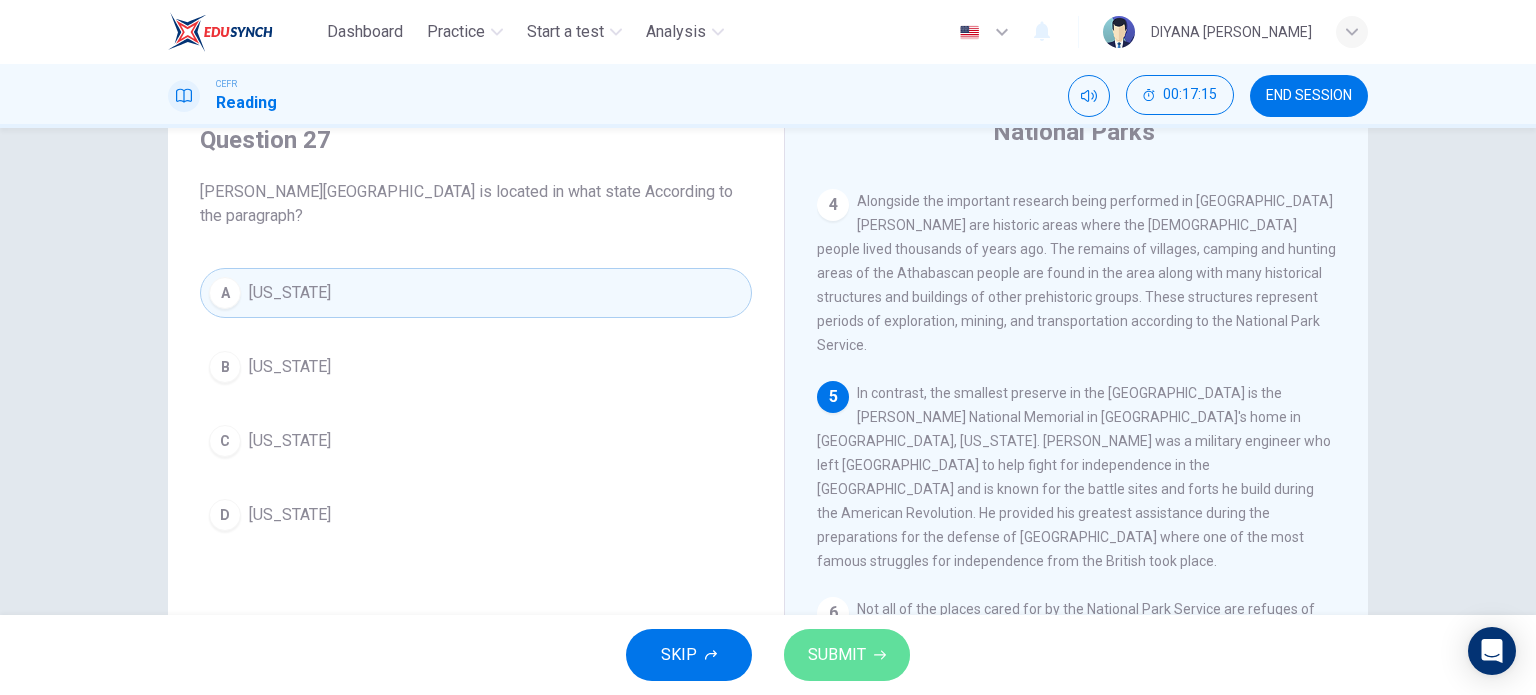 click on "SUBMIT" at bounding box center [847, 655] 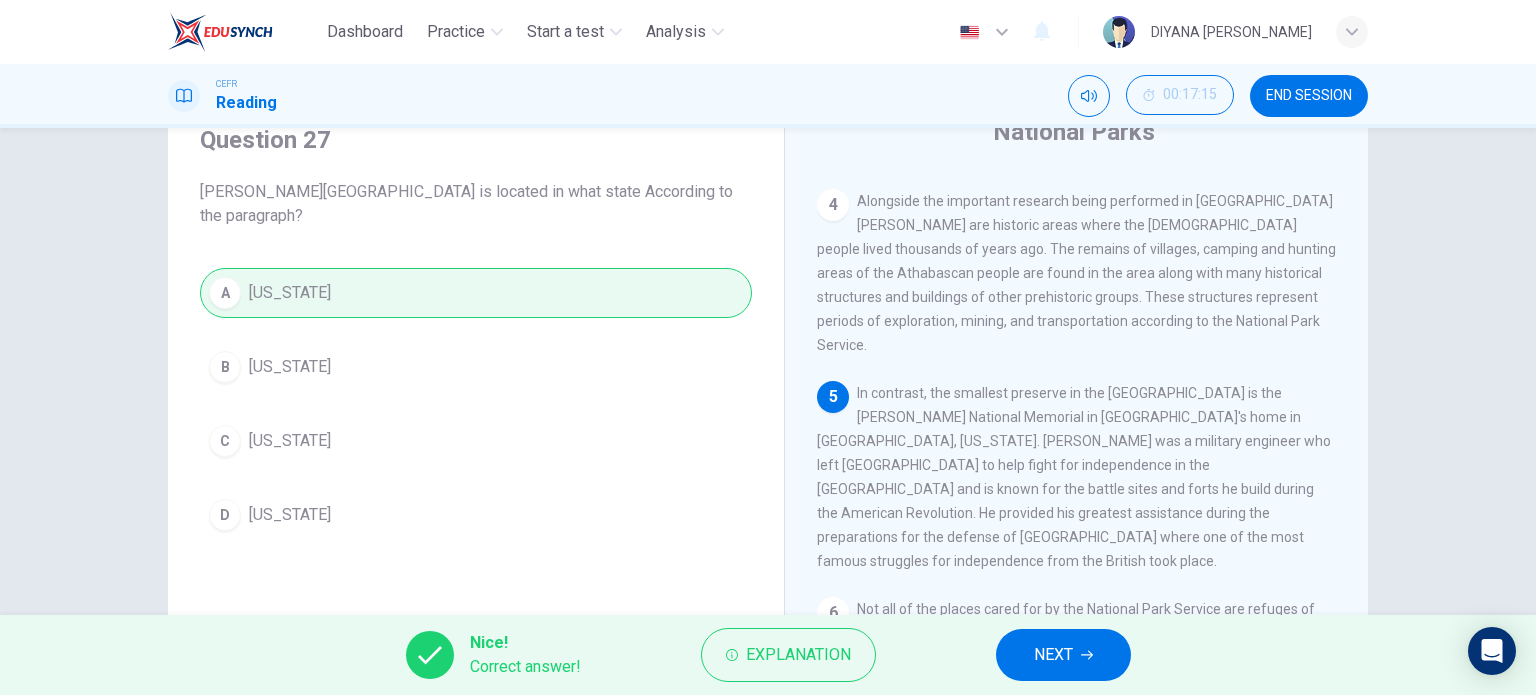 click on "NEXT" at bounding box center (1053, 655) 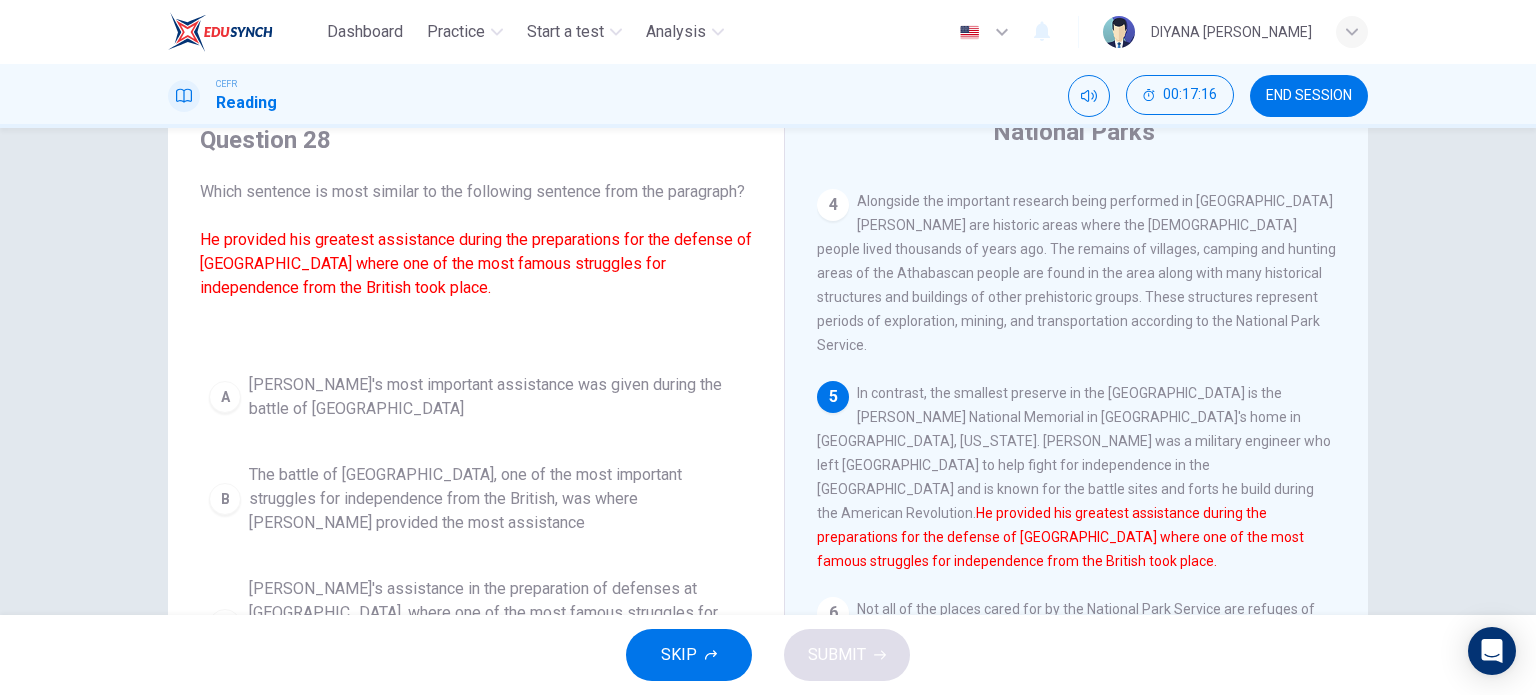 scroll, scrollTop: 15, scrollLeft: 0, axis: vertical 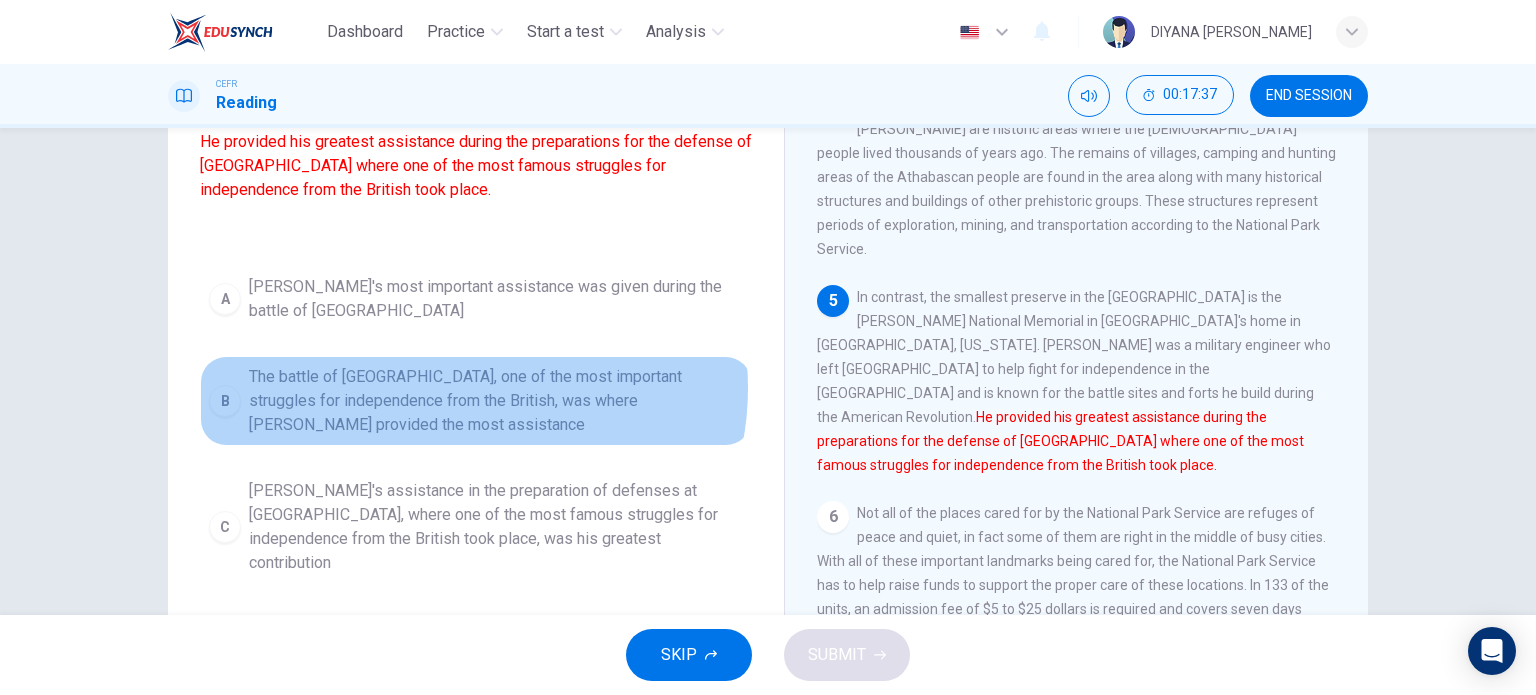 click on "The battle of Saratoga, one of the most important struggles for independence from the British, was where Kosciuszko provided the most assistance" at bounding box center [496, 401] 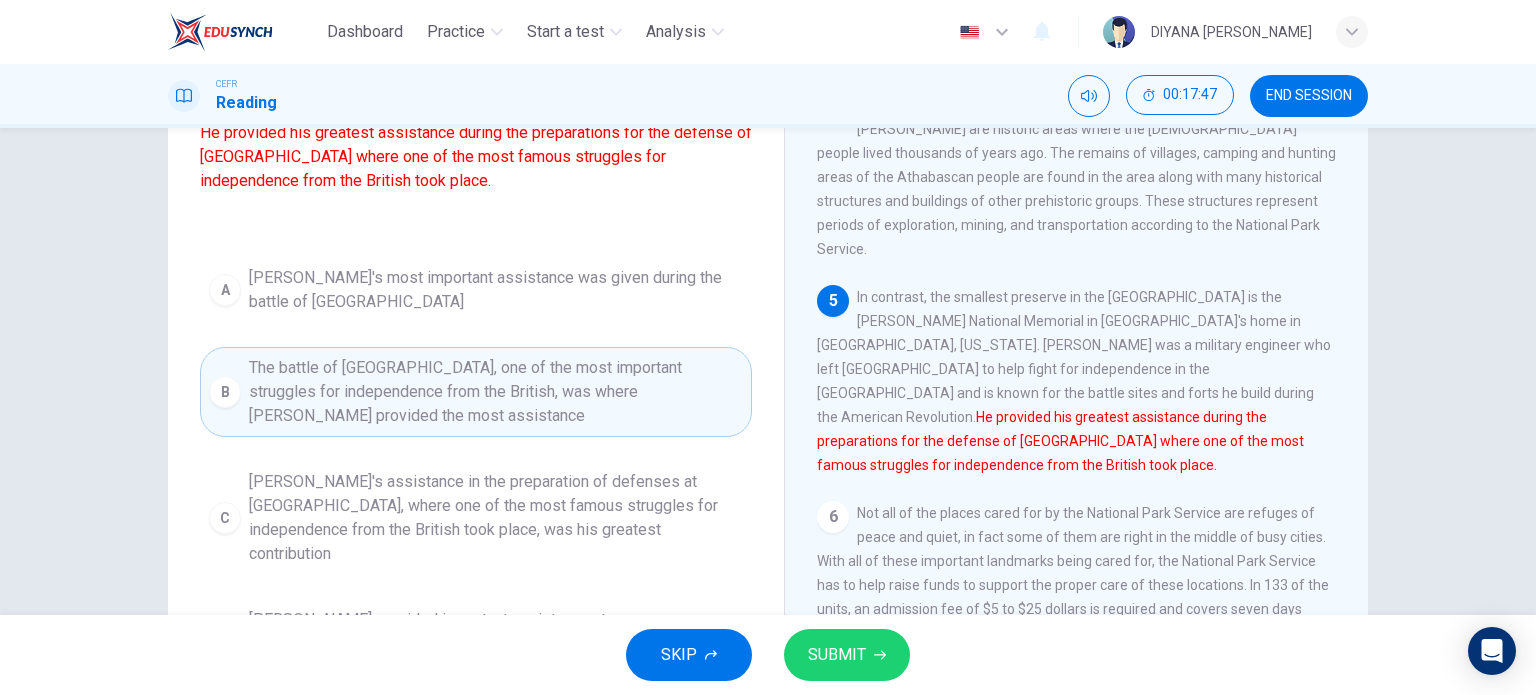 scroll, scrollTop: 15, scrollLeft: 0, axis: vertical 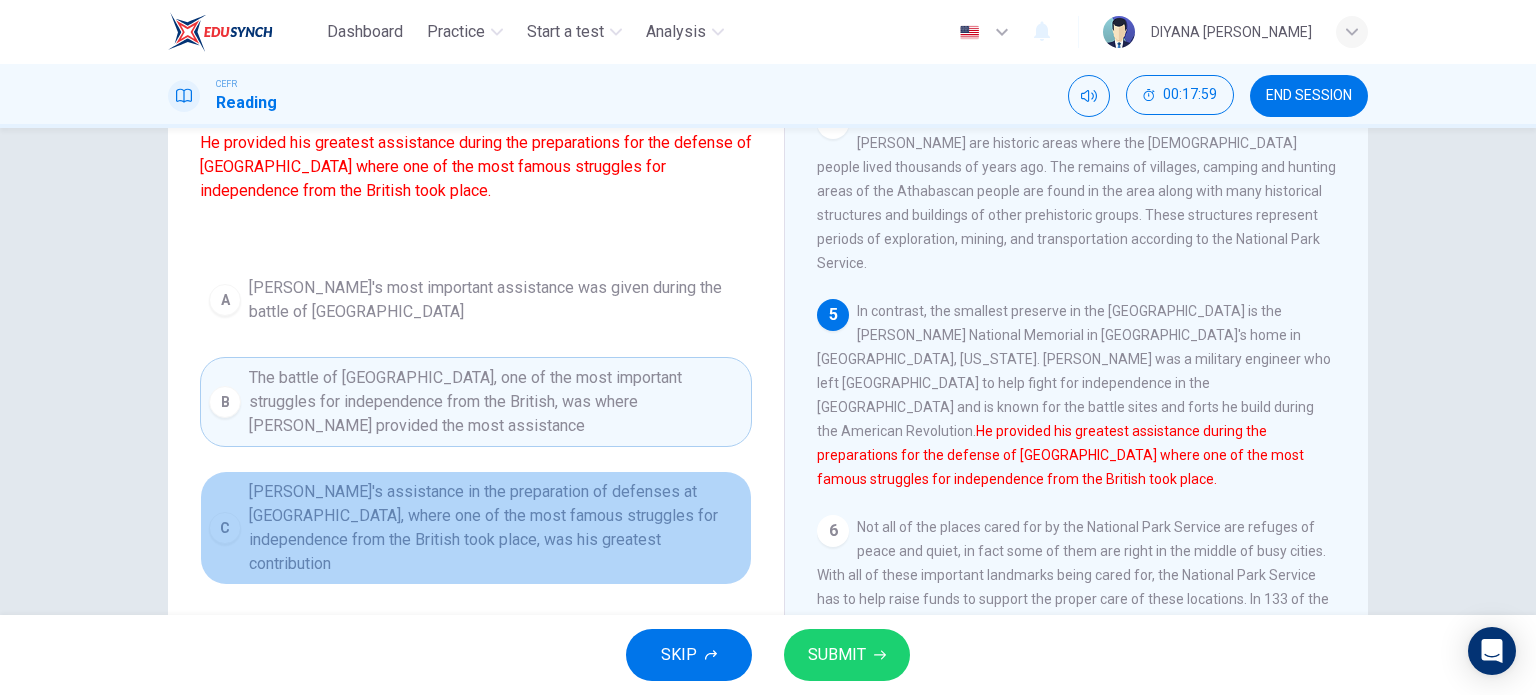 click on "Kosciuszko's assistance in the preparation of defenses at Saratoga, where one of the most famous struggles for independence from the British took place, was his greatest contribution" at bounding box center (496, 528) 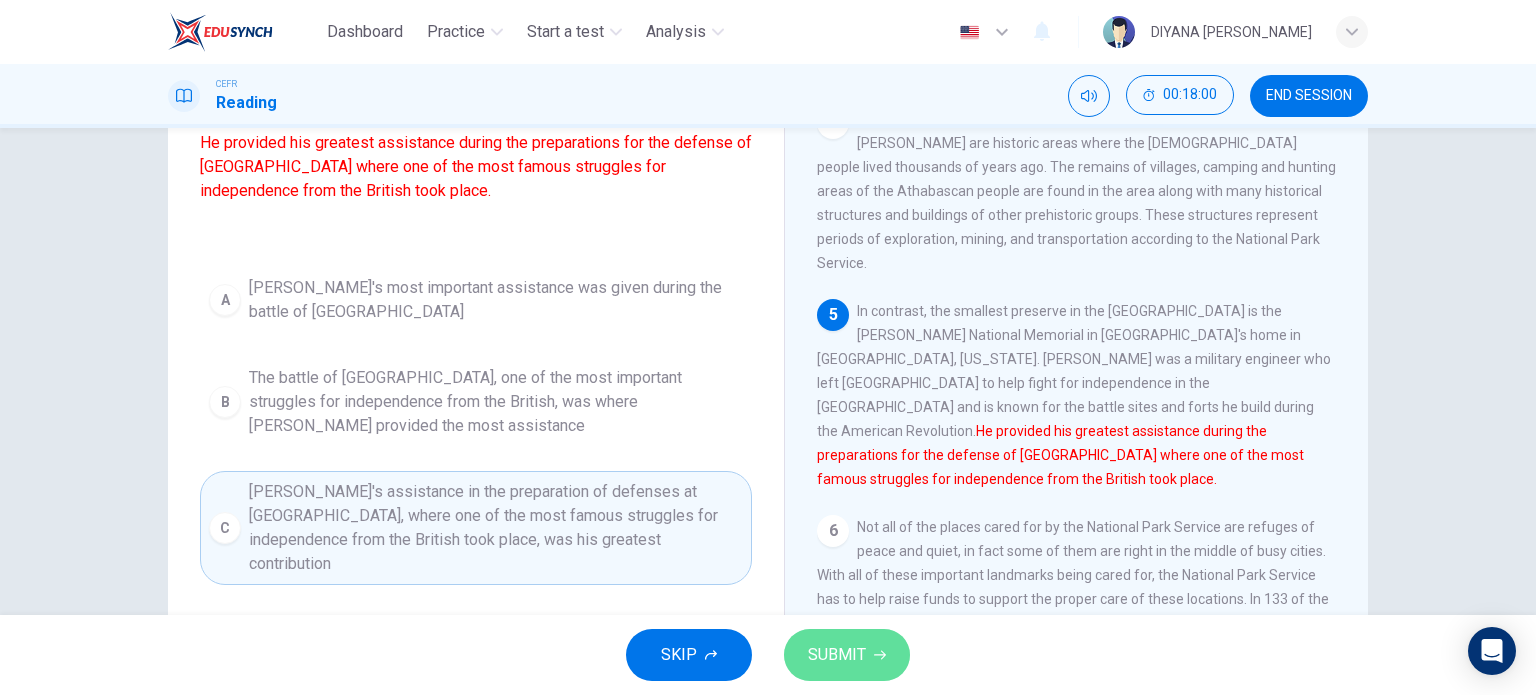 click on "SUBMIT" at bounding box center (837, 655) 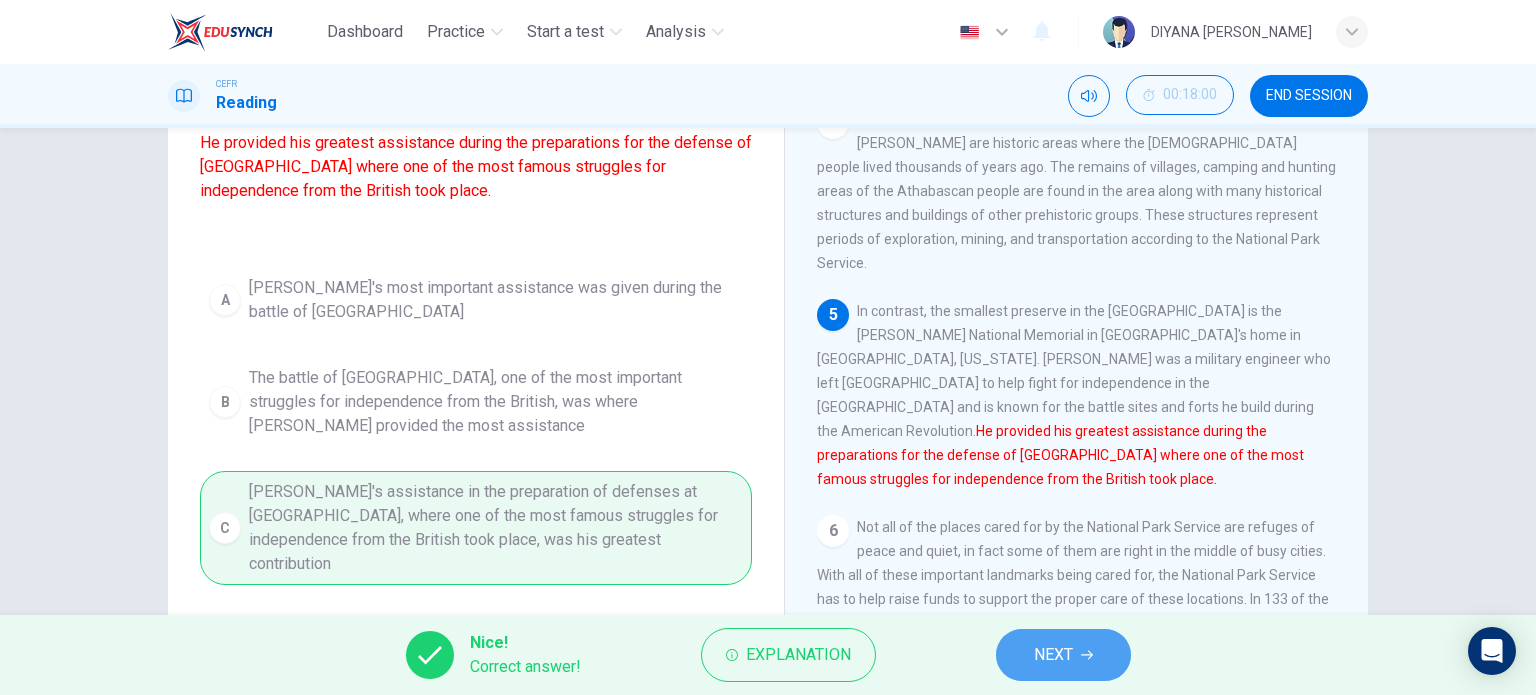 click on "NEXT" at bounding box center [1063, 655] 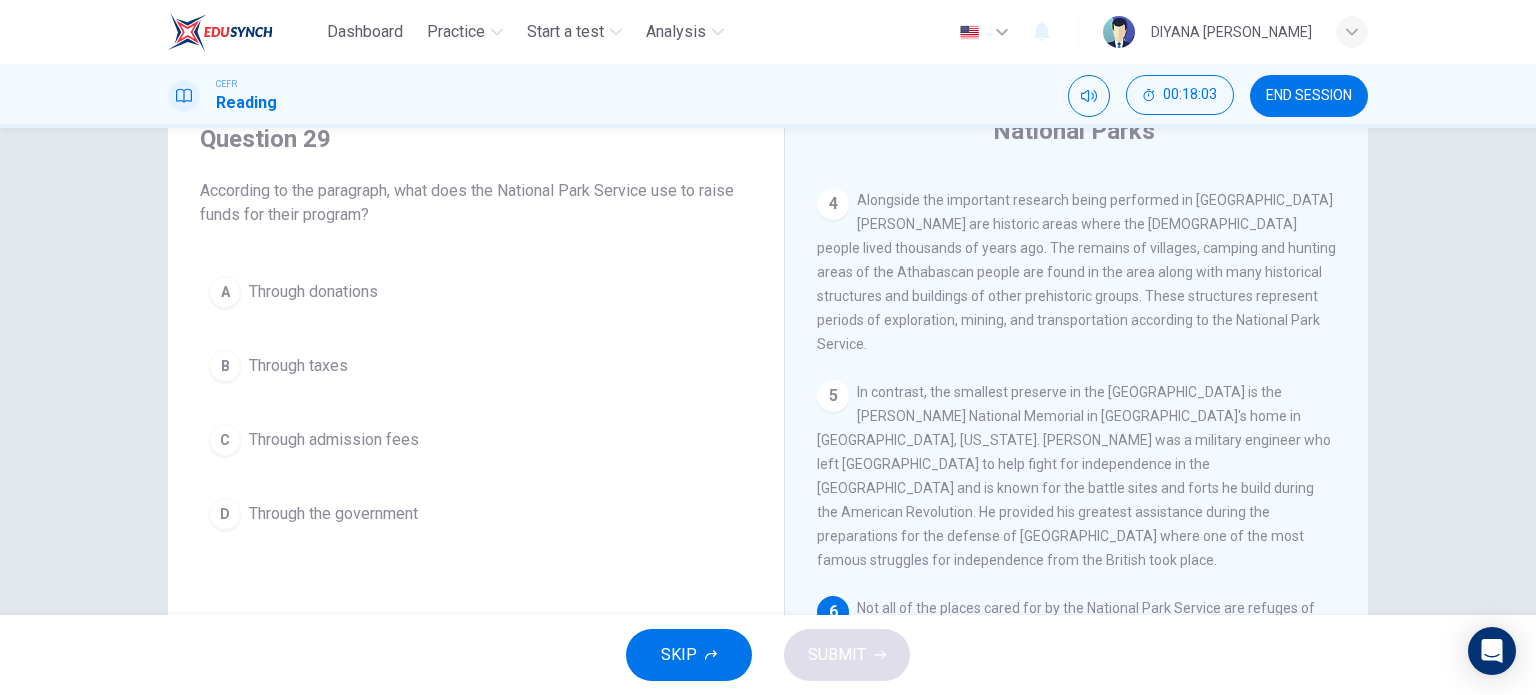 scroll, scrollTop: 129, scrollLeft: 0, axis: vertical 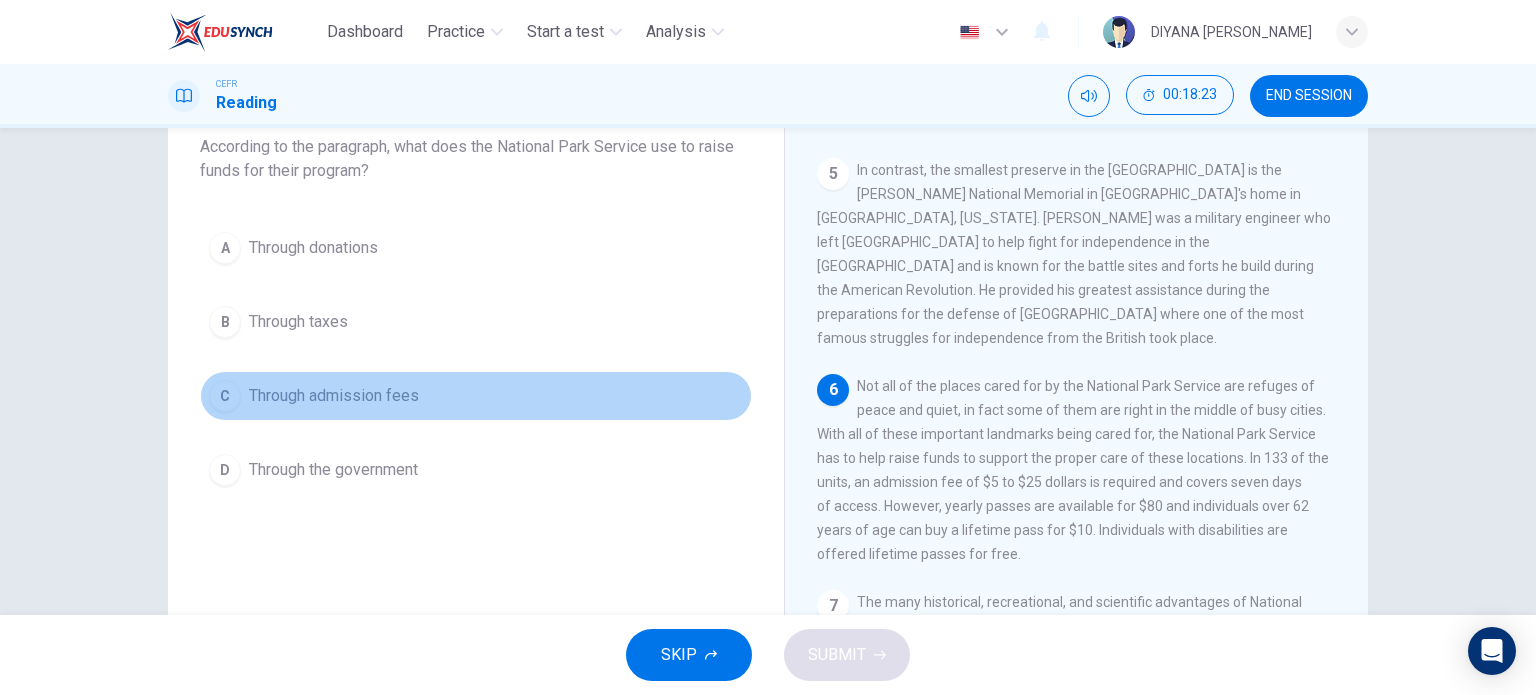 click on "Through admission fees" at bounding box center (334, 396) 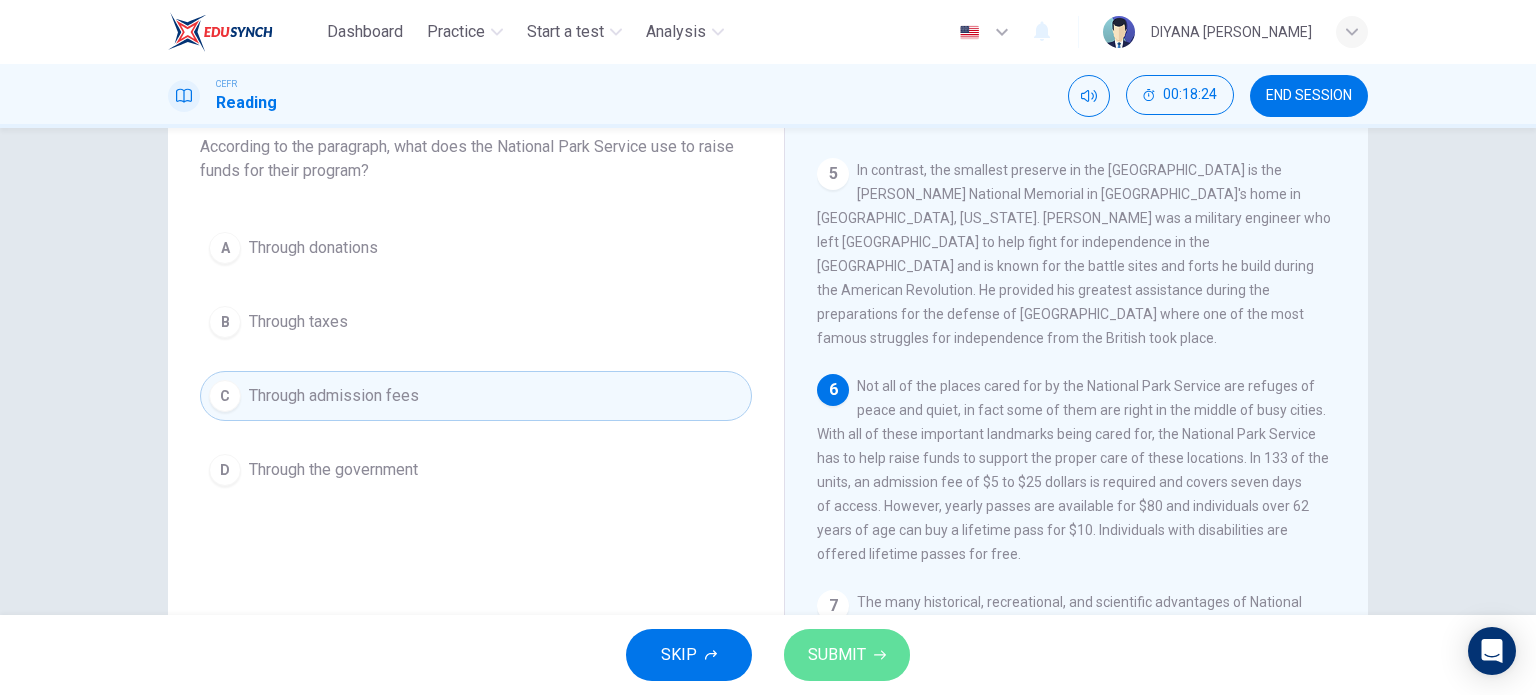 click on "SUBMIT" at bounding box center [837, 655] 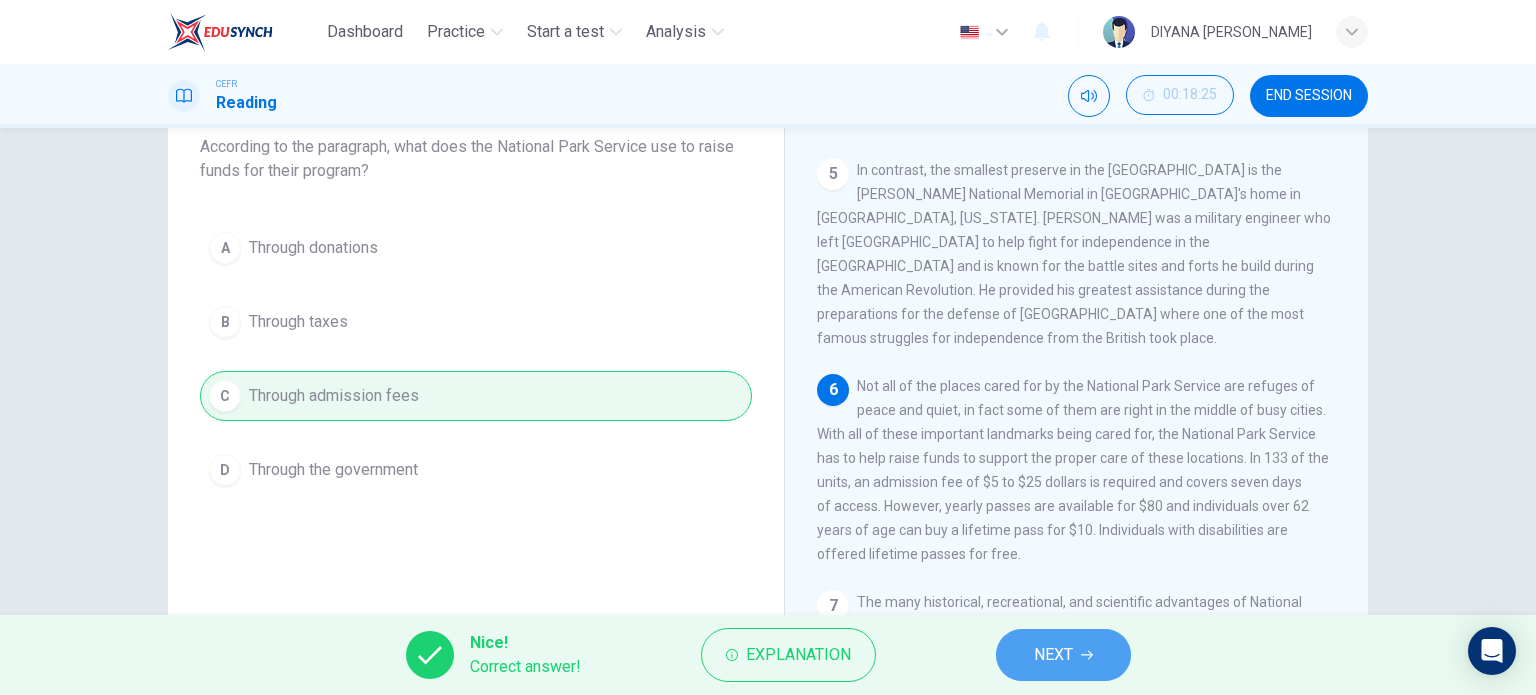 click on "NEXT" at bounding box center (1053, 655) 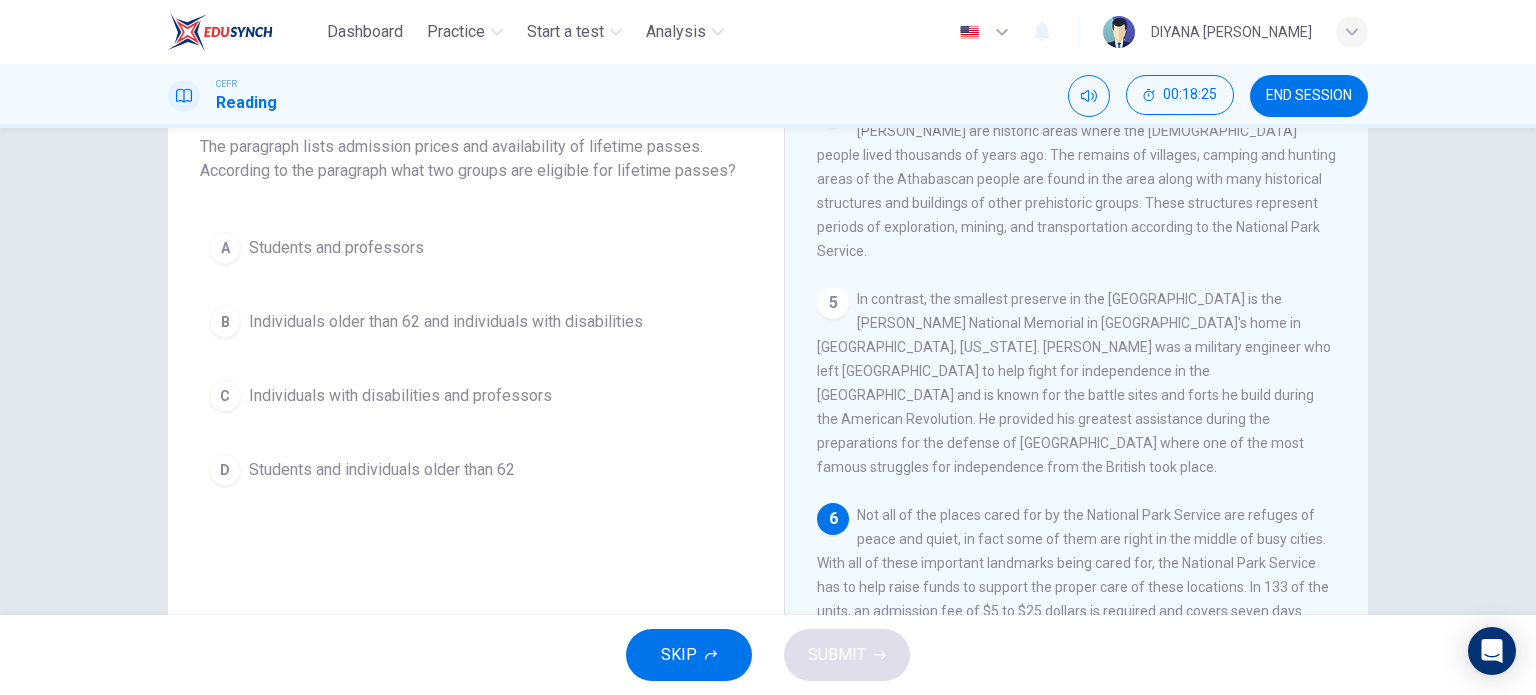 scroll, scrollTop: 554, scrollLeft: 0, axis: vertical 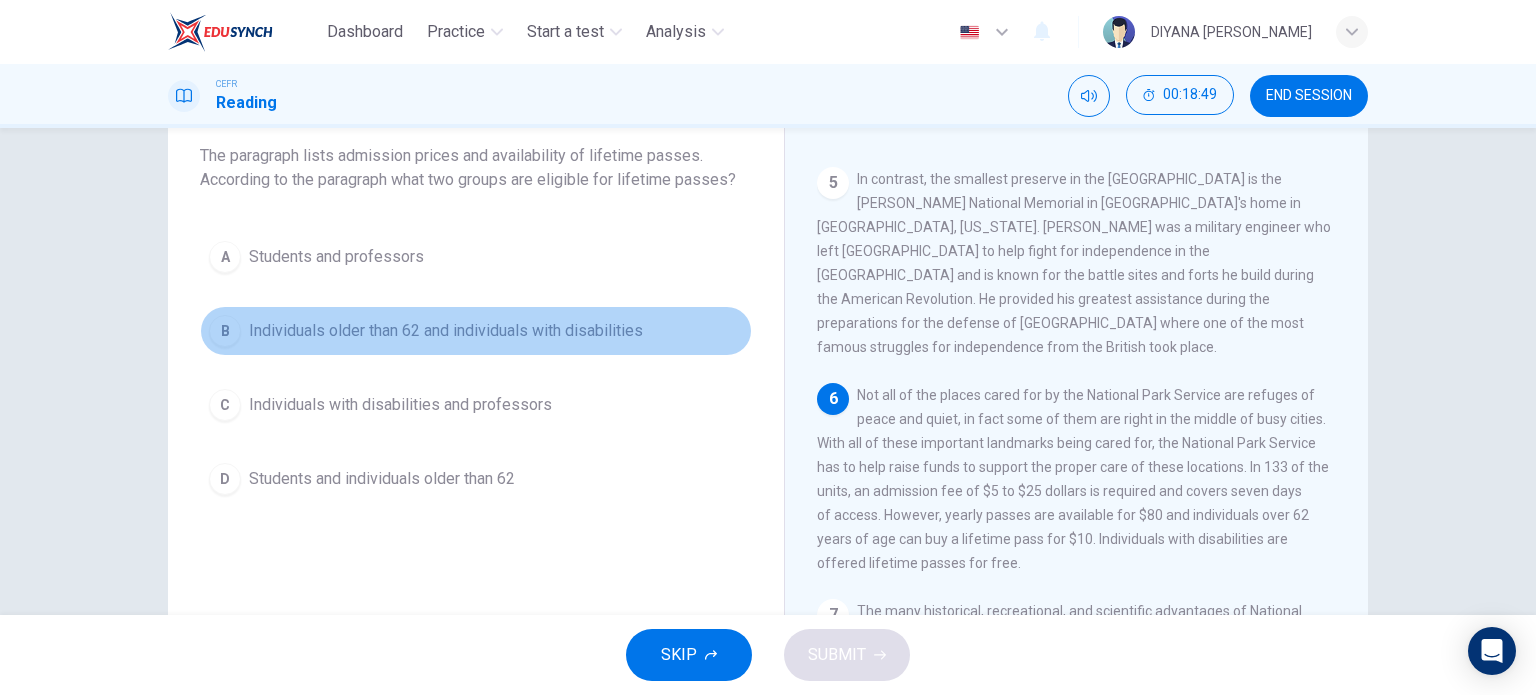 click on "B Individuals older than 62 and individuals with disabilities" at bounding box center (476, 331) 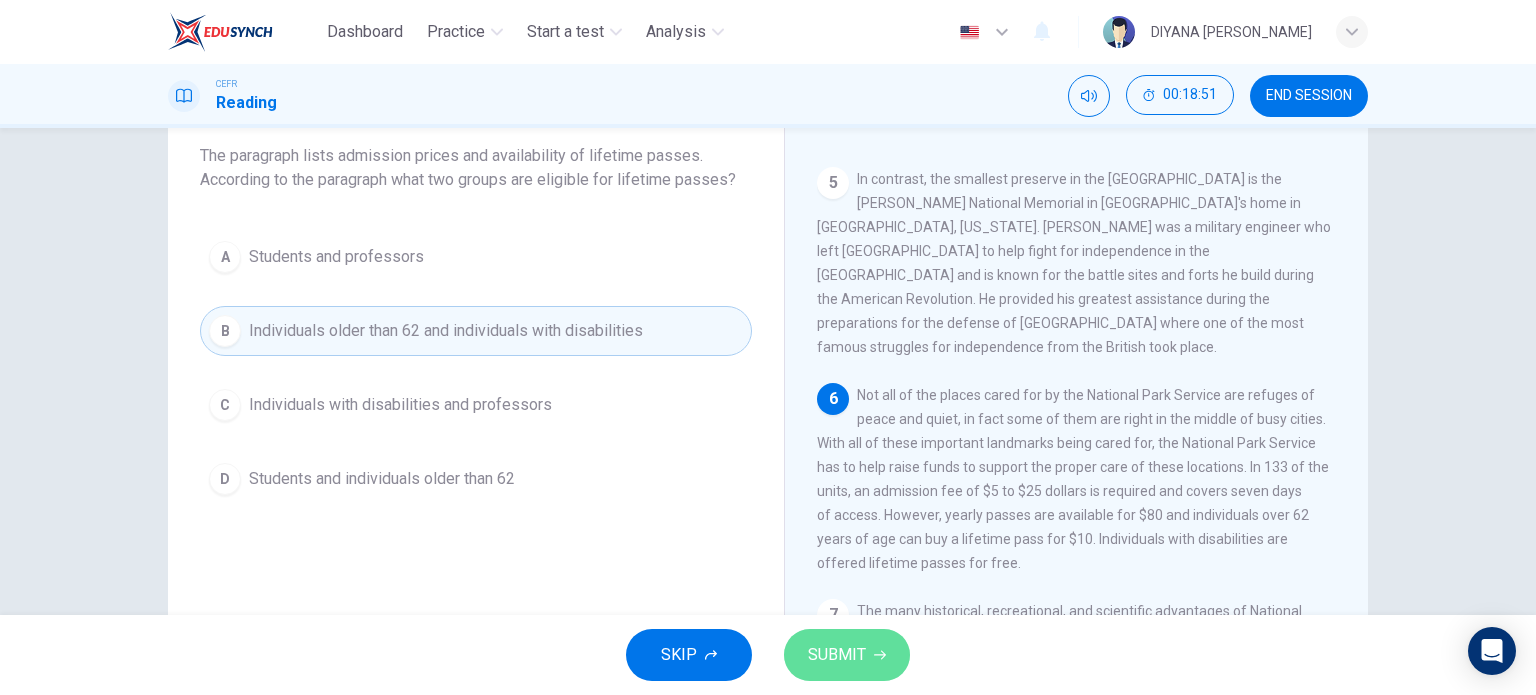 click on "SUBMIT" at bounding box center (847, 655) 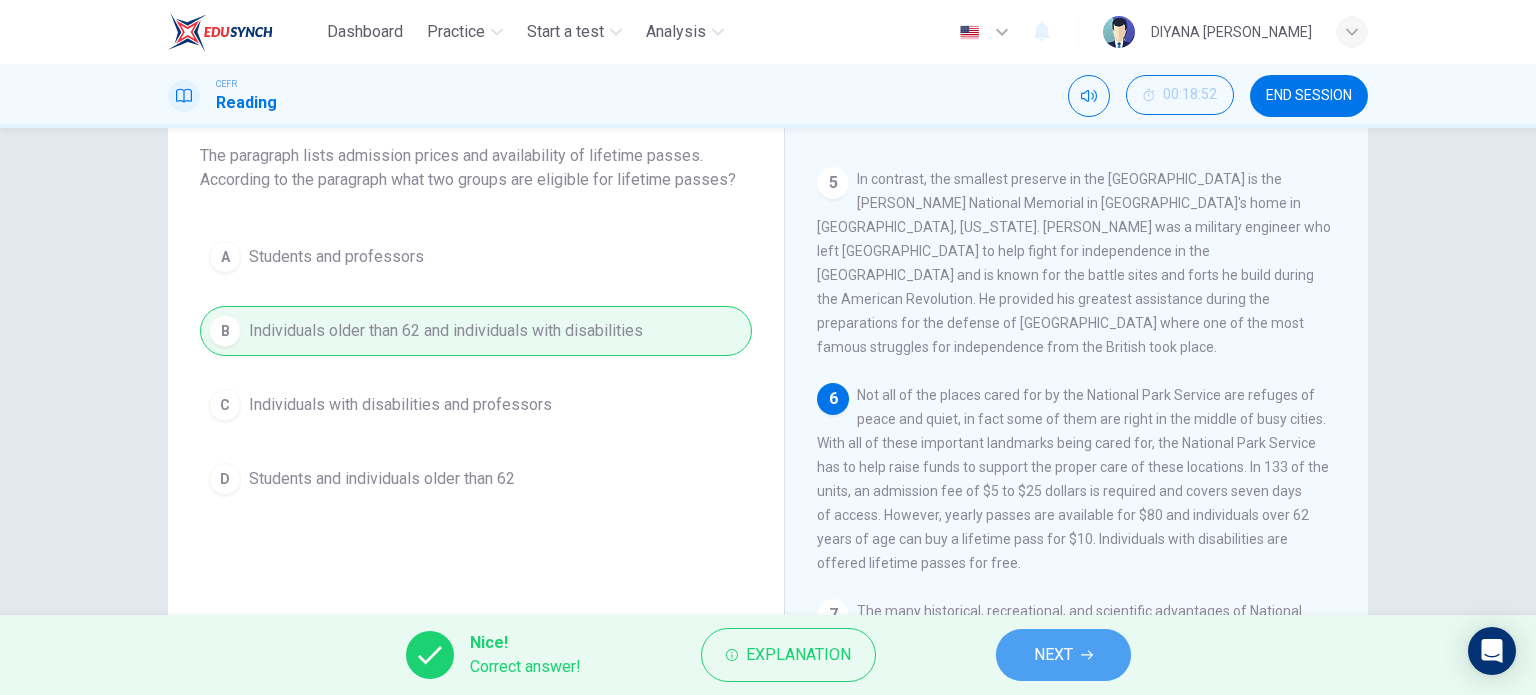 click on "NEXT" at bounding box center (1063, 655) 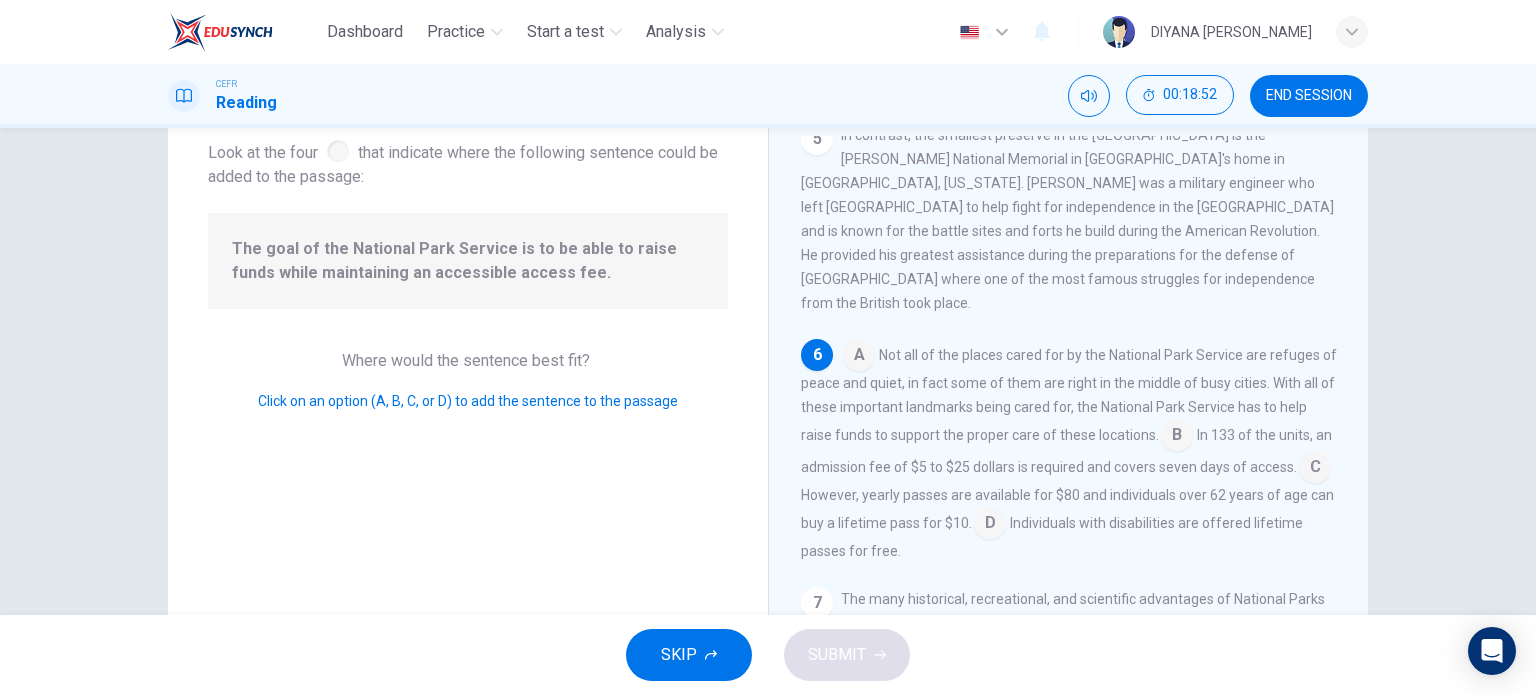 scroll, scrollTop: 784, scrollLeft: 0, axis: vertical 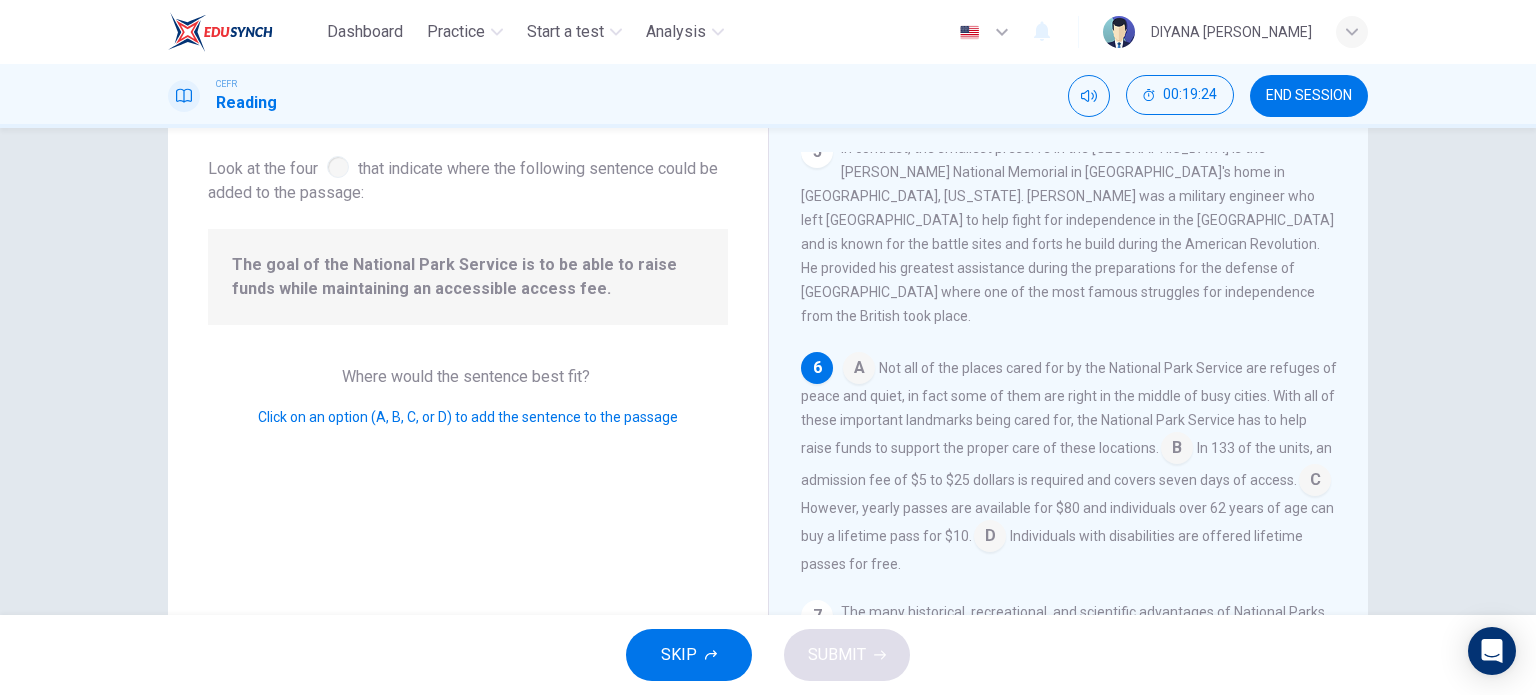 click at bounding box center (1315, 482) 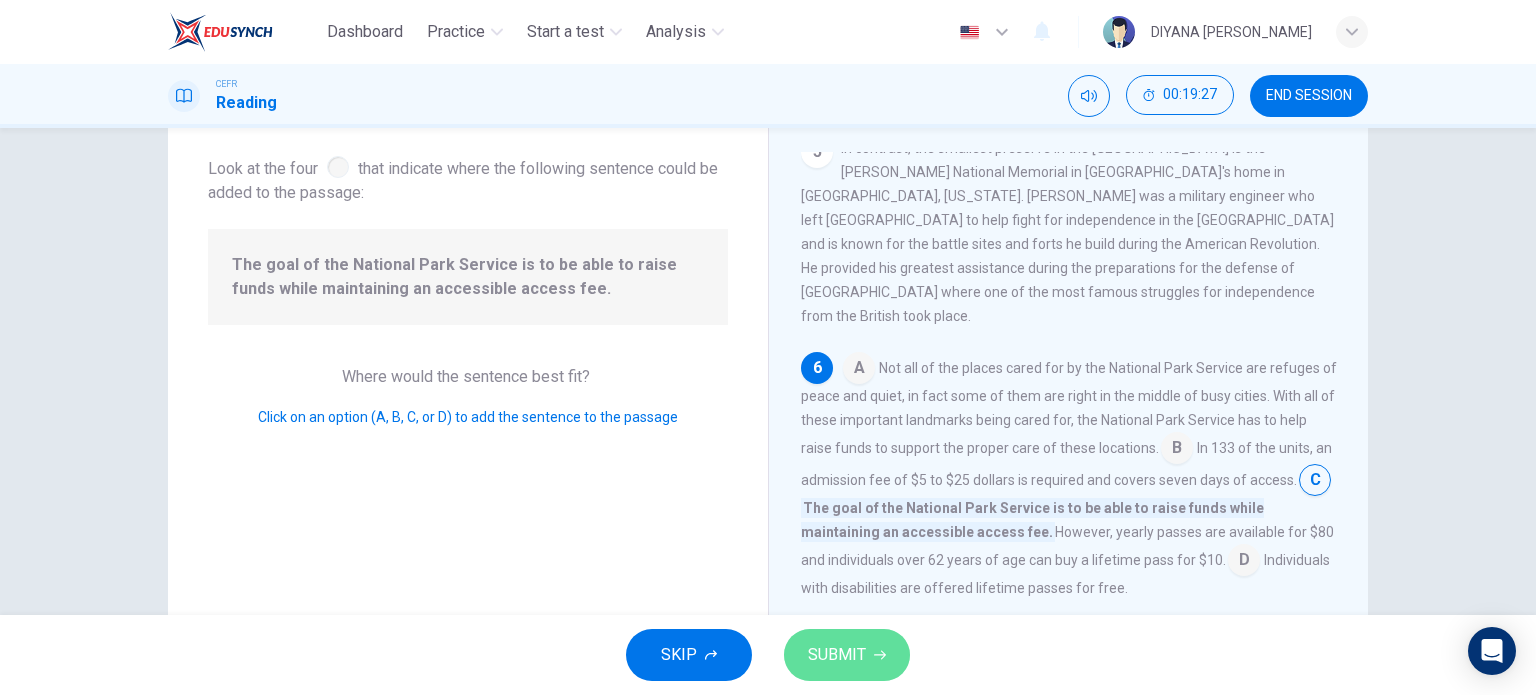 click on "SUBMIT" at bounding box center (847, 655) 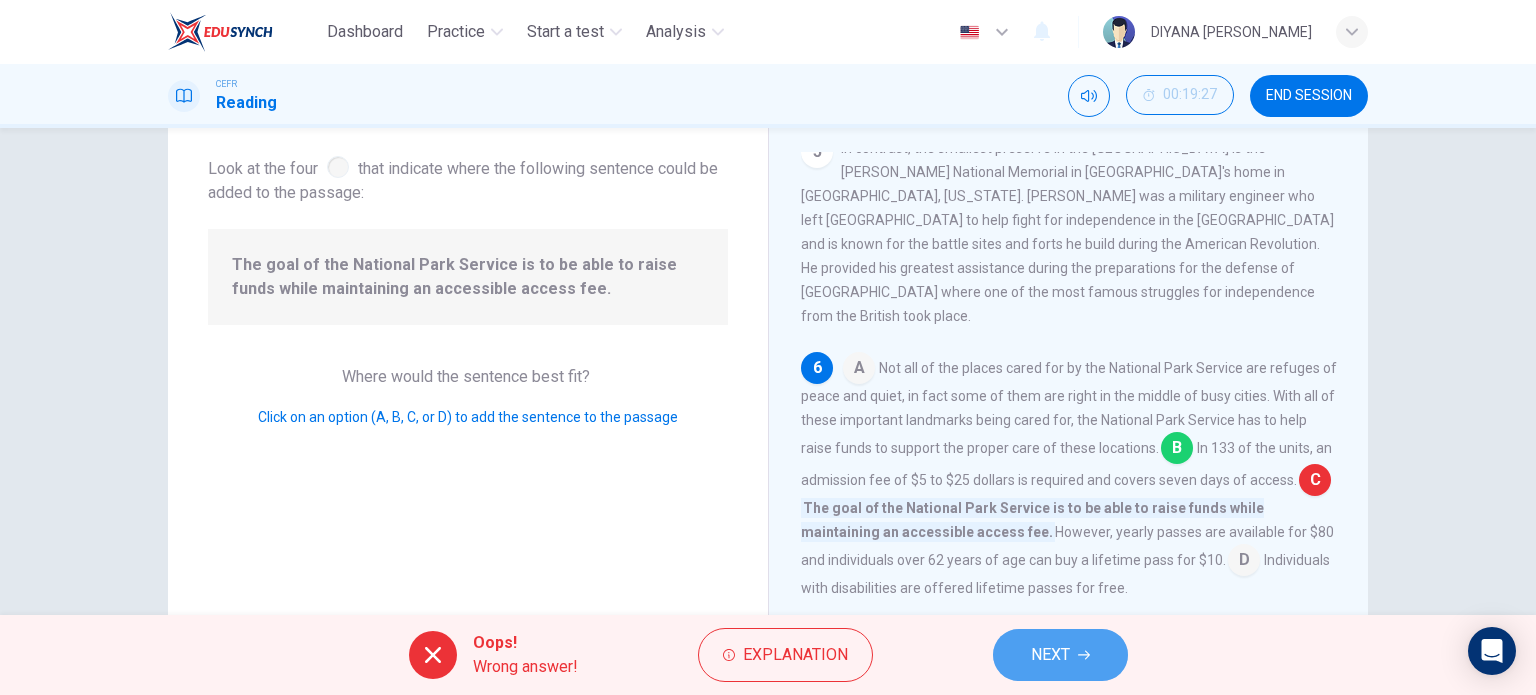 click on "NEXT" at bounding box center [1060, 655] 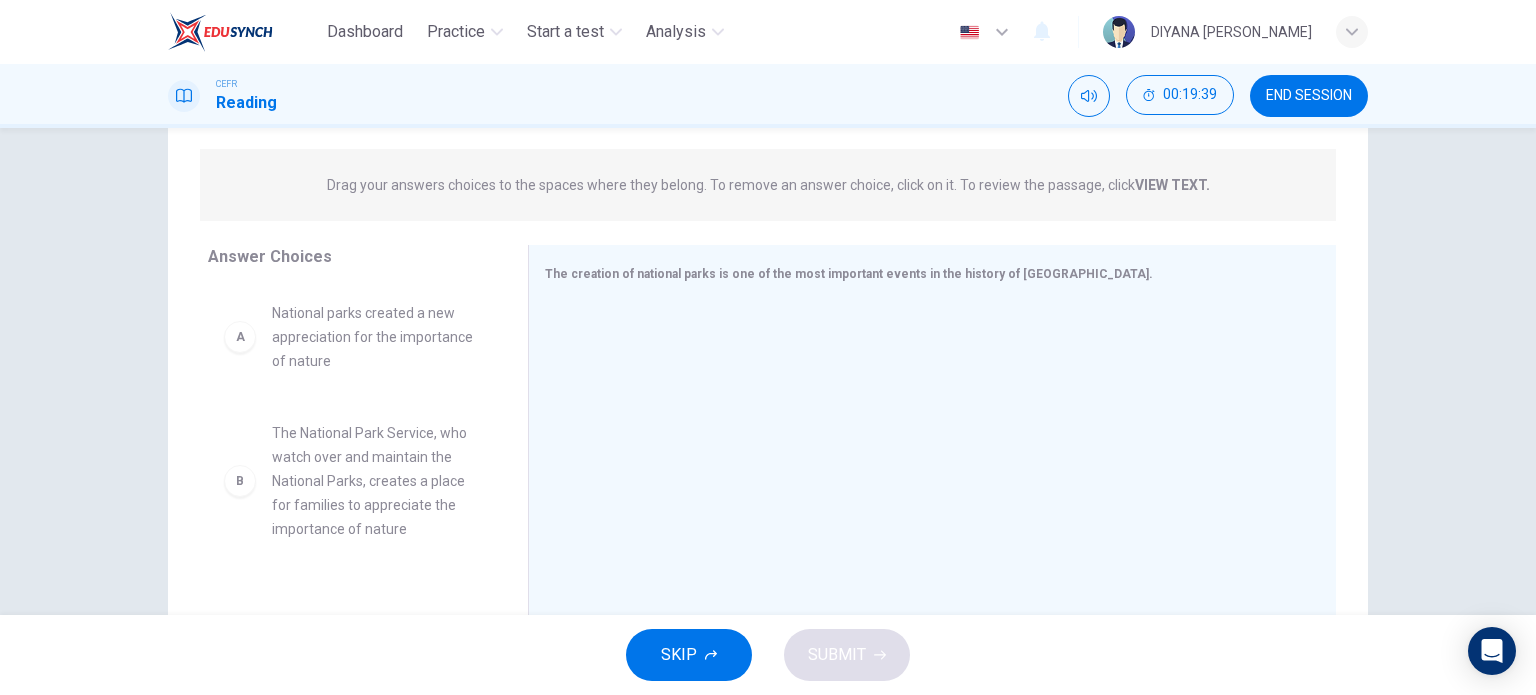 scroll, scrollTop: 240, scrollLeft: 0, axis: vertical 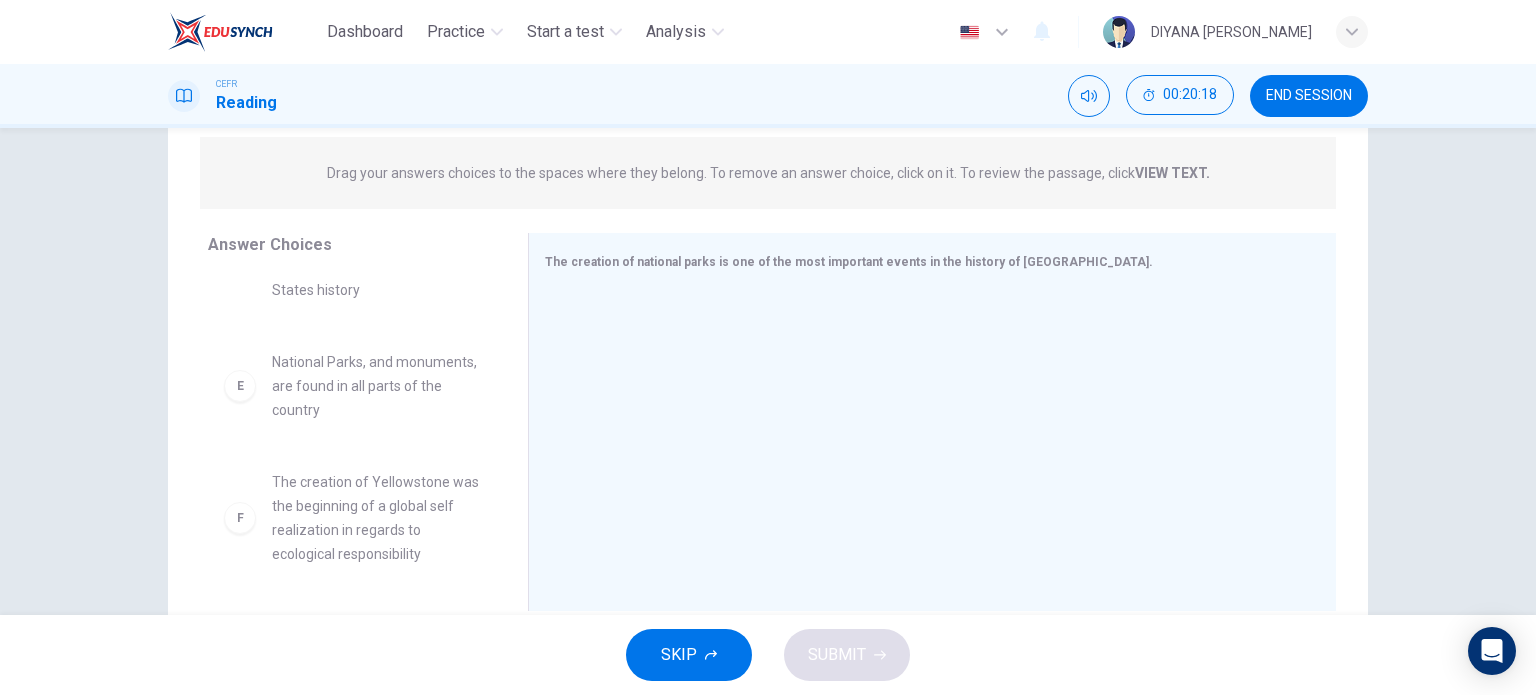 click on "National Parks, and monuments, are found in all parts of the country" at bounding box center (376, 386) 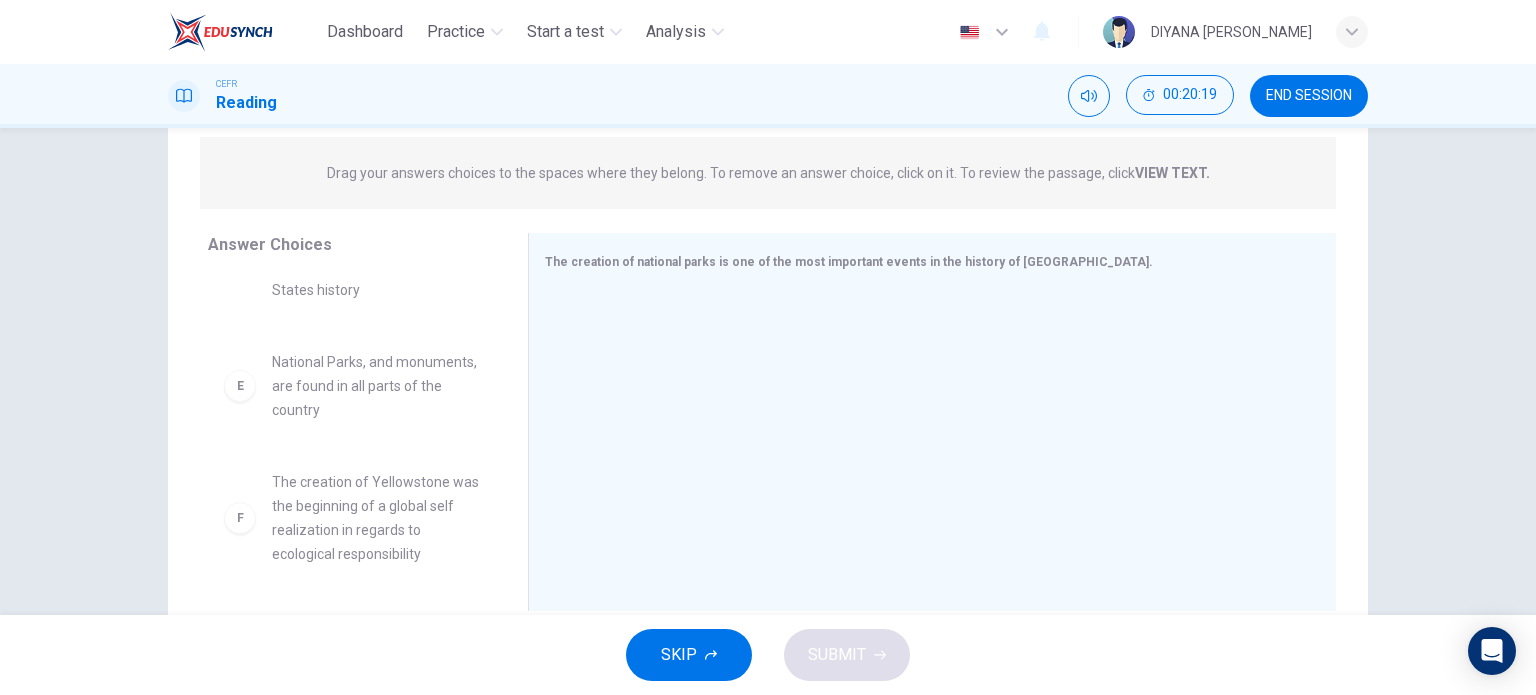 click on "National Parks, and monuments, are found in all parts of the country" at bounding box center [376, 386] 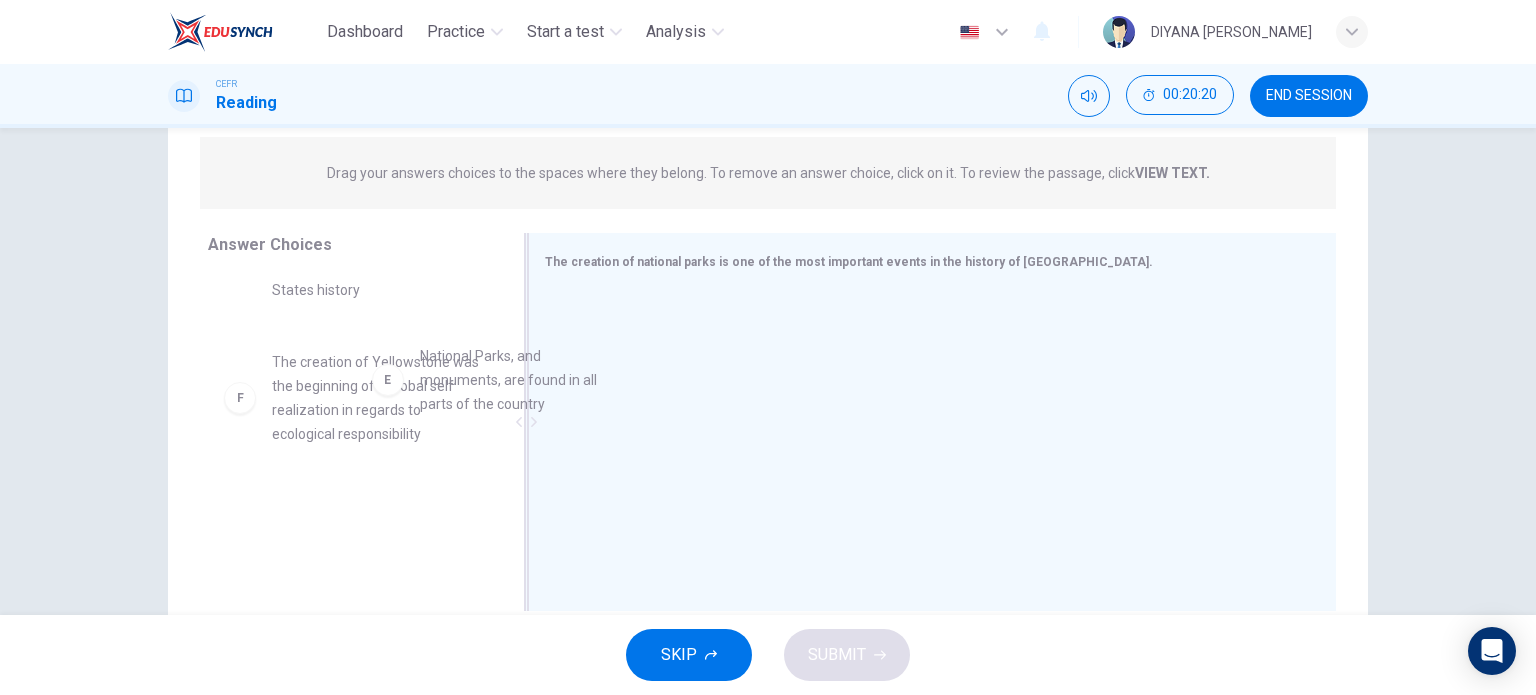 drag, startPoint x: 329, startPoint y: 379, endPoint x: 589, endPoint y: 350, distance: 261.6123 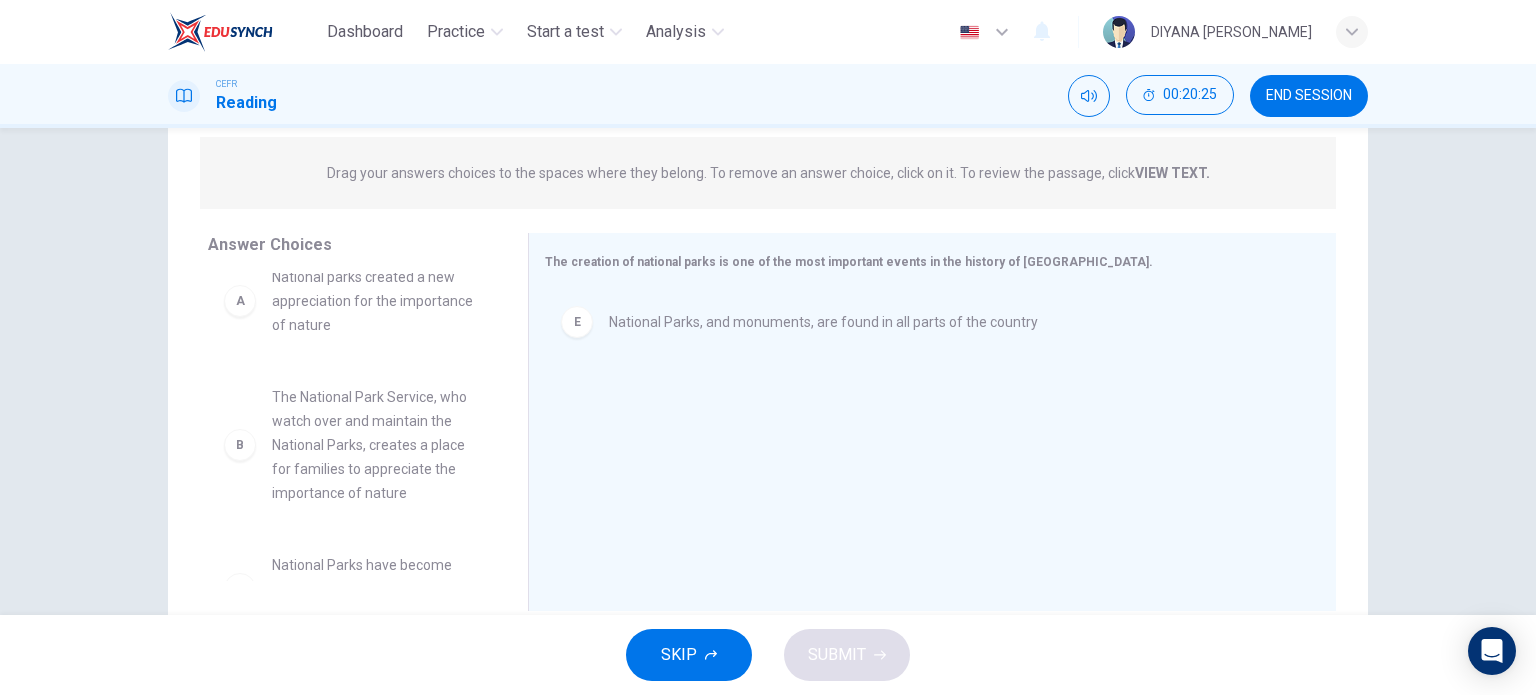 scroll, scrollTop: 0, scrollLeft: 0, axis: both 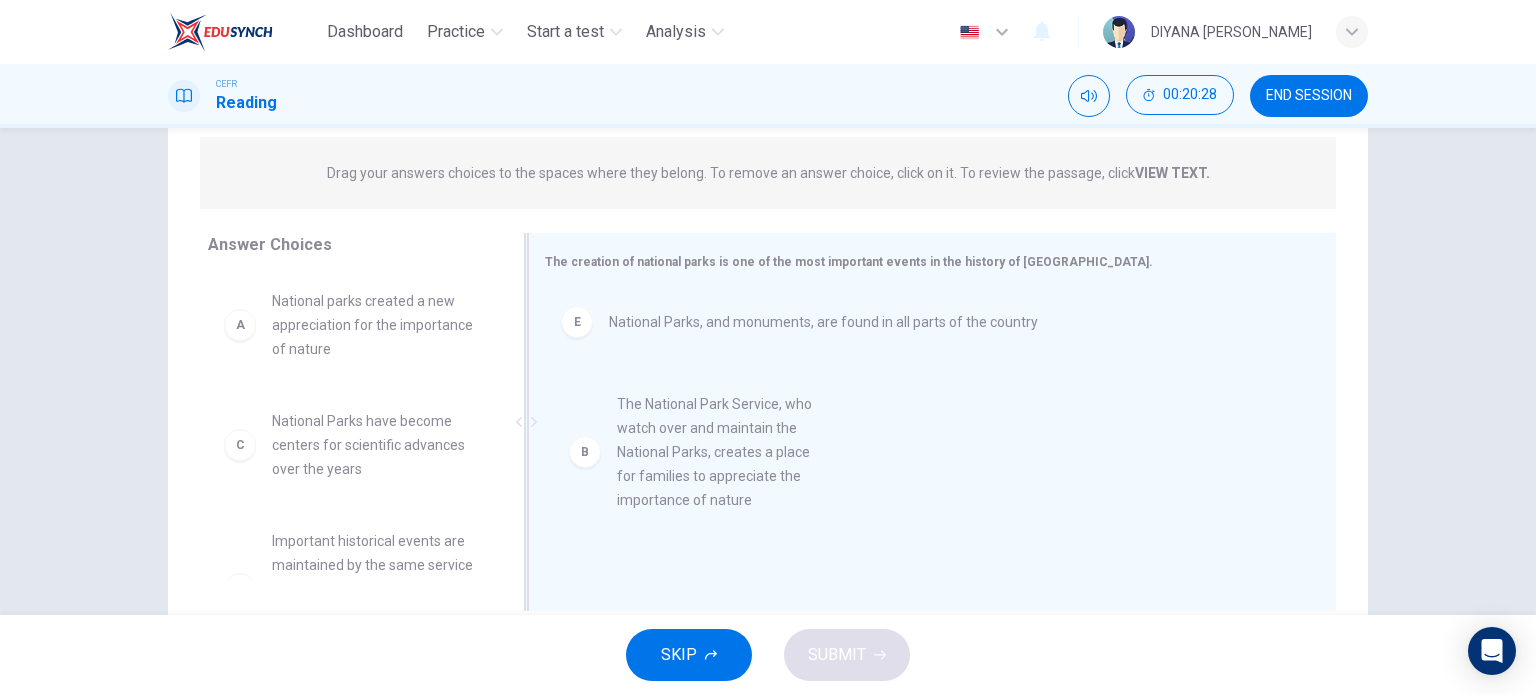 drag, startPoint x: 392, startPoint y: 489, endPoint x: 785, endPoint y: 476, distance: 393.21497 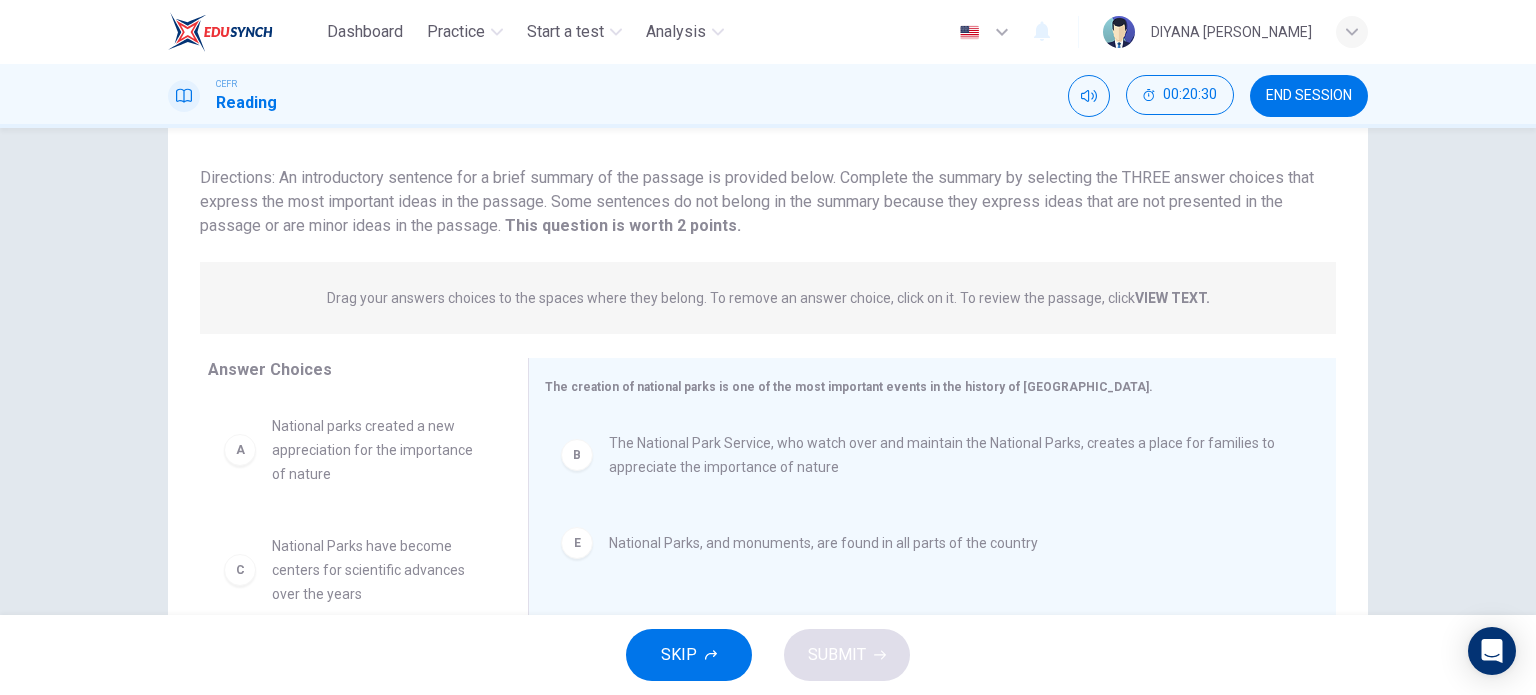 scroll, scrollTop: 114, scrollLeft: 0, axis: vertical 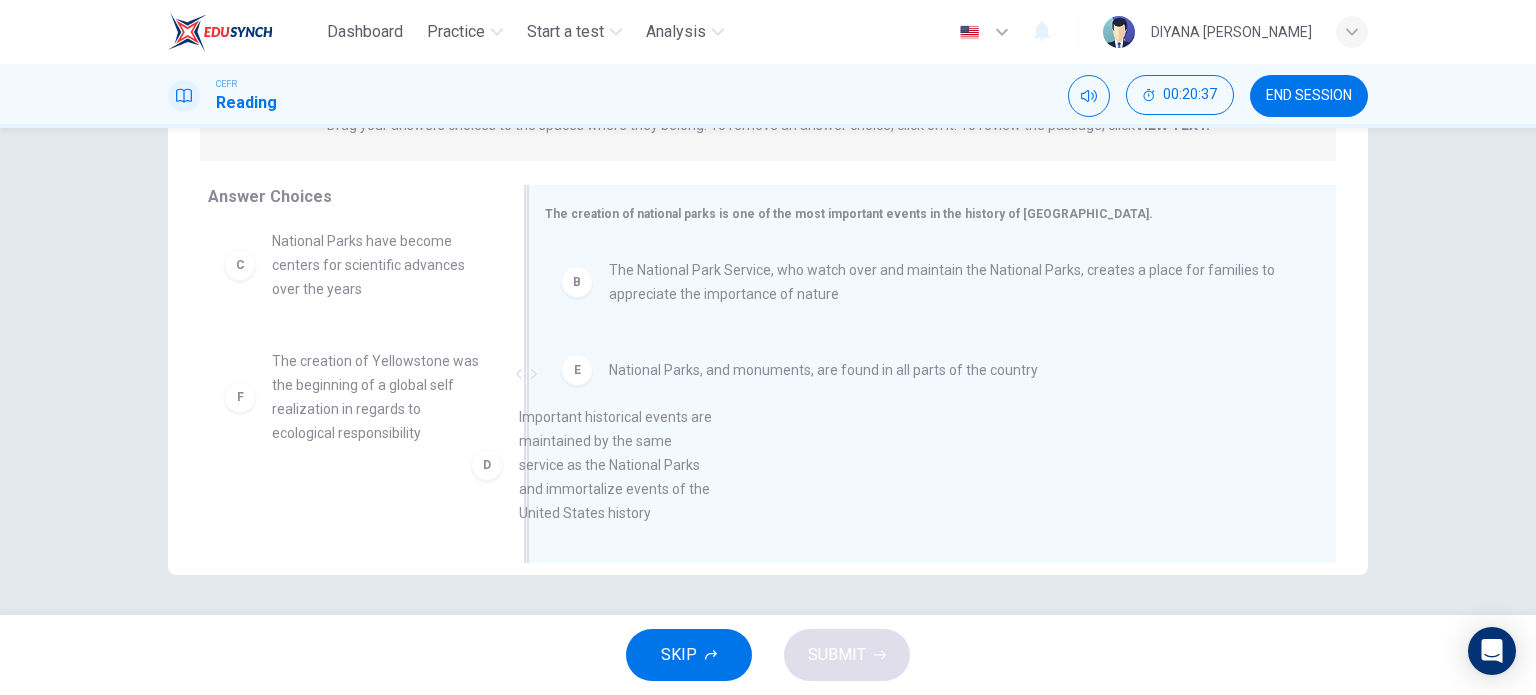 drag, startPoint x: 365, startPoint y: 383, endPoint x: 640, endPoint y: 447, distance: 282.34906 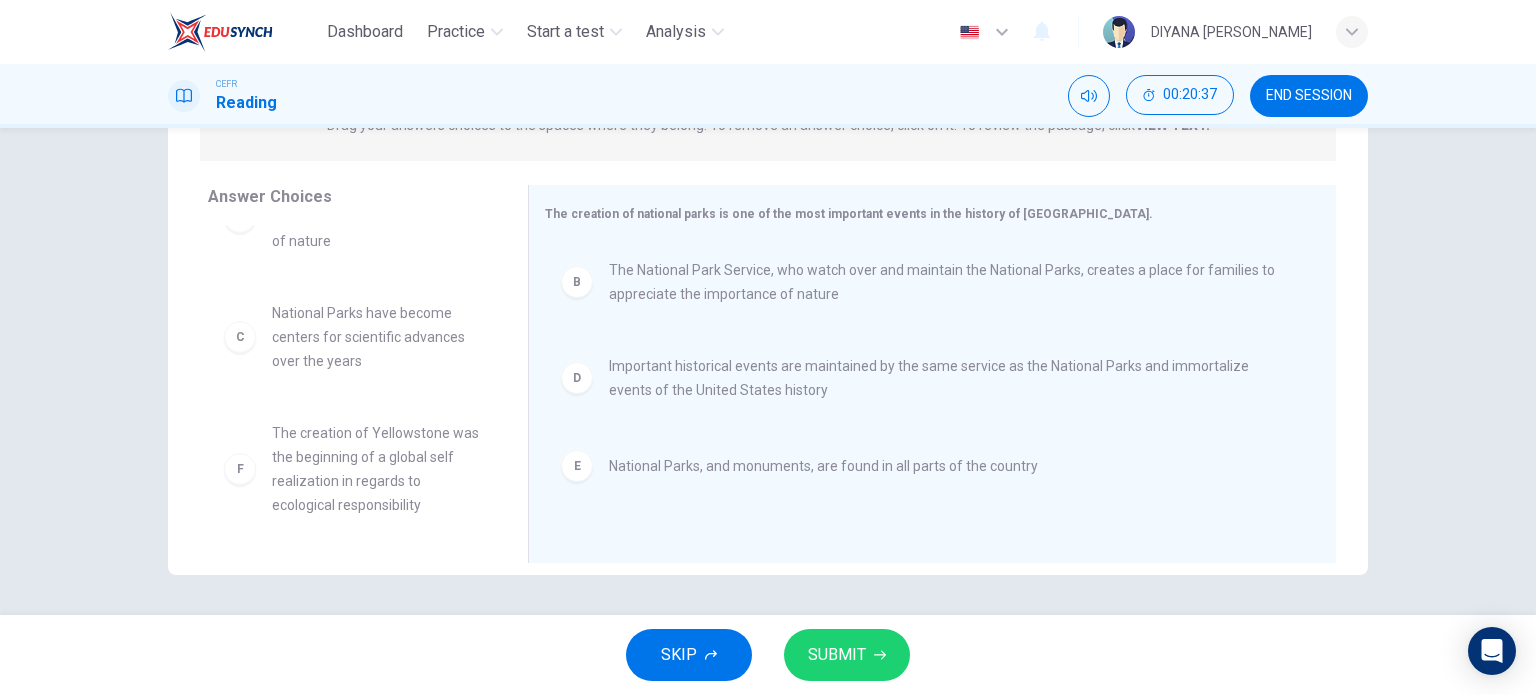 scroll, scrollTop: 0, scrollLeft: 0, axis: both 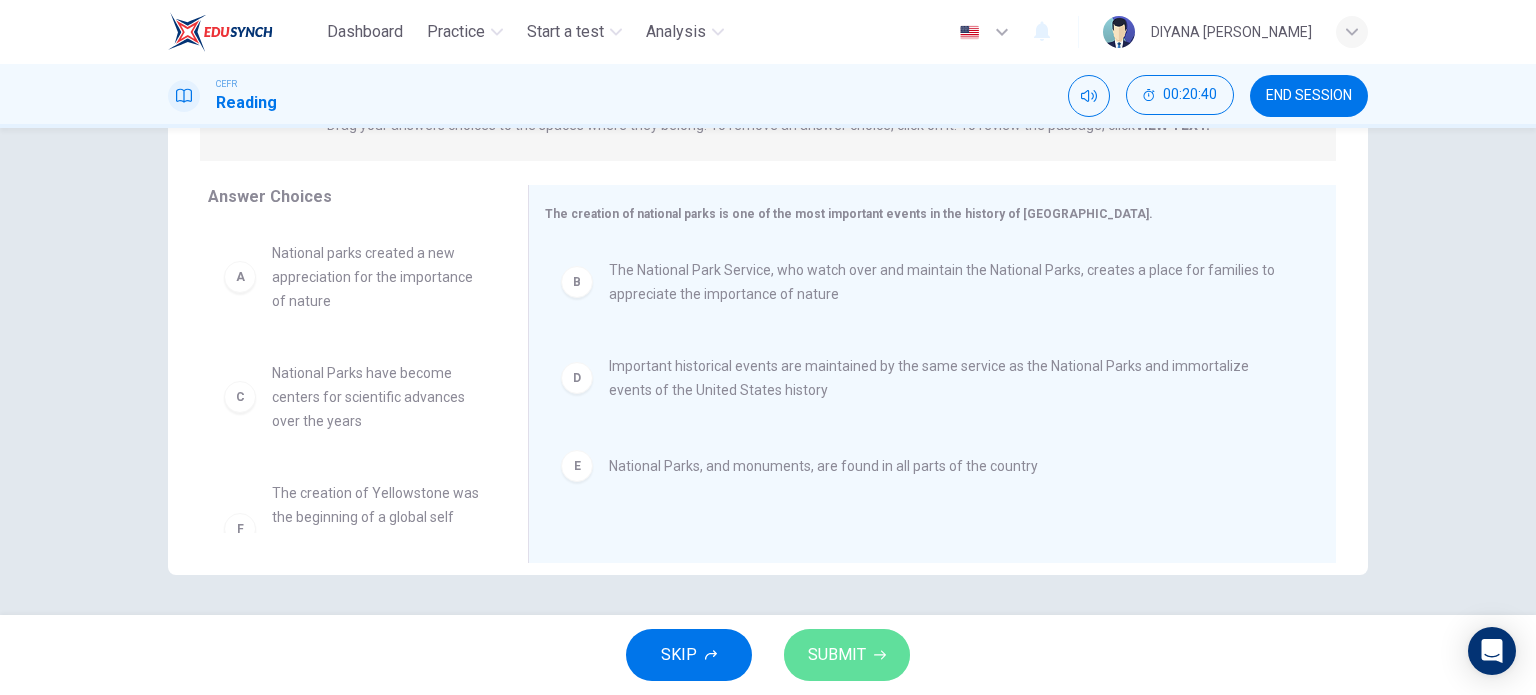 click on "SUBMIT" at bounding box center [837, 655] 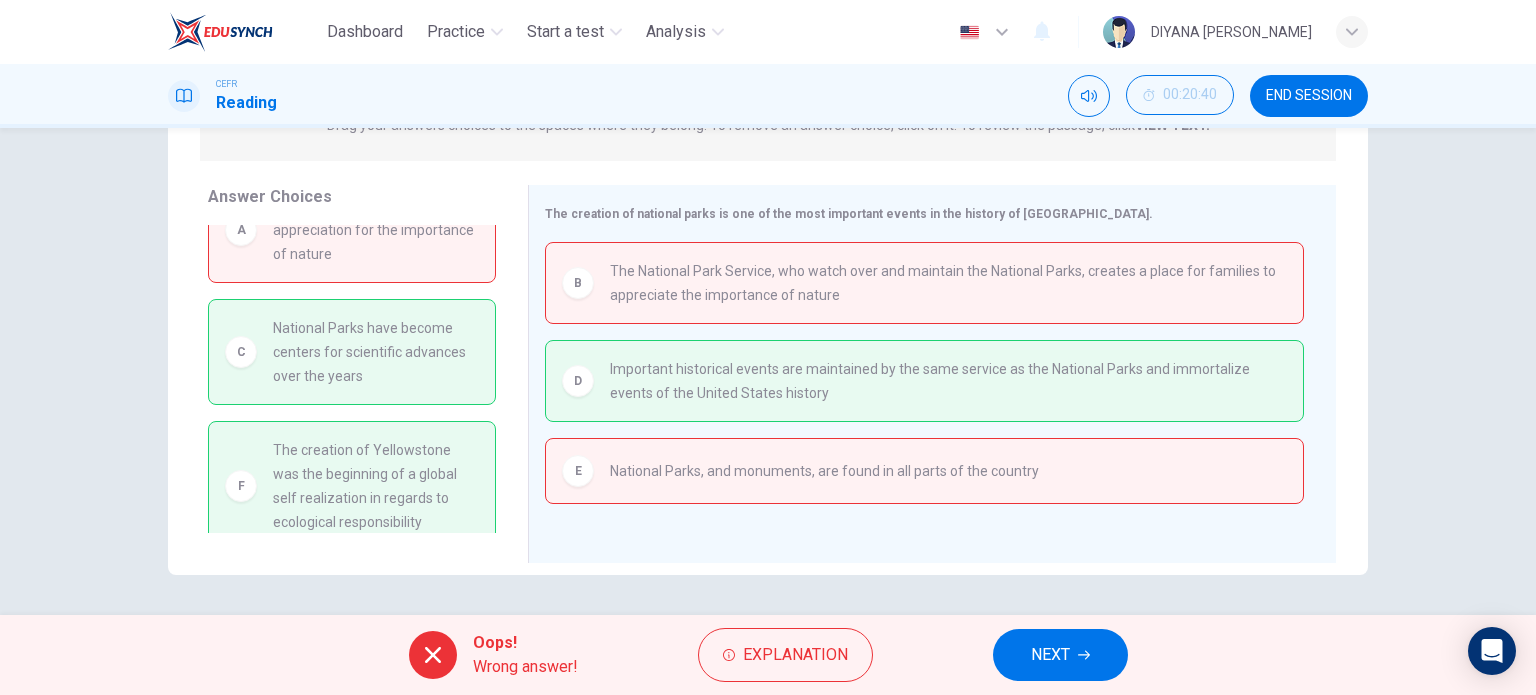 scroll, scrollTop: 64, scrollLeft: 0, axis: vertical 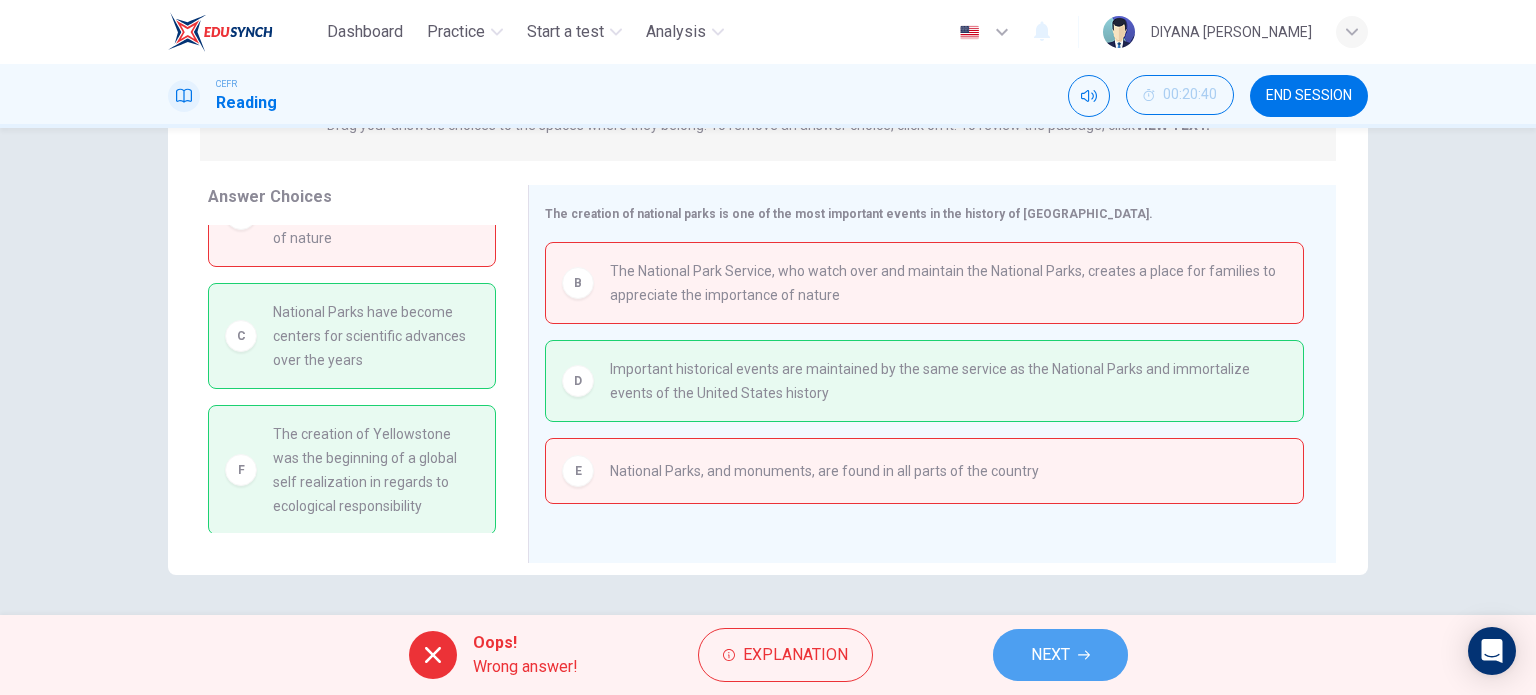 click on "NEXT" at bounding box center [1060, 655] 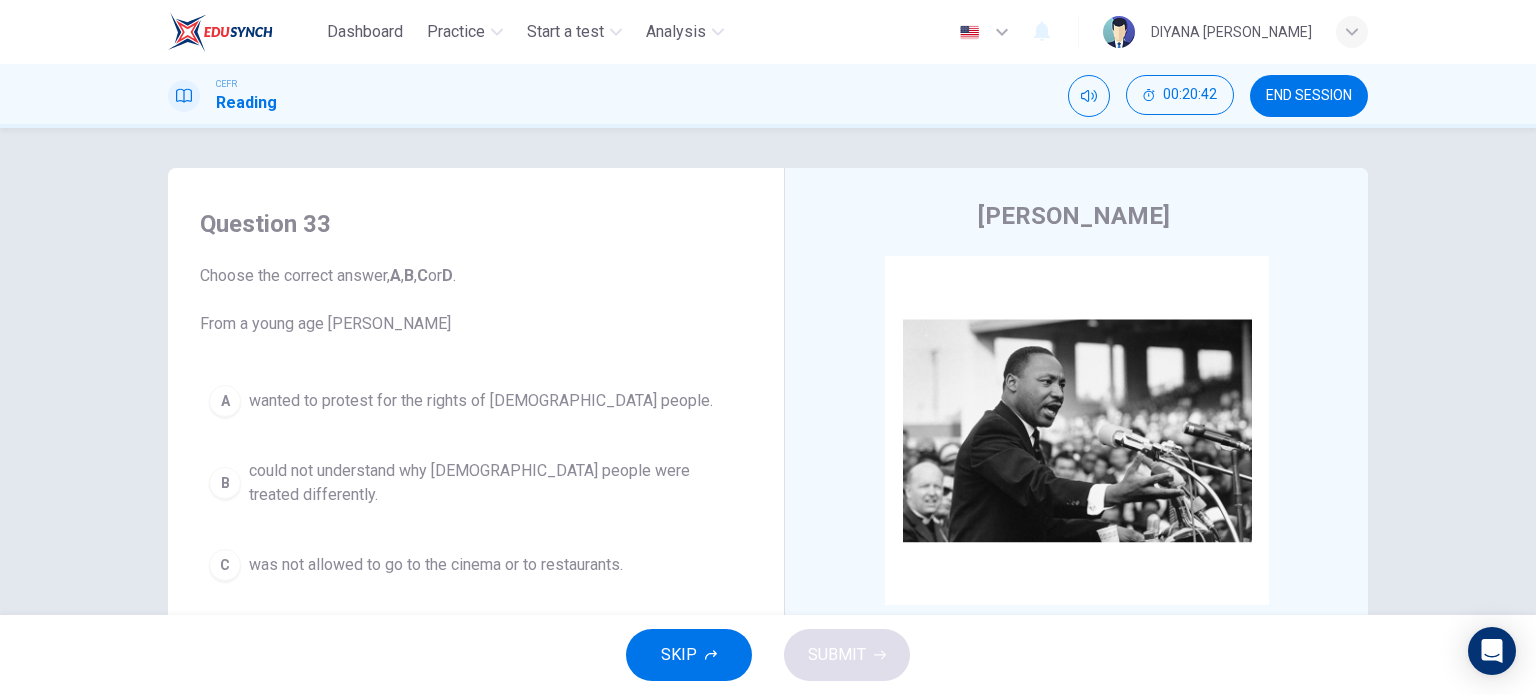 scroll, scrollTop: 164, scrollLeft: 0, axis: vertical 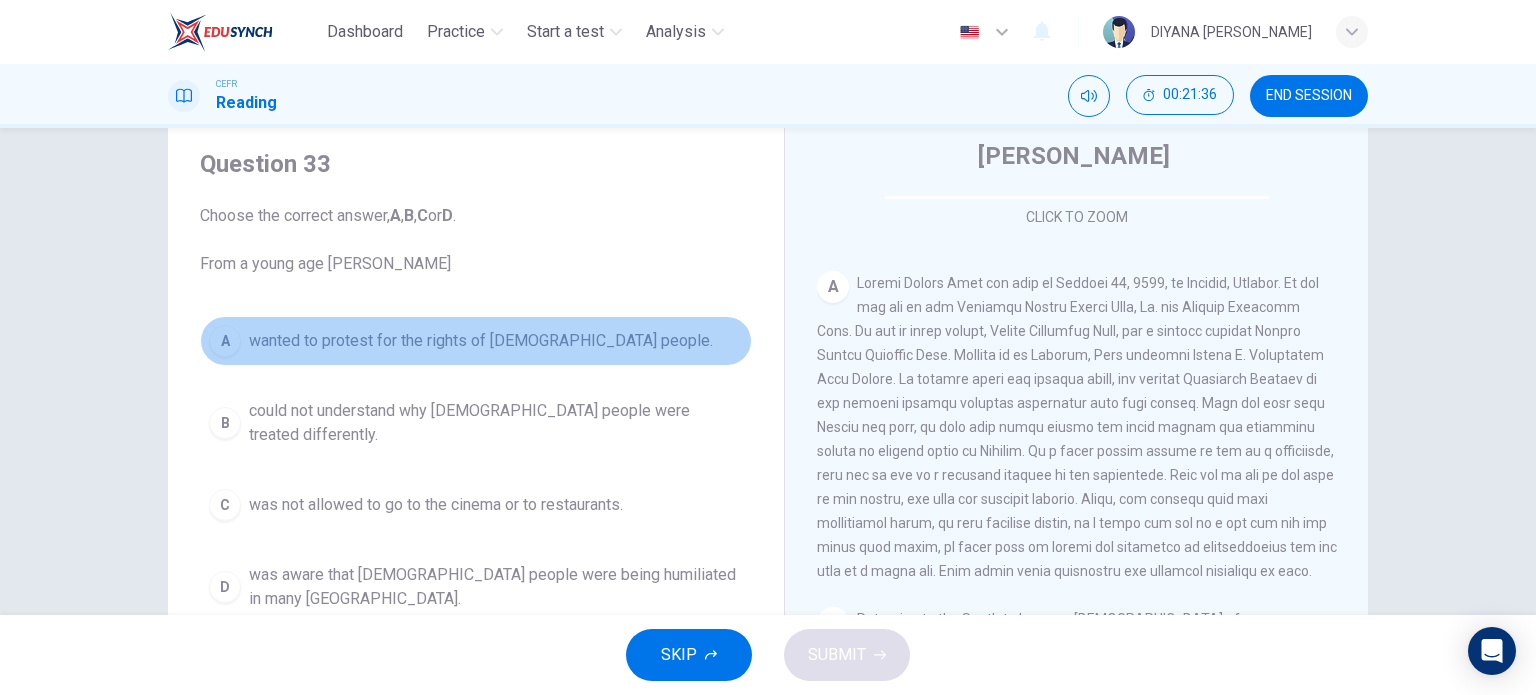 click on "wanted to protest for the rights of black people." at bounding box center (481, 341) 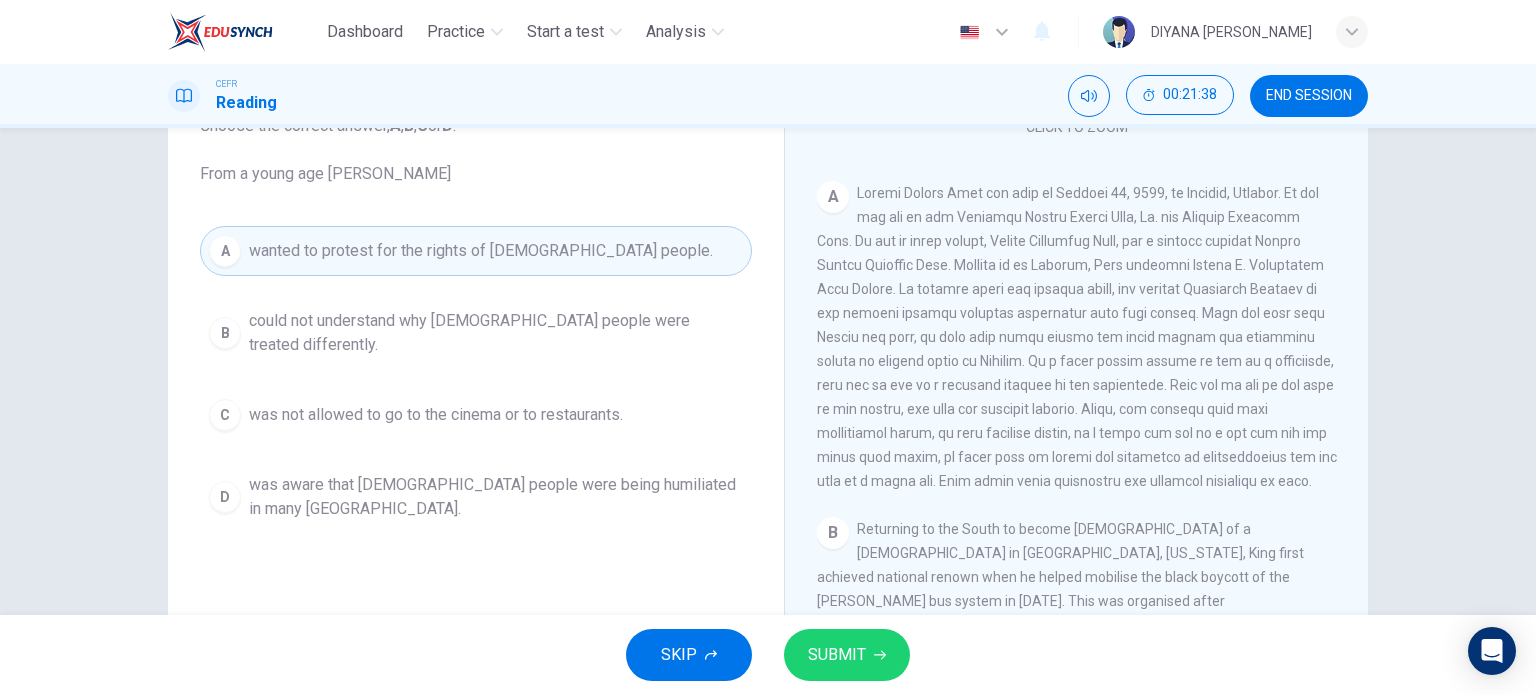 scroll, scrollTop: 152, scrollLeft: 0, axis: vertical 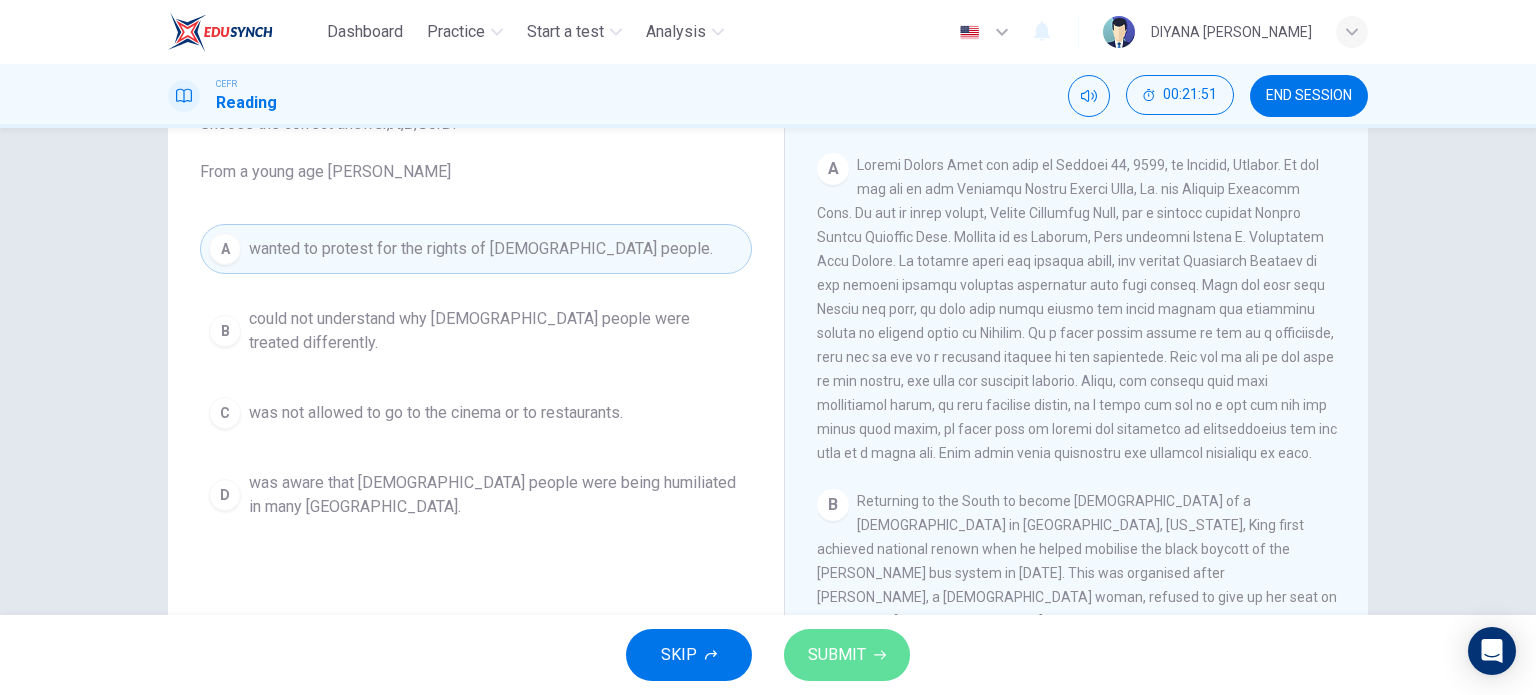 click on "SUBMIT" at bounding box center [837, 655] 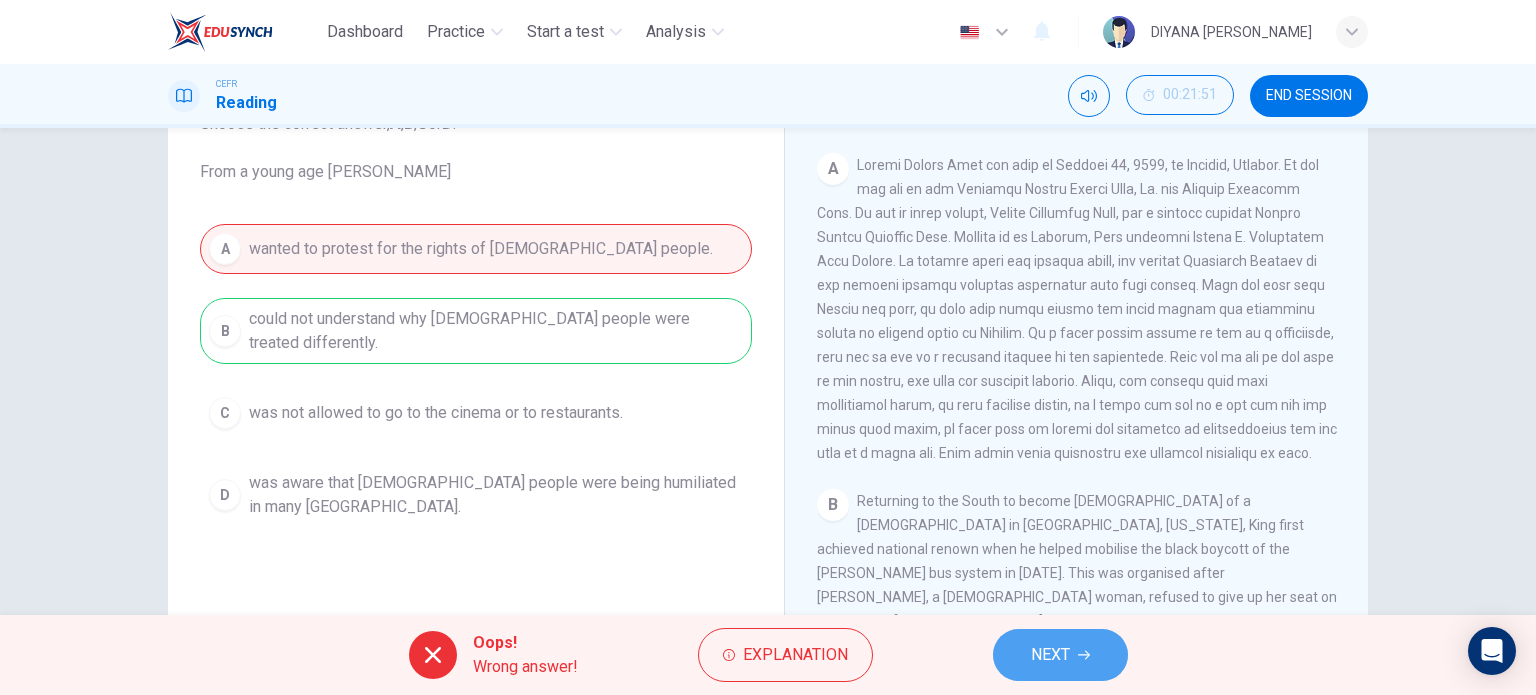 click on "NEXT" at bounding box center (1050, 655) 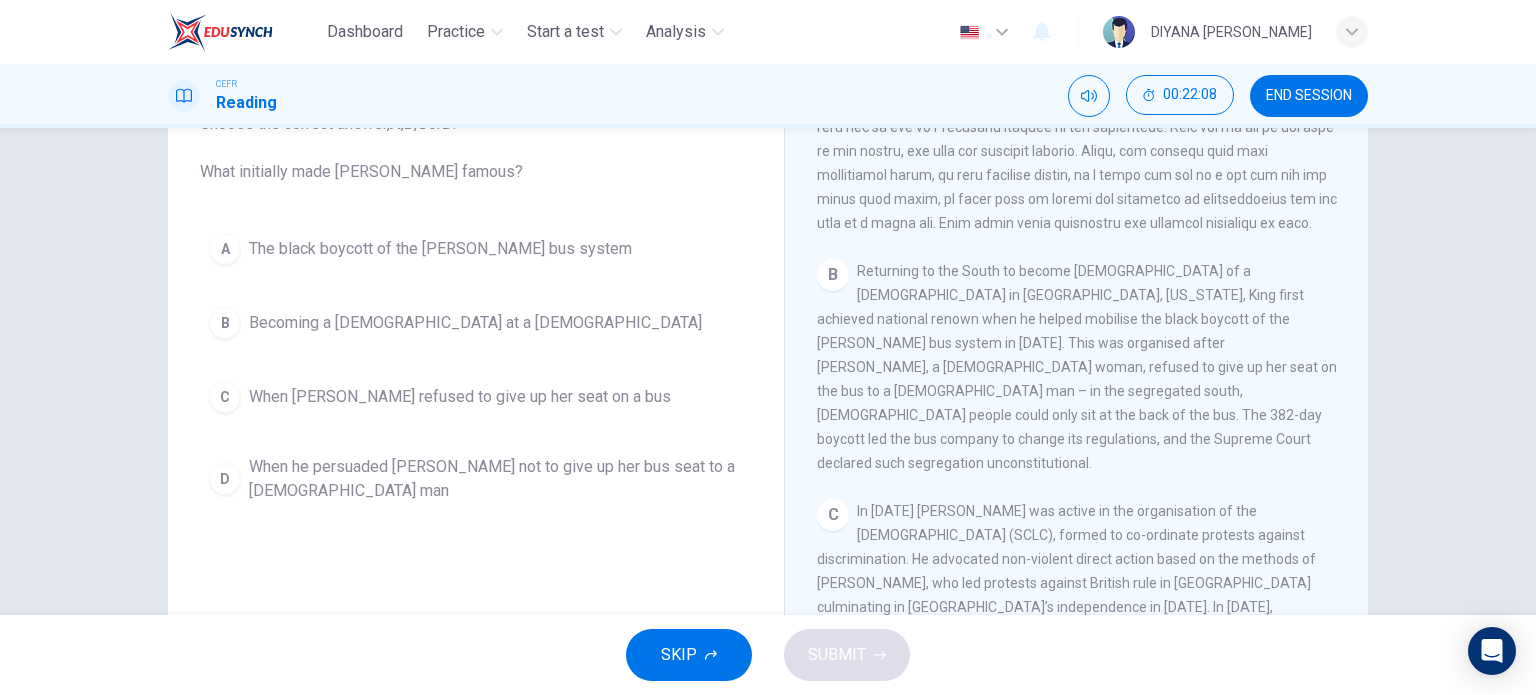 scroll, scrollTop: 614, scrollLeft: 0, axis: vertical 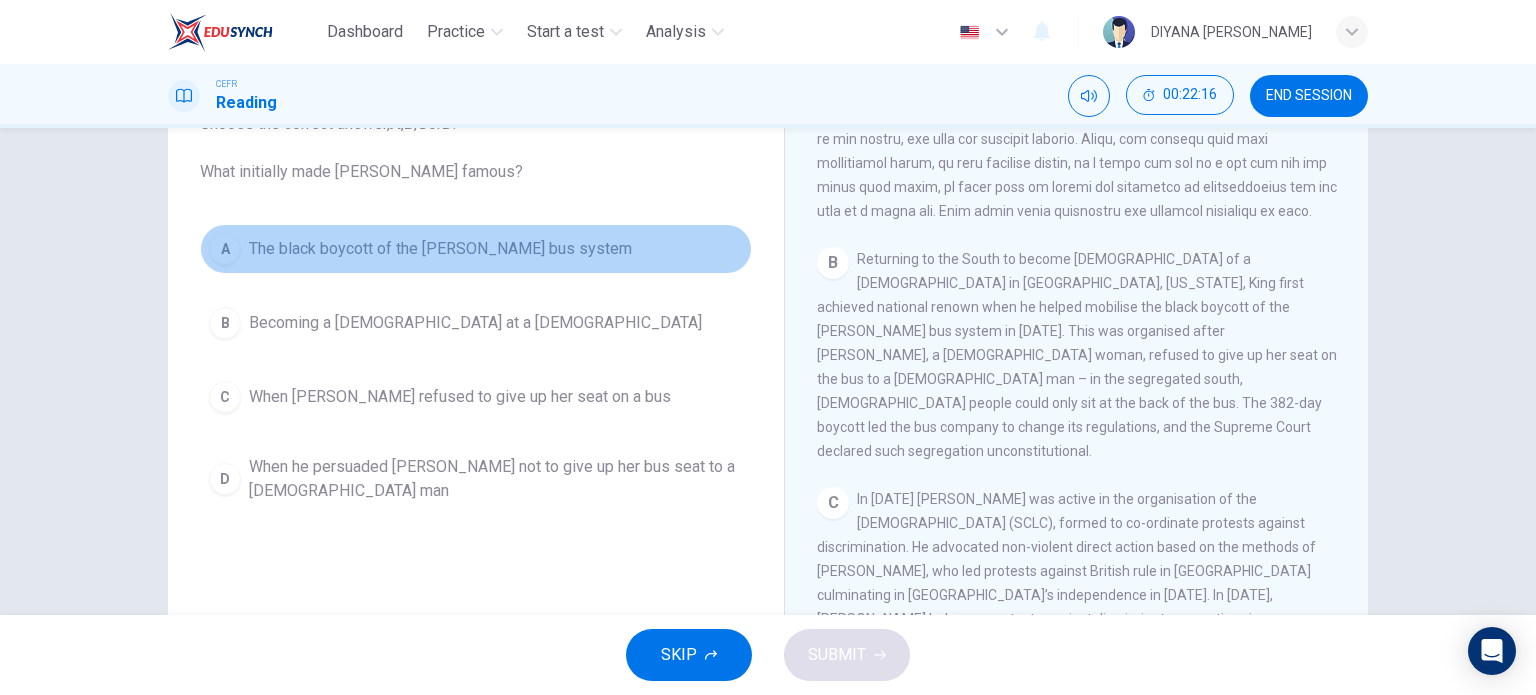 click on "A The black boycott of the Montgomery bus system" at bounding box center [476, 249] 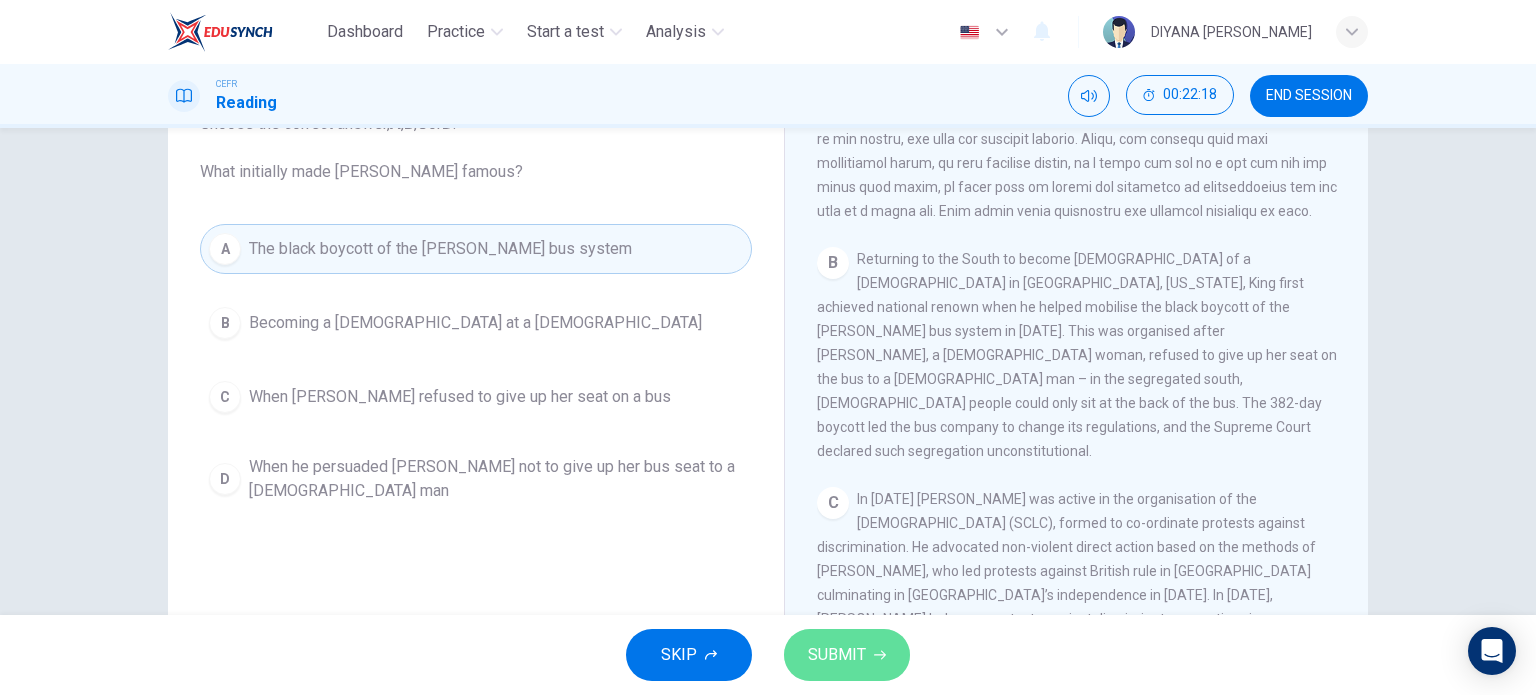 click on "SUBMIT" at bounding box center [847, 655] 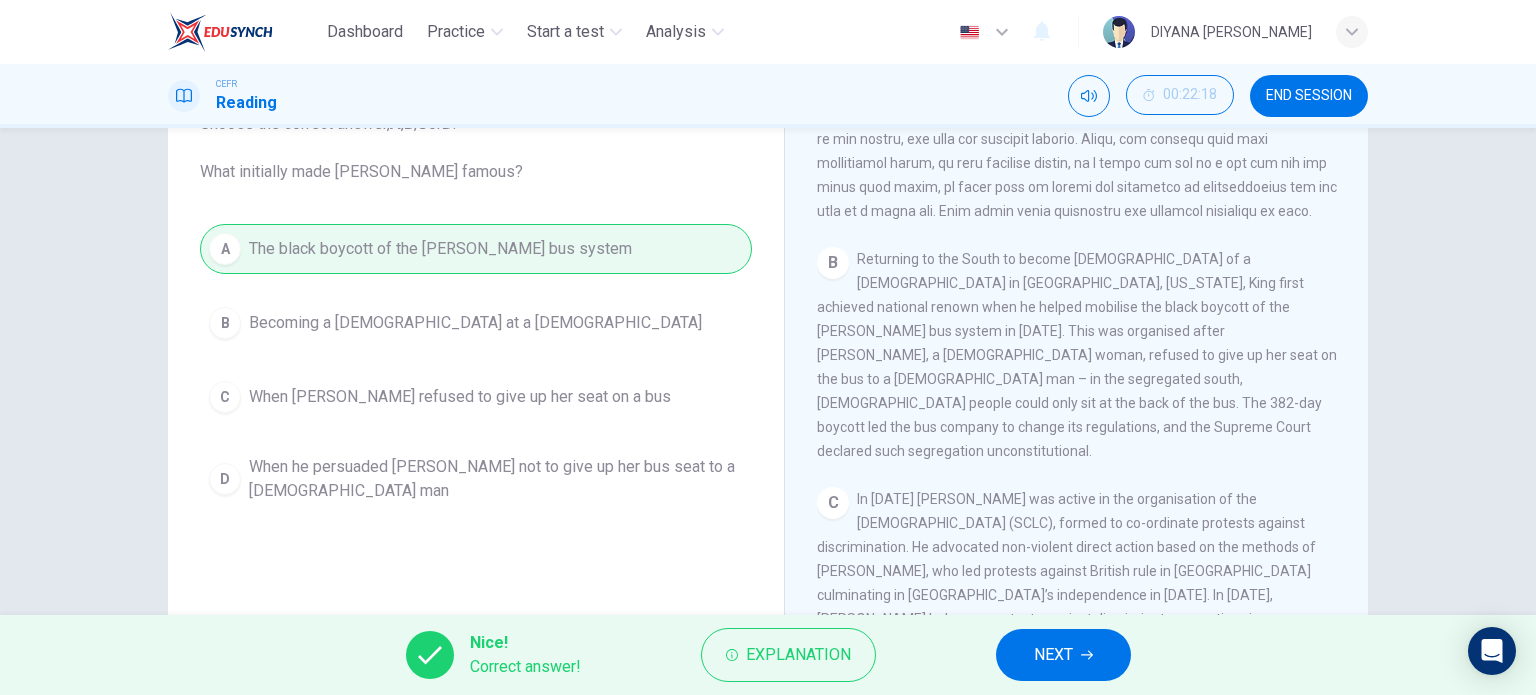 drag, startPoint x: 1078, startPoint y: 687, endPoint x: 1105, endPoint y: 666, distance: 34.20526 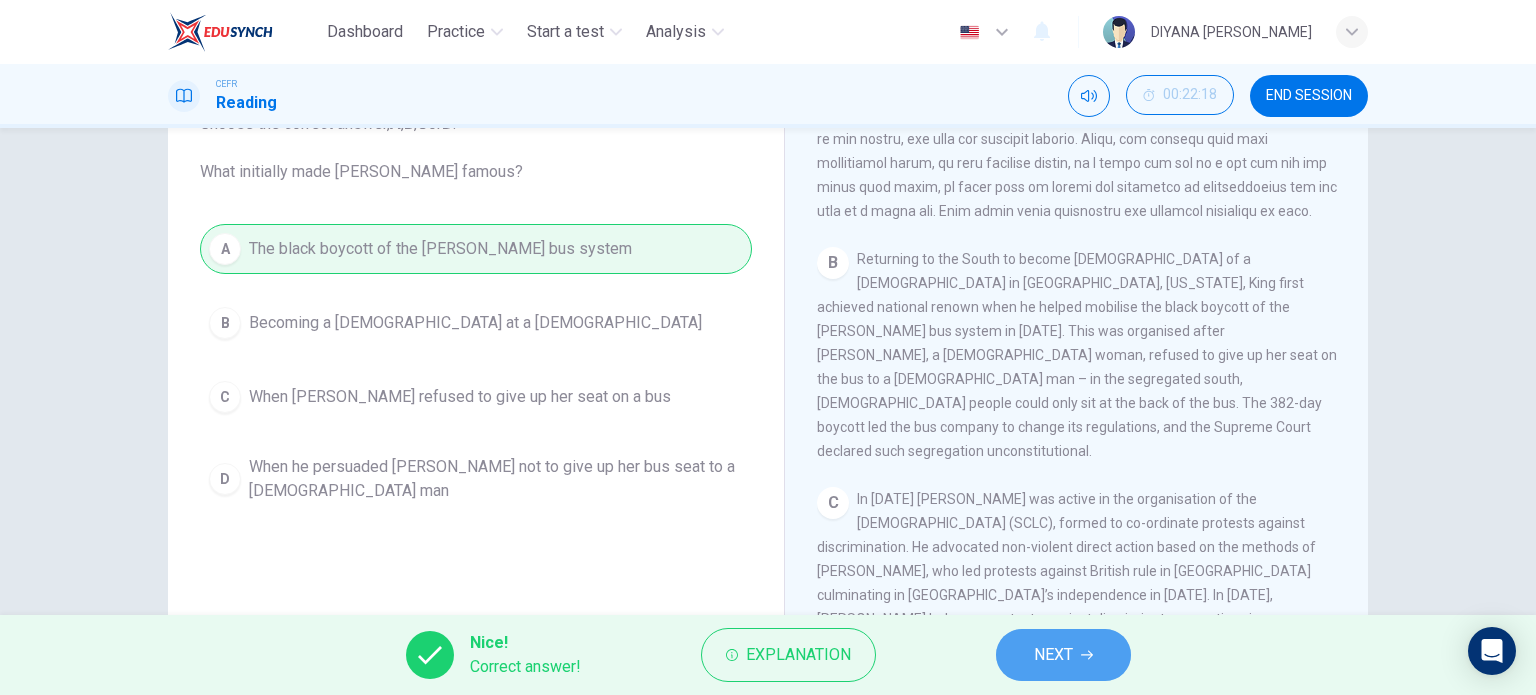 click on "NEXT" at bounding box center (1063, 655) 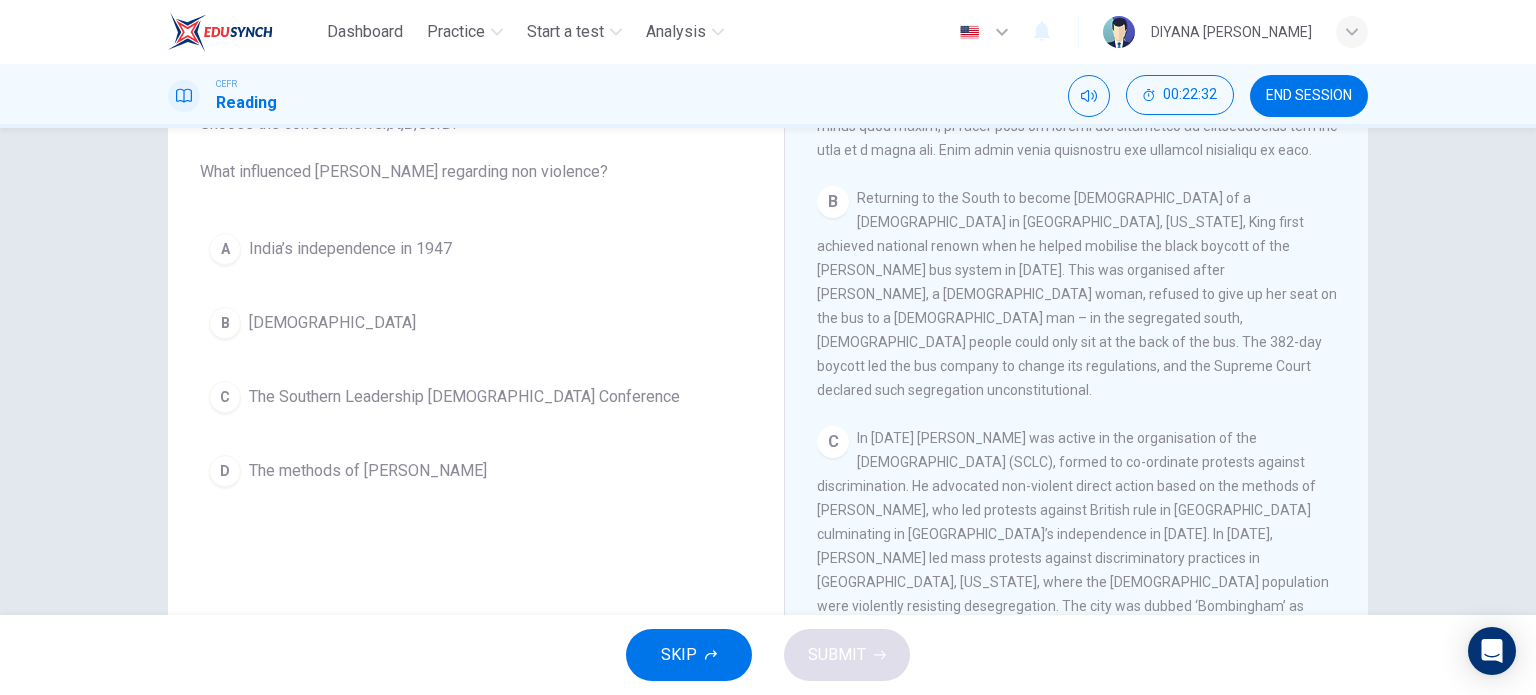 scroll, scrollTop: 698, scrollLeft: 0, axis: vertical 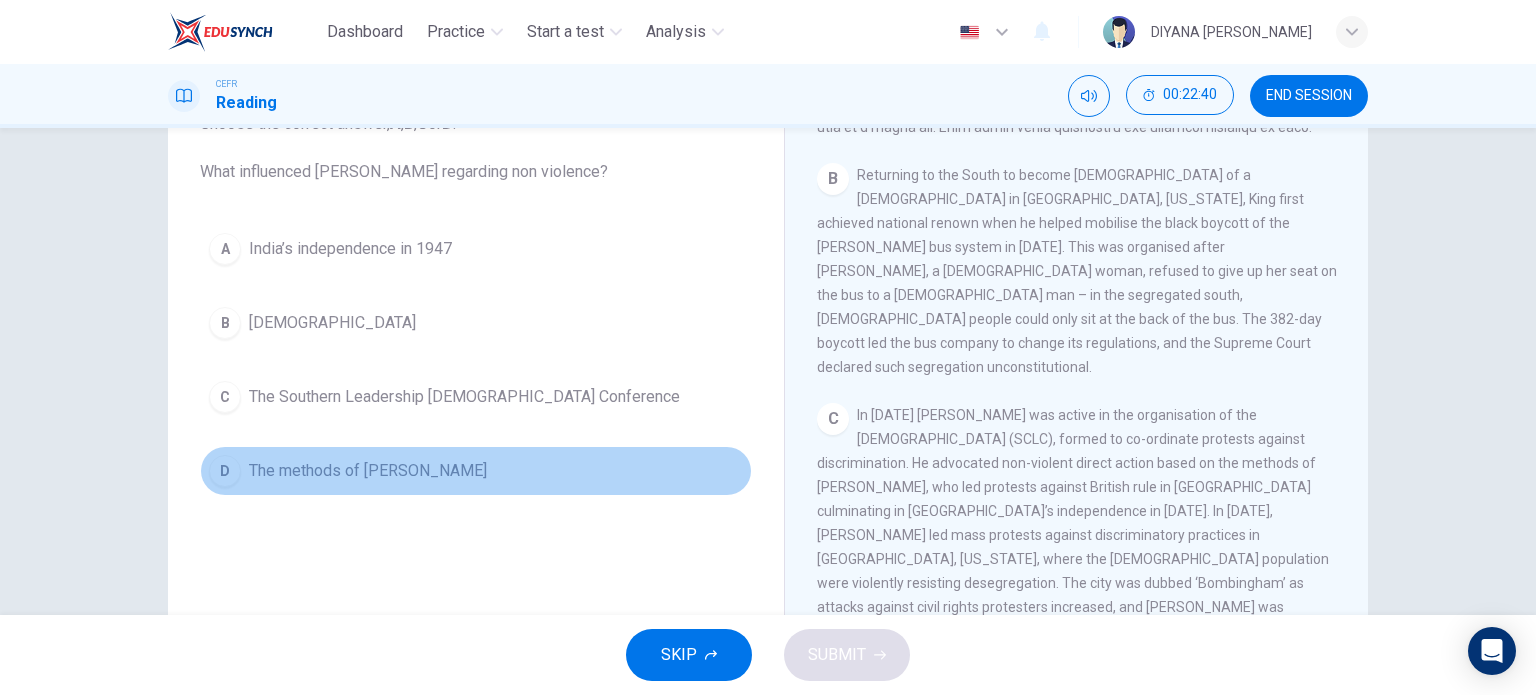 click on "D The methods of Gandhi" at bounding box center [476, 471] 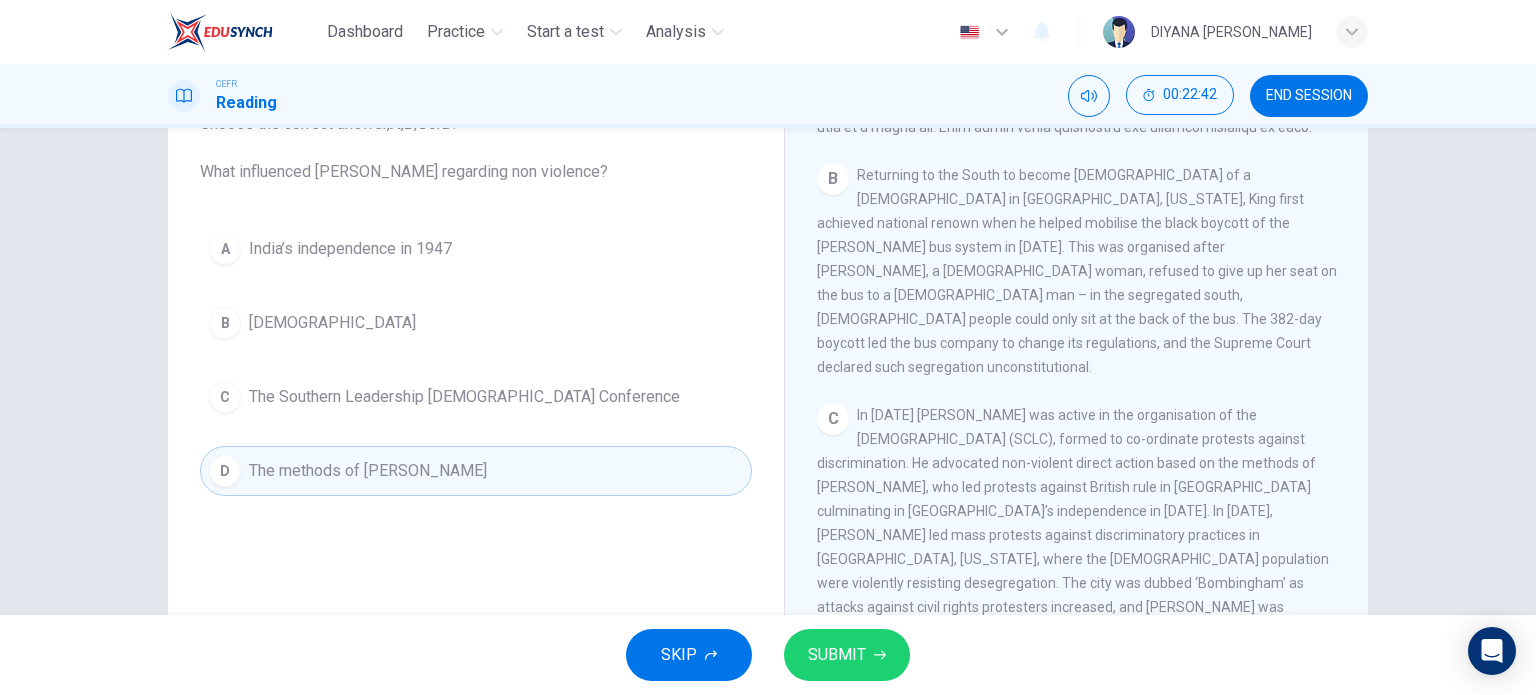 click on "SKIP SUBMIT" at bounding box center (768, 655) 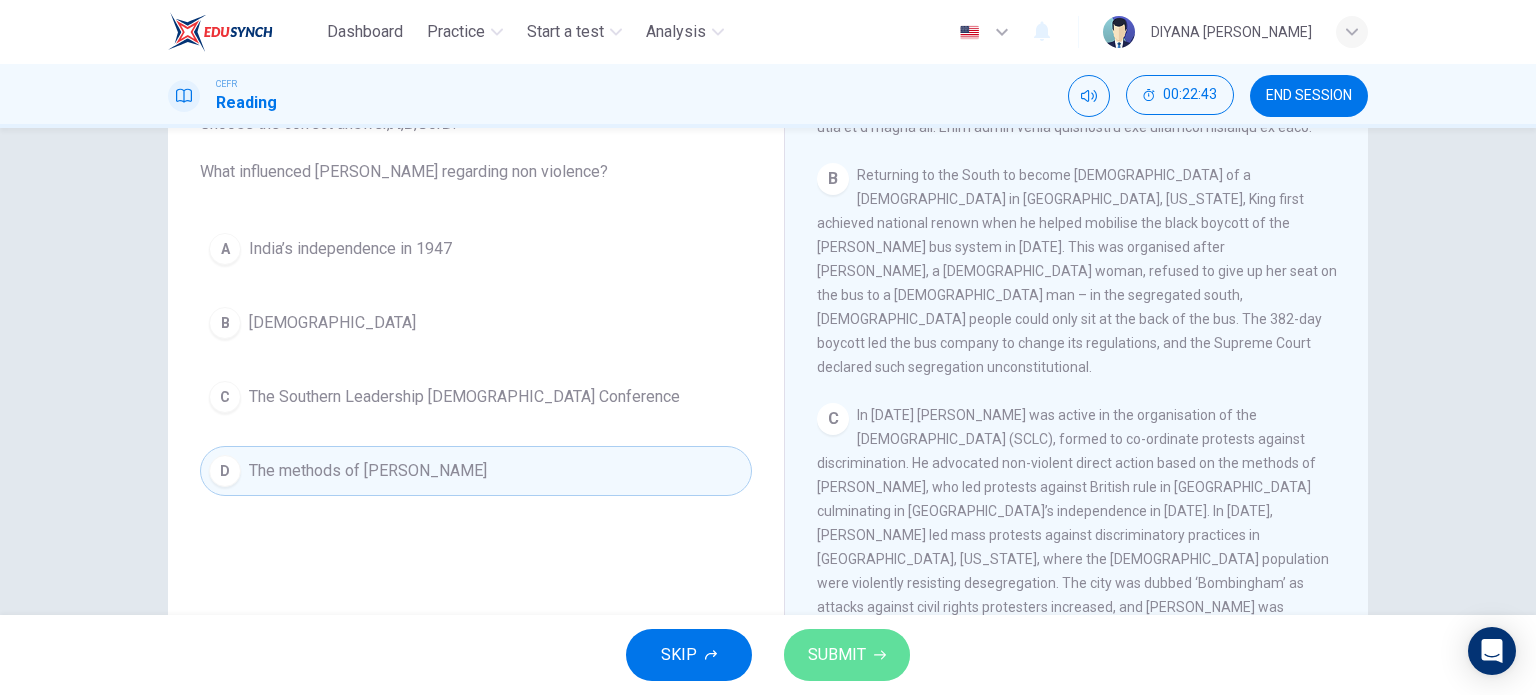 click on "SUBMIT" at bounding box center (837, 655) 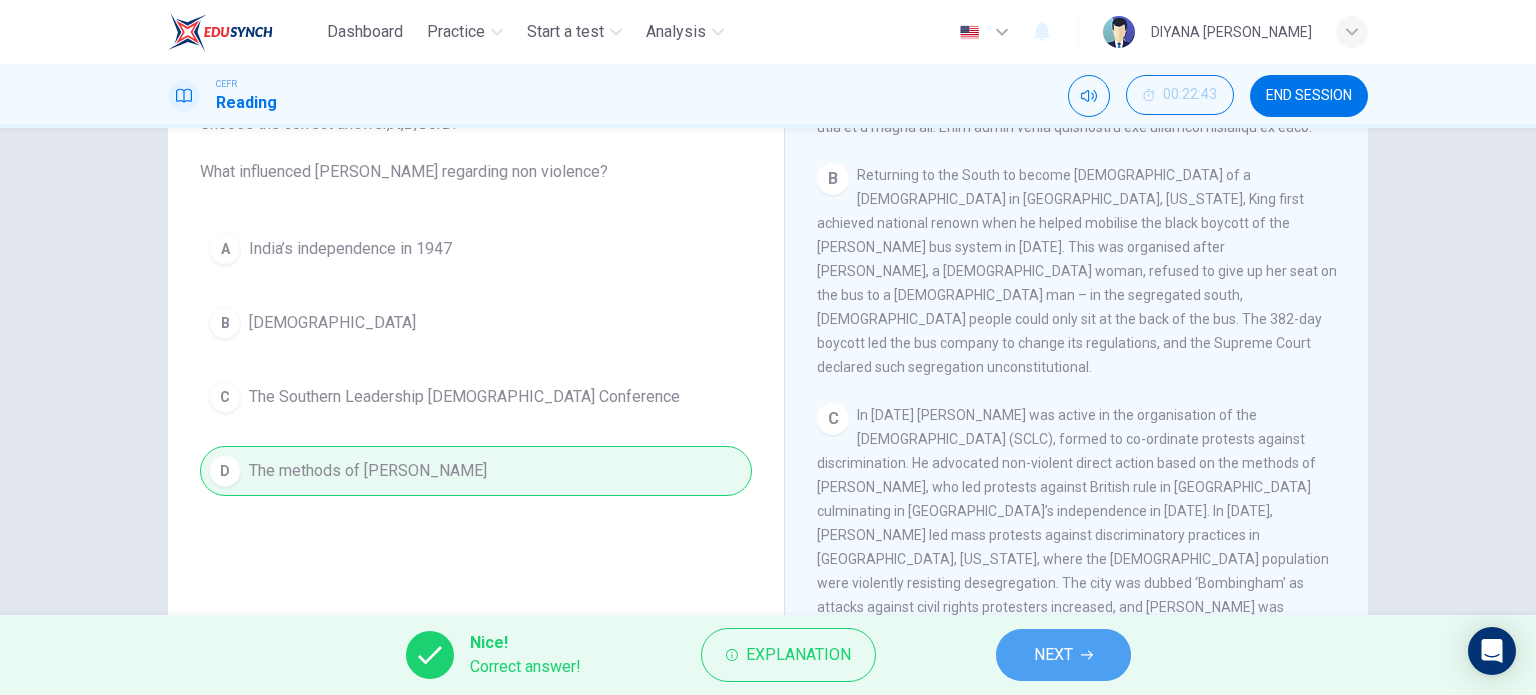 click on "NEXT" at bounding box center [1063, 655] 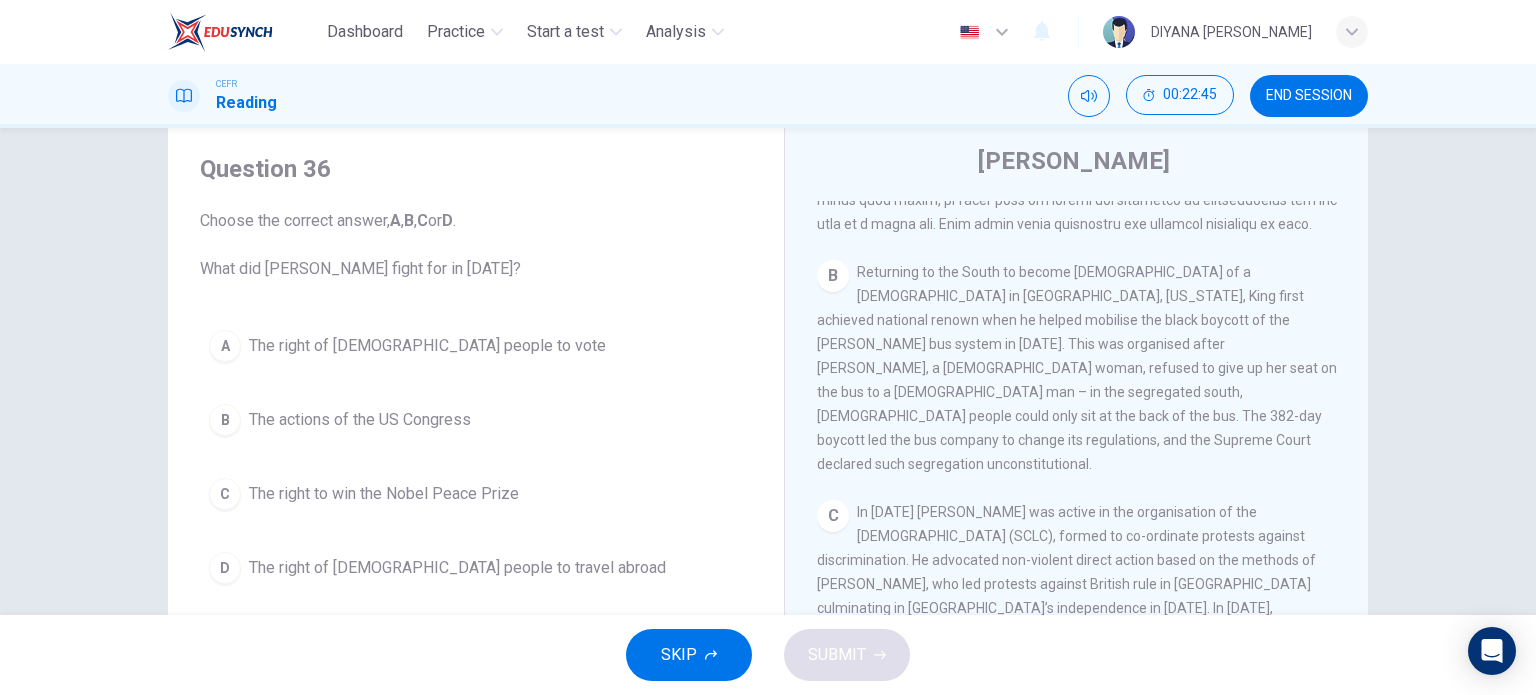 scroll, scrollTop: 108, scrollLeft: 0, axis: vertical 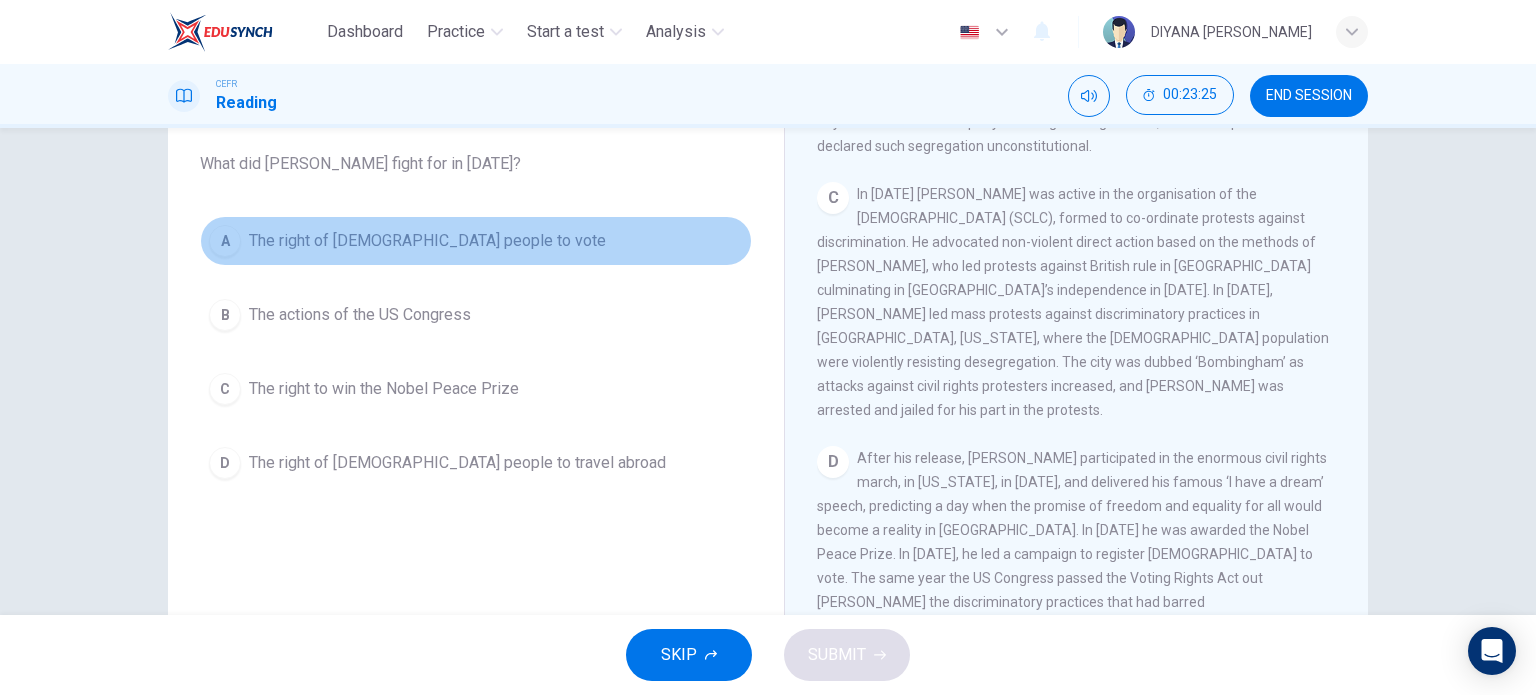 click on "A The right of black people to vote" at bounding box center [476, 241] 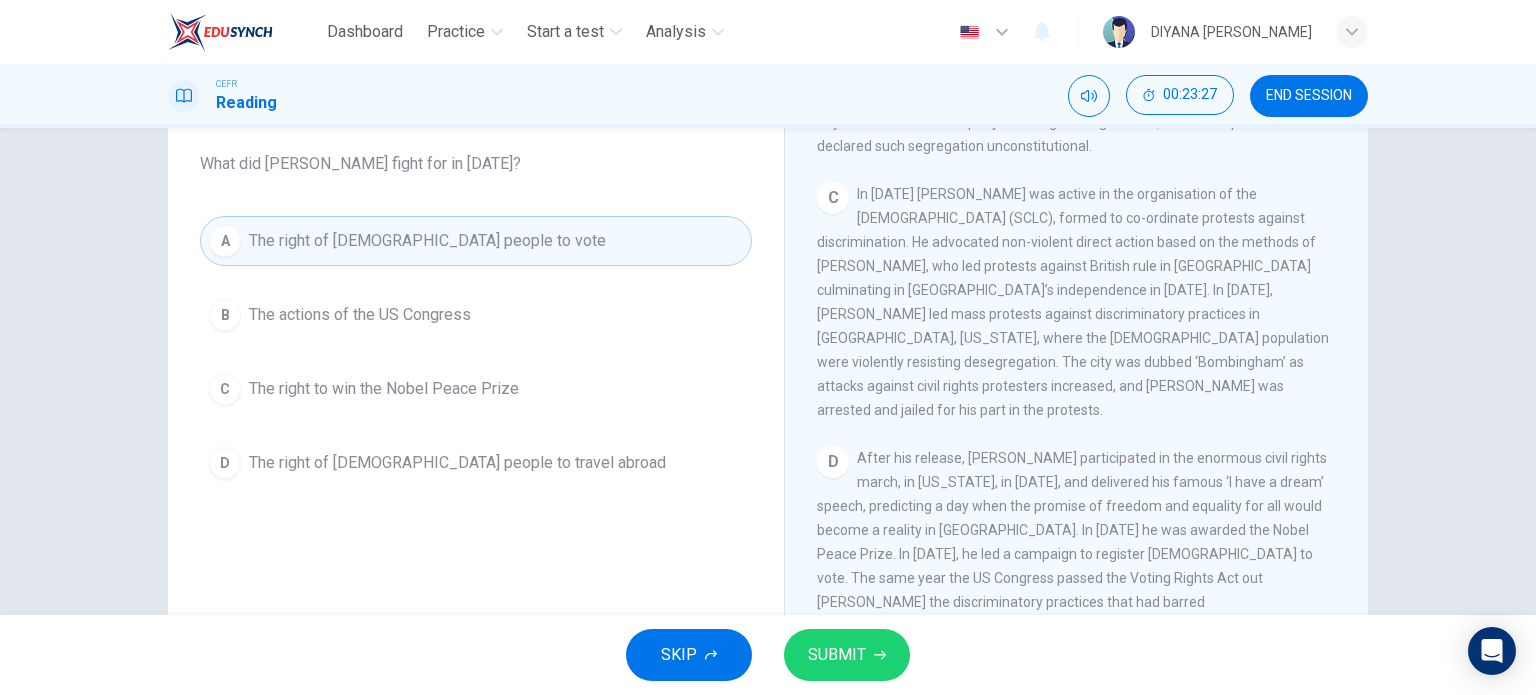 click 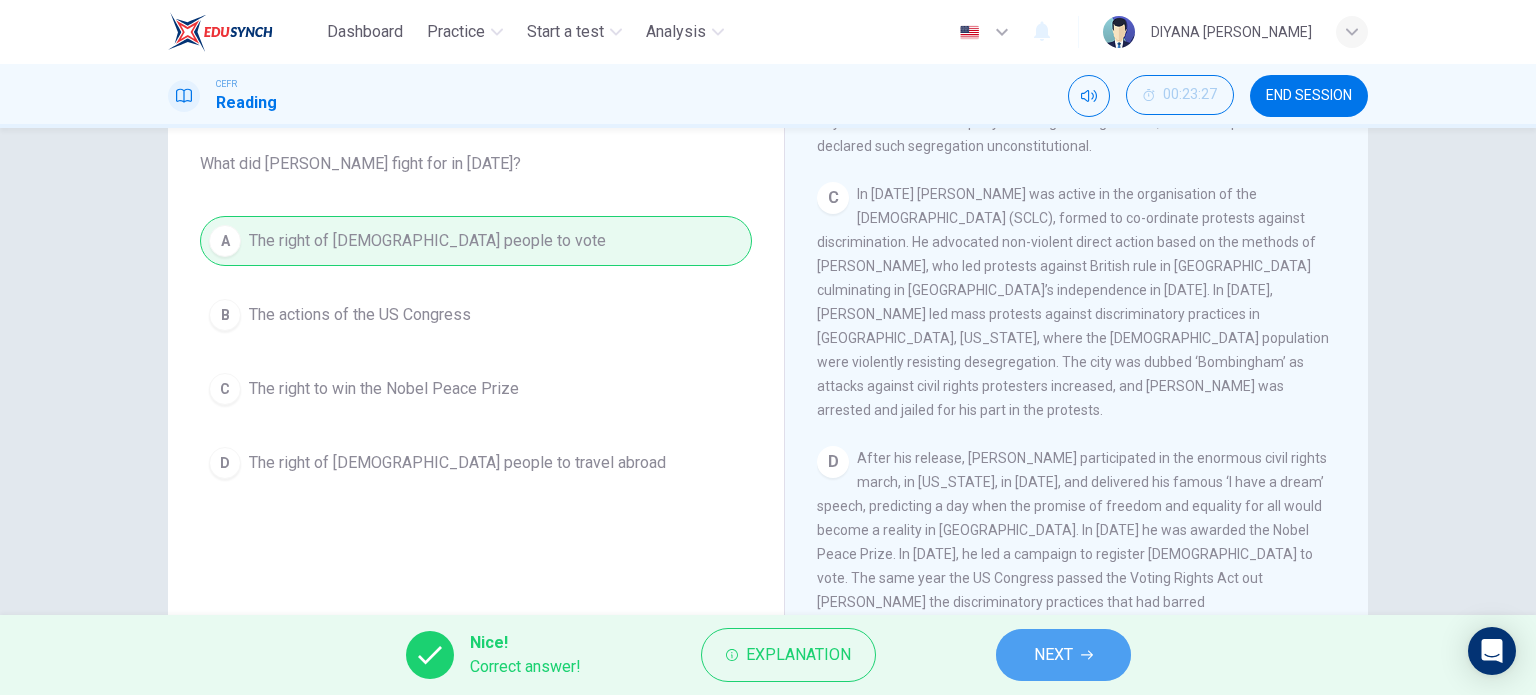 click on "NEXT" at bounding box center [1063, 655] 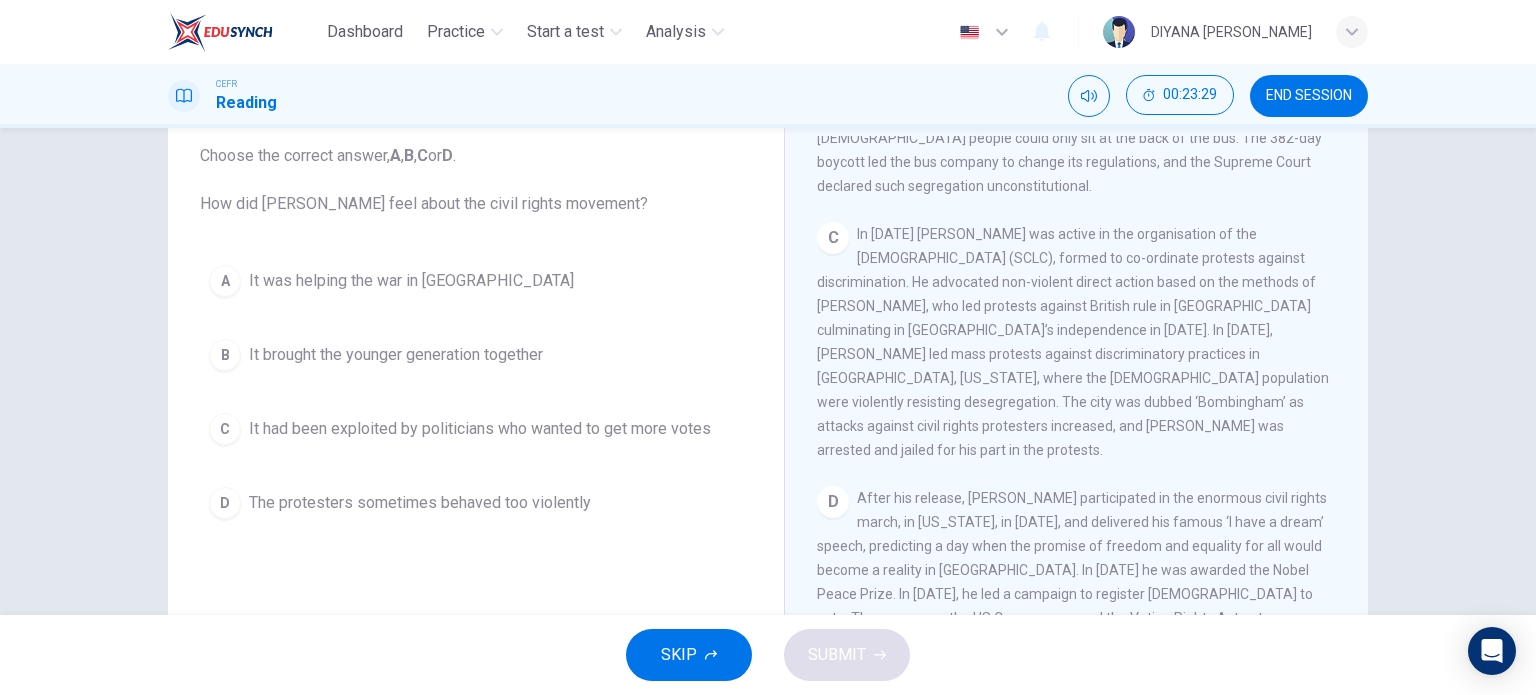 scroll, scrollTop: 119, scrollLeft: 0, axis: vertical 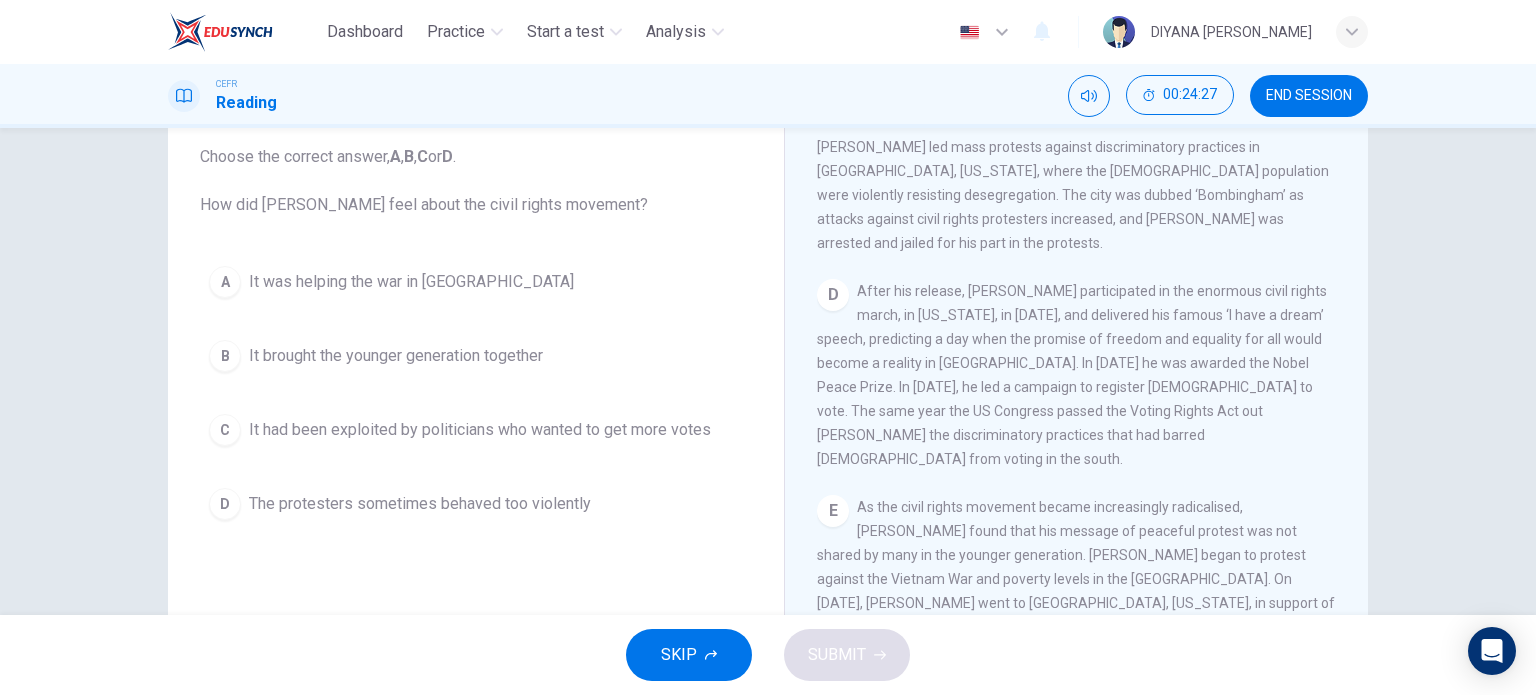 click on "A It was helping the war in Vietnam" at bounding box center (476, 282) 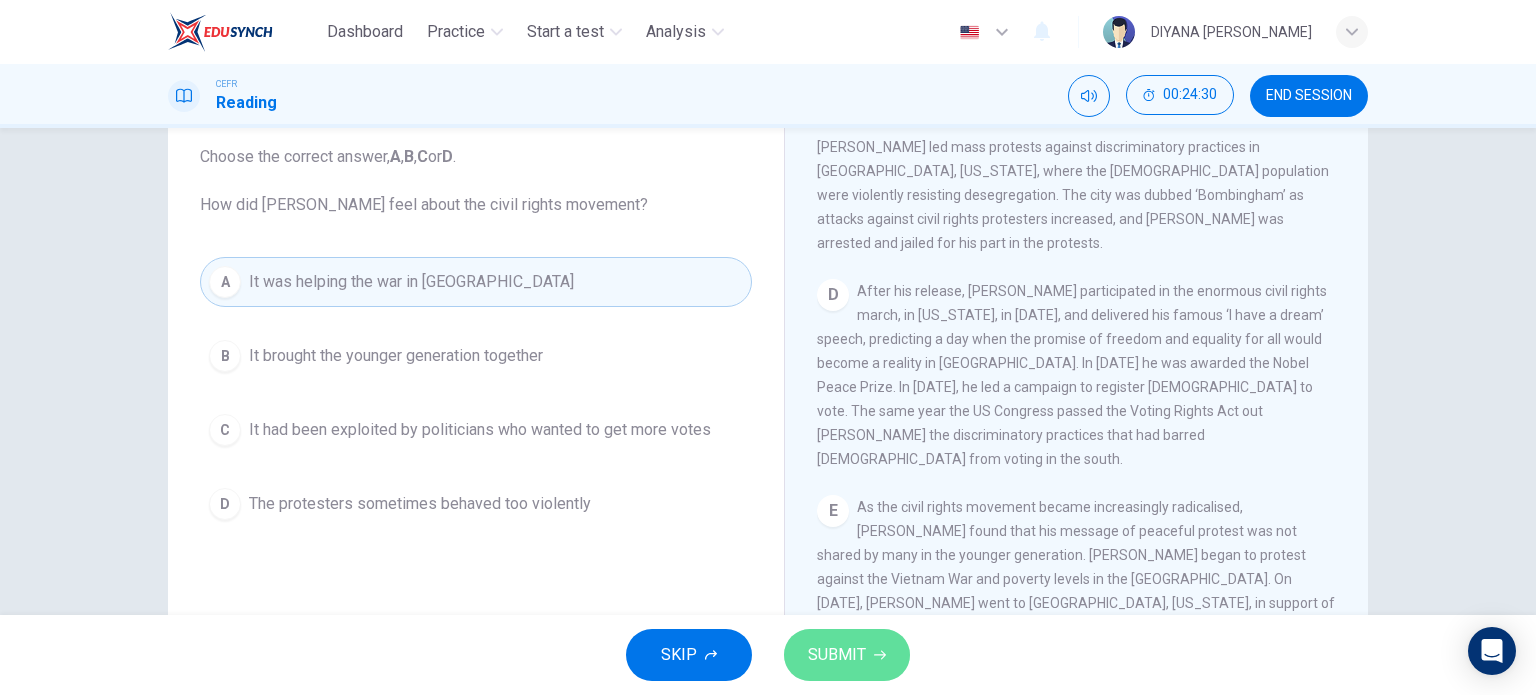 click on "SUBMIT" at bounding box center (837, 655) 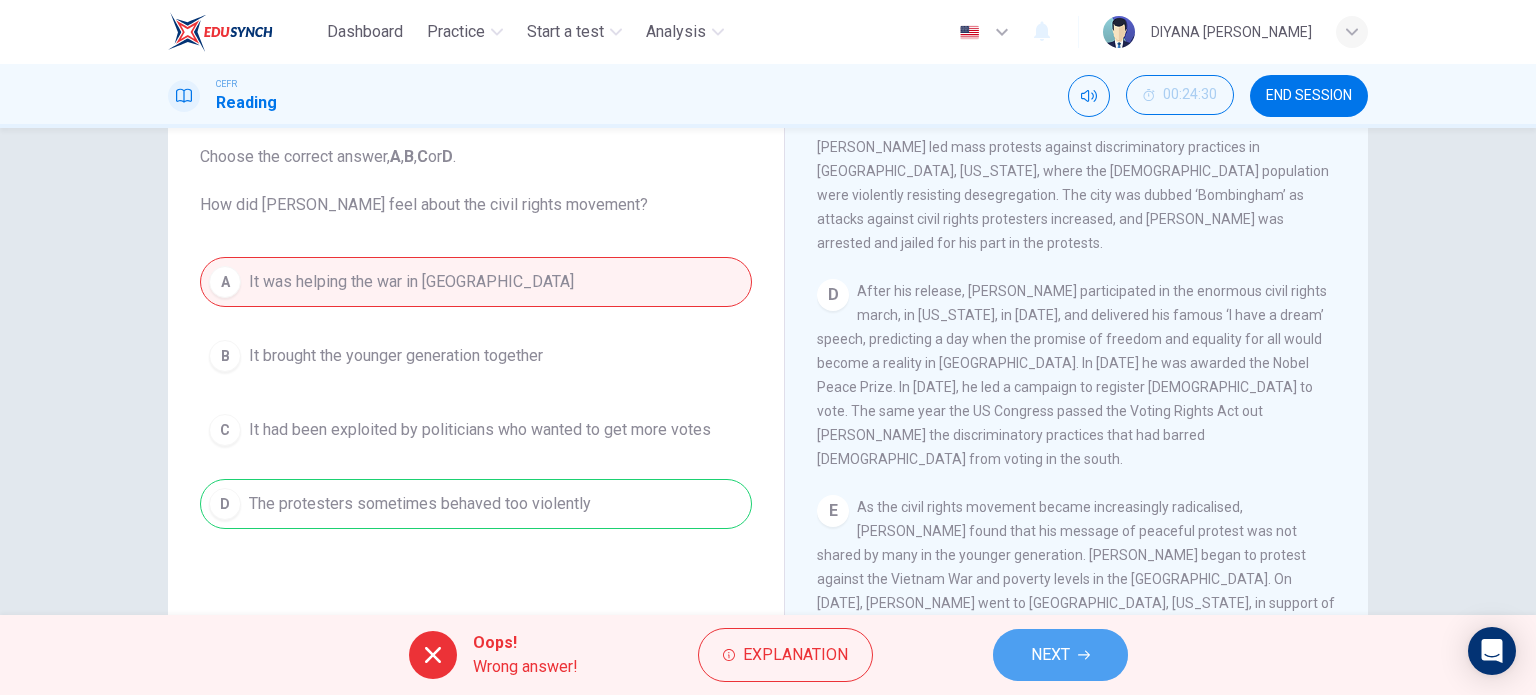 click on "NEXT" at bounding box center (1060, 655) 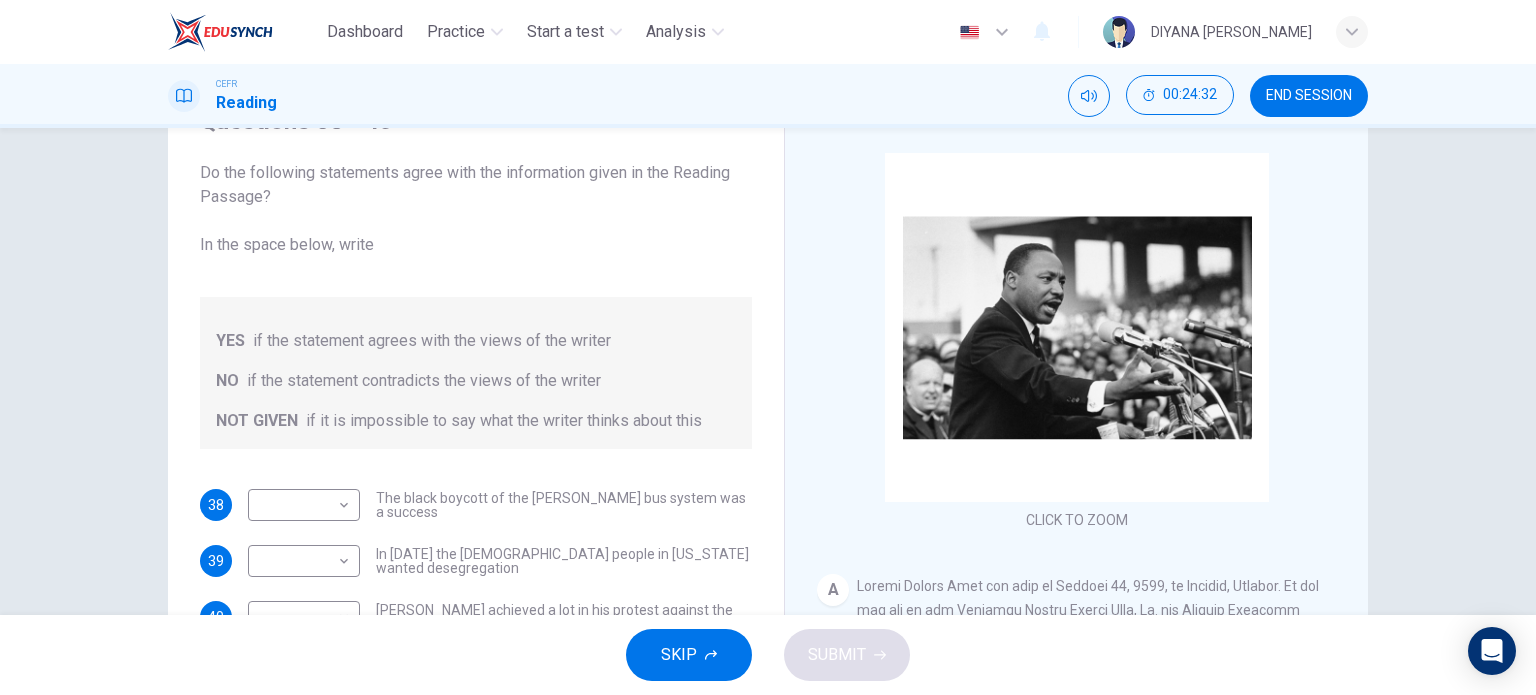 scroll, scrollTop: 276, scrollLeft: 0, axis: vertical 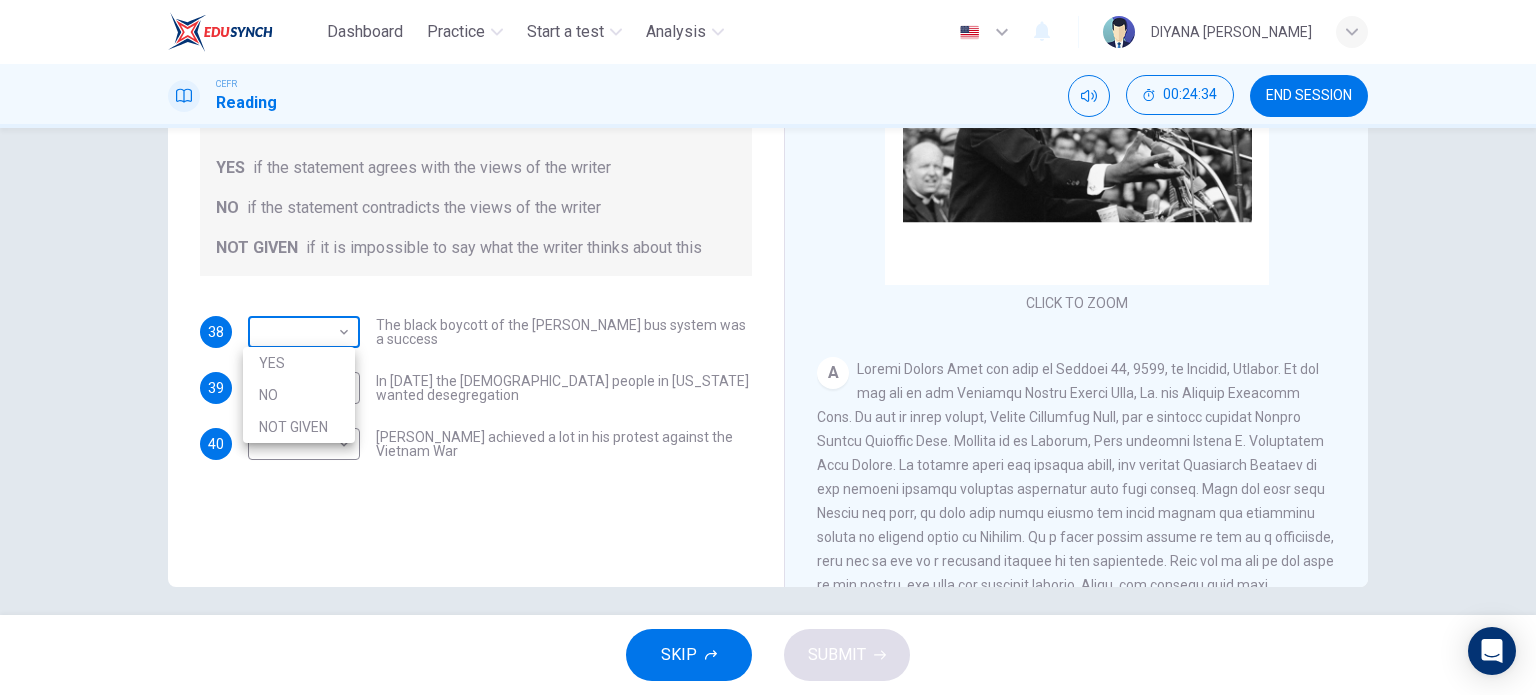 click on "Dashboard Practice Start a test Analysis English en ​ DIYANA SAFFIYA BINTI MOHD FADIR CEFR Reading 00:24:34 END SESSION Questions 38 - 40 Do the following statements agree with the information given in the Reading Passage? In the space below, write YES if the statement agrees with the views of the writer NO if the statement contradicts the views of the writer NOT GIVEN if it is impossible to say what the writer thinks about this 38 ​ ​ The black boycott of the Montgomery bus system was a success 39 ​ ​ In 1963 the white people in Alabama wanted desegregation 40 ​ ​ Martin Luther King achieved a lot in his protest against the Vietnam War Martin Luther King CLICK TO ZOOM Click to Zoom A B C D E F SKIP SUBMIT EduSynch - Online Language Proficiency Testing
Dashboard Practice Start a test Analysis Notifications © Copyright  2025 YES NO NOT GIVEN" at bounding box center (768, 347) 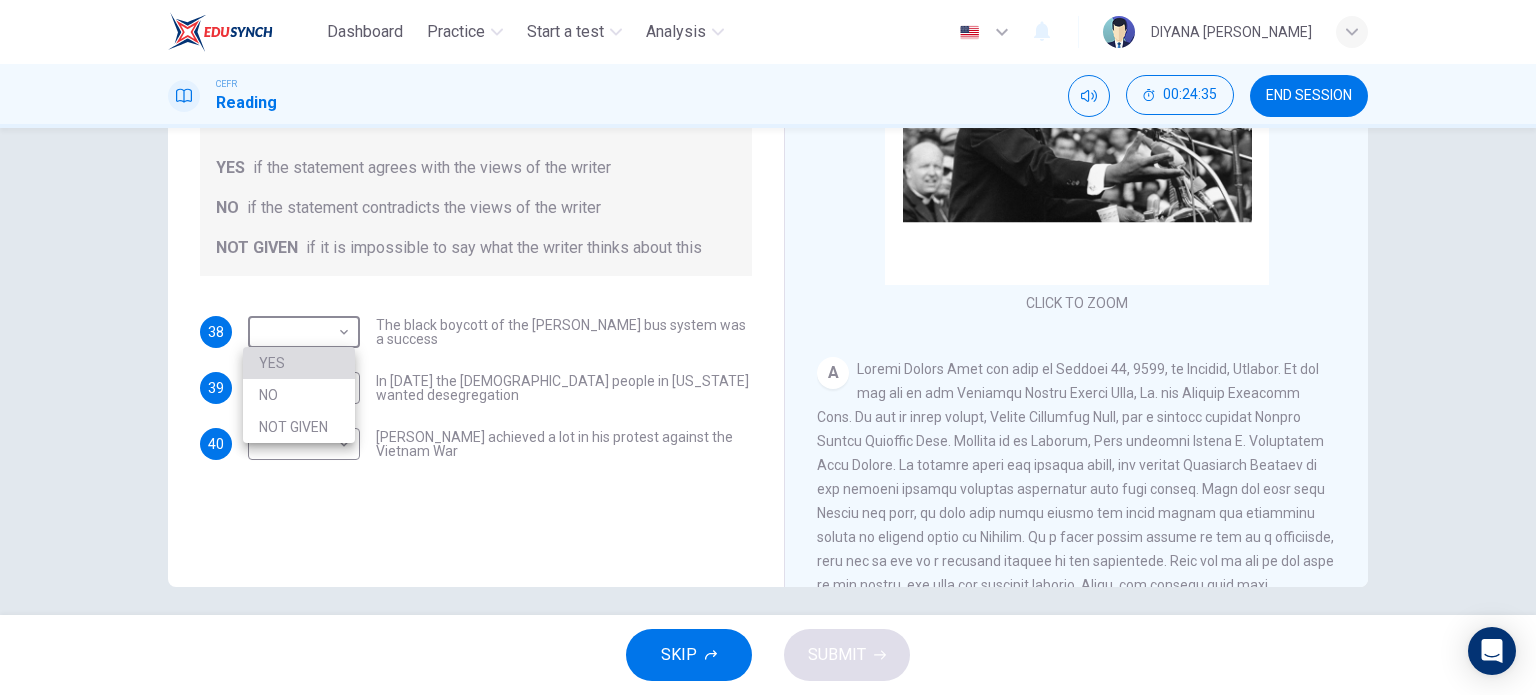 click on "YES" at bounding box center (299, 363) 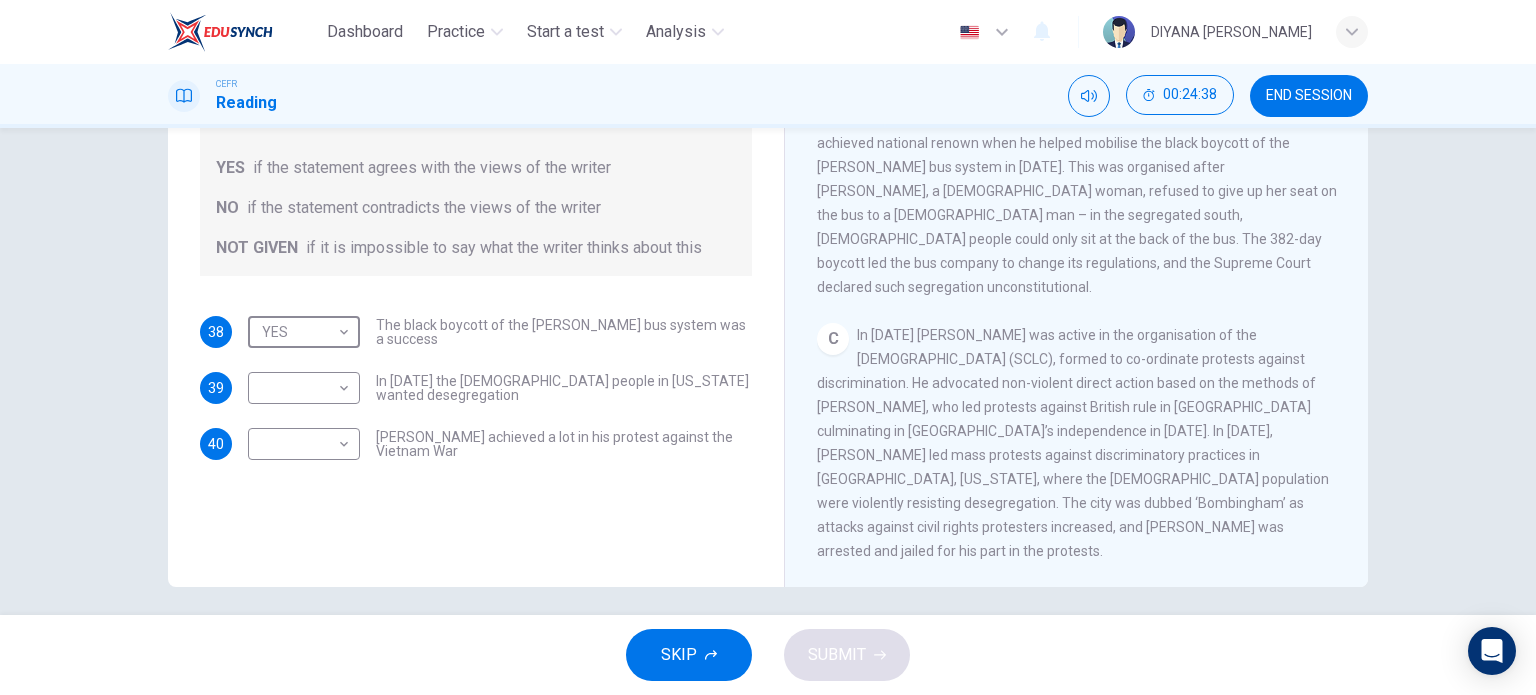 scroll, scrollTop: 652, scrollLeft: 0, axis: vertical 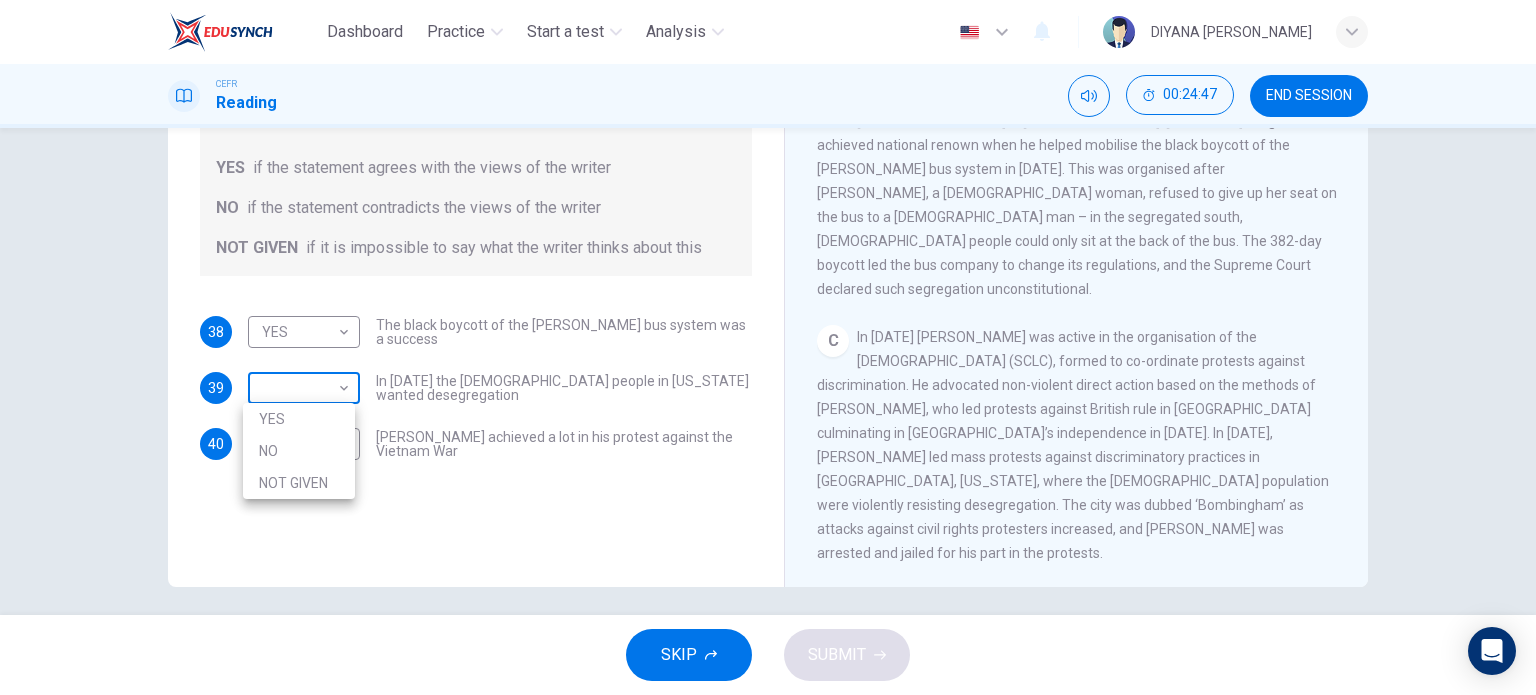 click on "Dashboard Practice Start a test Analysis English en ​ DIYANA SAFFIYA BINTI MOHD FADIR CEFR Reading 00:24:47 END SESSION Questions 38 - 40 Do the following statements agree with the information given in the Reading Passage? In the space below, write YES if the statement agrees with the views of the writer NO if the statement contradicts the views of the writer NOT GIVEN if it is impossible to say what the writer thinks about this 38 YES YES ​ The black boycott of the Montgomery bus system was a success 39 ​ ​ In 1963 the white people in Alabama wanted desegregation 40 ​ ​ Martin Luther King achieved a lot in his protest against the Vietnam War Martin Luther King CLICK TO ZOOM Click to Zoom A B C D E F SKIP SUBMIT EduSynch - Online Language Proficiency Testing
Dashboard Practice Start a test Analysis Notifications © Copyright  2025 YES NO NOT GIVEN" at bounding box center (768, 347) 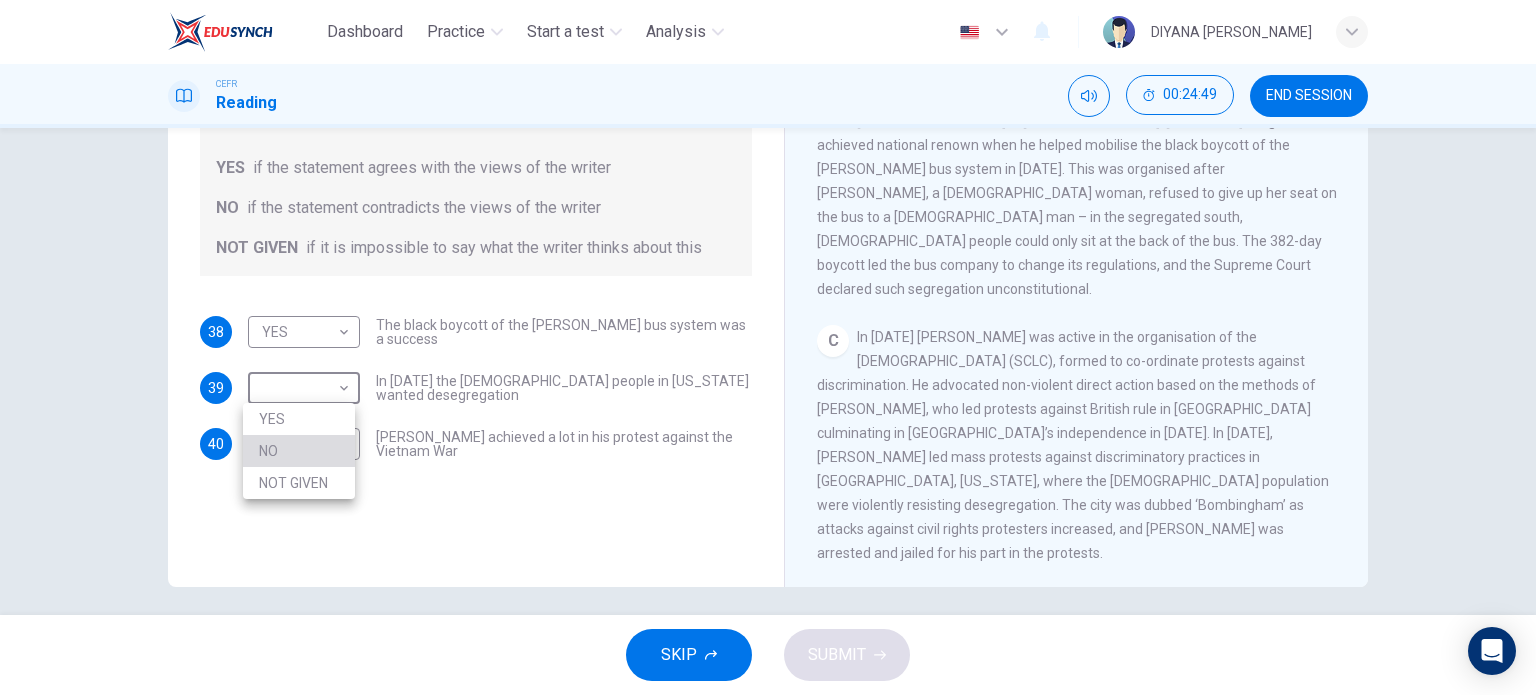 click on "NO" at bounding box center [299, 451] 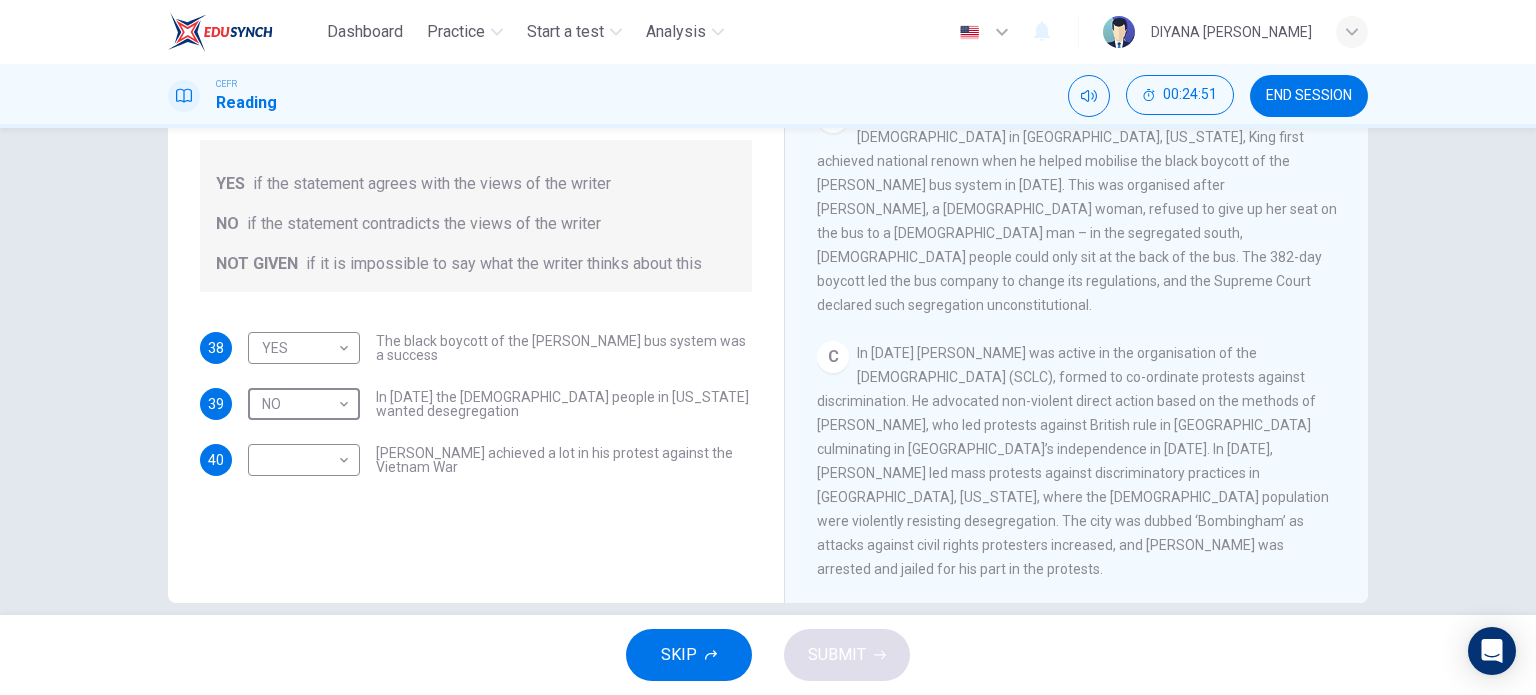 scroll, scrollTop: 260, scrollLeft: 0, axis: vertical 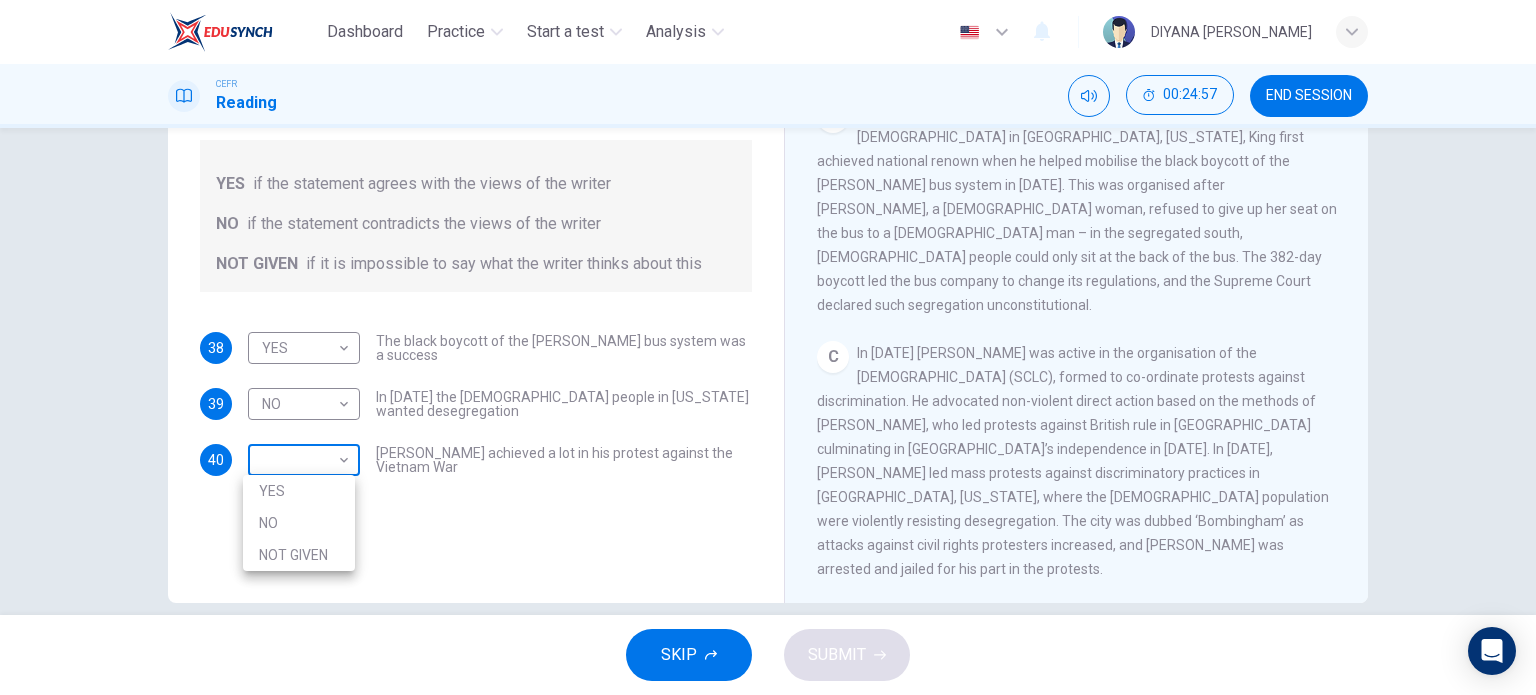 click on "Dashboard Practice Start a test Analysis English en ​ DIYANA SAFFIYA BINTI MOHD FADIR CEFR Reading 00:24:57 END SESSION Questions 38 - 40 Do the following statements agree with the information given in the Reading Passage? In the space below, write YES if the statement agrees with the views of the writer NO if the statement contradicts the views of the writer NOT GIVEN if it is impossible to say what the writer thinks about this 38 YES YES ​ The black boycott of the Montgomery bus system was a success 39 NO NO ​ In 1963 the white people in Alabama wanted desegregation 40 ​ ​ Martin Luther King achieved a lot in his protest against the Vietnam War Martin Luther King CLICK TO ZOOM Click to Zoom A B C D E F SKIP SUBMIT EduSynch - Online Language Proficiency Testing
Dashboard Practice Start a test Analysis Notifications © Copyright  2025 YES NO NOT GIVEN" at bounding box center [768, 347] 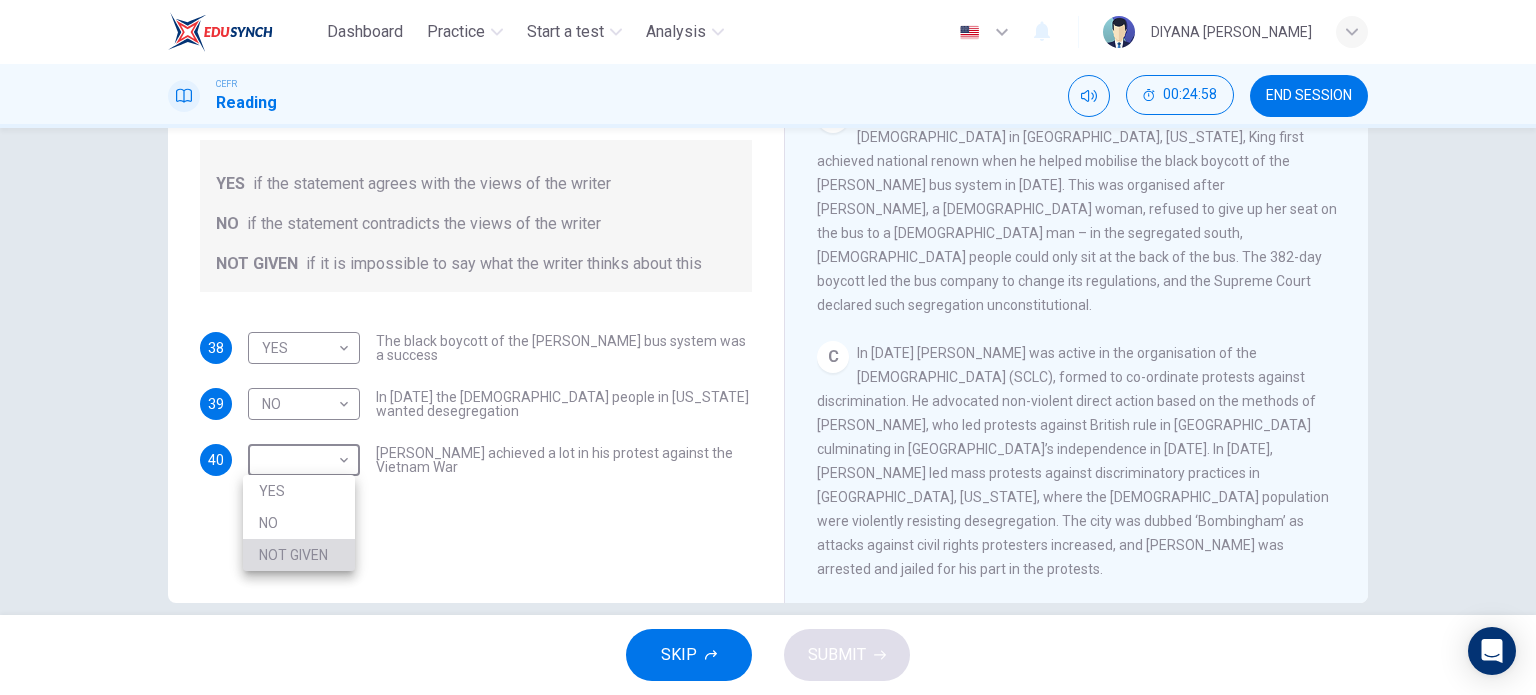 click on "NOT GIVEN" at bounding box center [299, 555] 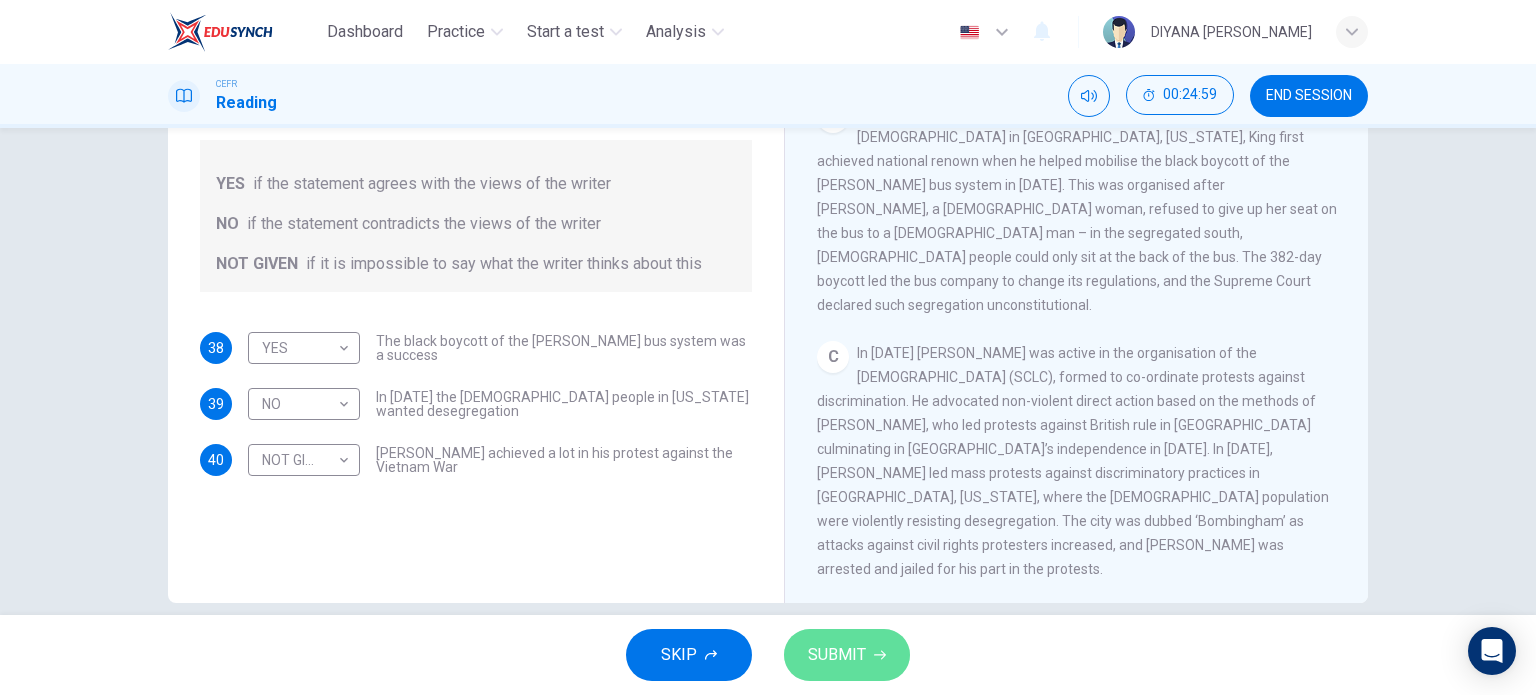 click on "SUBMIT" at bounding box center (837, 655) 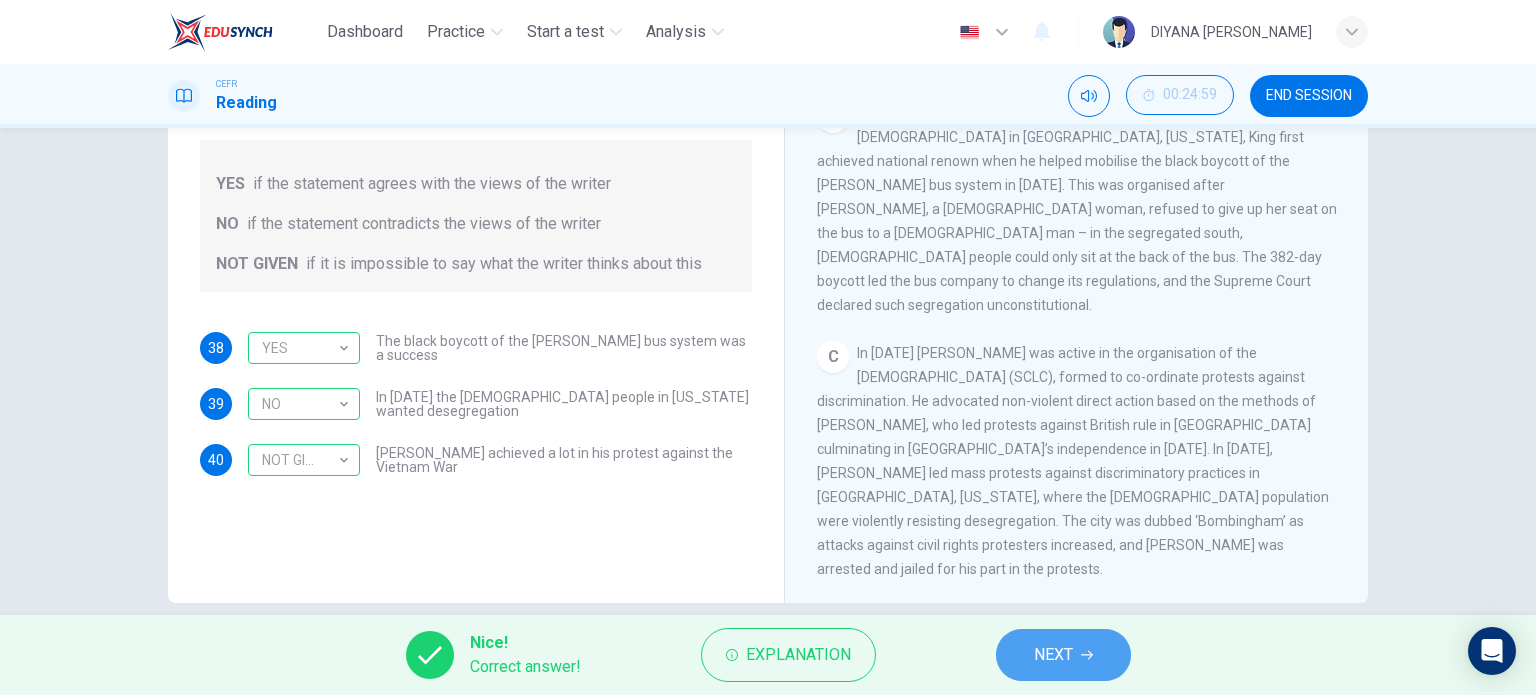 click on "NEXT" at bounding box center [1053, 655] 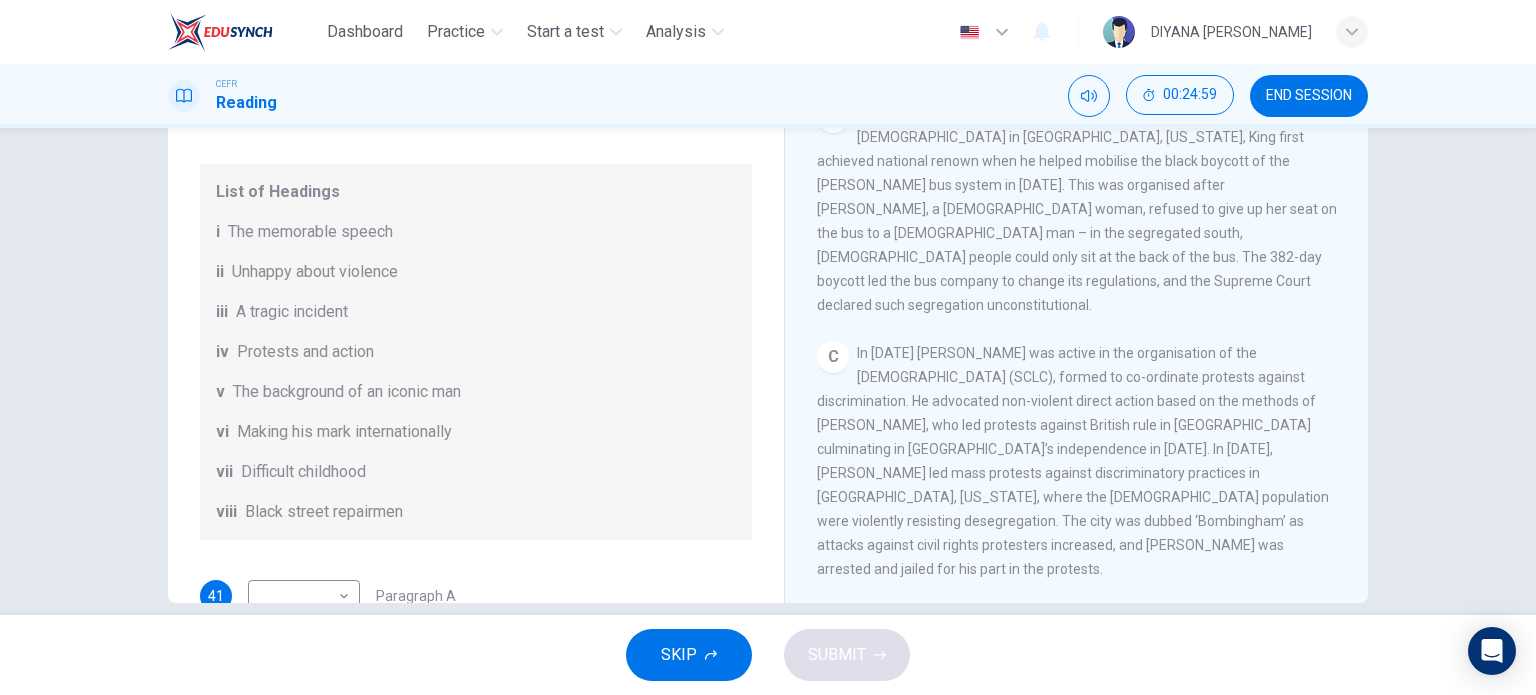 scroll, scrollTop: 288, scrollLeft: 0, axis: vertical 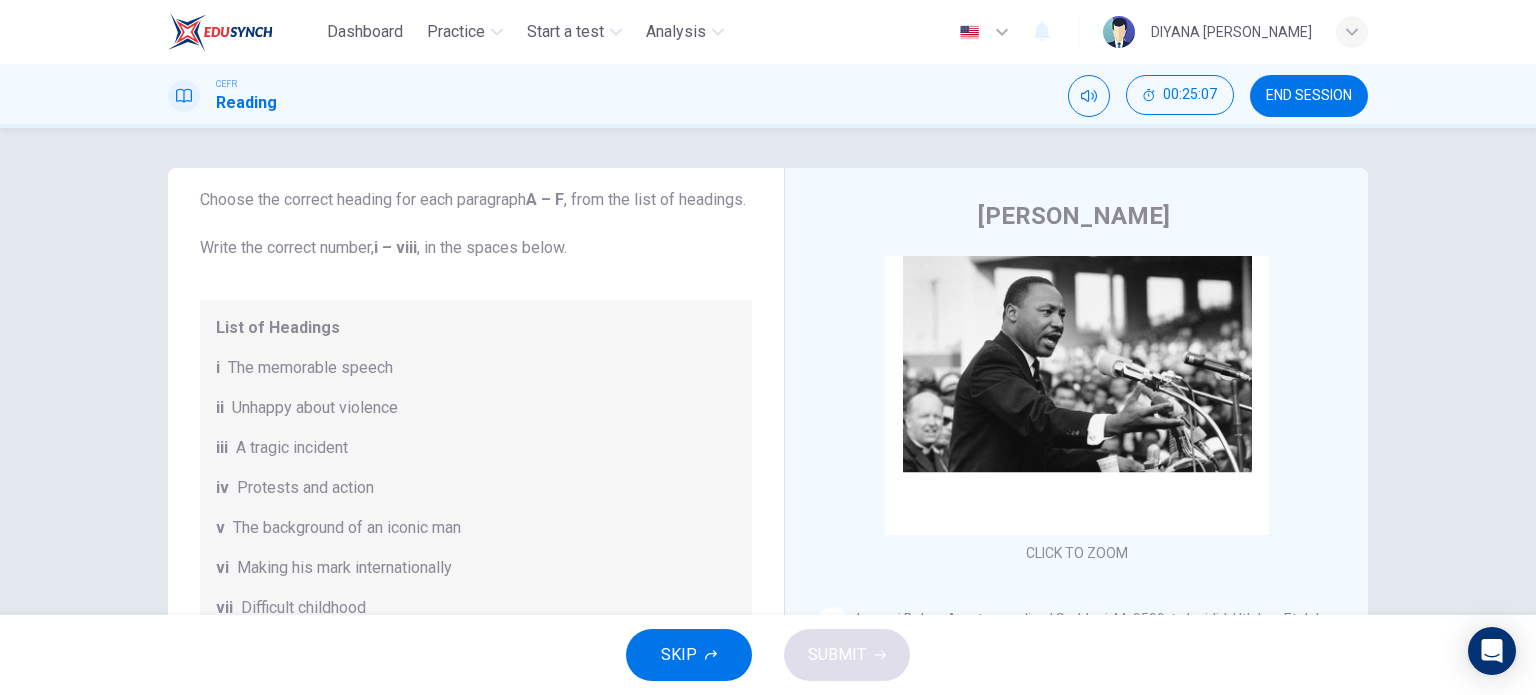click on "The memorable speech" at bounding box center (310, 368) 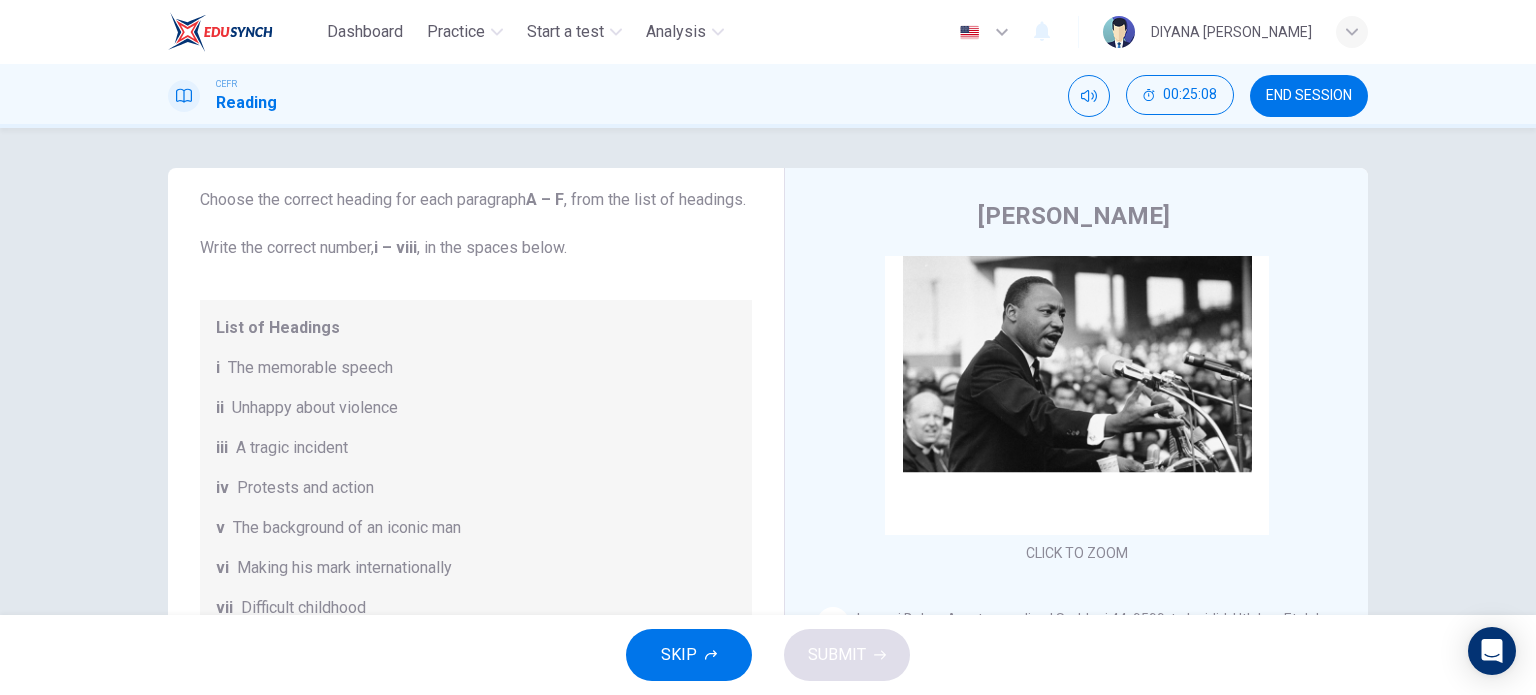 click on "i The memorable speech" at bounding box center (476, 368) 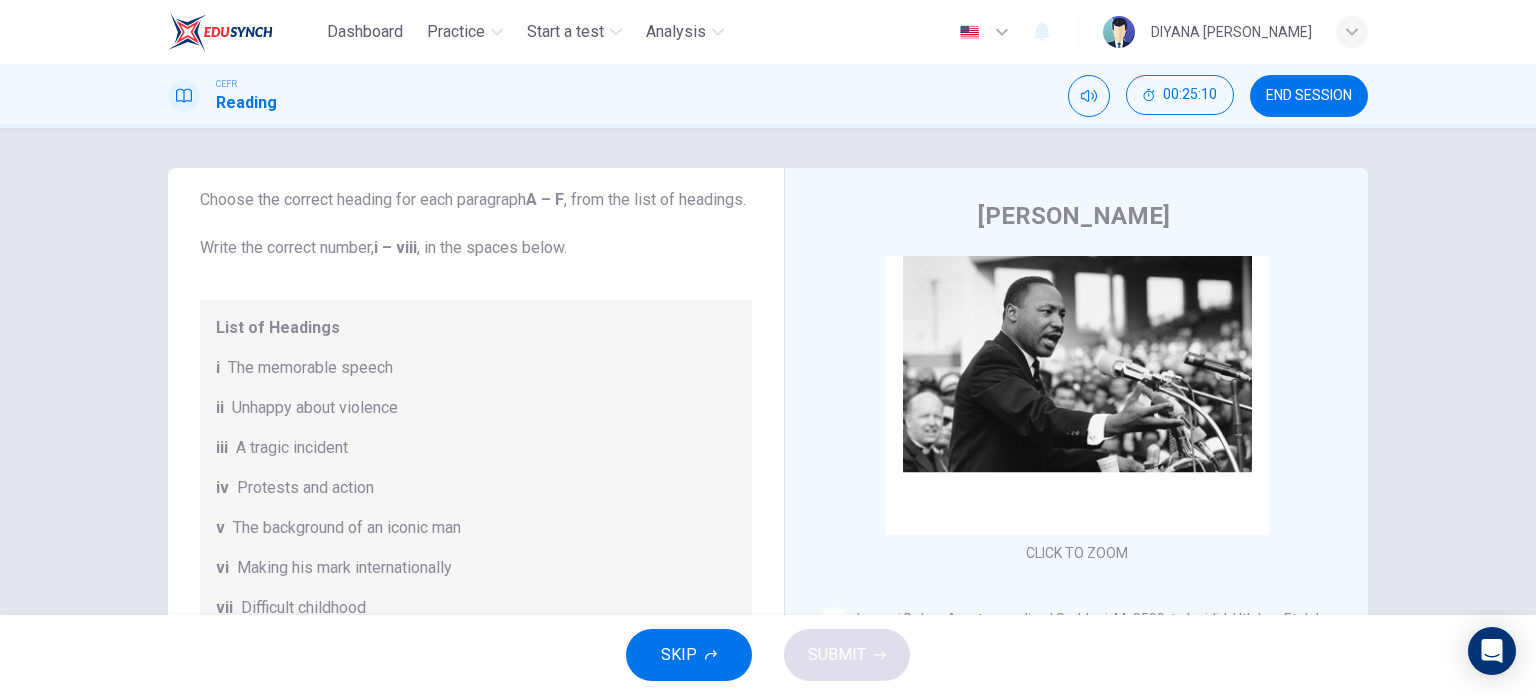 click on "i The memorable speech" at bounding box center (476, 368) 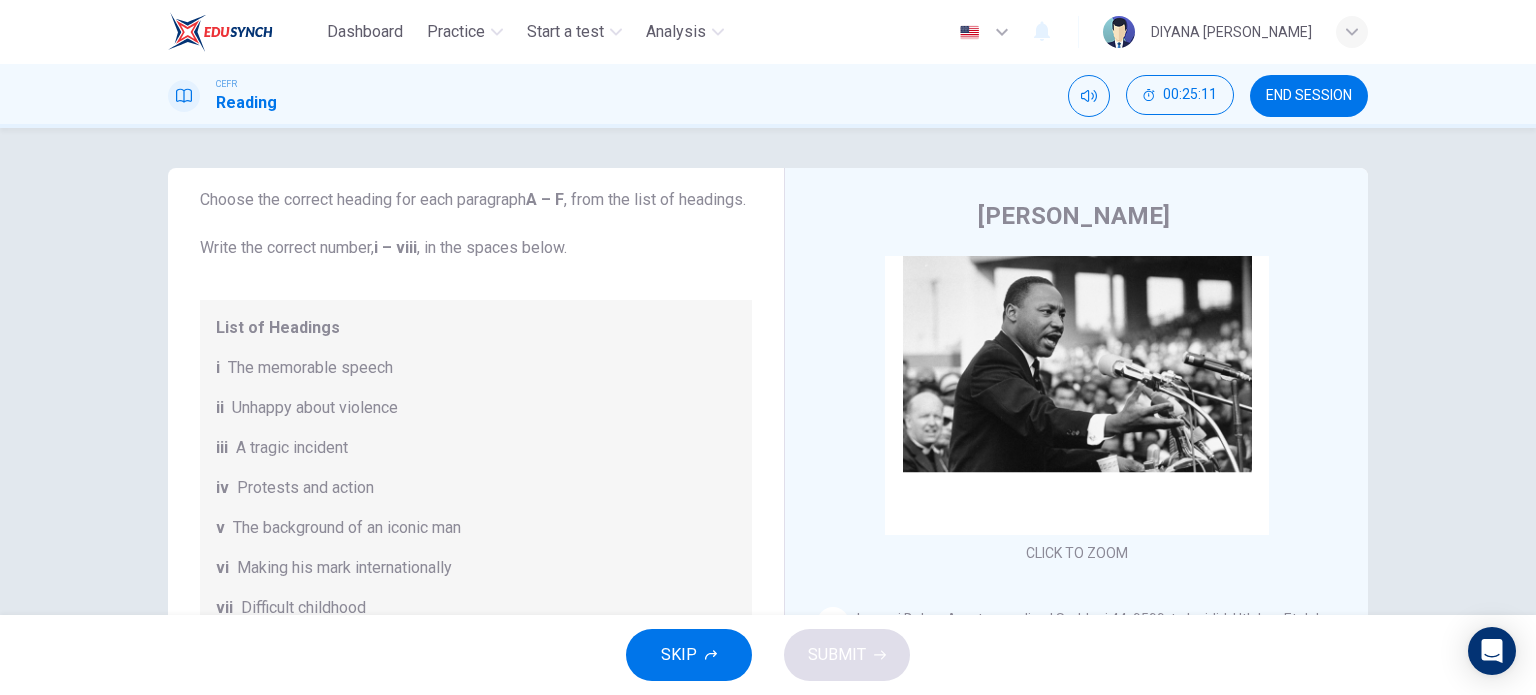 scroll, scrollTop: 352, scrollLeft: 0, axis: vertical 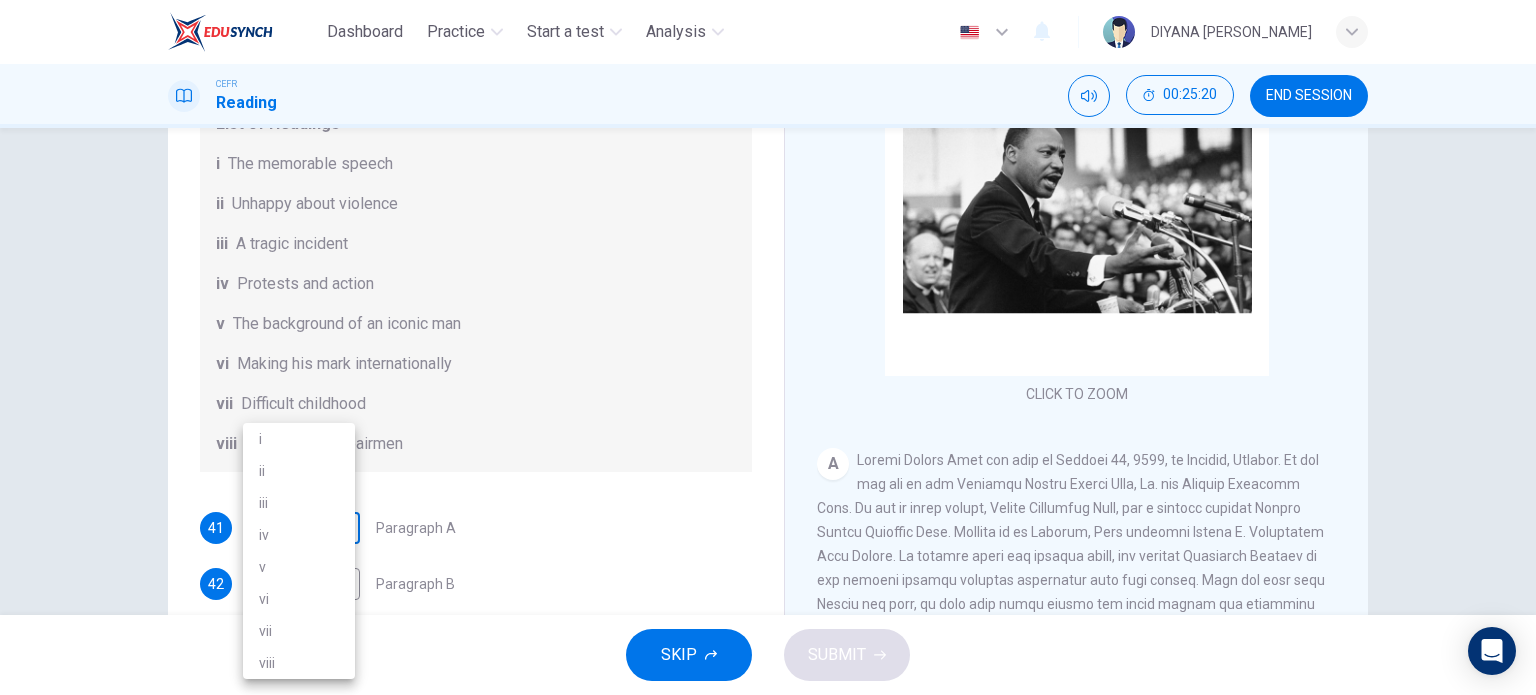 click on "Dashboard Practice Start a test Analysis English en ​ DIYANA SAFFIYA BINTI MOHD FADIR CEFR Reading 00:25:20 END SESSION Questions 41 - 46 The Reading Passage has 6 paragraphs.
Choose the correct heading for each paragraph  A – F , from the list of headings.
Write the correct number,  i – viii , in the spaces below. List of Headings i The memorable speech ii Unhappy about violence iii A tragic incident iv Protests and action v The background of an iconic man vi Making his mark internationally vii Difficult childhood viii Black street repairmen 41 ​ ​ Paragraph A 42 ​ ​ Paragraph B 43 ​ ​ Paragraph C 44 ​ ​ Paragraph D 45 ​ ​ Paragraph E 46 ​ ​ Paragraph F Martin Luther King CLICK TO ZOOM Click to Zoom A B C D E F SKIP SUBMIT EduSynch - Online Language Proficiency Testing
Dashboard Practice Start a test Analysis Notifications © Copyright  2025 i ii iii iv v vi vii viii" at bounding box center [768, 347] 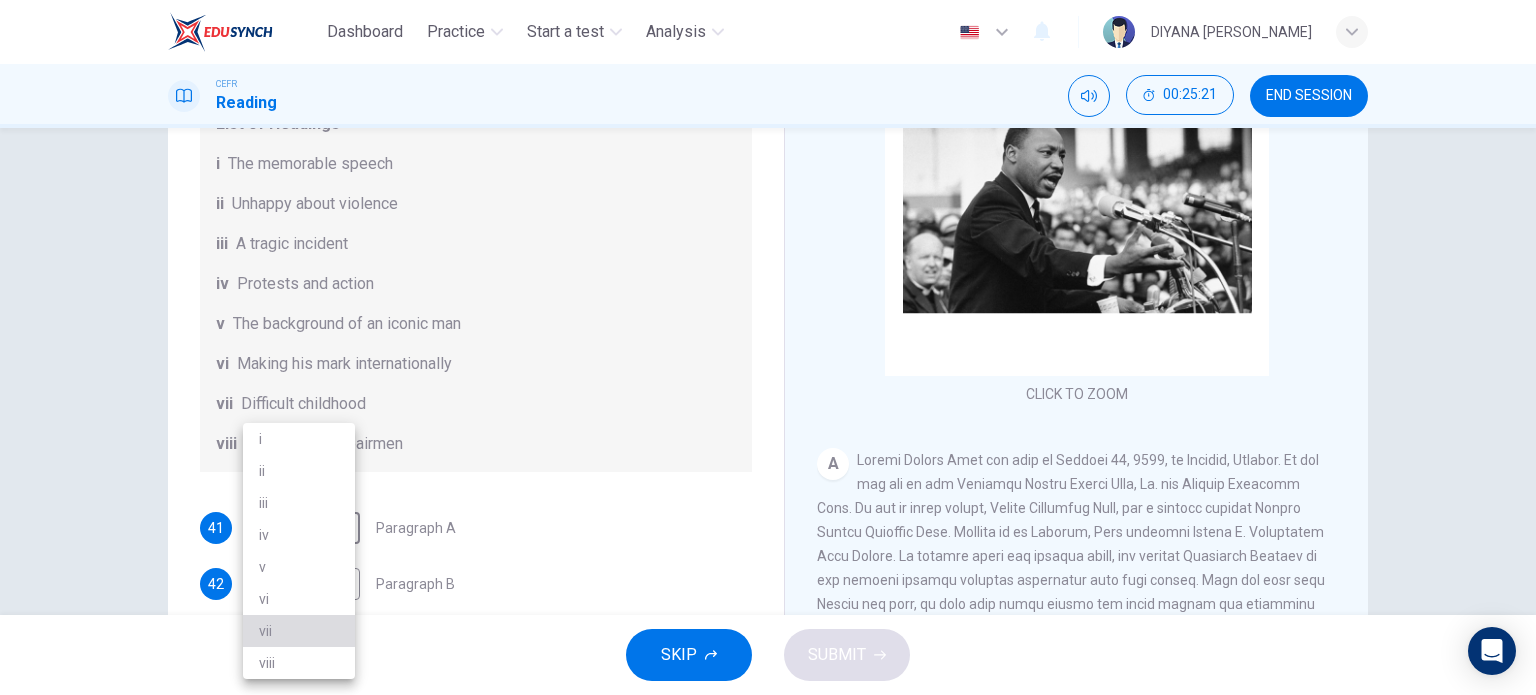 click on "vii" at bounding box center (299, 631) 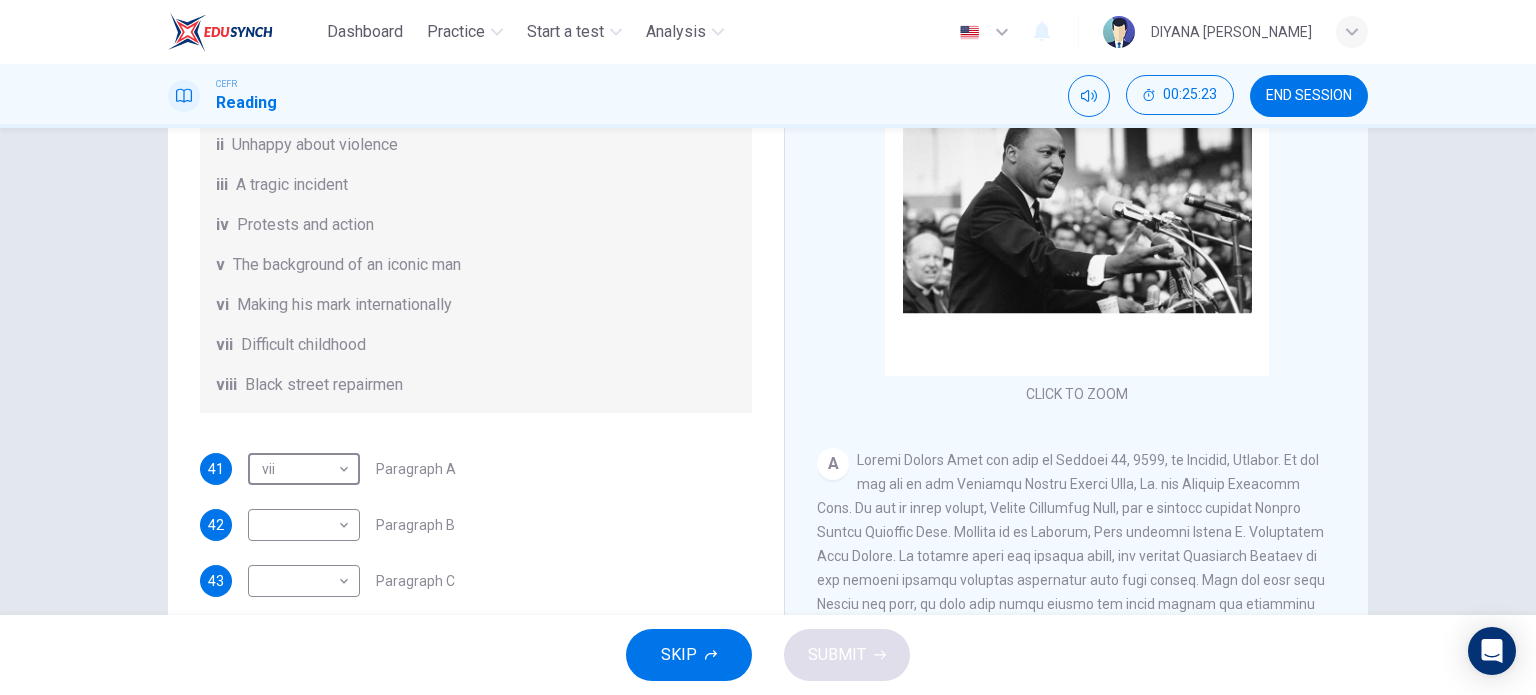 scroll, scrollTop: 236, scrollLeft: 0, axis: vertical 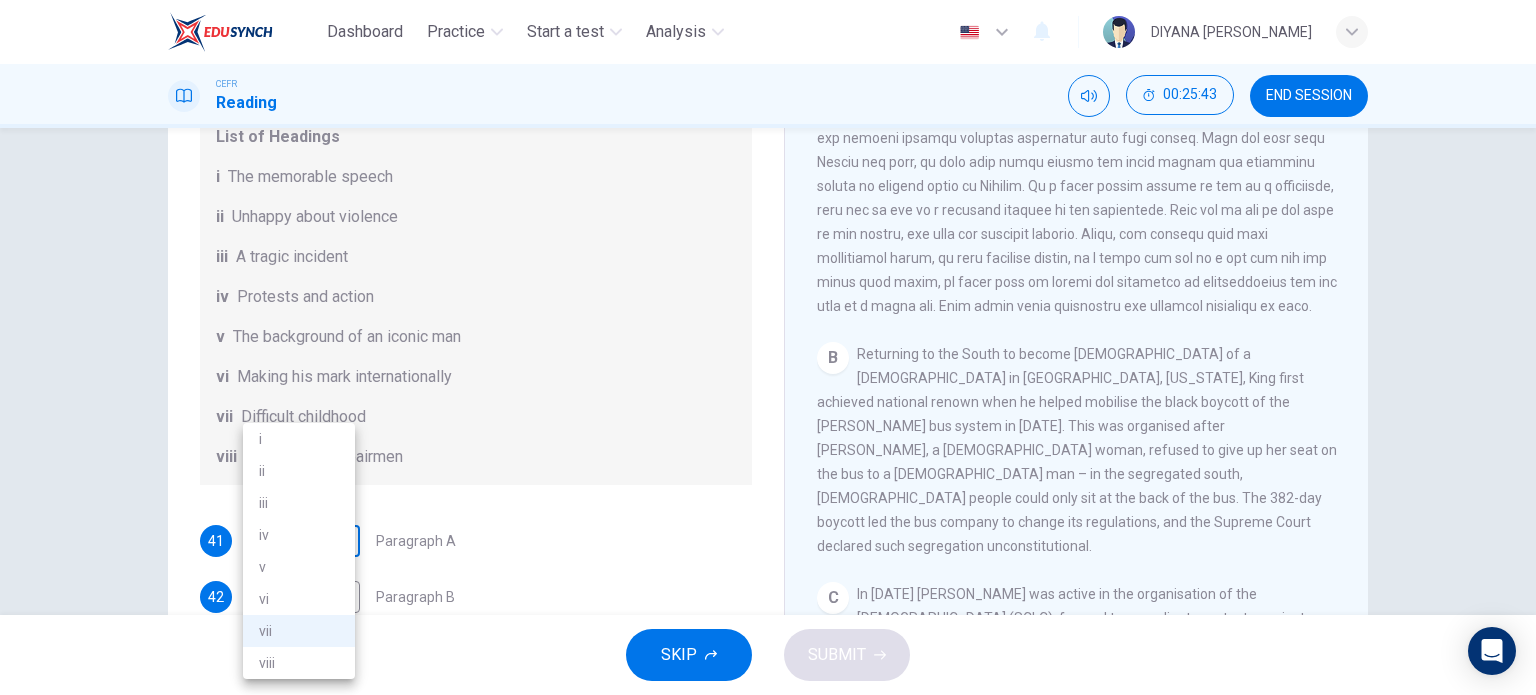 click on "Dashboard Practice Start a test Analysis English en ​ DIYANA SAFFIYA BINTI MOHD FADIR CEFR Reading 00:25:43 END SESSION Questions 41 - 46 The Reading Passage has 6 paragraphs.
Choose the correct heading for each paragraph  A – F , from the list of headings.
Write the correct number,  i – viii , in the spaces below. List of Headings i The memorable speech ii Unhappy about violence iii A tragic incident iv Protests and action v The background of an iconic man vi Making his mark internationally vii Difficult childhood viii Black street repairmen 41 vii vii ​ Paragraph A 42 ​ ​ Paragraph B 43 ​ ​ Paragraph C 44 ​ ​ Paragraph D 45 ​ ​ Paragraph E 46 ​ ​ Paragraph F Martin Luther King CLICK TO ZOOM Click to Zoom A B C D E F SKIP SUBMIT EduSynch - Online Language Proficiency Testing
Dashboard Practice Start a test Analysis Notifications © Copyright  2025 i ii iii iv v vi vii viii" at bounding box center [768, 347] 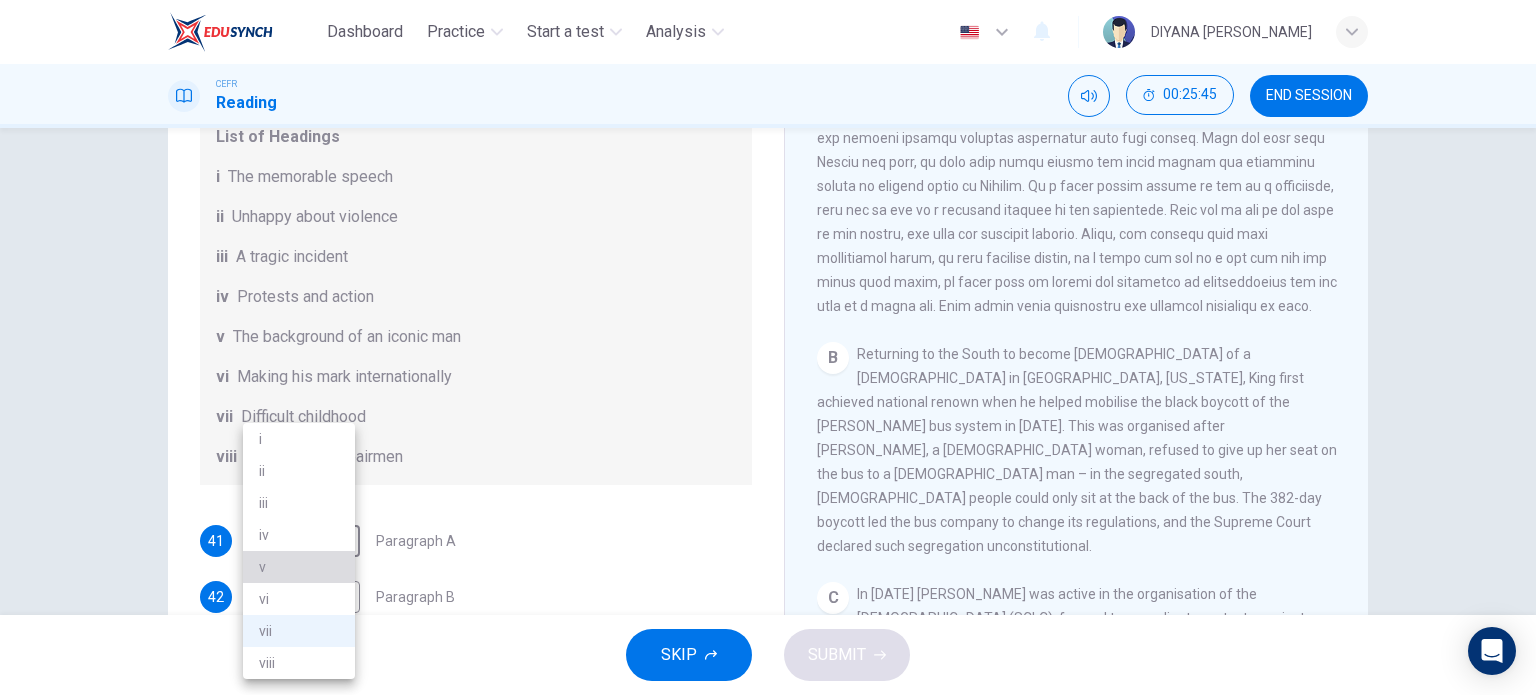 click on "v" at bounding box center [299, 567] 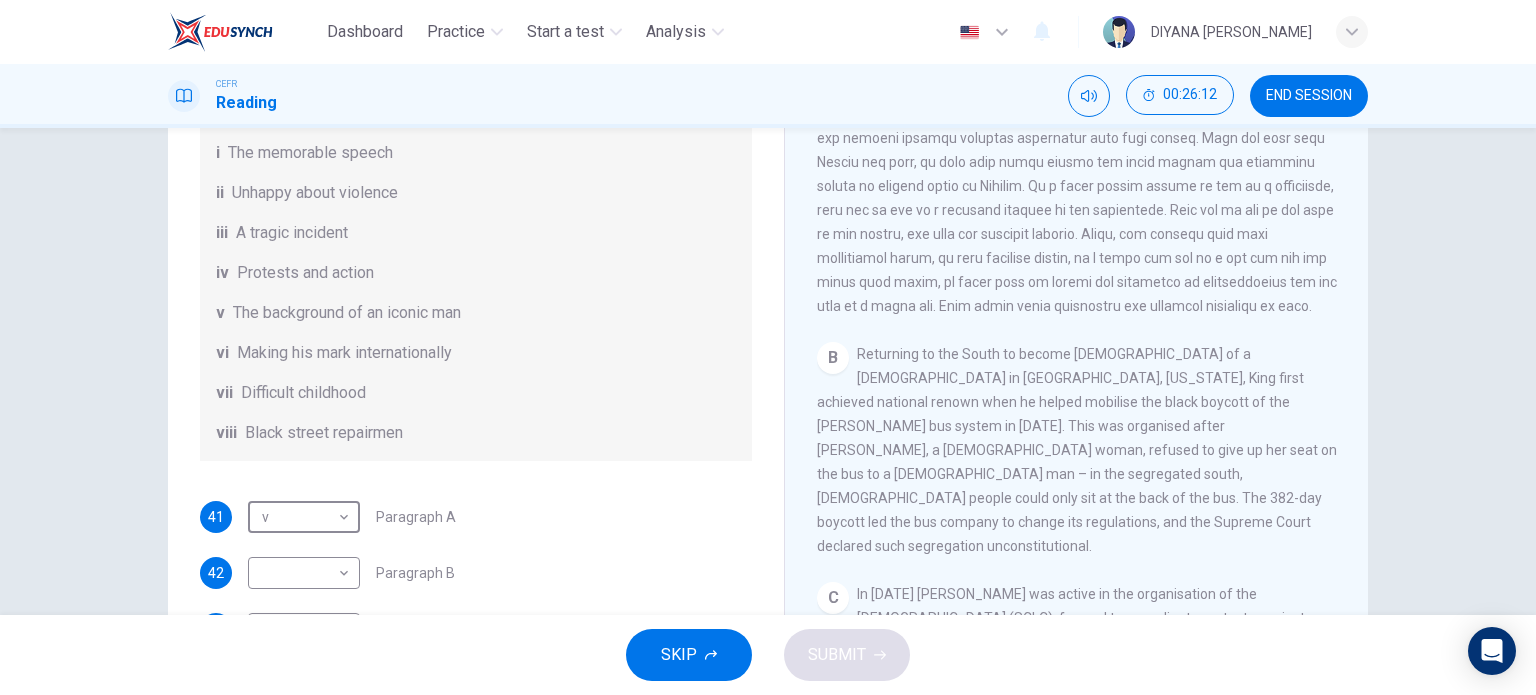 scroll, scrollTop: 207, scrollLeft: 0, axis: vertical 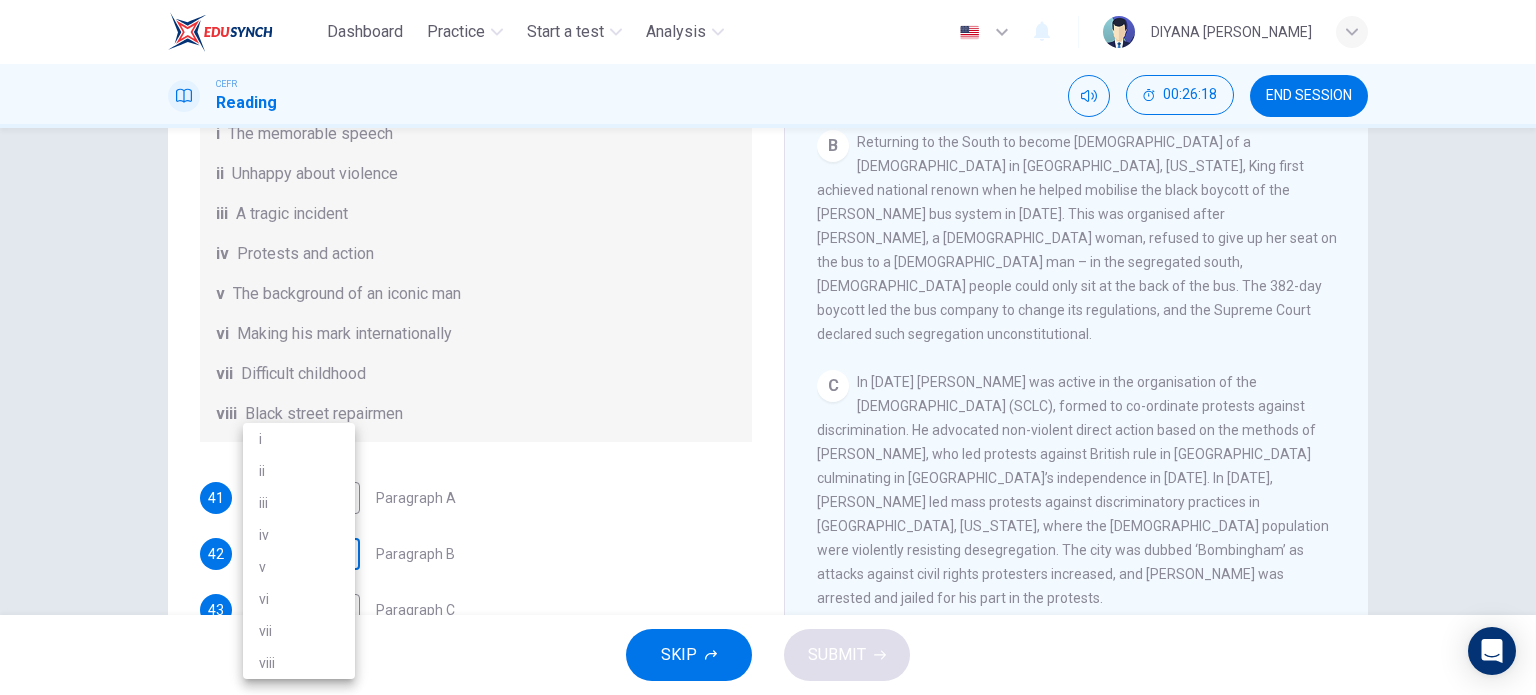 click on "Dashboard Practice Start a test Analysis English en ​ DIYANA SAFFIYA BINTI MOHD FADIR CEFR Reading 00:26:18 END SESSION Questions 41 - 46 The Reading Passage has 6 paragraphs.
Choose the correct heading for each paragraph  A – F , from the list of headings.
Write the correct number,  i – viii , in the spaces below. List of Headings i The memorable speech ii Unhappy about violence iii A tragic incident iv Protests and action v The background of an iconic man vi Making his mark internationally vii Difficult childhood viii Black street repairmen 41 v v ​ Paragraph A 42 ​ ​ Paragraph B 43 ​ ​ Paragraph C 44 ​ ​ Paragraph D 45 ​ ​ Paragraph E 46 ​ ​ Paragraph F Martin Luther King CLICK TO ZOOM Click to Zoom A B C D E F SKIP SUBMIT EduSynch - Online Language Proficiency Testing
Dashboard Practice Start a test Analysis Notifications © Copyright  2025 i ii iii iv v vi vii viii" at bounding box center (768, 347) 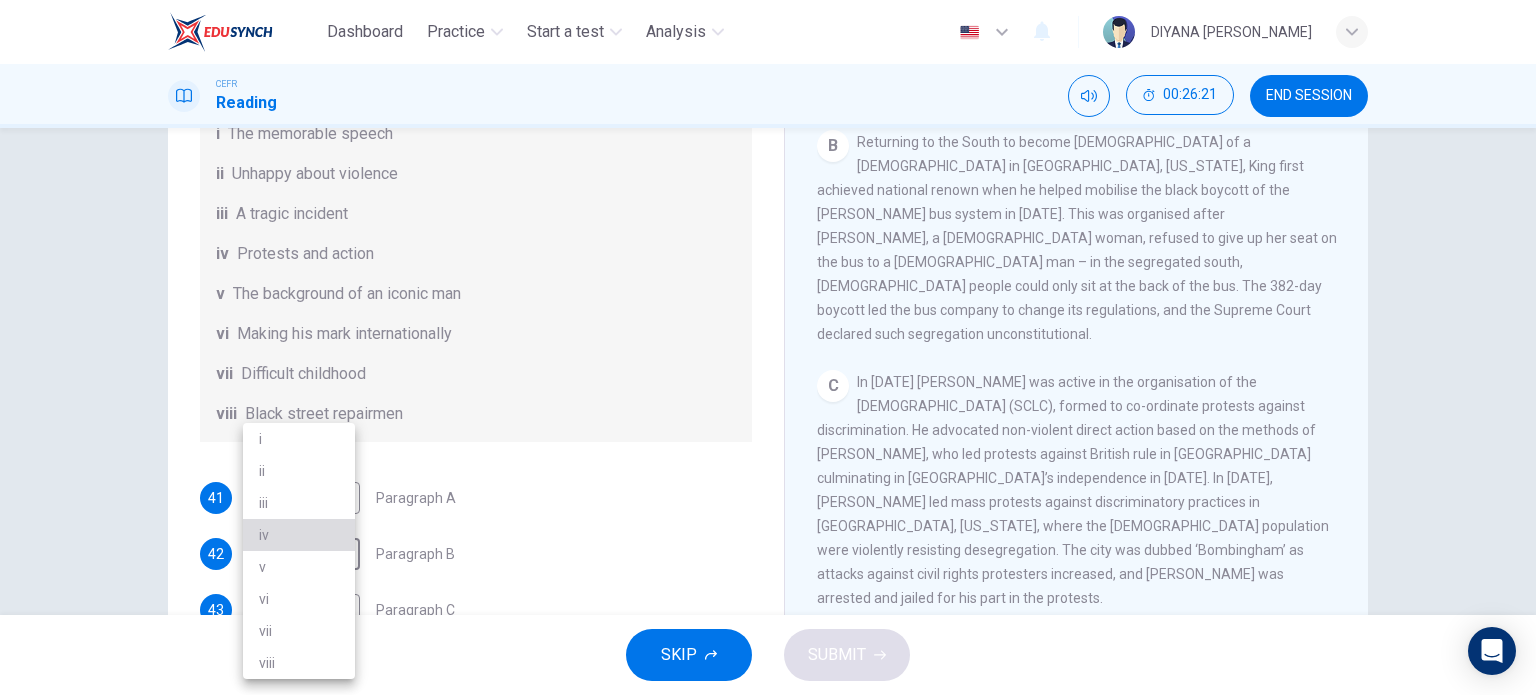 click on "iv" at bounding box center (299, 535) 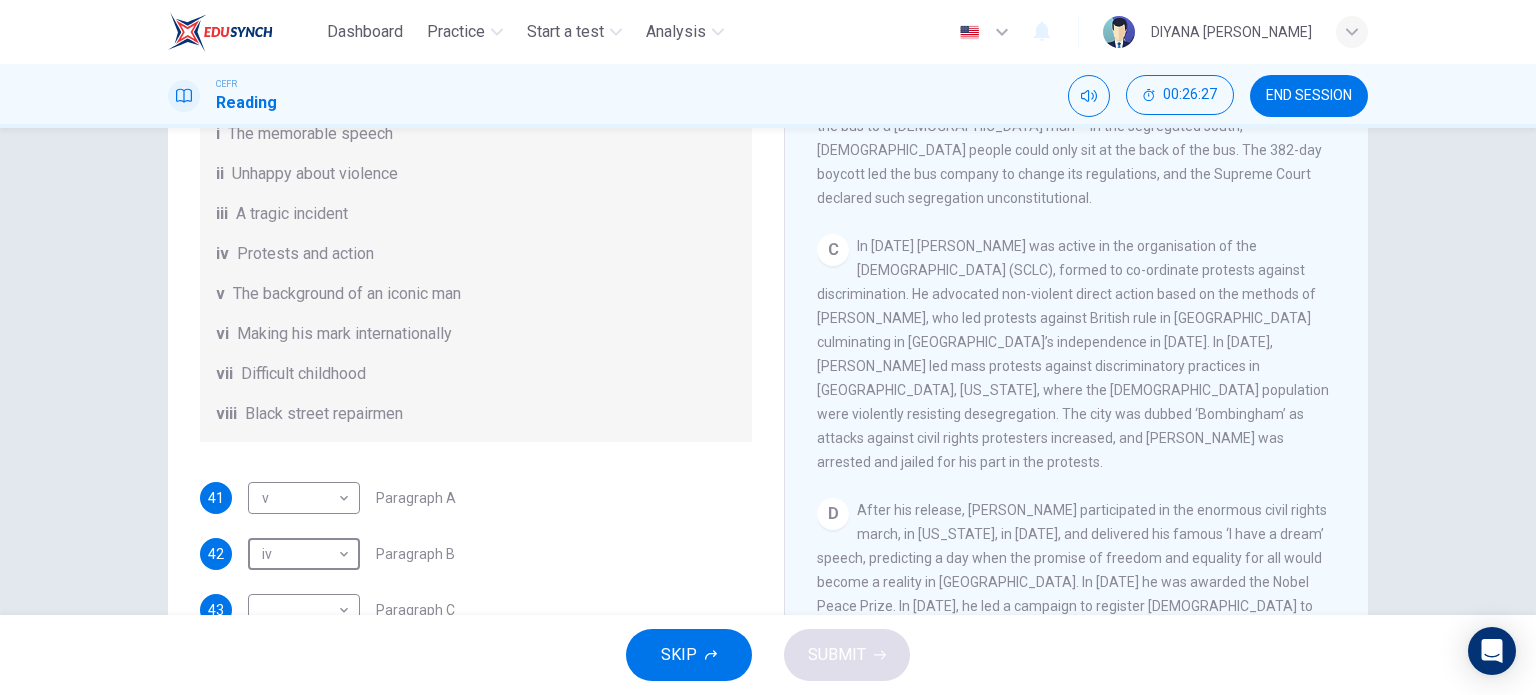 scroll, scrollTop: 868, scrollLeft: 0, axis: vertical 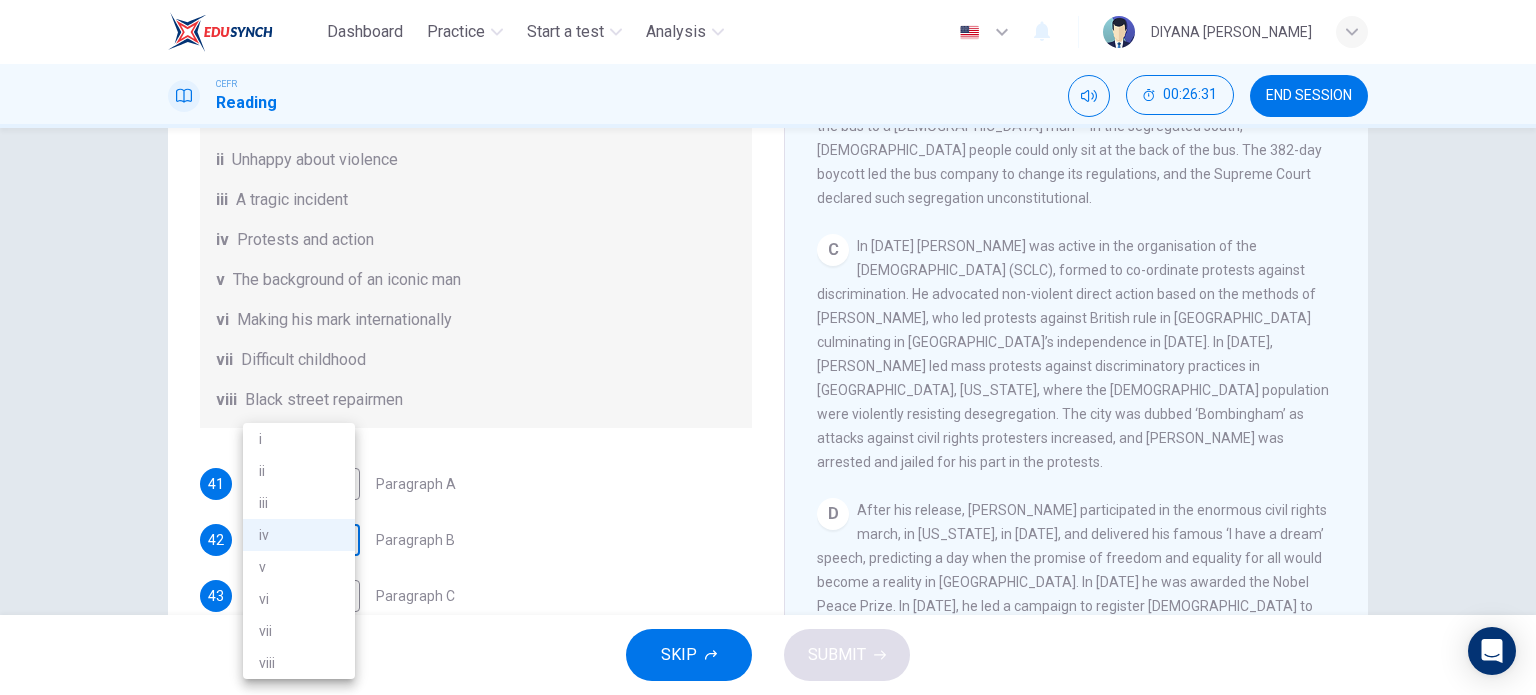 click on "Dashboard Practice Start a test Analysis English en ​ DIYANA SAFFIYA BINTI MOHD FADIR CEFR Reading 00:26:31 END SESSION Questions 41 - 46 The Reading Passage has 6 paragraphs.
Choose the correct heading for each paragraph  A – F , from the list of headings.
Write the correct number,  i – viii , in the spaces below. List of Headings i The memorable speech ii Unhappy about violence iii A tragic incident iv Protests and action v The background of an iconic man vi Making his mark internationally vii Difficult childhood viii Black street repairmen 41 v v ​ Paragraph A 42 iv iv ​ Paragraph B 43 ​ ​ Paragraph C 44 ​ ​ Paragraph D 45 ​ ​ Paragraph E 46 ​ ​ Paragraph F Martin Luther King CLICK TO ZOOM Click to Zoom A B C D E F SKIP SUBMIT EduSynch - Online Language Proficiency Testing
Dashboard Practice Start a test Analysis Notifications © Copyright  2025 i ii iii iv v vi vii viii" at bounding box center [768, 347] 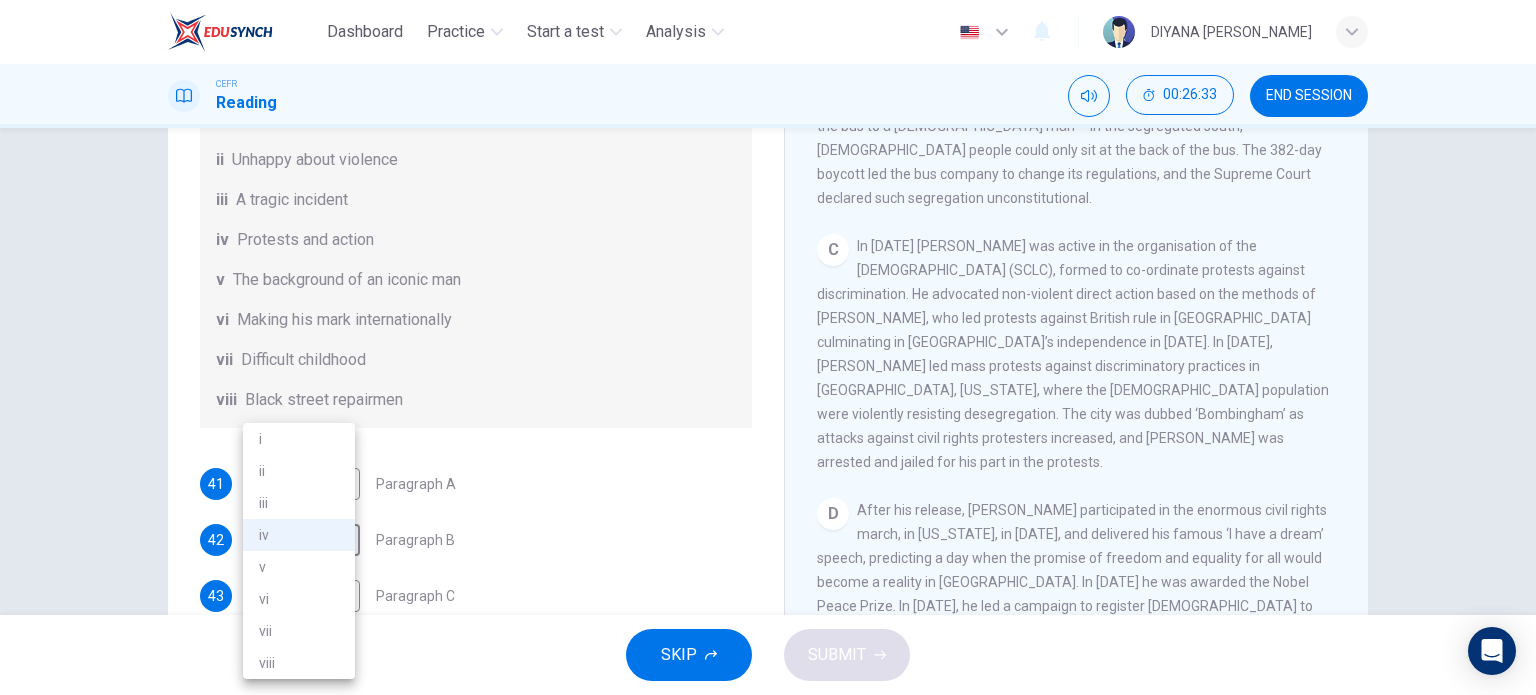 click at bounding box center (768, 347) 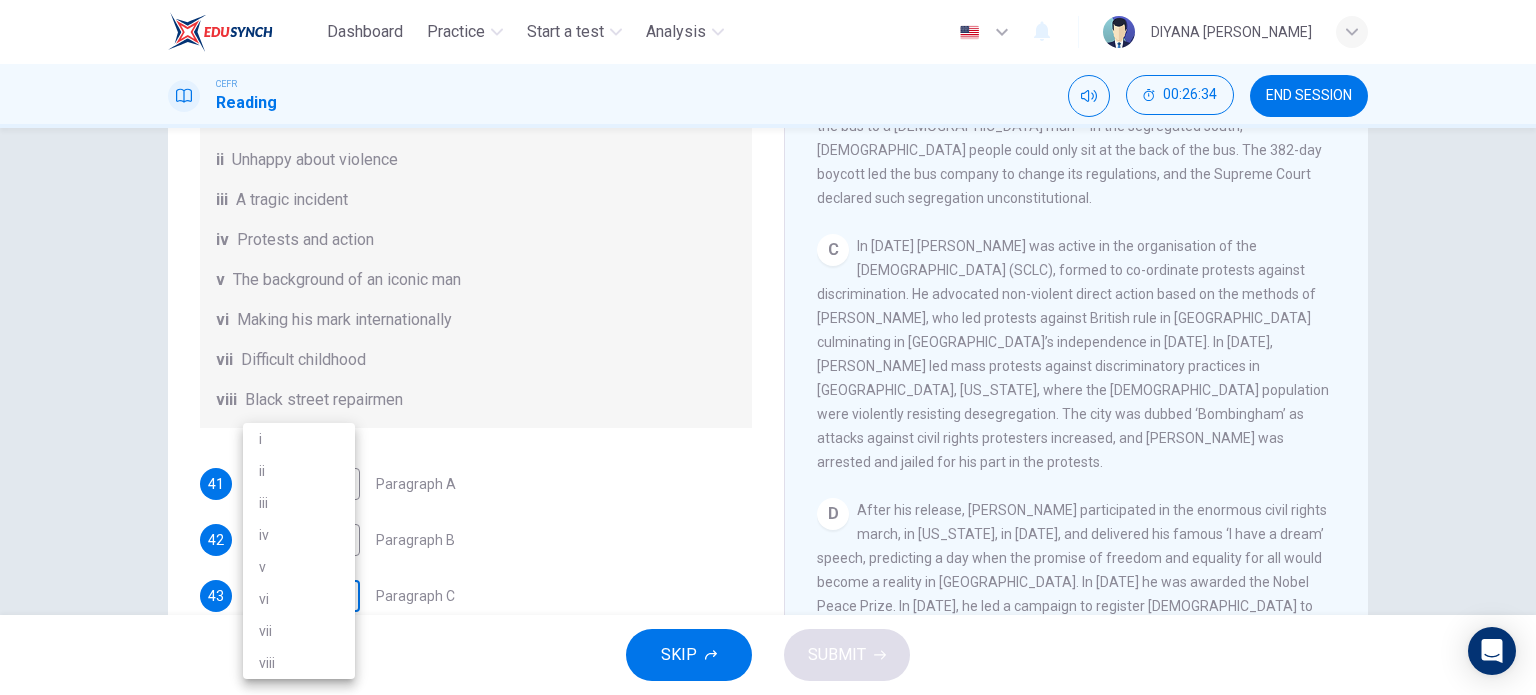 scroll, scrollTop: 184, scrollLeft: 0, axis: vertical 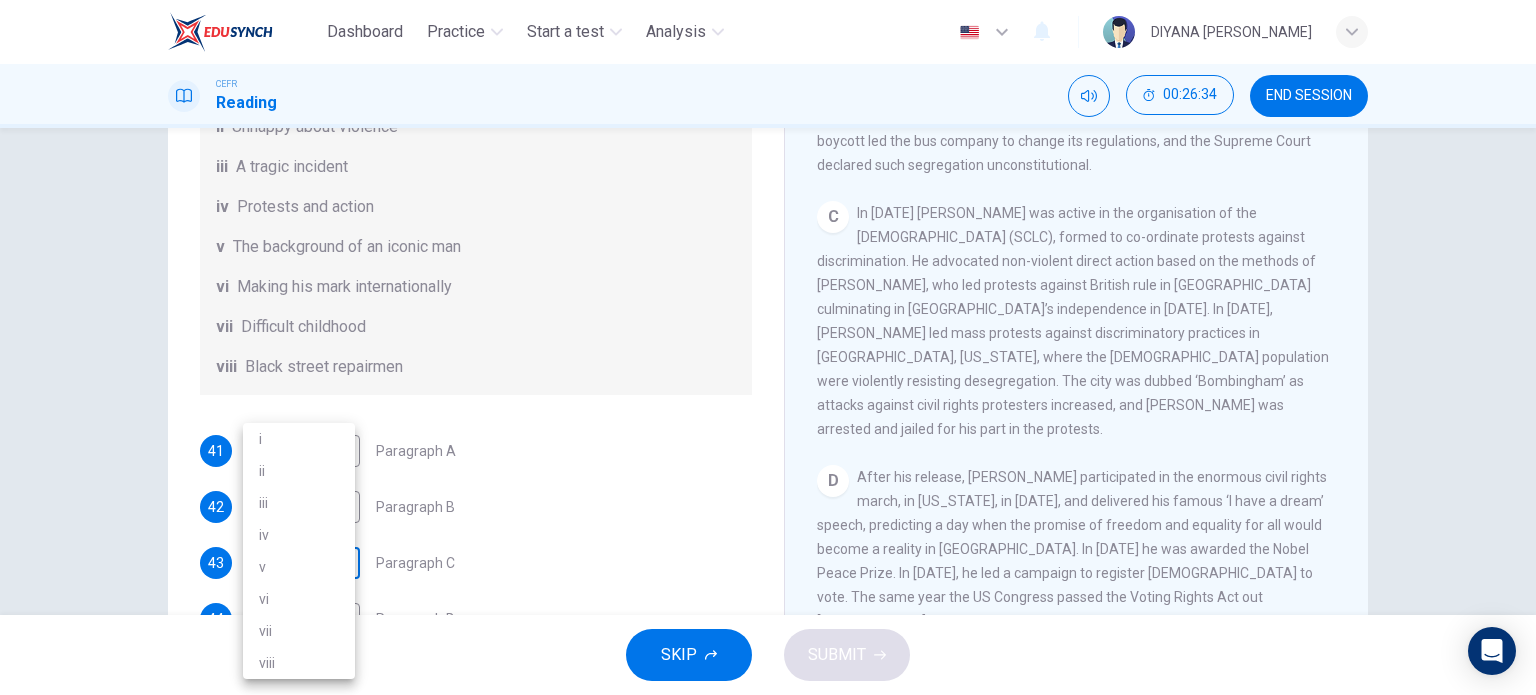 click on "Dashboard Practice Start a test Analysis English en ​ DIYANA SAFFIYA BINTI MOHD FADIR CEFR Reading 00:26:34 END SESSION Questions 41 - 46 The Reading Passage has 6 paragraphs.
Choose the correct heading for each paragraph  A – F , from the list of headings.
Write the correct number,  i – viii , in the spaces below. List of Headings i The memorable speech ii Unhappy about violence iii A tragic incident iv Protests and action v The background of an iconic man vi Making his mark internationally vii Difficult childhood viii Black street repairmen 41 v v ​ Paragraph A 42 iv iv ​ Paragraph B 43 ​ ​ Paragraph C 44 ​ ​ Paragraph D 45 ​ ​ Paragraph E 46 ​ ​ Paragraph F Martin Luther King CLICK TO ZOOM Click to Zoom A B C D E F SKIP SUBMIT EduSynch - Online Language Proficiency Testing
Dashboard Practice Start a test Analysis Notifications © Copyright  2025 i ii iii iv v vi vii viii" at bounding box center [768, 347] 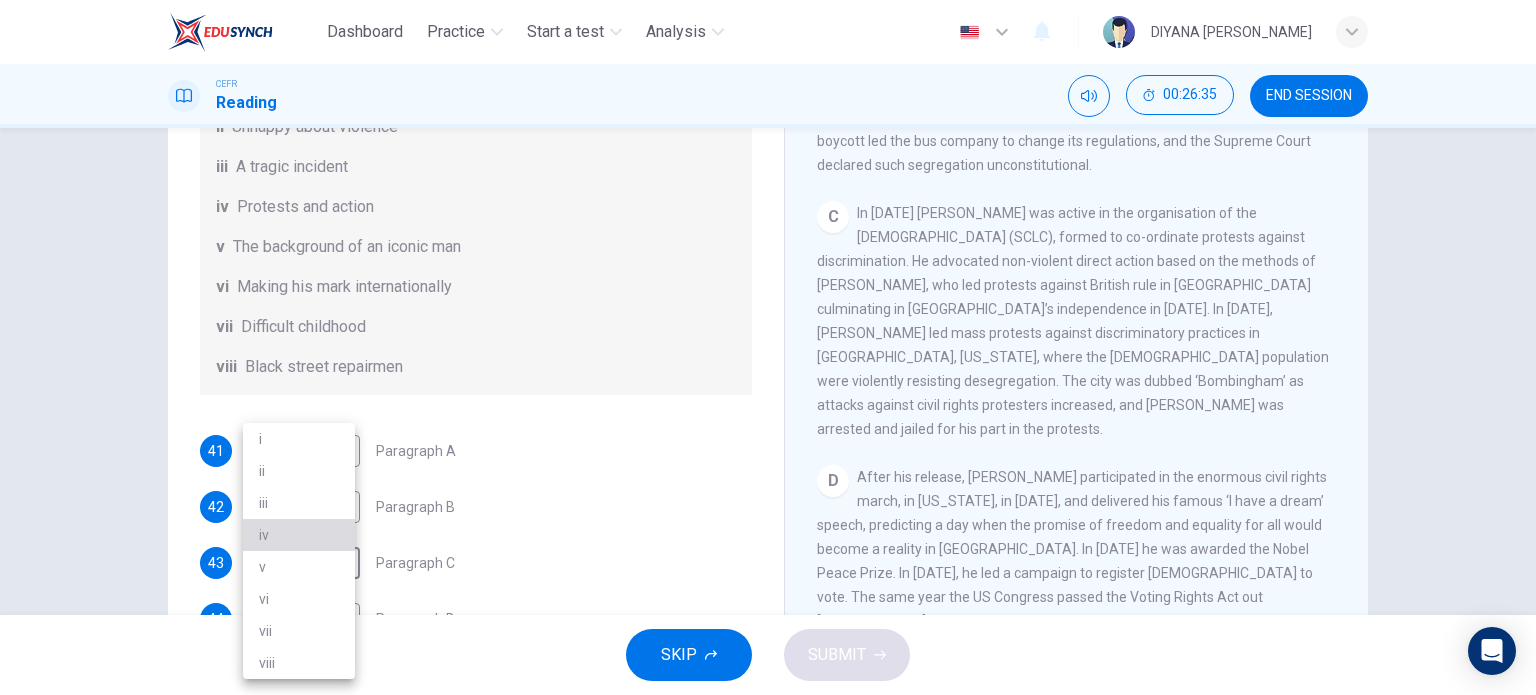 click on "iv" at bounding box center [299, 535] 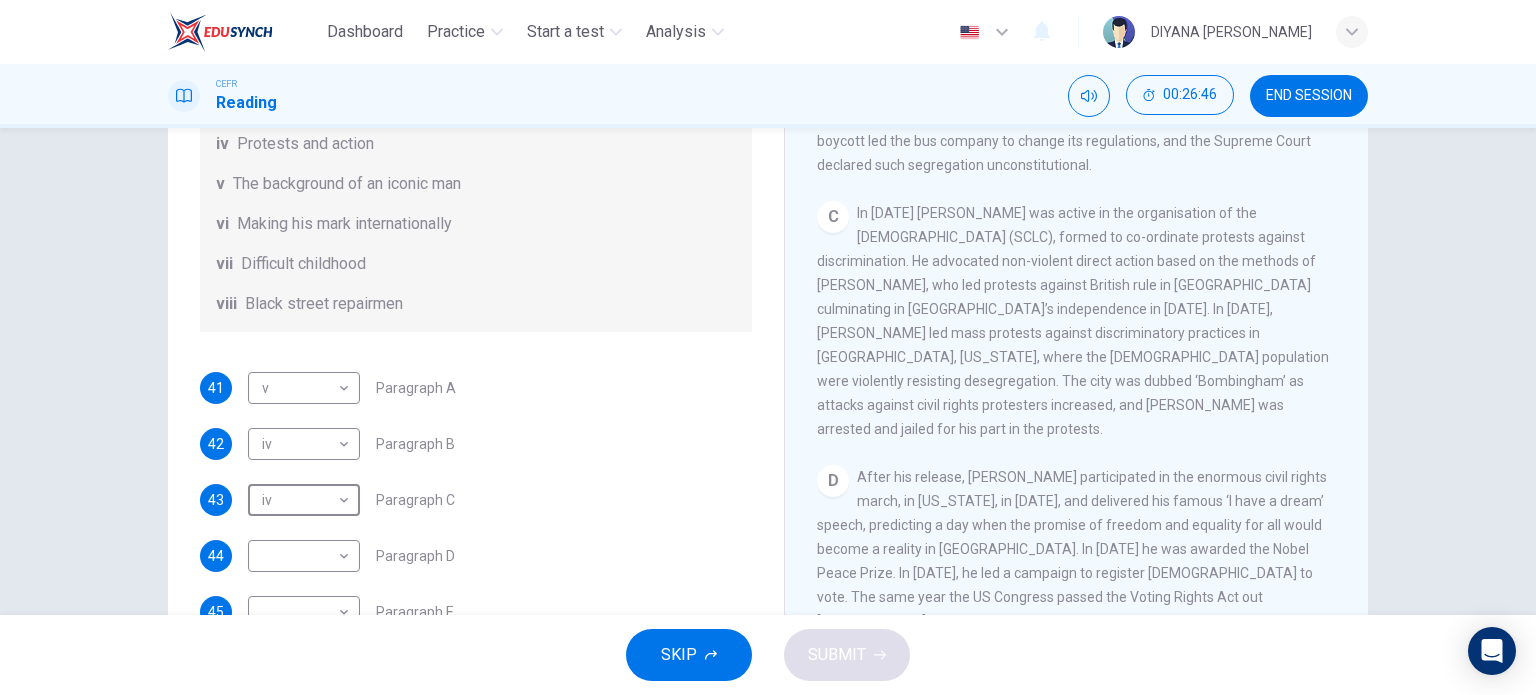 scroll, scrollTop: 352, scrollLeft: 0, axis: vertical 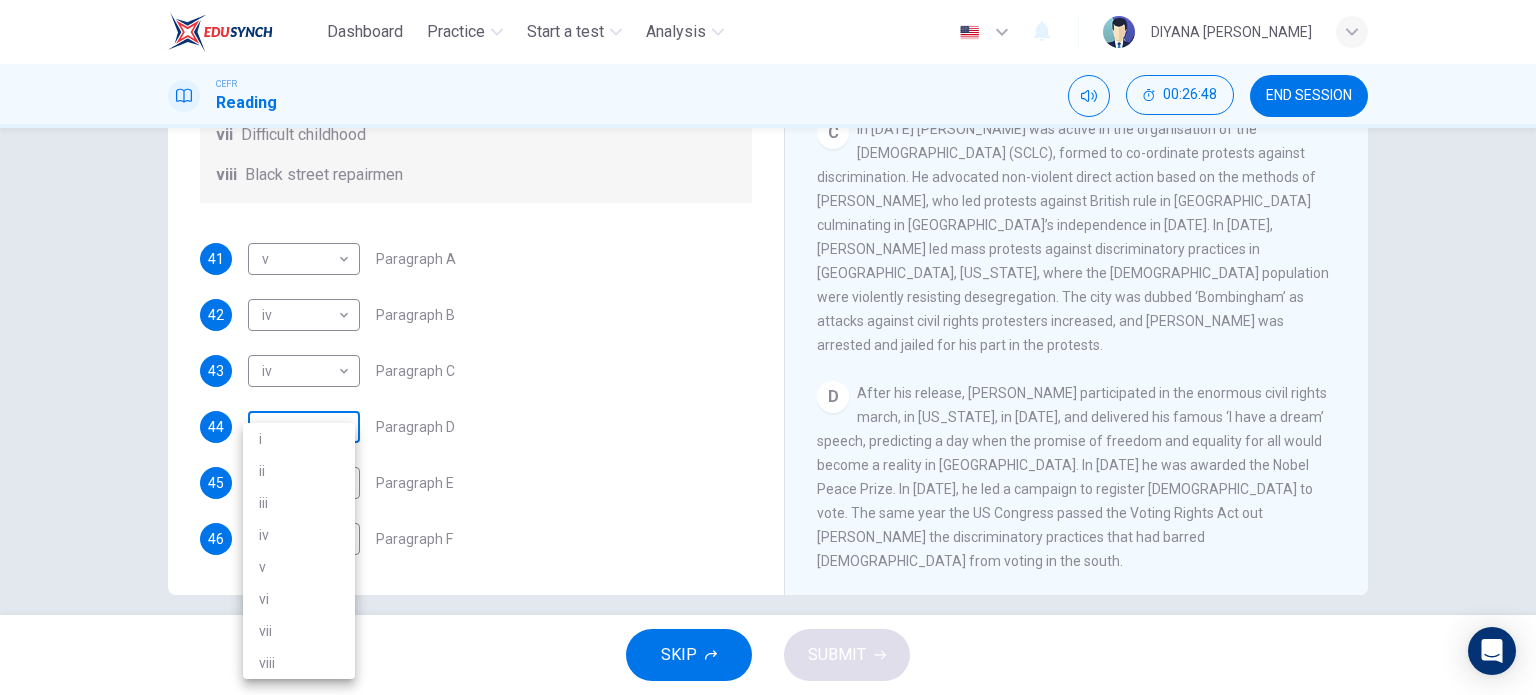 click on "Dashboard Practice Start a test Analysis English en ​ DIYANA SAFFIYA BINTI MOHD FADIR CEFR Reading 00:26:48 END SESSION Questions 41 - 46 The Reading Passage has 6 paragraphs.
Choose the correct heading for each paragraph  A – F , from the list of headings.
Write the correct number,  i – viii , in the spaces below. List of Headings i The memorable speech ii Unhappy about violence iii A tragic incident iv Protests and action v The background of an iconic man vi Making his mark internationally vii Difficult childhood viii Black street repairmen 41 v v ​ Paragraph A 42 iv iv ​ Paragraph B 43 iv iv ​ Paragraph C 44 ​ ​ Paragraph D 45 ​ ​ Paragraph E 46 ​ ​ Paragraph F Martin Luther King CLICK TO ZOOM Click to Zoom A B C D E F SKIP SUBMIT EduSynch - Online Language Proficiency Testing
Dashboard Practice Start a test Analysis Notifications © Copyright  2025 i ii iii iv v vi vii viii" at bounding box center (768, 347) 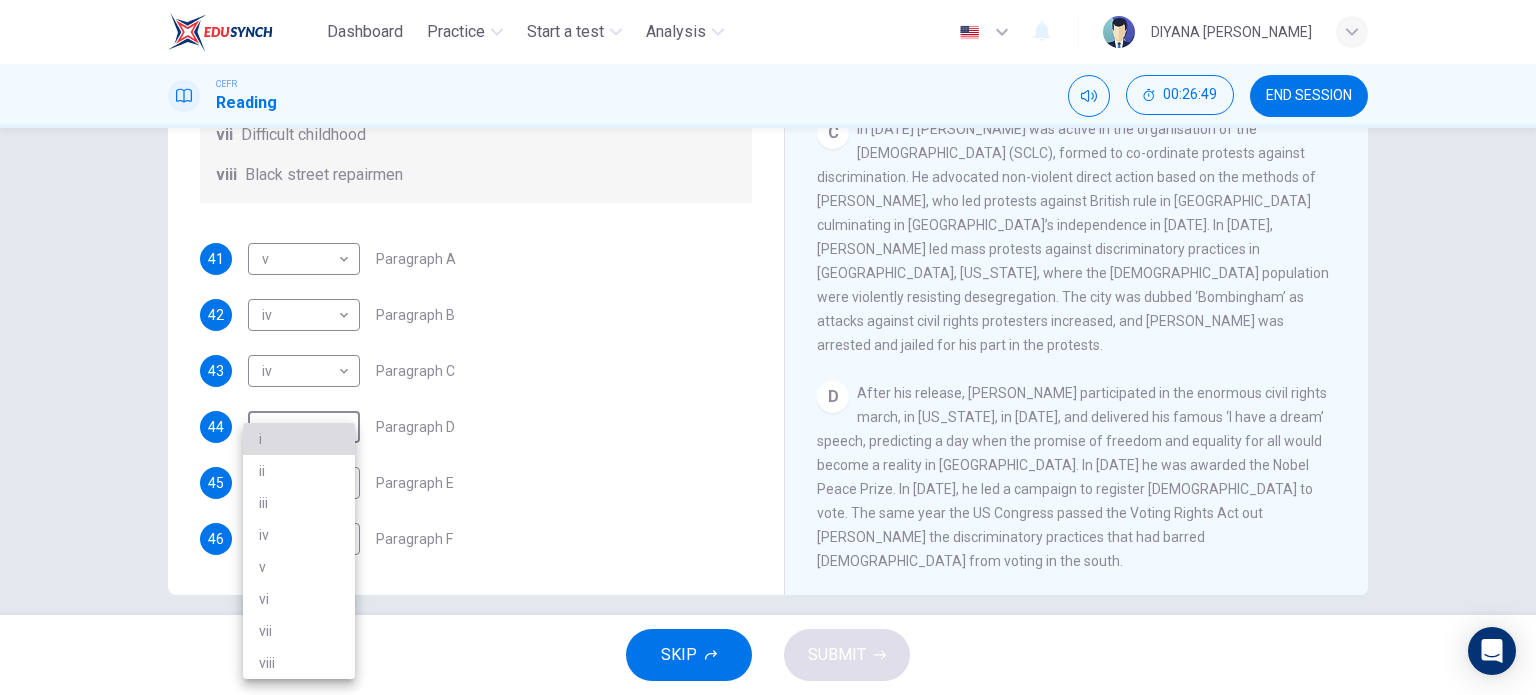 click on "i" at bounding box center (299, 439) 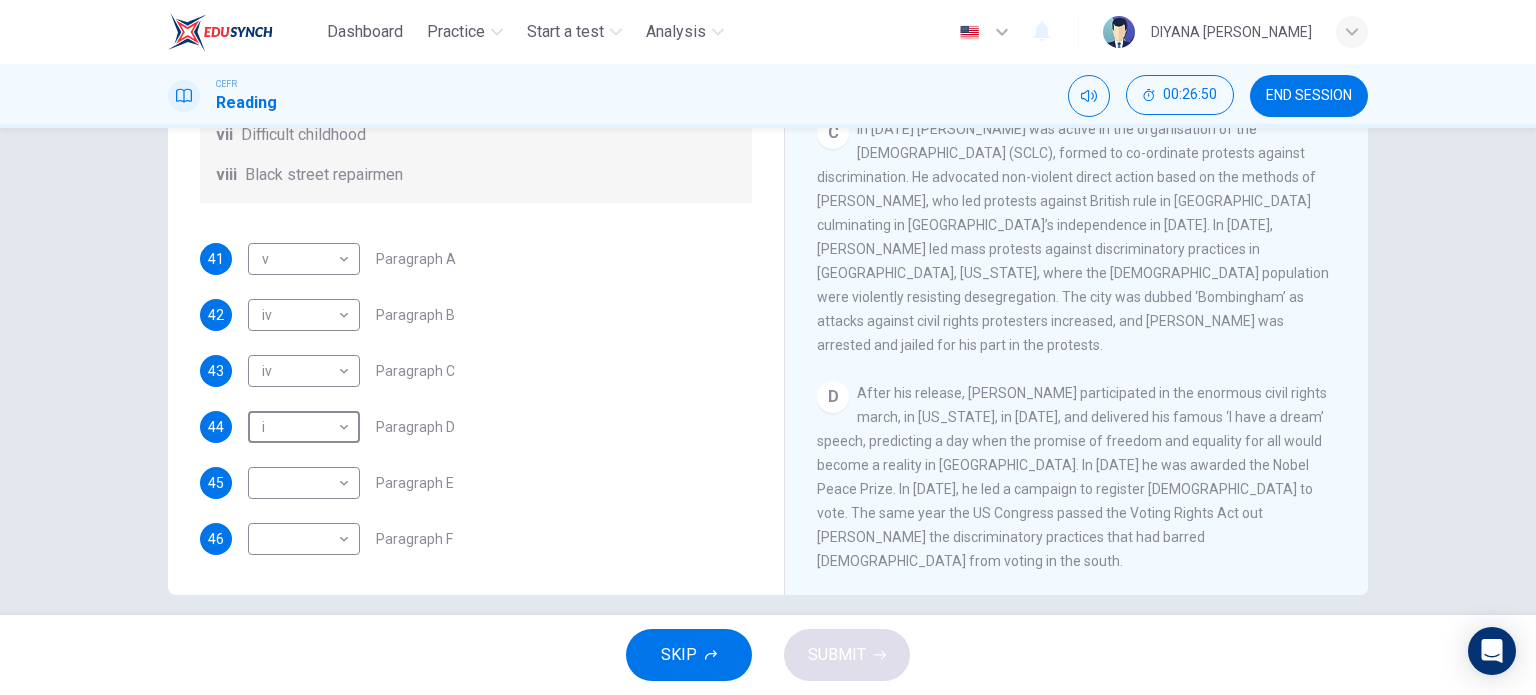 scroll, scrollTop: 343, scrollLeft: 0, axis: vertical 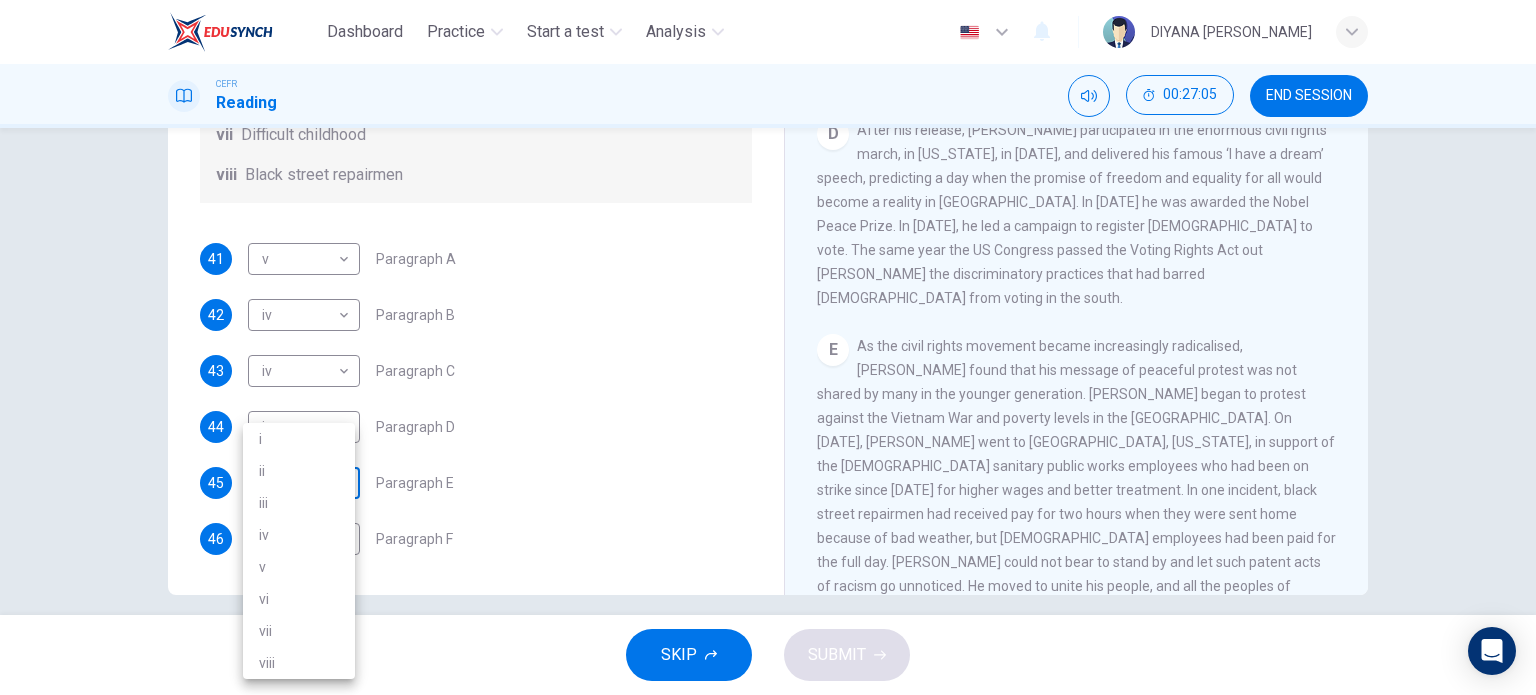 click on "Dashboard Practice Start a test Analysis English en ​ DIYANA SAFFIYA BINTI MOHD FADIR CEFR Reading 00:27:05 END SESSION Questions 41 - 46 The Reading Passage has 6 paragraphs.
Choose the correct heading for each paragraph  A – F , from the list of headings.
Write the correct number,  i – viii , in the spaces below. List of Headings i The memorable speech ii Unhappy about violence iii A tragic incident iv Protests and action v The background of an iconic man vi Making his mark internationally vii Difficult childhood viii Black street repairmen 41 v v ​ Paragraph A 42 iv iv ​ Paragraph B 43 iv iv ​ Paragraph C 44 i i ​ Paragraph D 45 ​ ​ Paragraph E 46 ​ ​ Paragraph F Martin Luther King CLICK TO ZOOM Click to Zoom A B C D E F SKIP SUBMIT EduSynch - Online Language Proficiency Testing
Dashboard Practice Start a test Analysis Notifications © Copyright  2025 i ii iii iv v vi vii viii" at bounding box center (768, 347) 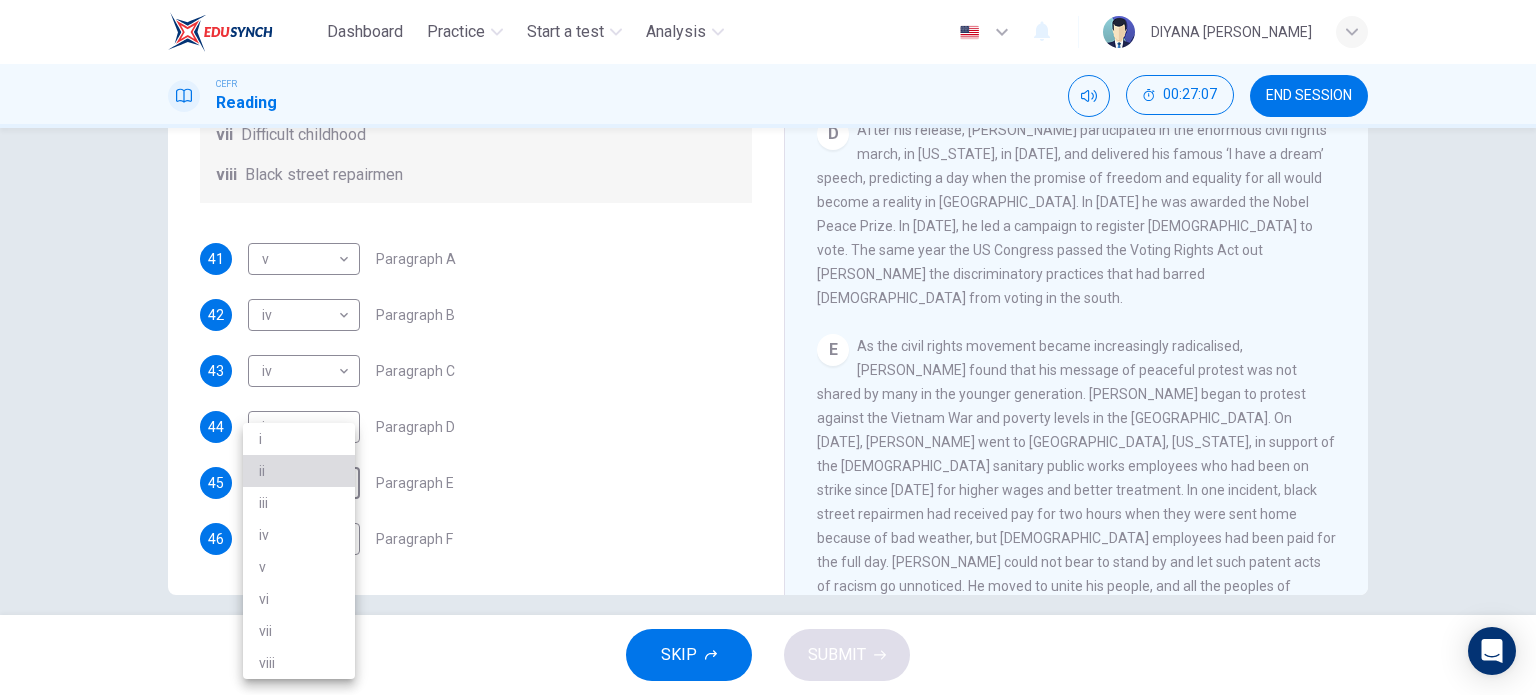 click on "ii" at bounding box center [299, 471] 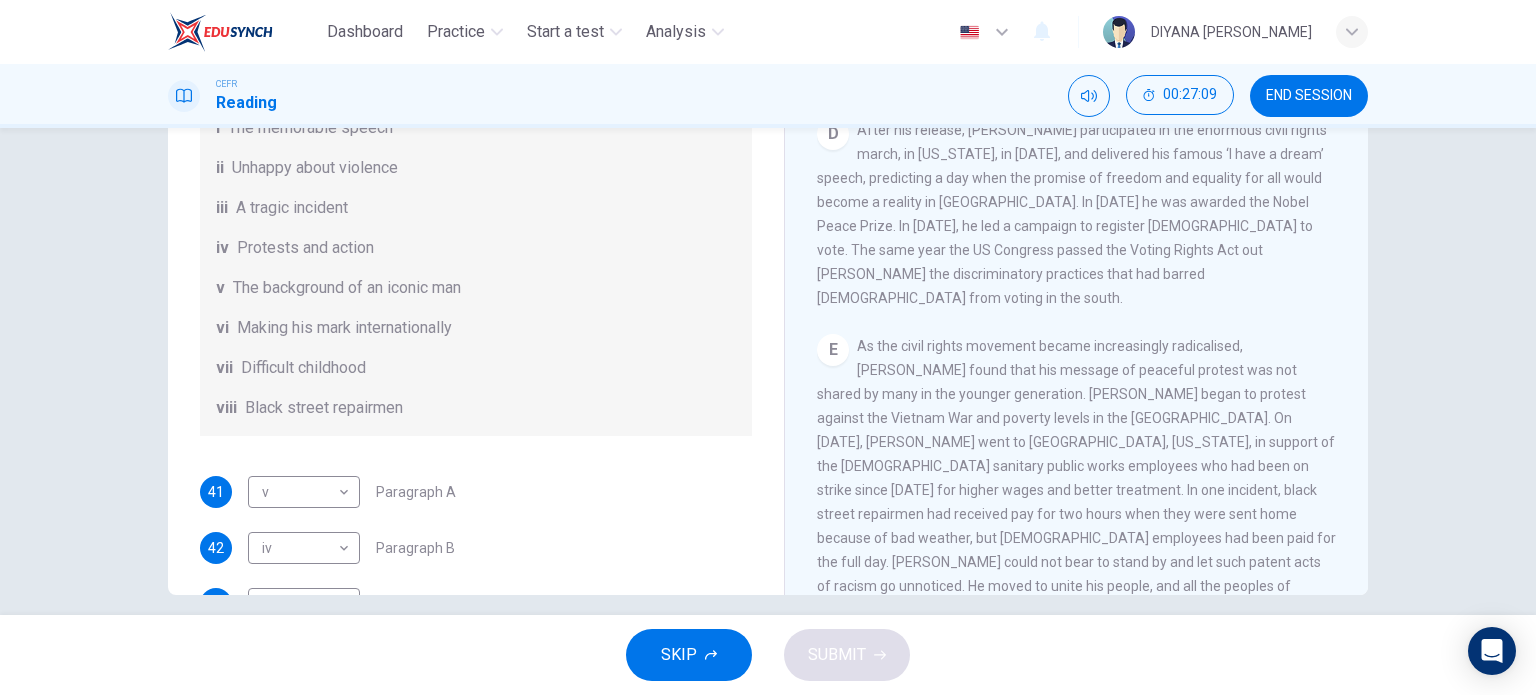 scroll, scrollTop: 140, scrollLeft: 0, axis: vertical 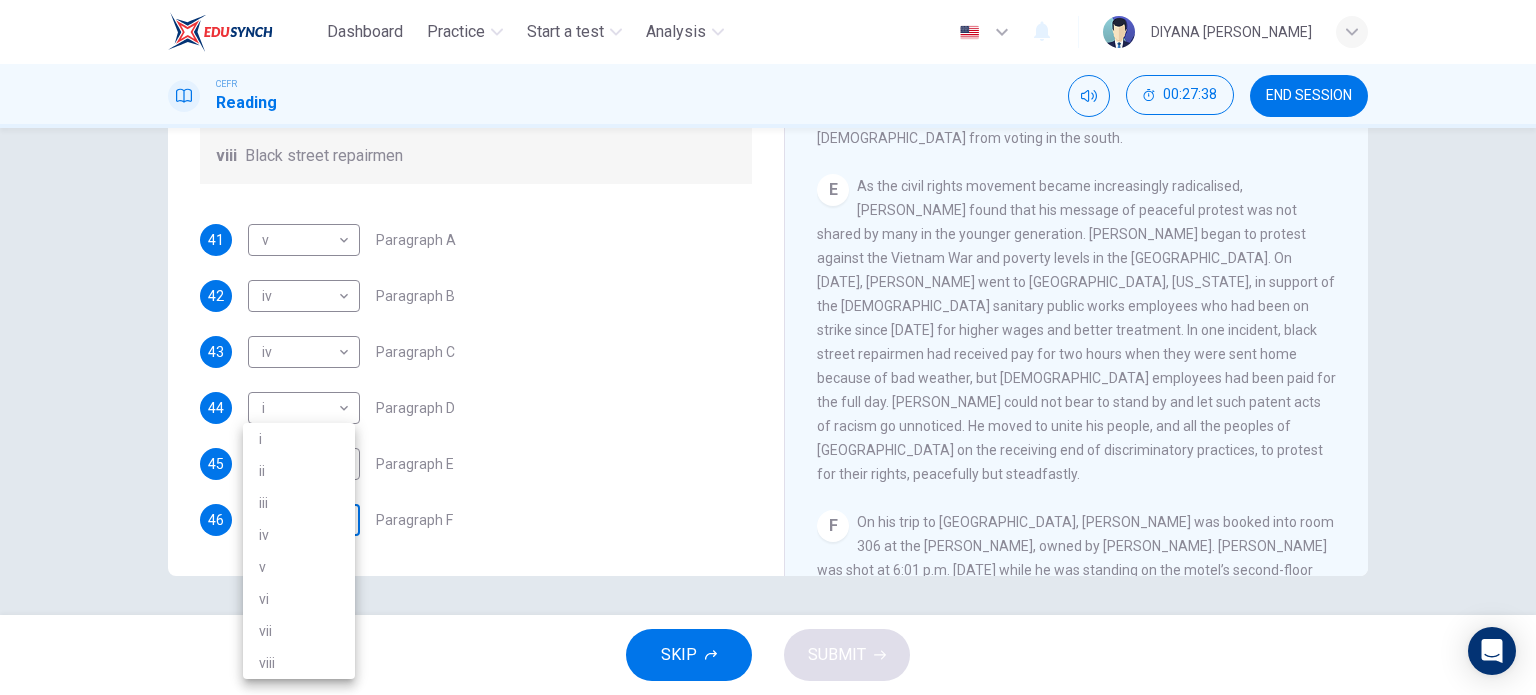 click on "Dashboard Practice Start a test Analysis English en ​ DIYANA SAFFIYA BINTI MOHD FADIR CEFR Reading 00:27:38 END SESSION Questions 41 - 46 The Reading Passage has 6 paragraphs.
Choose the correct heading for each paragraph  A – F , from the list of headings.
Write the correct number,  i – viii , in the spaces below. List of Headings i The memorable speech ii Unhappy about violence iii A tragic incident iv Protests and action v The background of an iconic man vi Making his mark internationally vii Difficult childhood viii Black street repairmen 41 v v ​ Paragraph A 42 iv iv ​ Paragraph B 43 iv iv ​ Paragraph C 44 i i ​ Paragraph D 45 ii ii ​ Paragraph E 46 ​ ​ Paragraph F Martin Luther King CLICK TO ZOOM Click to Zoom A B C D E F SKIP SUBMIT EduSynch - Online Language Proficiency Testing
Dashboard Practice Start a test Analysis Notifications © Copyright  2025 i ii iii iv v vi vii viii" at bounding box center (768, 347) 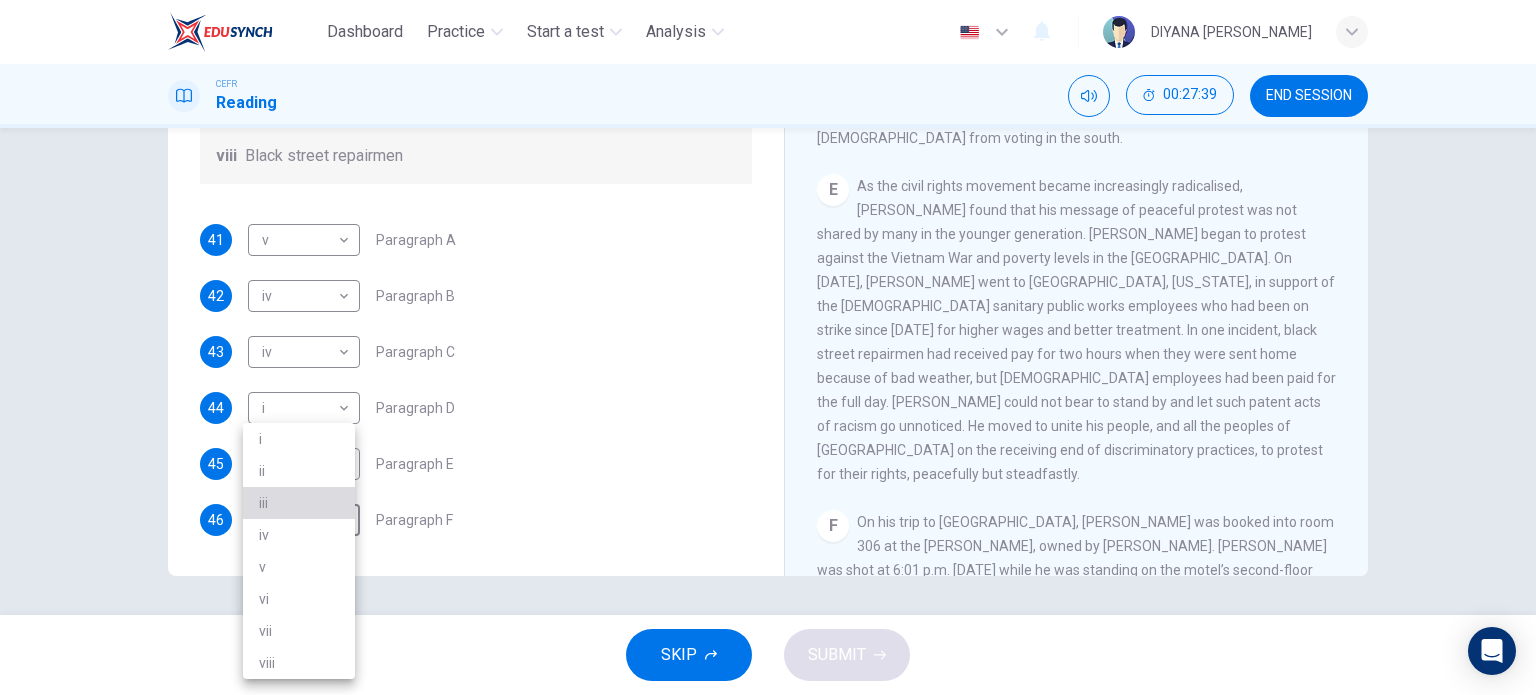 click on "iii" at bounding box center [299, 503] 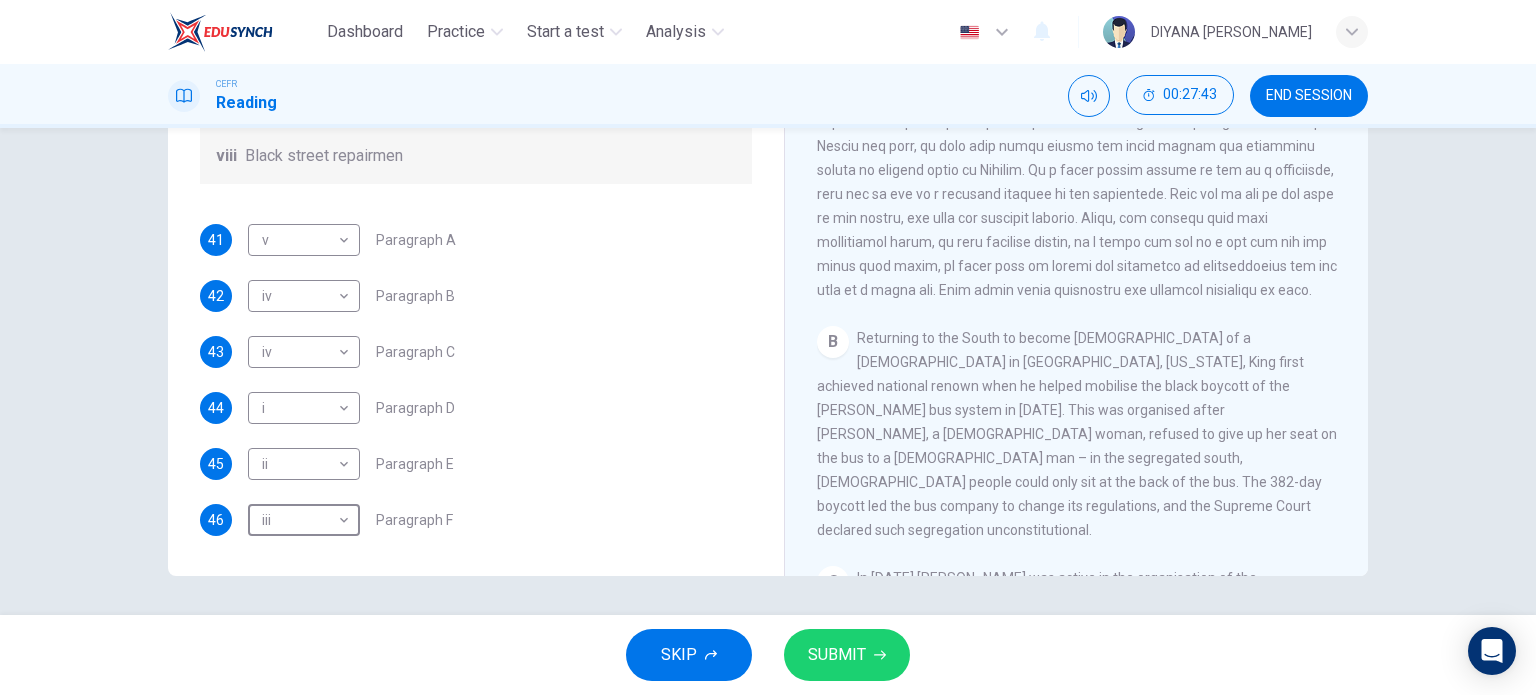 scroll, scrollTop: 399, scrollLeft: 0, axis: vertical 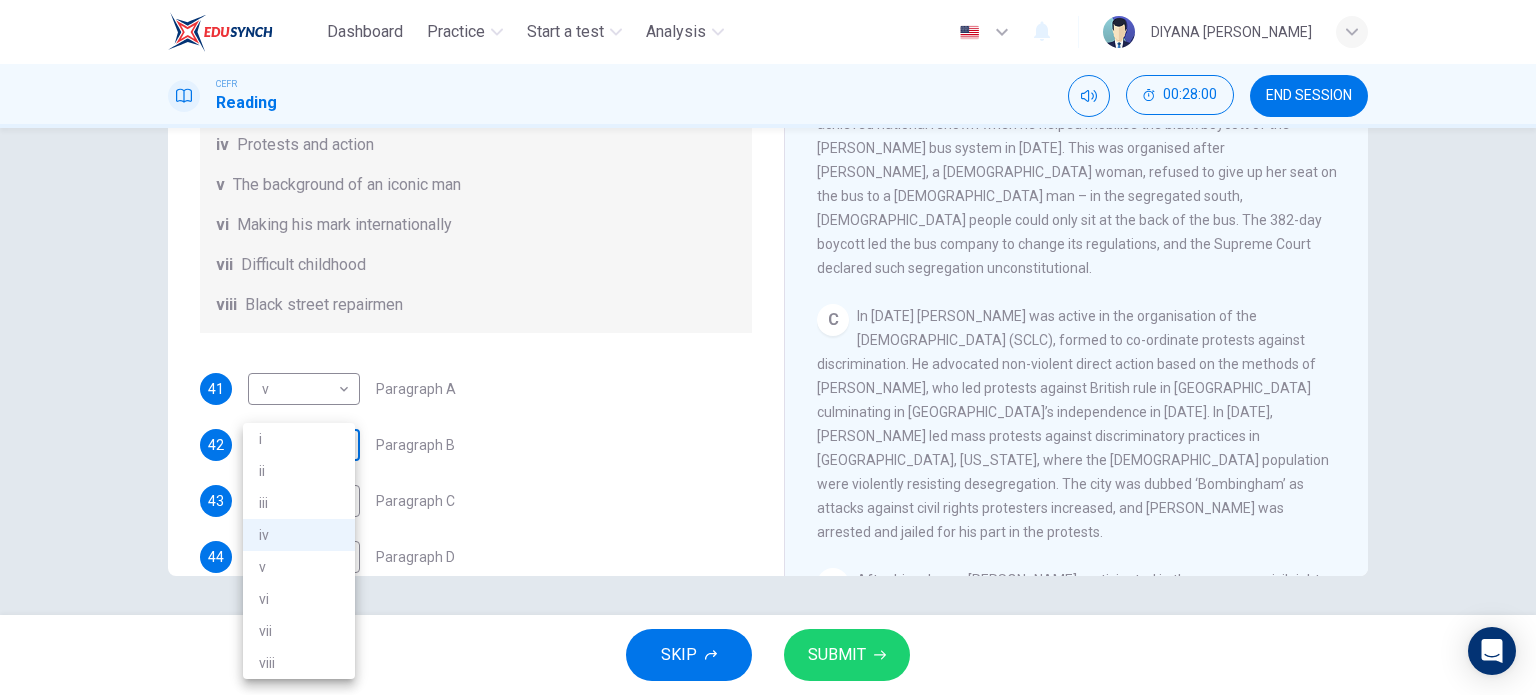 click on "Dashboard Practice Start a test Analysis English en ​ DIYANA SAFFIYA BINTI MOHD FADIR CEFR Reading 00:28:00 END SESSION Questions 41 - 46 The Reading Passage has 6 paragraphs.
Choose the correct heading for each paragraph  A – F , from the list of headings.
Write the correct number,  i – viii , in the spaces below. List of Headings i The memorable speech ii Unhappy about violence iii A tragic incident iv Protests and action v The background of an iconic man vi Making his mark internationally vii Difficult childhood viii Black street repairmen 41 v v ​ Paragraph A 42 iv iv ​ Paragraph B 43 iv iv ​ Paragraph C 44 i i ​ Paragraph D 45 ii ii ​ Paragraph E 46 iii iii ​ Paragraph F Martin Luther King CLICK TO ZOOM Click to Zoom A B C D E F SKIP SUBMIT EduSynch - Online Language Proficiency Testing
Dashboard Practice Start a test Analysis Notifications © Copyright  2025 i ii iii iv v vi vii viii" at bounding box center (768, 347) 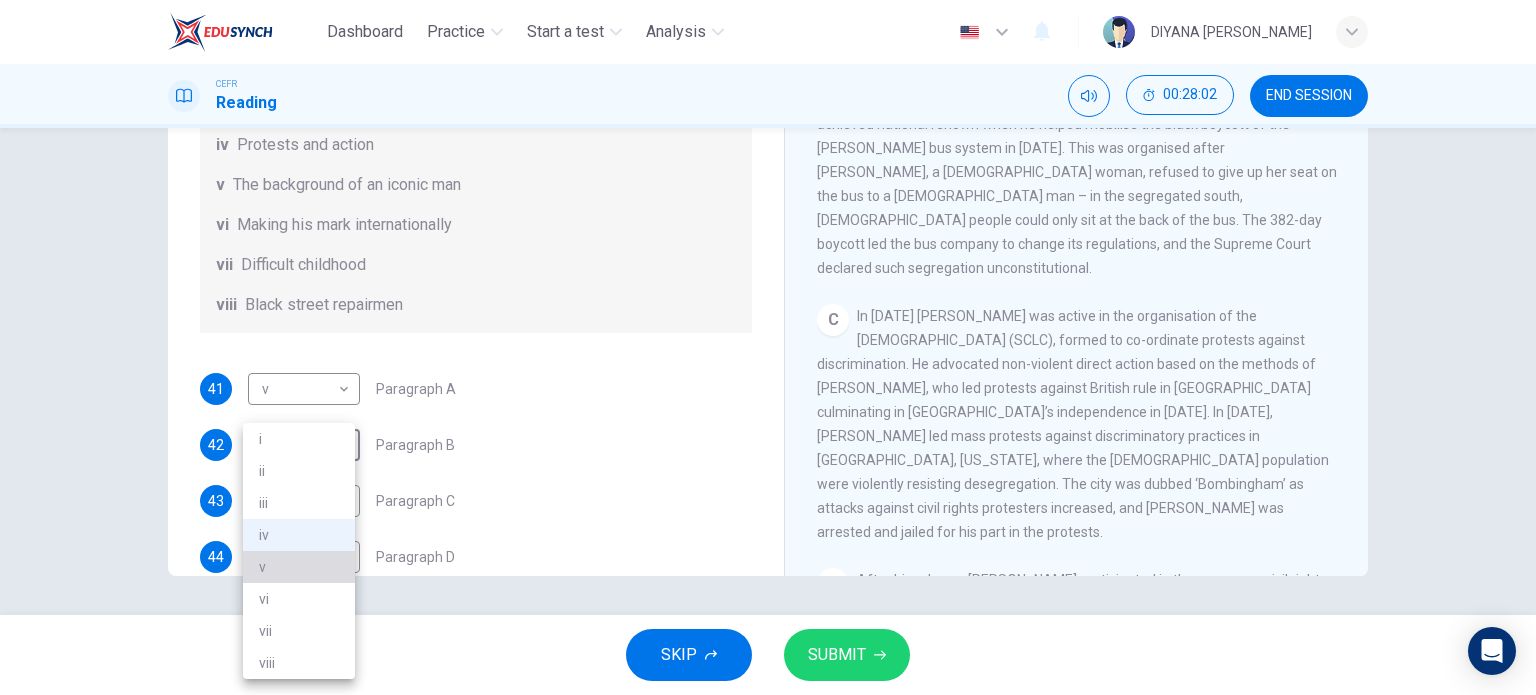 click on "v" at bounding box center (299, 567) 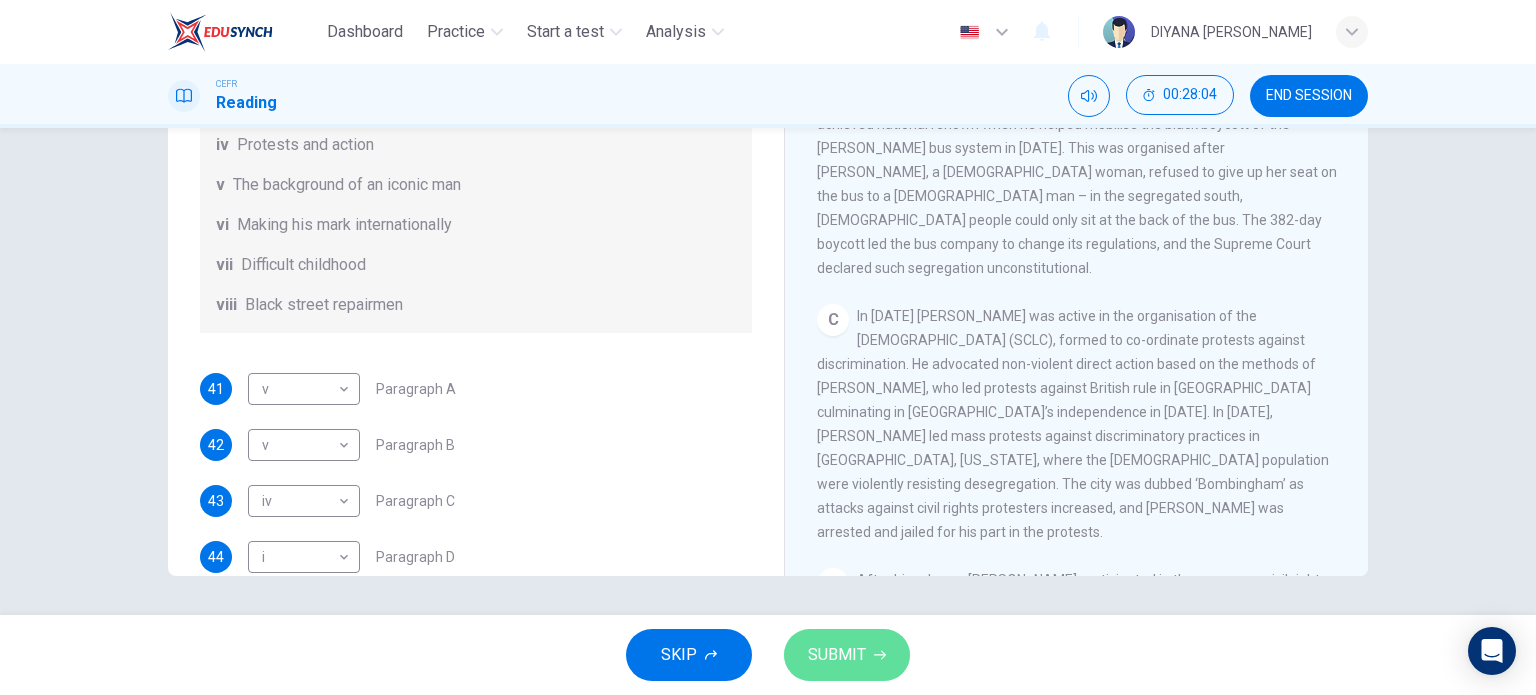 click on "SUBMIT" at bounding box center [837, 655] 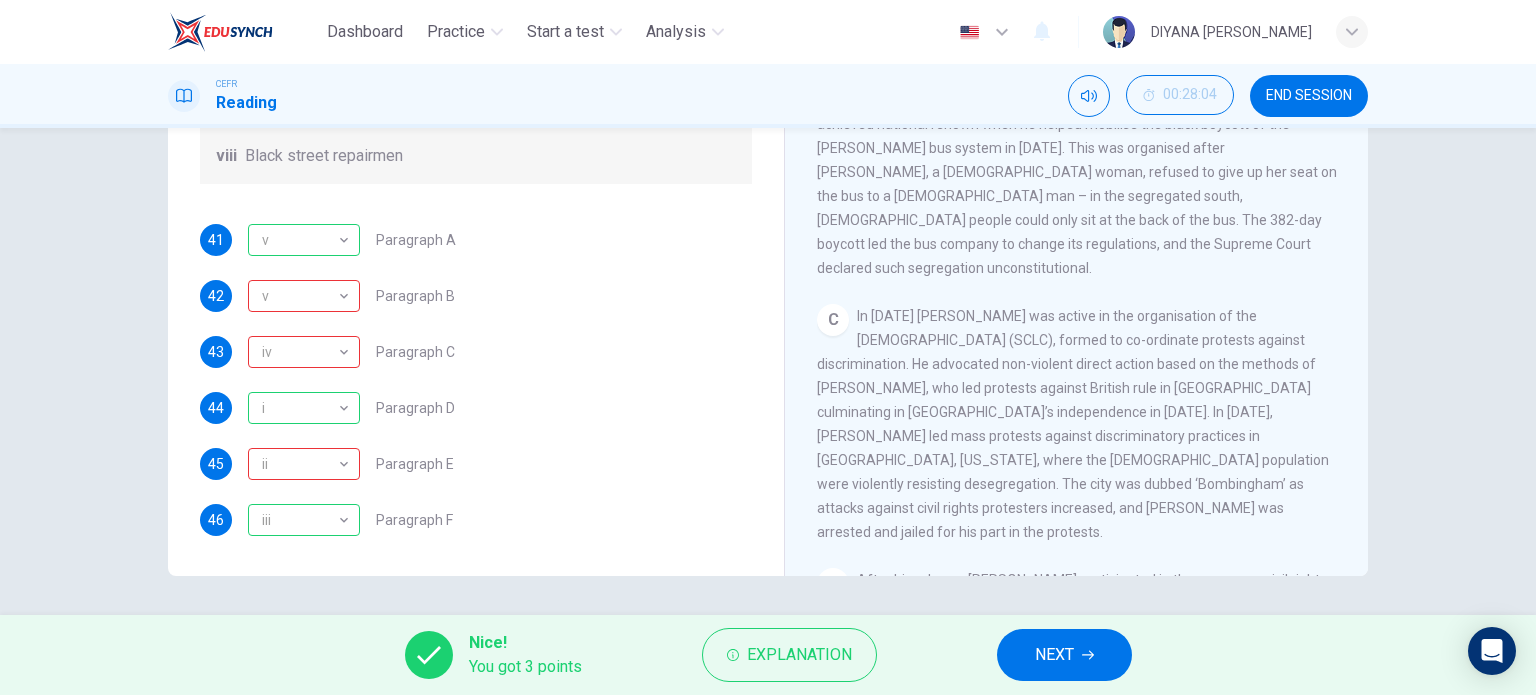 scroll, scrollTop: 328, scrollLeft: 0, axis: vertical 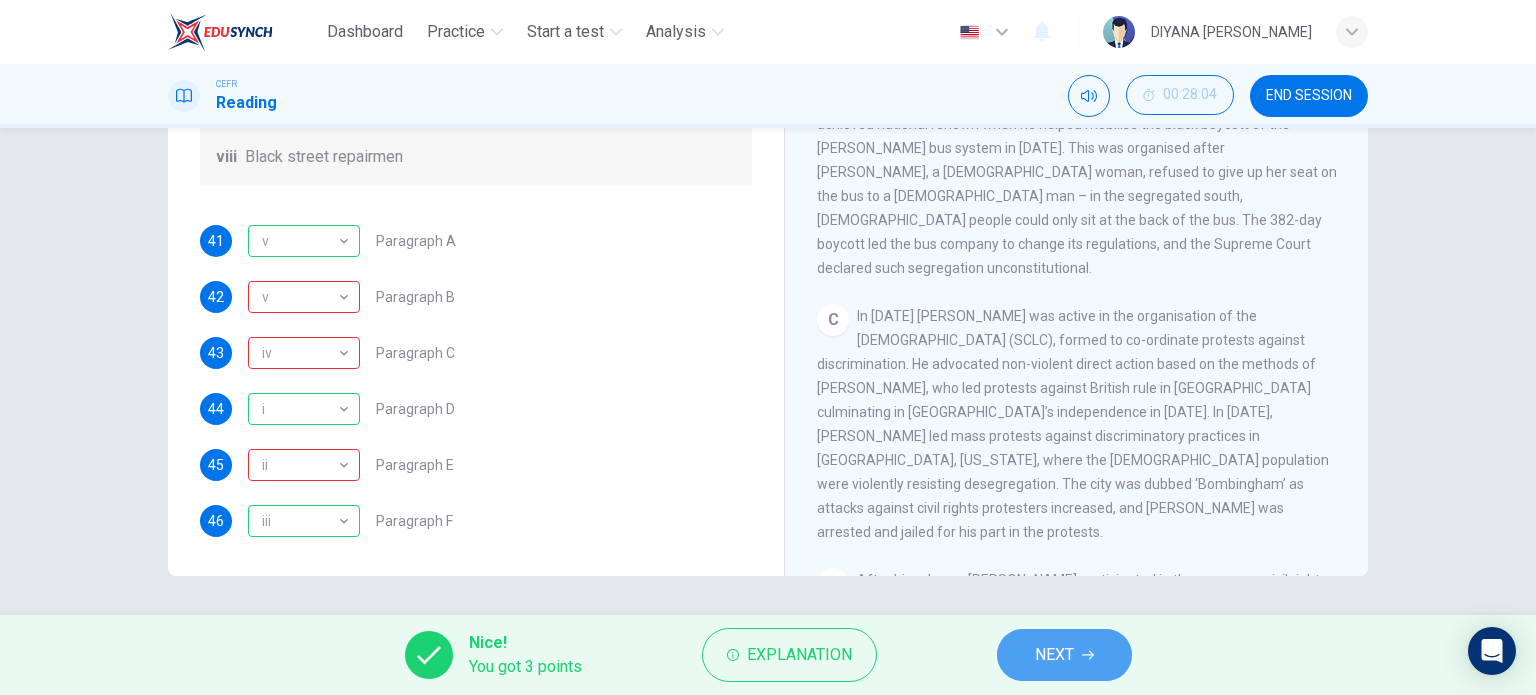 click on "NEXT" at bounding box center (1054, 655) 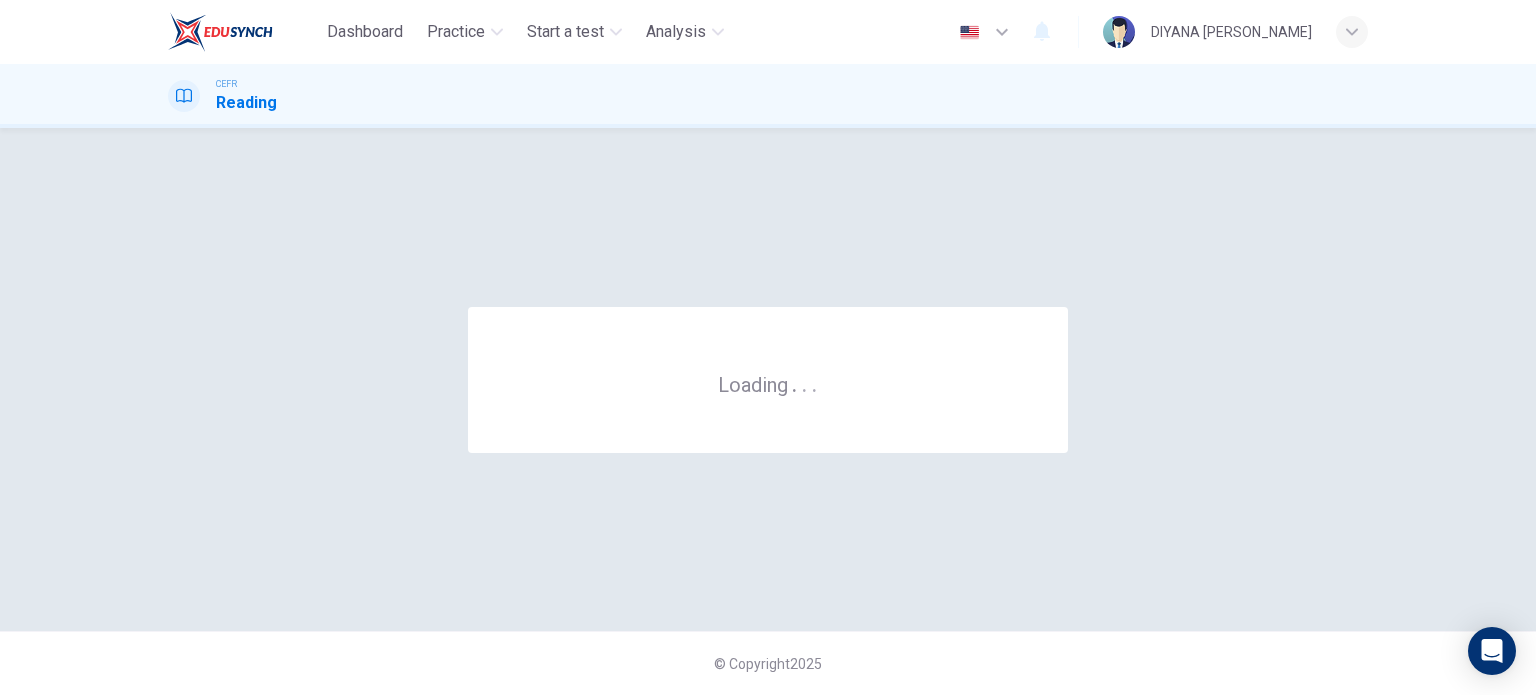 scroll, scrollTop: 0, scrollLeft: 0, axis: both 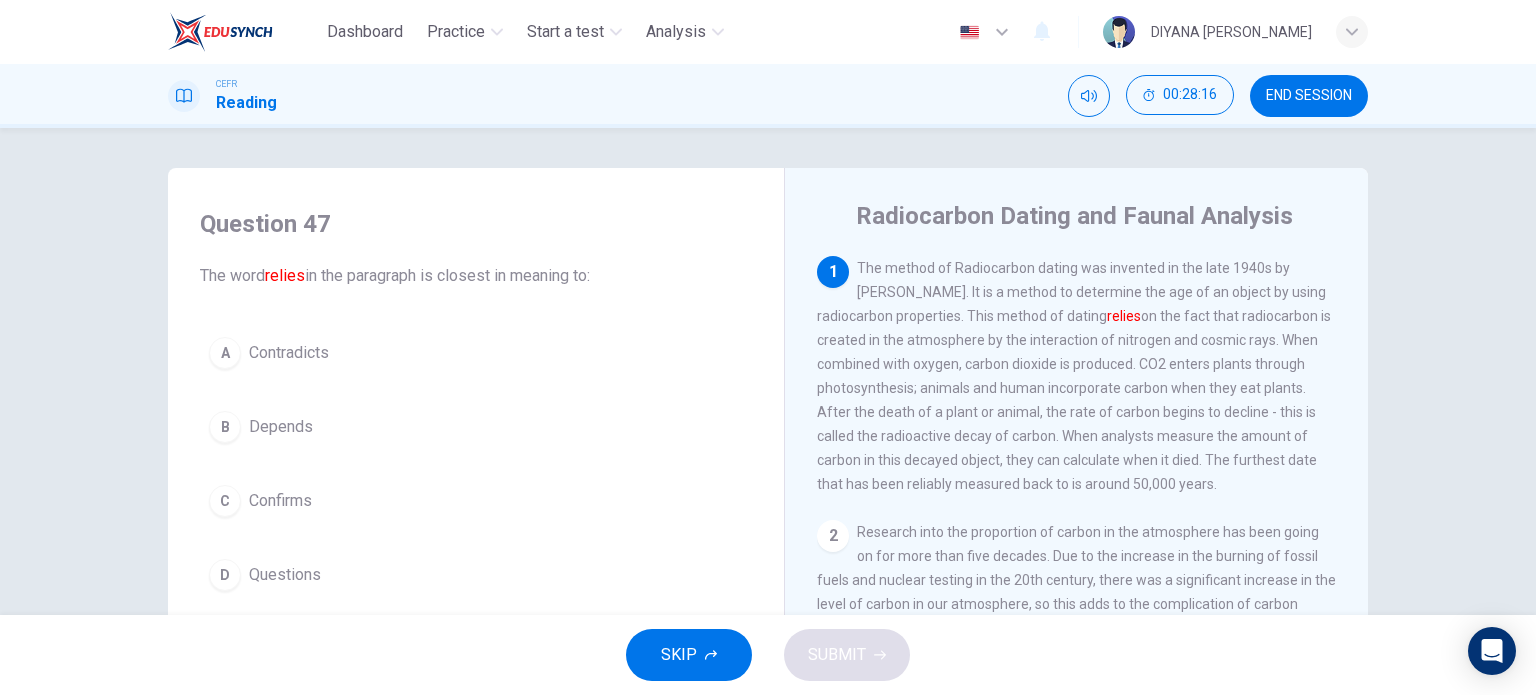 click on "A Contradicts B Depends C Confirms D Questions" at bounding box center (476, 464) 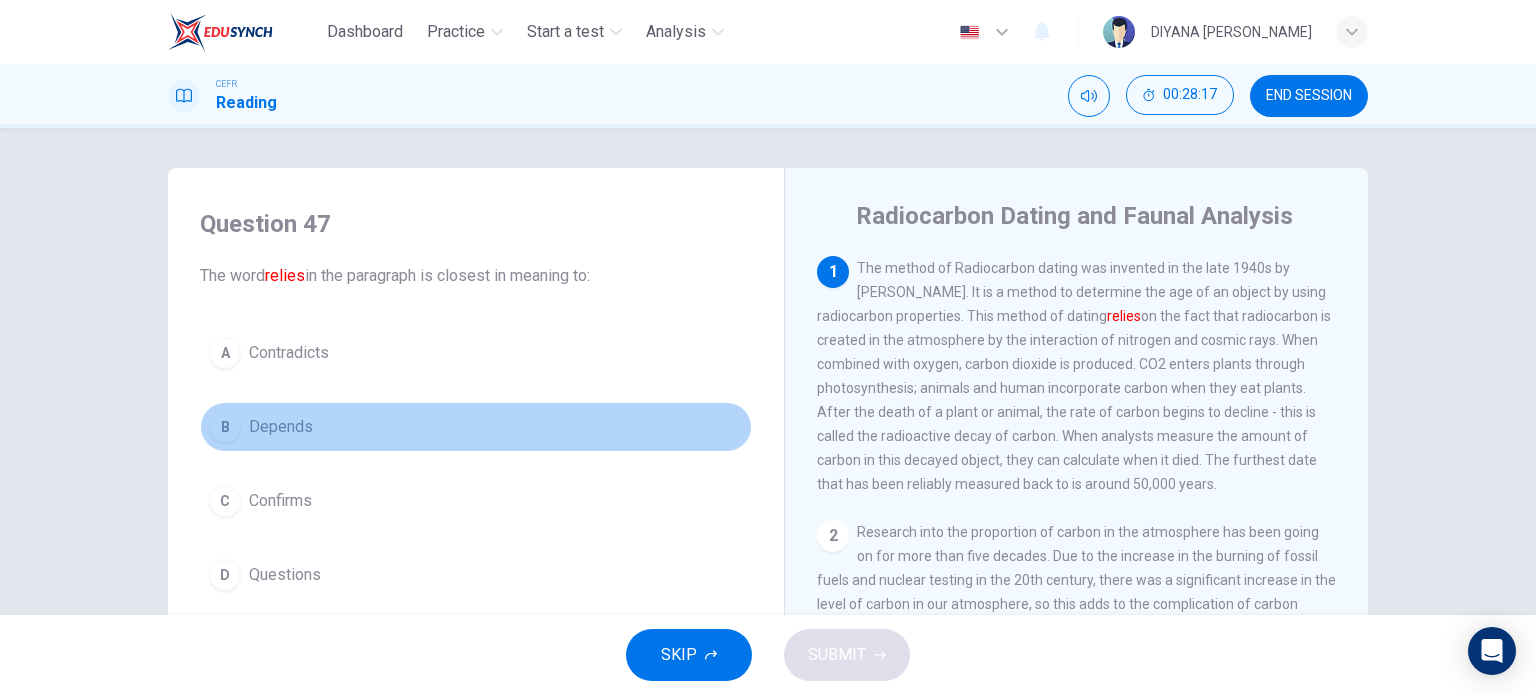 click on "Depends" at bounding box center [281, 427] 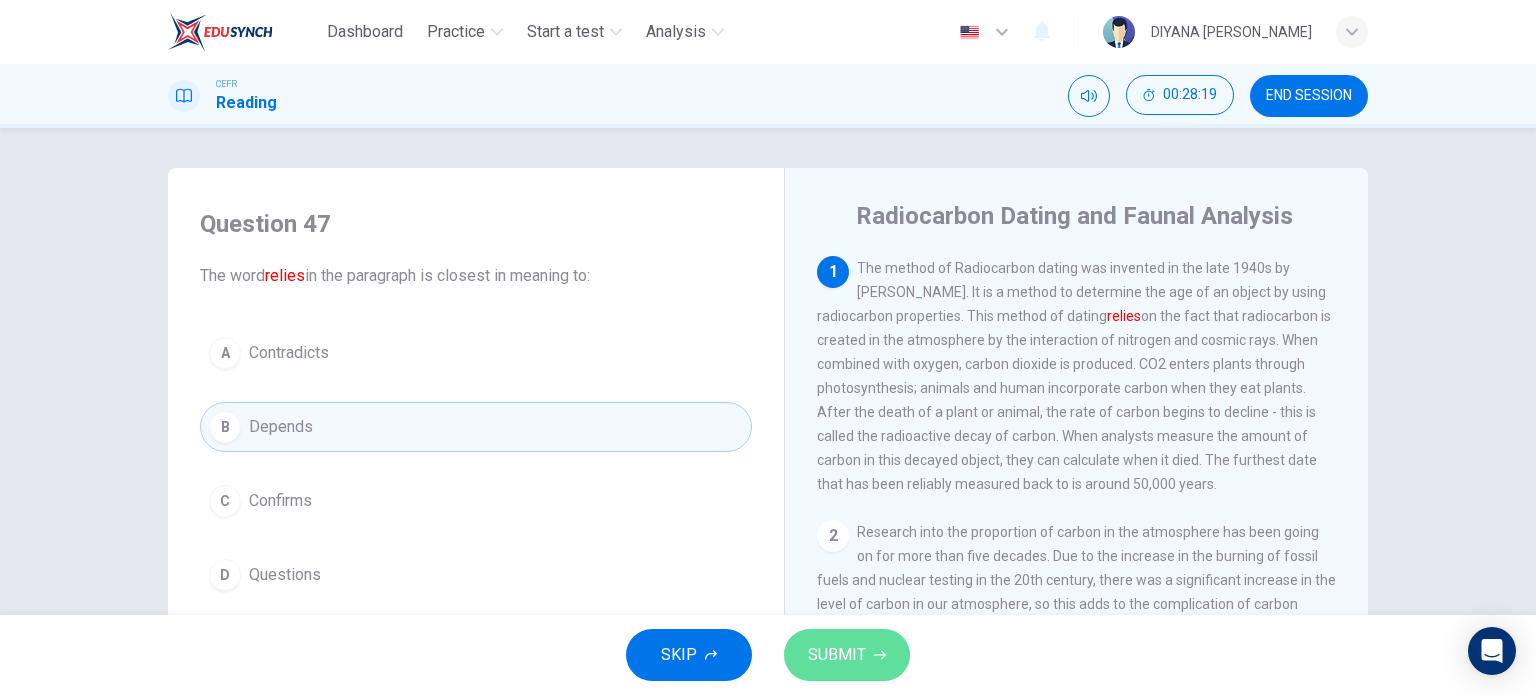 click on "SUBMIT" at bounding box center [847, 655] 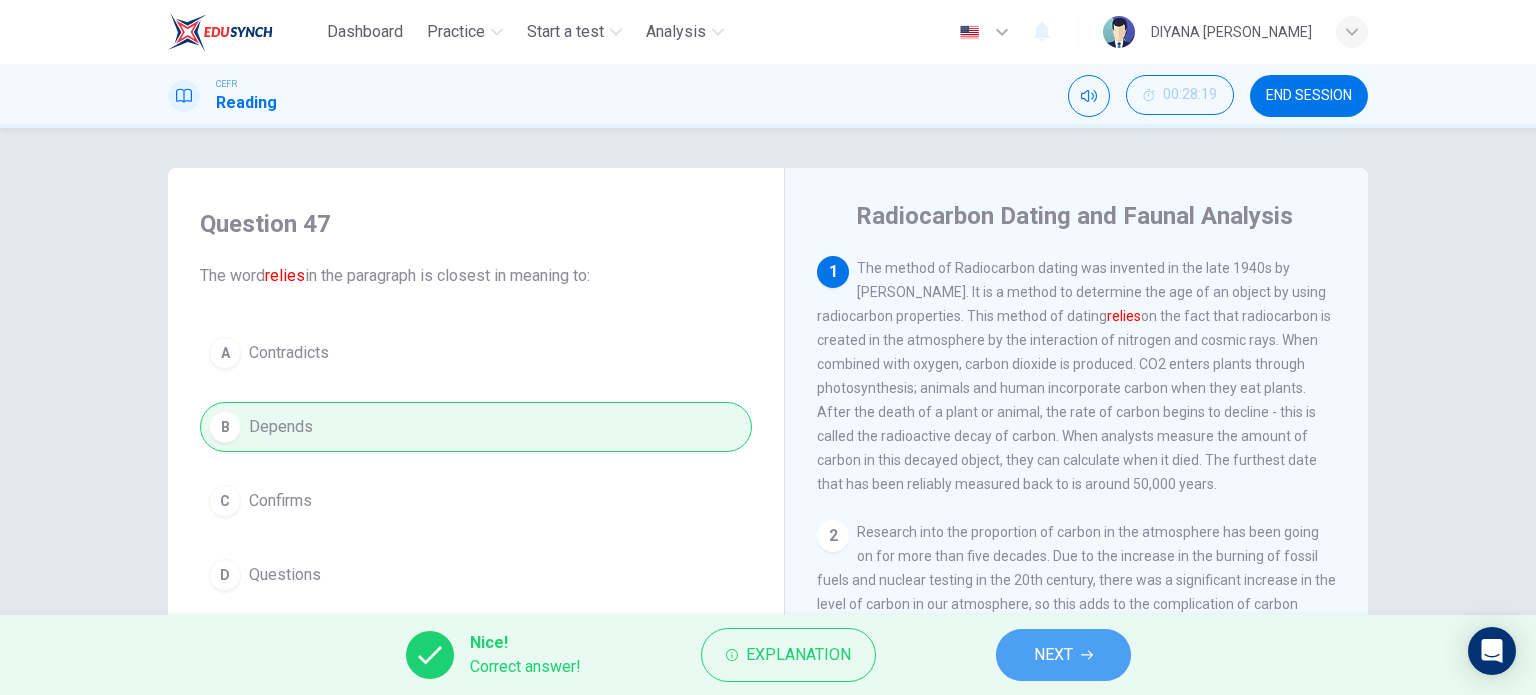 click on "NEXT" at bounding box center (1063, 655) 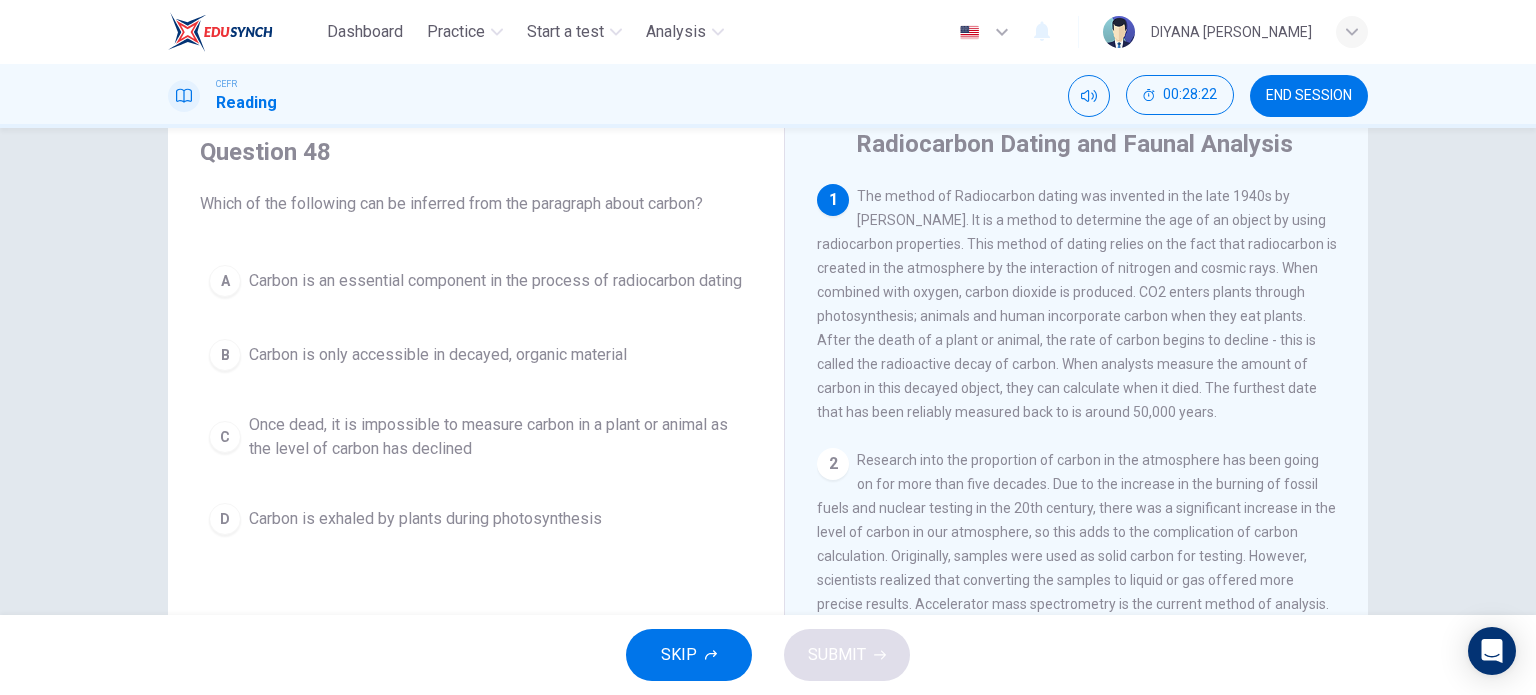 scroll, scrollTop: 72, scrollLeft: 0, axis: vertical 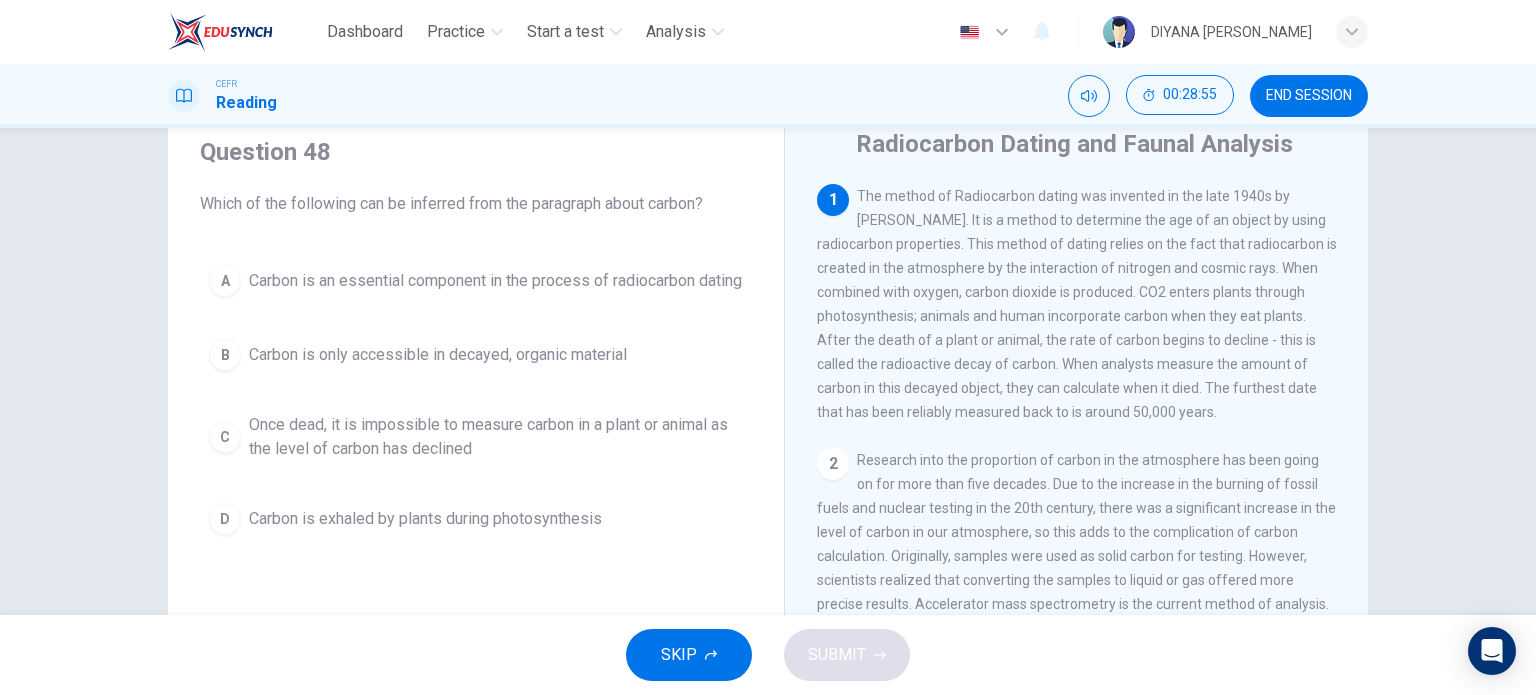 click on "Carbon is an essential component in the process of radiocarbon dating" at bounding box center (495, 281) 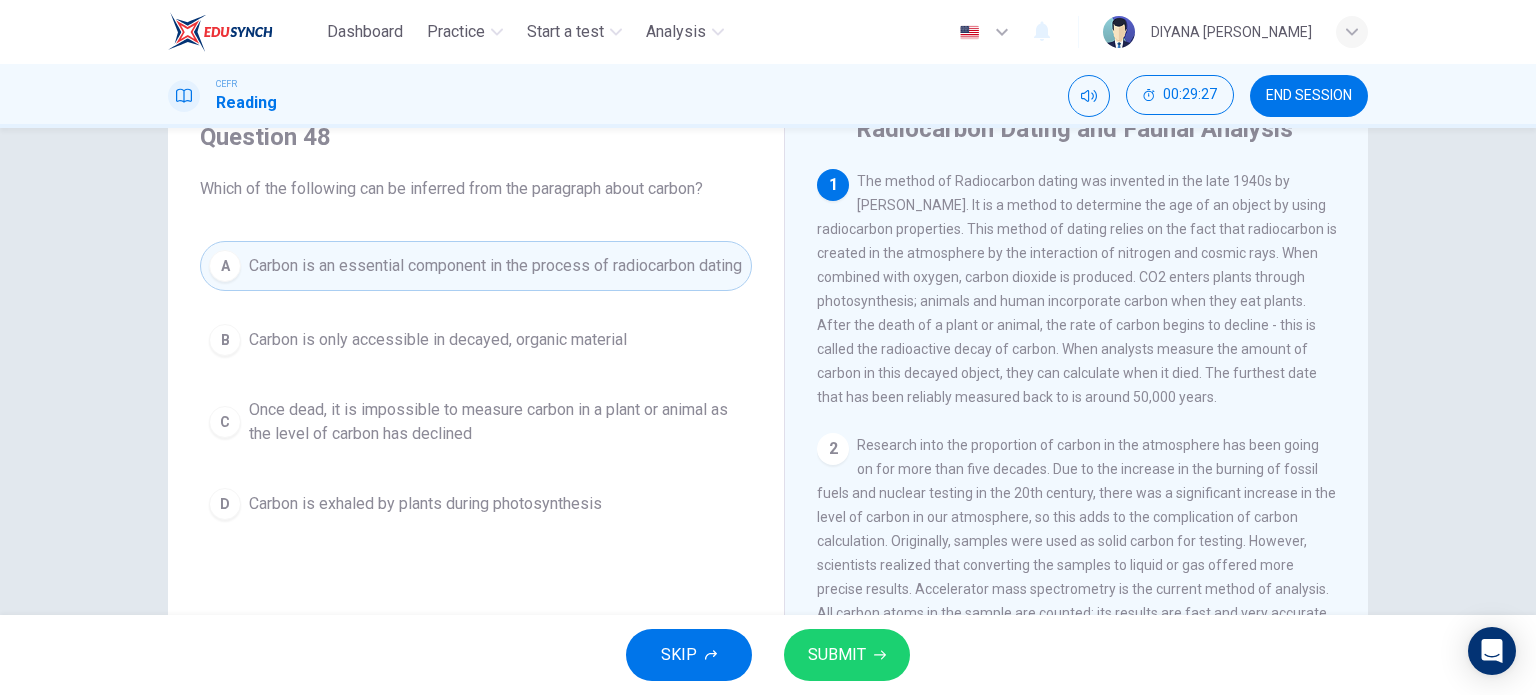 scroll, scrollTop: 88, scrollLeft: 0, axis: vertical 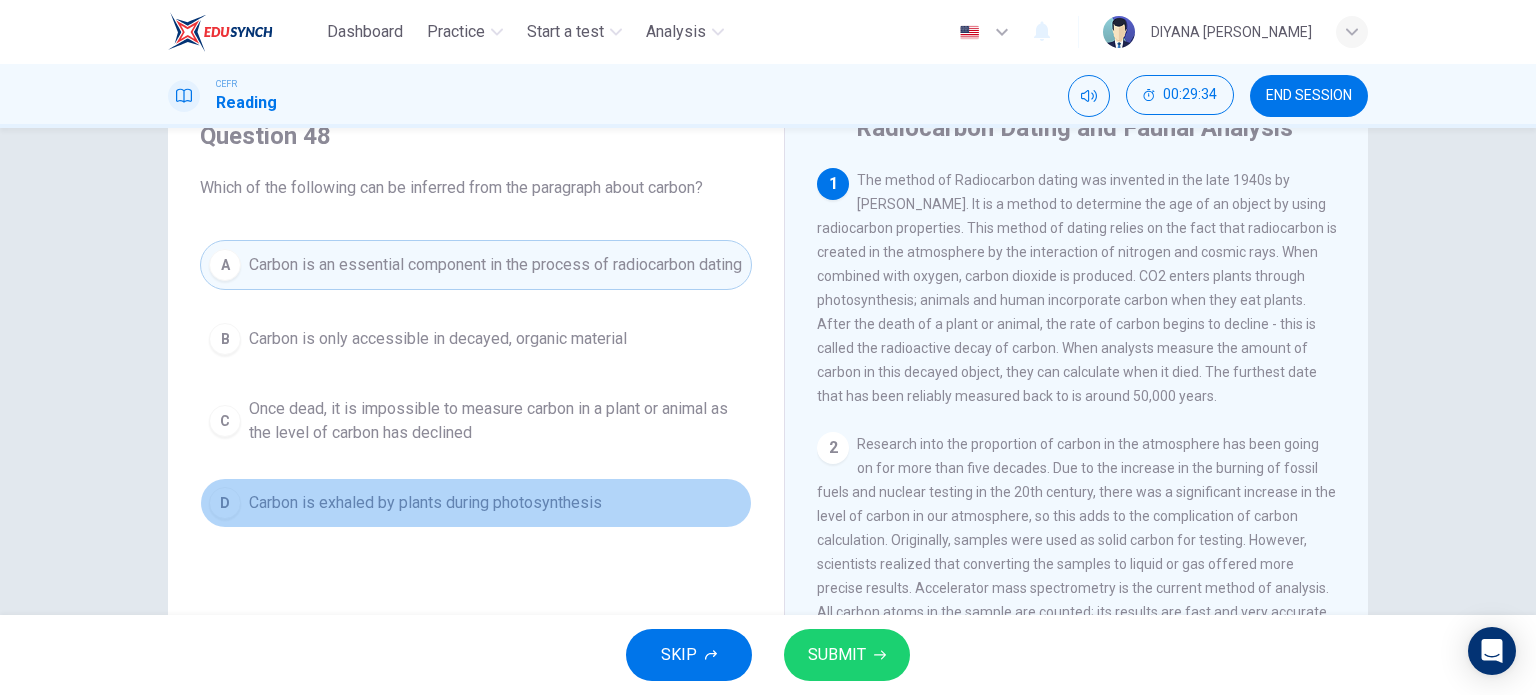 click on "Carbon is exhaled by plants during photosynthesis" at bounding box center [425, 503] 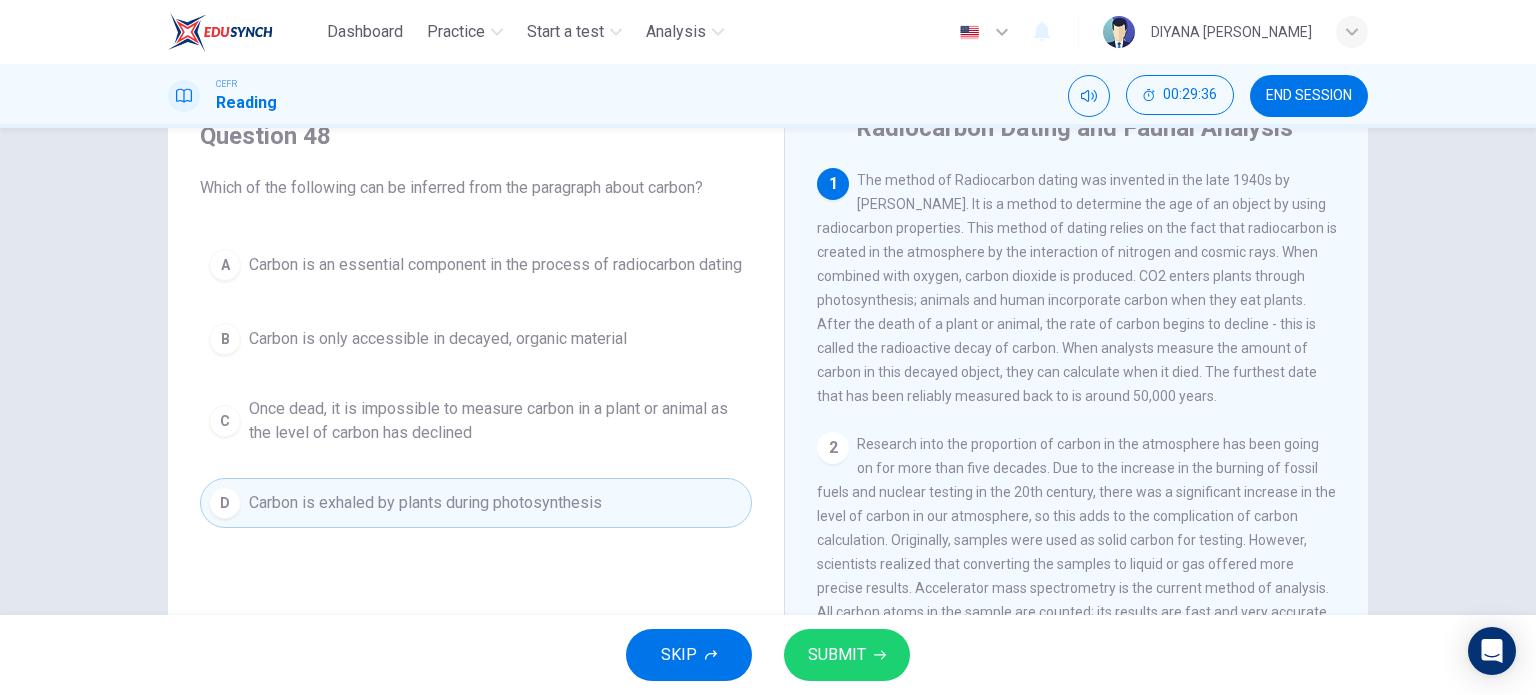 click on "SUBMIT" at bounding box center [847, 655] 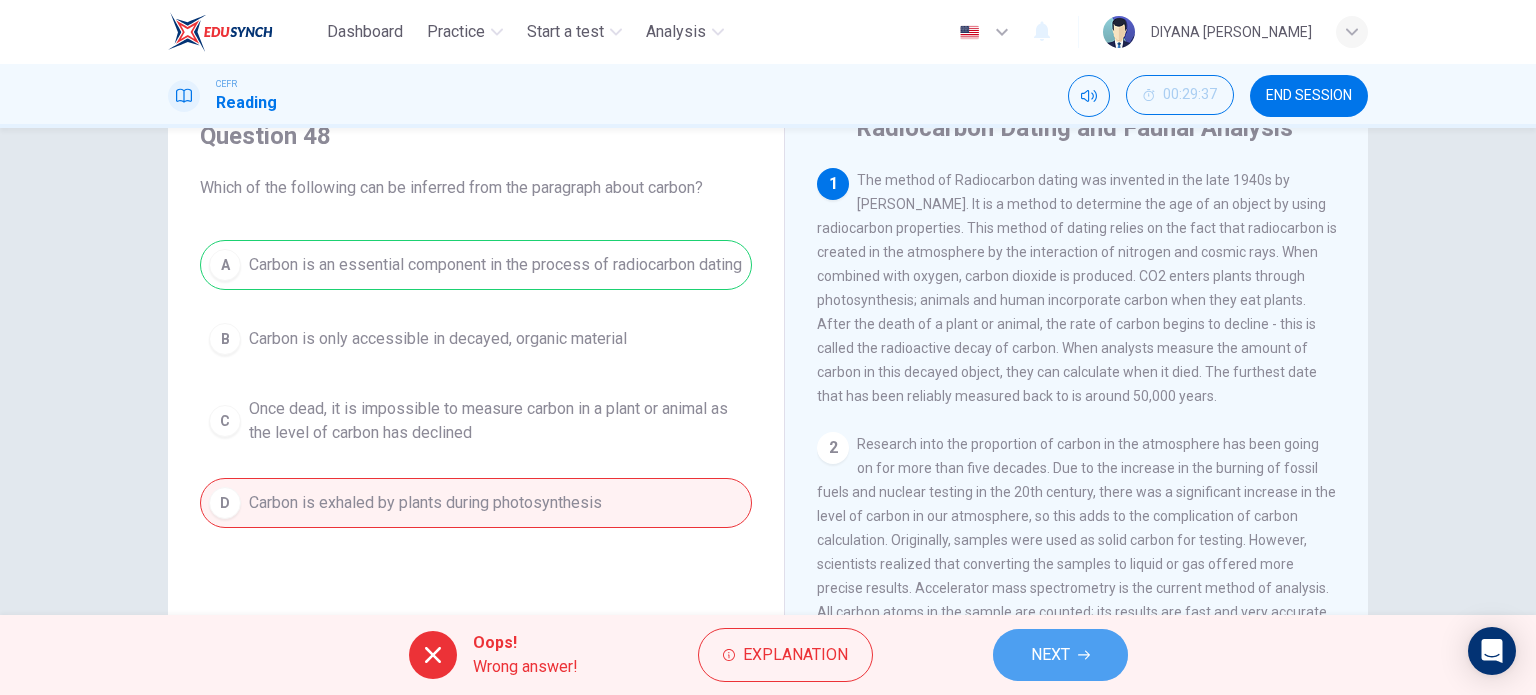 click on "NEXT" at bounding box center (1060, 655) 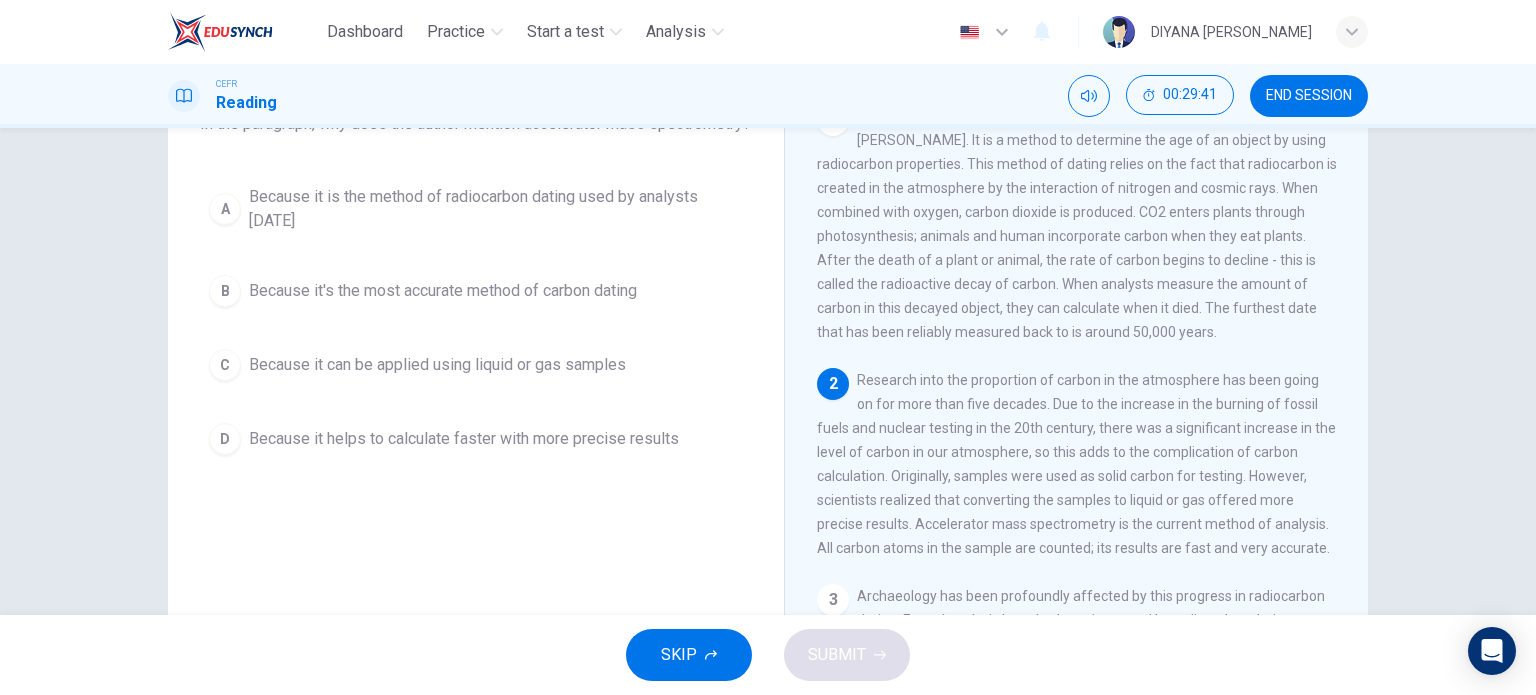 scroll, scrollTop: 140, scrollLeft: 0, axis: vertical 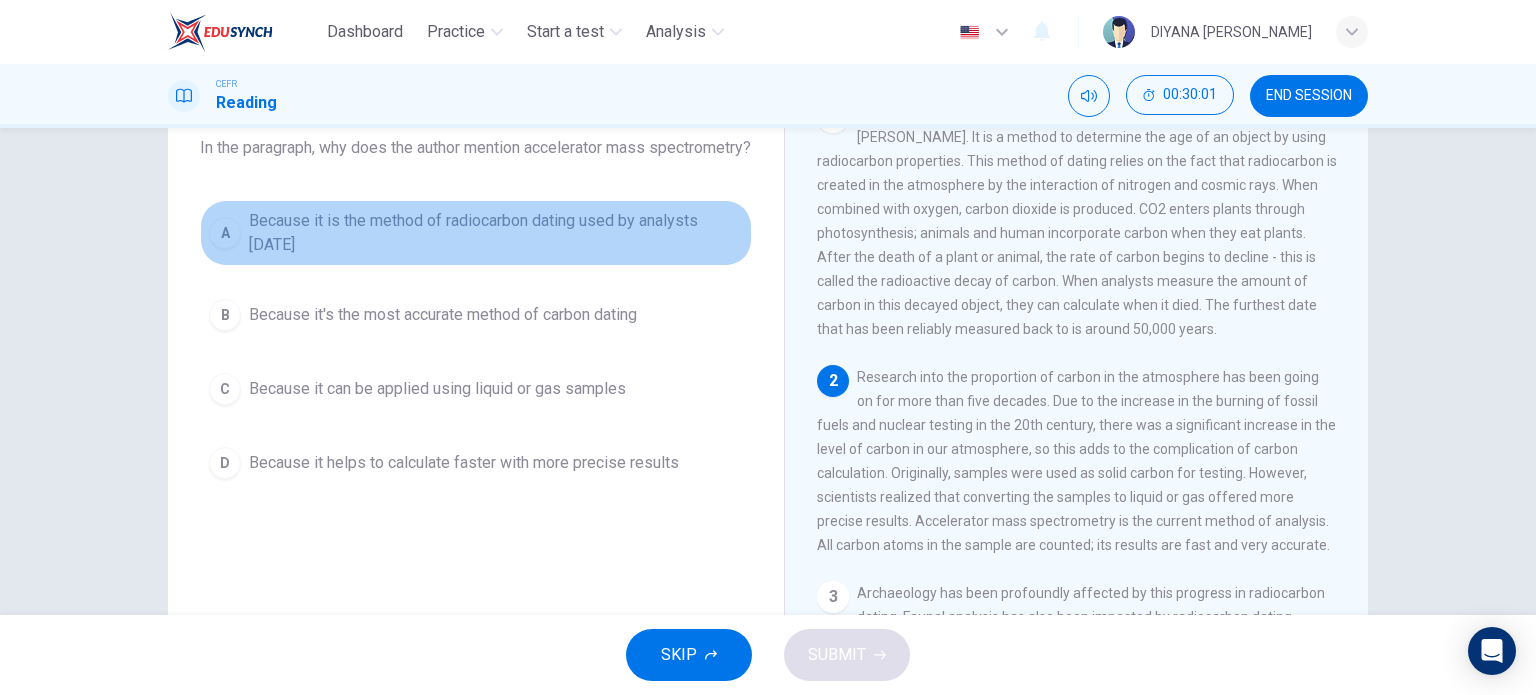 click on "Because it is the method of radiocarbon dating used by analysts today" at bounding box center (496, 233) 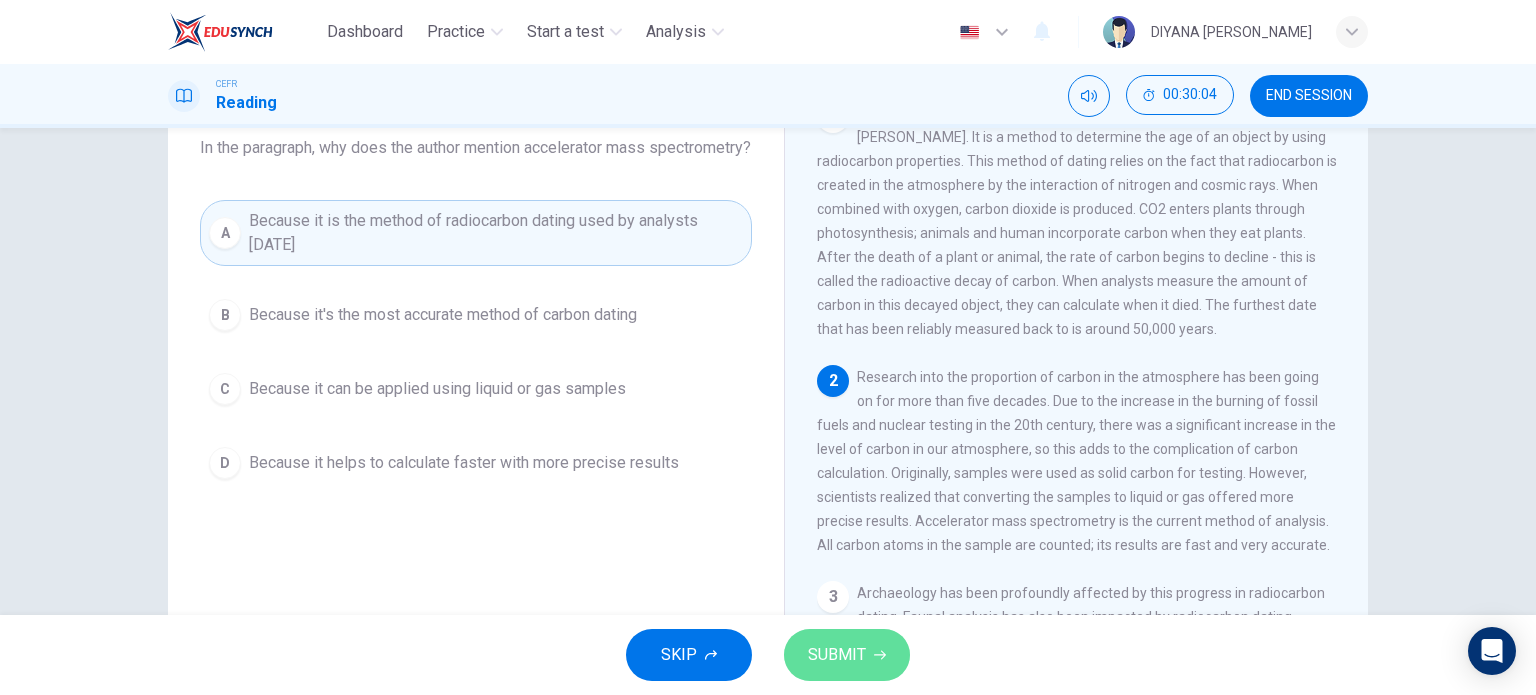 click on "SUBMIT" at bounding box center [847, 655] 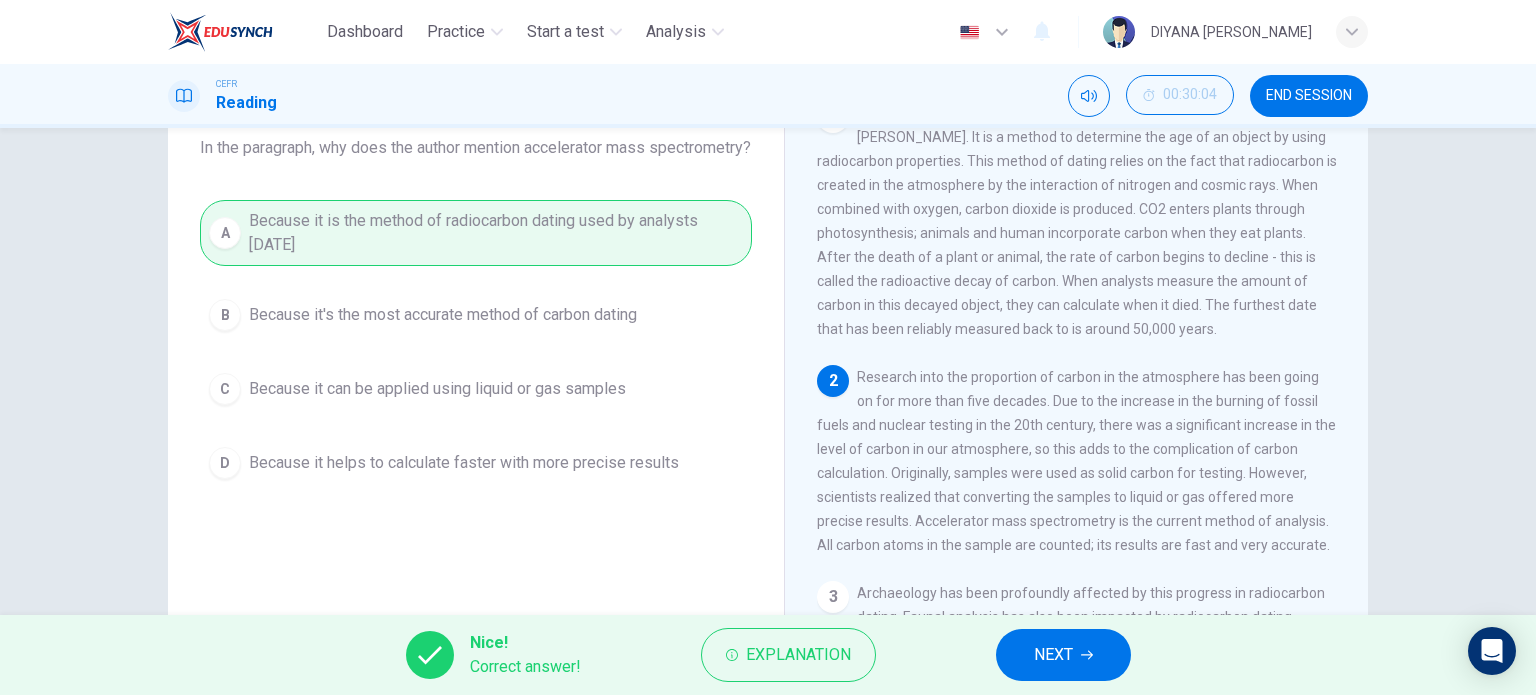 click on "NEXT" at bounding box center [1063, 655] 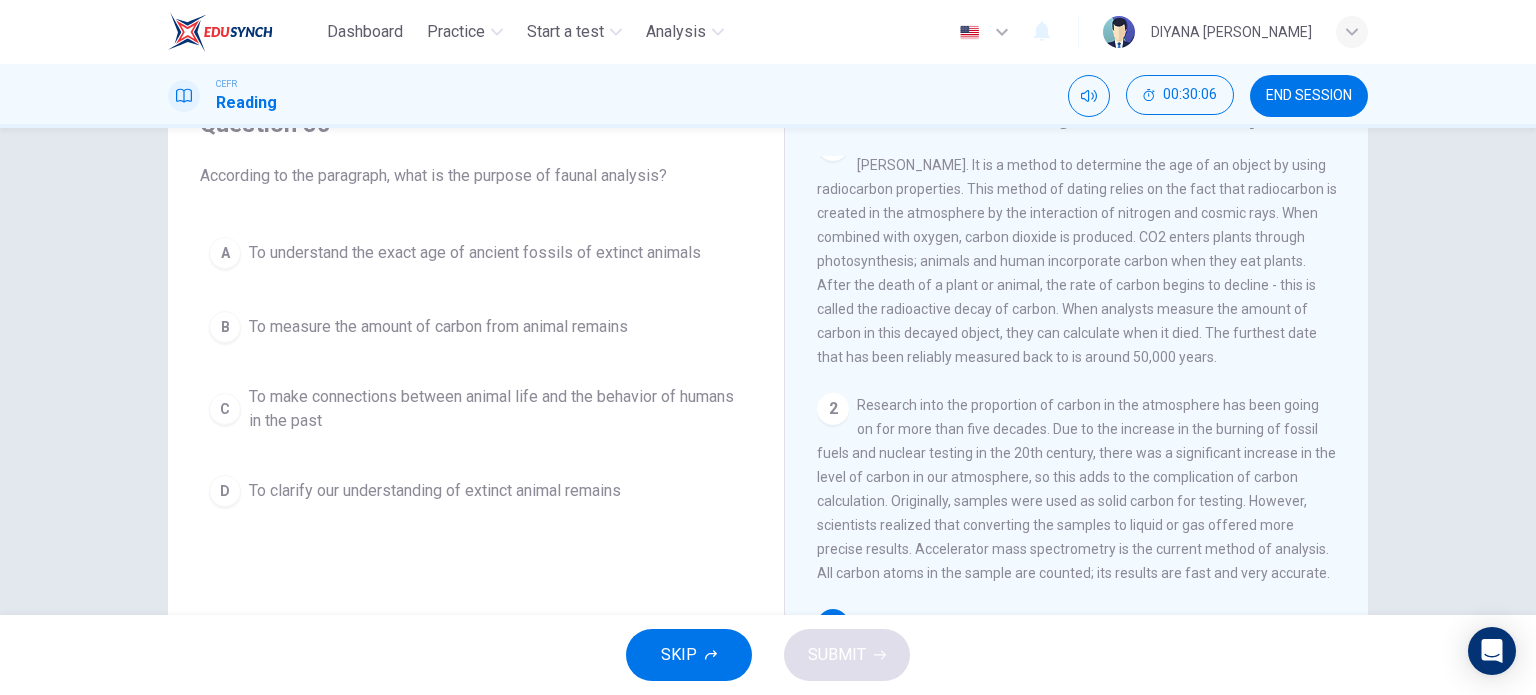 scroll, scrollTop: 83, scrollLeft: 0, axis: vertical 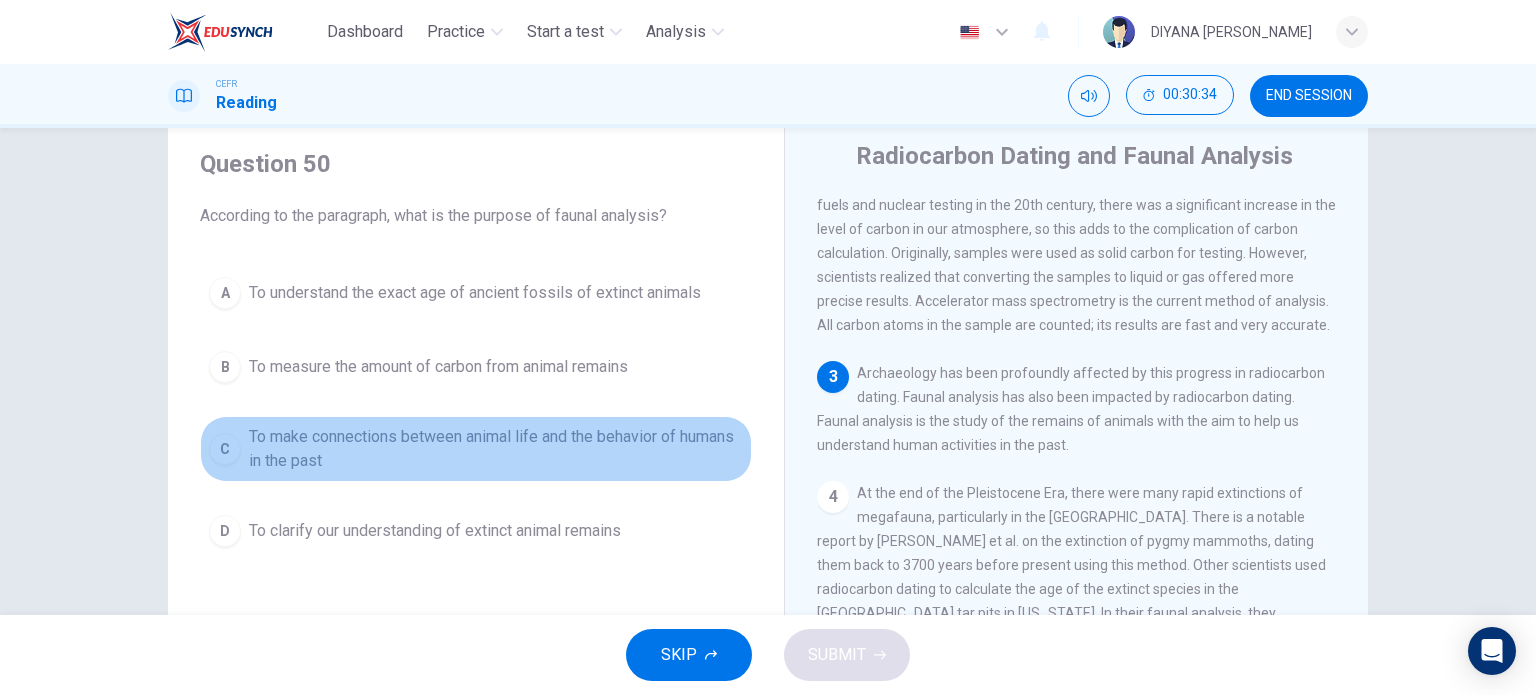 click on "To make connections between animal life and the behavior of humans in the past" at bounding box center [496, 449] 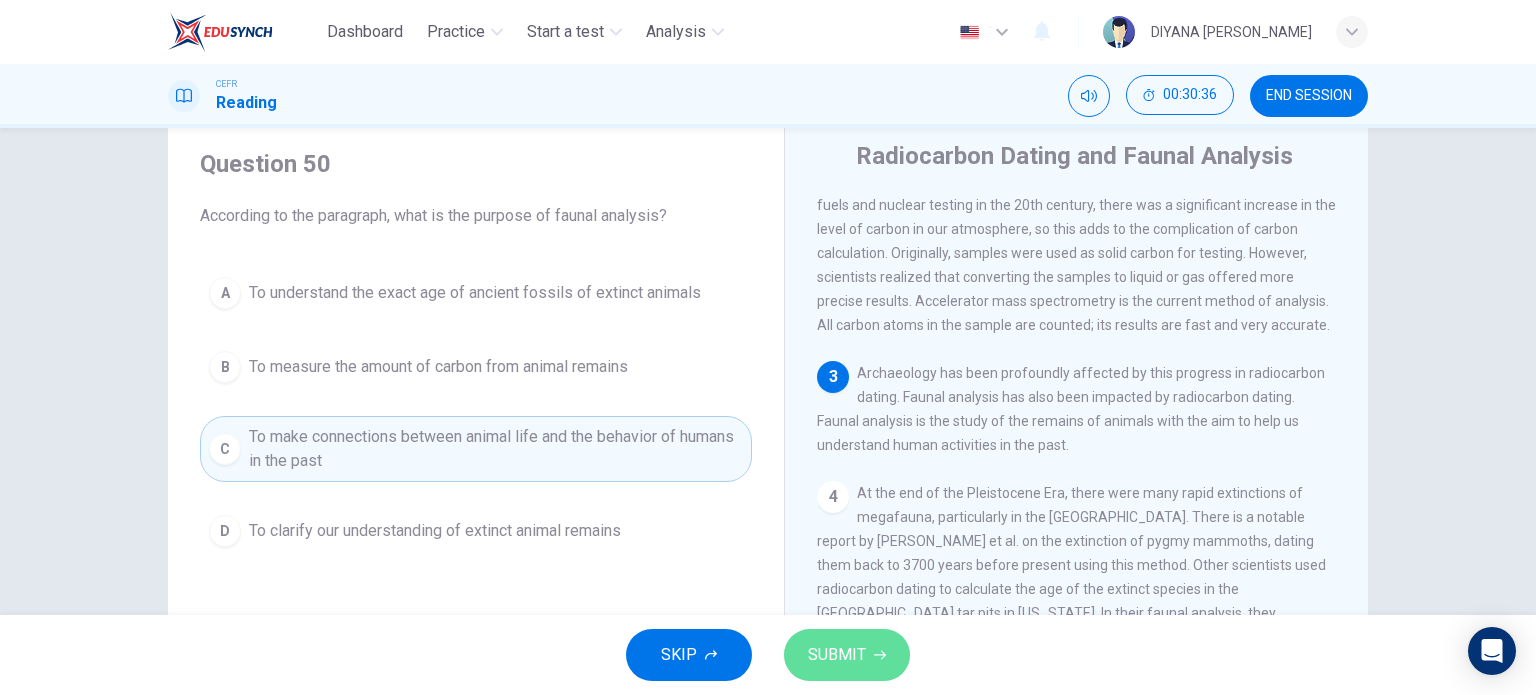 click on "SUBMIT" at bounding box center [847, 655] 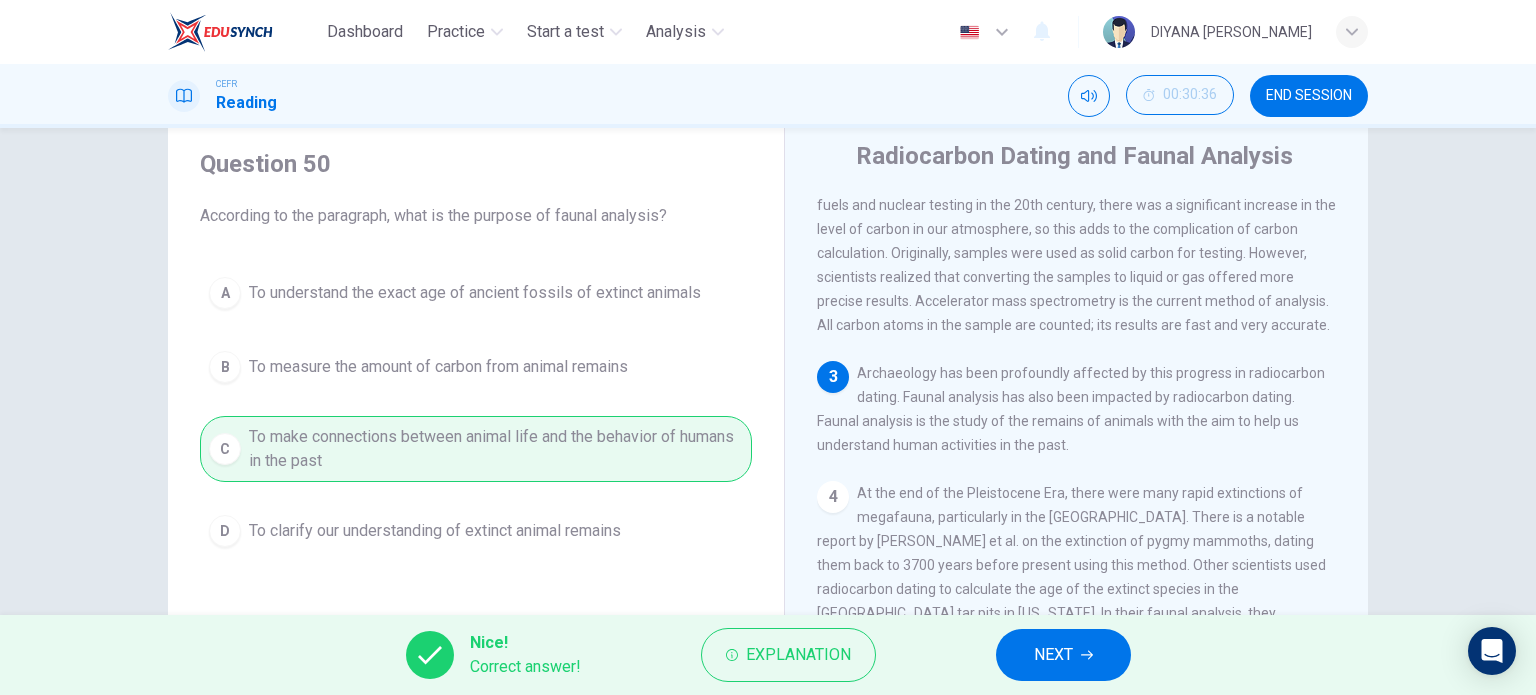 click on "NEXT" at bounding box center [1053, 655] 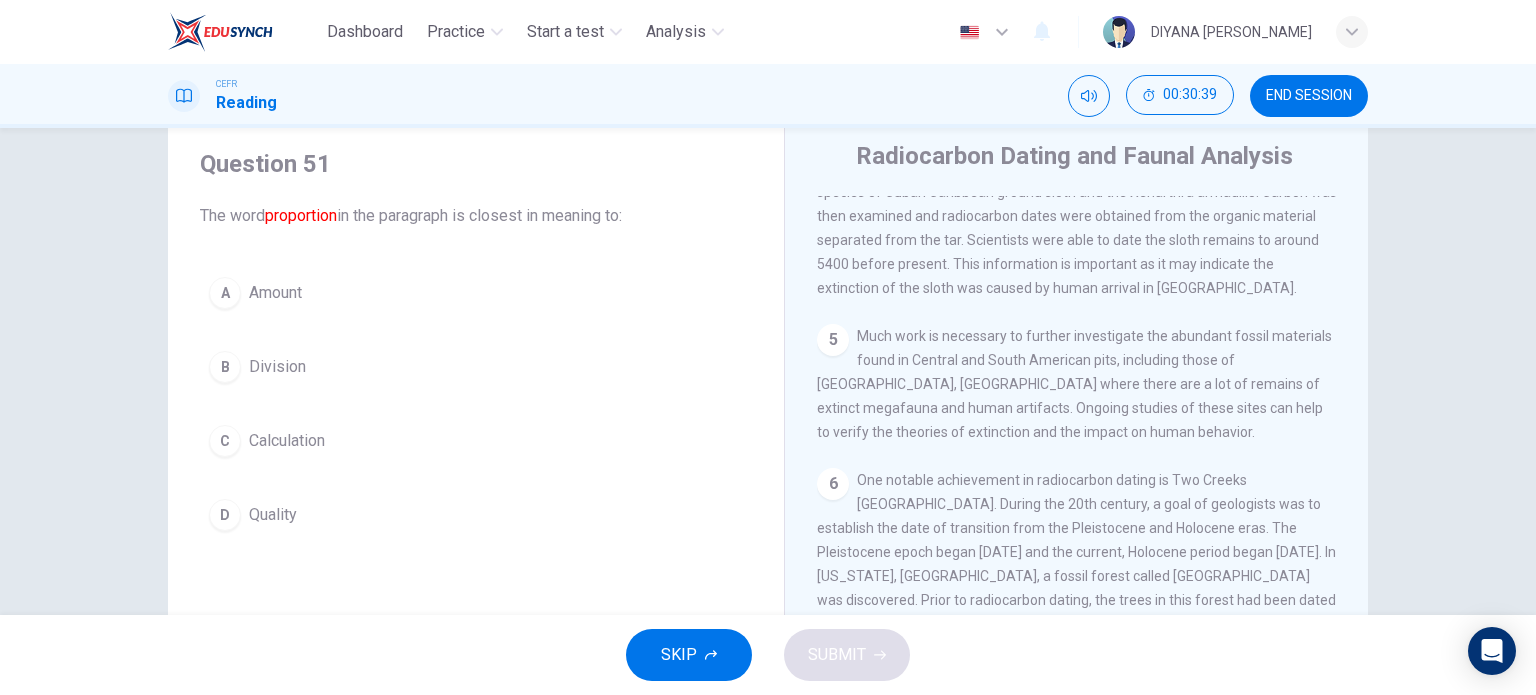 scroll, scrollTop: 876, scrollLeft: 0, axis: vertical 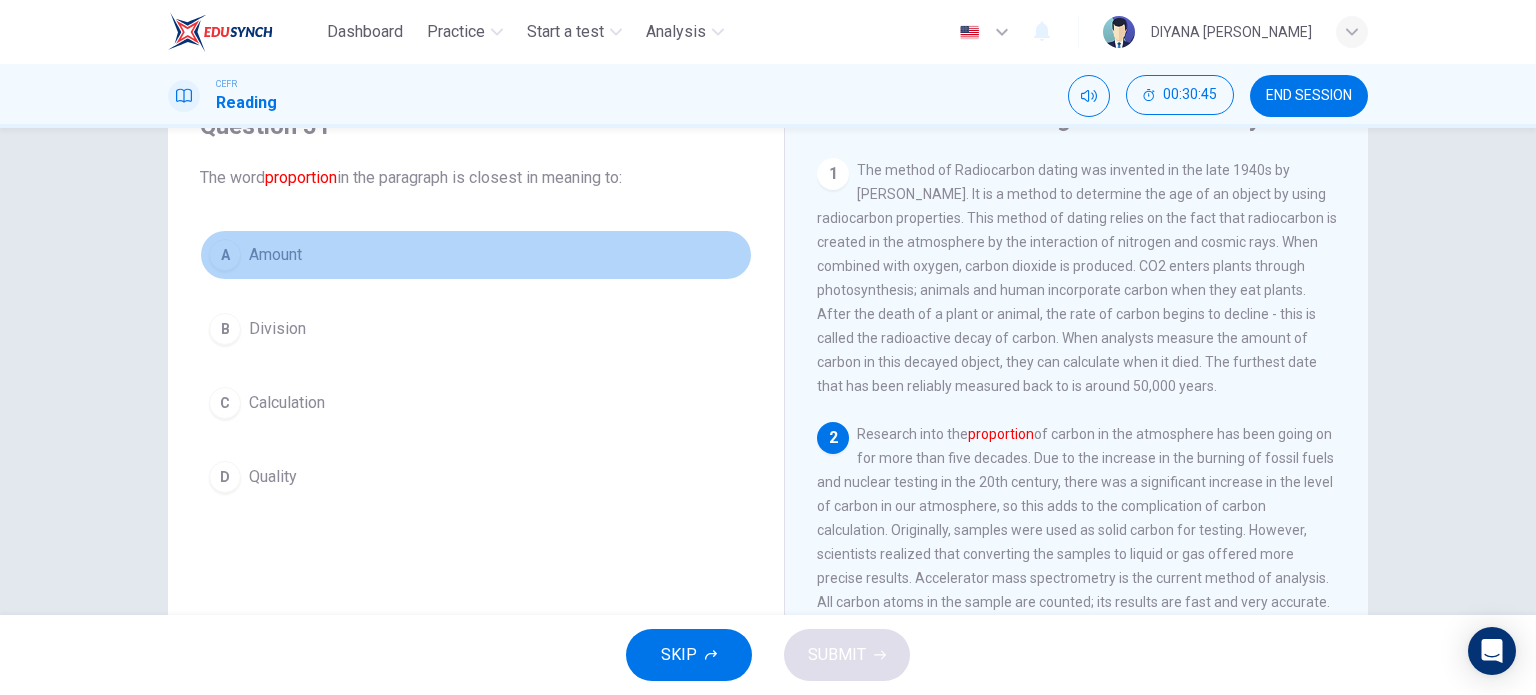 click on "A Amount" at bounding box center [476, 255] 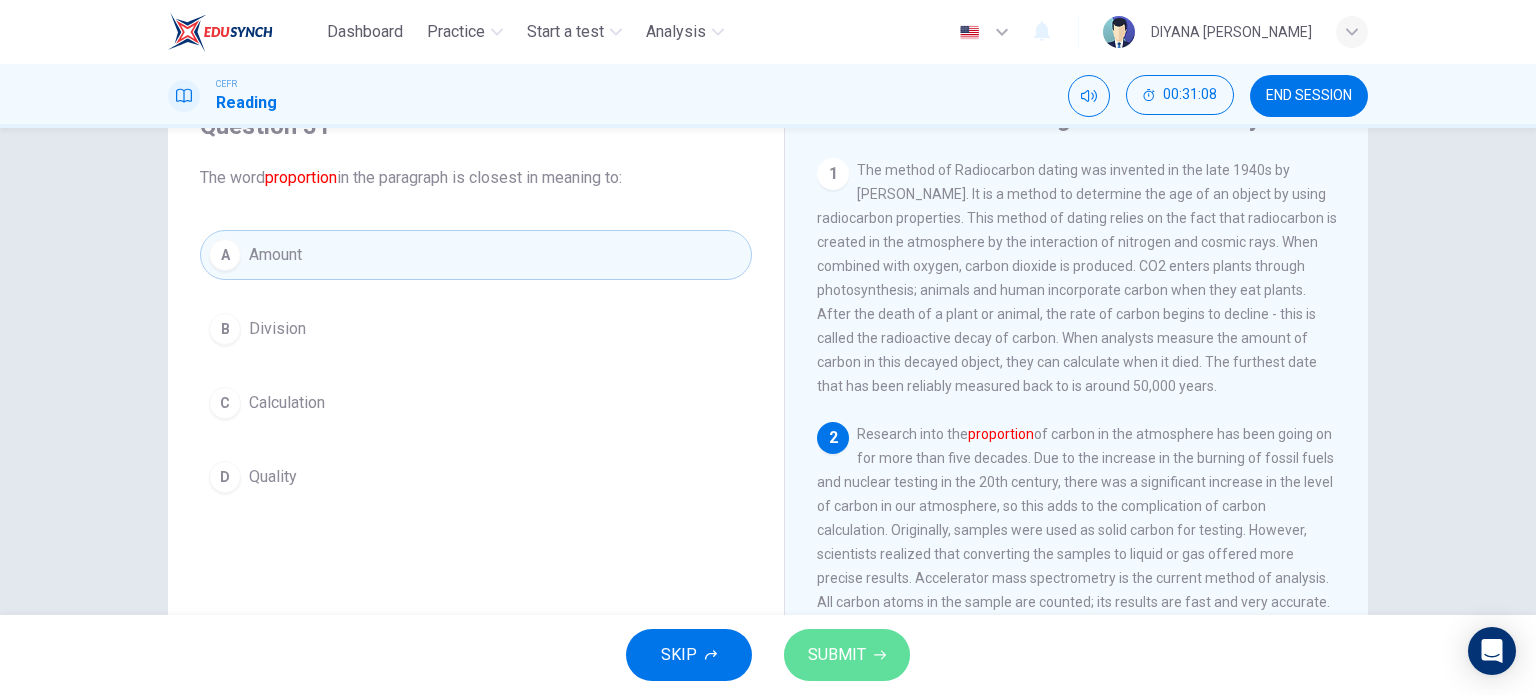 click on "SUBMIT" at bounding box center (847, 655) 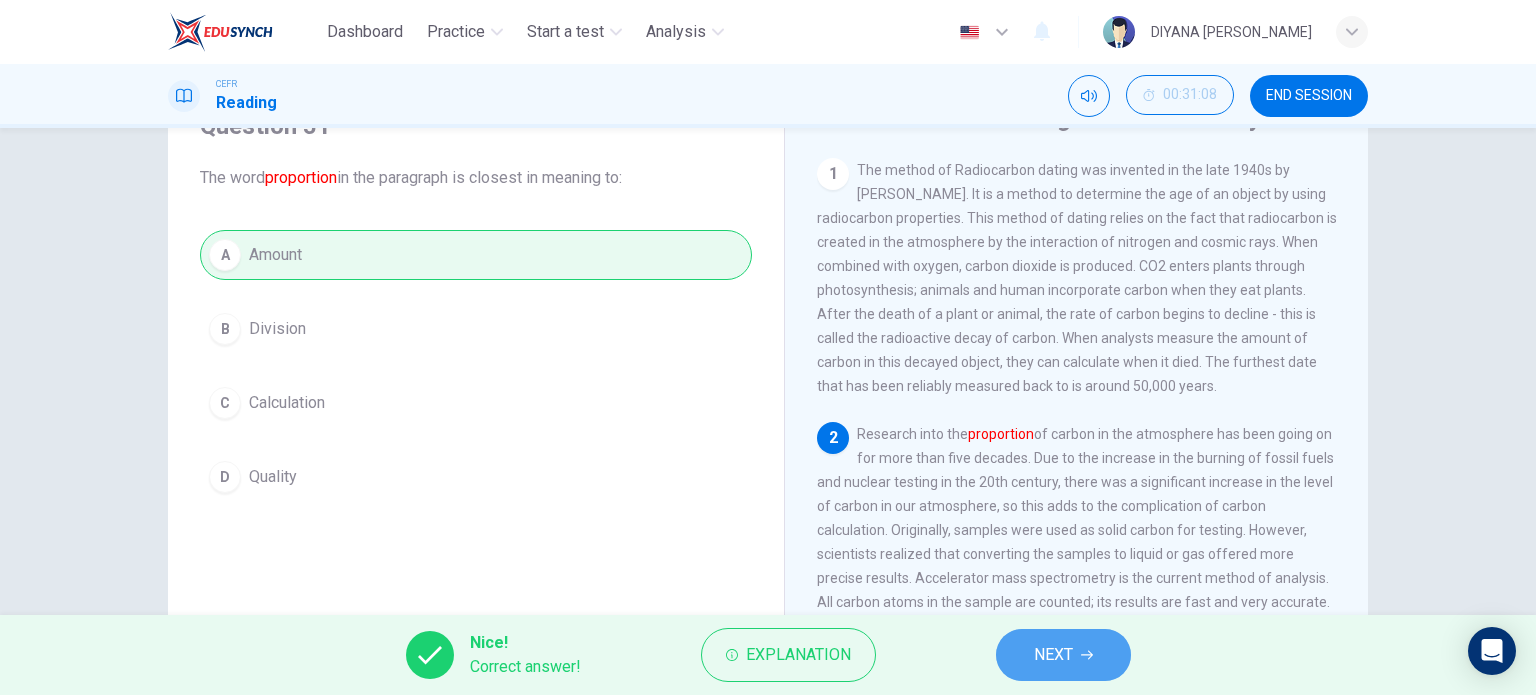 click on "NEXT" at bounding box center [1053, 655] 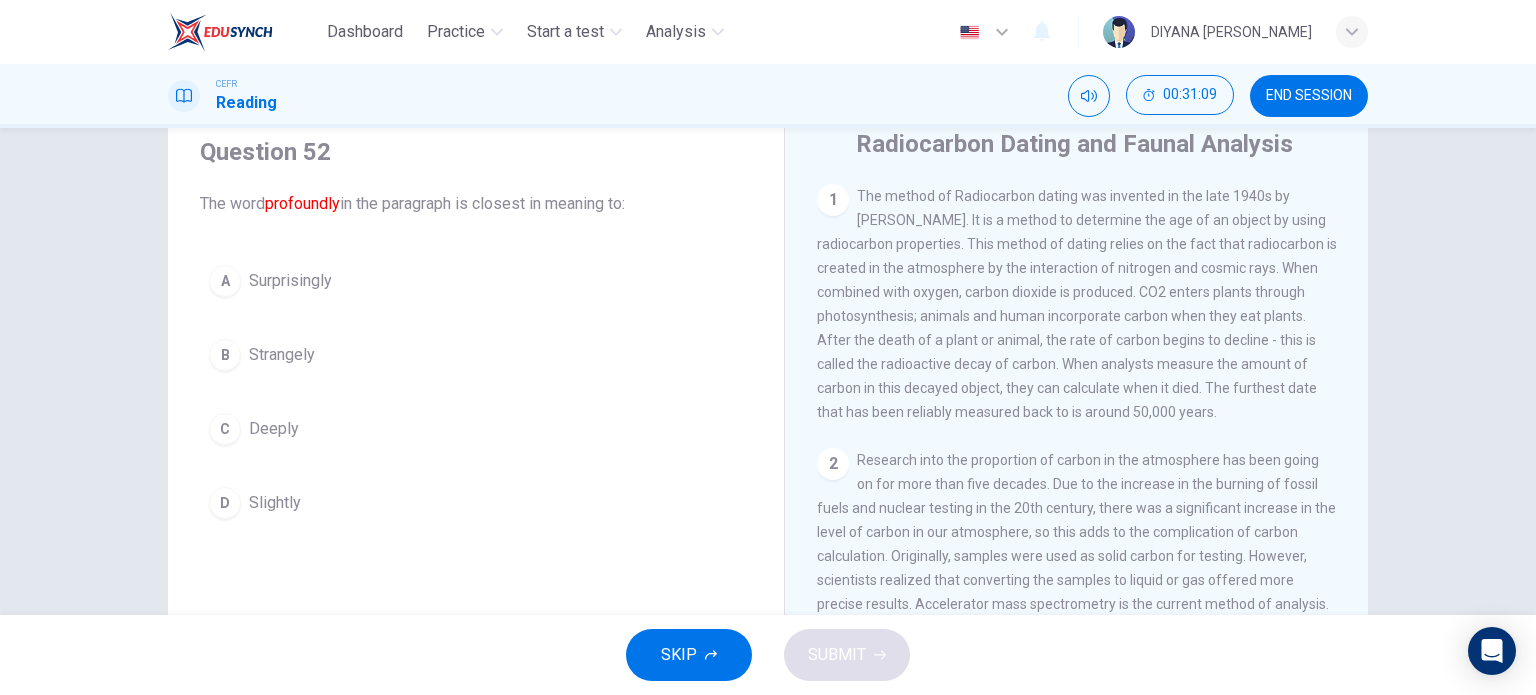 scroll, scrollTop: 71, scrollLeft: 0, axis: vertical 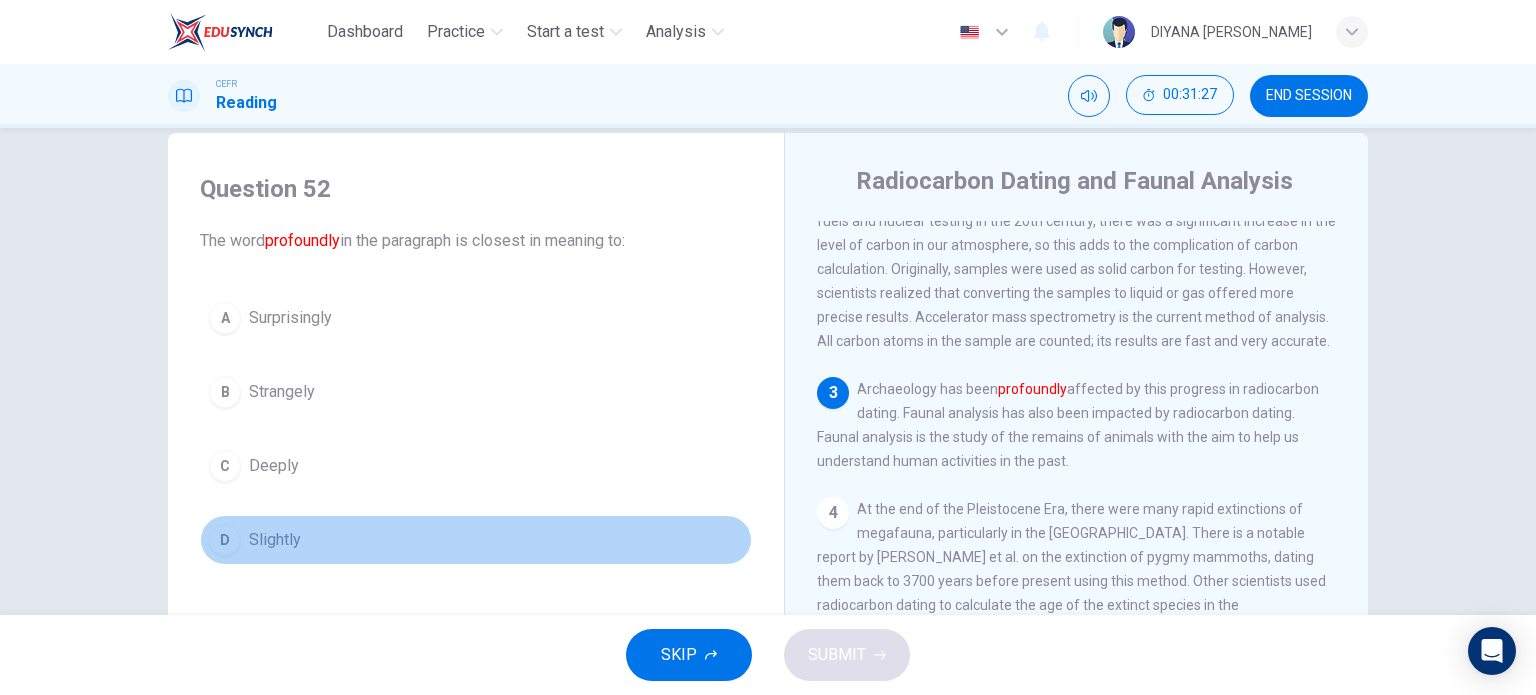 click on "D Slightly" at bounding box center (476, 540) 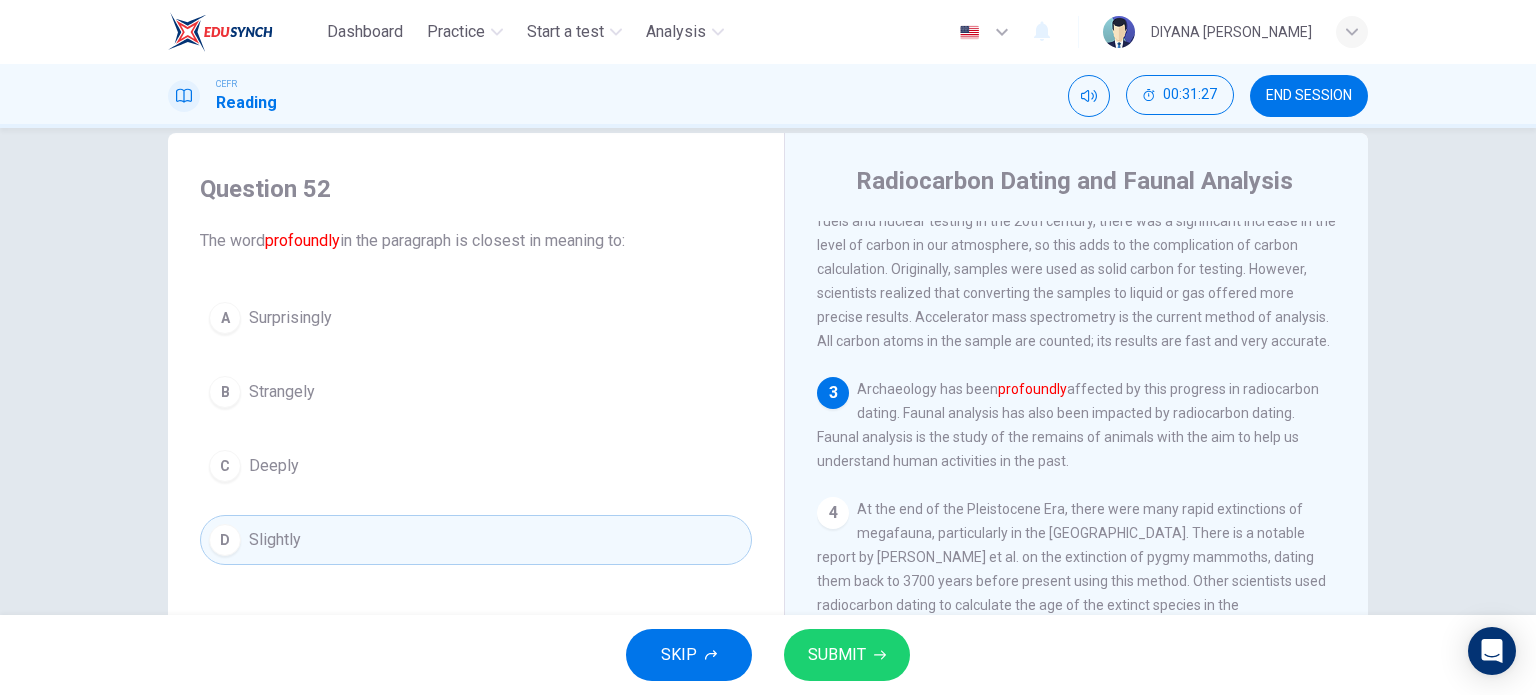 click on "A Surprisingly B Strangely C Deeply D Slightly" at bounding box center (476, 429) 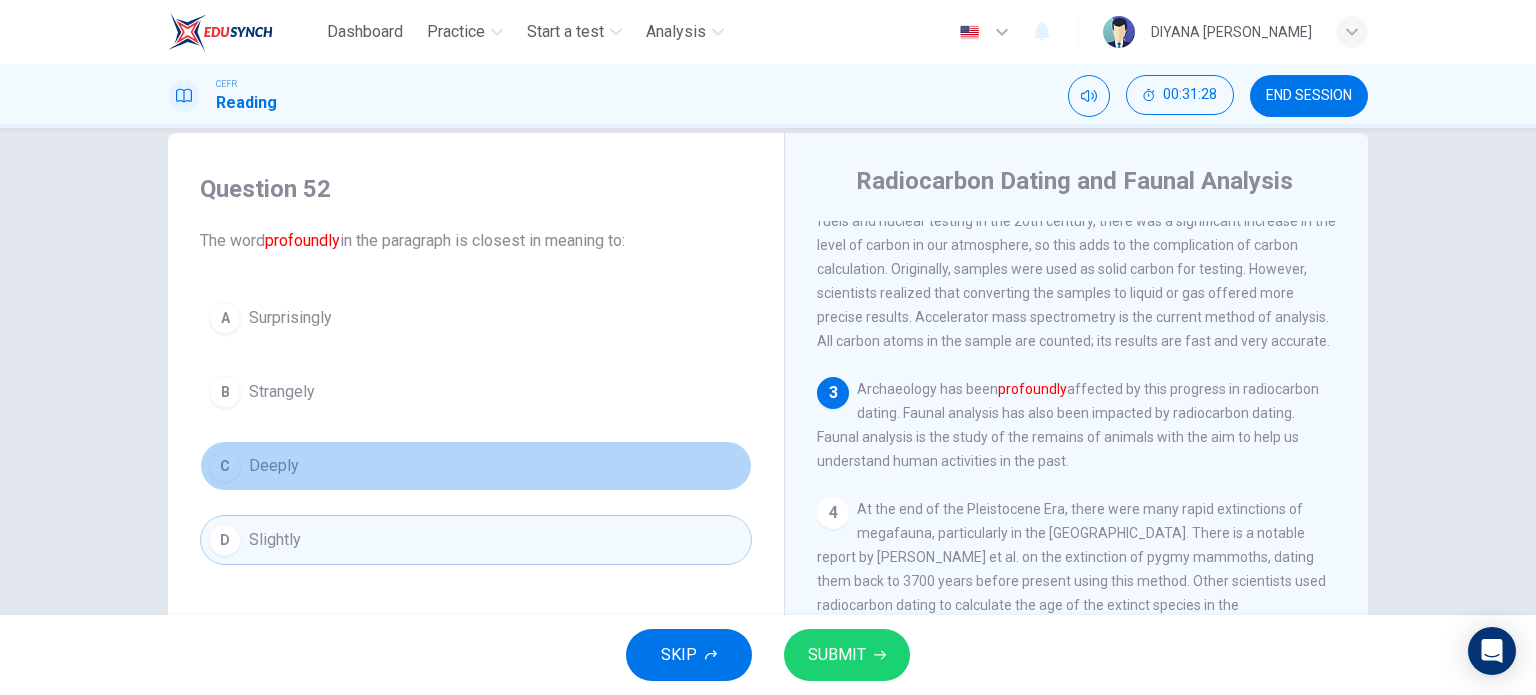 click on "C Deeply" at bounding box center [476, 466] 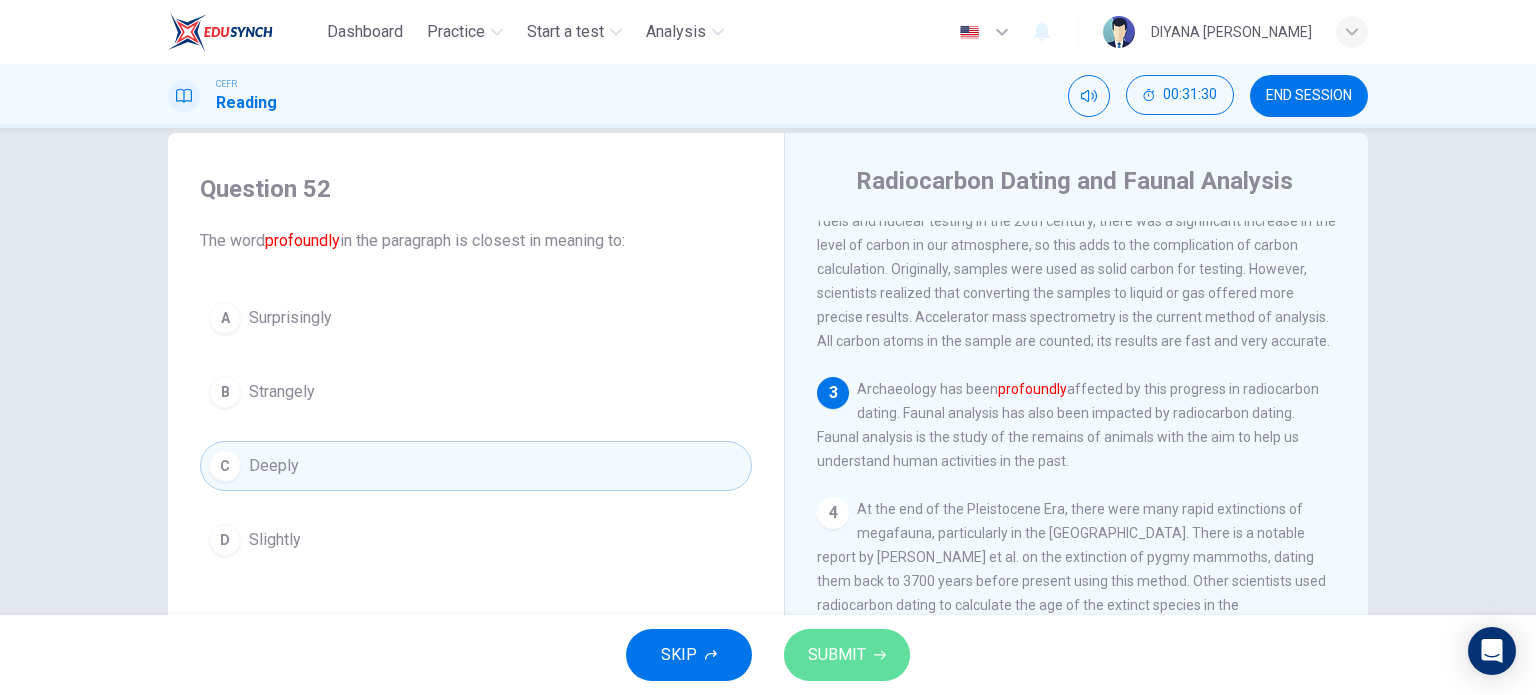 click on "SUBMIT" at bounding box center (837, 655) 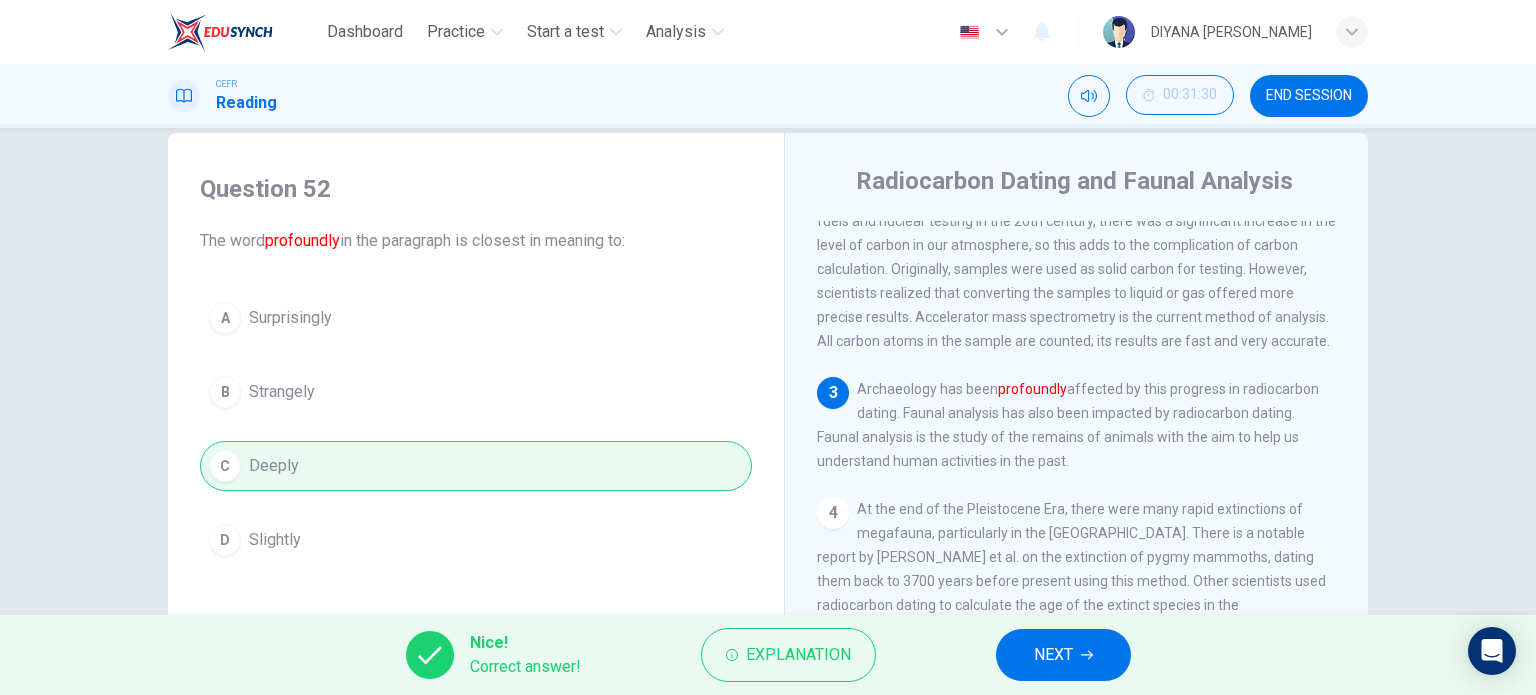 click on "NEXT" at bounding box center (1063, 655) 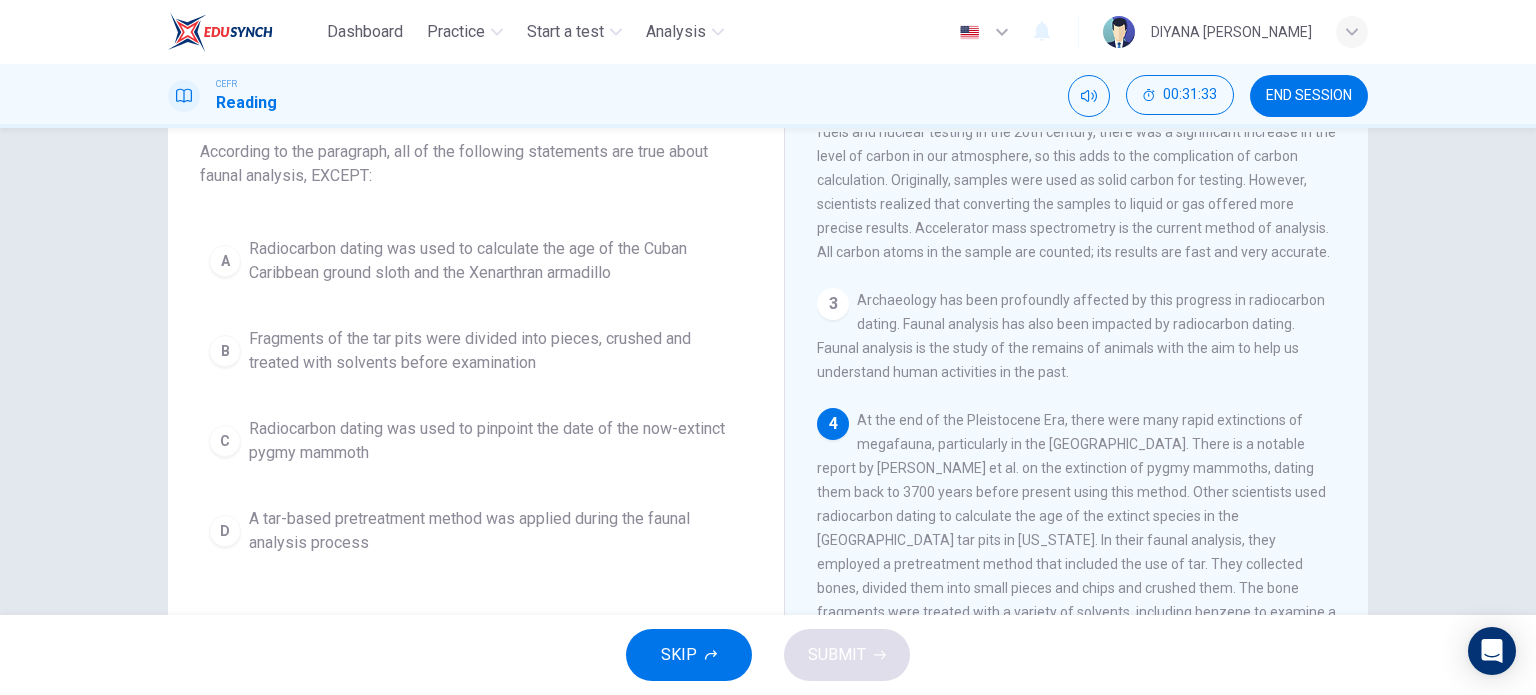 scroll, scrollTop: 123, scrollLeft: 0, axis: vertical 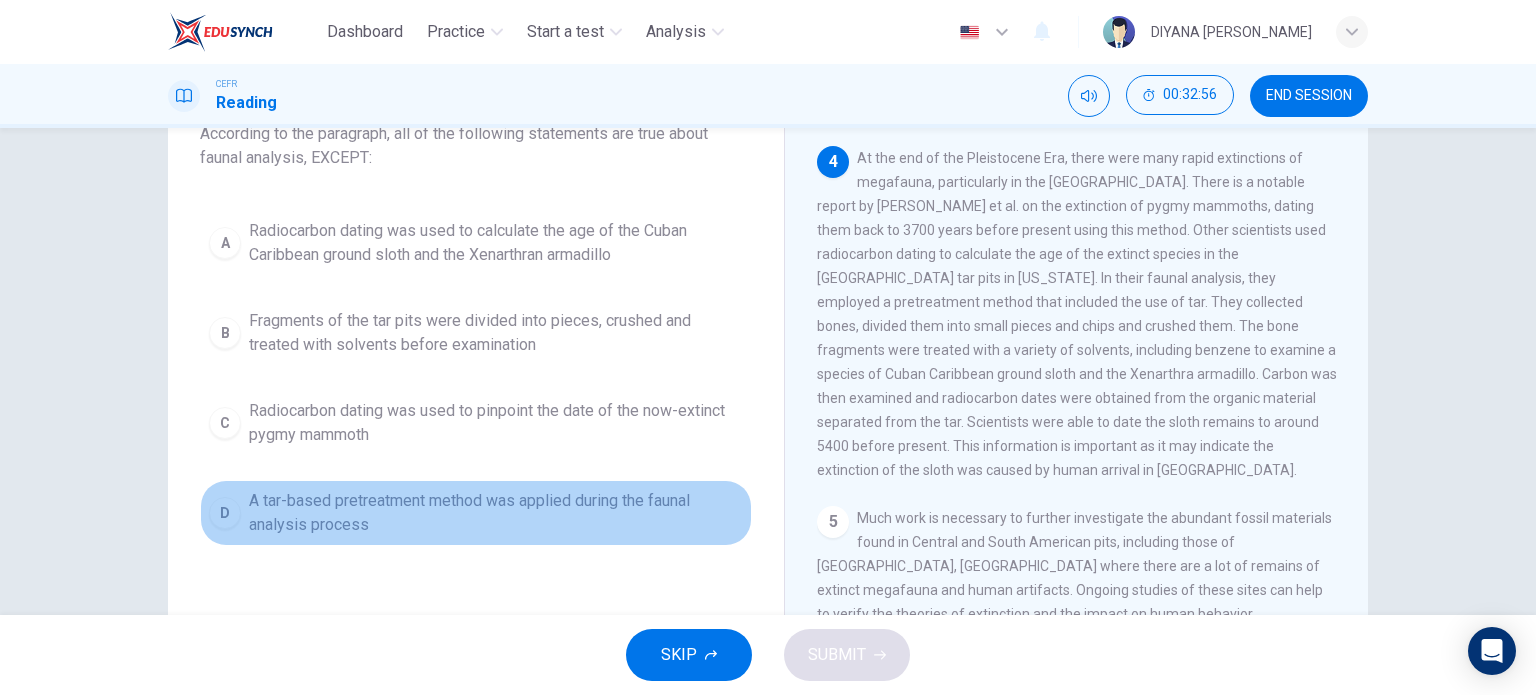 click on "A tar-based pretreatment method was applied during the faunal analysis process" at bounding box center [496, 513] 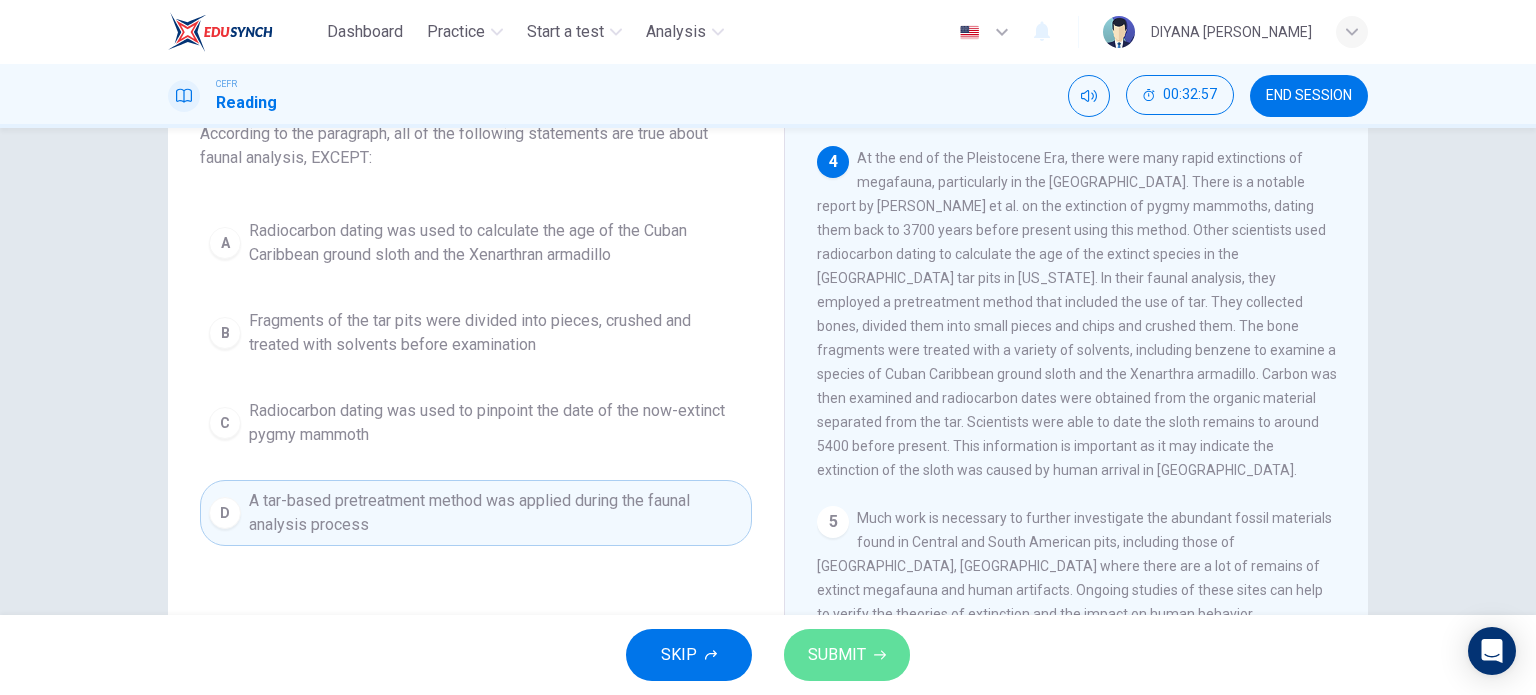 click 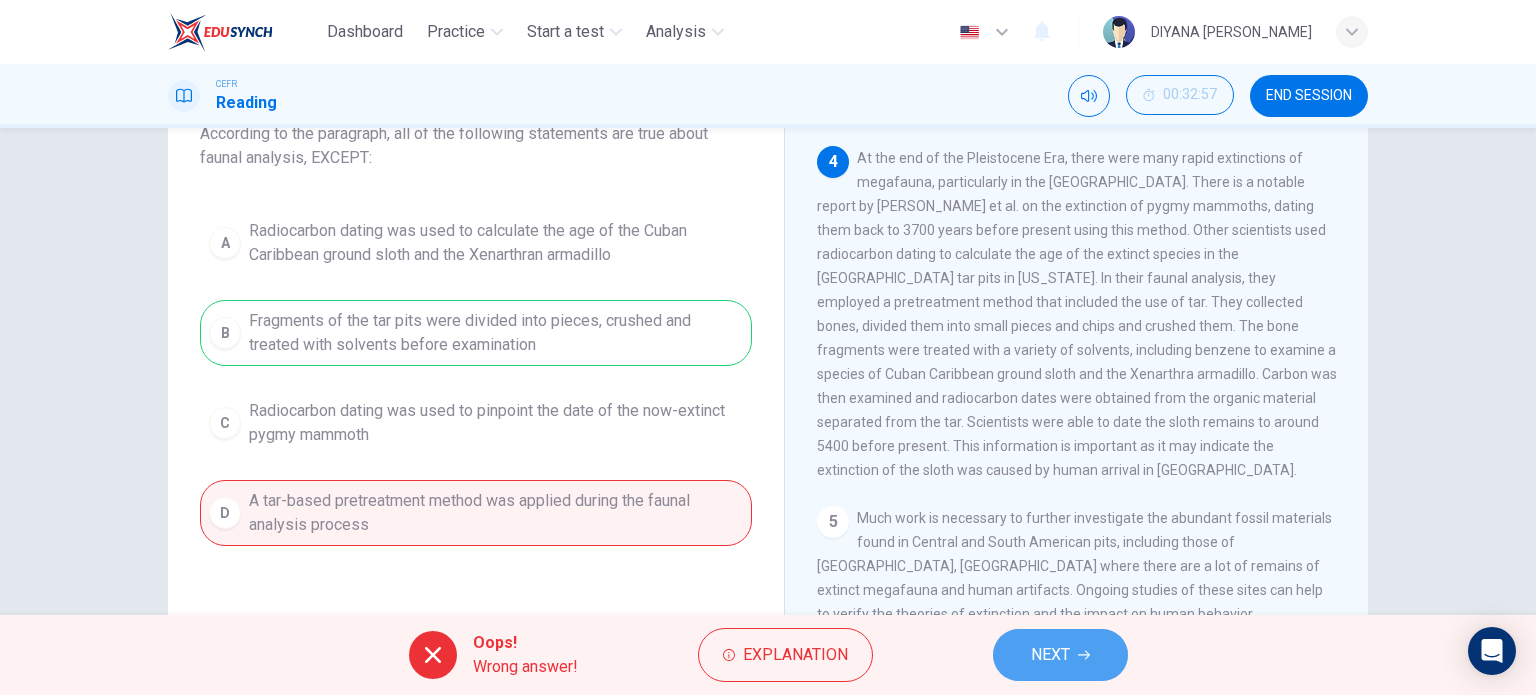 click on "NEXT" at bounding box center (1050, 655) 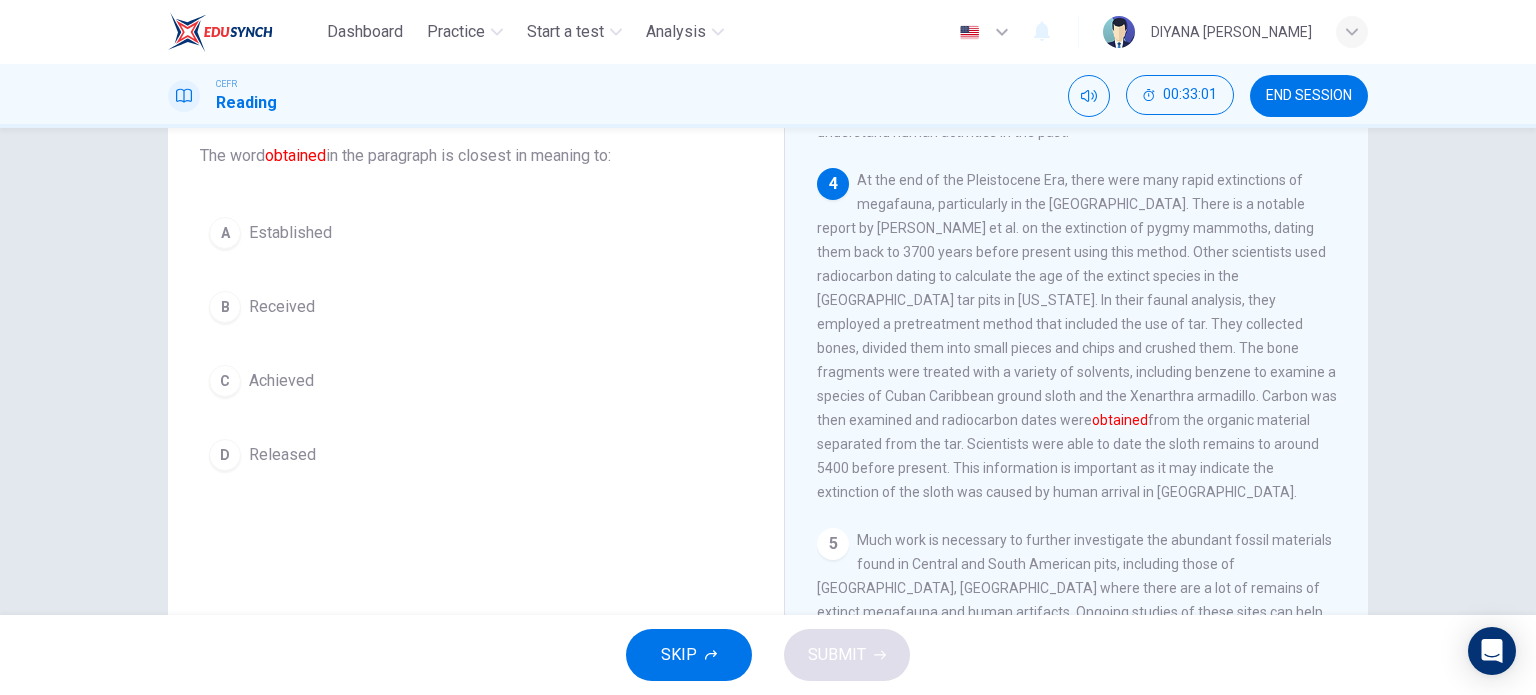 scroll, scrollTop: 112, scrollLeft: 0, axis: vertical 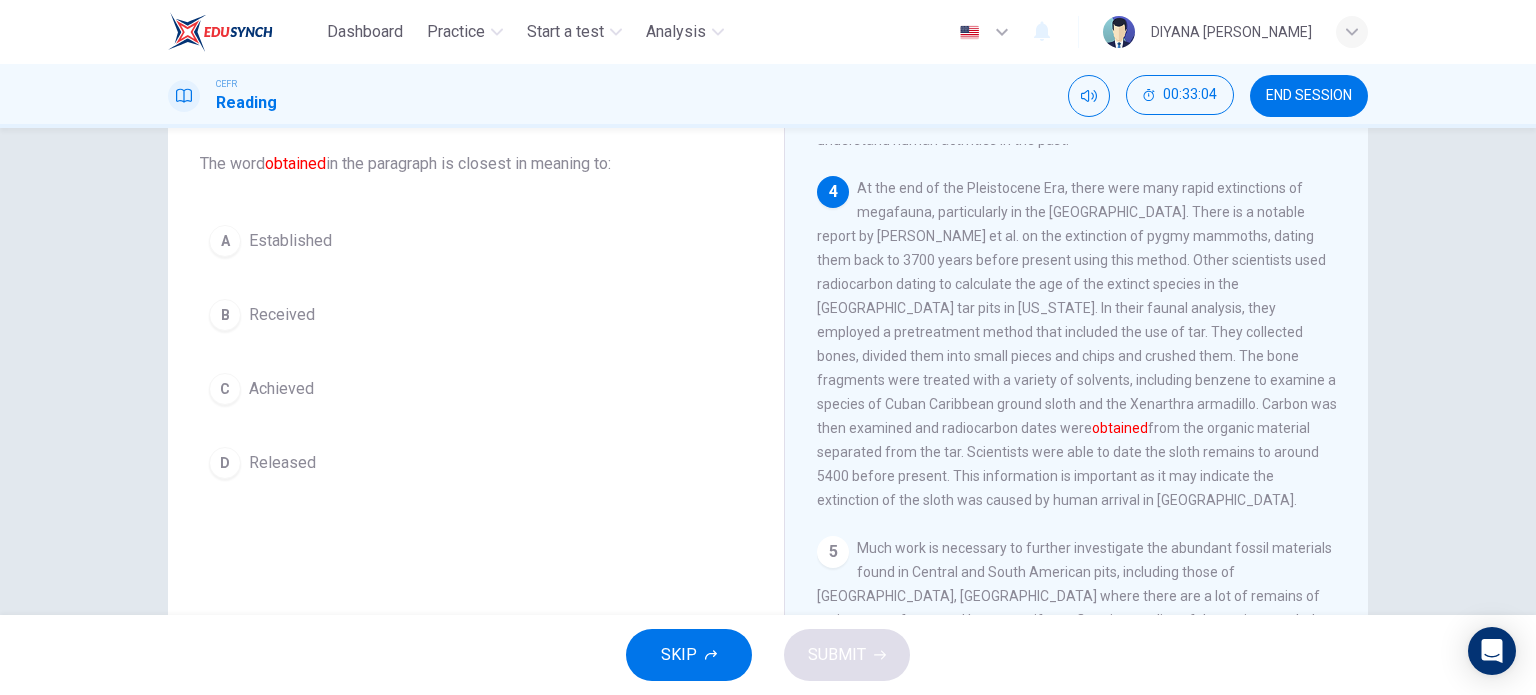 click on "B Received" at bounding box center [476, 315] 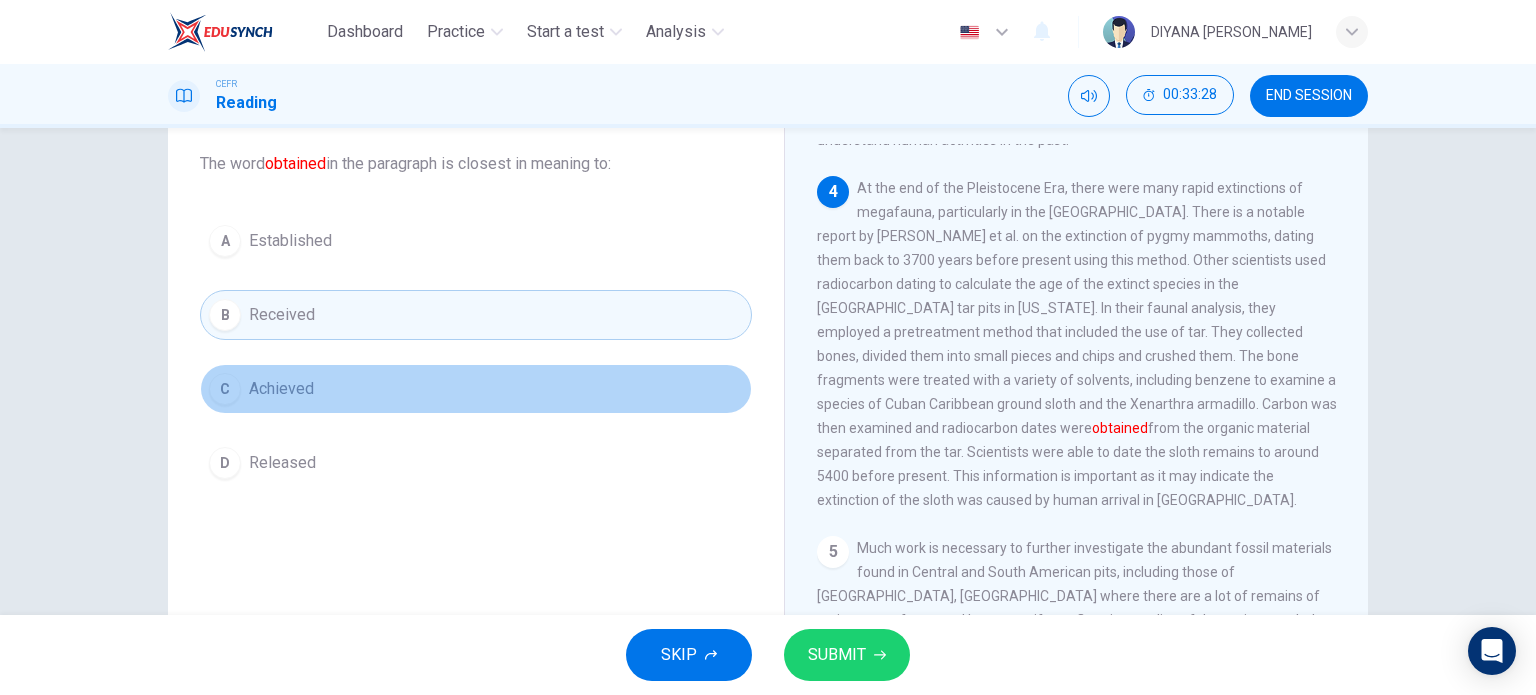 click on "C Achieved" at bounding box center (476, 389) 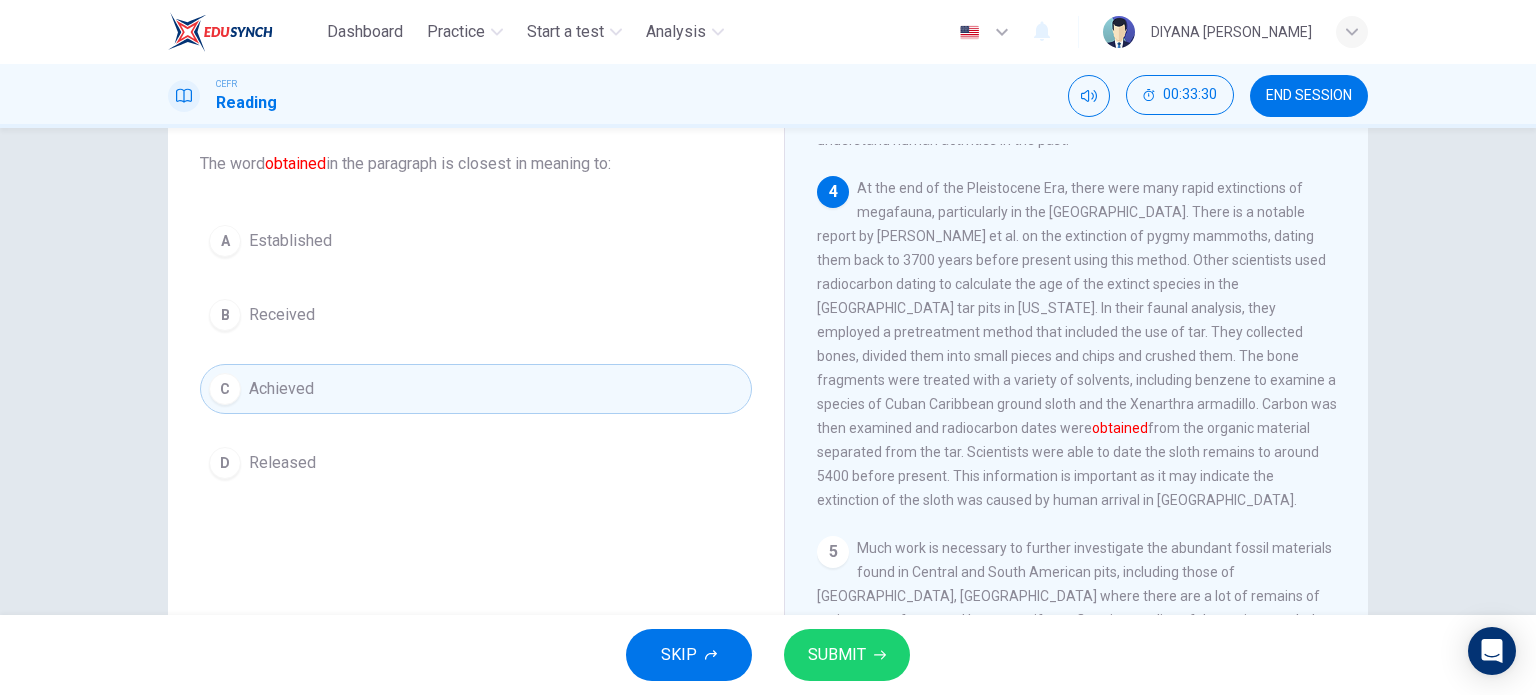 click on "A Established B Received C Achieved D Released" at bounding box center (476, 352) 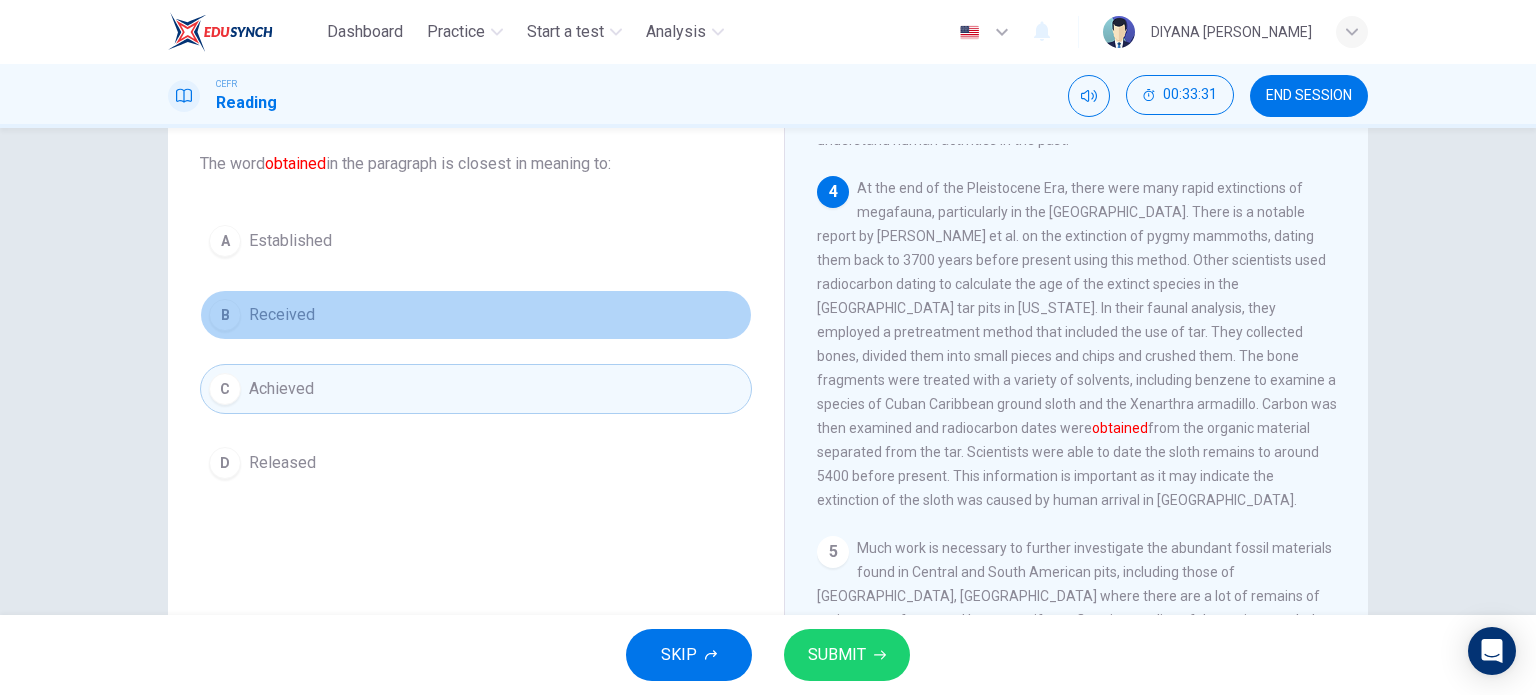 click on "B Received" at bounding box center [476, 315] 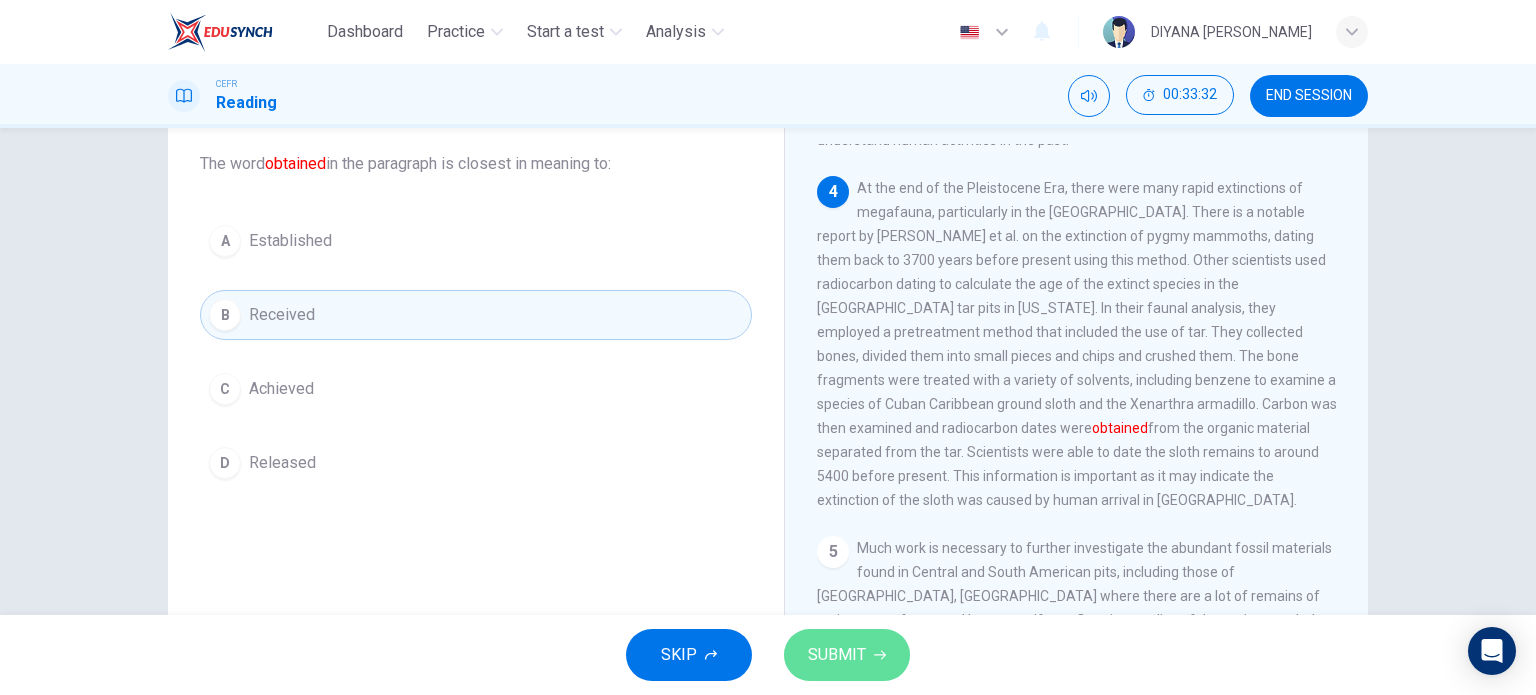 click on "SUBMIT" at bounding box center (837, 655) 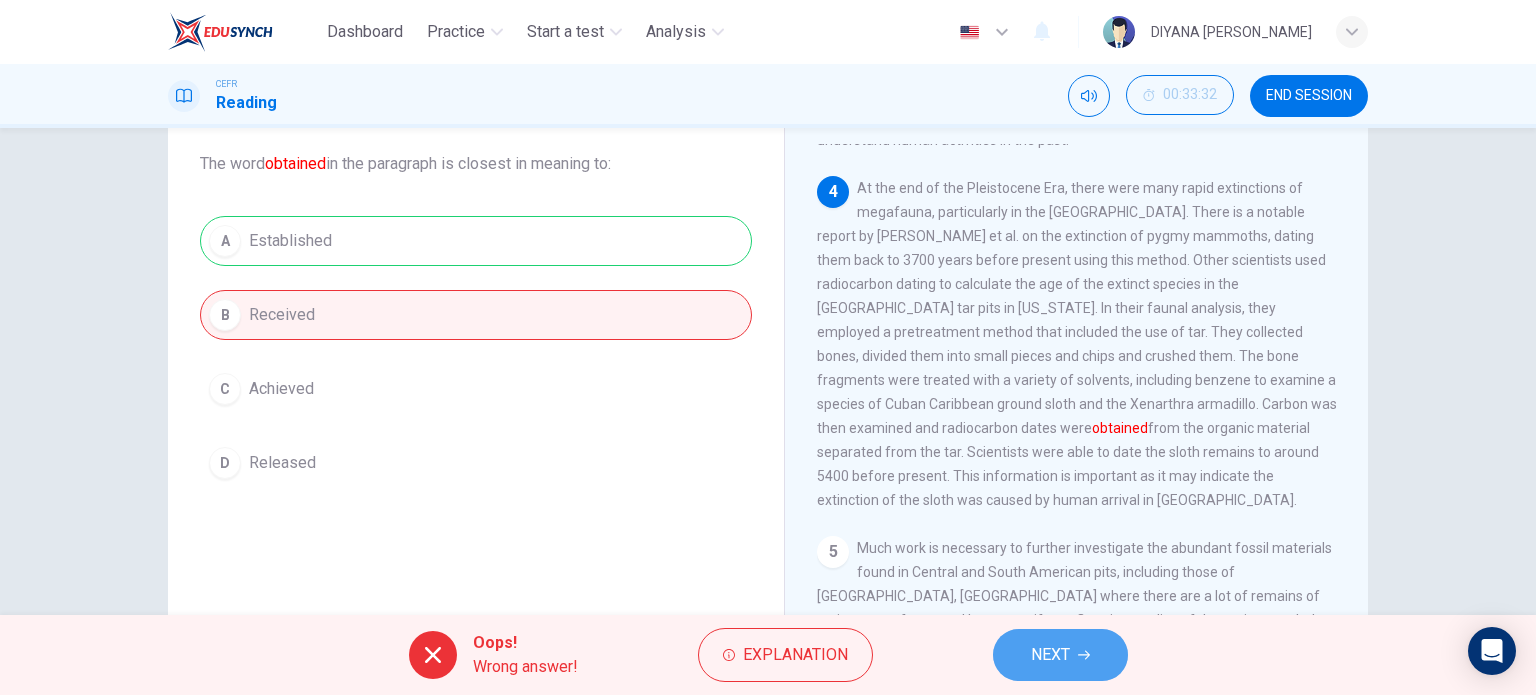 click on "NEXT" at bounding box center [1050, 655] 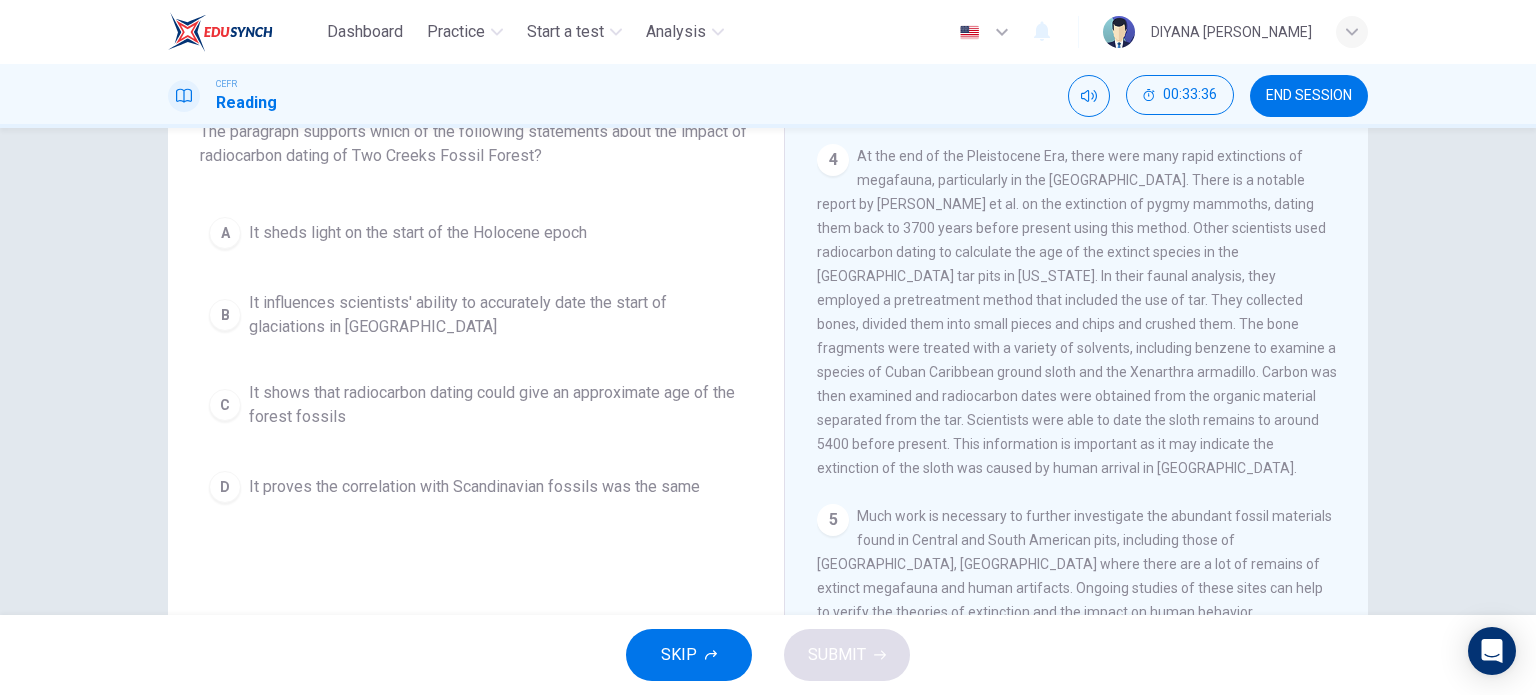 scroll, scrollTop: 288, scrollLeft: 0, axis: vertical 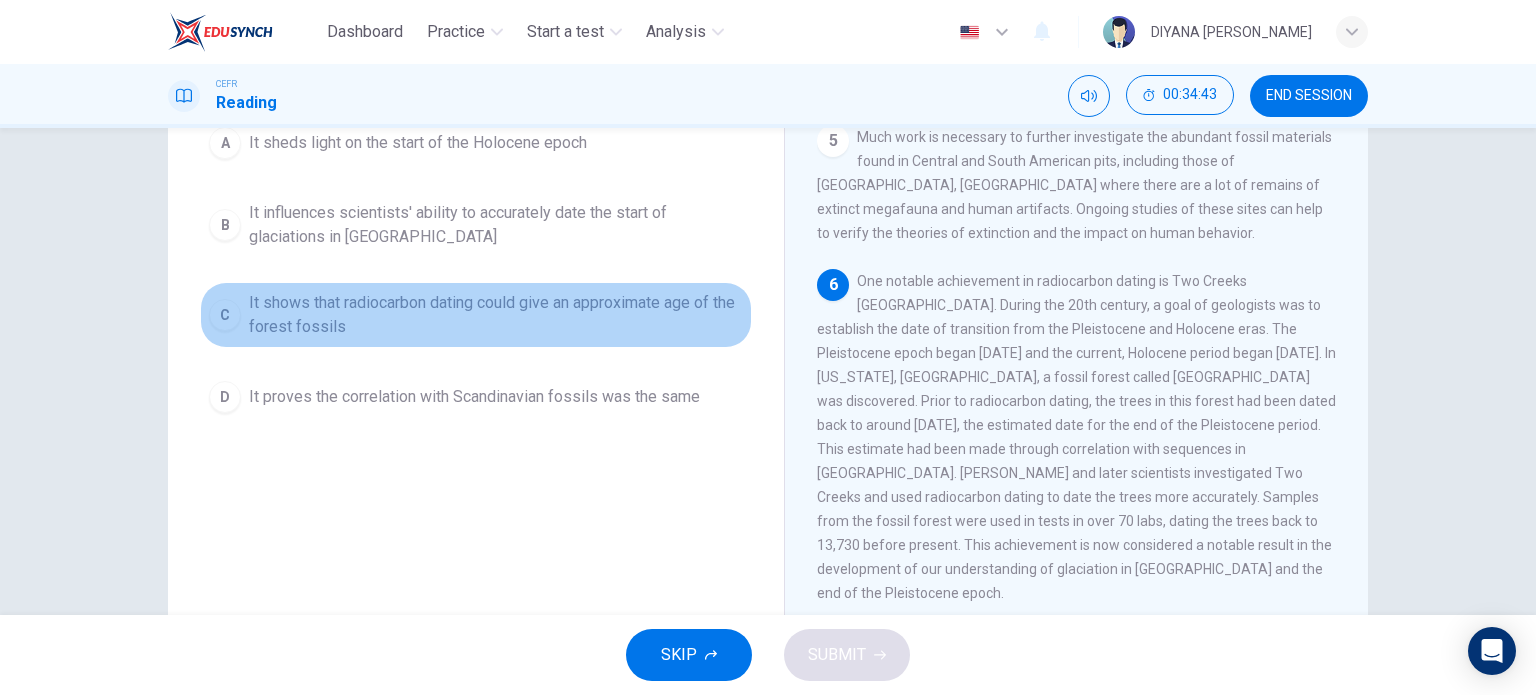 click on "It shows that radiocarbon dating could give an approximate age of the forest fossils" at bounding box center [496, 315] 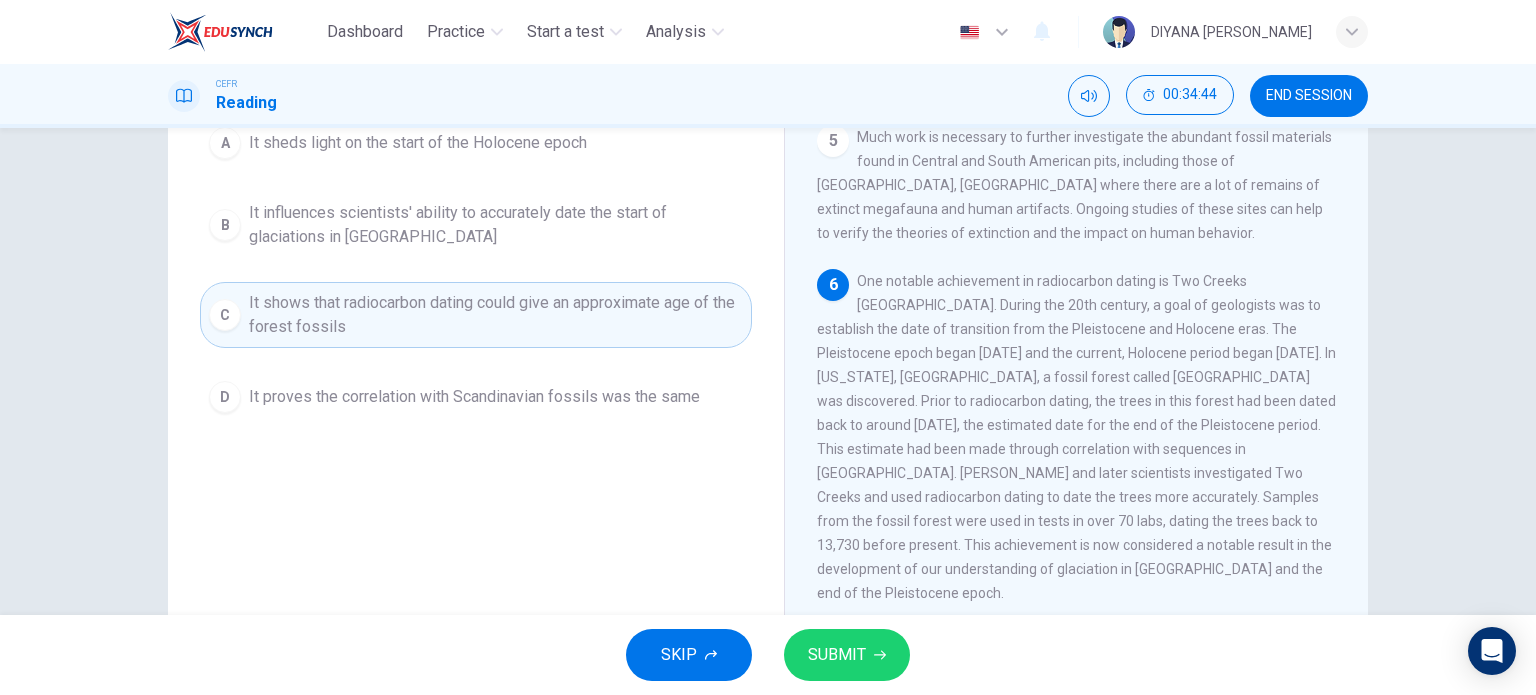 scroll, scrollTop: 187, scrollLeft: 0, axis: vertical 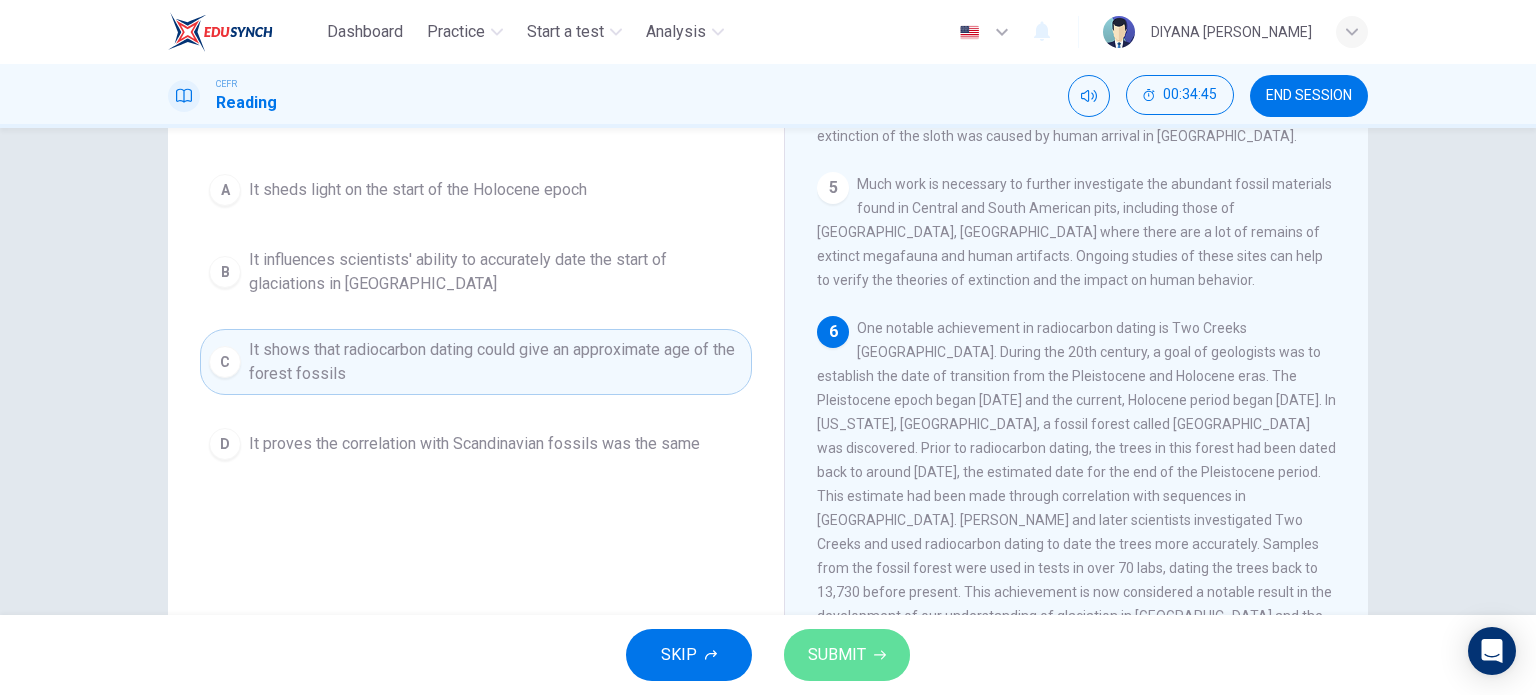 click on "SUBMIT" at bounding box center [847, 655] 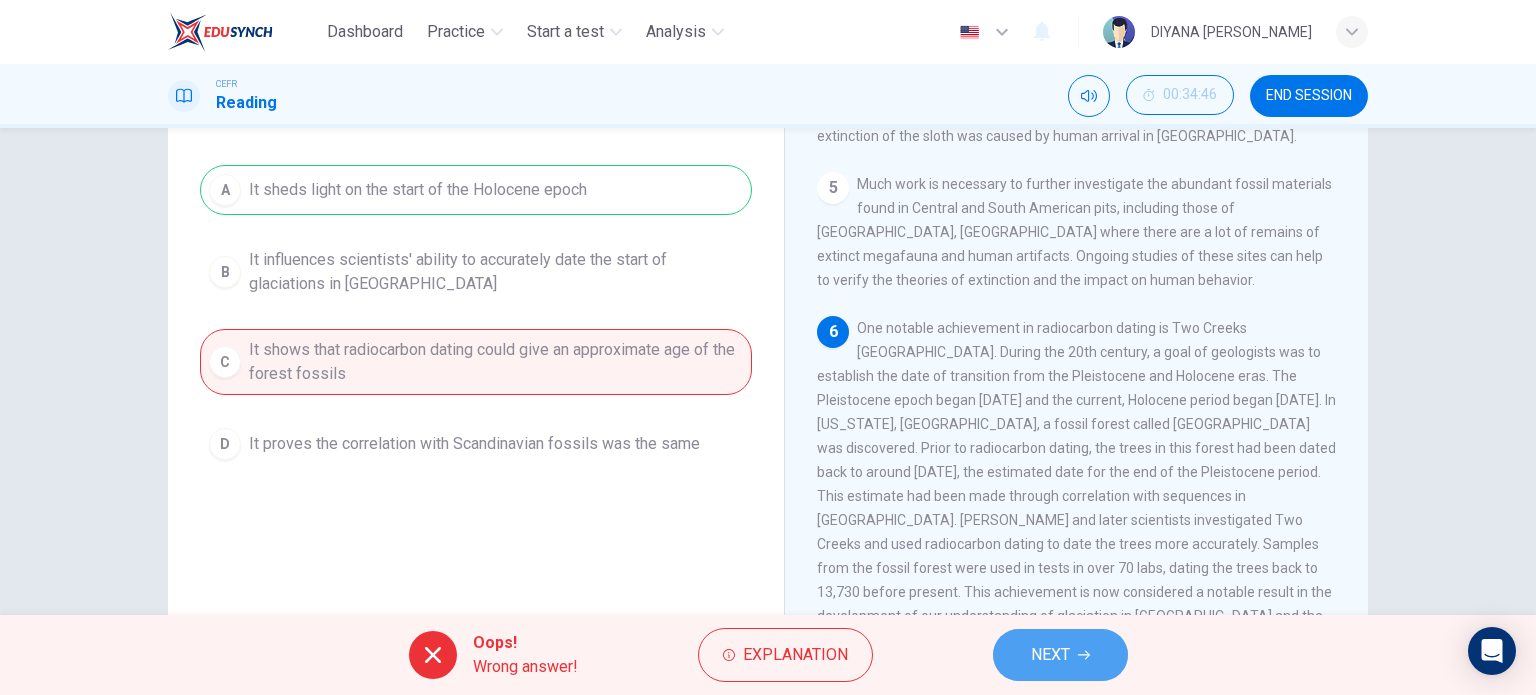 click on "NEXT" at bounding box center [1060, 655] 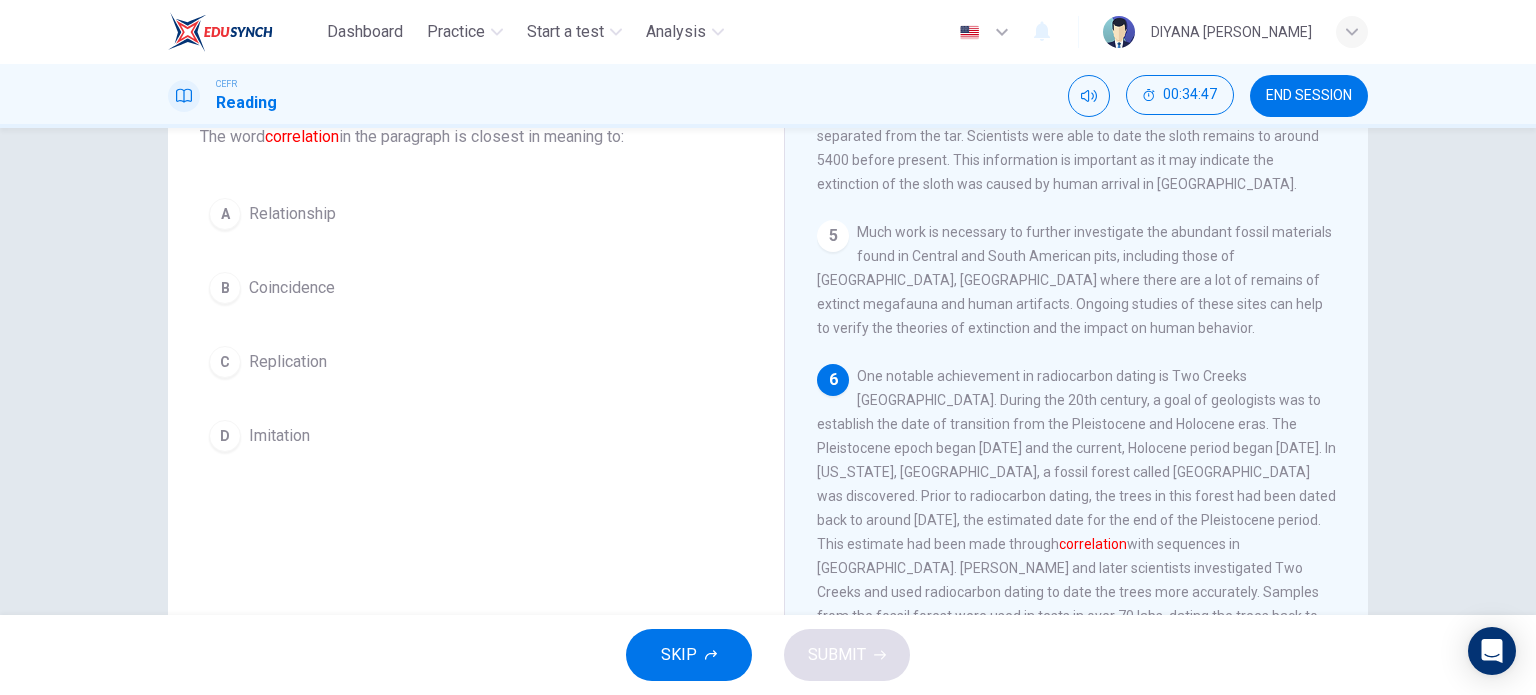 scroll, scrollTop: 138, scrollLeft: 0, axis: vertical 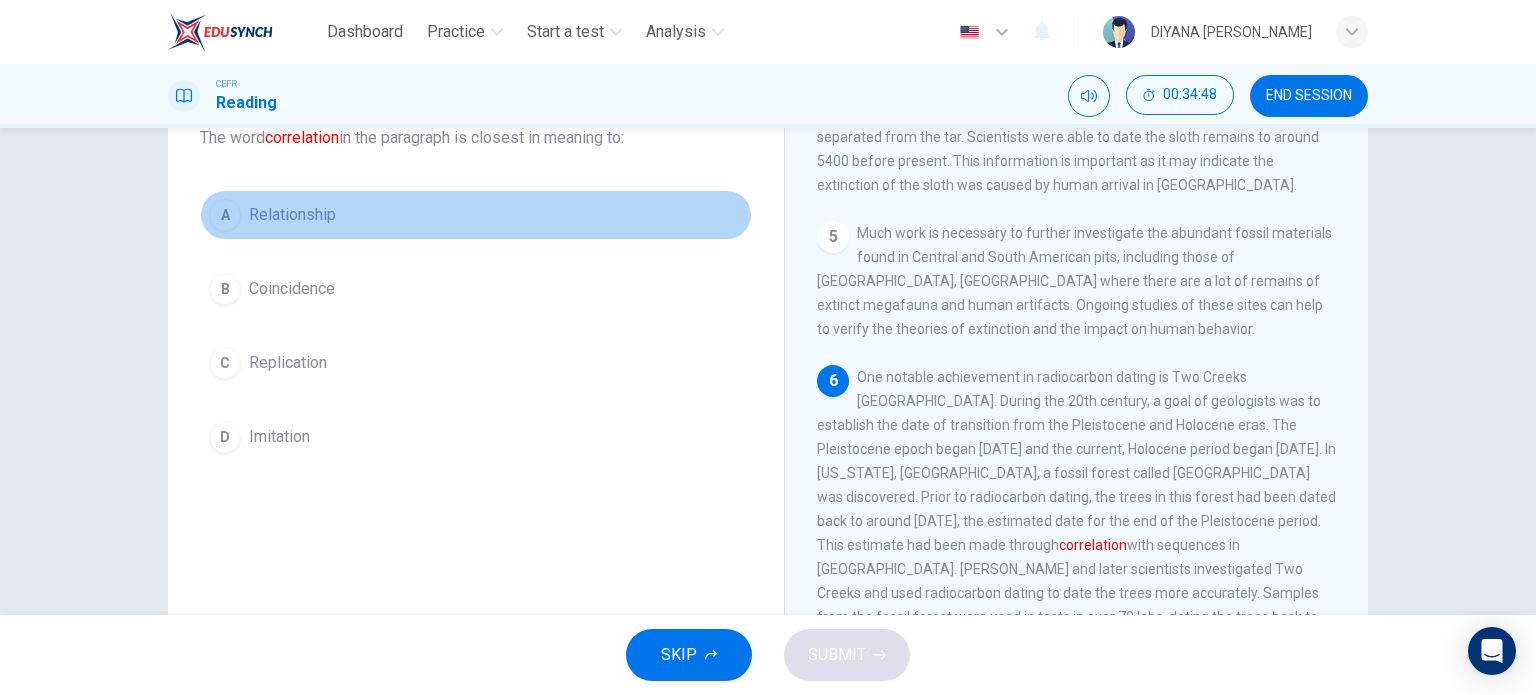 click on "A Relationship" at bounding box center [476, 215] 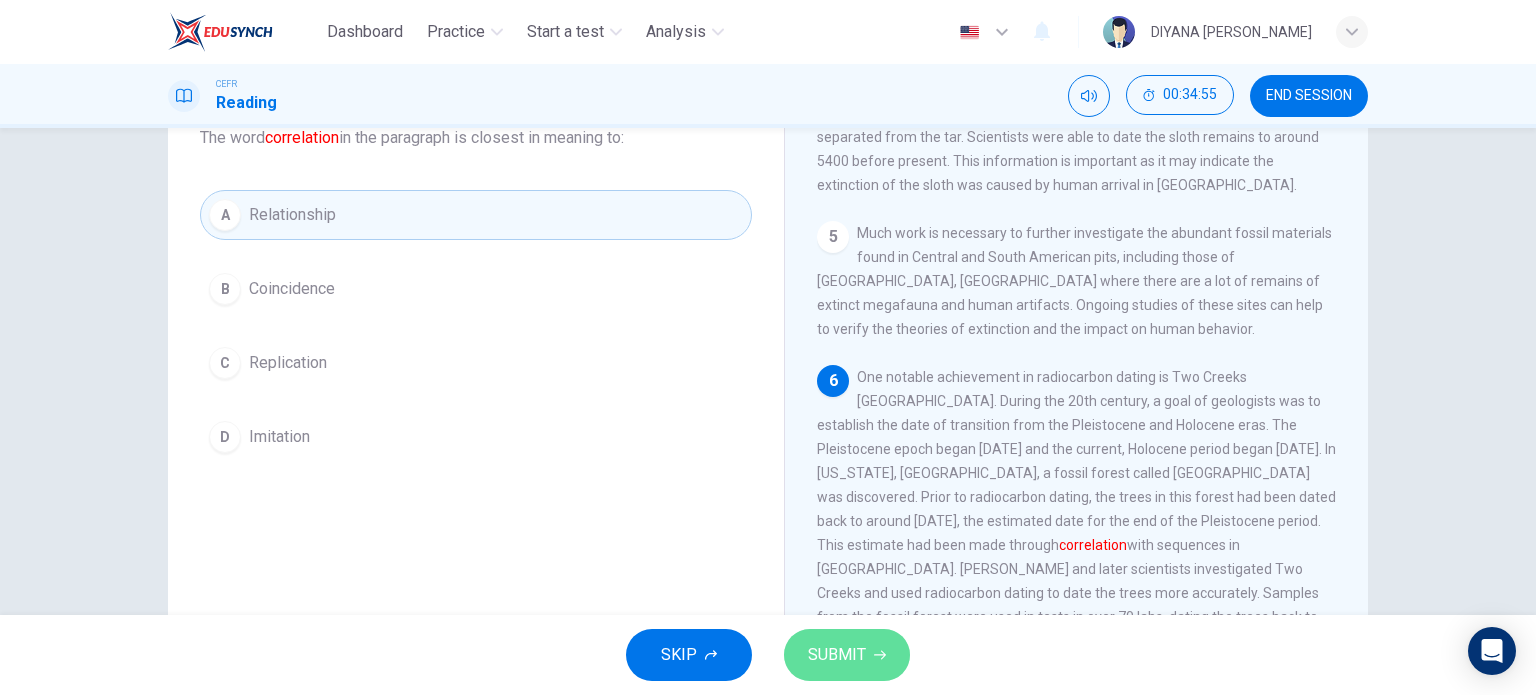 click on "SUBMIT" at bounding box center (847, 655) 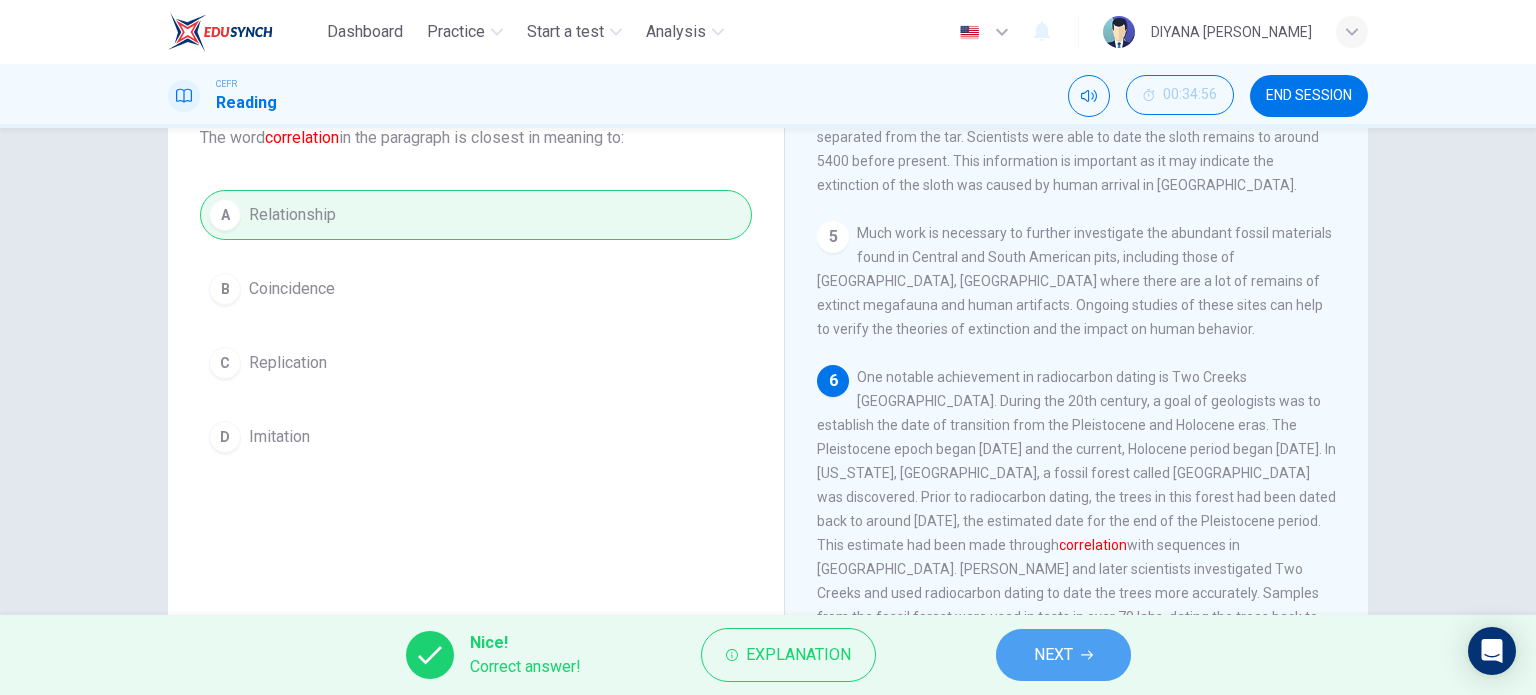 click on "NEXT" at bounding box center [1053, 655] 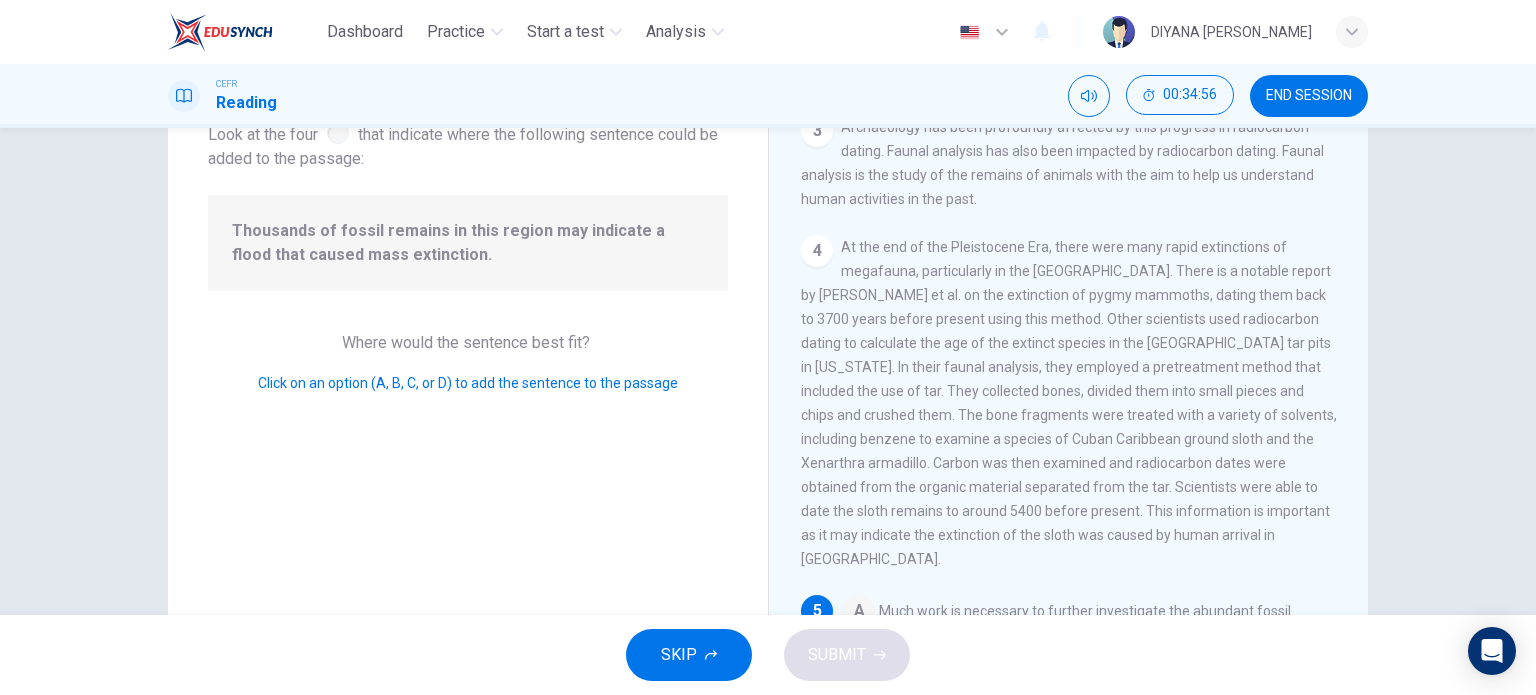 scroll, scrollTop: 740, scrollLeft: 0, axis: vertical 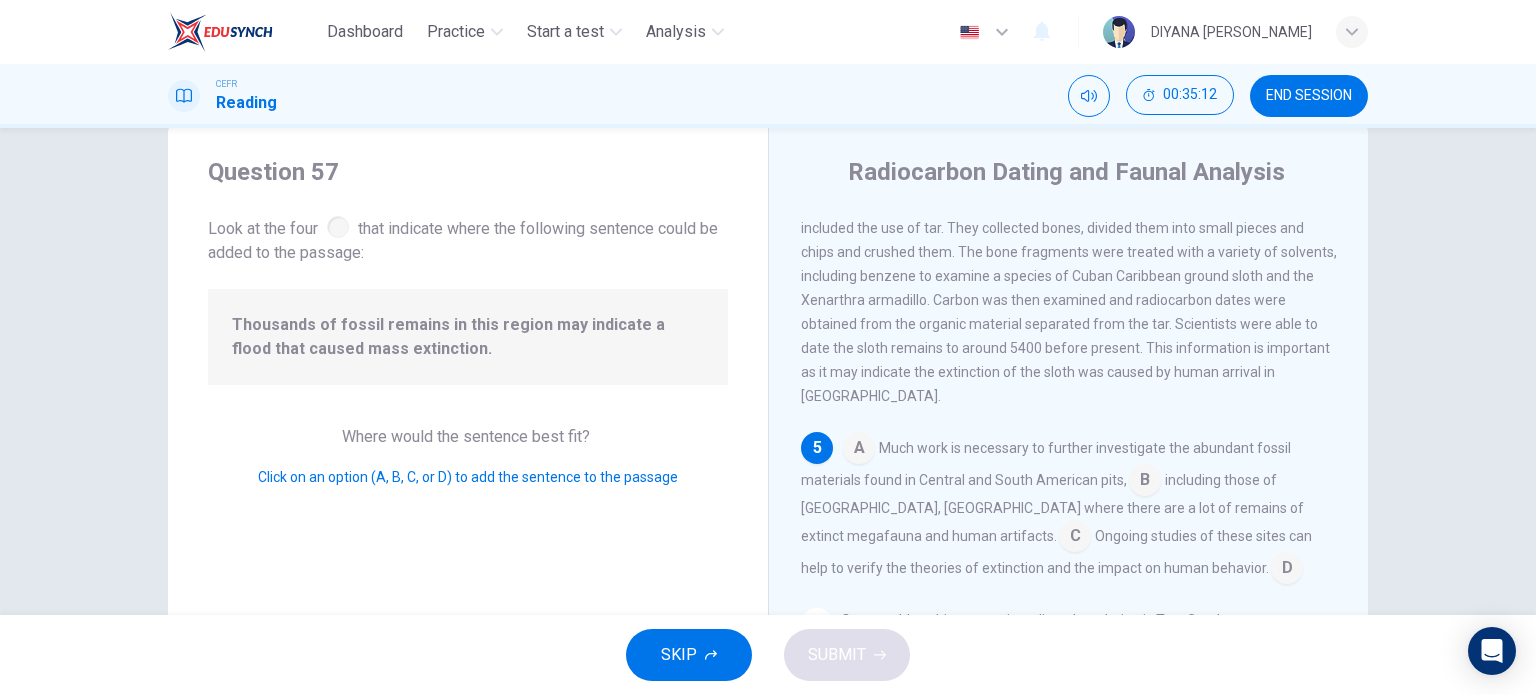 click at bounding box center [1145, 482] 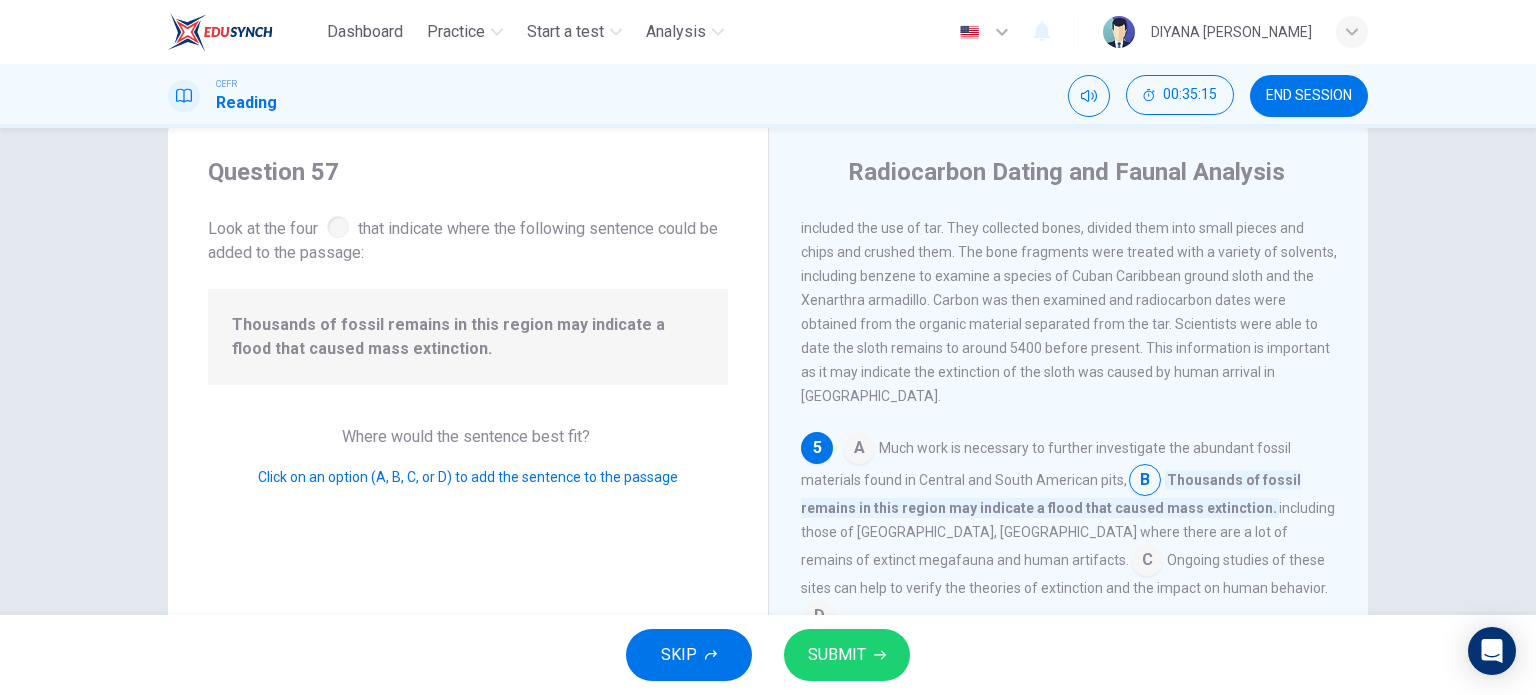 click on "SUBMIT" at bounding box center [847, 655] 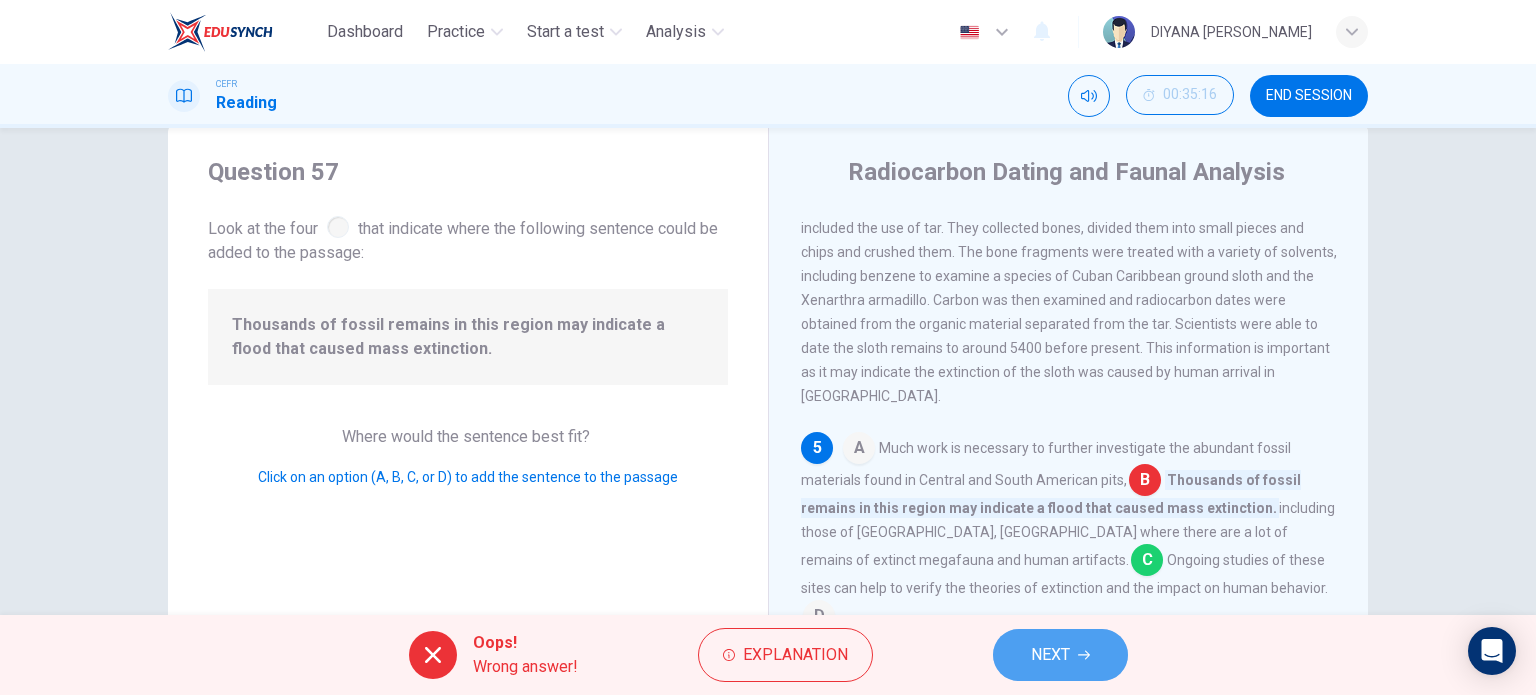 click on "NEXT" at bounding box center [1060, 655] 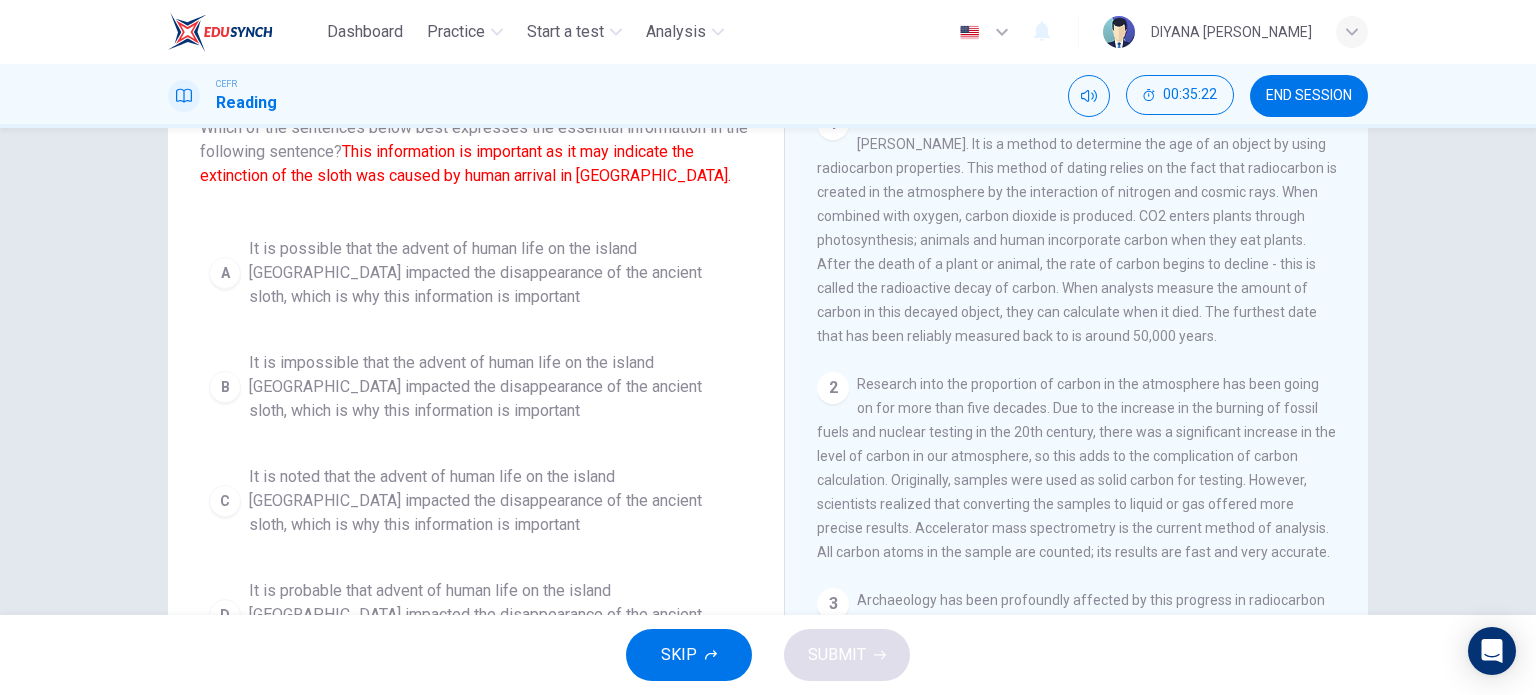 scroll, scrollTop: 139, scrollLeft: 0, axis: vertical 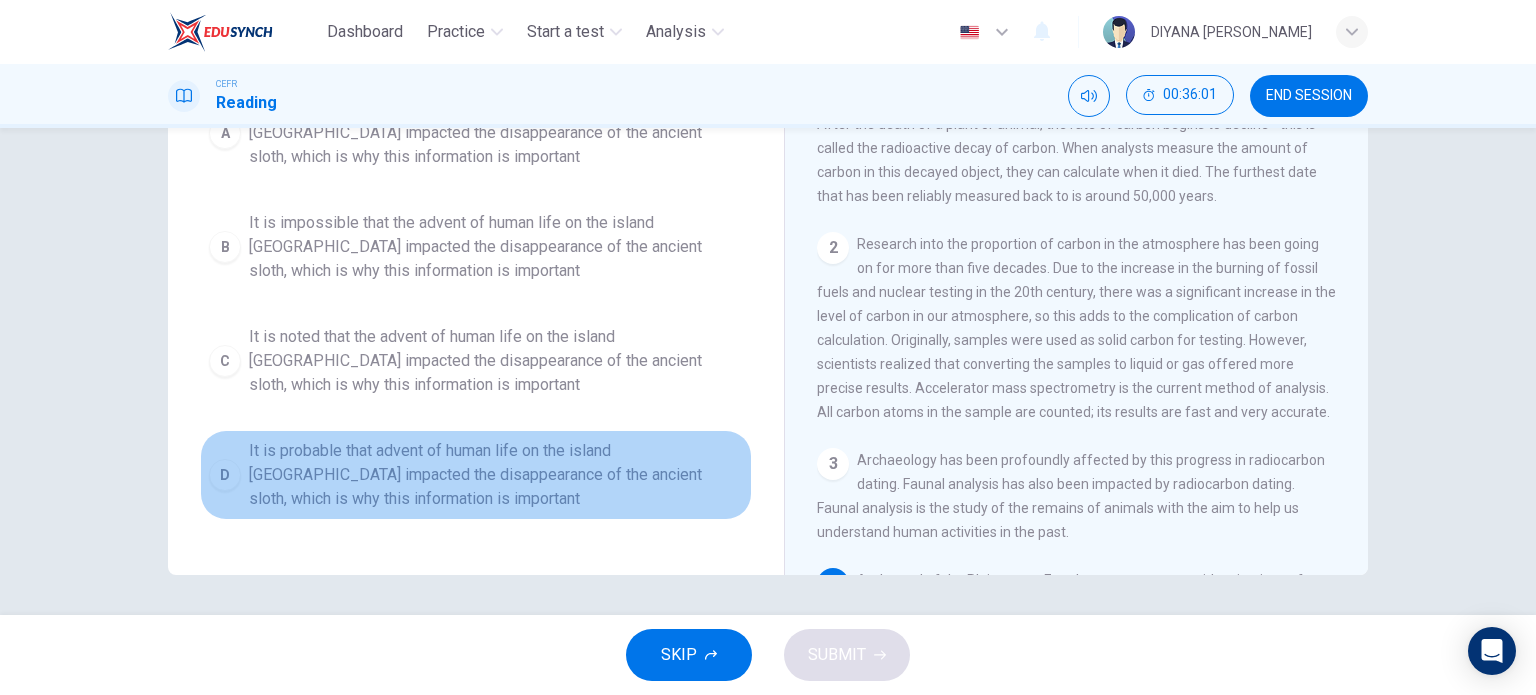 click on "It is probable that advent of human life on the island Cuba impacted the disappearance of the ancient sloth, which is why this information is important" at bounding box center (496, 475) 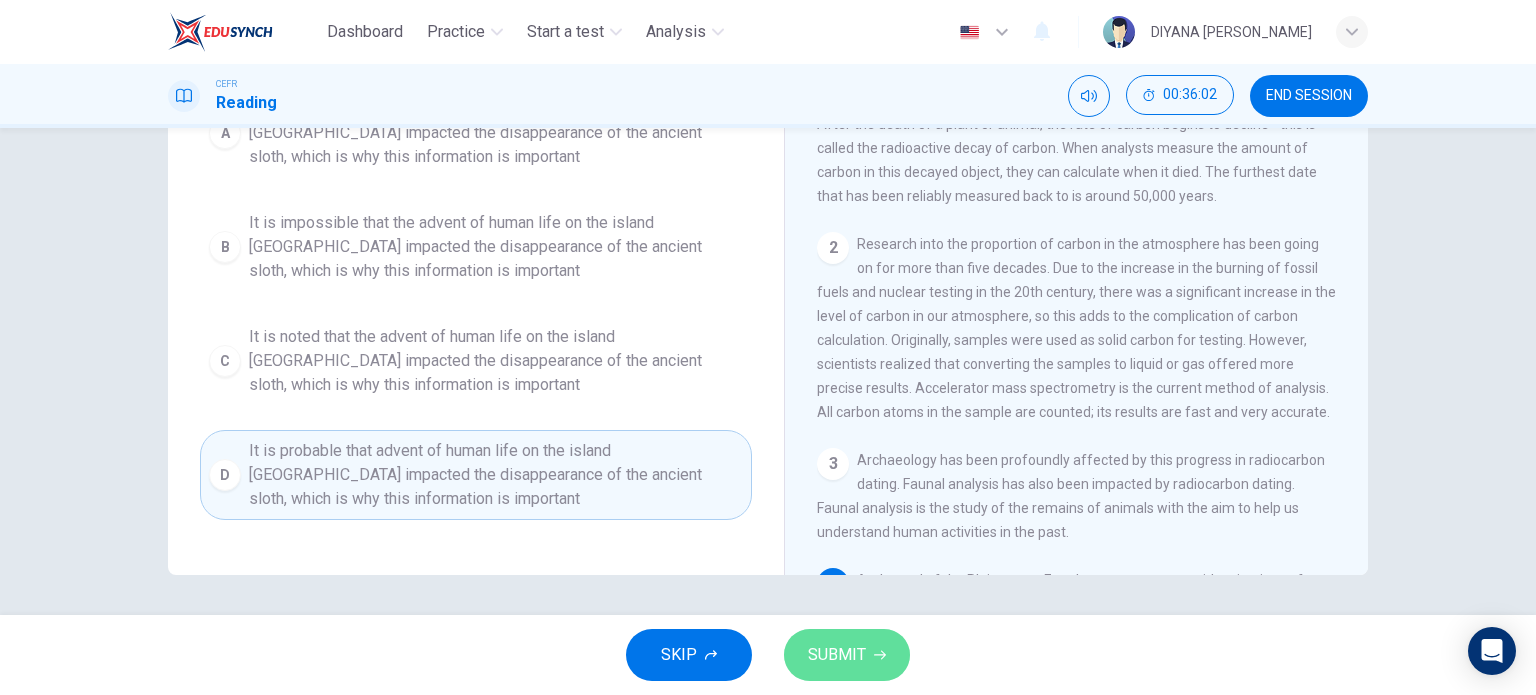 click on "SUBMIT" at bounding box center (847, 655) 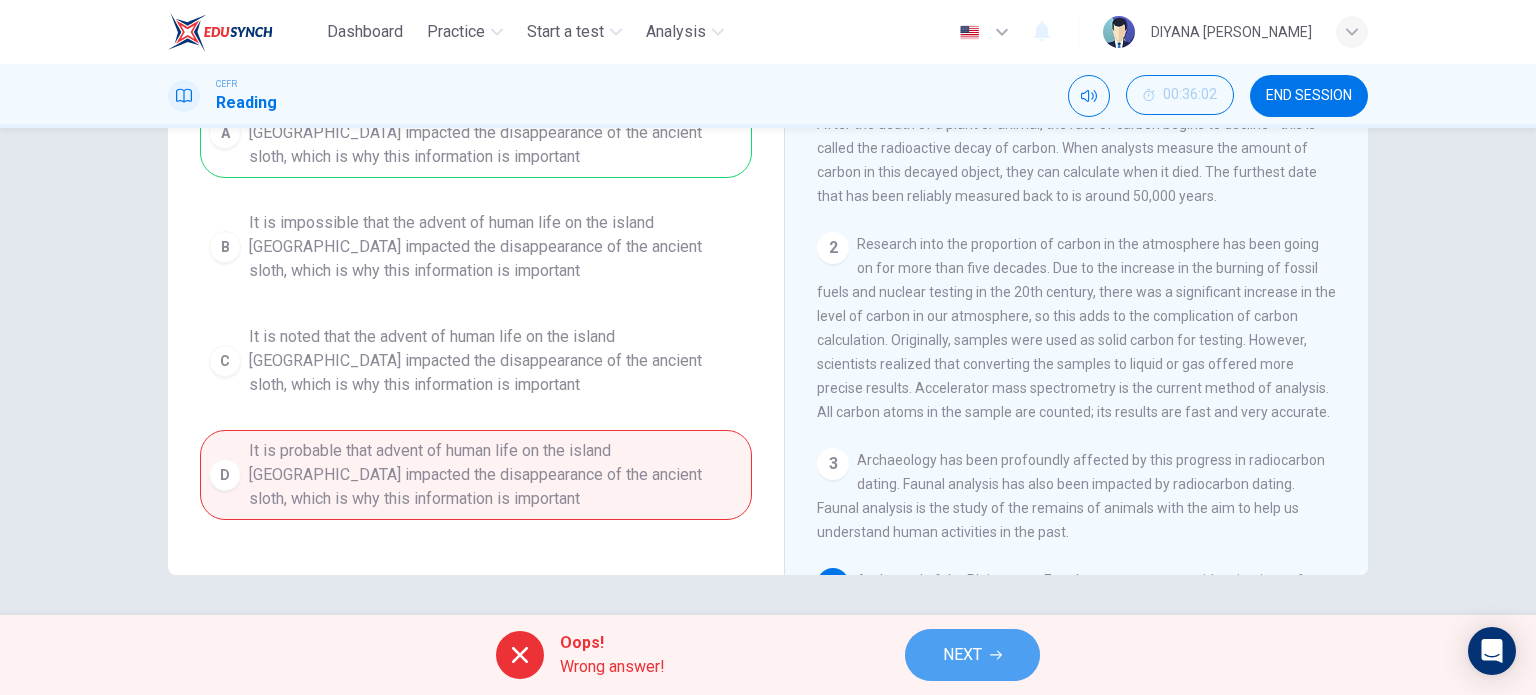 click on "NEXT" at bounding box center [962, 655] 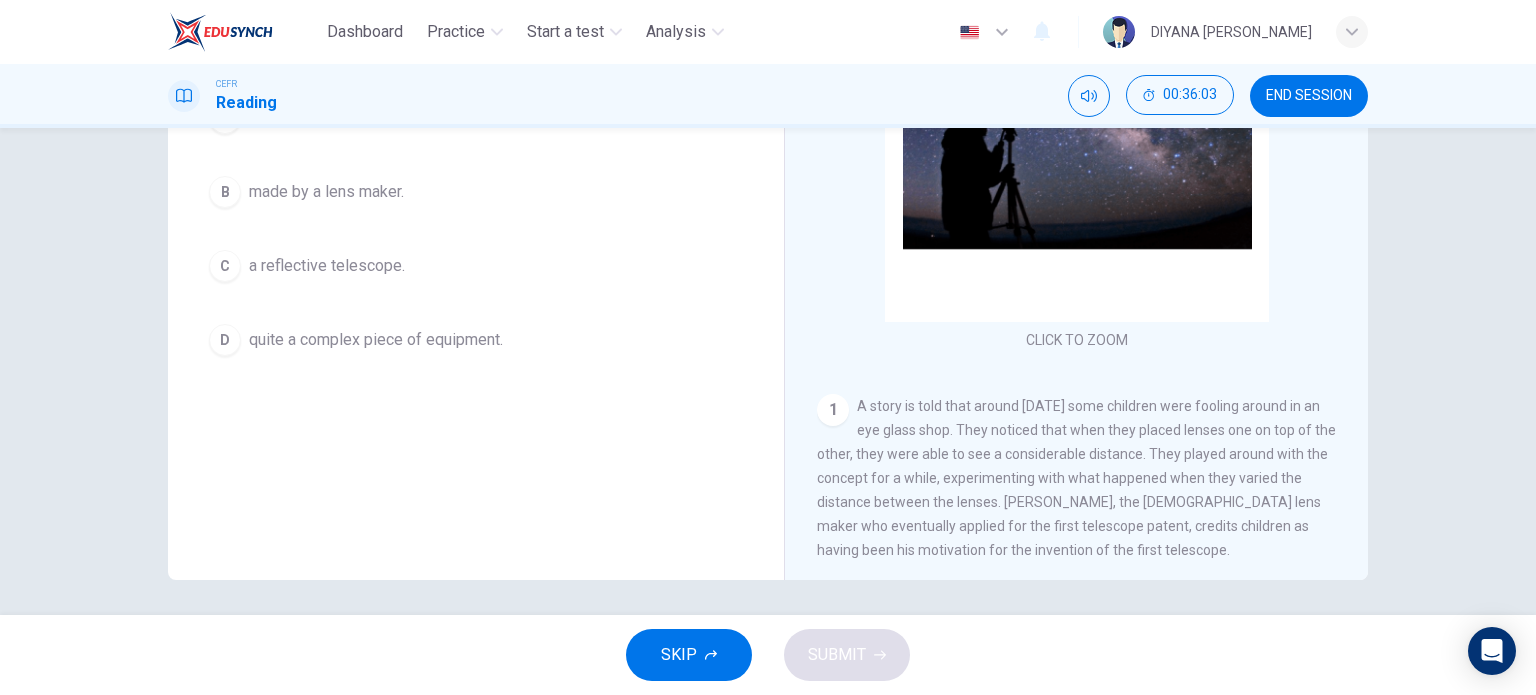 scroll, scrollTop: 288, scrollLeft: 0, axis: vertical 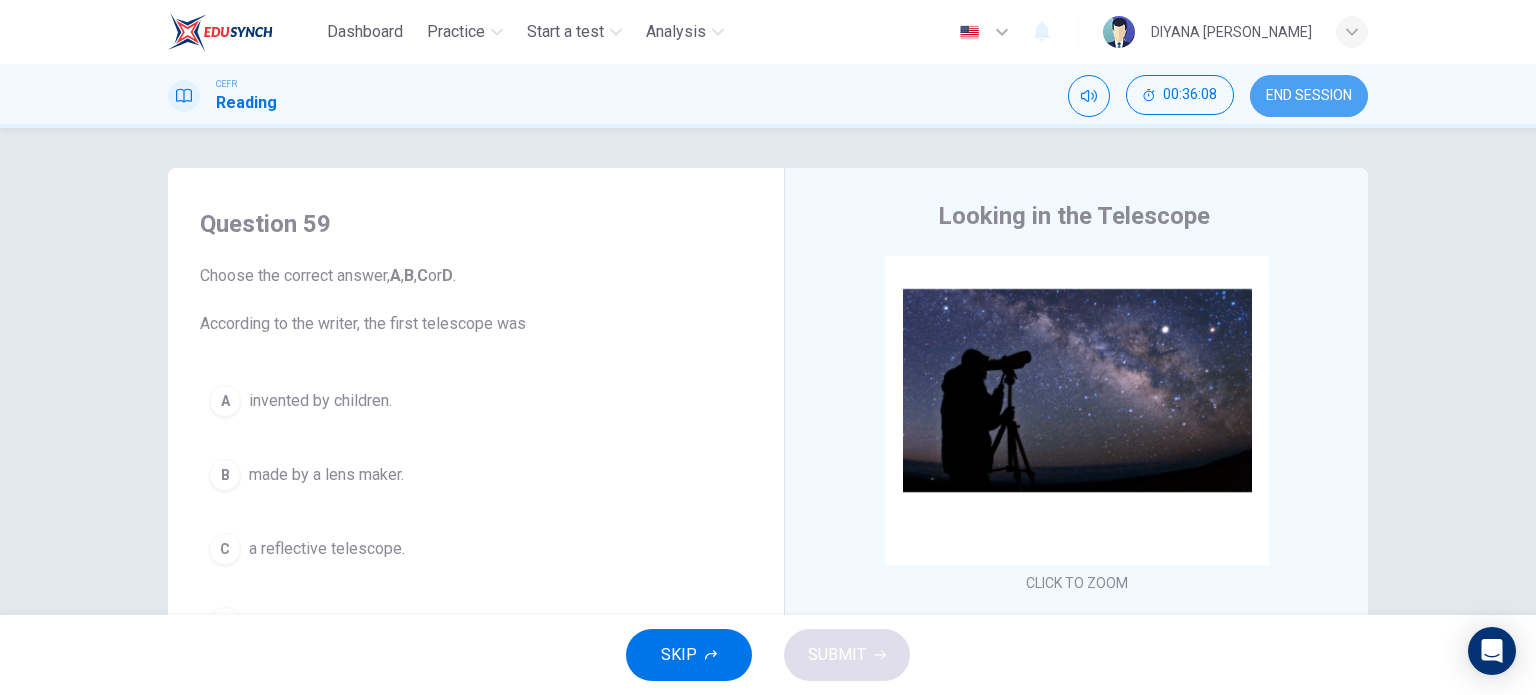 click on "END SESSION" at bounding box center [1309, 96] 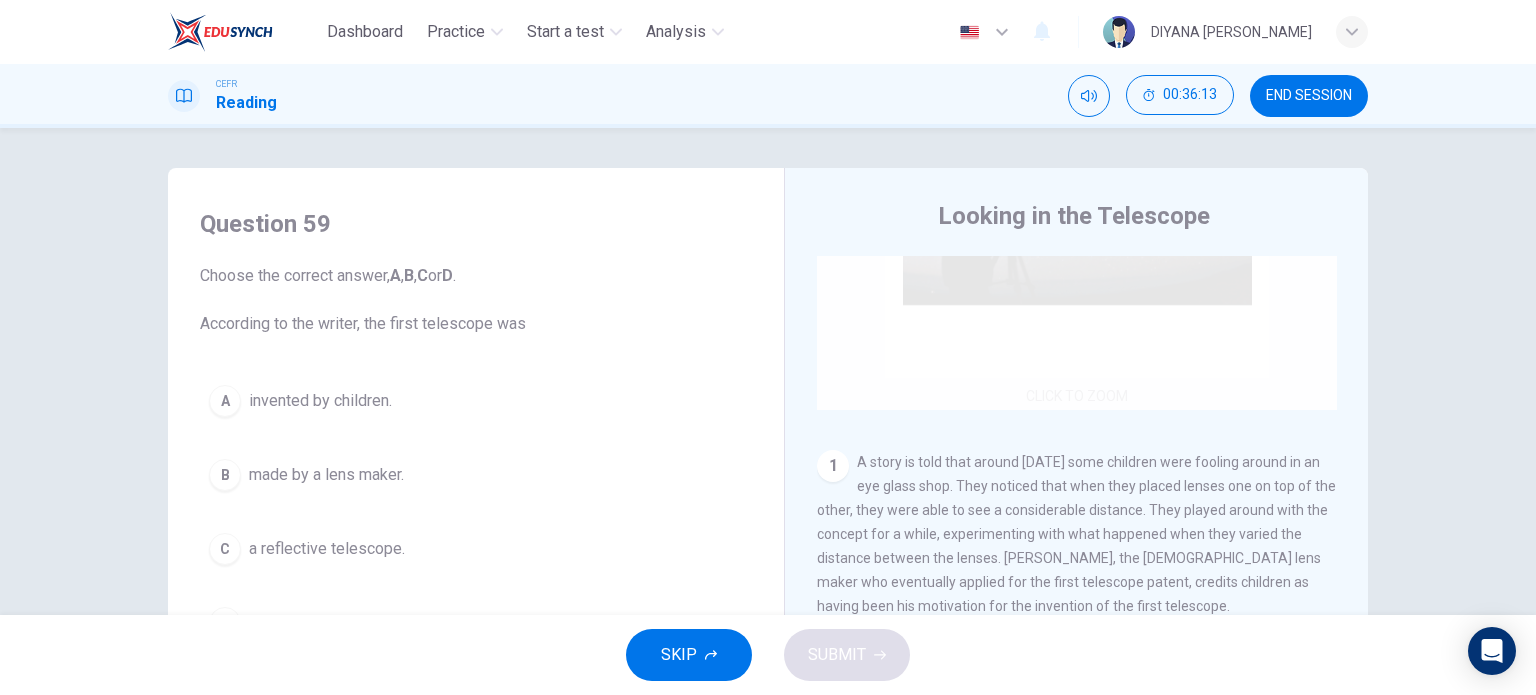 scroll, scrollTop: 226, scrollLeft: 0, axis: vertical 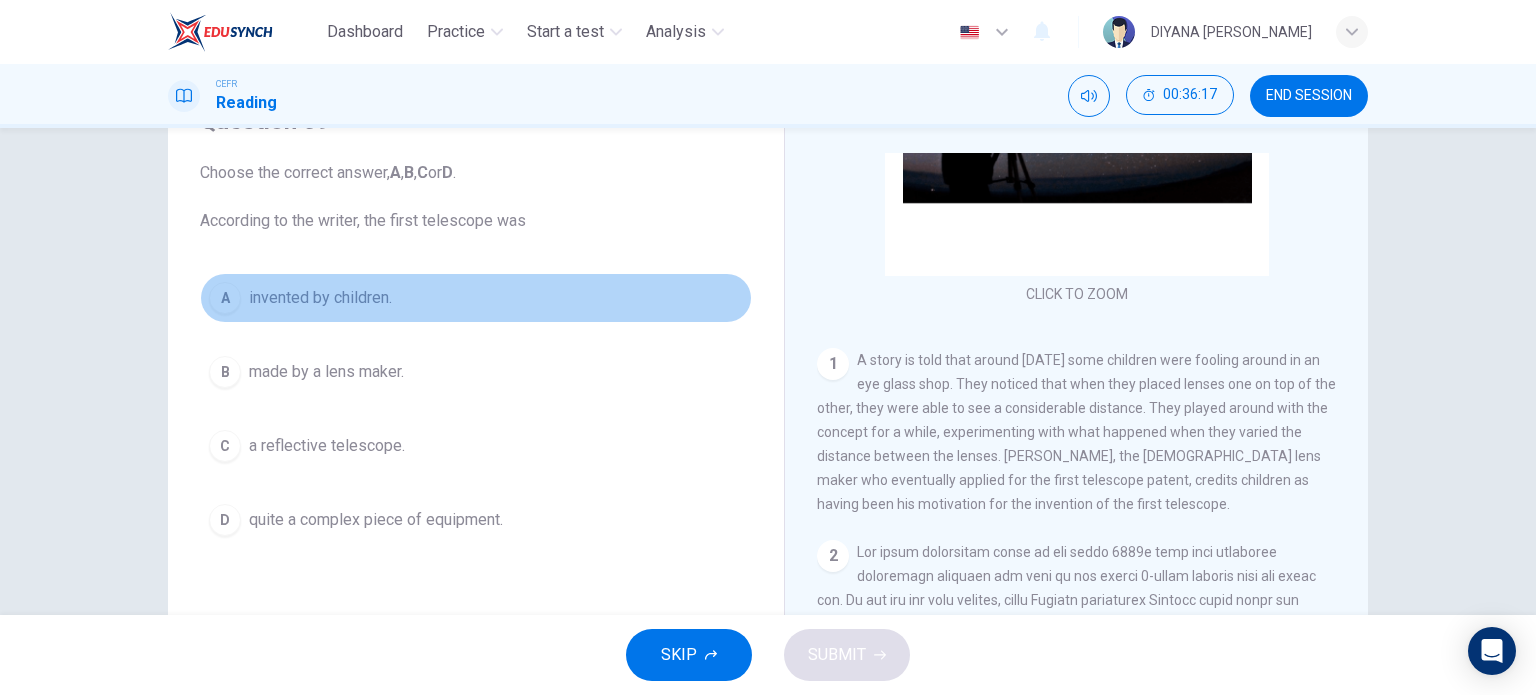 click on "invented by children." at bounding box center (320, 298) 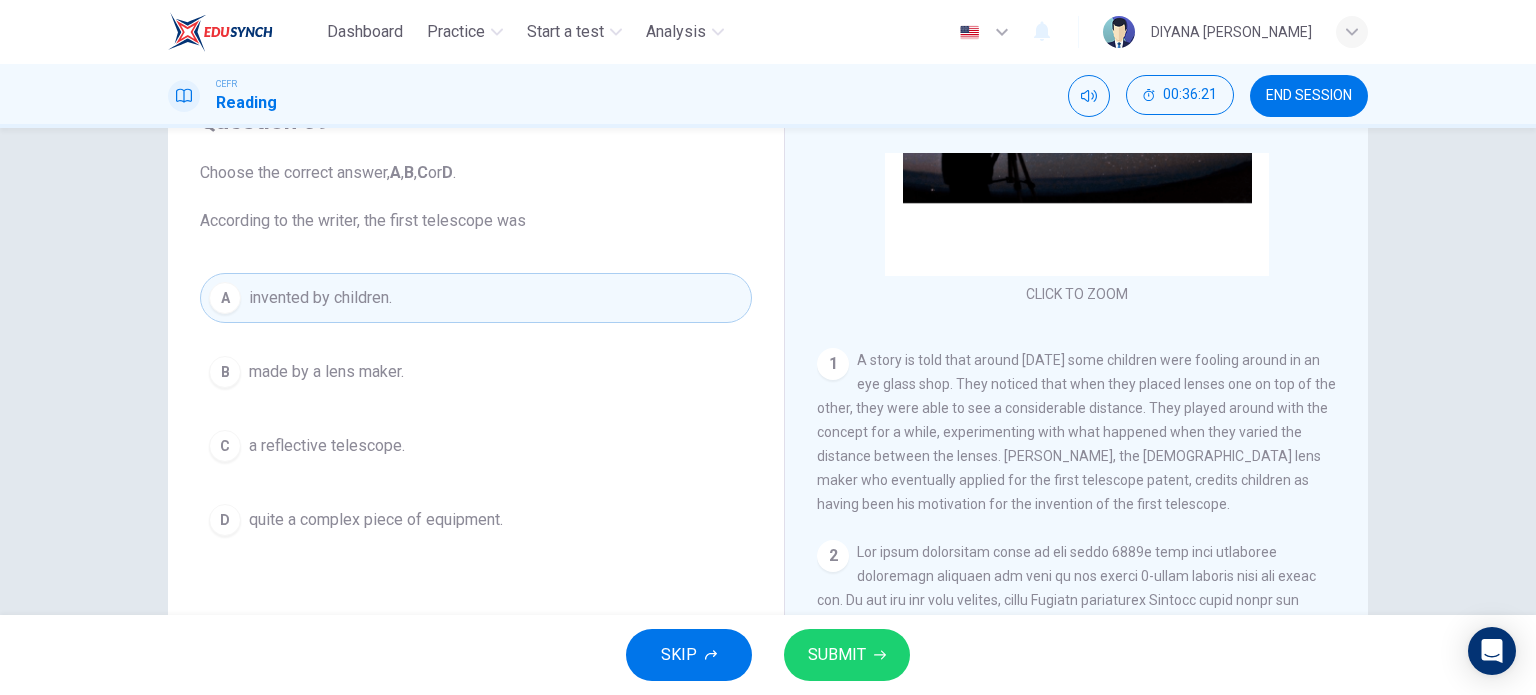 click on "SKIP SUBMIT" at bounding box center [768, 655] 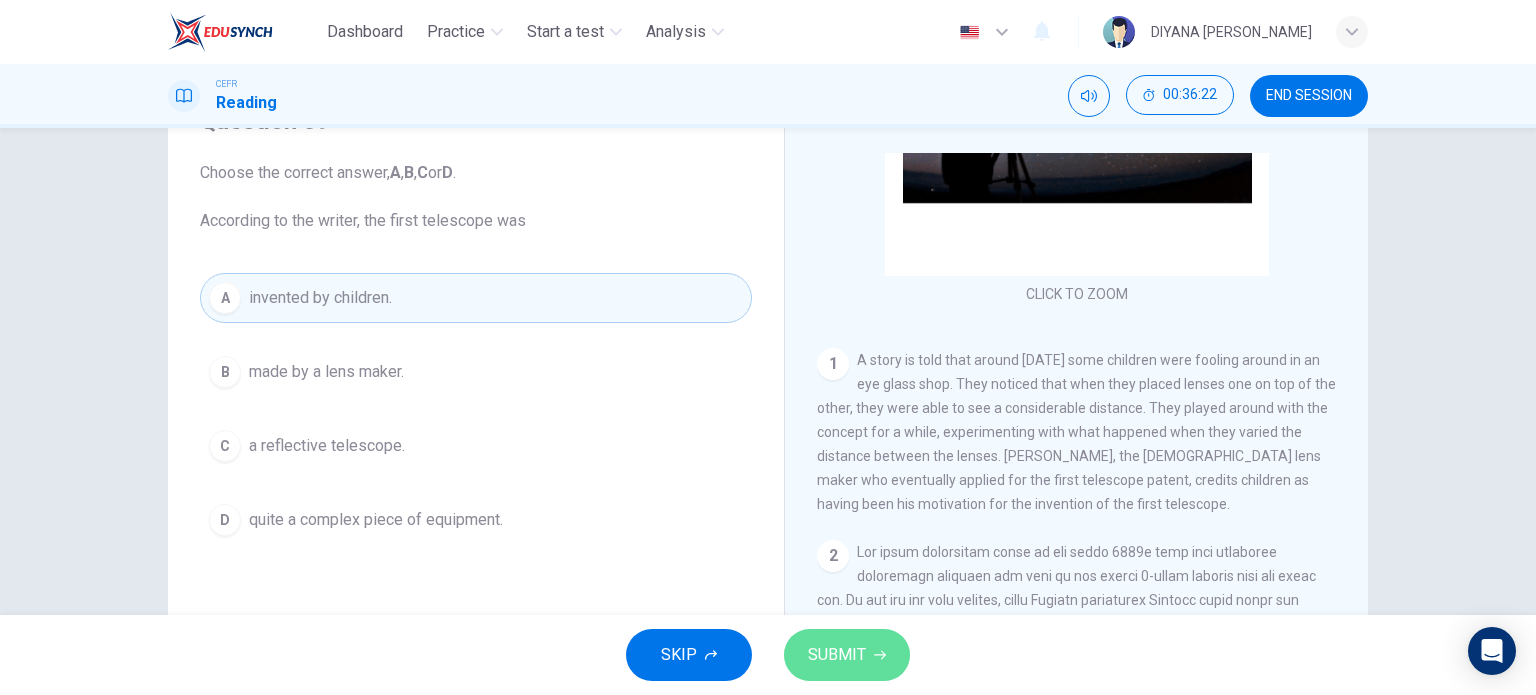 click 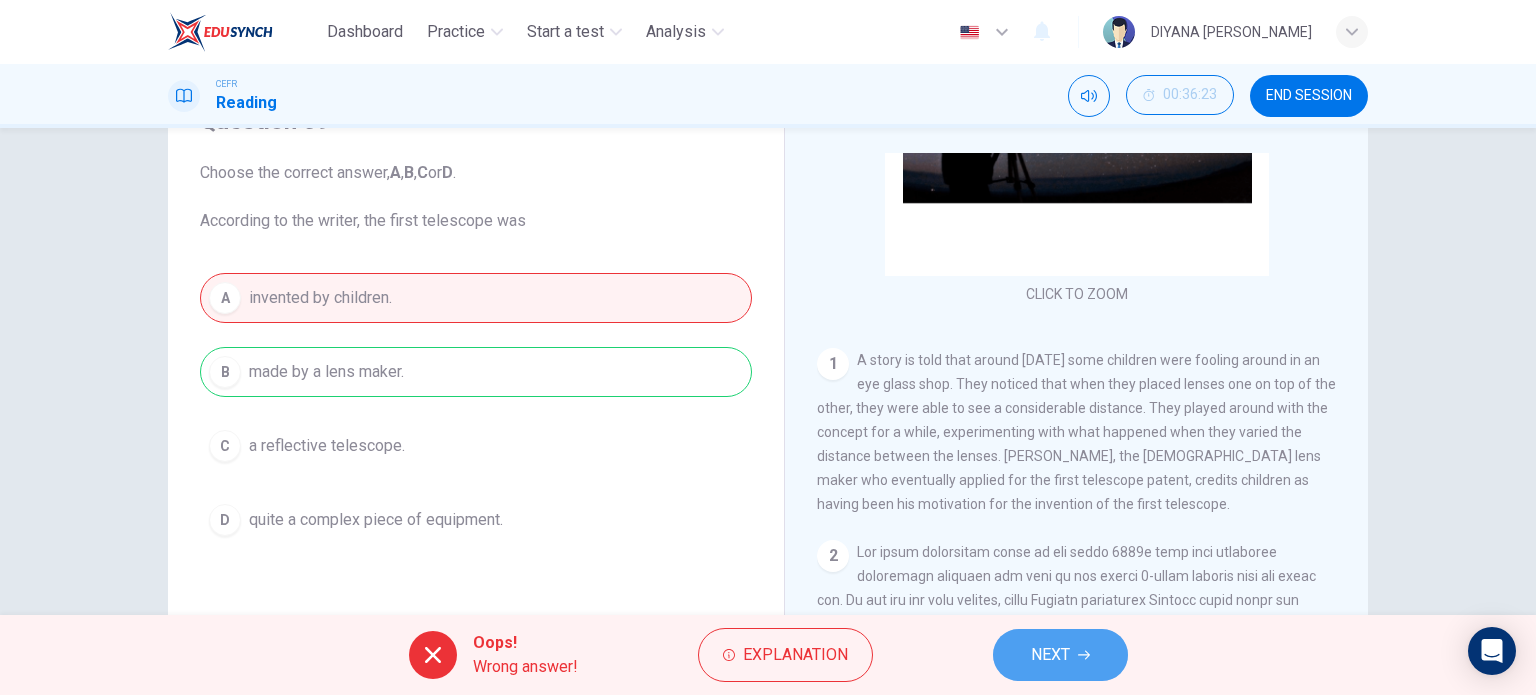 click on "NEXT" at bounding box center (1060, 655) 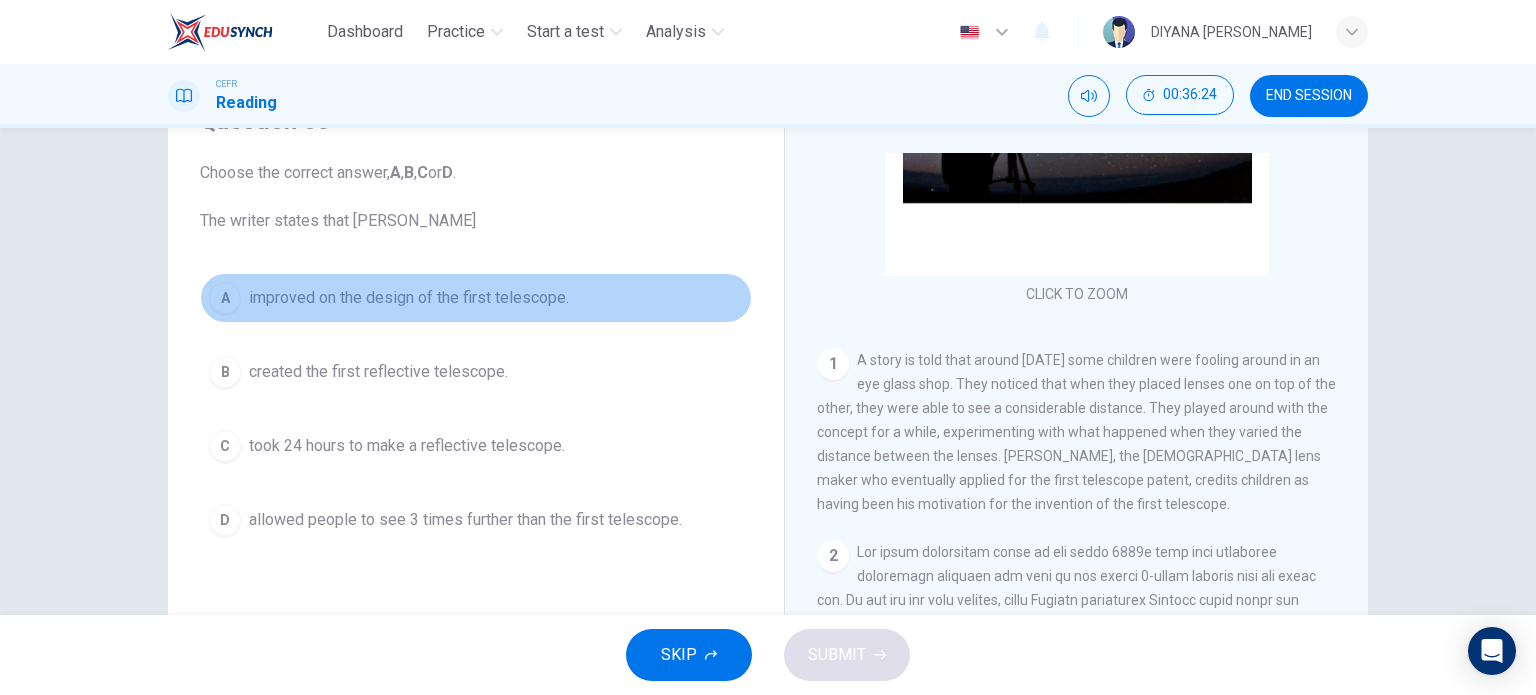 click on "A improved on the design of the first telescope." at bounding box center (476, 298) 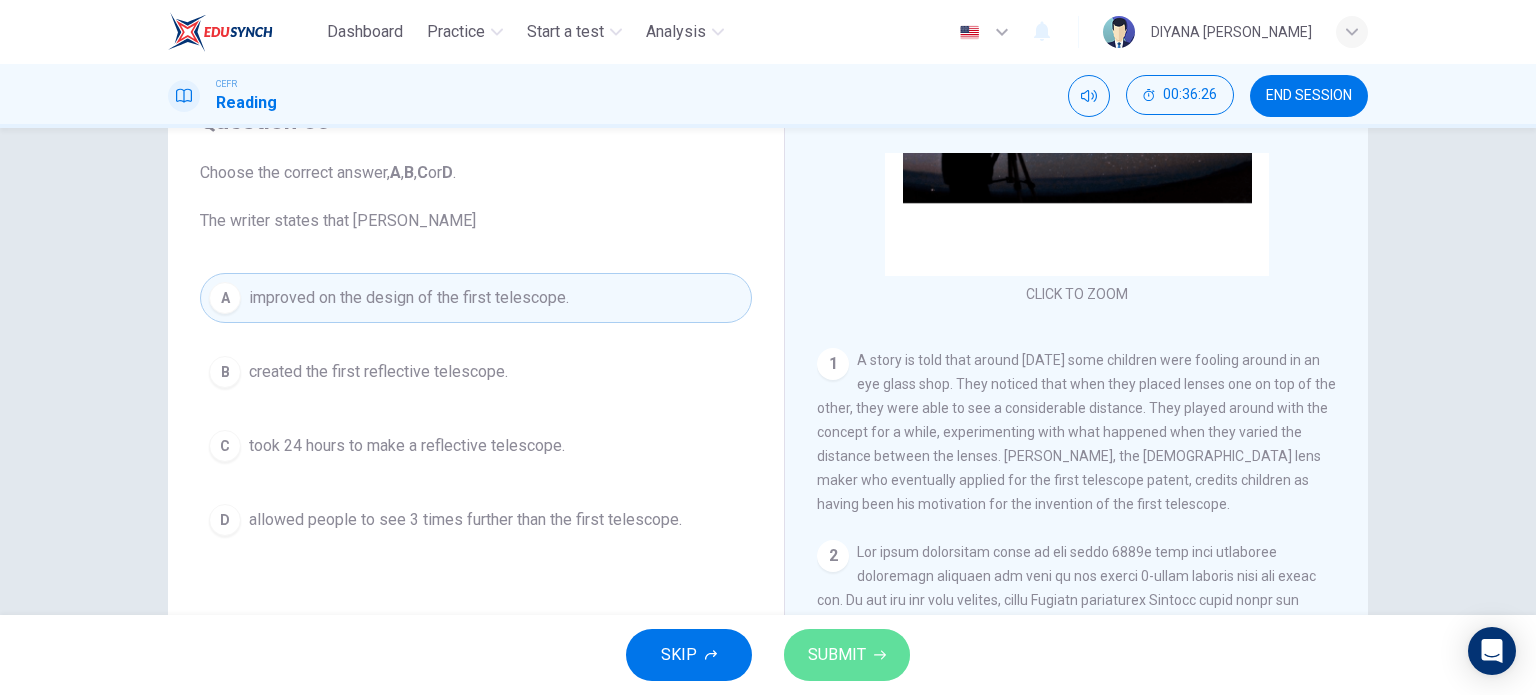 click on "SUBMIT" at bounding box center [847, 655] 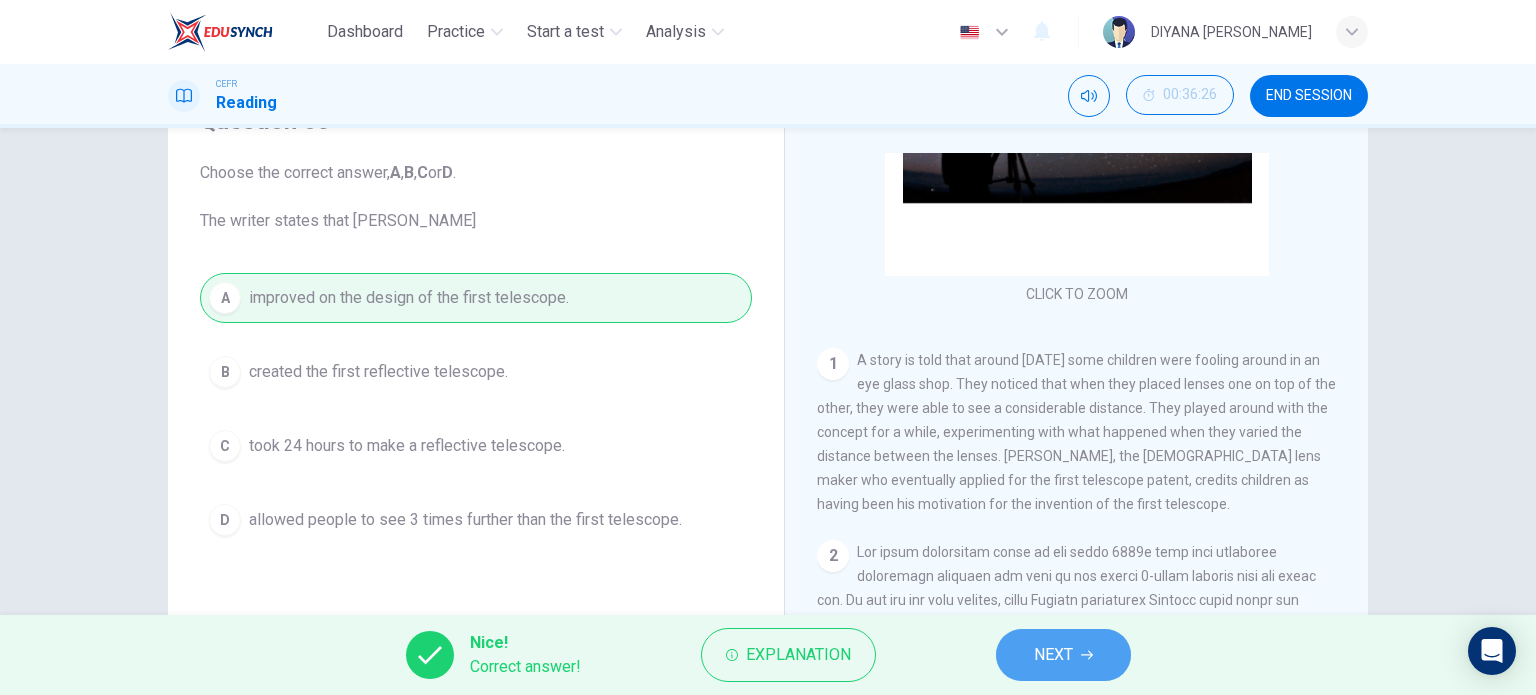 click on "NEXT" at bounding box center (1063, 655) 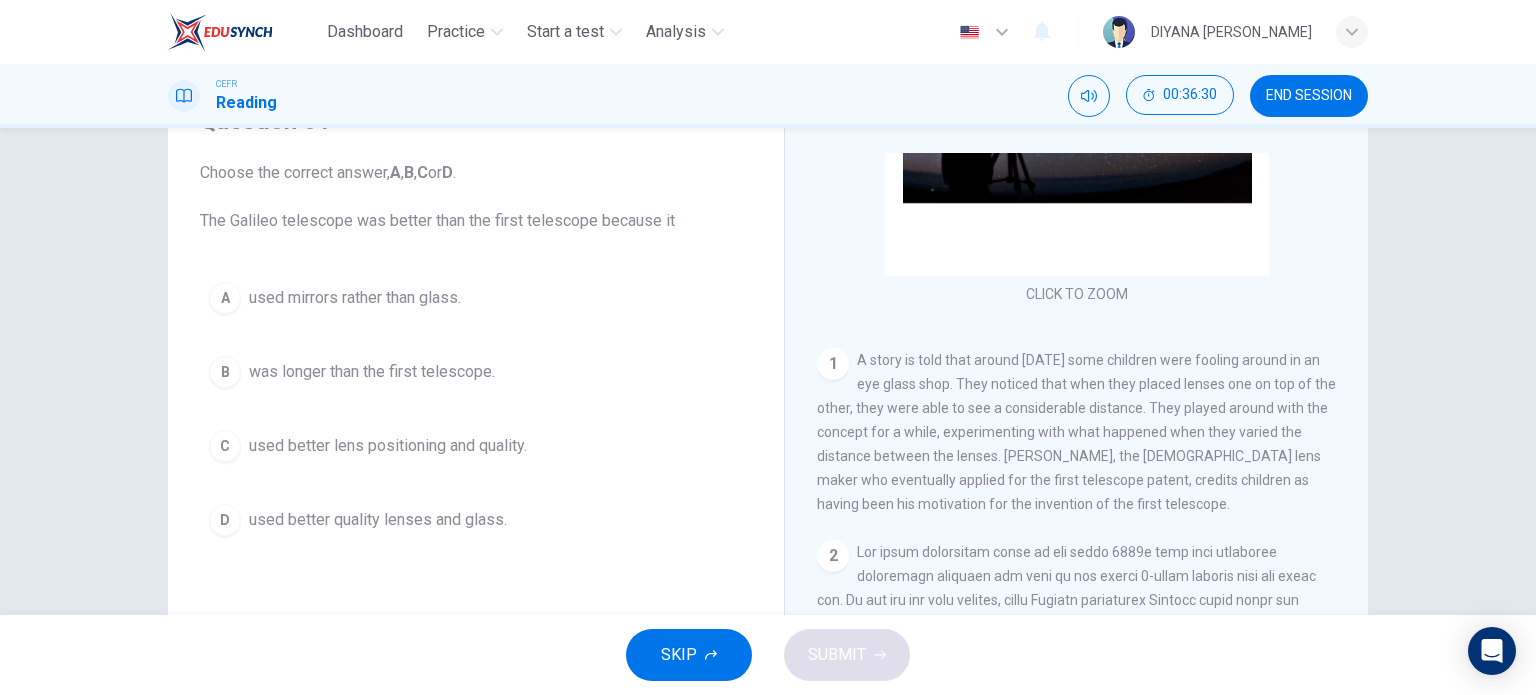 click on "used better lens positioning and quality." at bounding box center (388, 446) 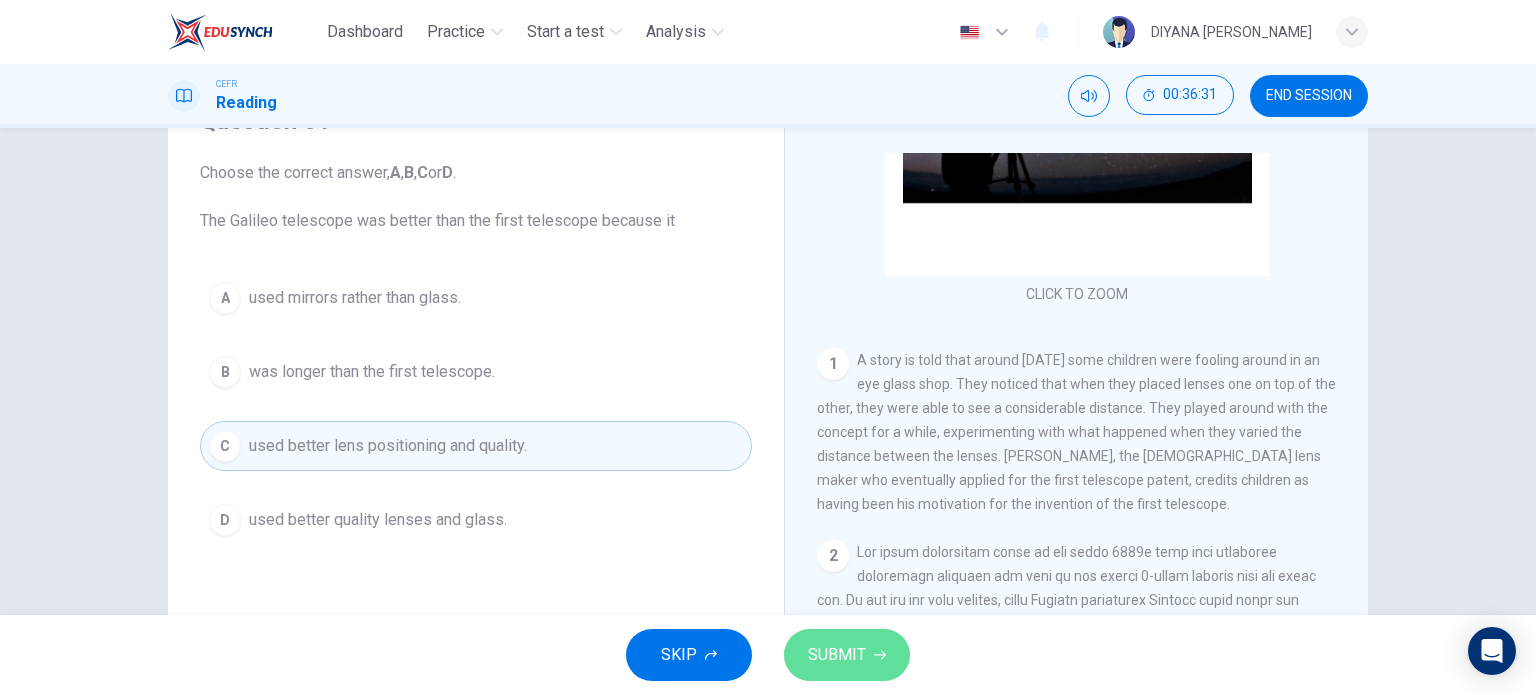 click on "SUBMIT" at bounding box center [847, 655] 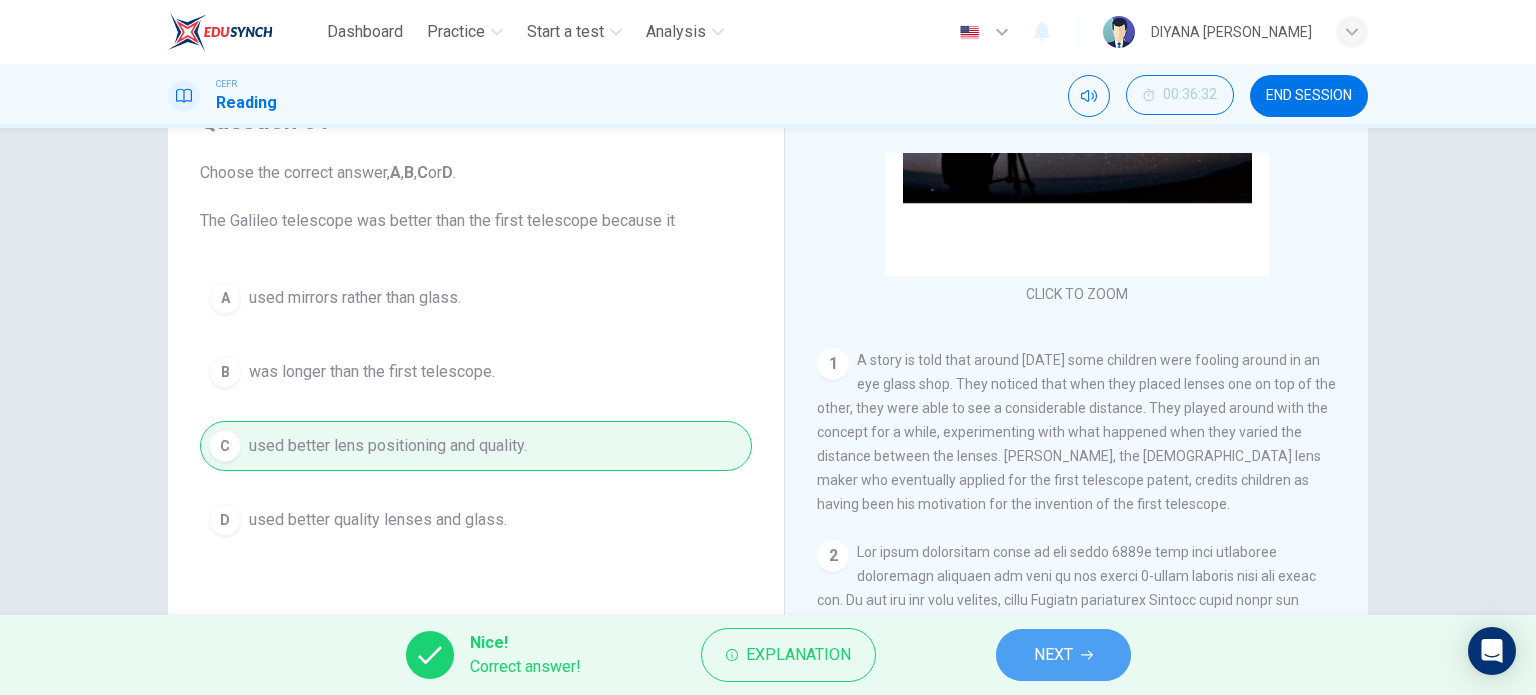 click 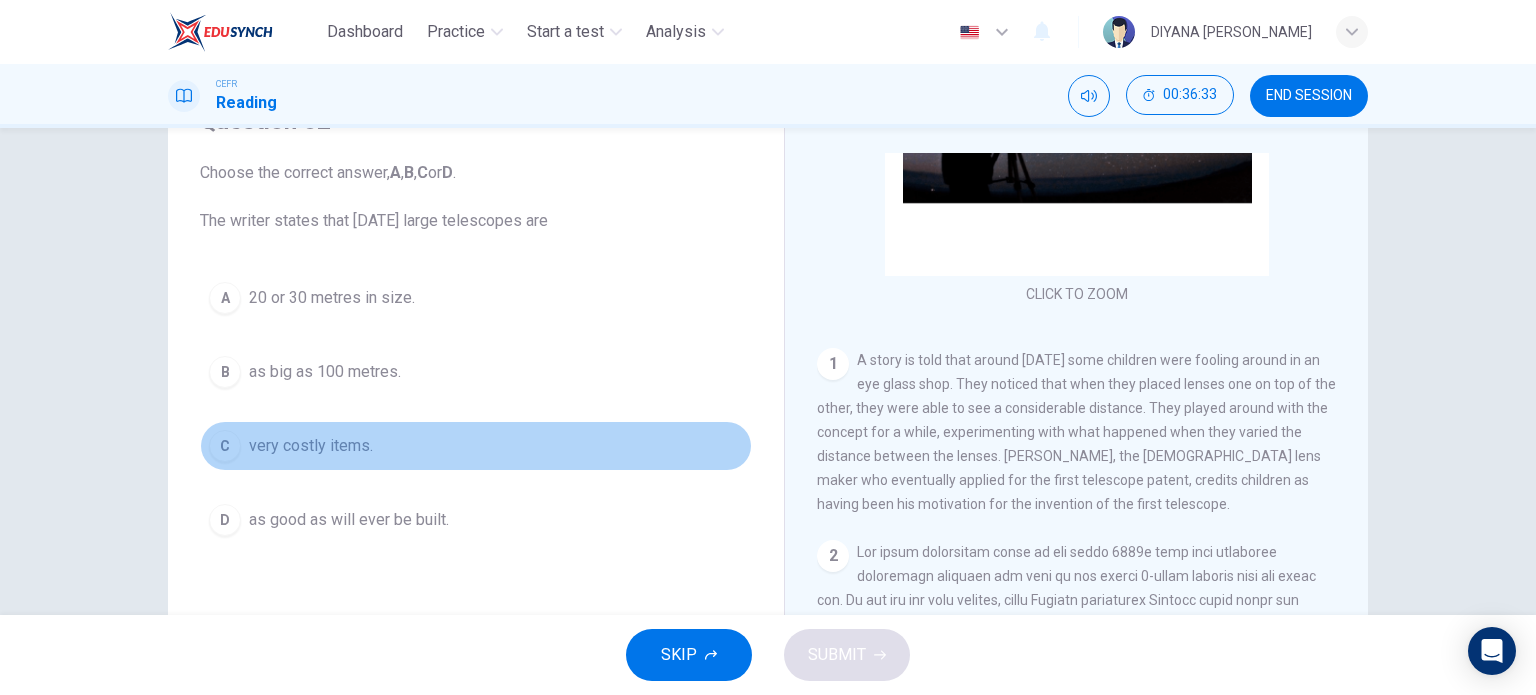 click on "very costly items." at bounding box center (311, 446) 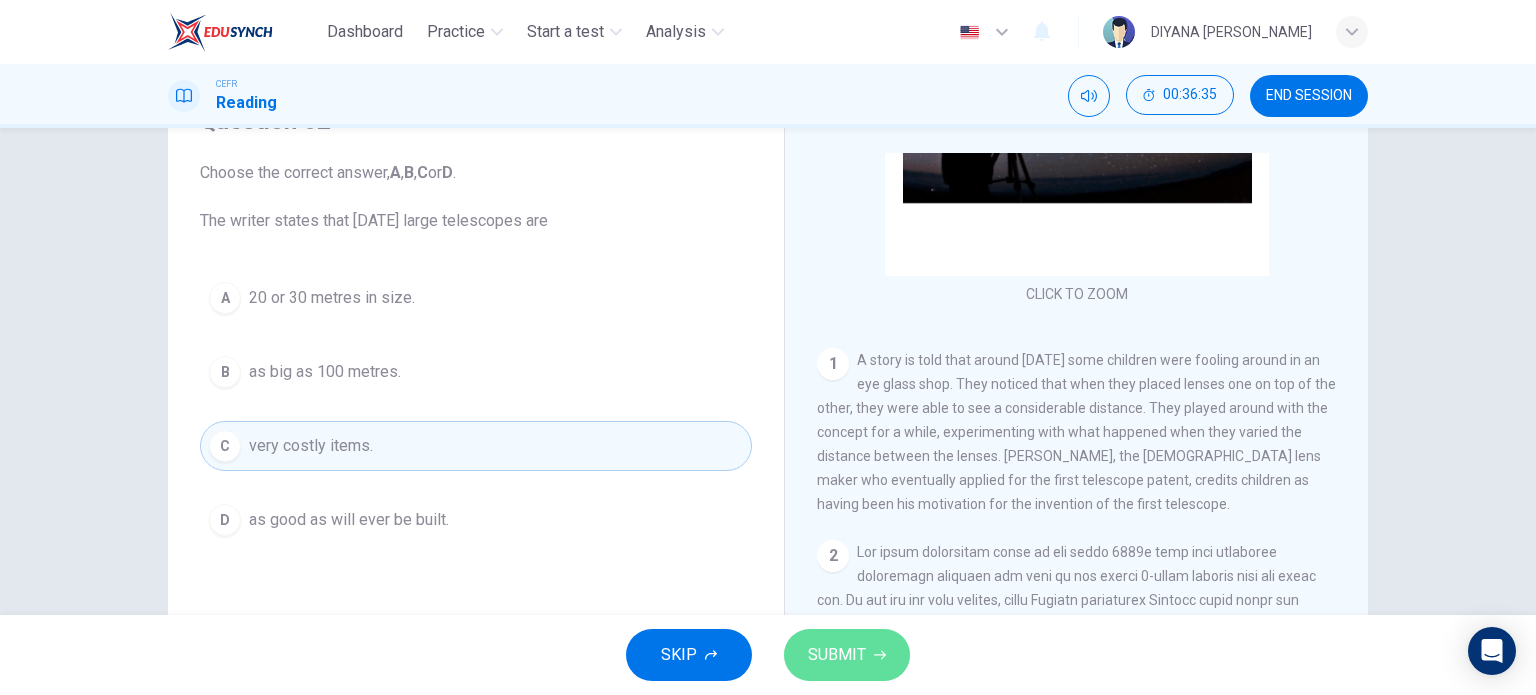 click on "SUBMIT" at bounding box center (837, 655) 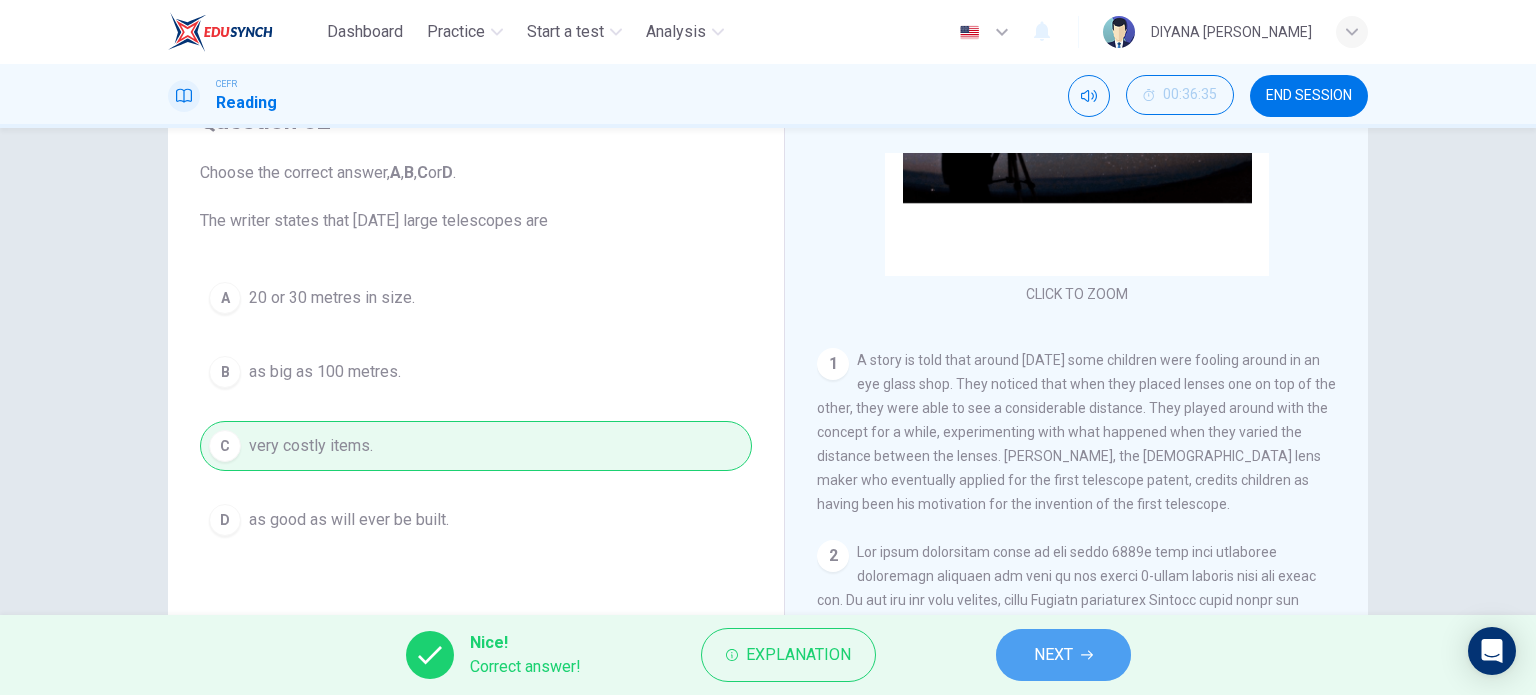 click on "NEXT" at bounding box center (1063, 655) 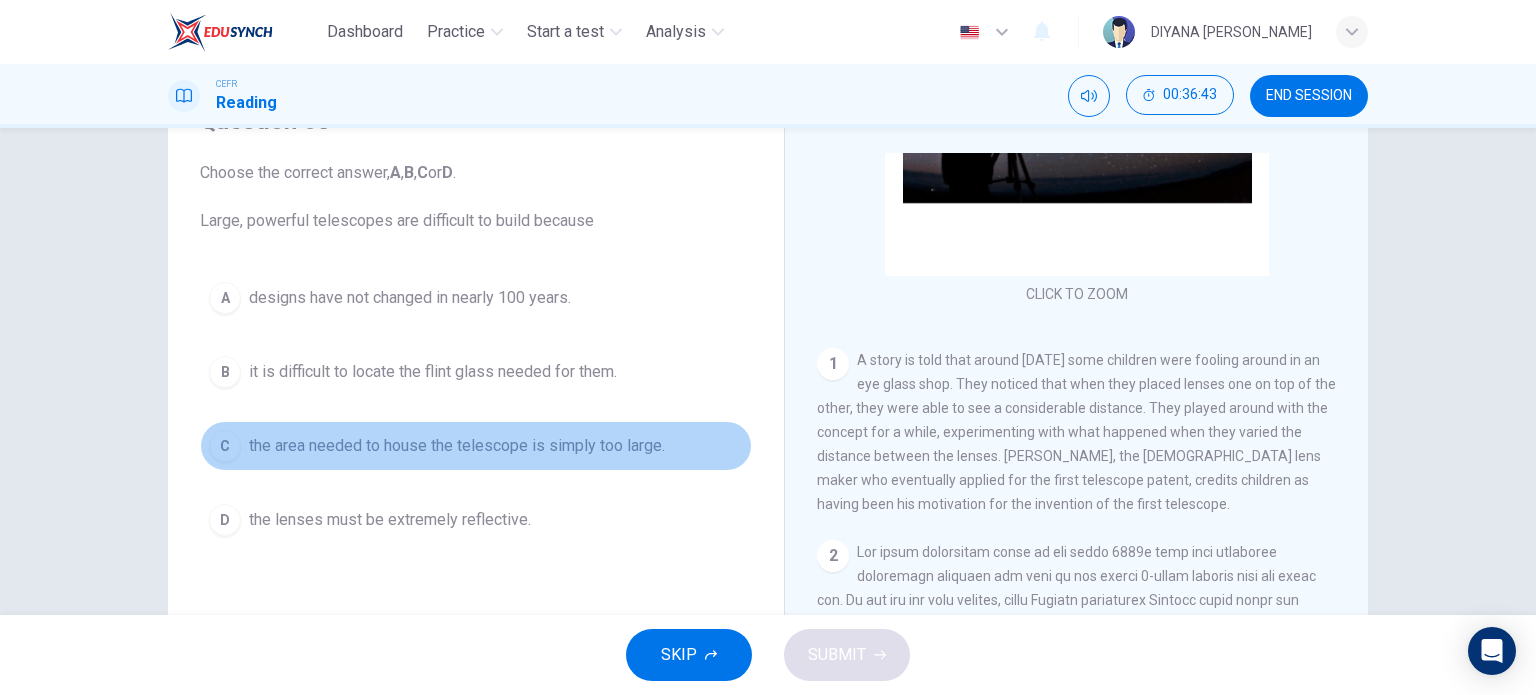 click on "the area needed to house the telescope is simply too large." at bounding box center [457, 446] 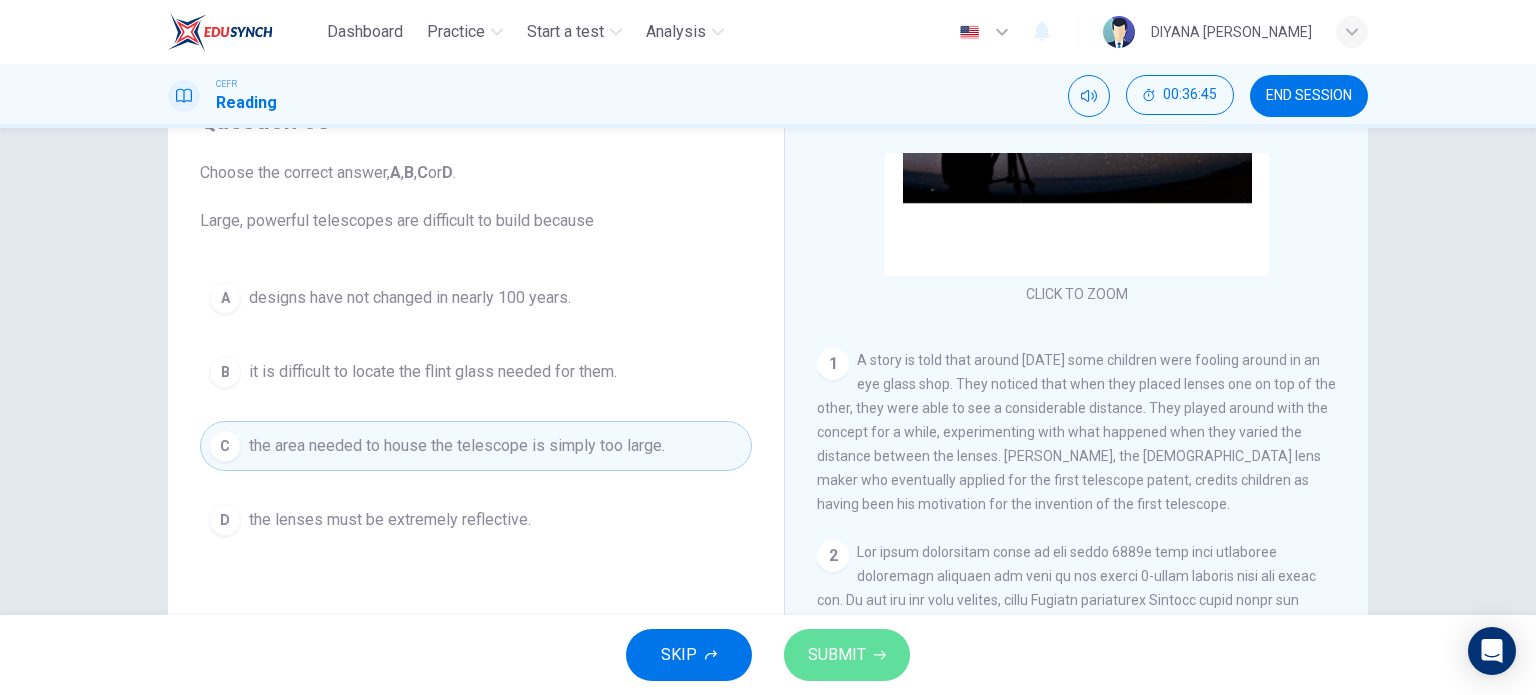 click on "SUBMIT" at bounding box center (837, 655) 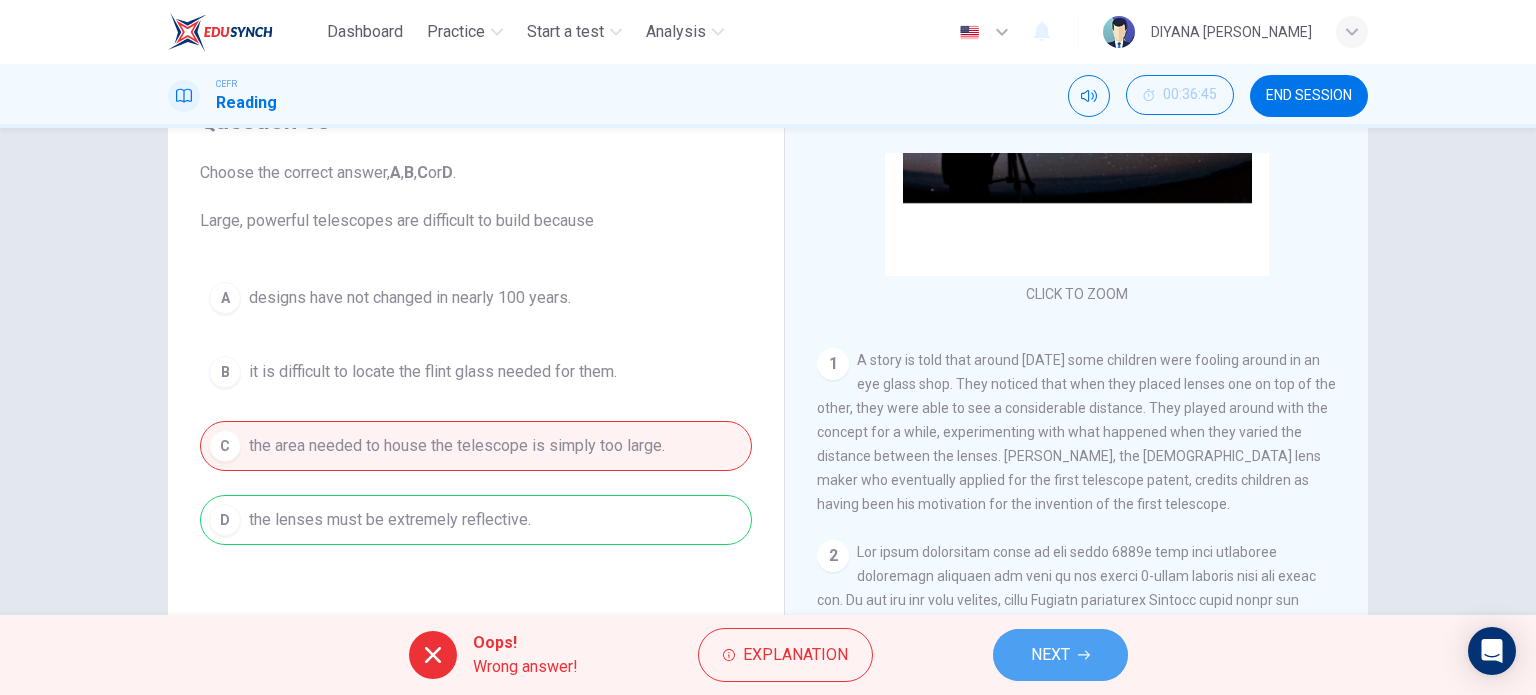 click on "NEXT" at bounding box center (1050, 655) 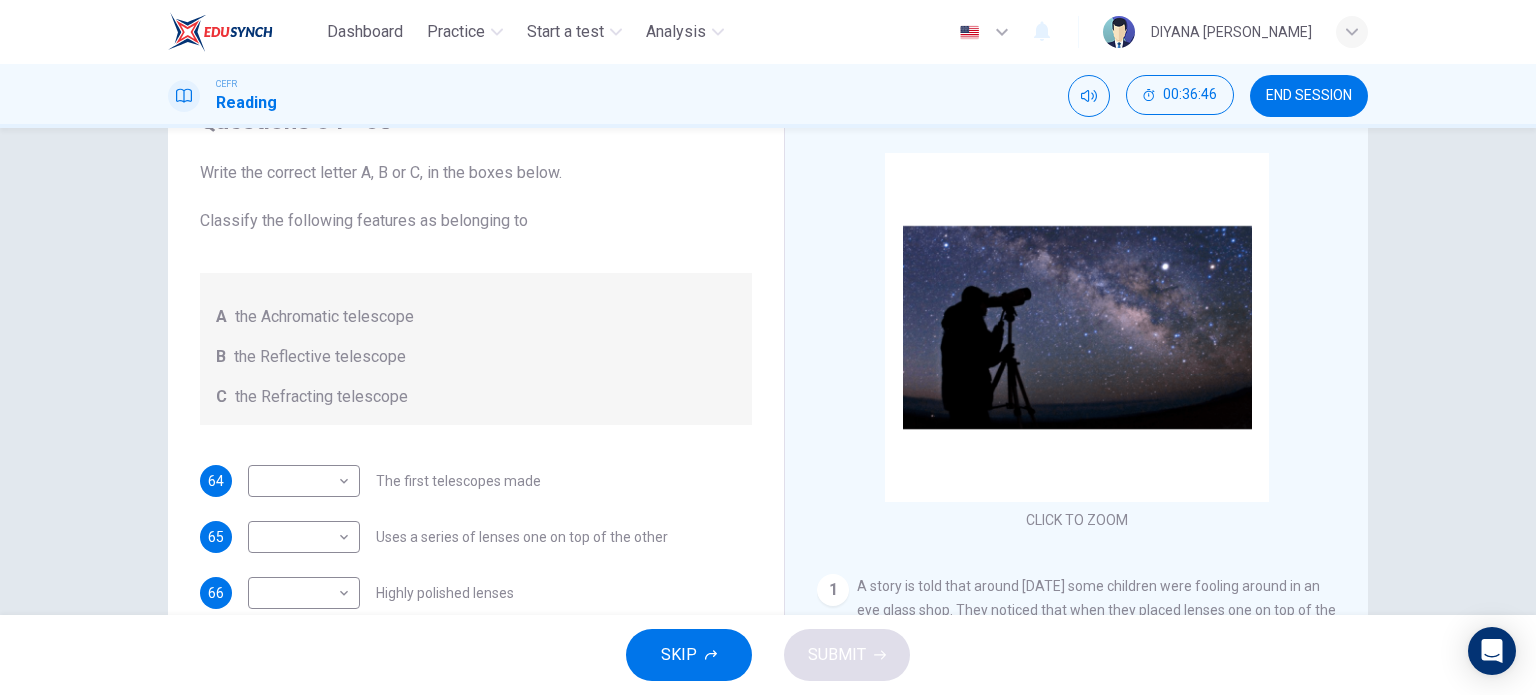 scroll, scrollTop: 0, scrollLeft: 0, axis: both 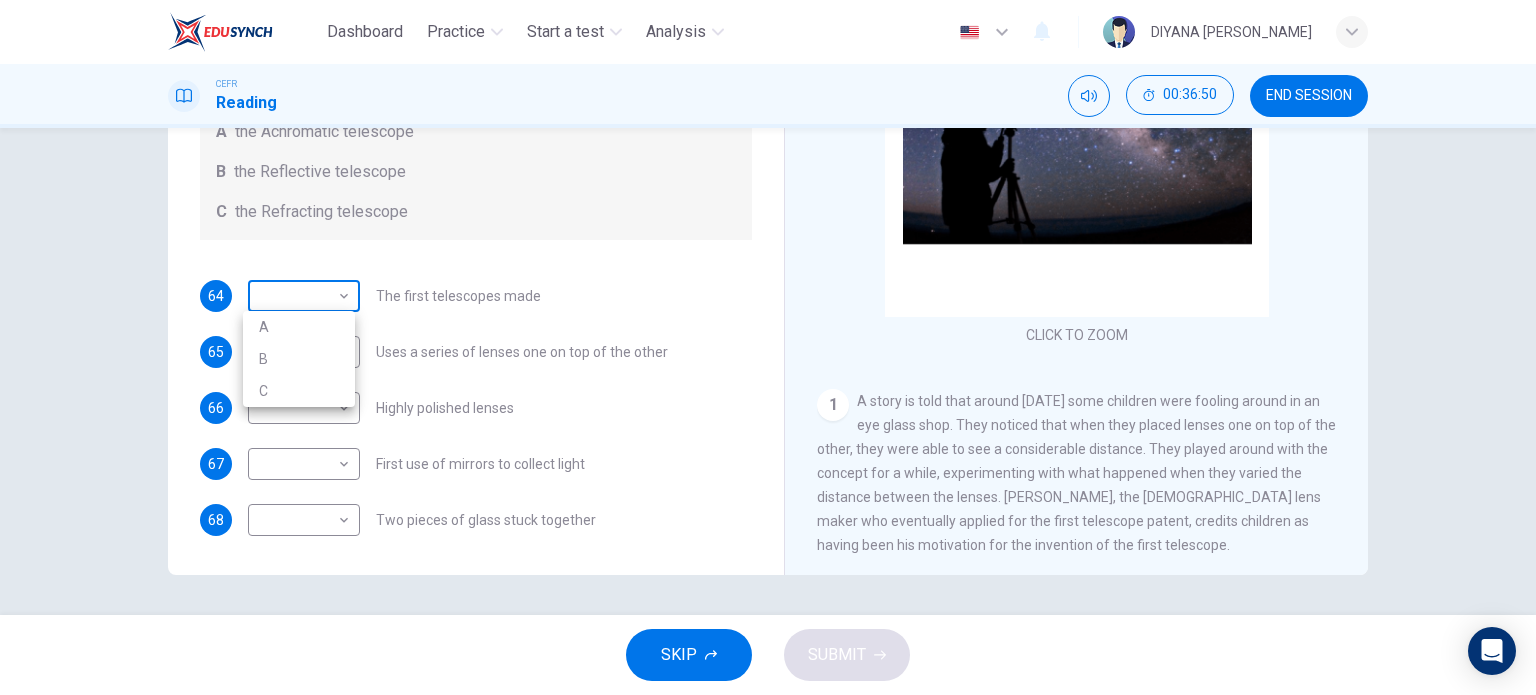 click on "Dashboard Practice Start a test Analysis English en ​ DIYANA SAFFIYA BINTI MOHD FADIR CEFR Reading 00:36:50 END SESSION Questions 64 - 68 Write the correct letter A, B or C, in the boxes below.
Classify the following features as belonging to A the Achromatic telescope B the Reflective telescope C the Refracting telescope 64 ​ ​ The first telescopes made 65 ​ ​ Uses a series of lenses one on top of the other 66 ​ ​ Highly polished lenses 67 ​ ​ First use of mirrors to collect light 68 ​ ​ Two pieces of glass stuck together Looking in the Telescope CLICK TO ZOOM Click to Zoom 1 2 3 4 5 SKIP SUBMIT EduSynch - Online Language Proficiency Testing
Dashboard Practice Start a test Analysis Notifications © Copyright  2025 A B C" at bounding box center [768, 347] 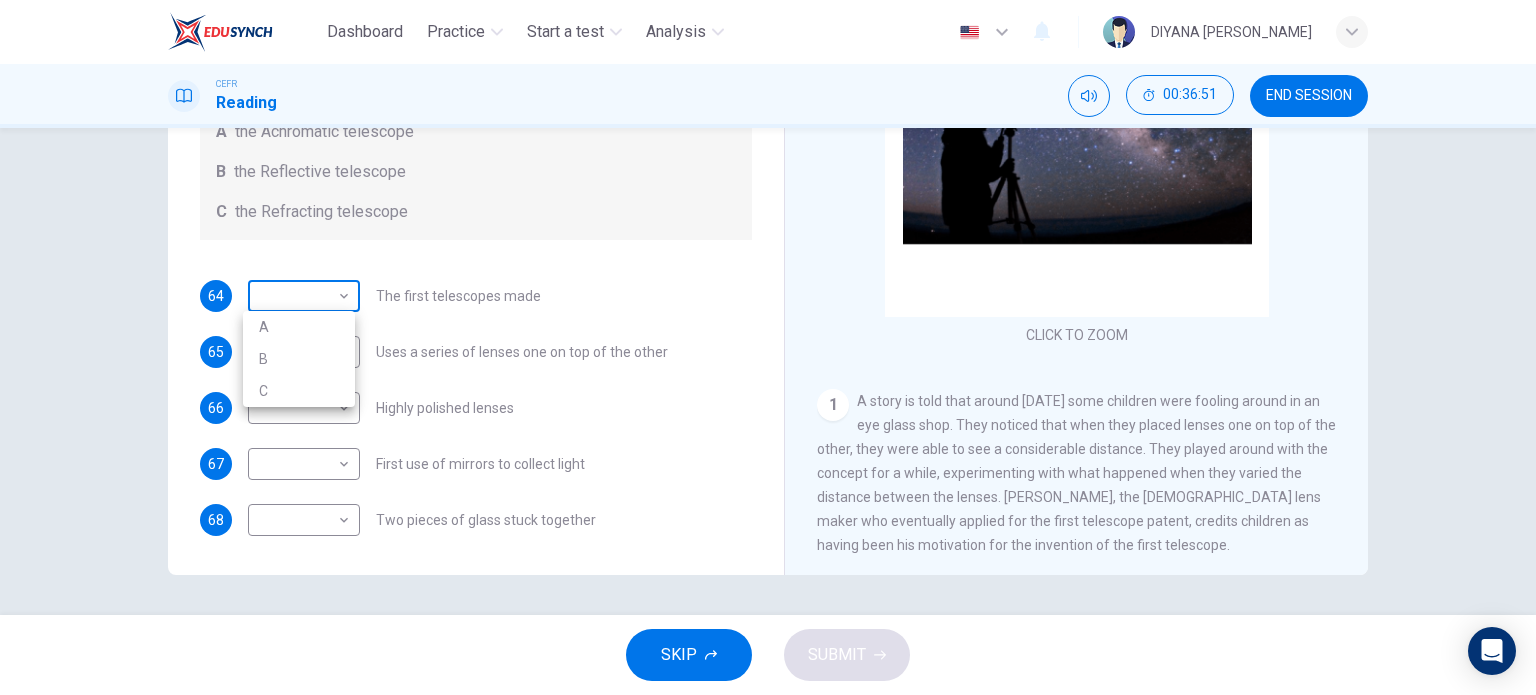 click at bounding box center (768, 347) 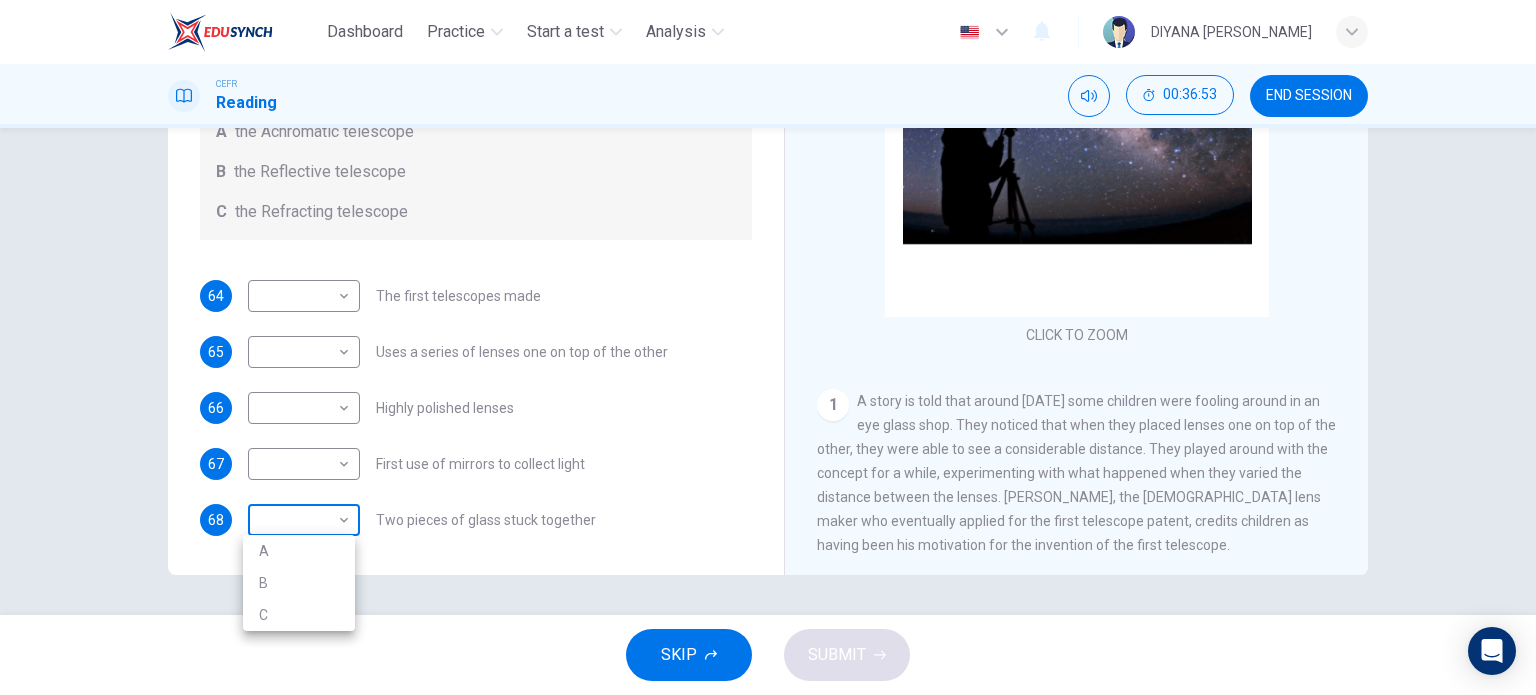 click on "Dashboard Practice Start a test Analysis English en ​ DIYANA SAFFIYA BINTI MOHD FADIR CEFR Reading 00:36:53 END SESSION Questions 64 - 68 Write the correct letter A, B or C, in the boxes below.
Classify the following features as belonging to A the Achromatic telescope B the Reflective telescope C the Refracting telescope 64 ​ ​ The first telescopes made 65 ​ ​ Uses a series of lenses one on top of the other 66 ​ ​ Highly polished lenses 67 ​ ​ First use of mirrors to collect light 68 ​ ​ Two pieces of glass stuck together Looking in the Telescope CLICK TO ZOOM Click to Zoom 1 2 3 4 5 SKIP SUBMIT EduSynch - Online Language Proficiency Testing
Dashboard Practice Start a test Analysis Notifications © Copyright  2025 A B C" at bounding box center (768, 347) 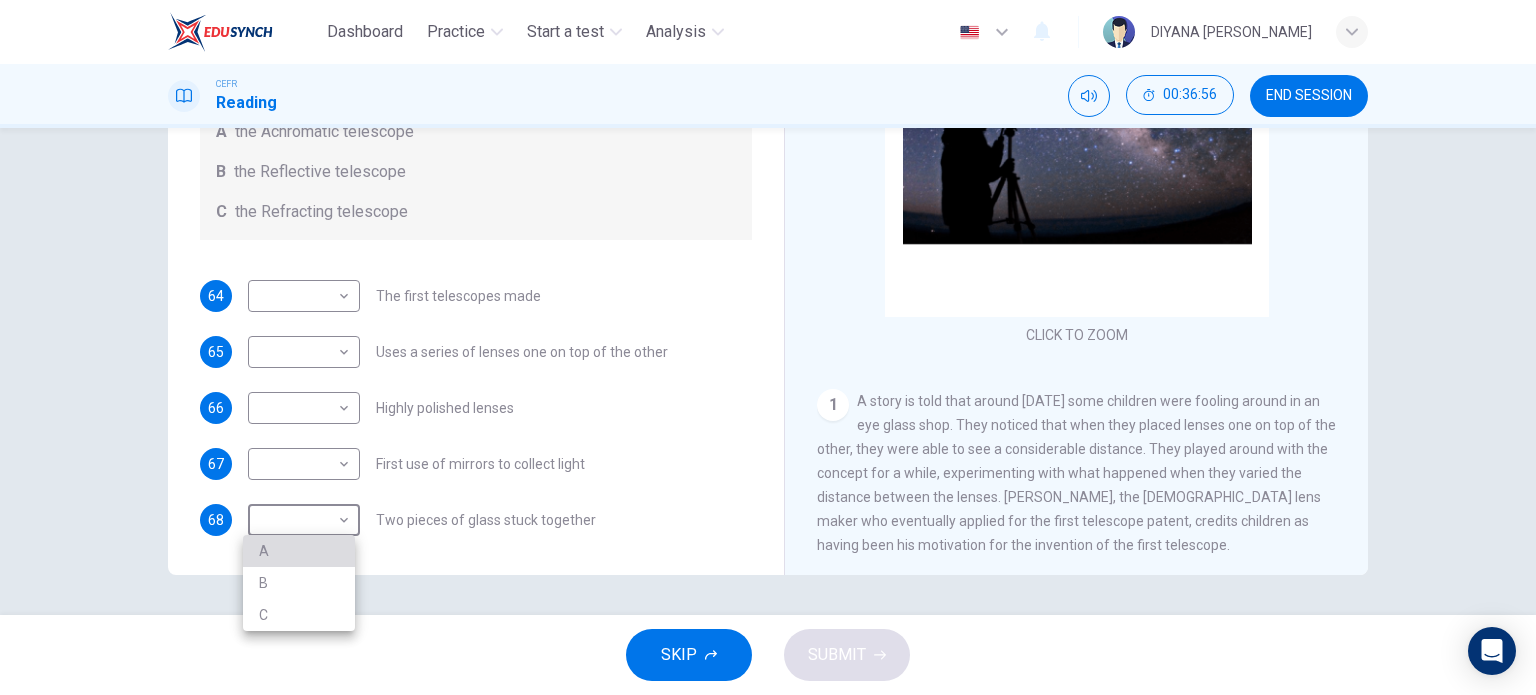 click on "A" at bounding box center [299, 551] 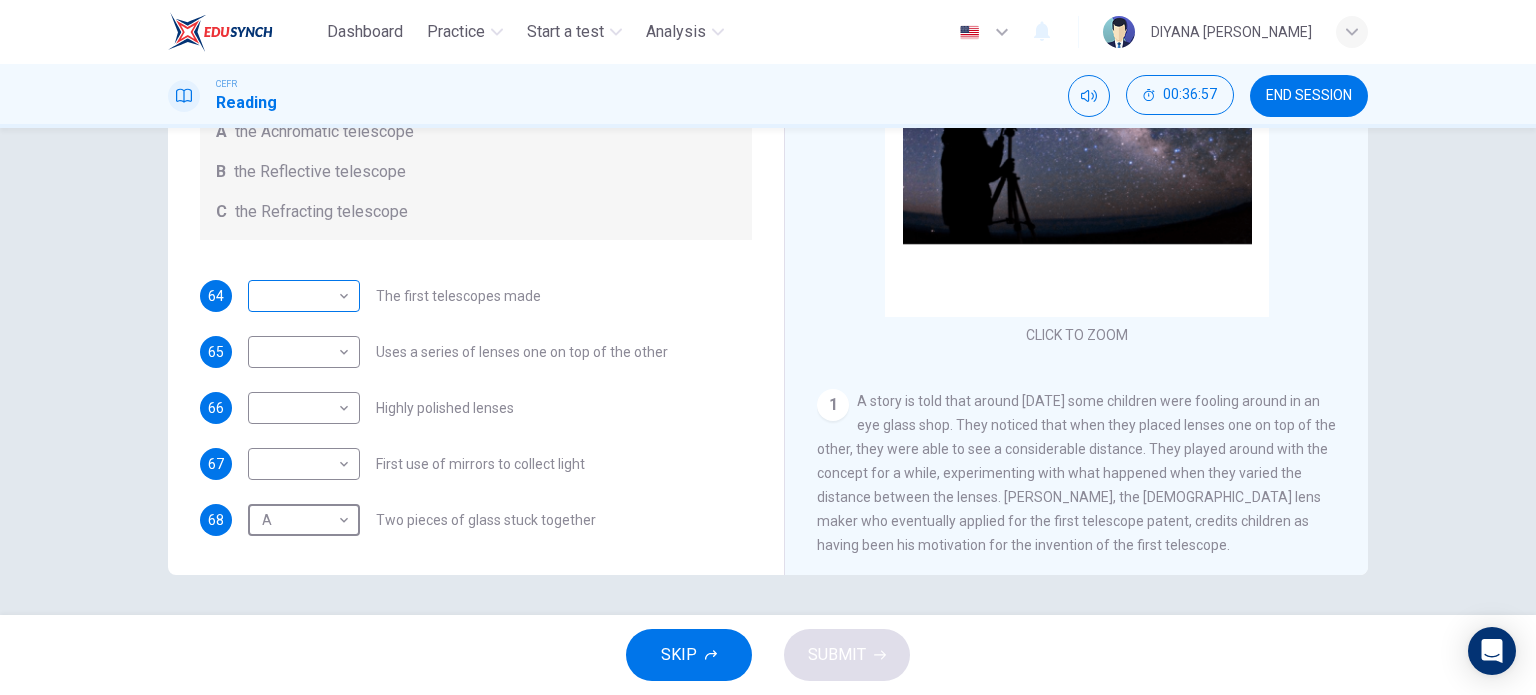 click on "Dashboard Practice Start a test Analysis English en ​ DIYANA SAFFIYA BINTI MOHD FADIR CEFR Reading 00:36:57 END SESSION Questions 64 - 68 Write the correct letter A, B or C, in the boxes below.
Classify the following features as belonging to A the Achromatic telescope B the Reflective telescope C the Refracting telescope 64 ​ ​ The first telescopes made 65 ​ ​ Uses a series of lenses one on top of the other 66 ​ ​ Highly polished lenses 67 ​ ​ First use of mirrors to collect light 68 A A ​ Two pieces of glass stuck together Looking in the Telescope CLICK TO ZOOM Click to Zoom 1 2 3 4 5 SKIP SUBMIT EduSynch - Online Language Proficiency Testing
Dashboard Practice Start a test Analysis Notifications © Copyright  2025" at bounding box center (768, 347) 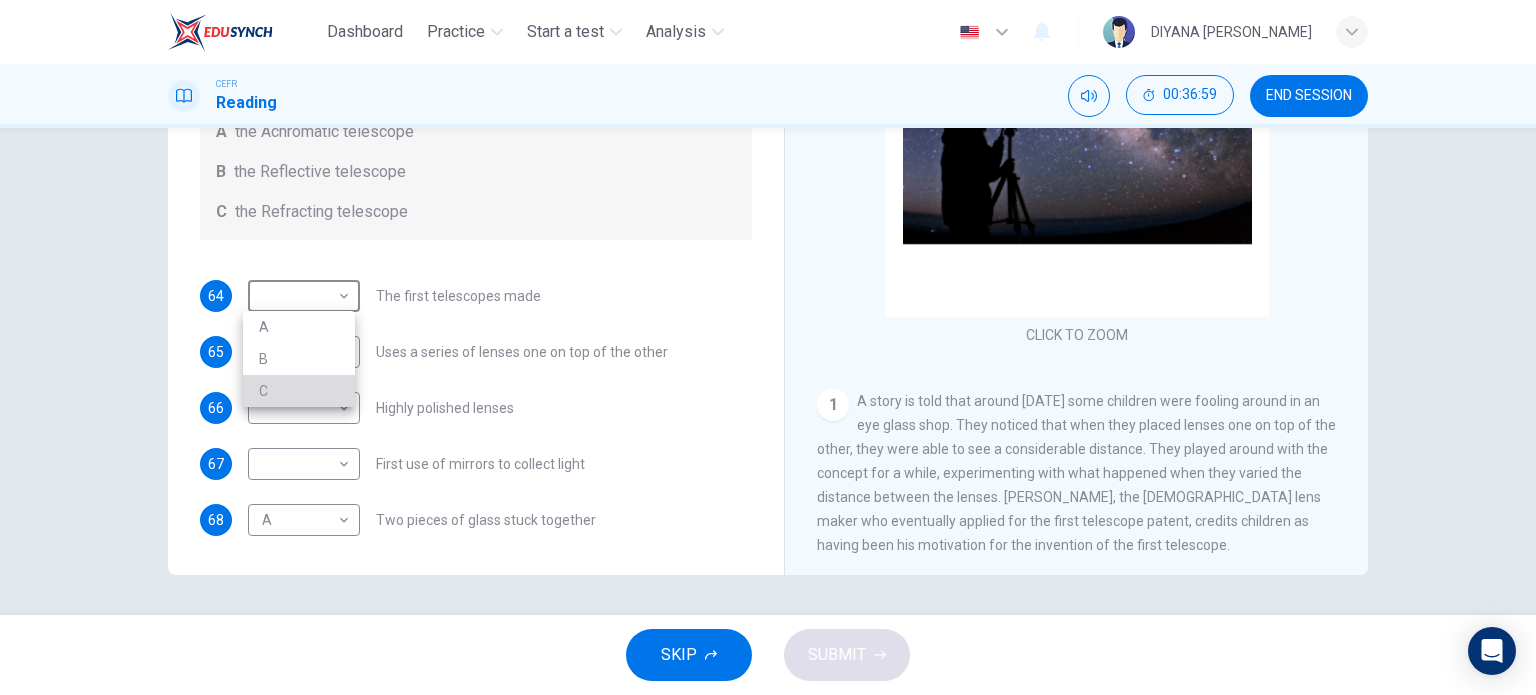 click on "C" at bounding box center [299, 391] 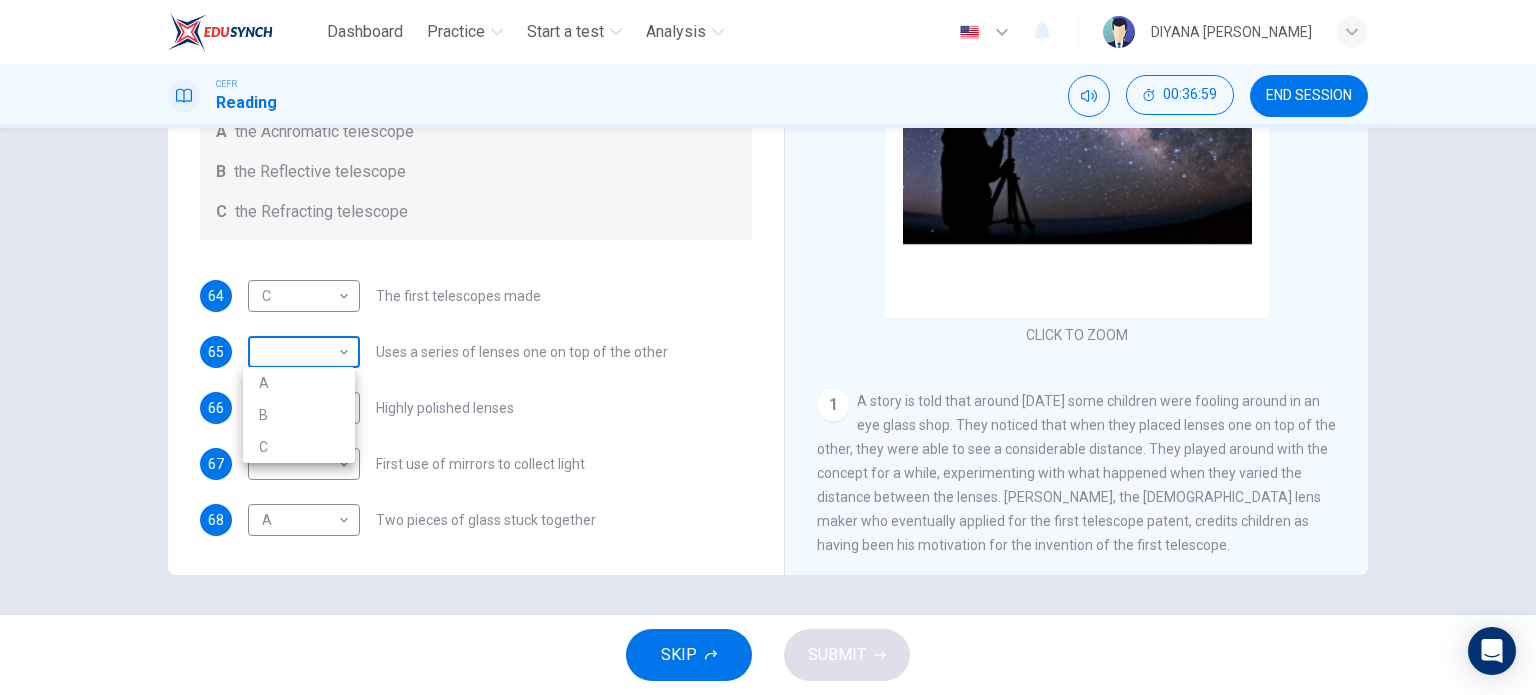 click on "Dashboard Practice Start a test Analysis English en ​ DIYANA SAFFIYA BINTI MOHD FADIR CEFR Reading 00:36:59 END SESSION Questions 64 - 68 Write the correct letter A, B or C, in the boxes below.
Classify the following features as belonging to A the Achromatic telescope B the Reflective telescope C the Refracting telescope 64 C C ​ The first telescopes made 65 ​ ​ Uses a series of lenses one on top of the other 66 ​ ​ Highly polished lenses 67 ​ ​ First use of mirrors to collect light 68 A A ​ Two pieces of glass stuck together Looking in the Telescope CLICK TO ZOOM Click to Zoom 1 2 3 4 5 SKIP SUBMIT EduSynch - Online Language Proficiency Testing
Dashboard Practice Start a test Analysis Notifications © Copyright  2025 A B C" at bounding box center [768, 347] 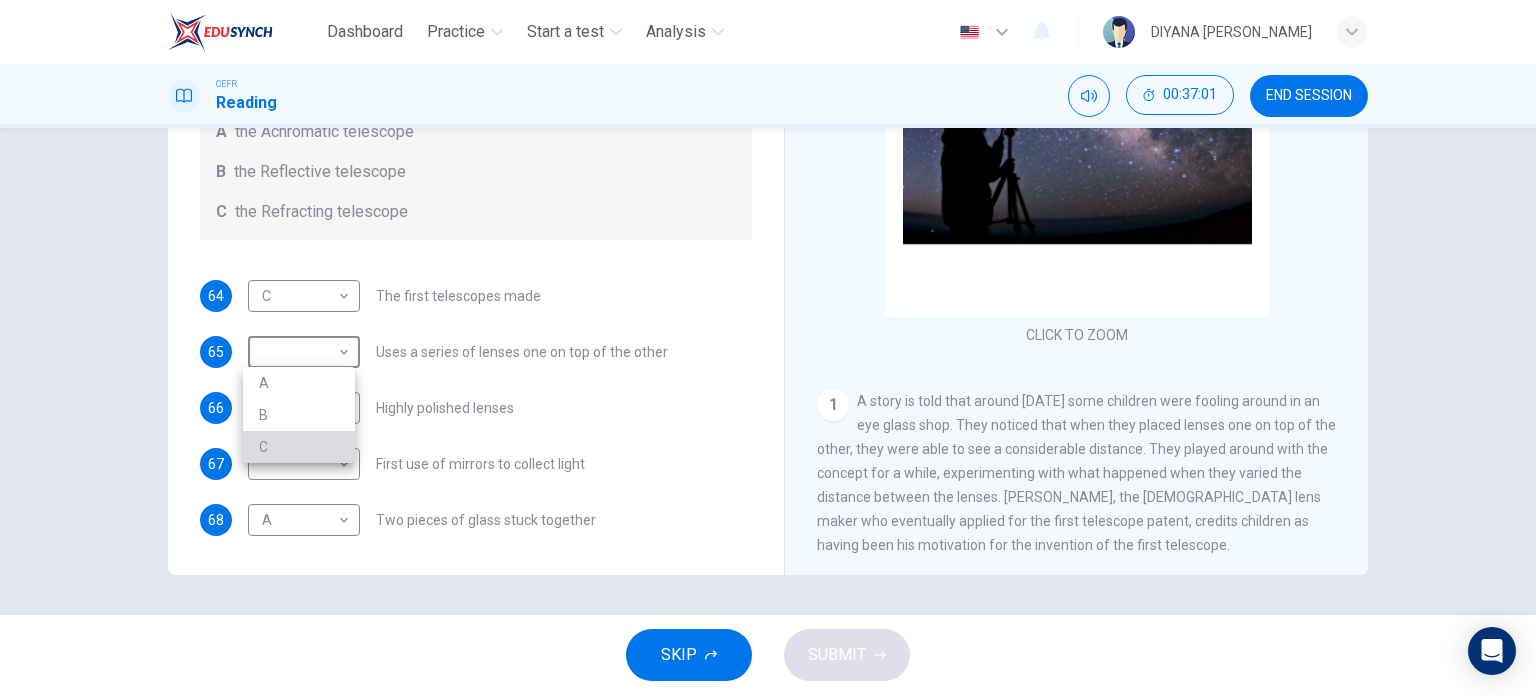 click on "C" at bounding box center [299, 447] 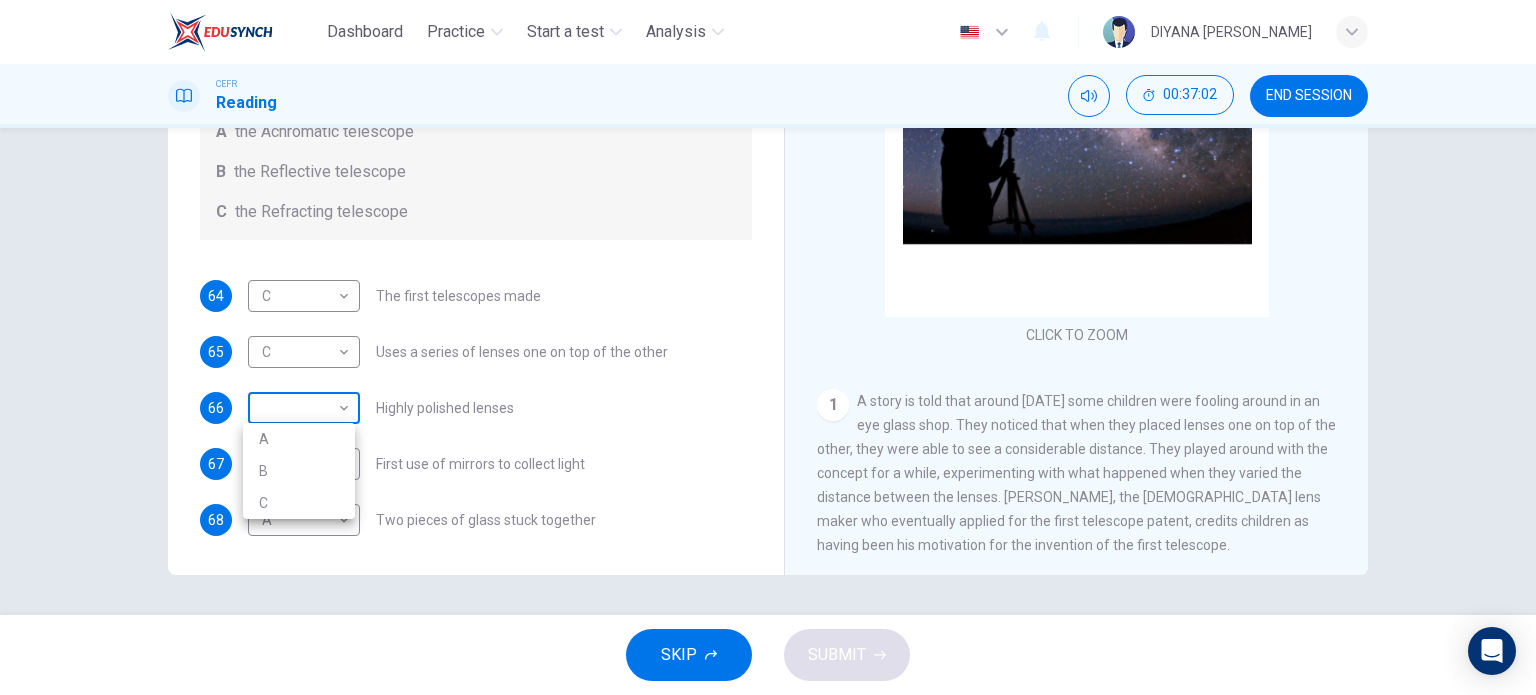 click on "Dashboard Practice Start a test Analysis English en ​ DIYANA SAFFIYA BINTI MOHD FADIR CEFR Reading 00:37:02 END SESSION Questions 64 - 68 Write the correct letter A, B or C, in the boxes below.
Classify the following features as belonging to A the Achromatic telescope B the Reflective telescope C the Refracting telescope 64 C C ​ The first telescopes made 65 C C ​ Uses a series of lenses one on top of the other 66 ​ ​ Highly polished lenses 67 ​ ​ First use of mirrors to collect light 68 A A ​ Two pieces of glass stuck together Looking in the Telescope CLICK TO ZOOM Click to Zoom 1 2 3 4 5 SKIP SUBMIT EduSynch - Online Language Proficiency Testing
Dashboard Practice Start a test Analysis Notifications © Copyright  2025 A B C" at bounding box center [768, 347] 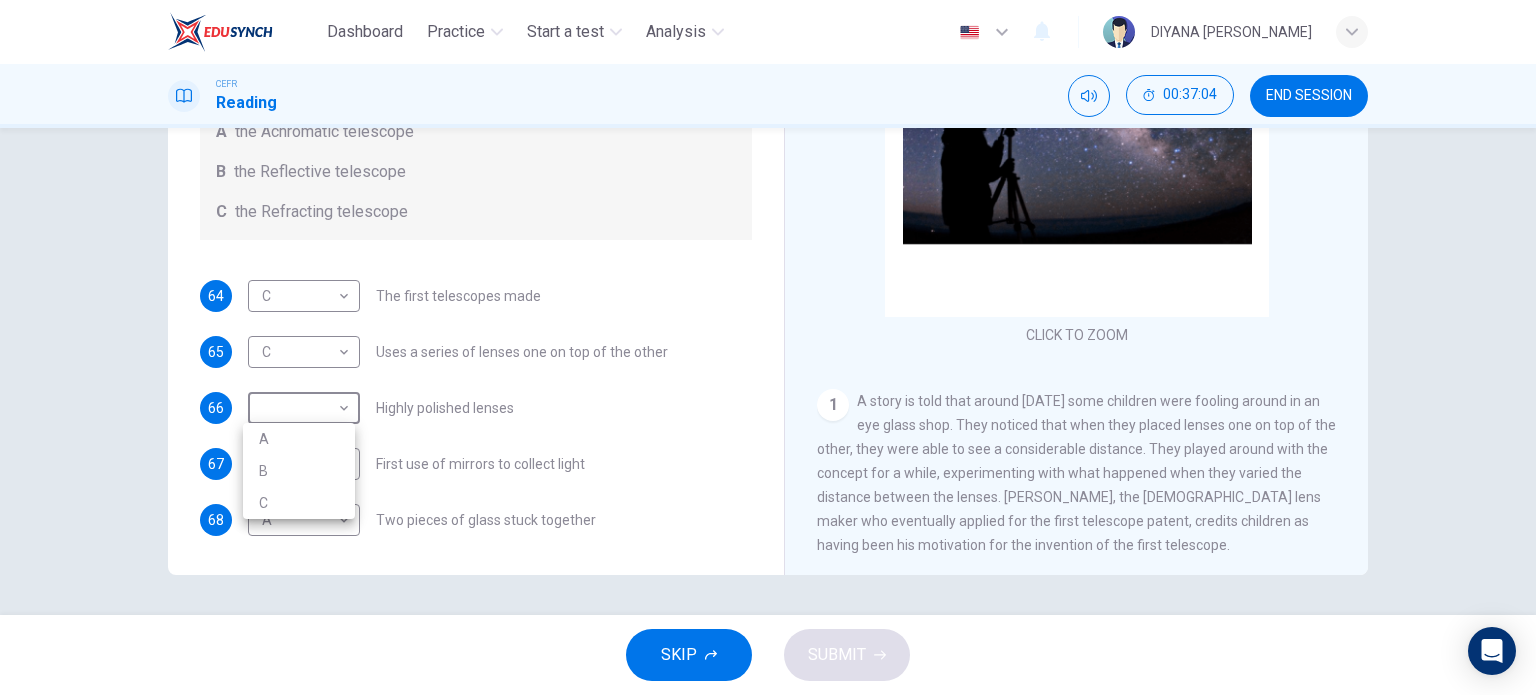 click at bounding box center (768, 347) 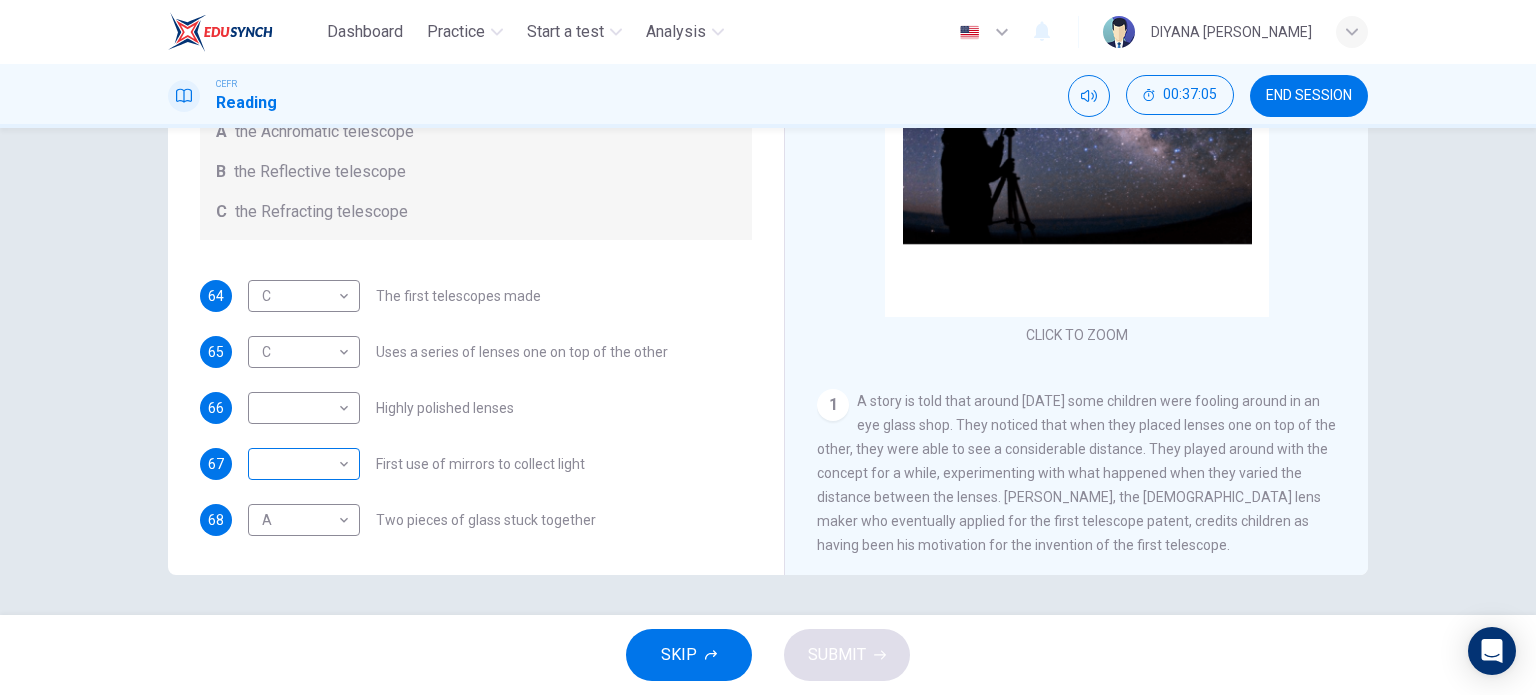 click on "​ ​" at bounding box center (304, 464) 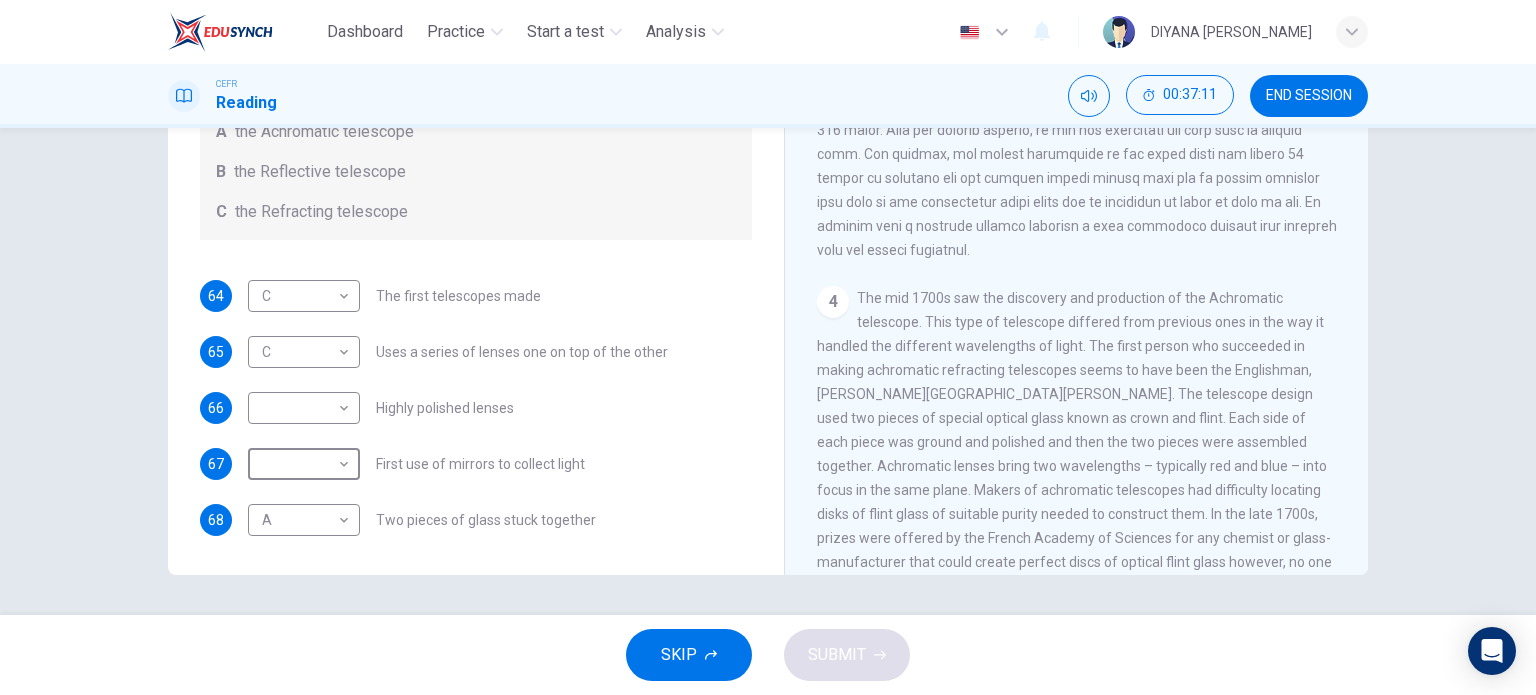 scroll, scrollTop: 1087, scrollLeft: 0, axis: vertical 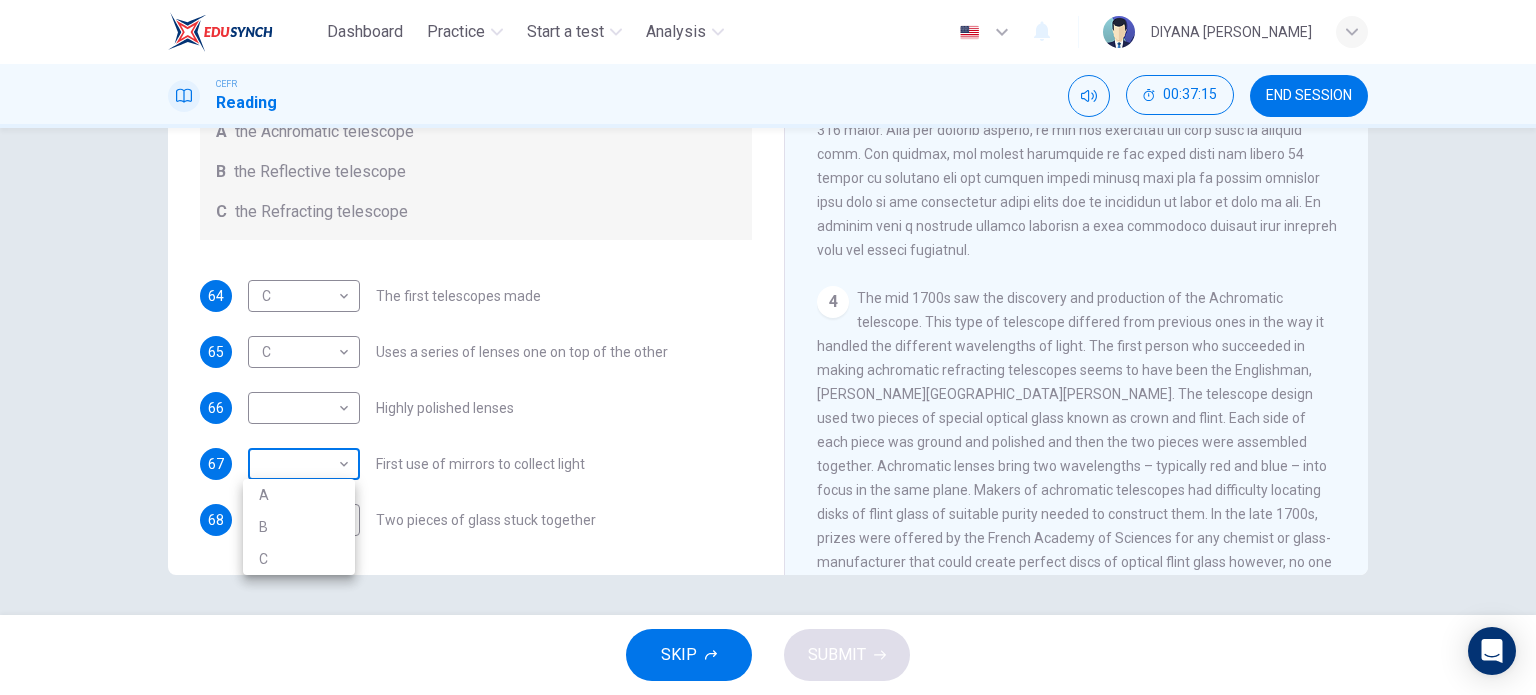 click on "Dashboard Practice Start a test Analysis English en ​ DIYANA SAFFIYA BINTI MOHD FADIR CEFR Reading 00:37:15 END SESSION Questions 64 - 68 Write the correct letter A, B or C, in the boxes below.
Classify the following features as belonging to A the Achromatic telescope B the Reflective telescope C the Refracting telescope 64 C C ​ The first telescopes made 65 C C ​ Uses a series of lenses one on top of the other 66 ​ ​ Highly polished lenses 67 ​ ​ First use of mirrors to collect light 68 A A ​ Two pieces of glass stuck together Looking in the Telescope CLICK TO ZOOM Click to Zoom 1 2 3 4 5 SKIP SUBMIT EduSynch - Online Language Proficiency Testing
Dashboard Practice Start a test Analysis Notifications © Copyright  2025 A B C" at bounding box center (768, 347) 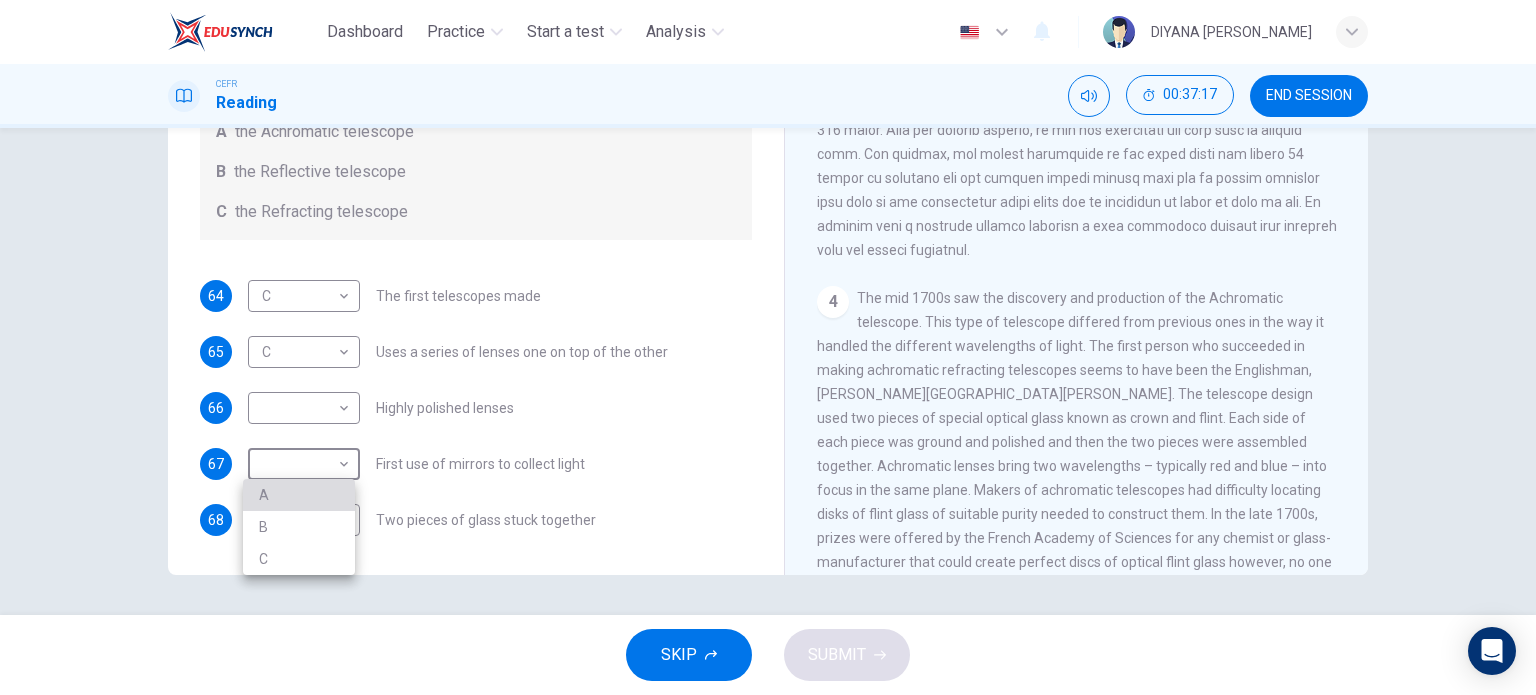 click on "A" at bounding box center [299, 495] 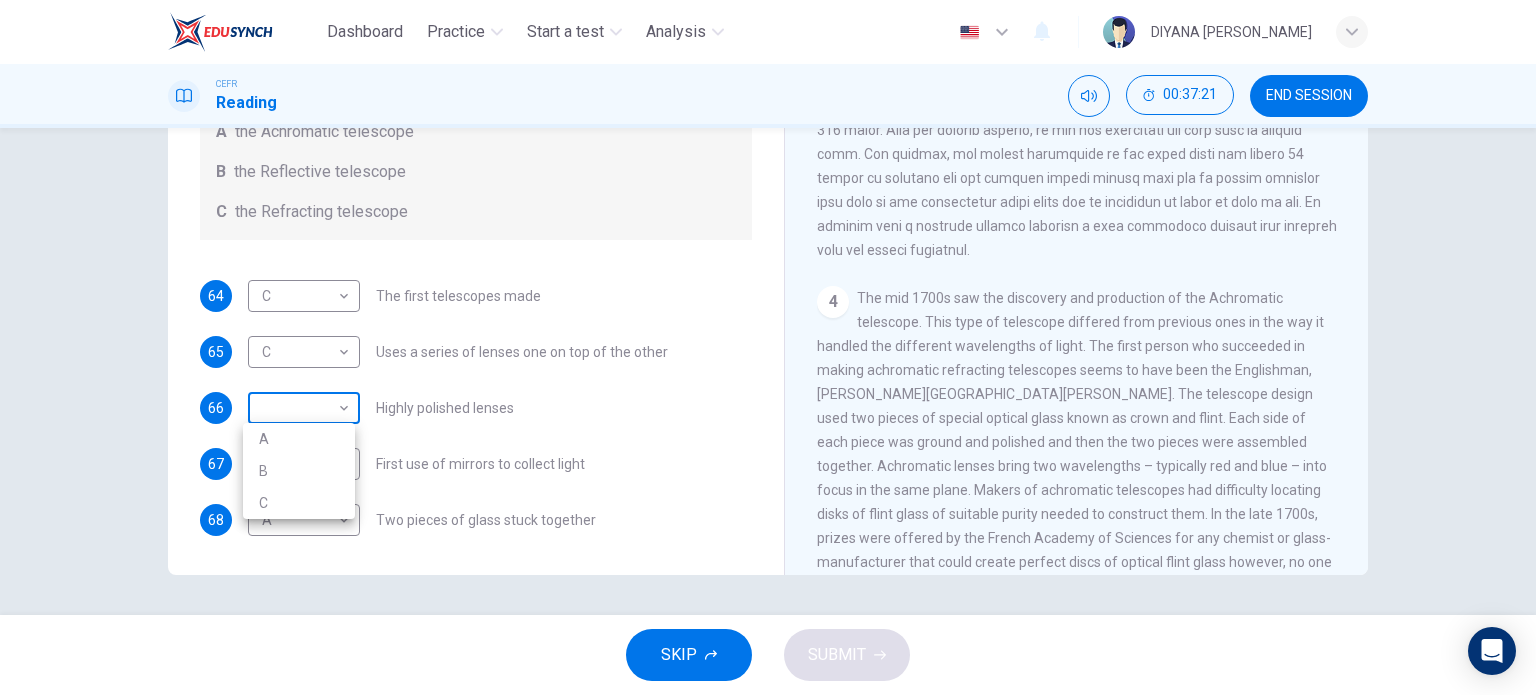 click on "Dashboard Practice Start a test Analysis English en ​ DIYANA SAFFIYA BINTI MOHD FADIR CEFR Reading 00:37:21 END SESSION Questions 64 - 68 Write the correct letter A, B or C, in the boxes below.
Classify the following features as belonging to A the Achromatic telescope B the Reflective telescope C the Refracting telescope 64 C C ​ The first telescopes made 65 C C ​ Uses a series of lenses one on top of the other 66 ​ ​ Highly polished lenses 67 A A ​ First use of mirrors to collect light 68 A A ​ Two pieces of glass stuck together Looking in the Telescope CLICK TO ZOOM Click to Zoom 1 2 3 4 5 SKIP SUBMIT EduSynch - Online Language Proficiency Testing
Dashboard Practice Start a test Analysis Notifications © Copyright  2025 A B C" at bounding box center [768, 347] 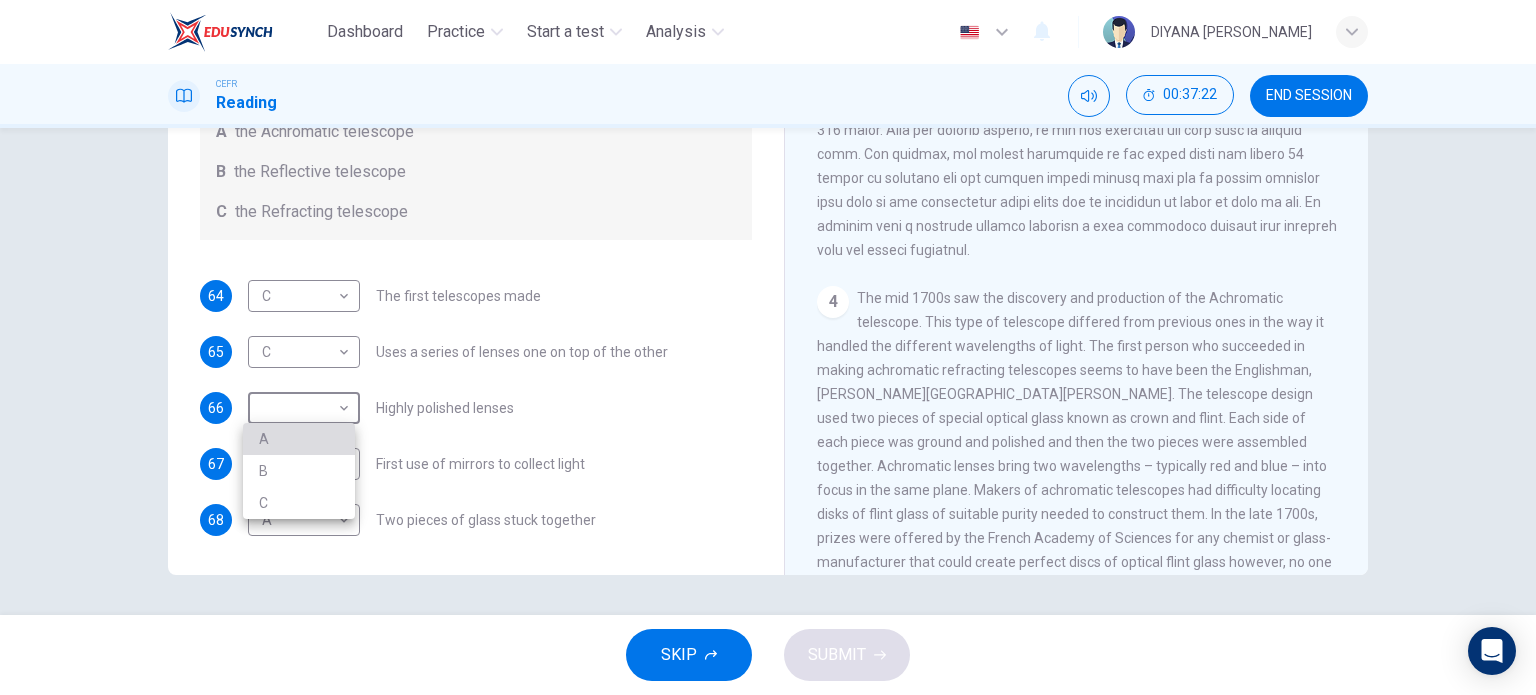 click on "A" at bounding box center (299, 439) 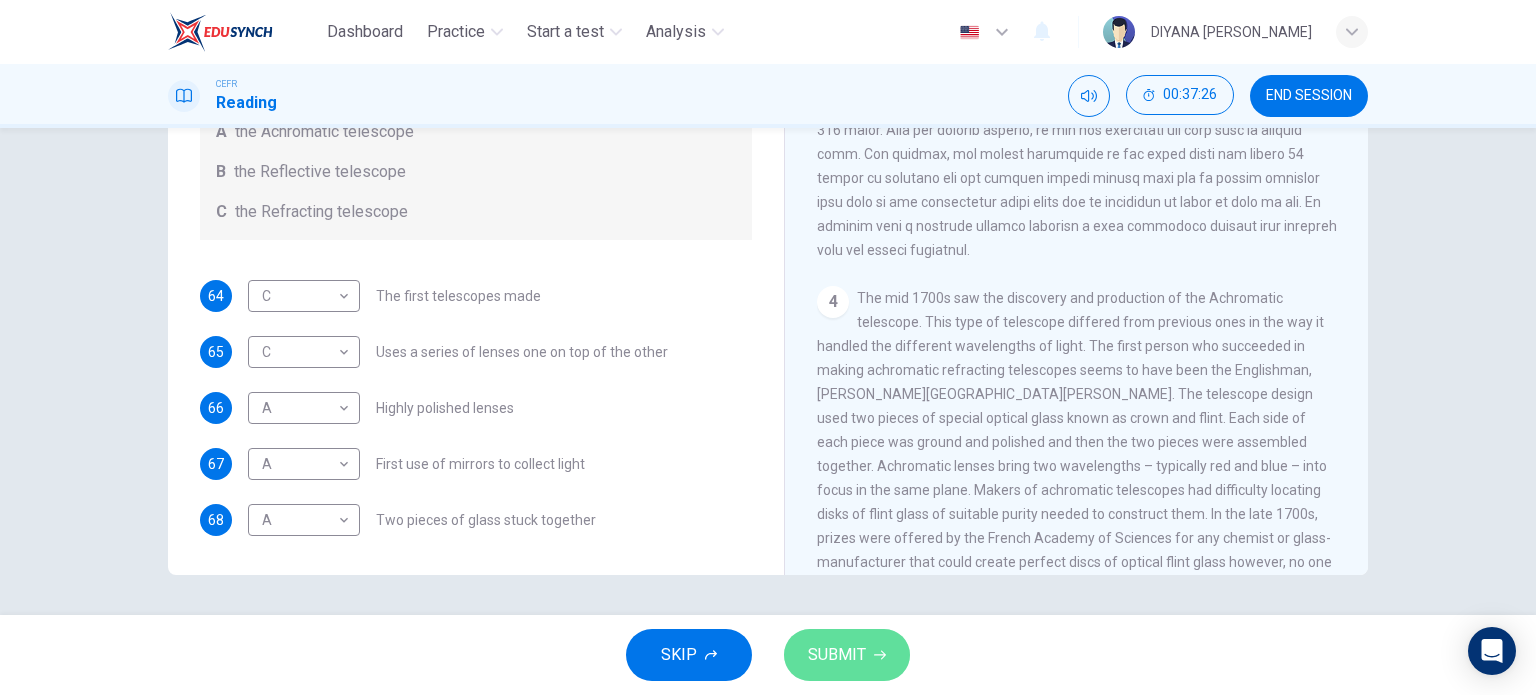 click on "SUBMIT" at bounding box center [847, 655] 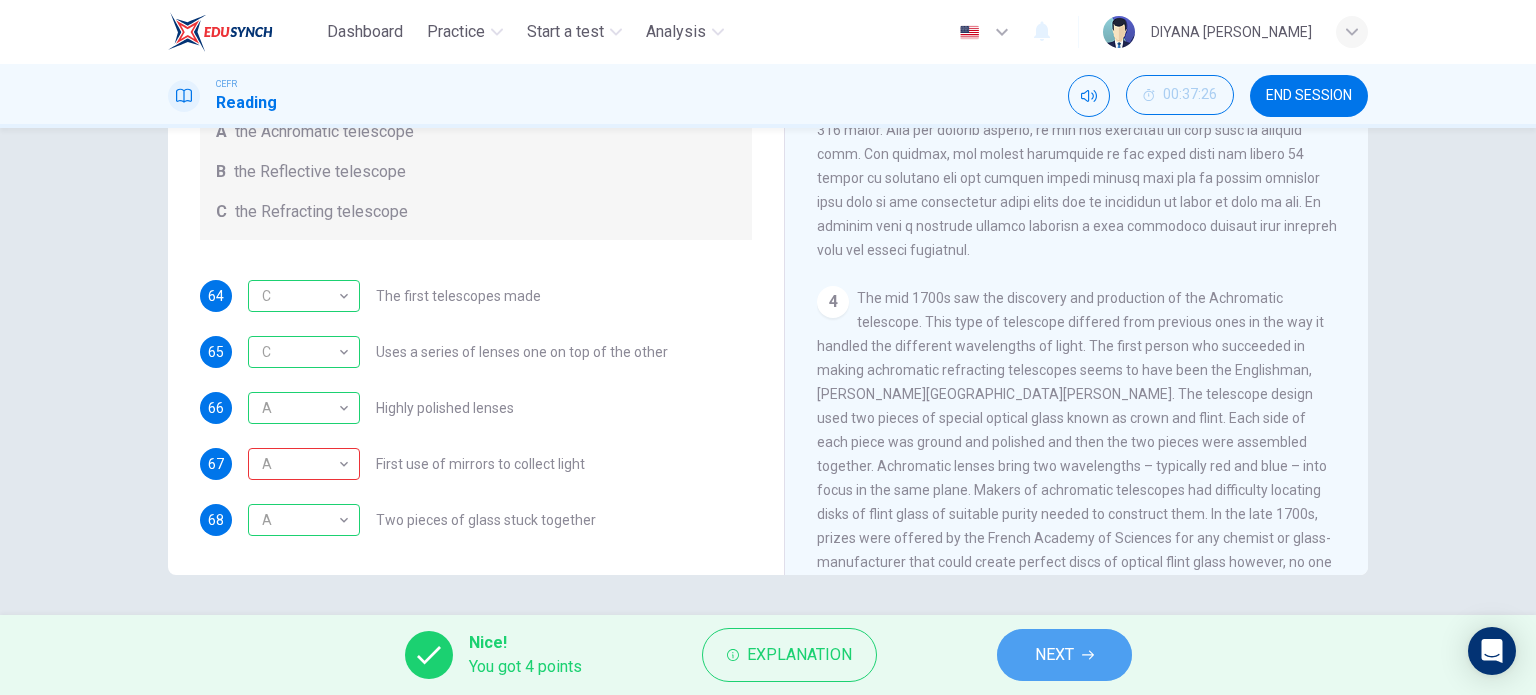 click on "NEXT" at bounding box center (1054, 655) 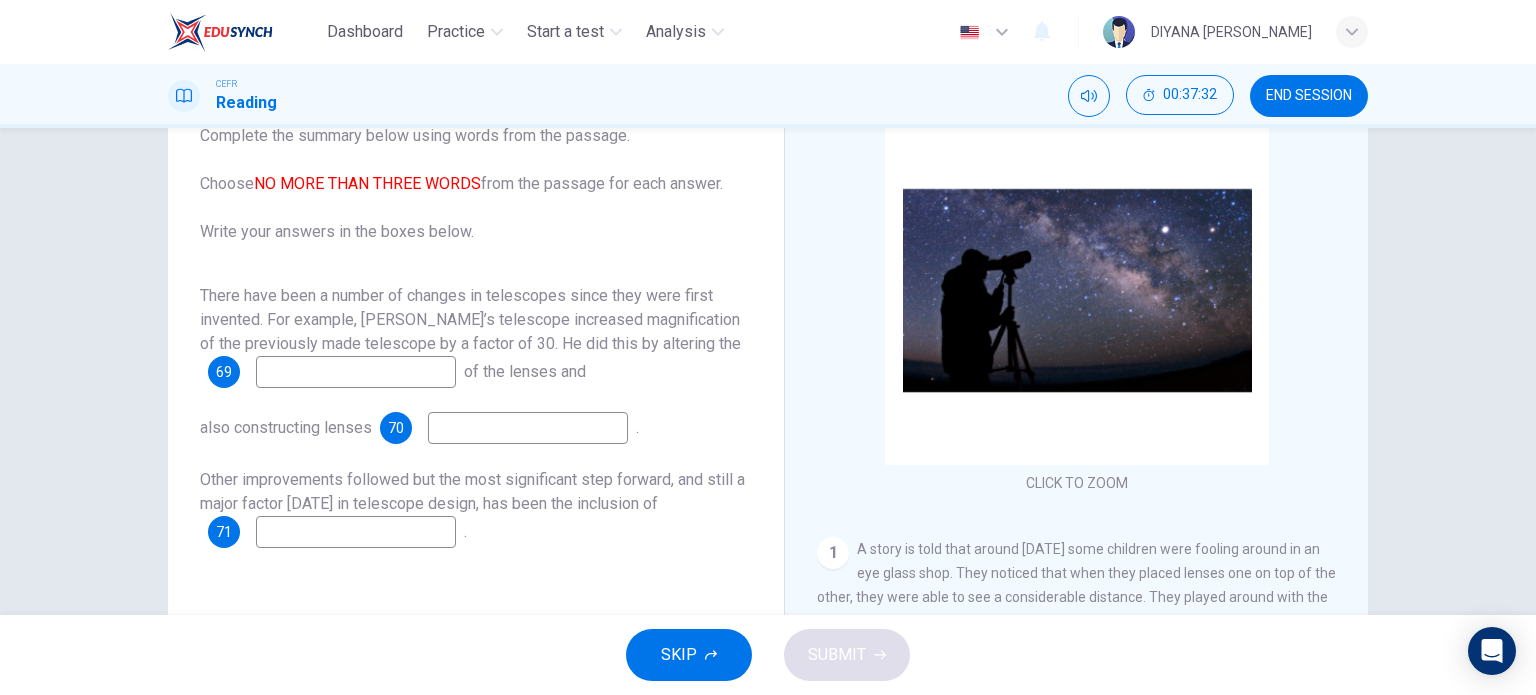 scroll, scrollTop: 168, scrollLeft: 0, axis: vertical 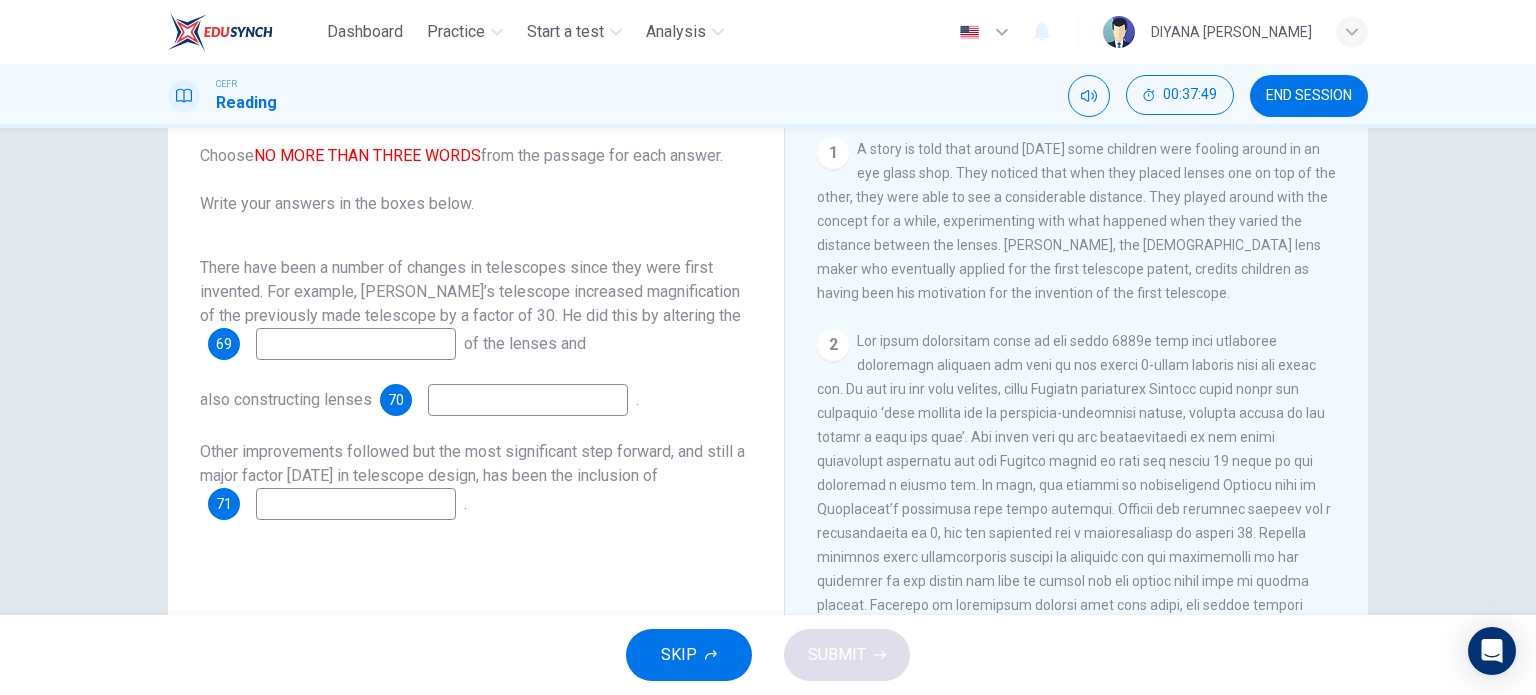 click at bounding box center (356, 344) 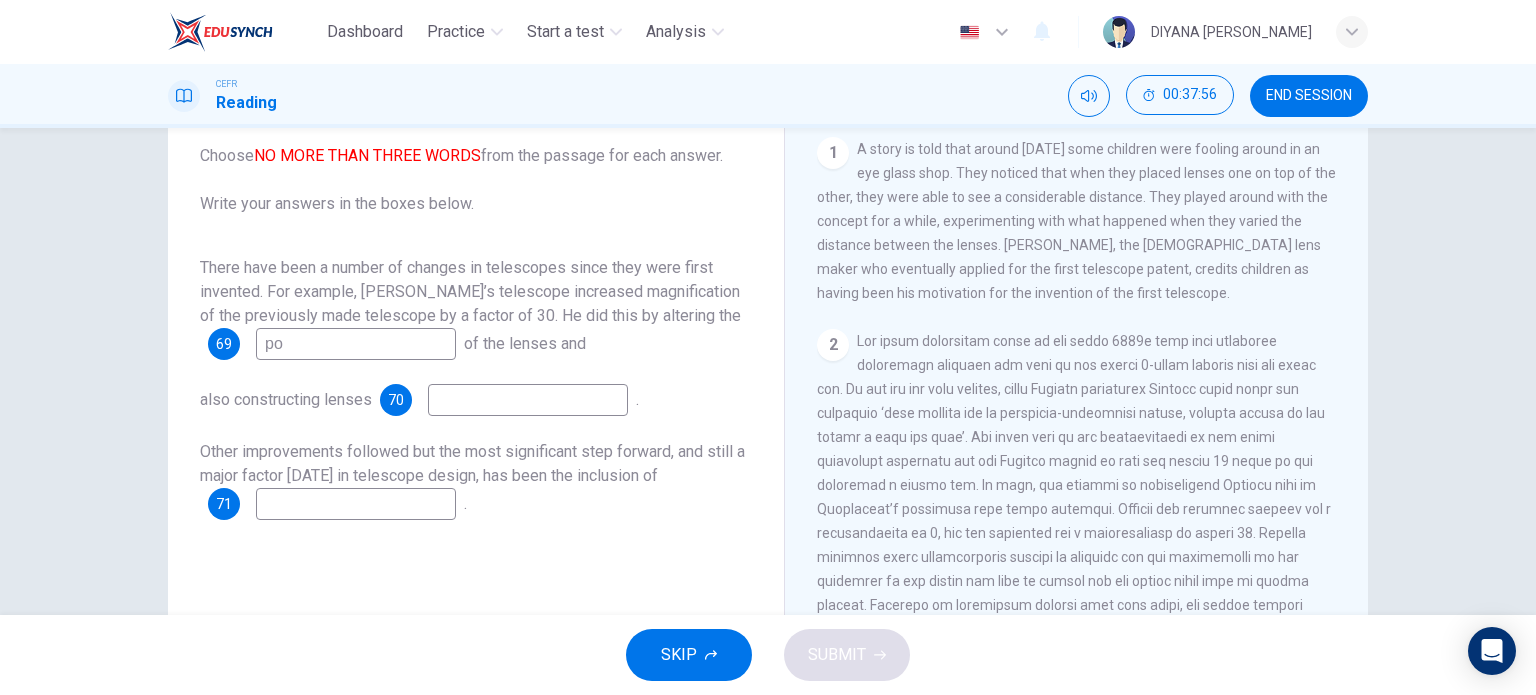type on "p" 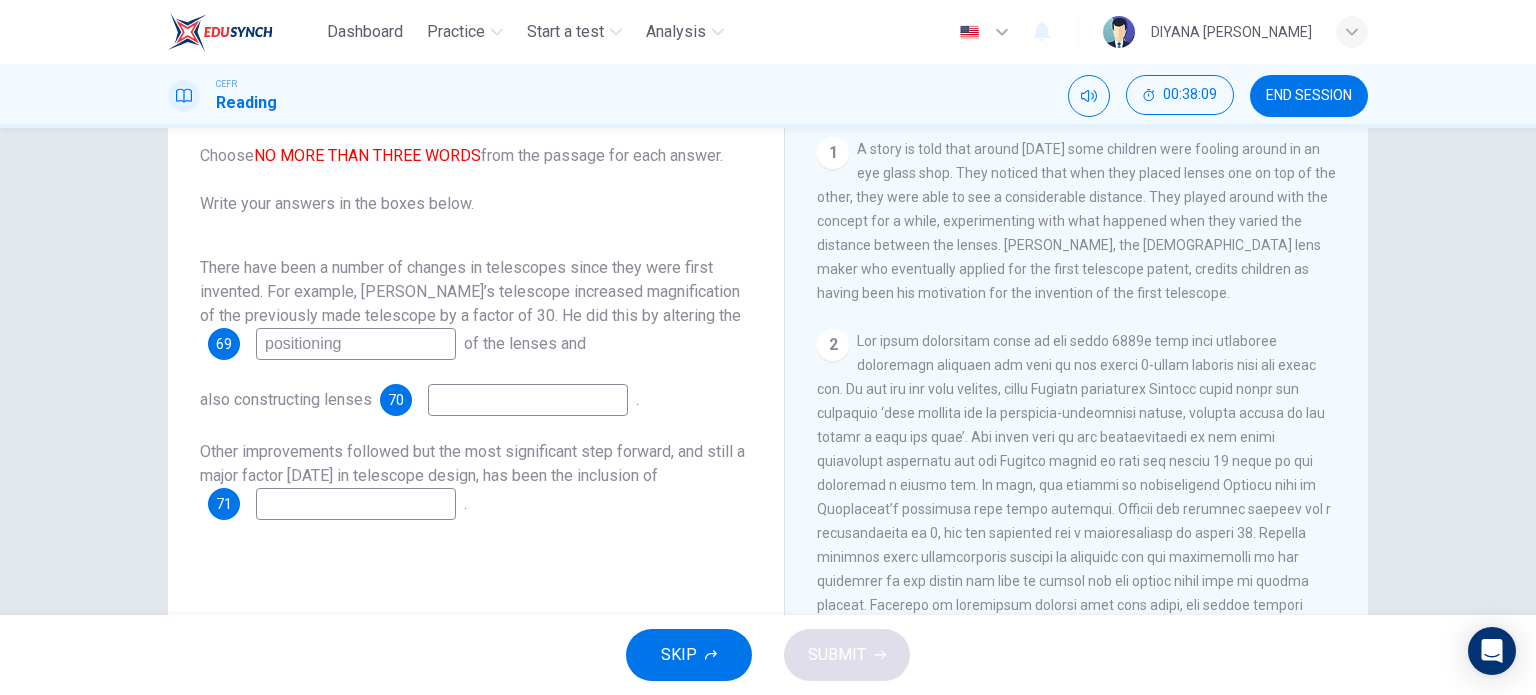 click at bounding box center (528, 400) 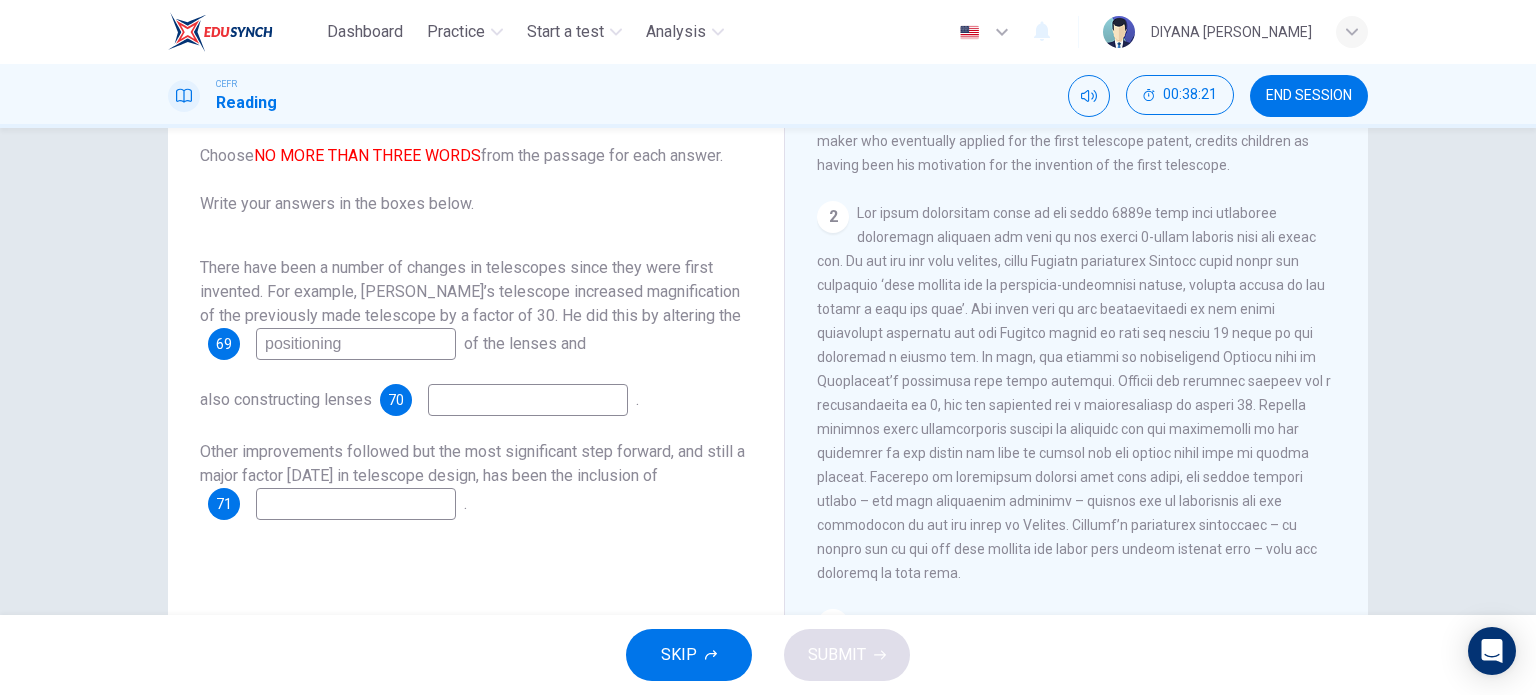 scroll, scrollTop: 500, scrollLeft: 0, axis: vertical 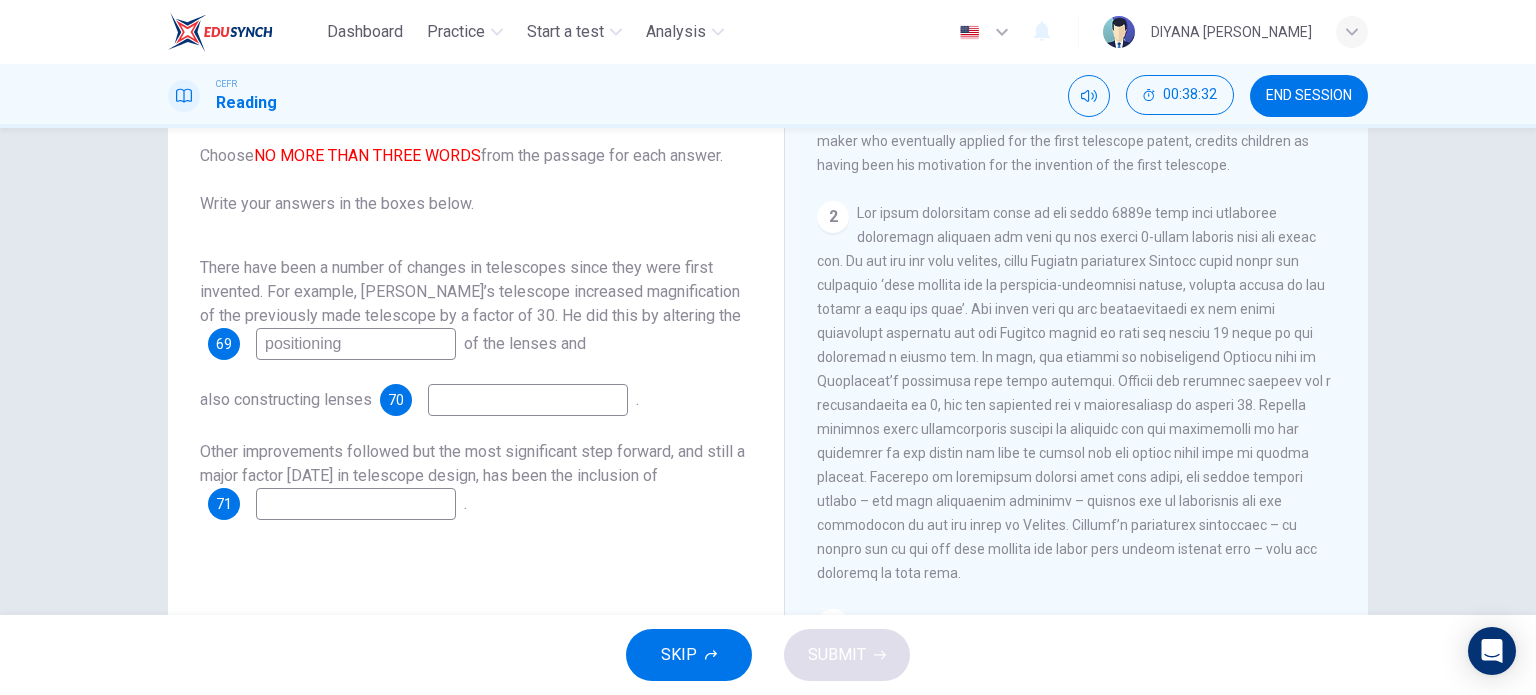 click on "positioning" at bounding box center (356, 344) 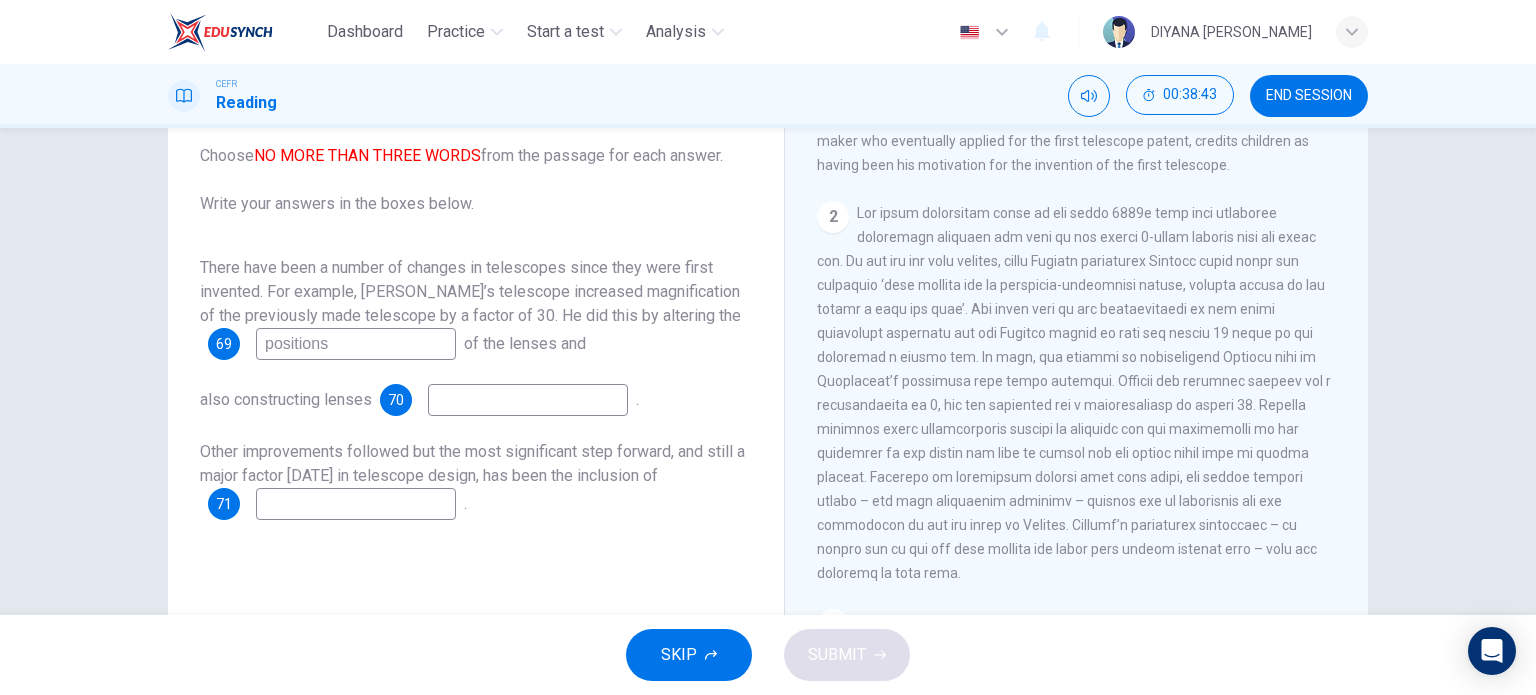 type on "positions" 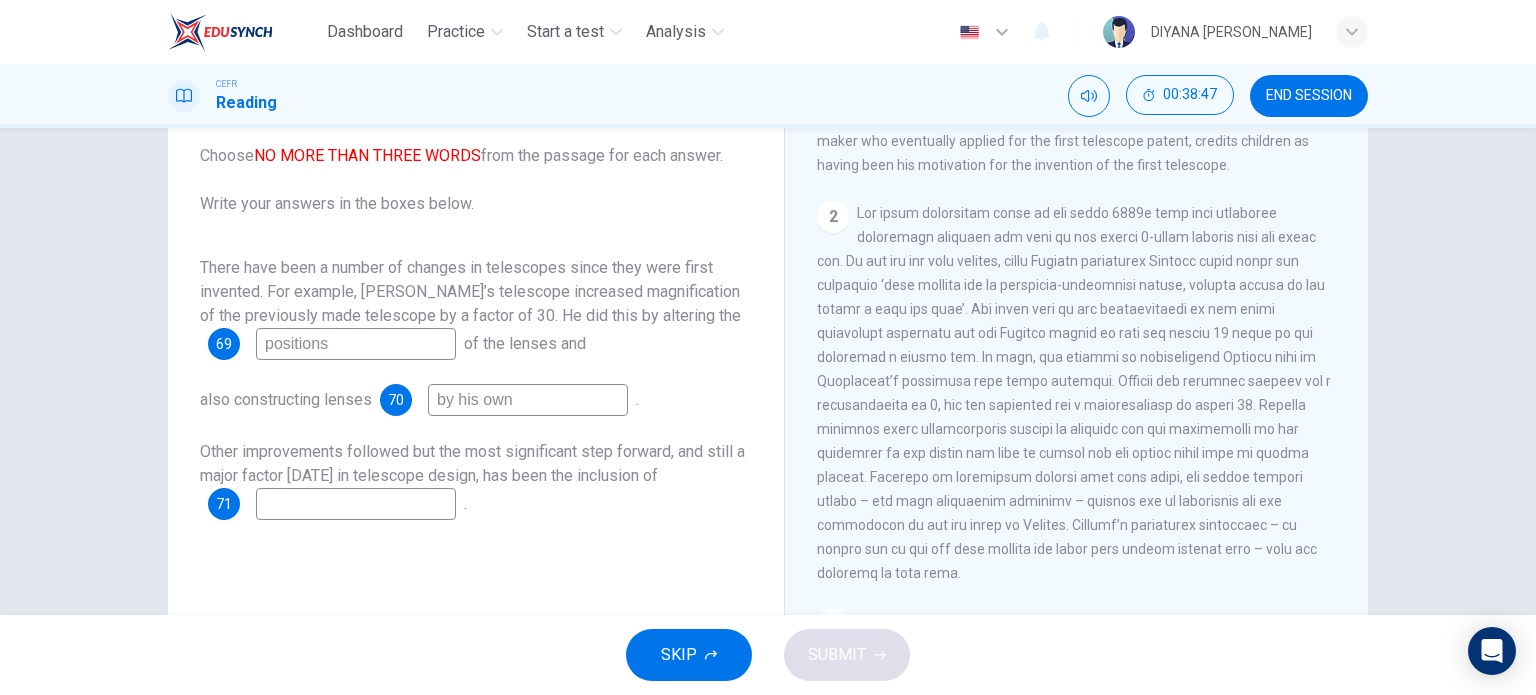 scroll, scrollTop: 182, scrollLeft: 0, axis: vertical 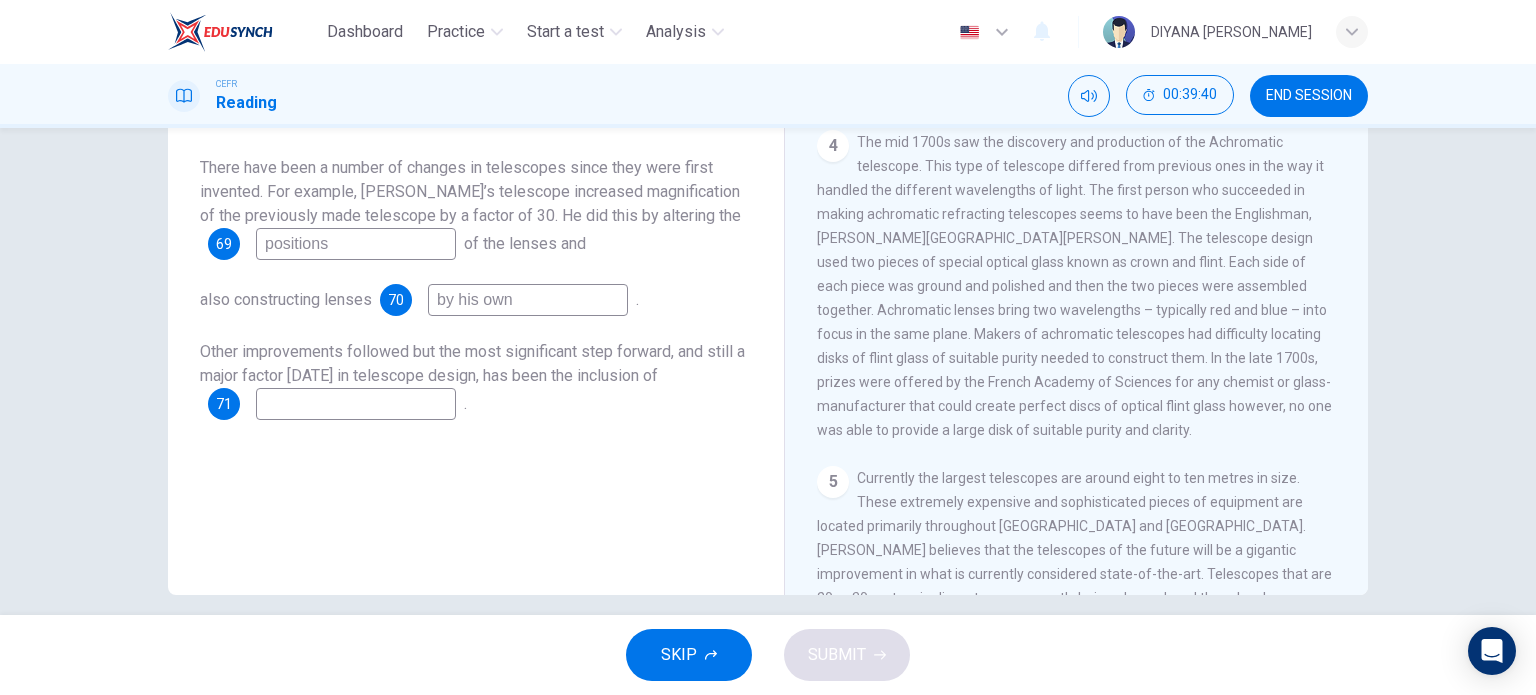 type on "by his own" 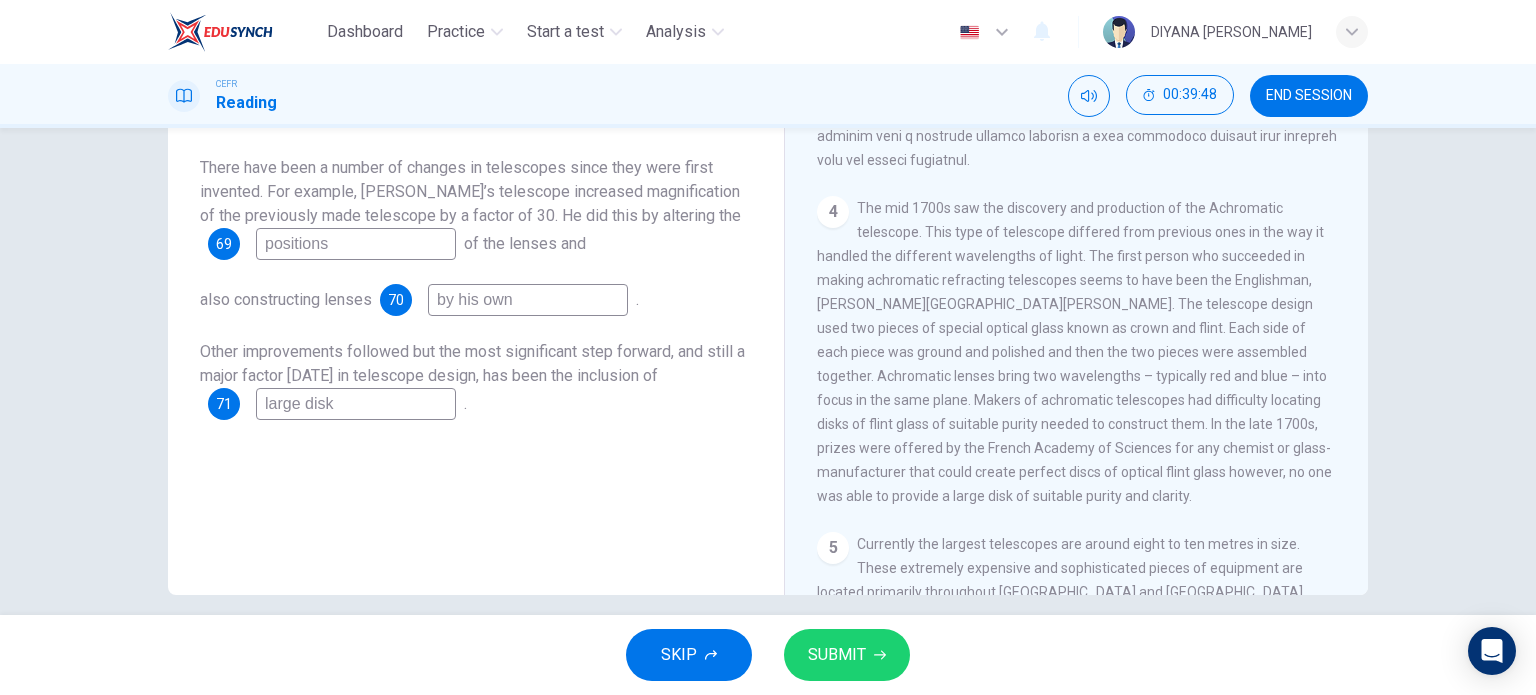 scroll, scrollTop: 1193, scrollLeft: 0, axis: vertical 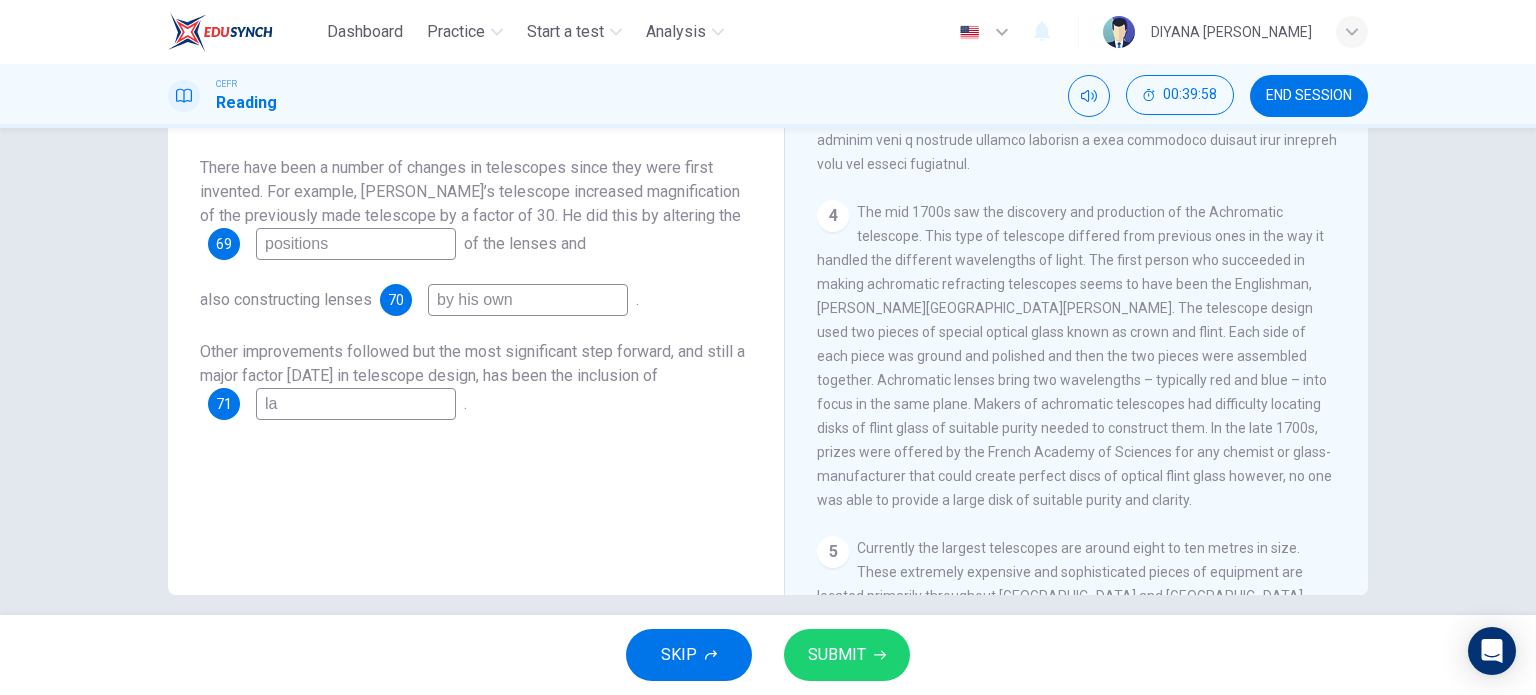 type on "l" 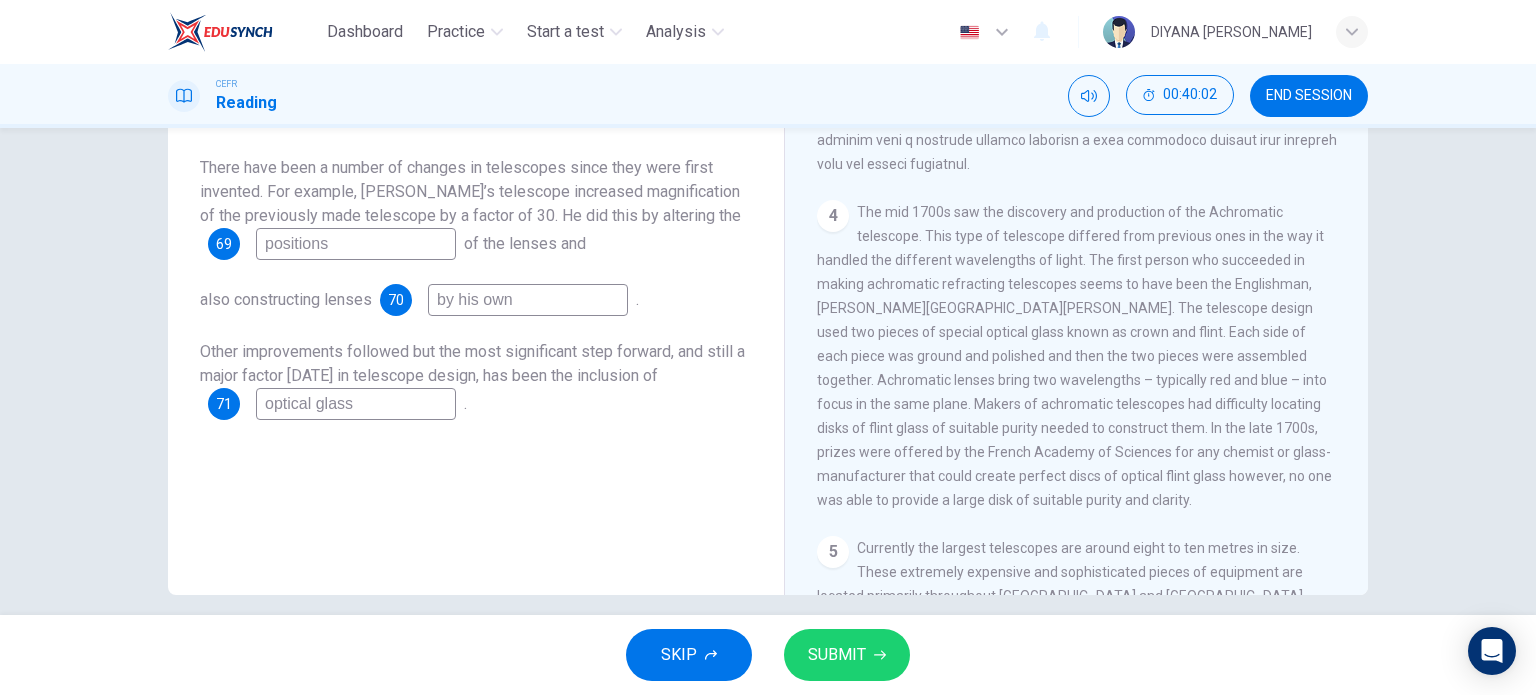 type on "optical glass" 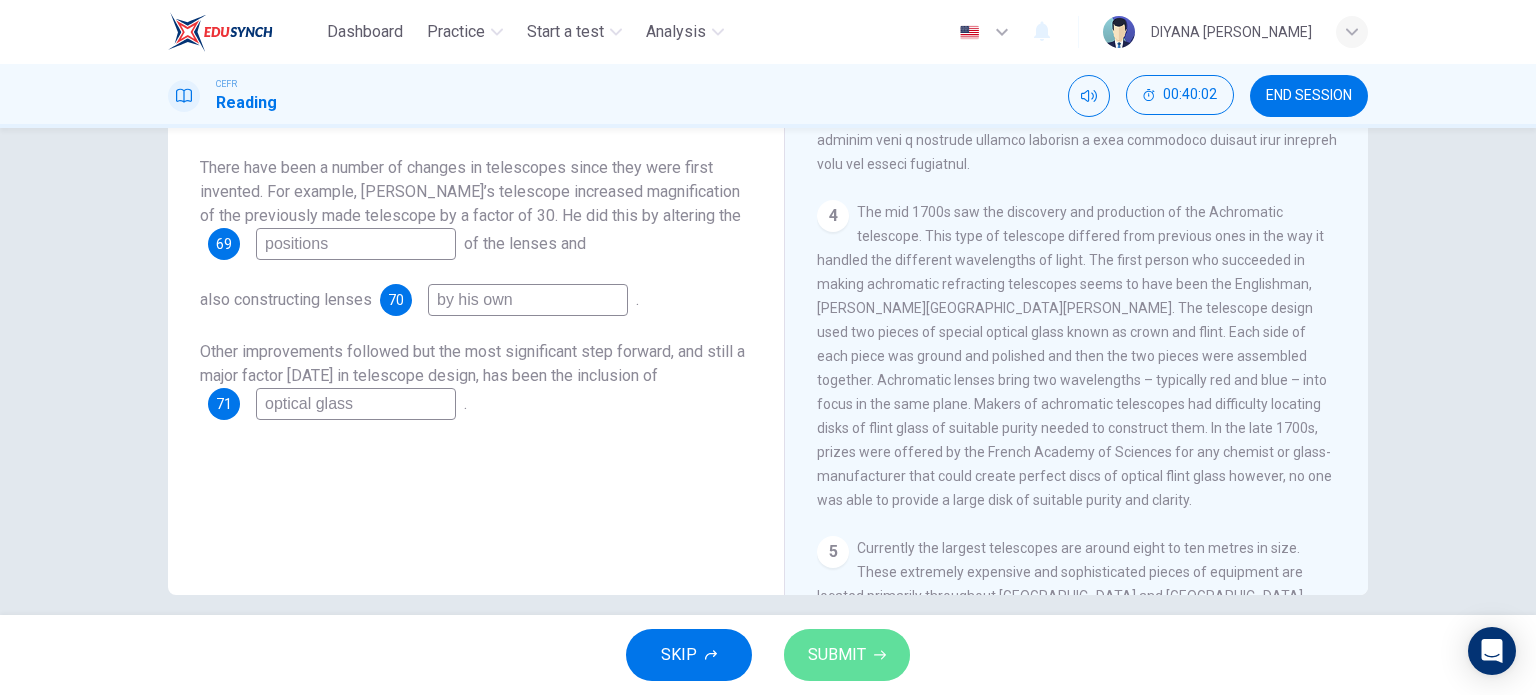 click on "SUBMIT" at bounding box center [837, 655] 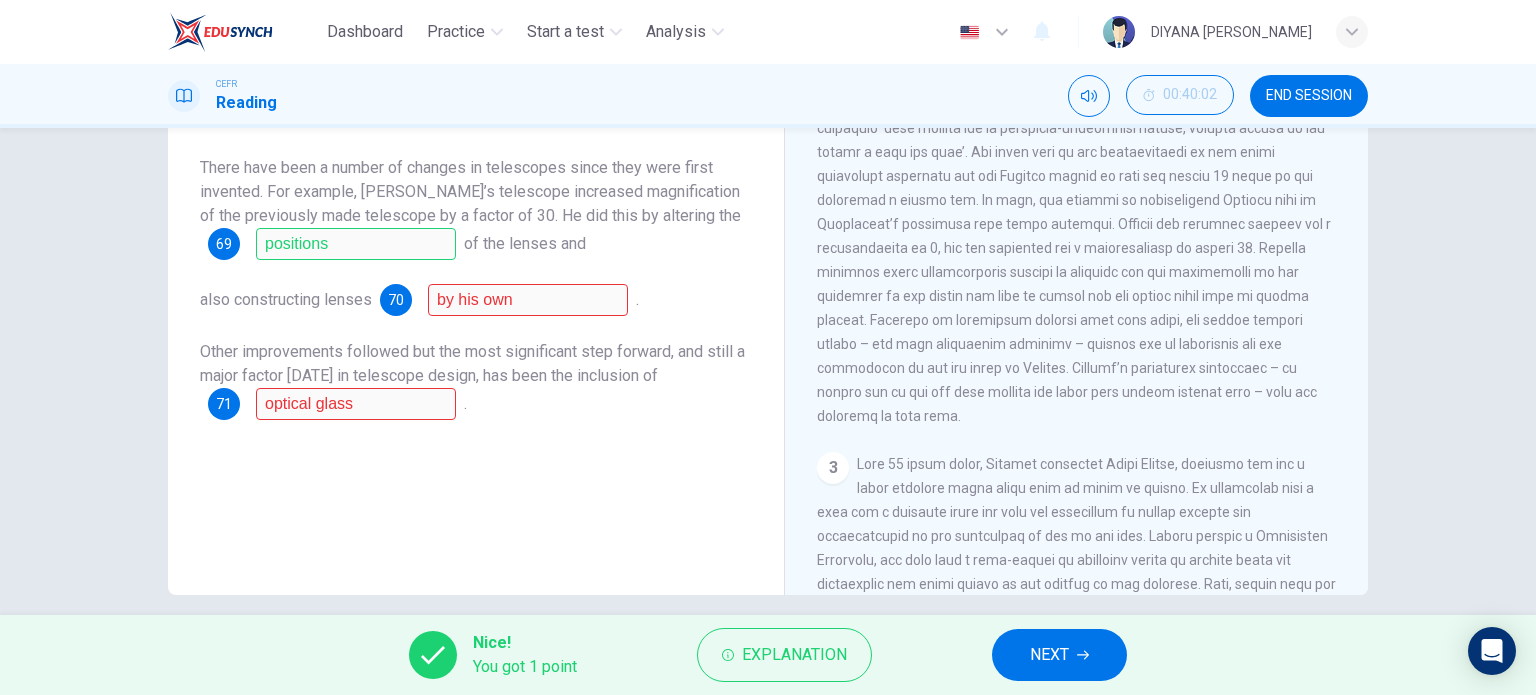 scroll, scrollTop: 557, scrollLeft: 0, axis: vertical 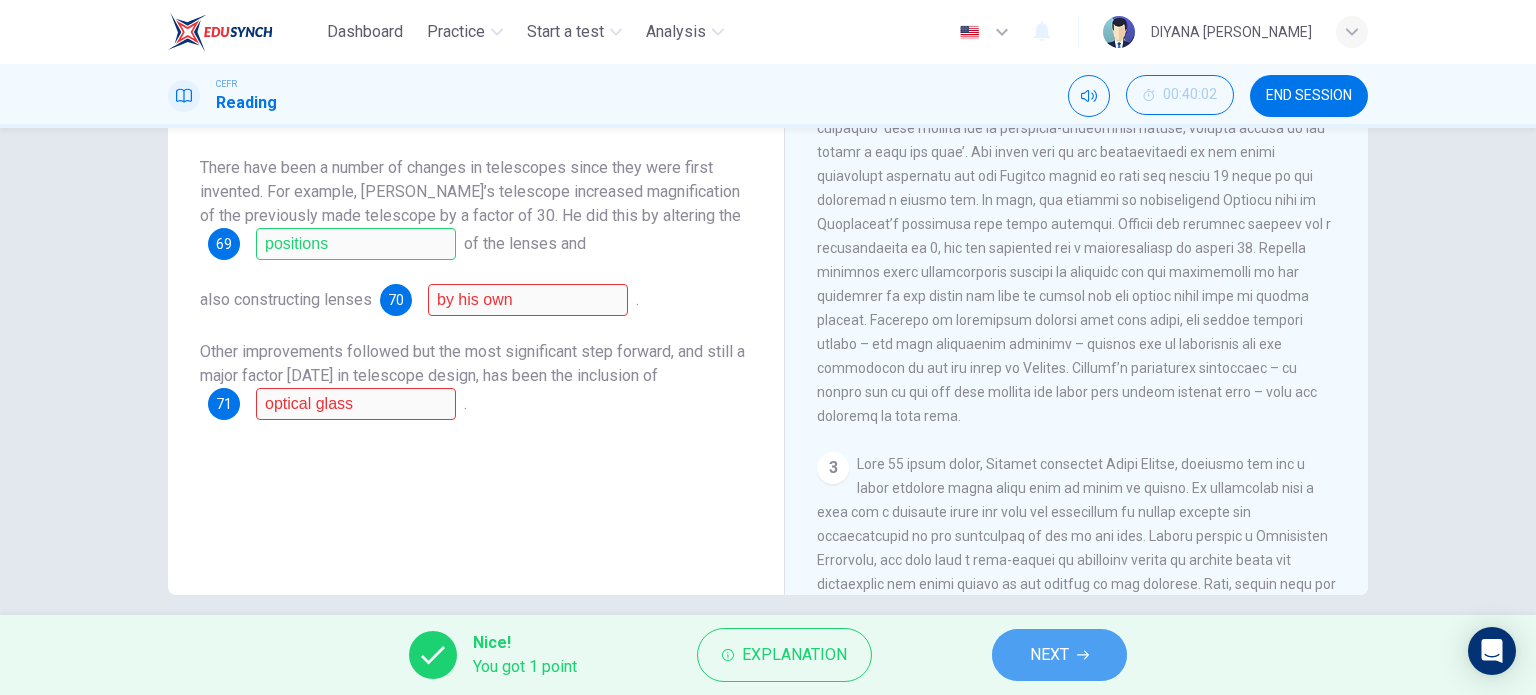 click on "NEXT" at bounding box center [1059, 655] 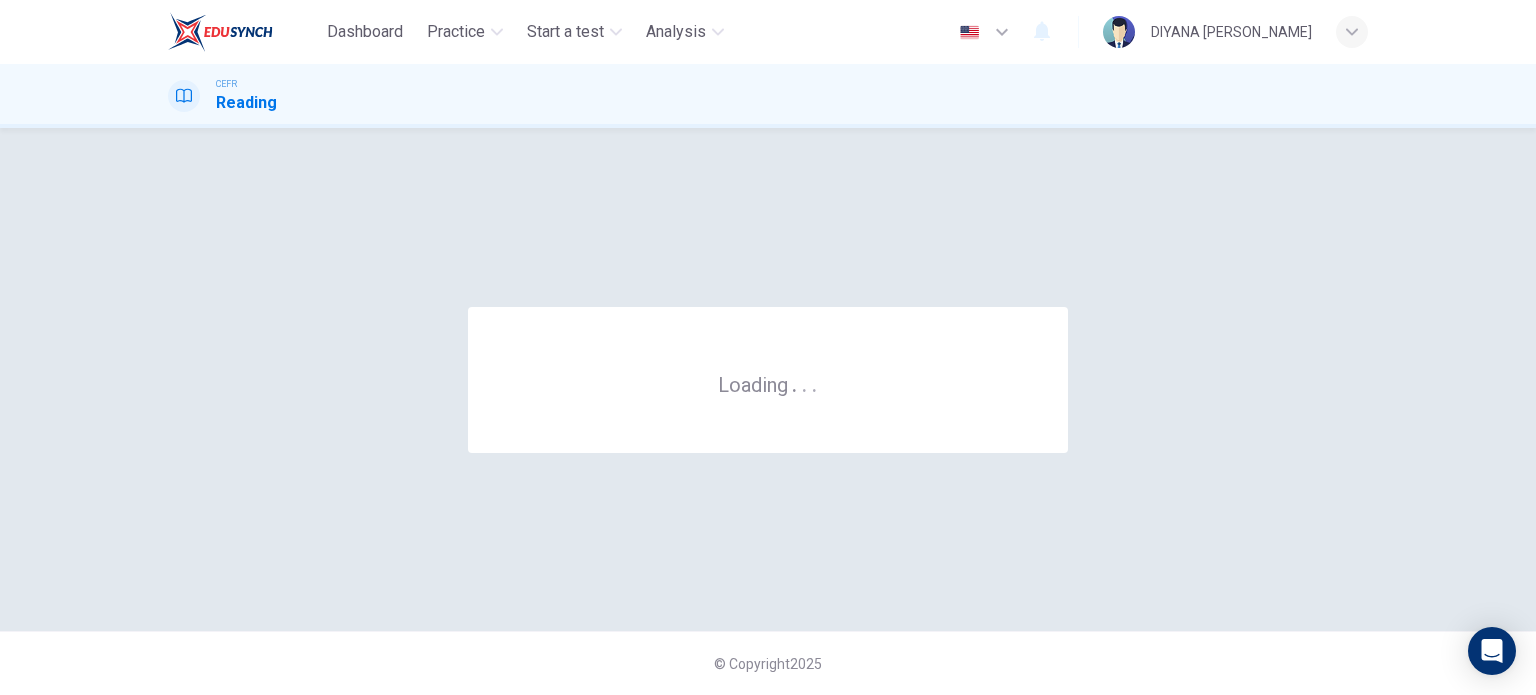 scroll, scrollTop: 0, scrollLeft: 0, axis: both 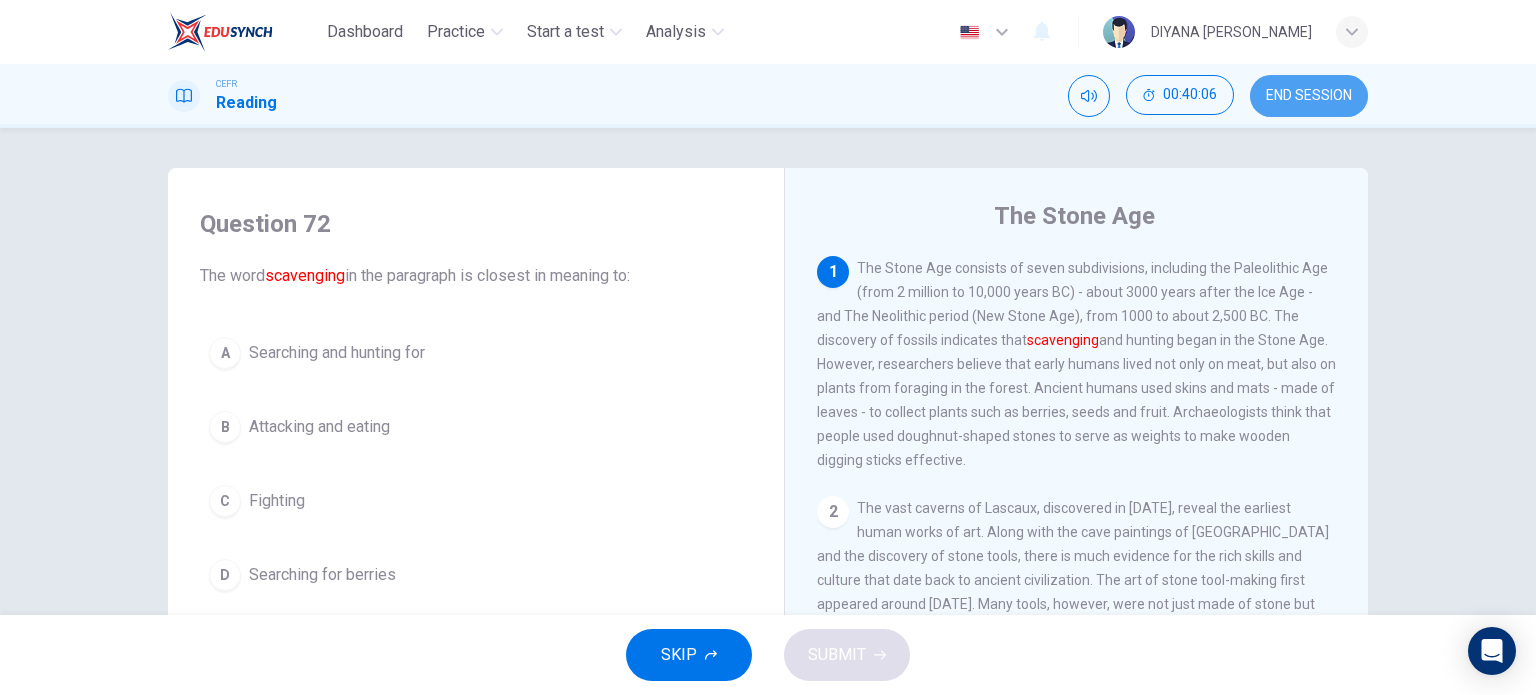 click on "END SESSION" at bounding box center (1309, 96) 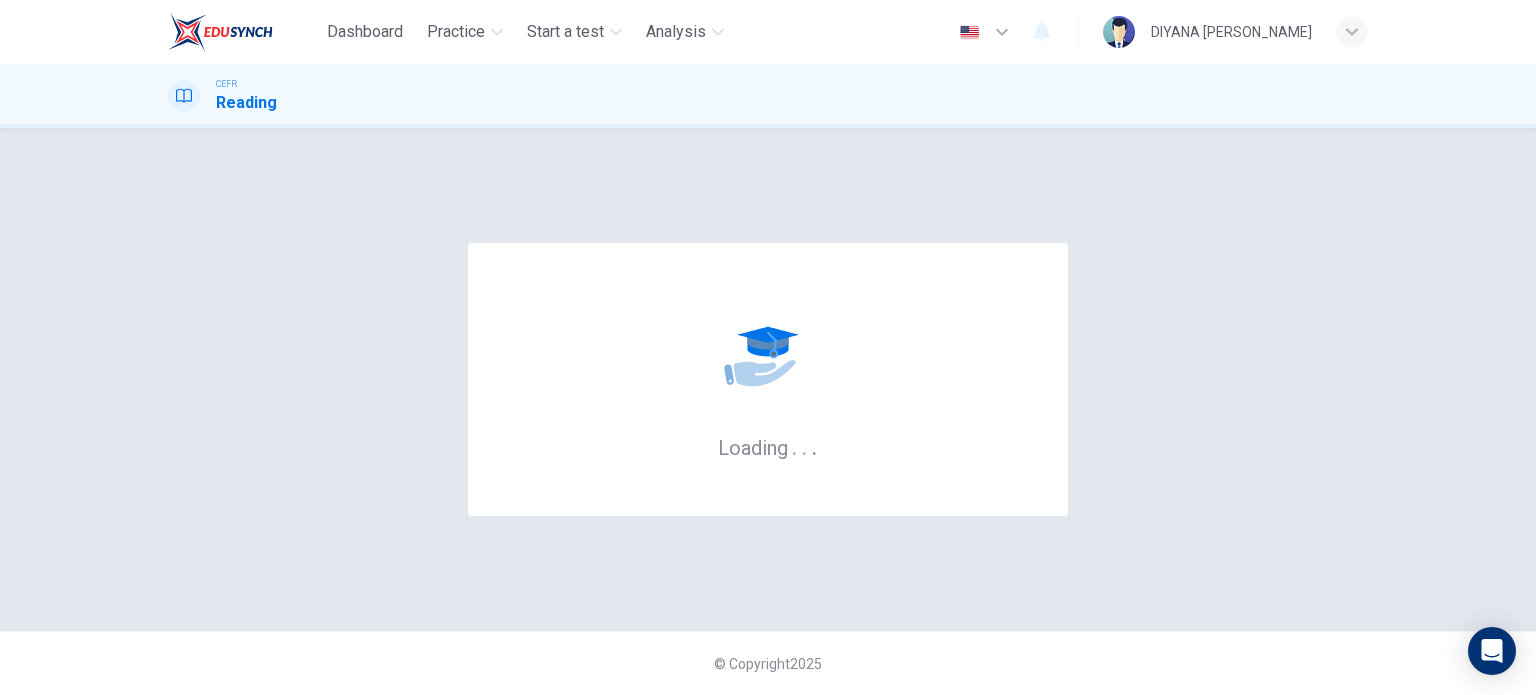 scroll, scrollTop: 0, scrollLeft: 0, axis: both 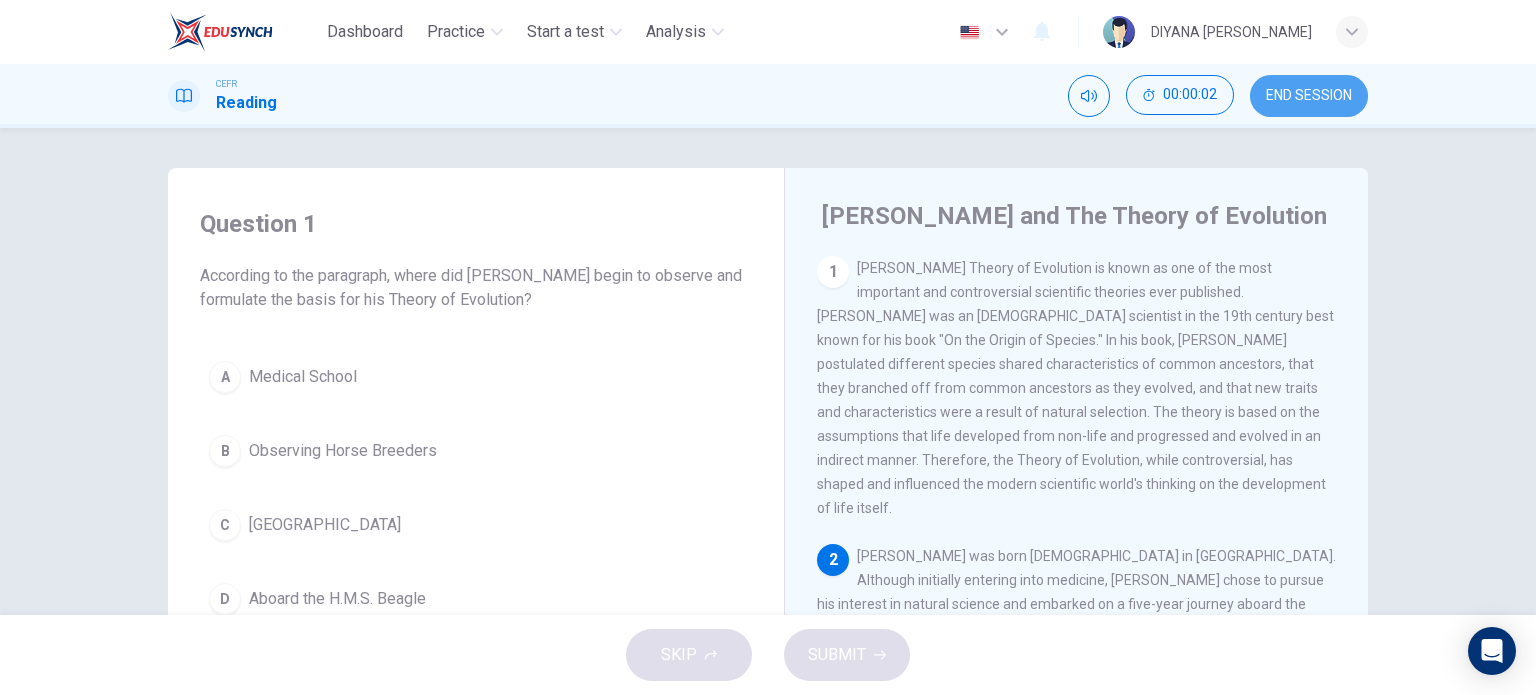 click on "END SESSION" at bounding box center (1309, 96) 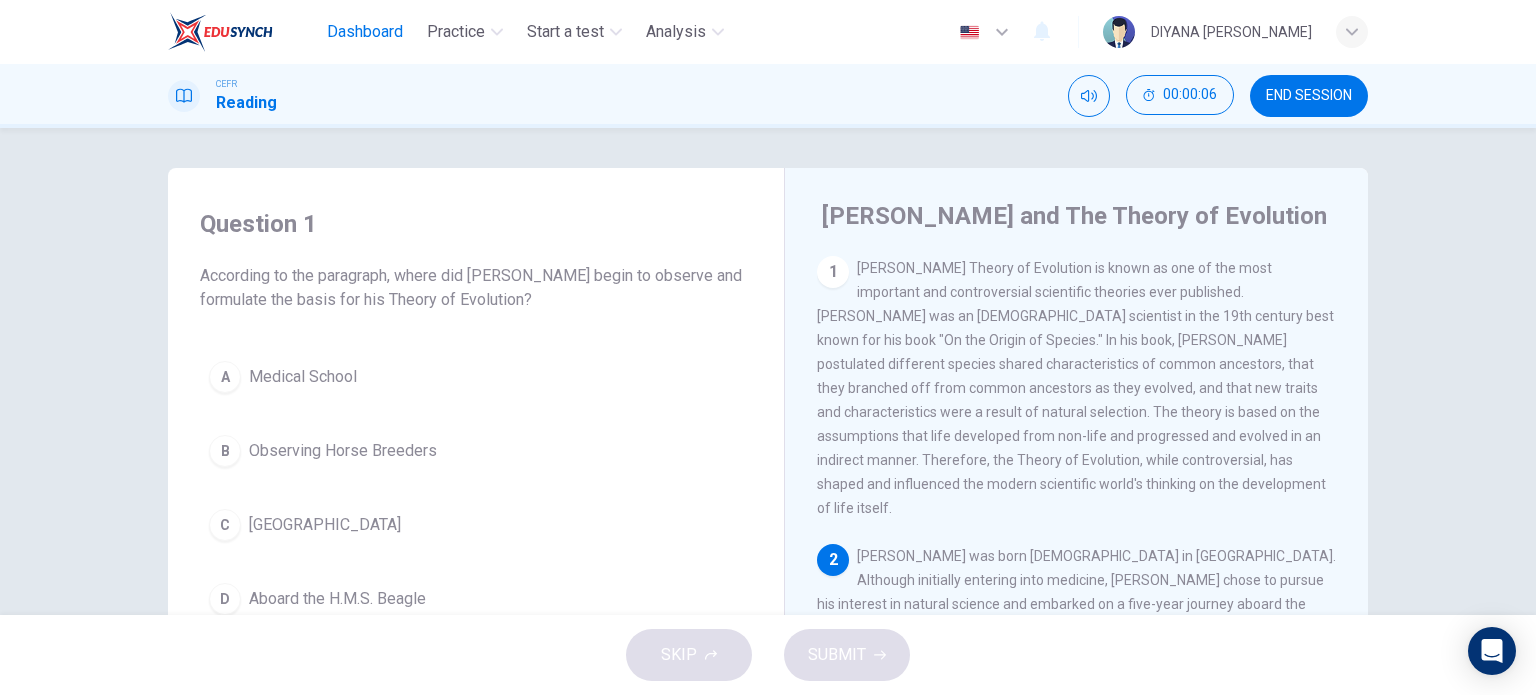 click on "Dashboard" at bounding box center (365, 32) 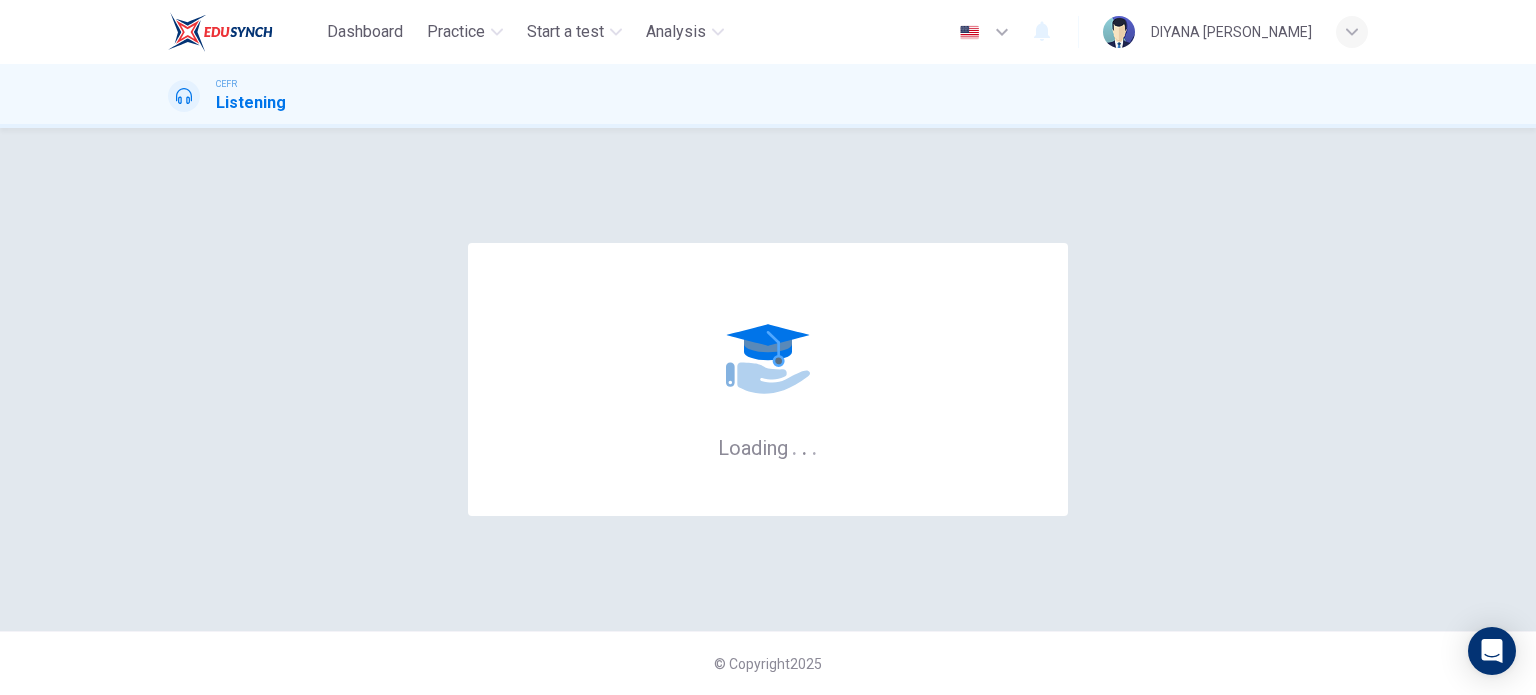 scroll, scrollTop: 0, scrollLeft: 0, axis: both 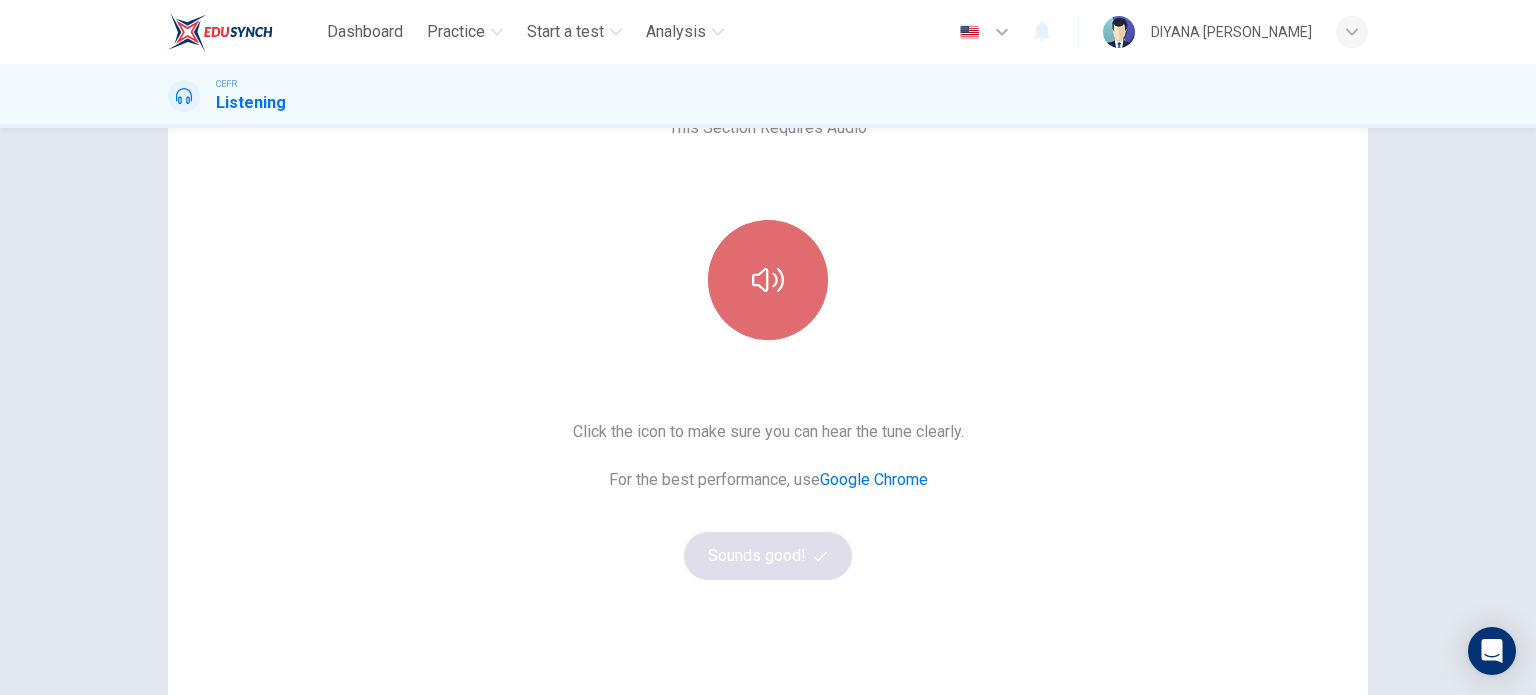click at bounding box center (768, 280) 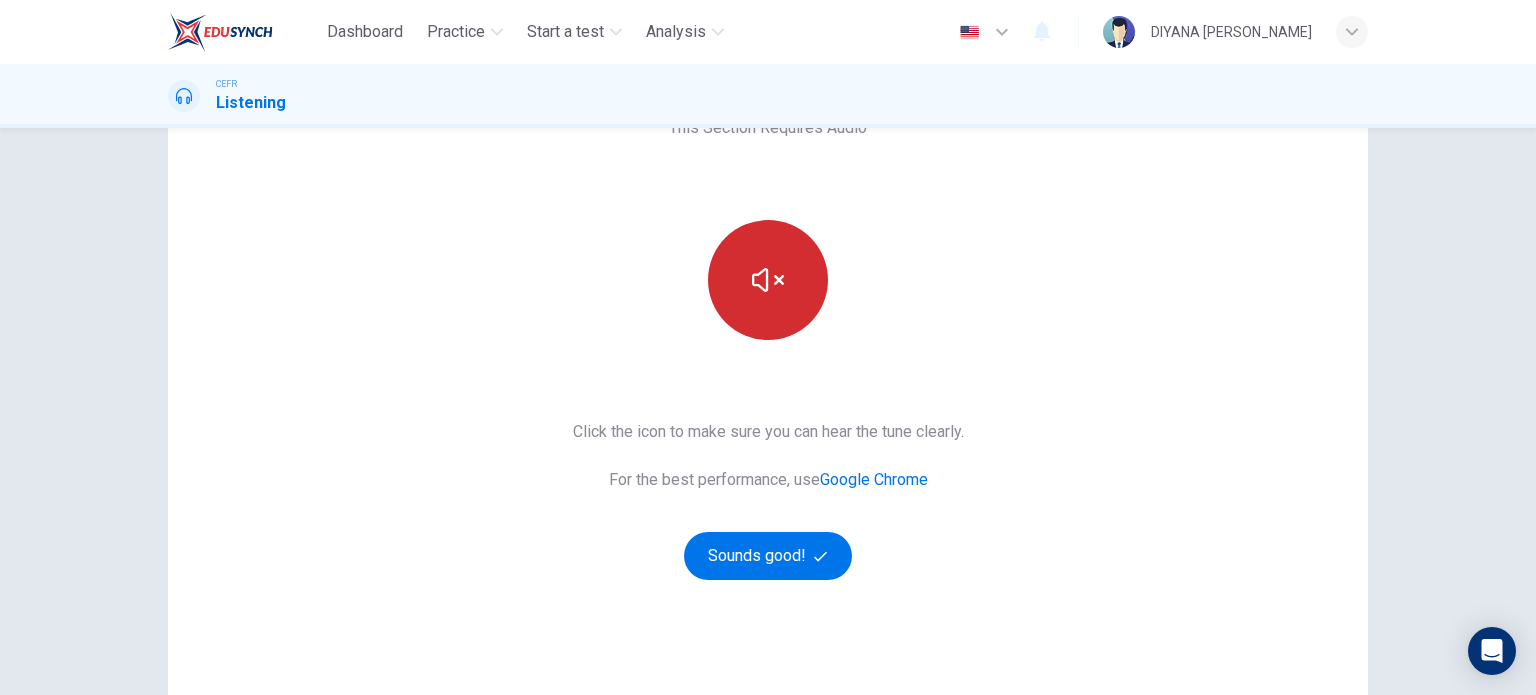 type 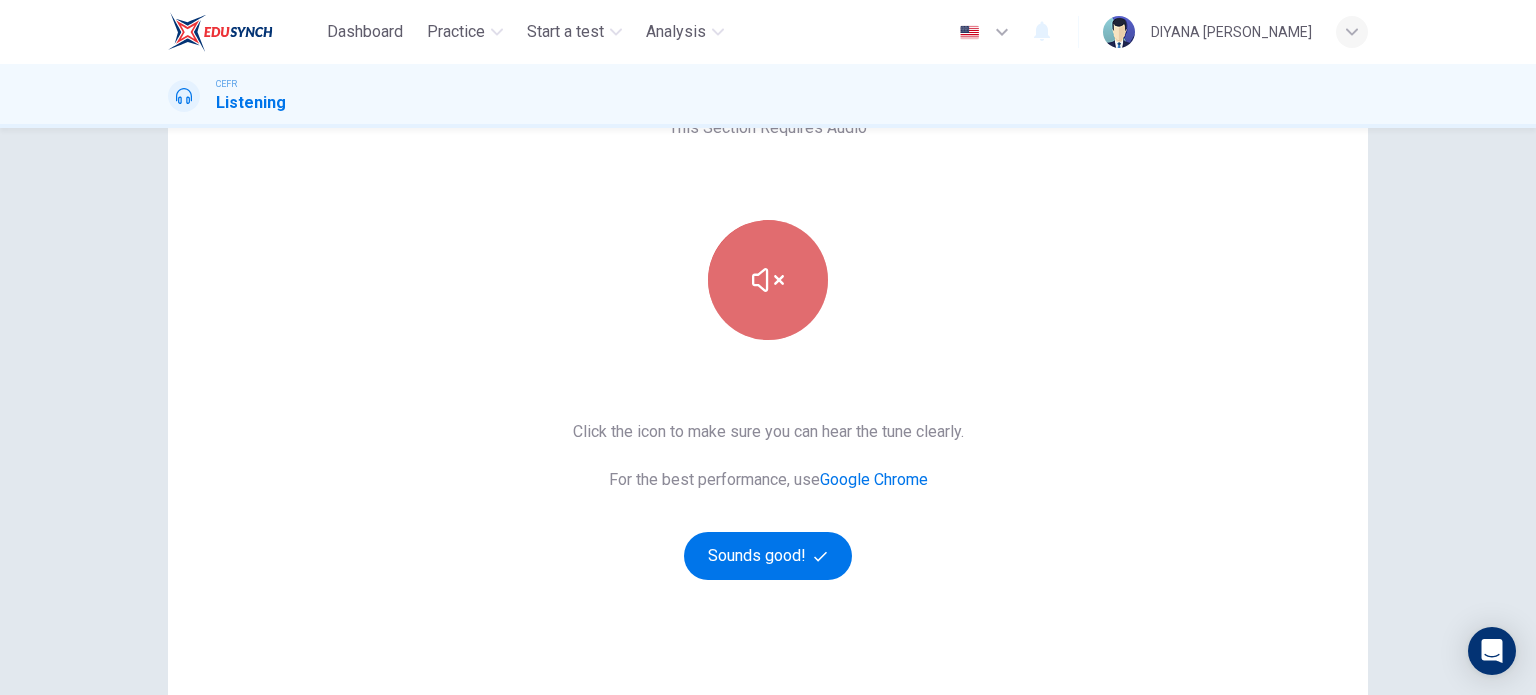 click at bounding box center (768, 280) 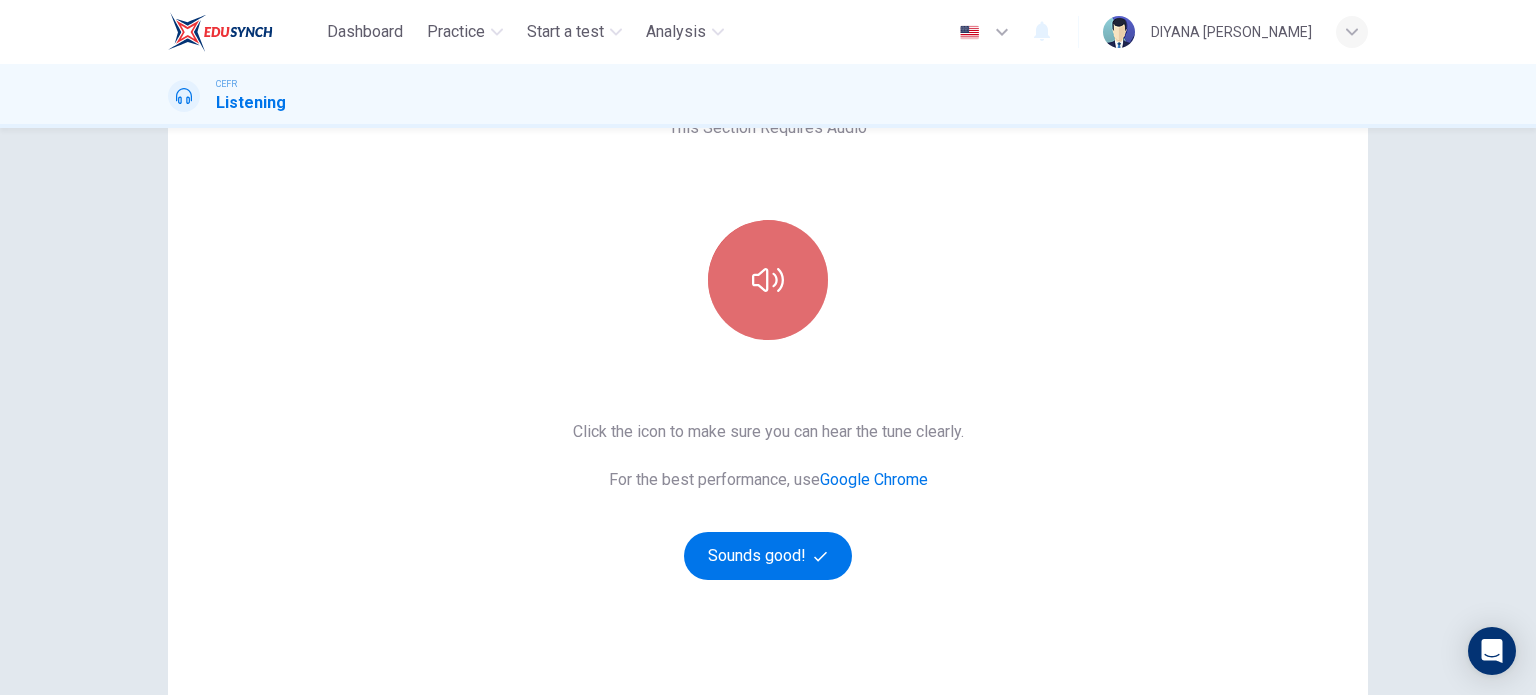 click at bounding box center (768, 280) 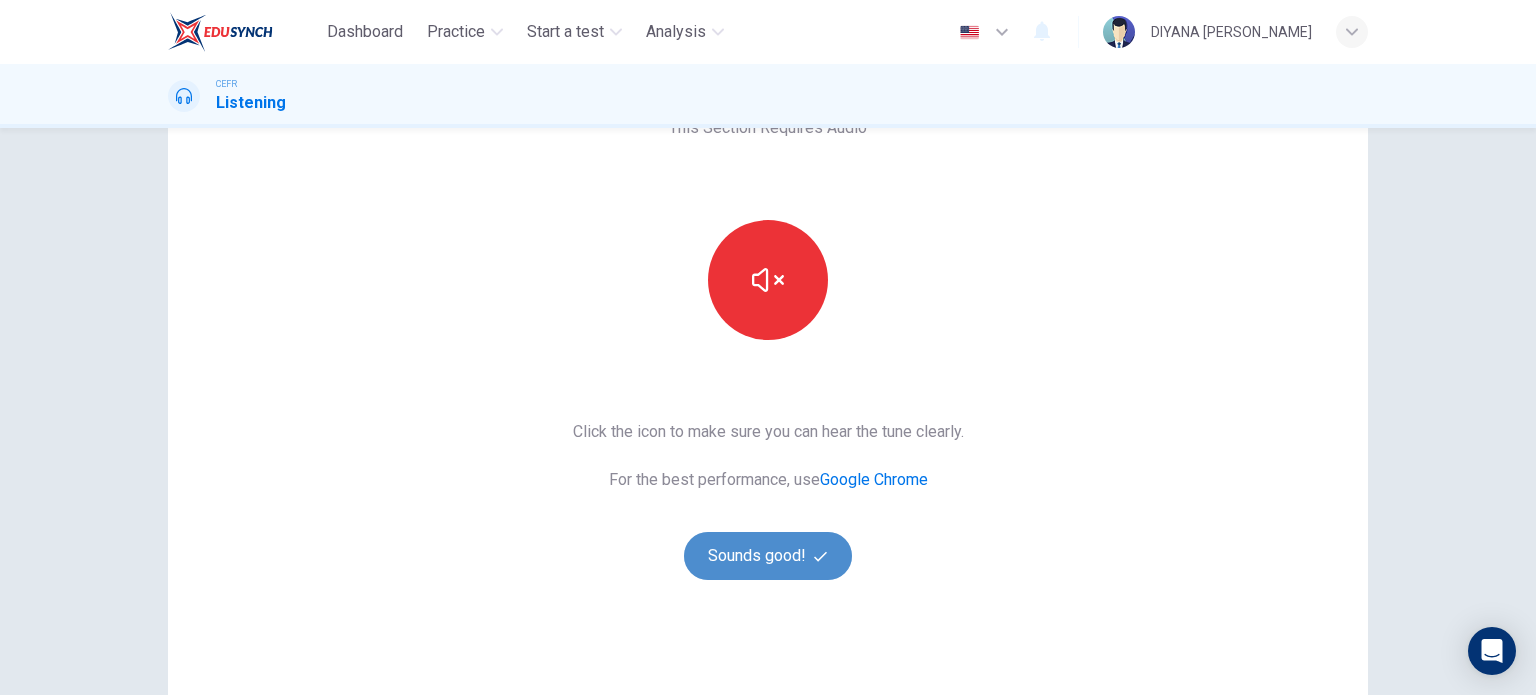 click on "Sounds good!" at bounding box center [768, 556] 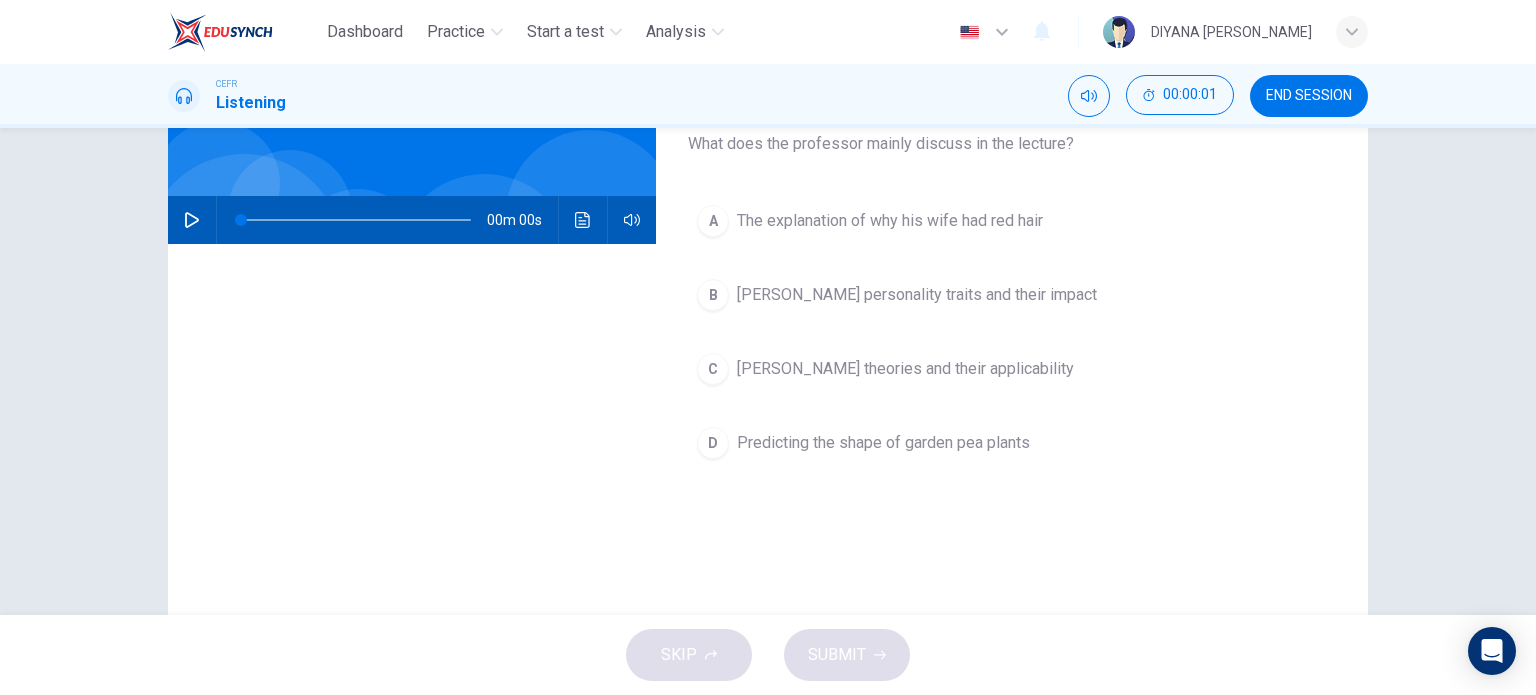 scroll, scrollTop: 0, scrollLeft: 0, axis: both 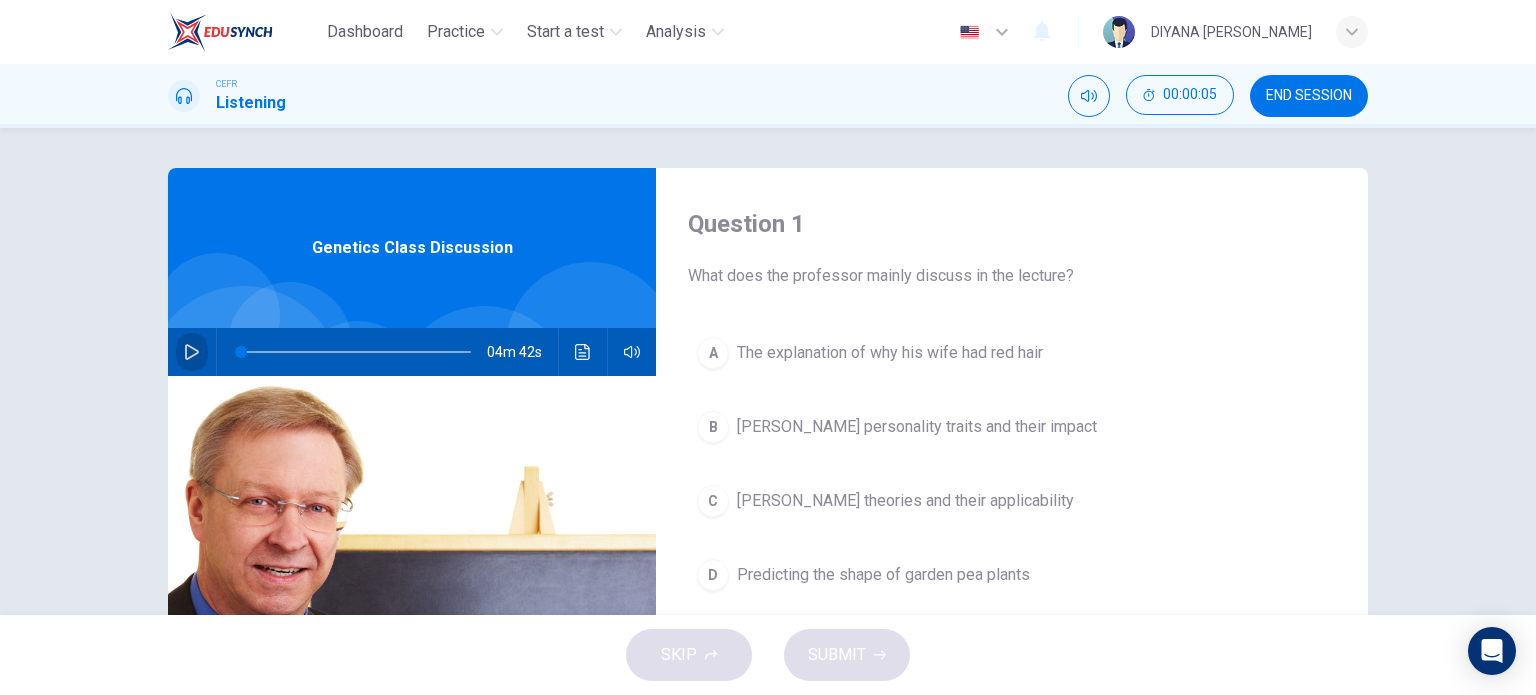 click 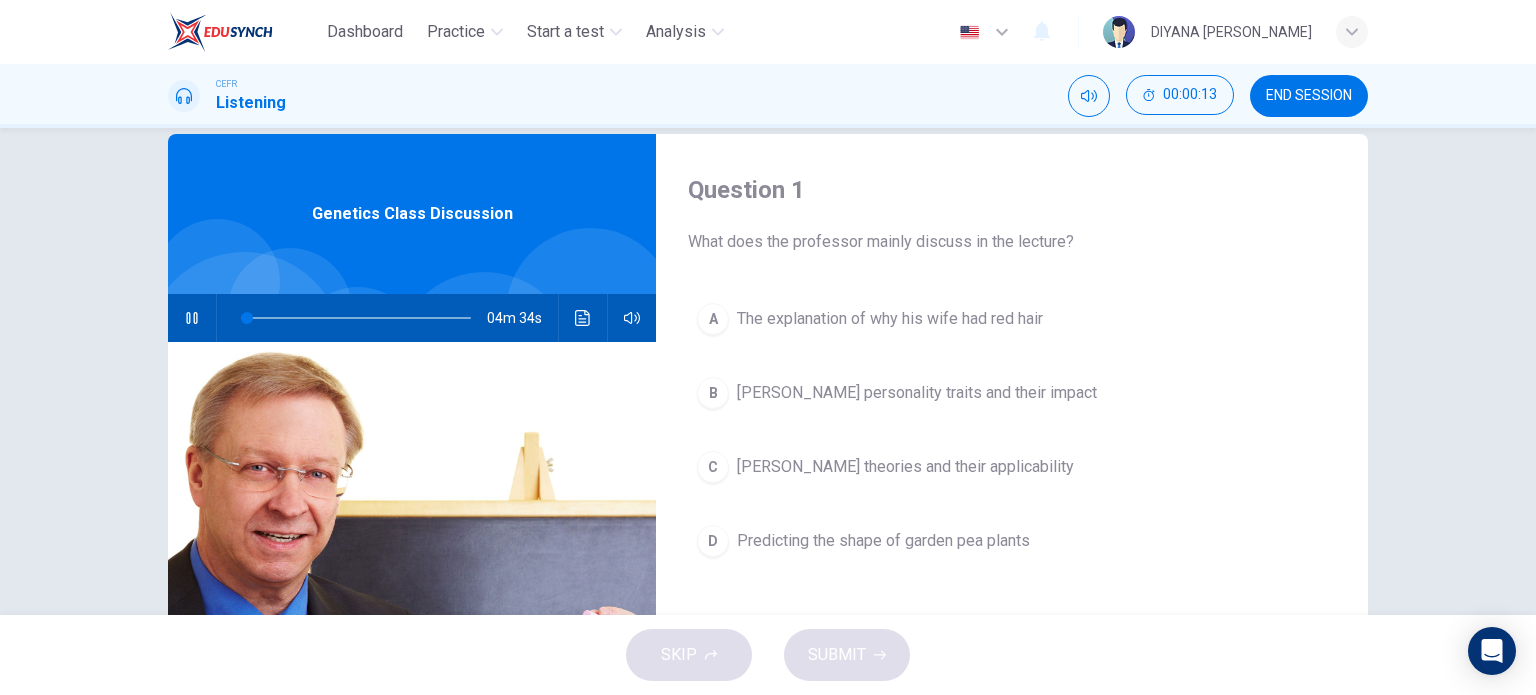 scroll, scrollTop: 34, scrollLeft: 0, axis: vertical 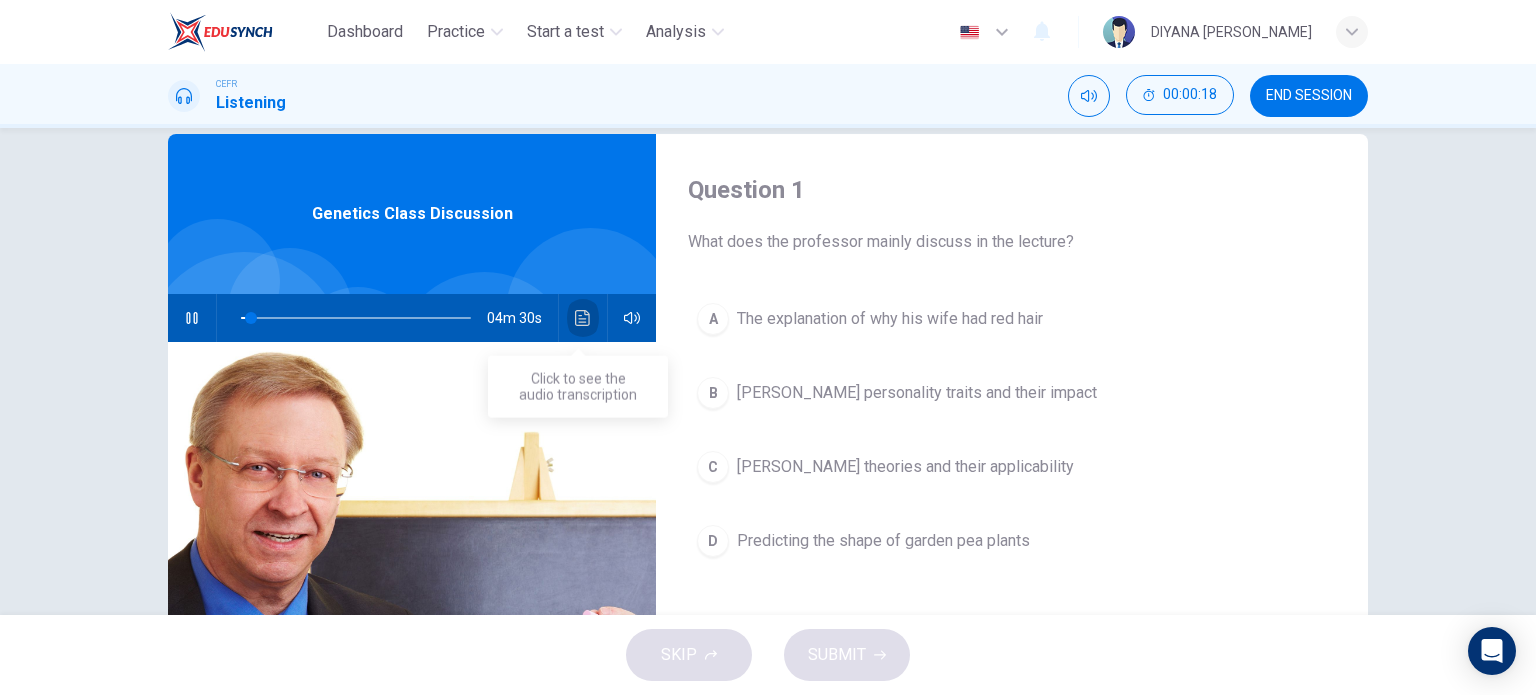 click at bounding box center [583, 318] 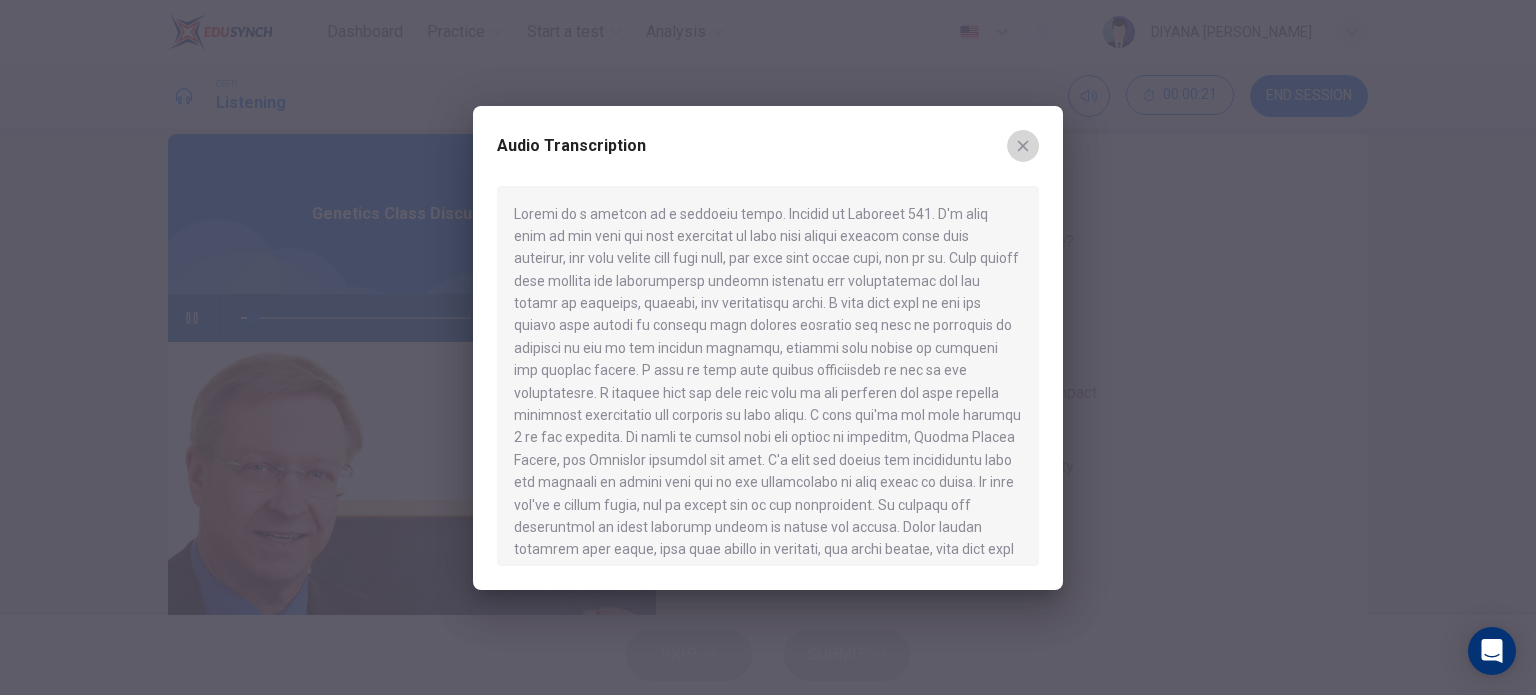 click 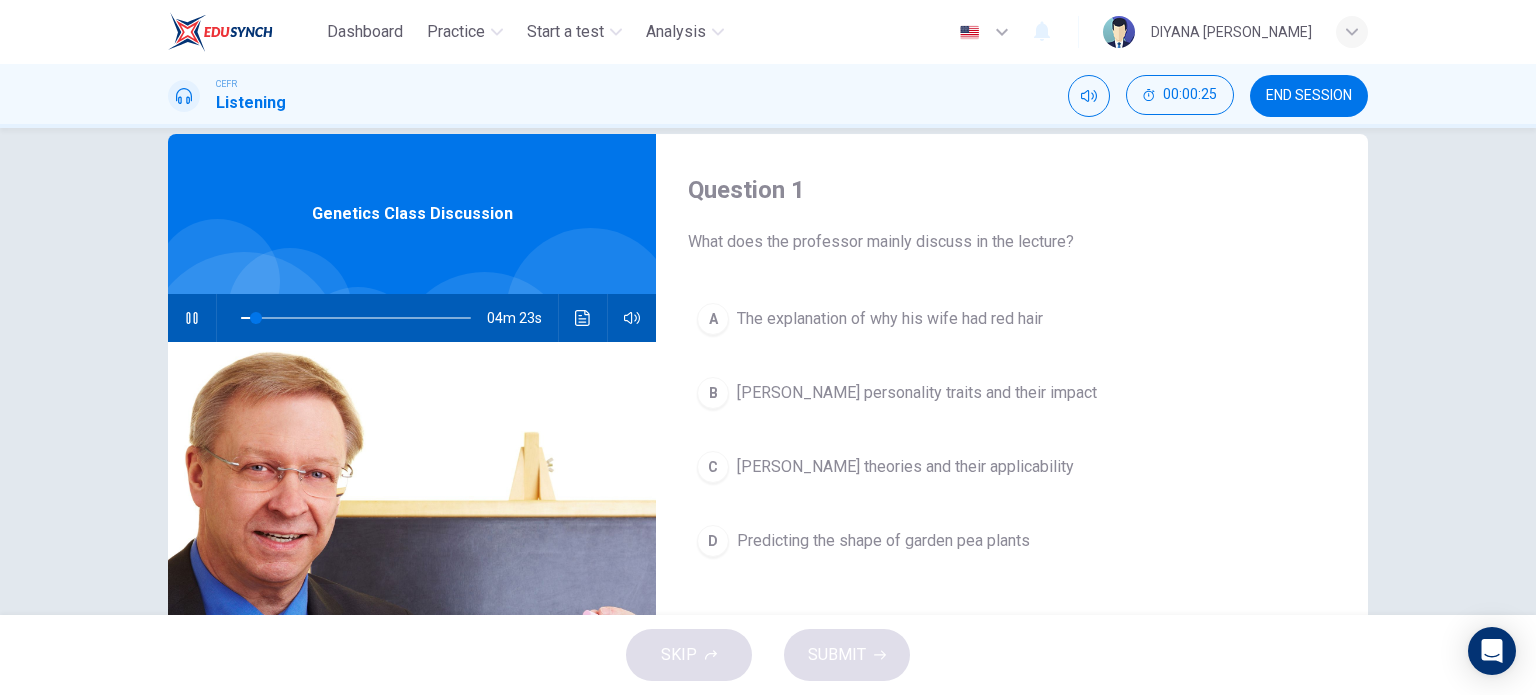 click on "B Mendel's personality traits and their impact" at bounding box center [1012, 393] 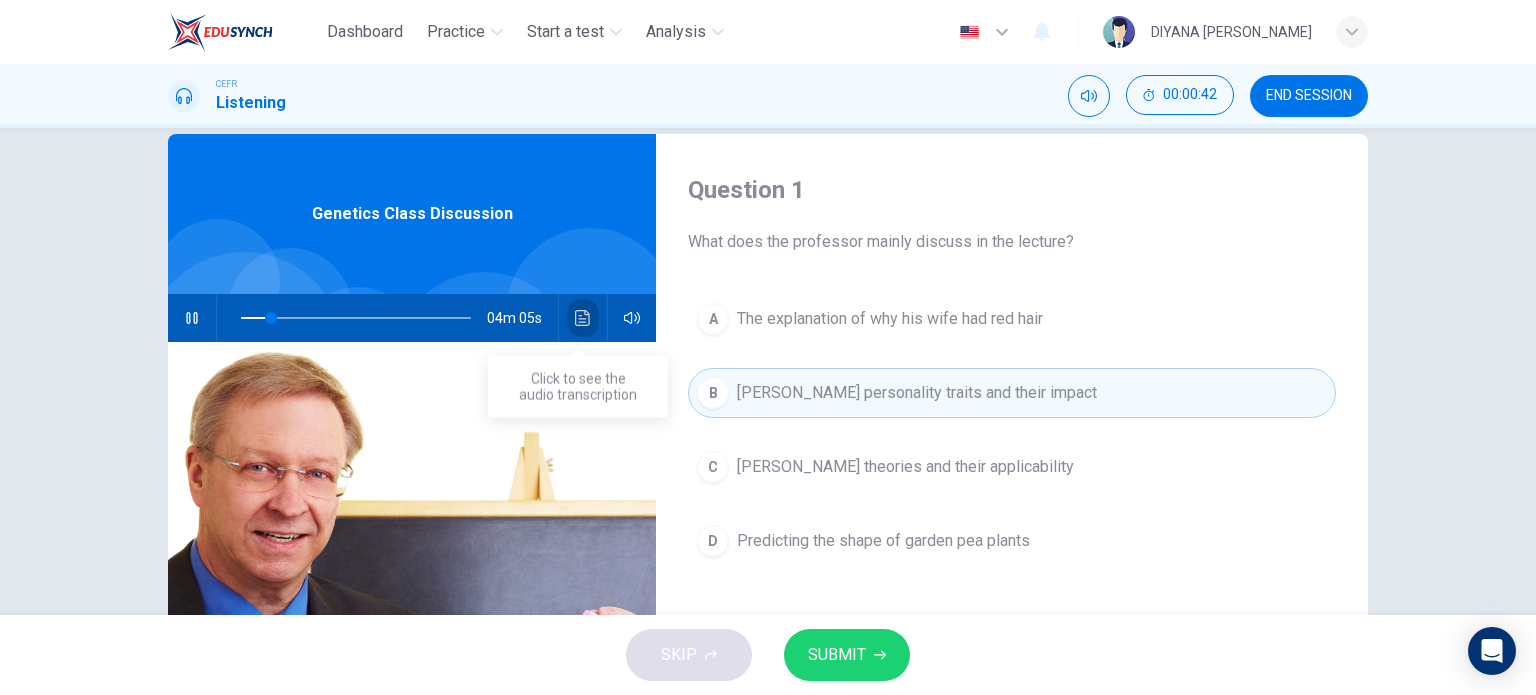 click 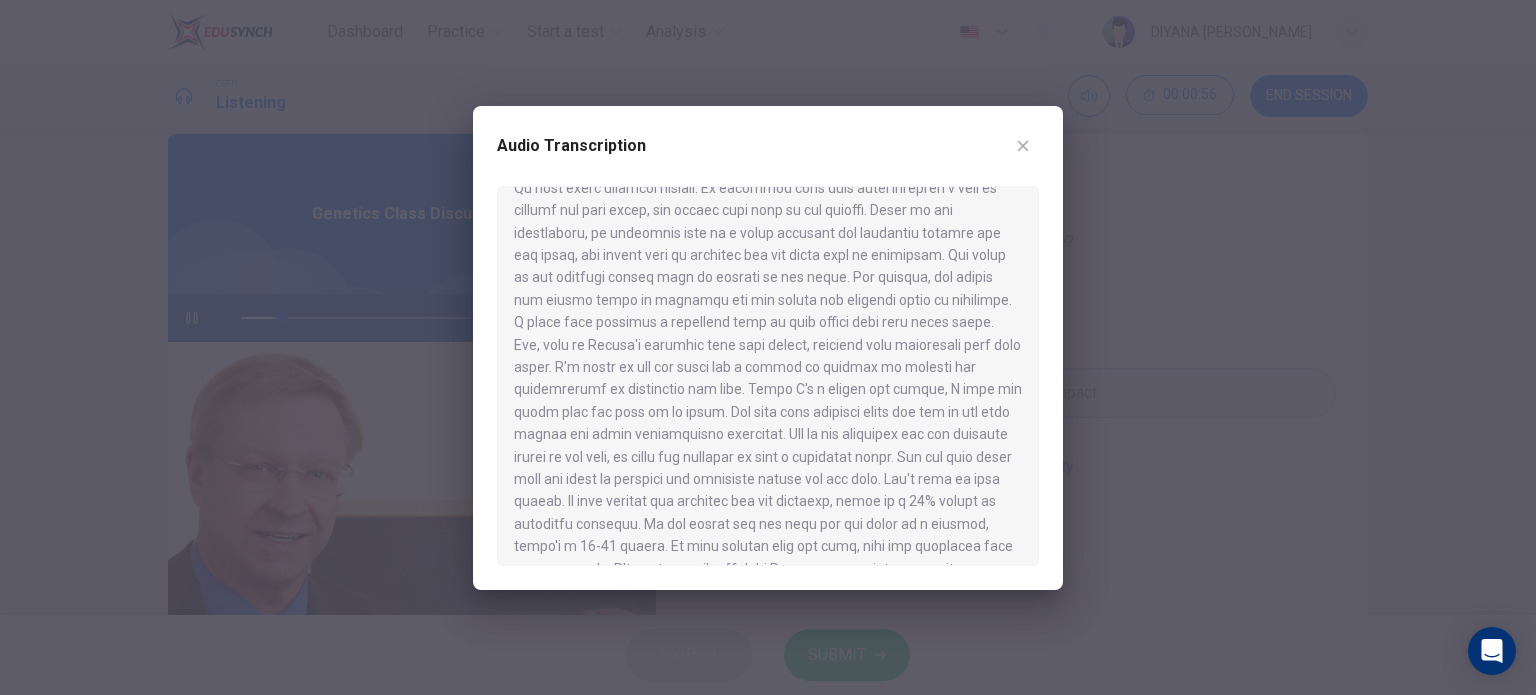 scroll, scrollTop: 0, scrollLeft: 0, axis: both 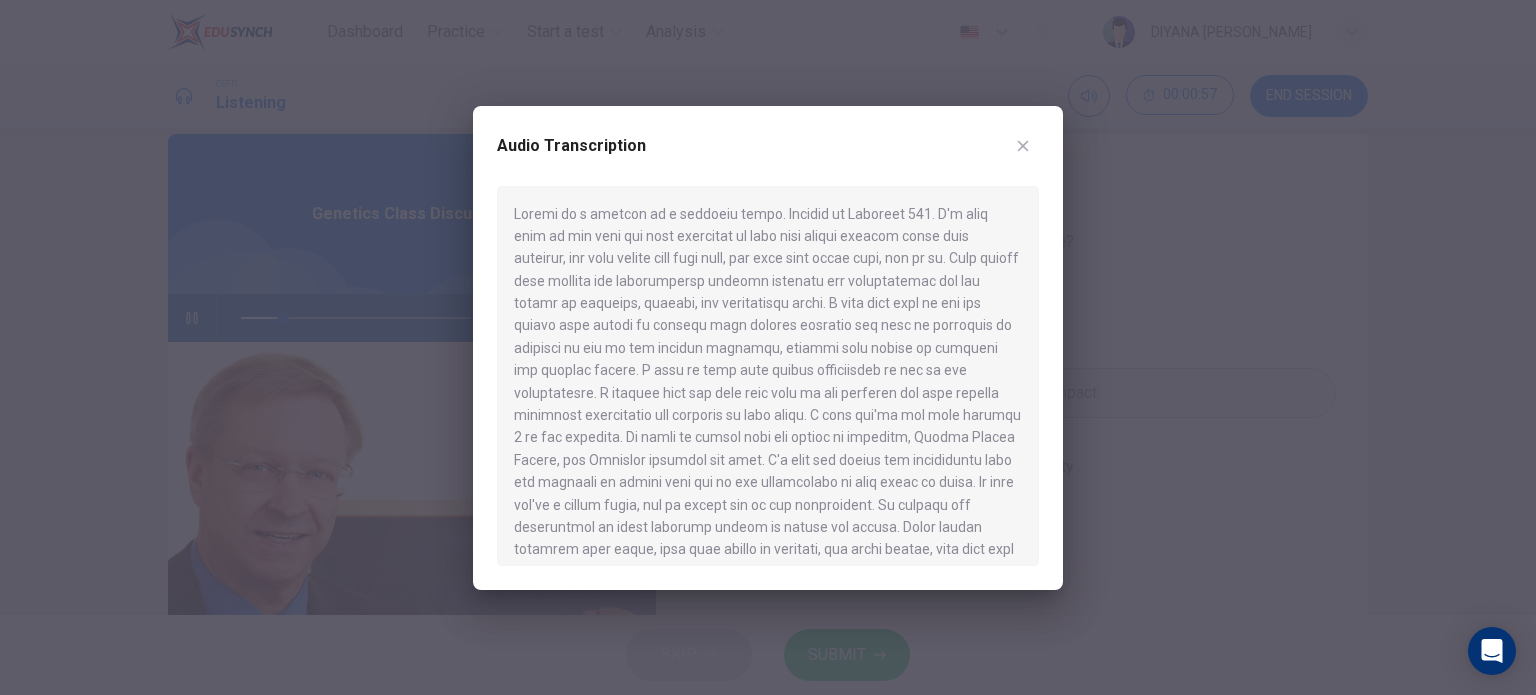 drag, startPoint x: 998, startPoint y: 162, endPoint x: 1020, endPoint y: 155, distance: 23.086792 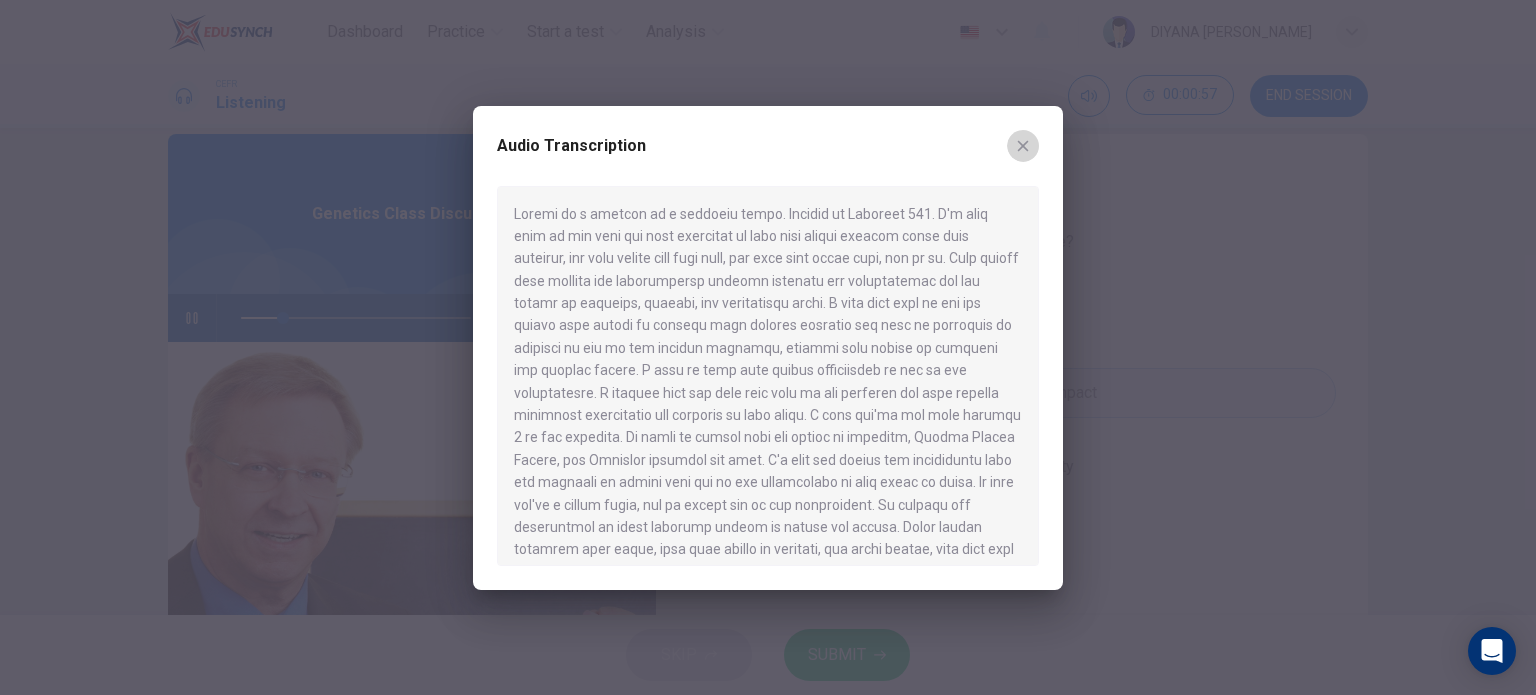 click at bounding box center (1023, 146) 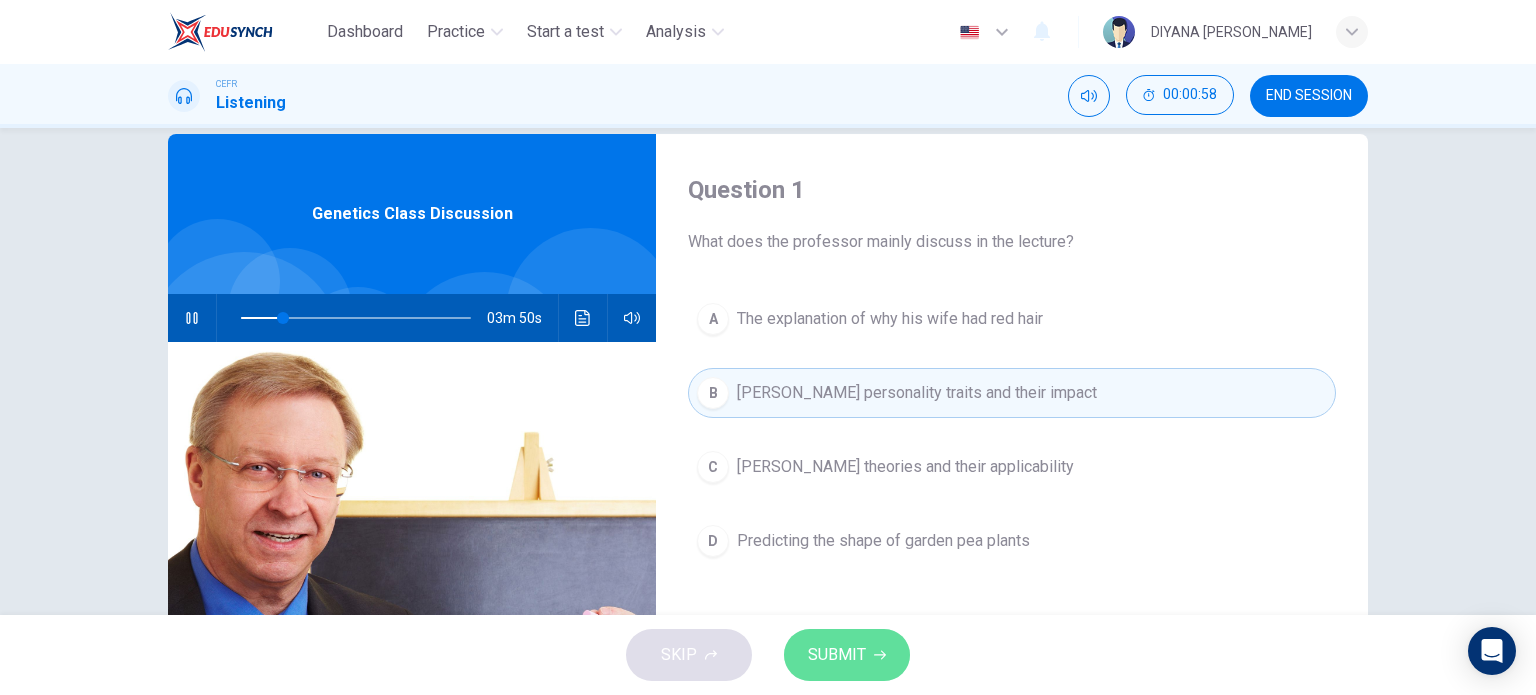 click on "SUBMIT" at bounding box center [837, 655] 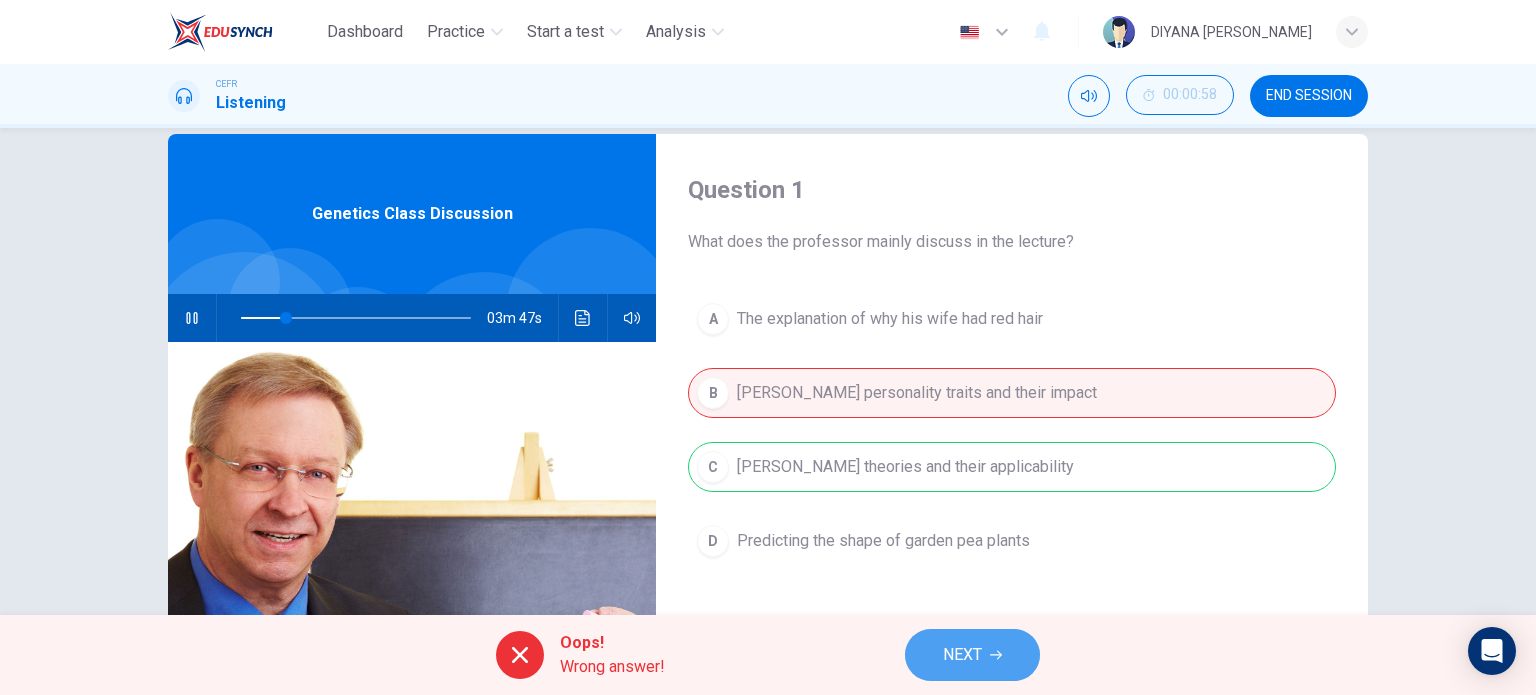 click on "NEXT" at bounding box center (972, 655) 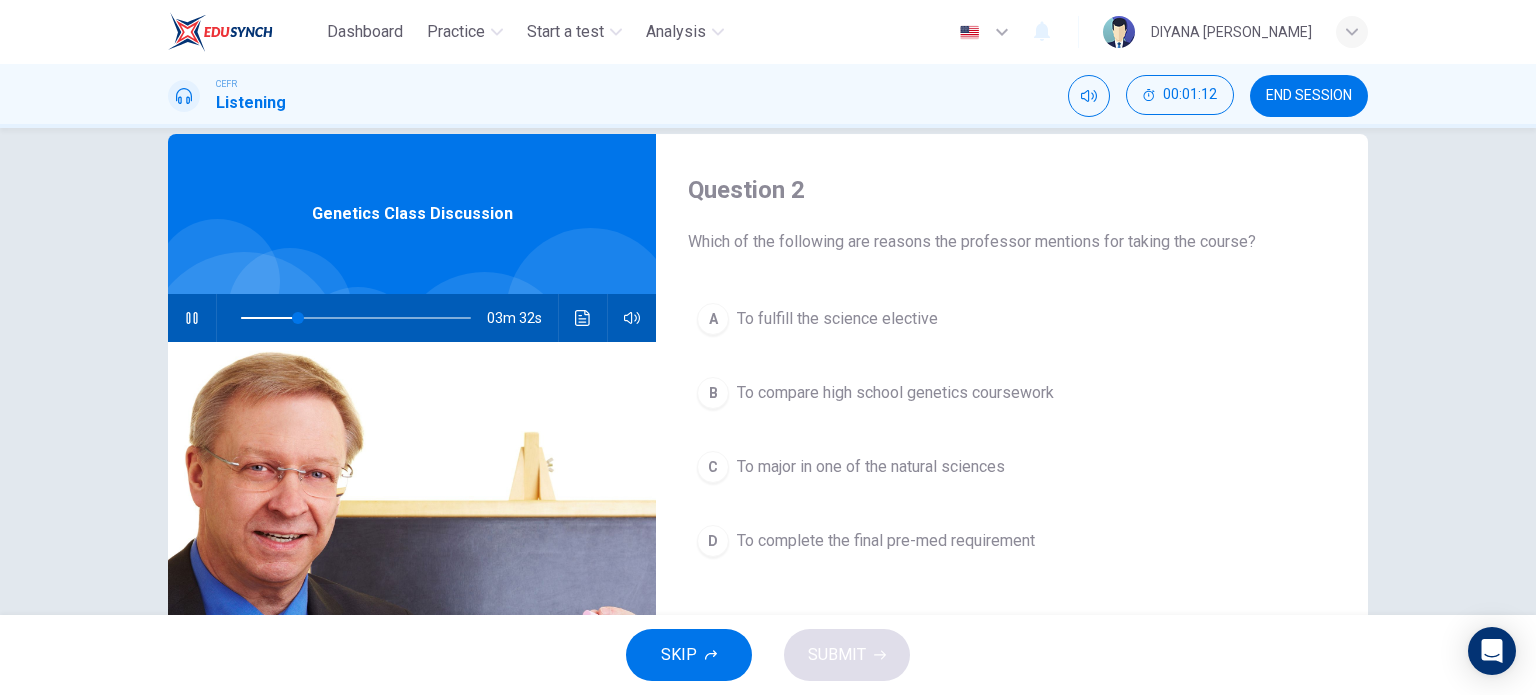 click on "To fulfill the science elective" at bounding box center [837, 319] 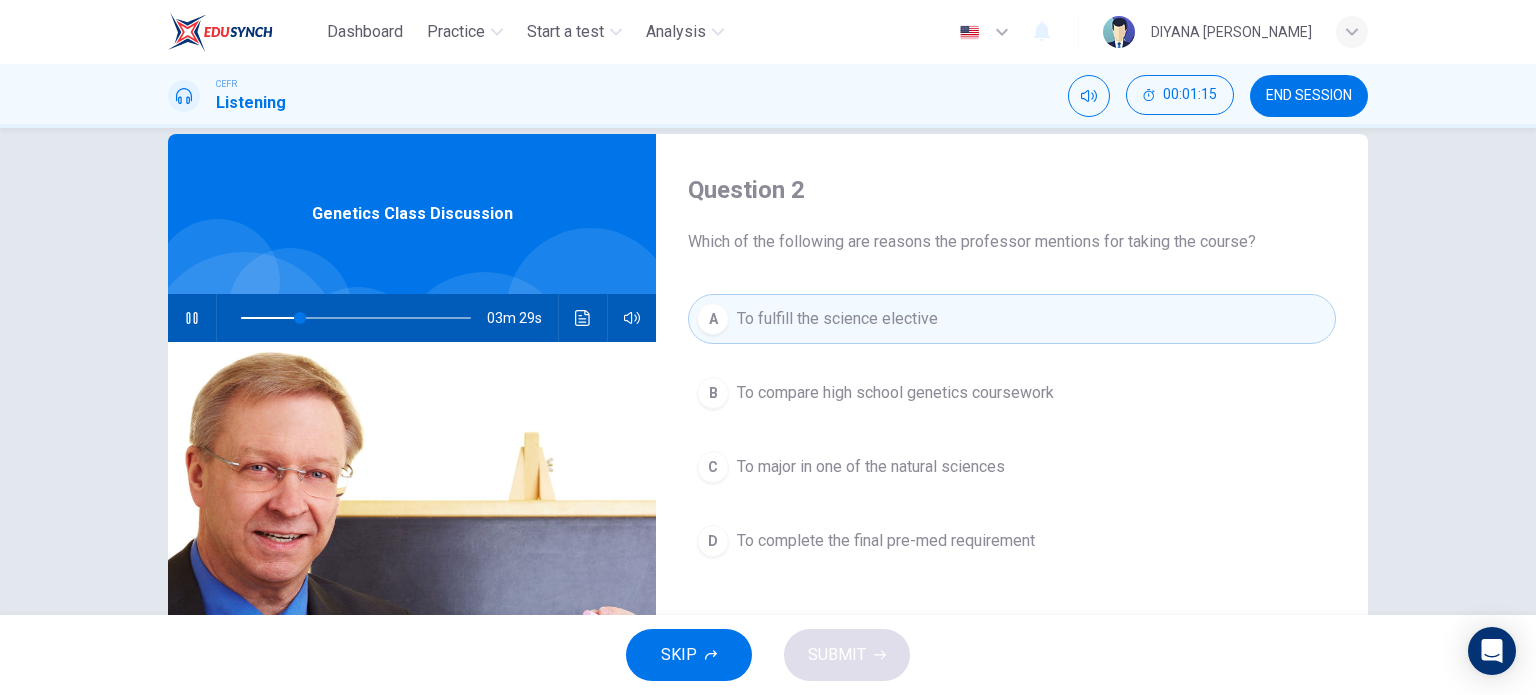 click on "SKIP SUBMIT" at bounding box center (768, 655) 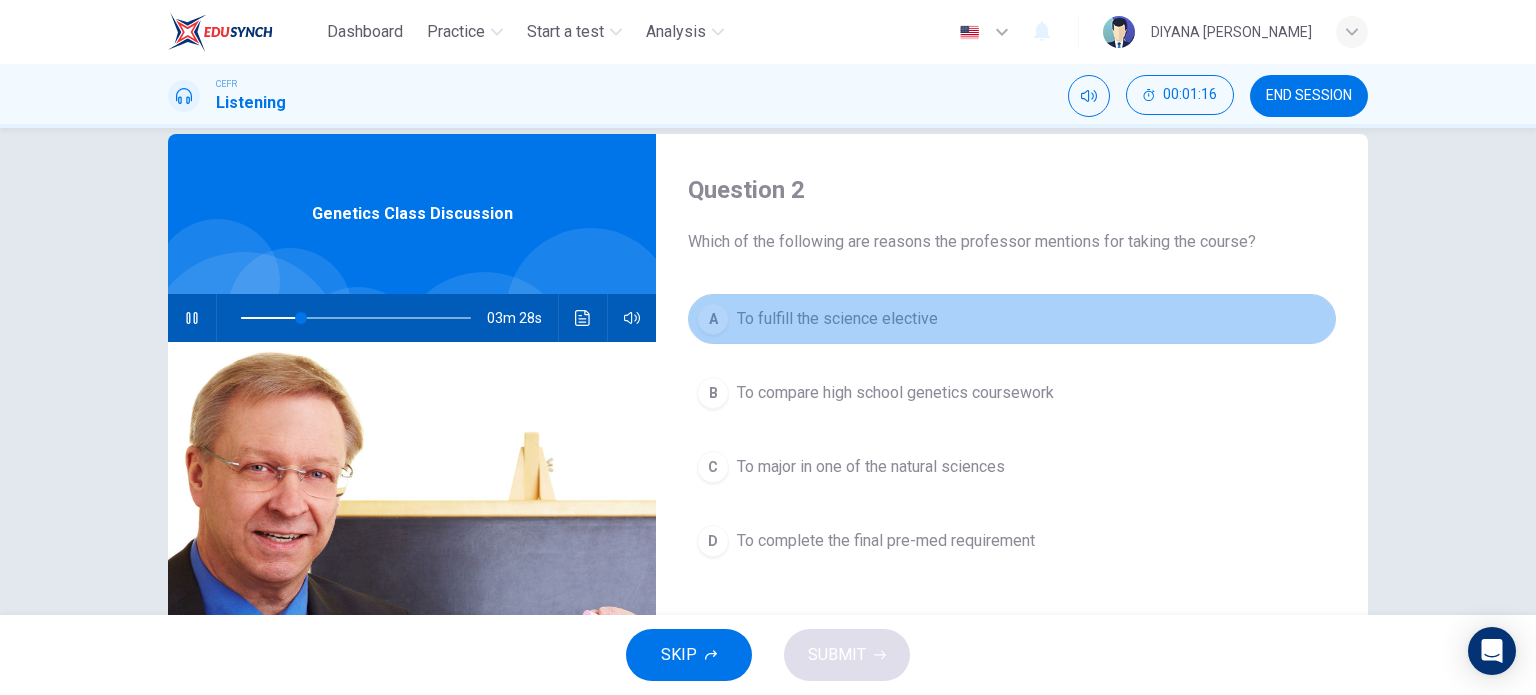 click on "A To fulfill the science elective" at bounding box center [1012, 319] 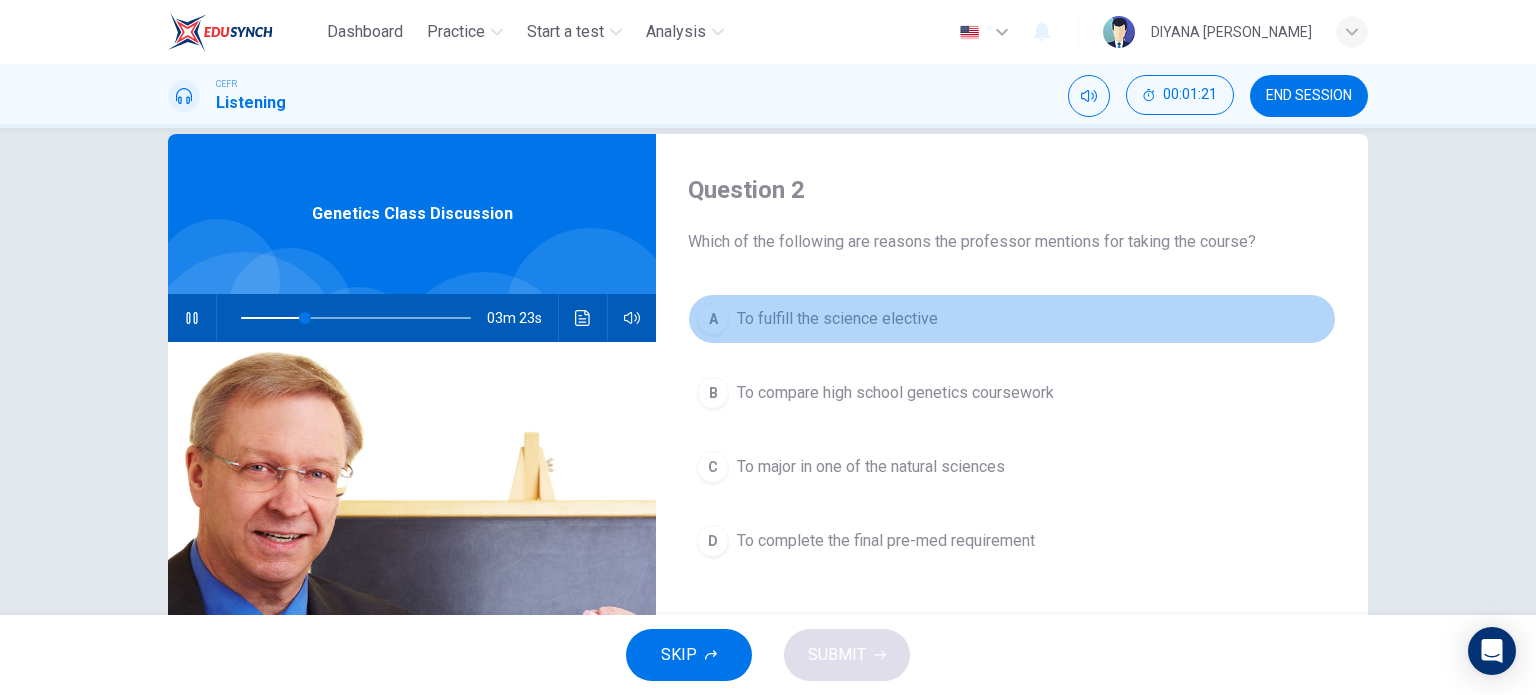 click on "A To fulfill the science elective" at bounding box center (1012, 319) 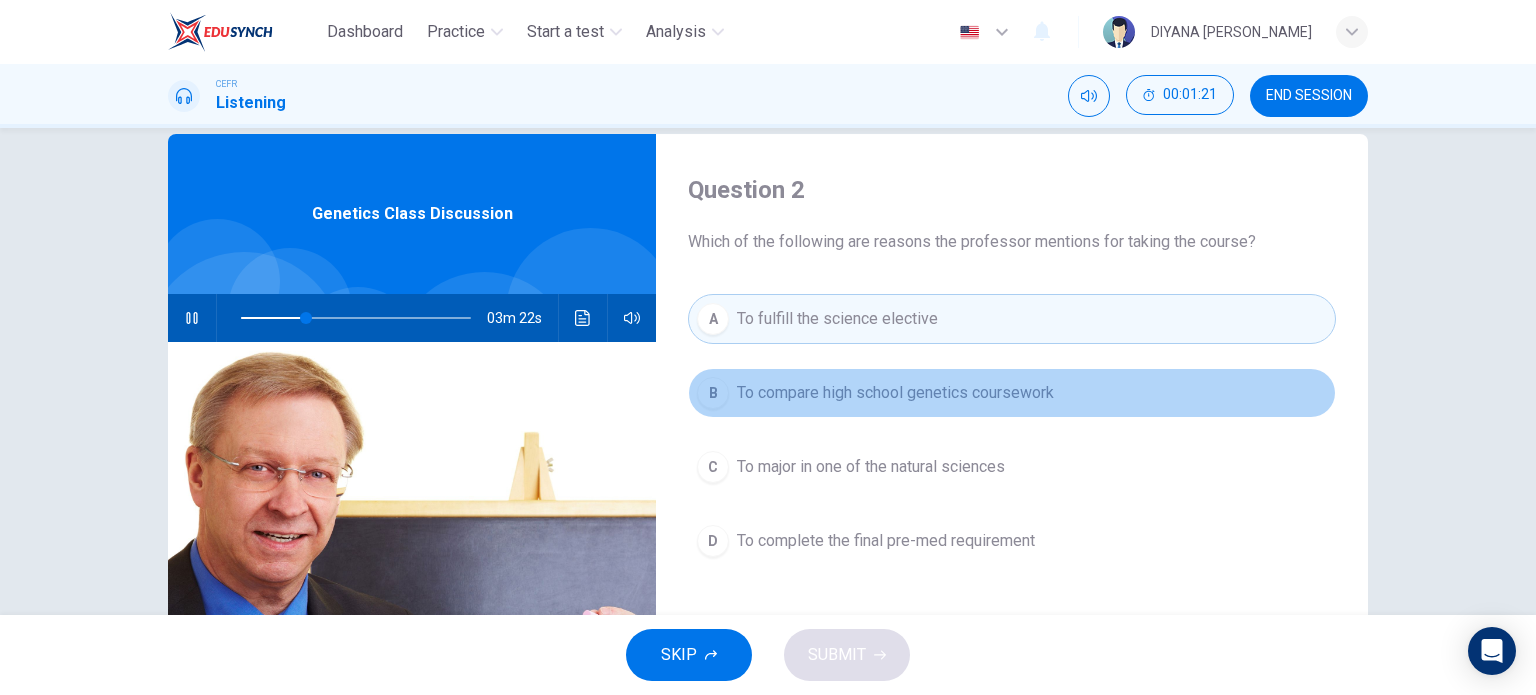 click on "B To compare high school genetics coursework" at bounding box center [1012, 393] 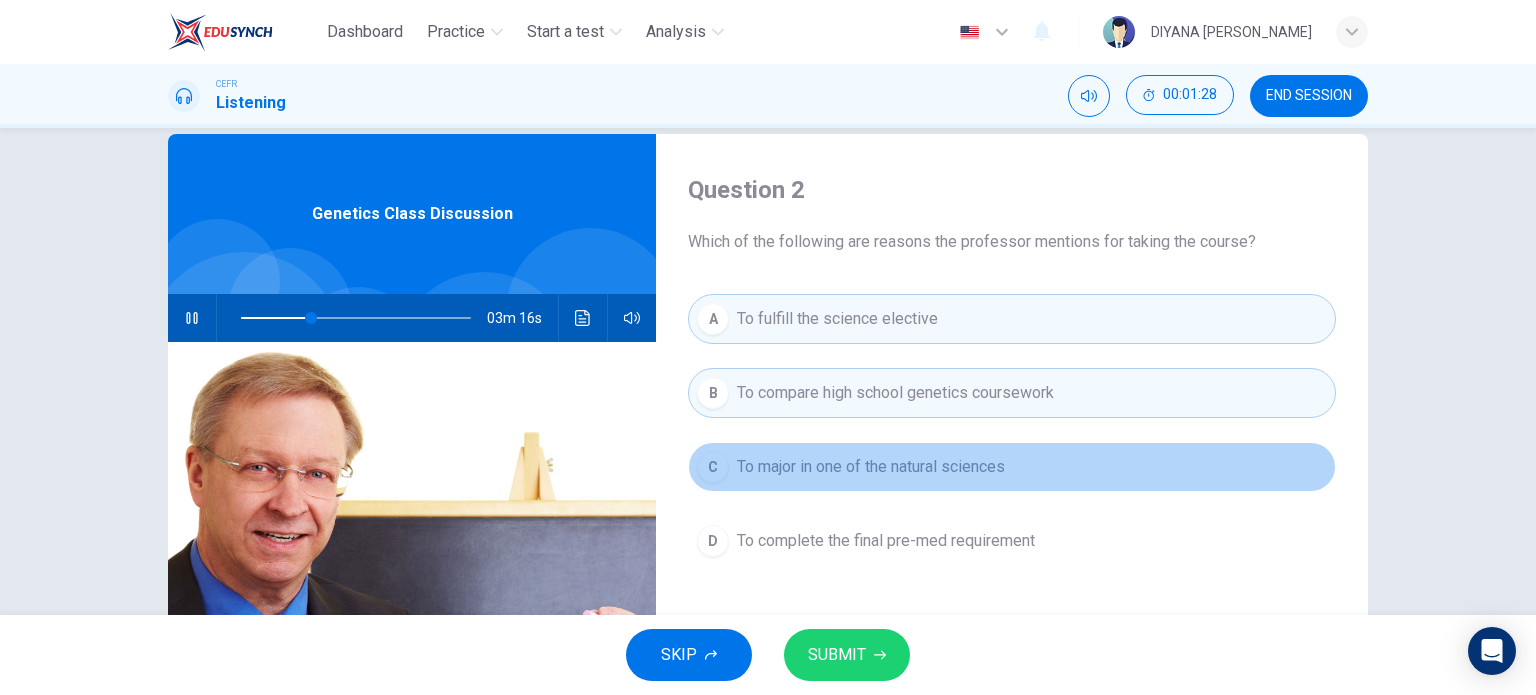 click on "C To major in one of the natural sciences" at bounding box center (1012, 467) 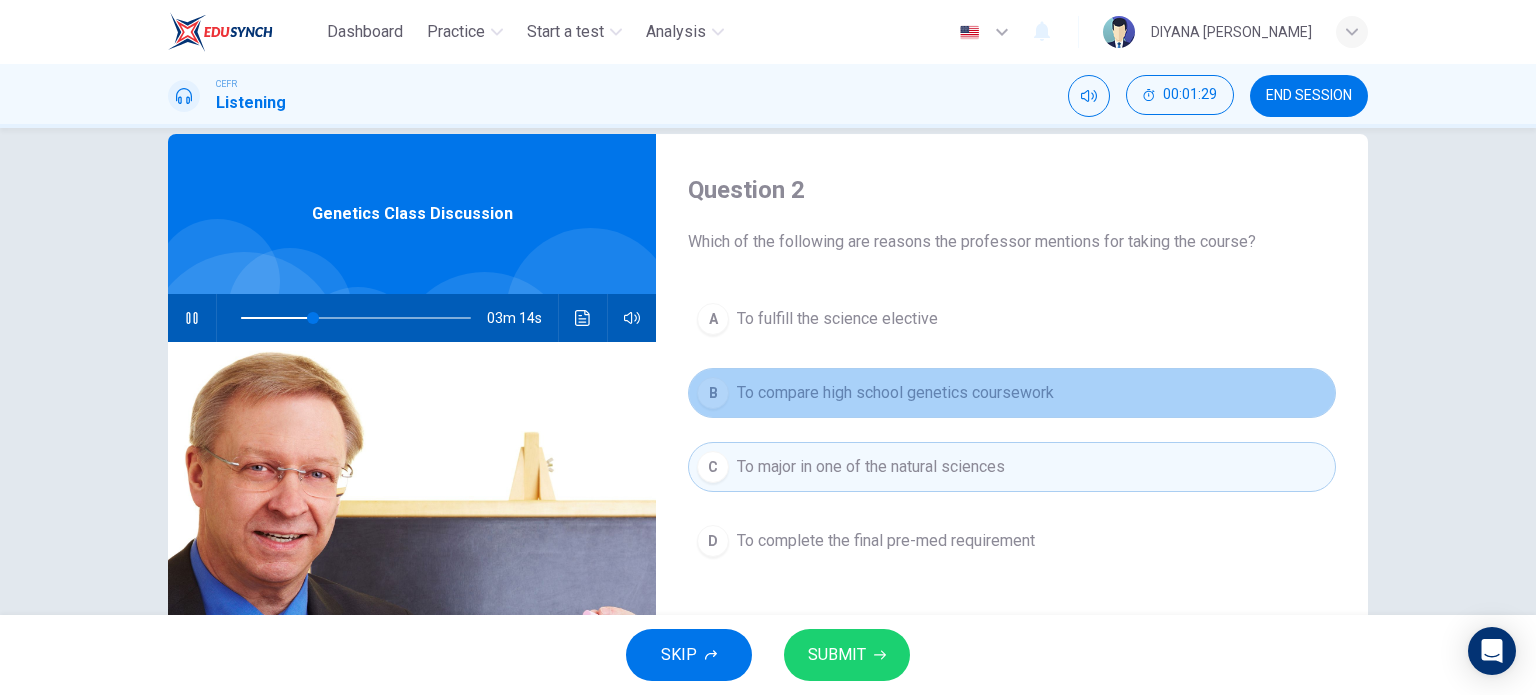 click on "To compare high school genetics coursework" at bounding box center [895, 393] 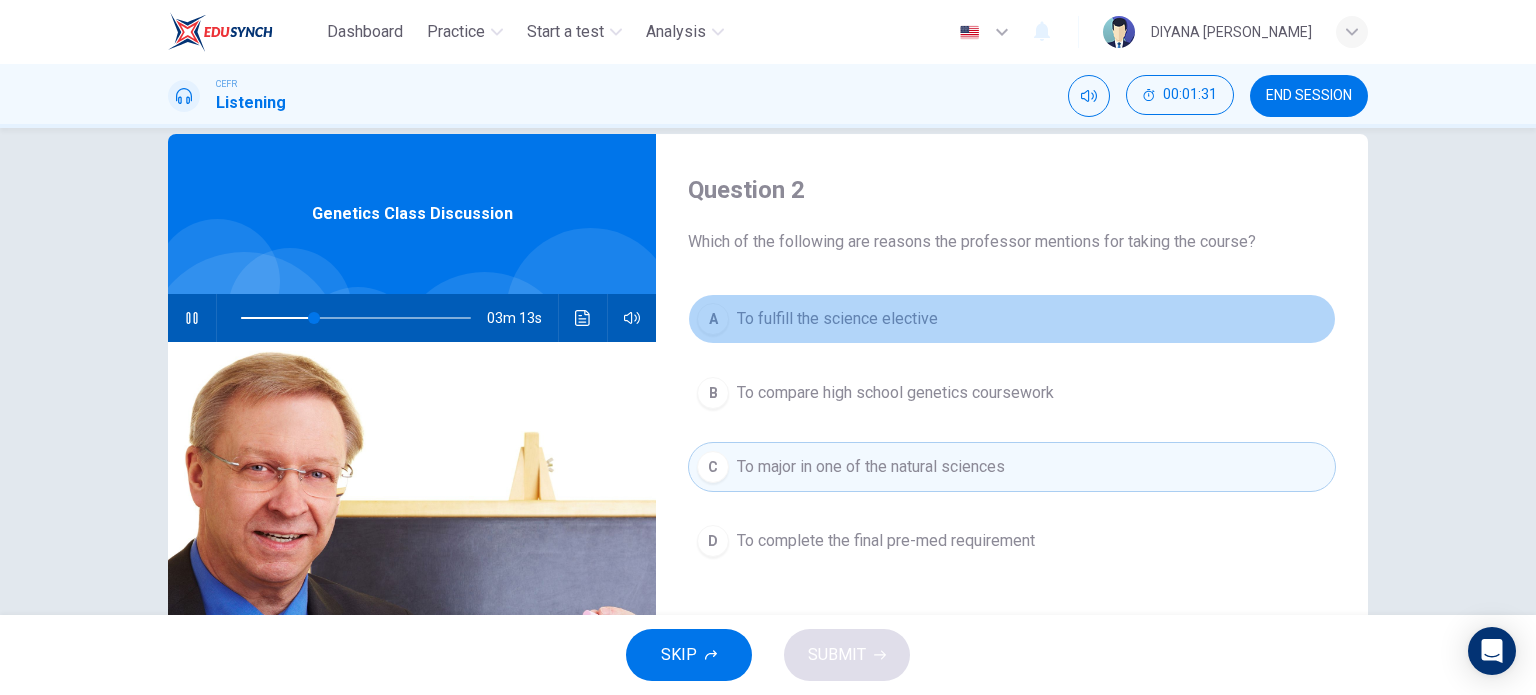click on "A To fulfill the science elective" at bounding box center [1012, 319] 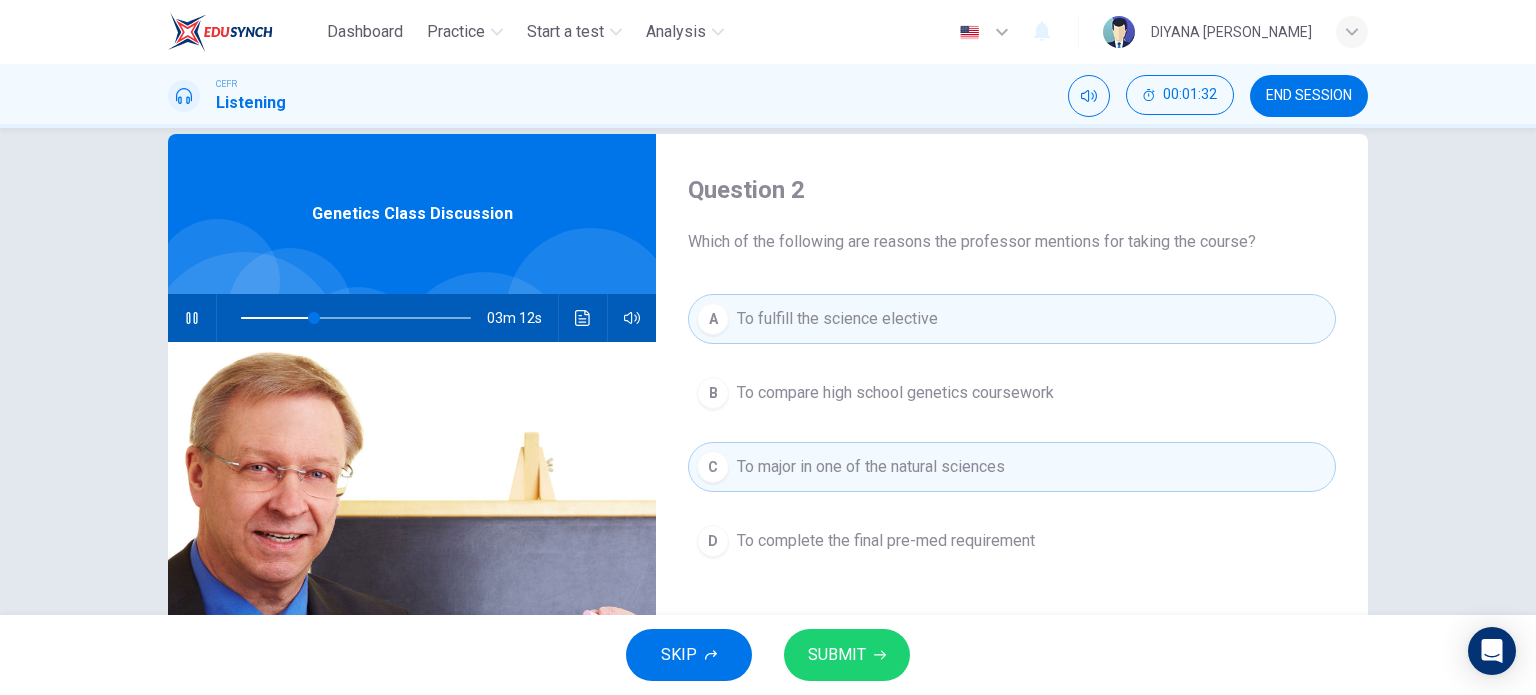 click 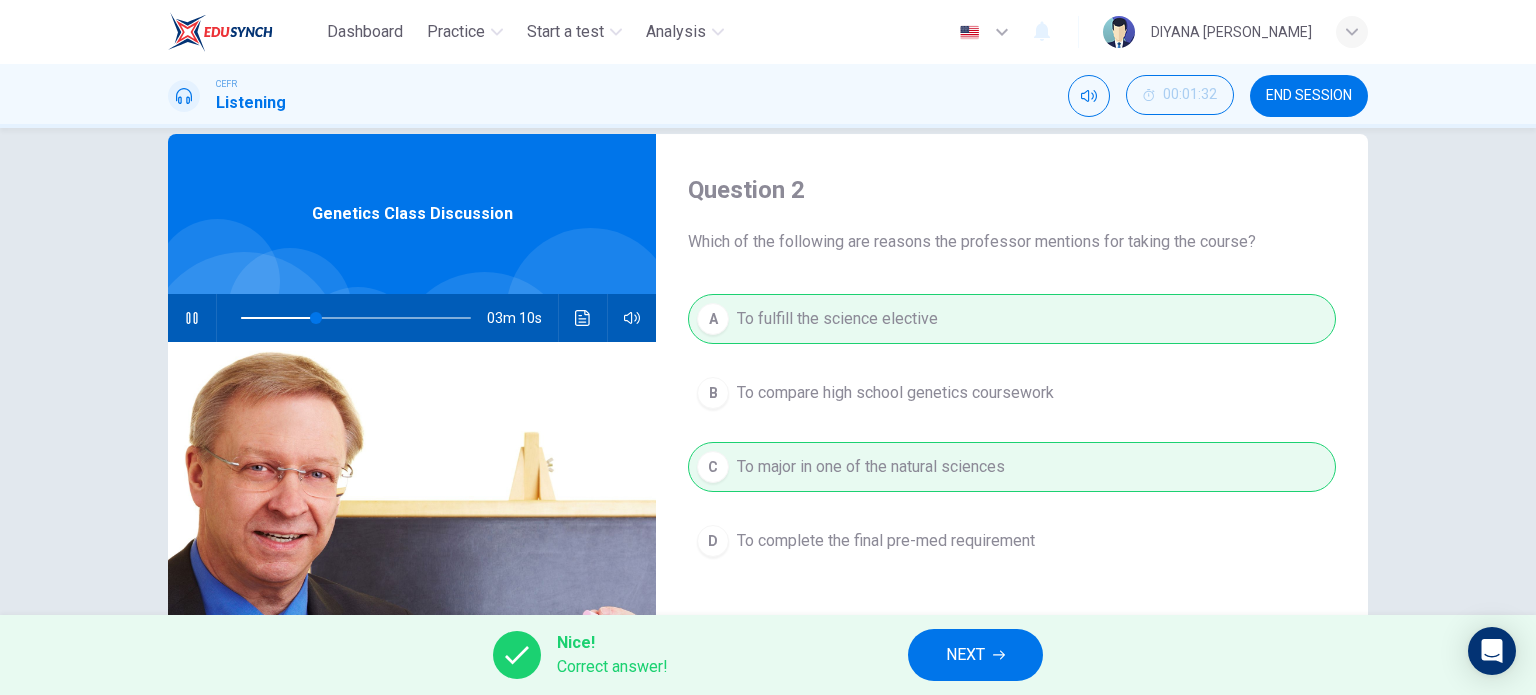 click on "NEXT" at bounding box center [975, 655] 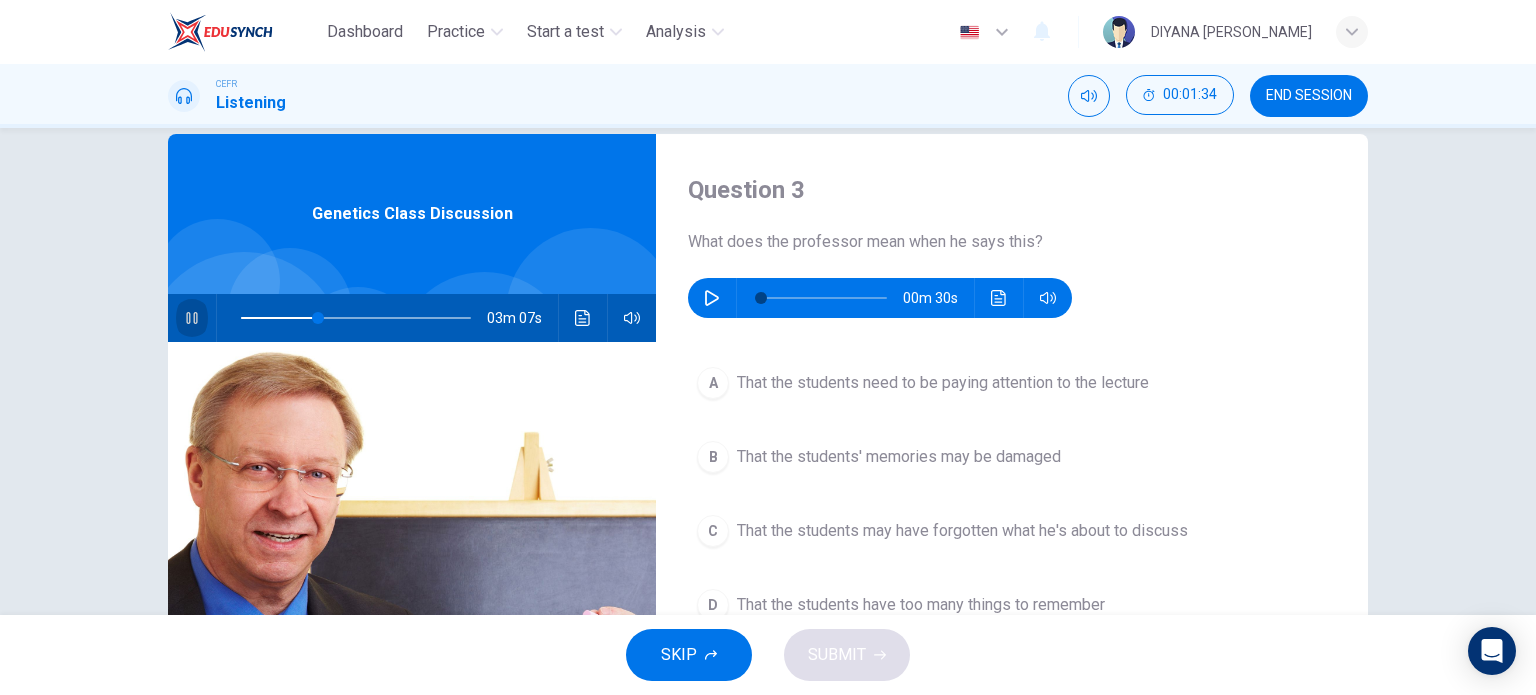 click 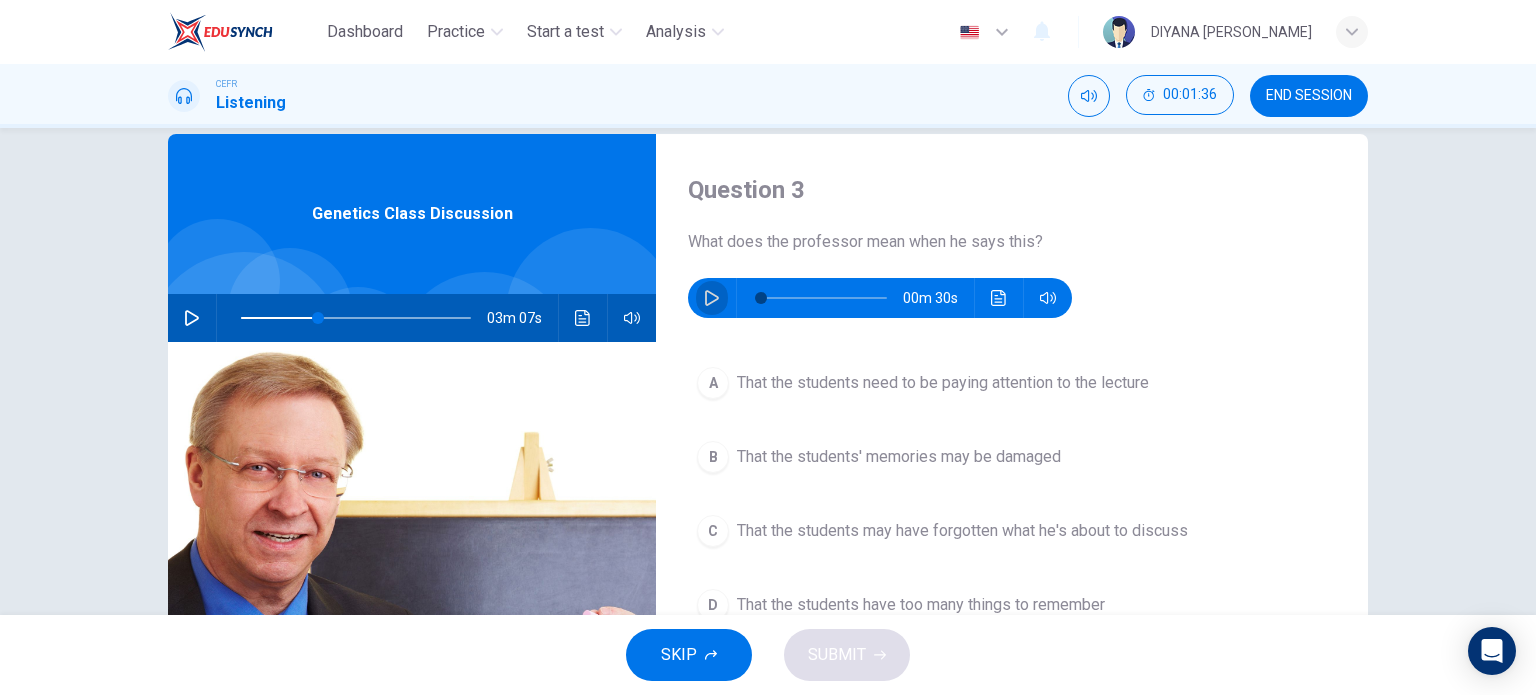 click 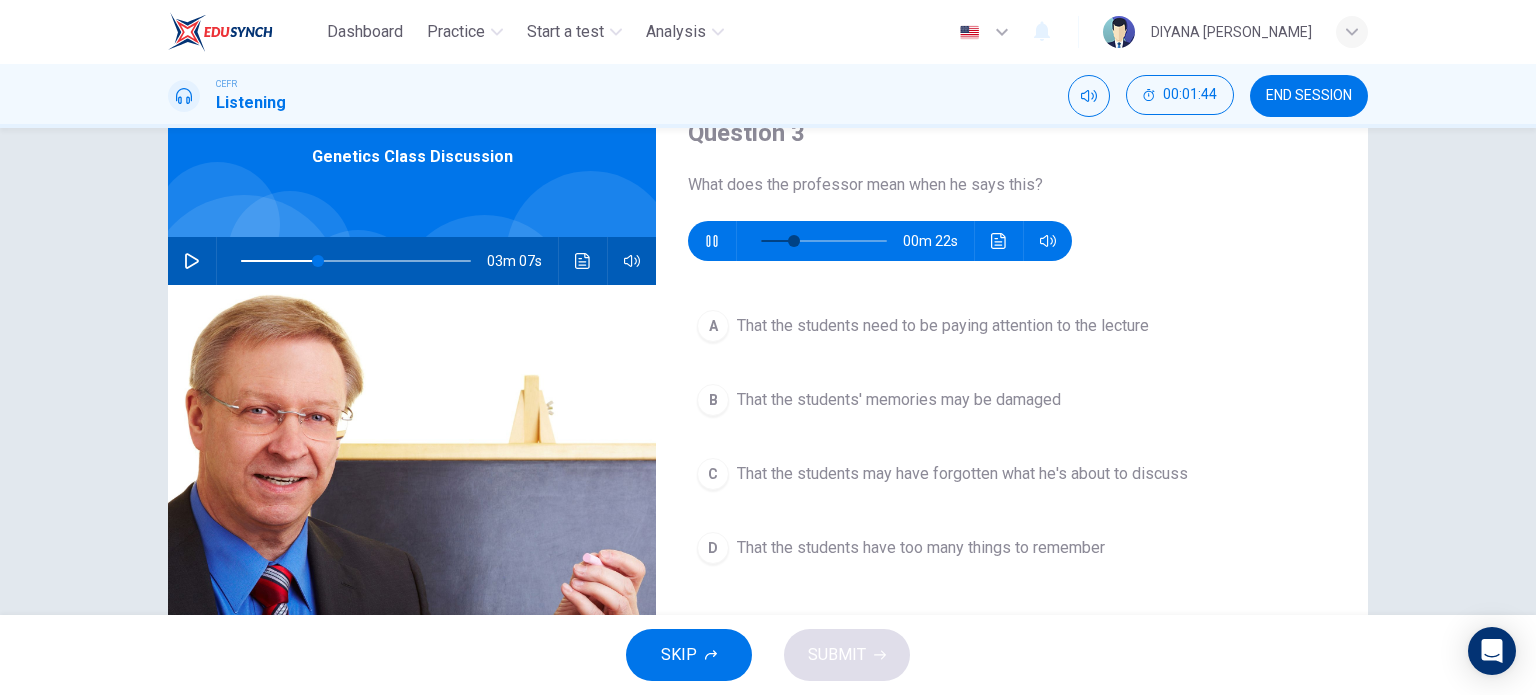scroll, scrollTop: 90, scrollLeft: 0, axis: vertical 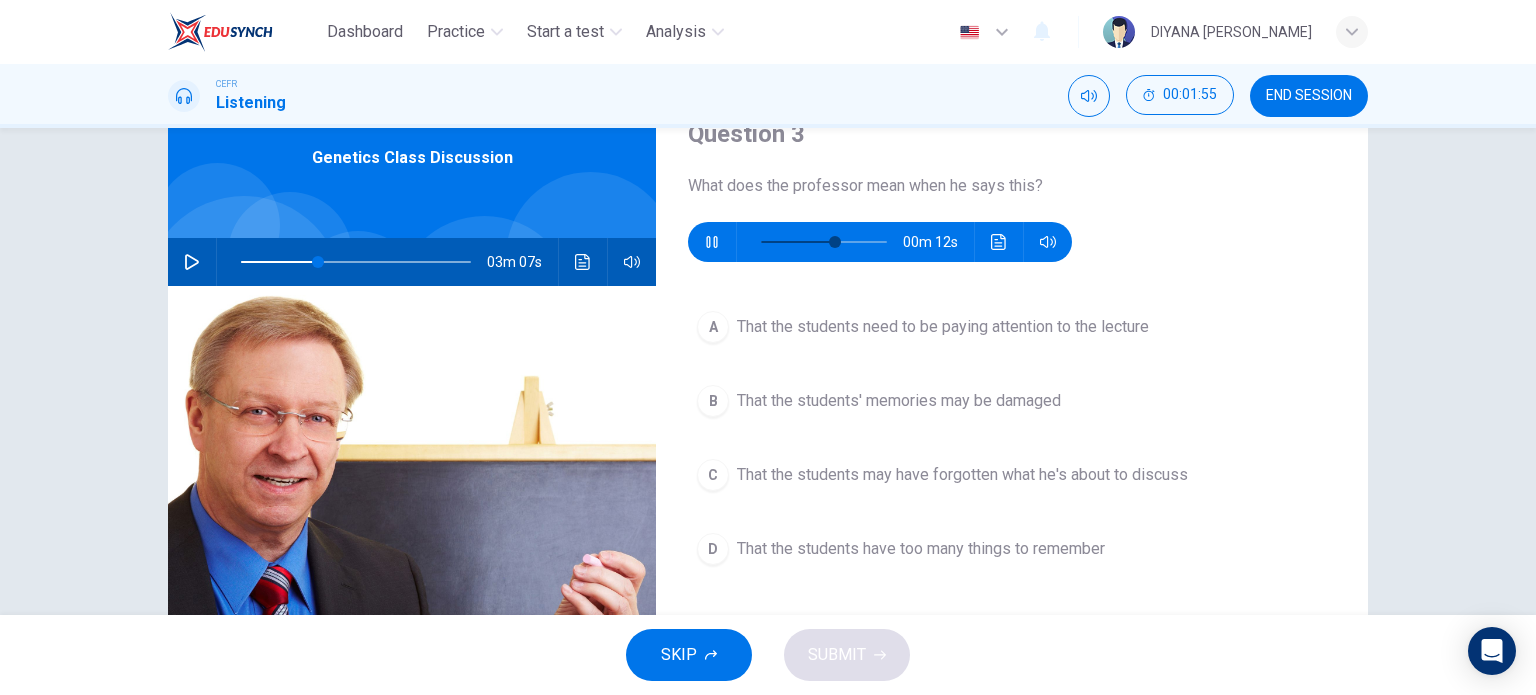 type on "62" 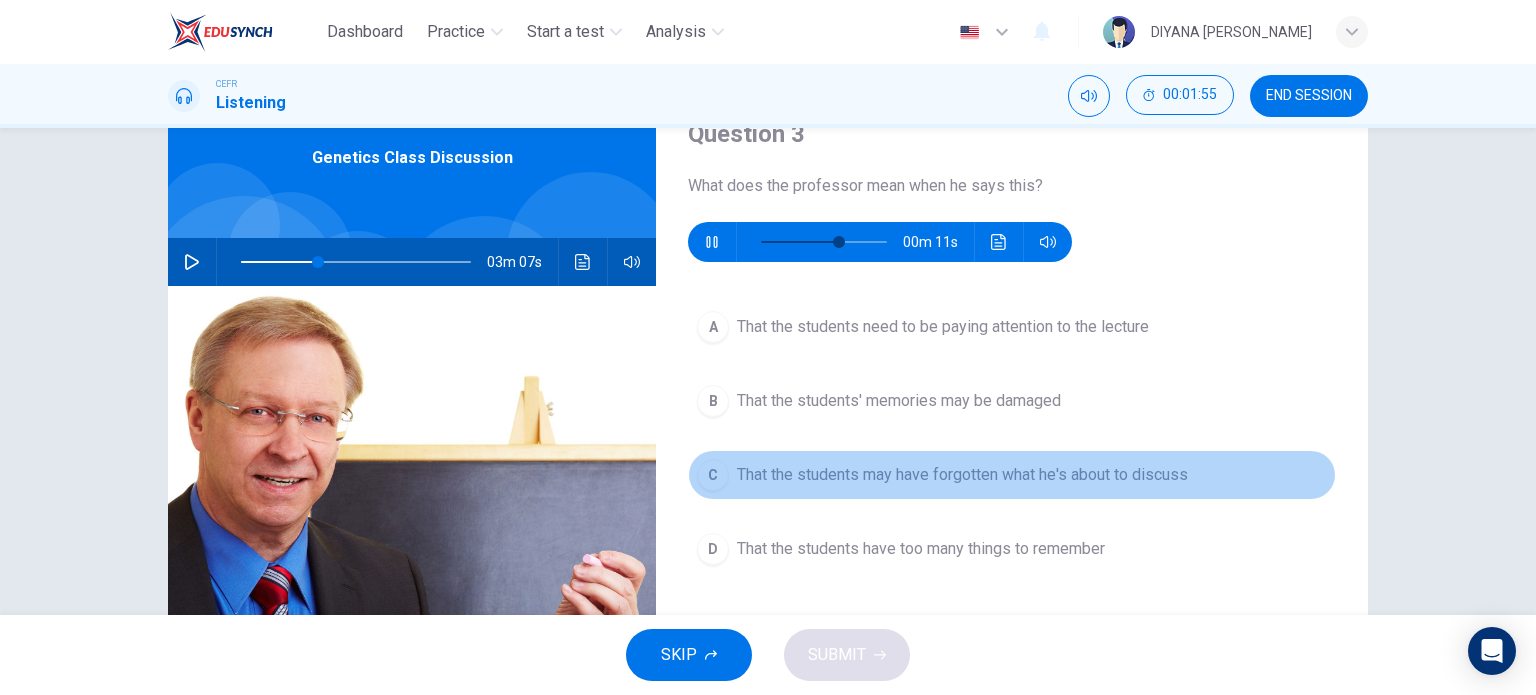 click on "That the students may have forgotten what he's about to discuss" at bounding box center [962, 475] 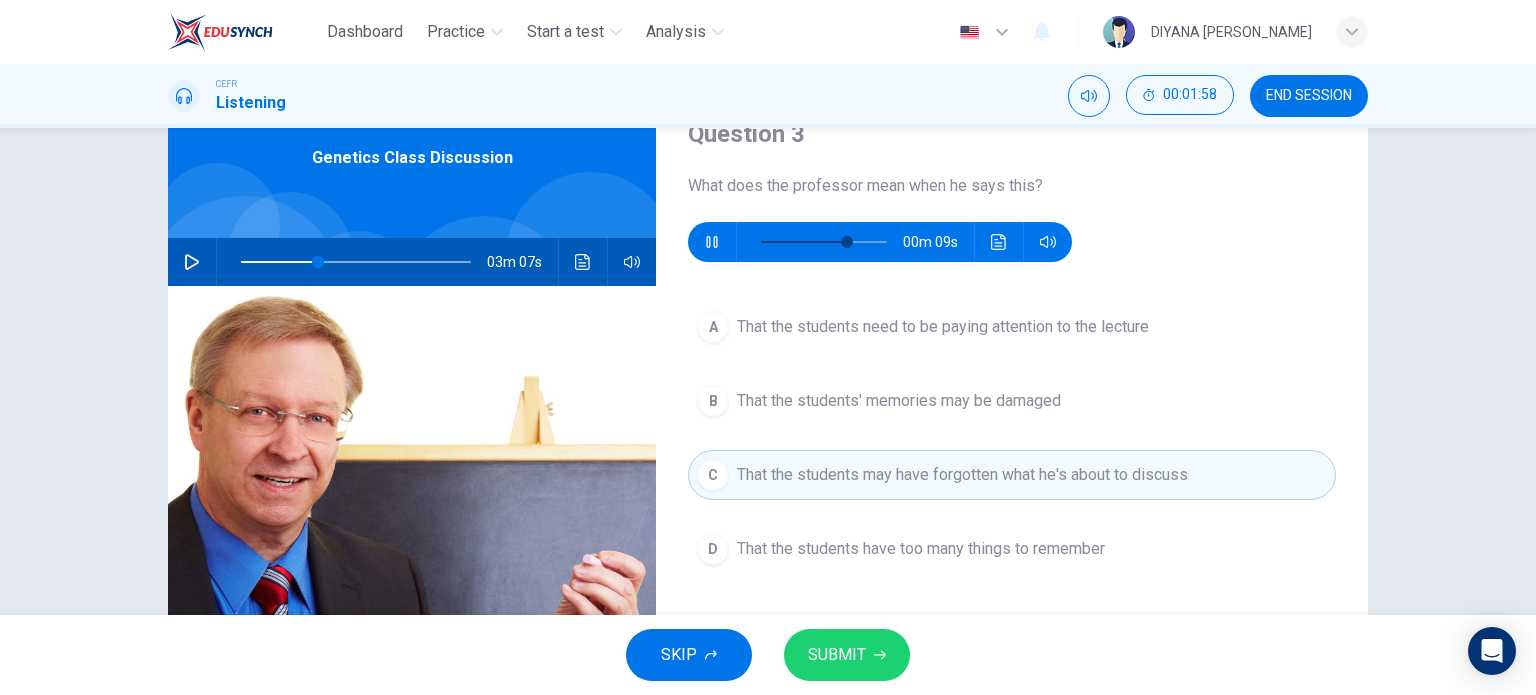 type on "71" 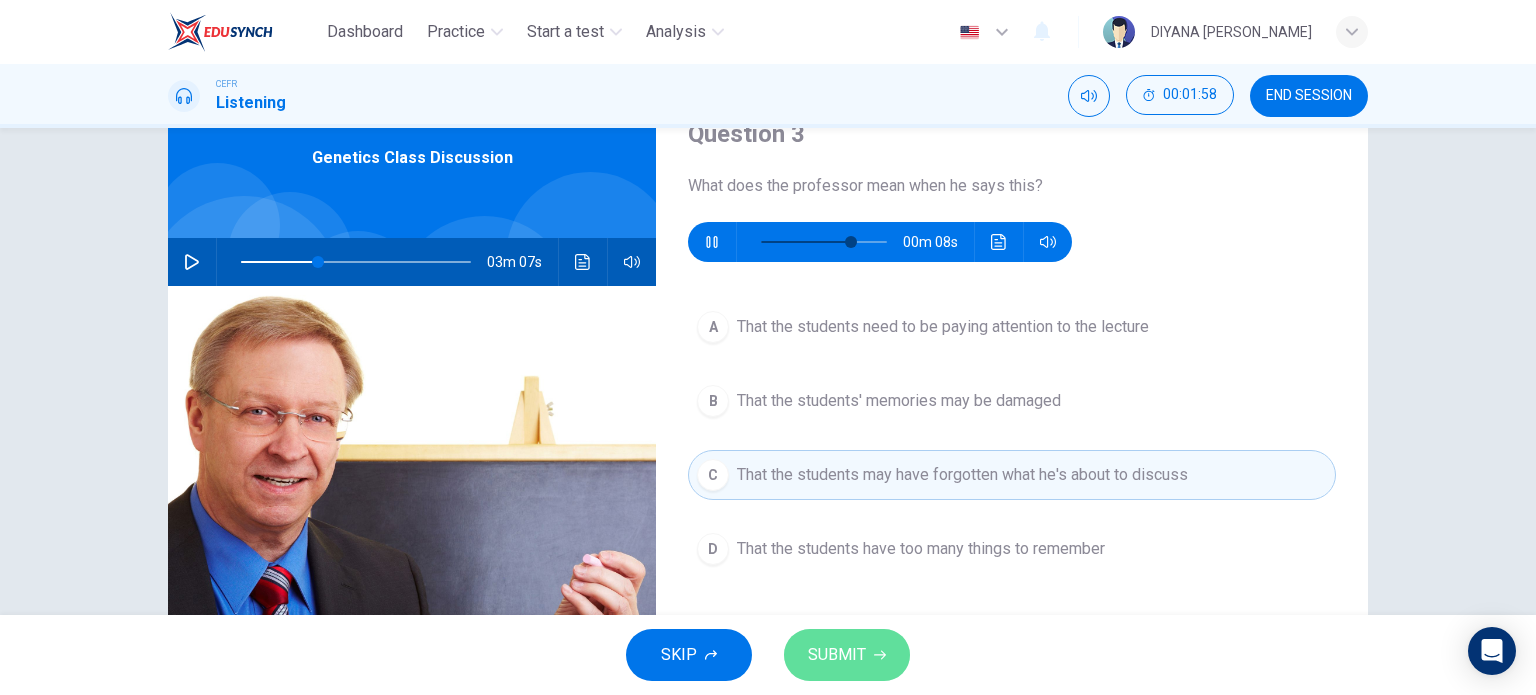 click on "SUBMIT" at bounding box center (837, 655) 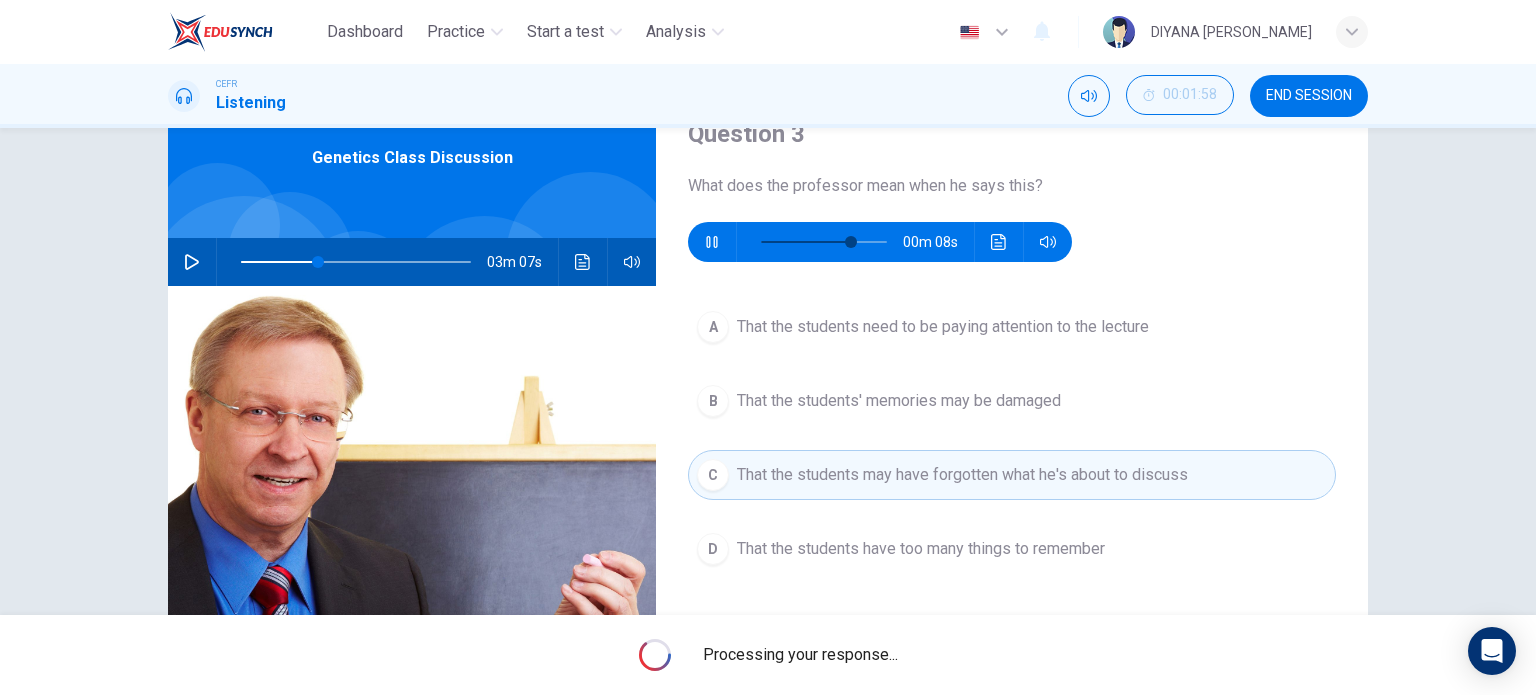 type on "75" 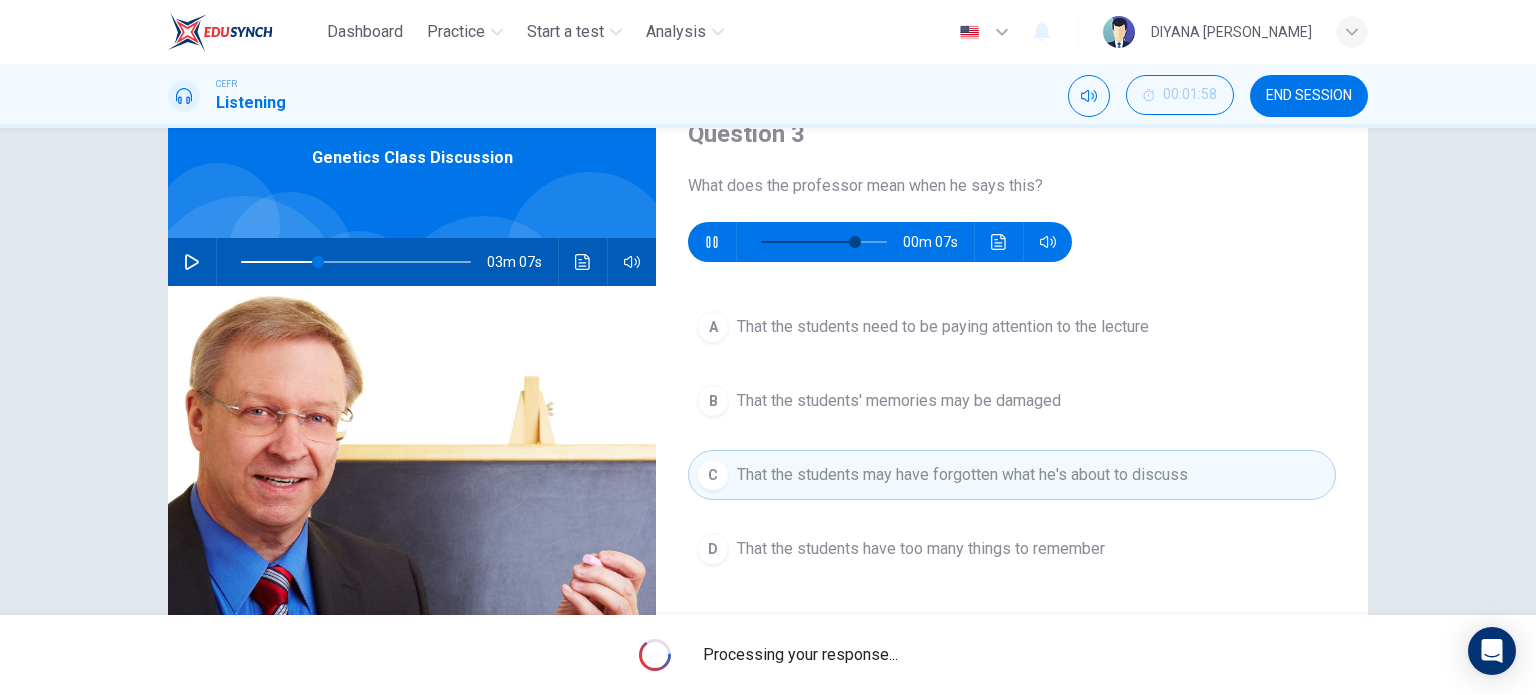 type on "34" 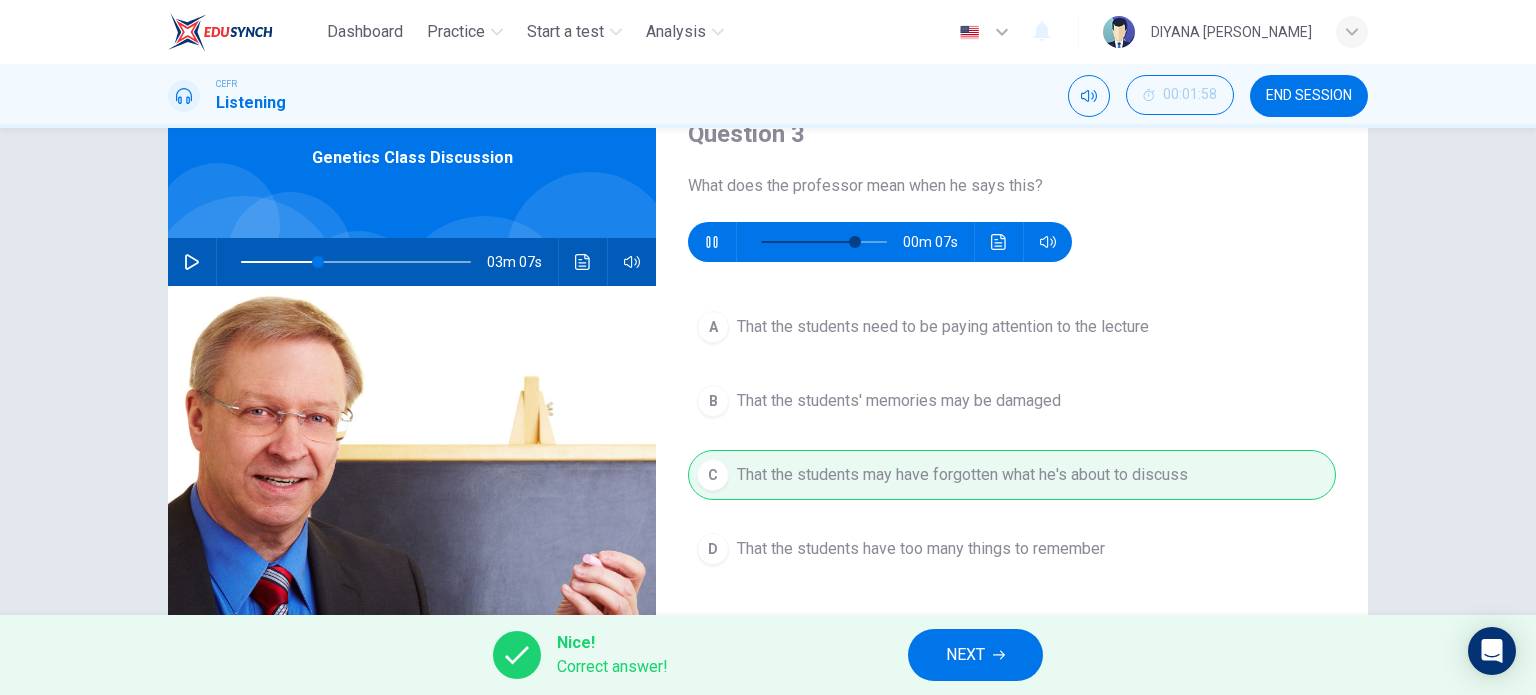 type on "78" 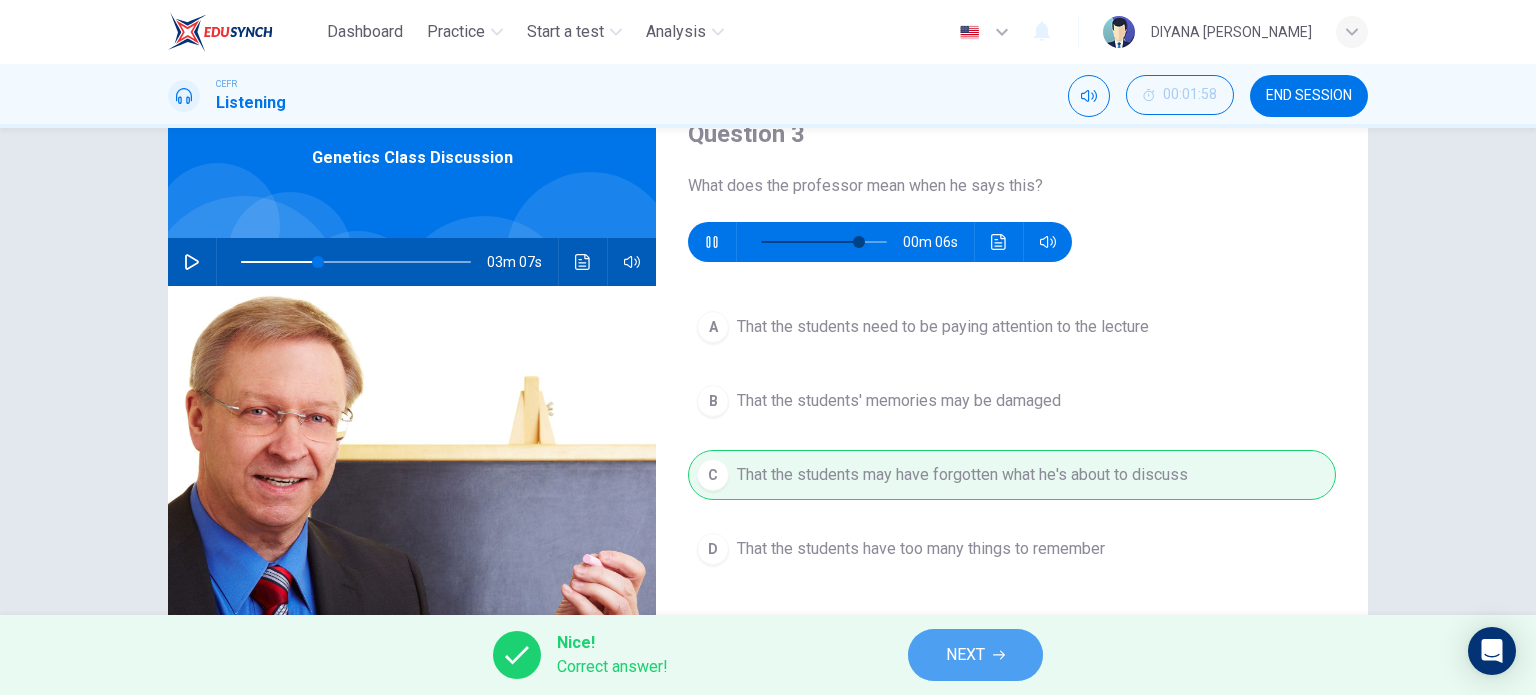 click on "NEXT" at bounding box center [965, 655] 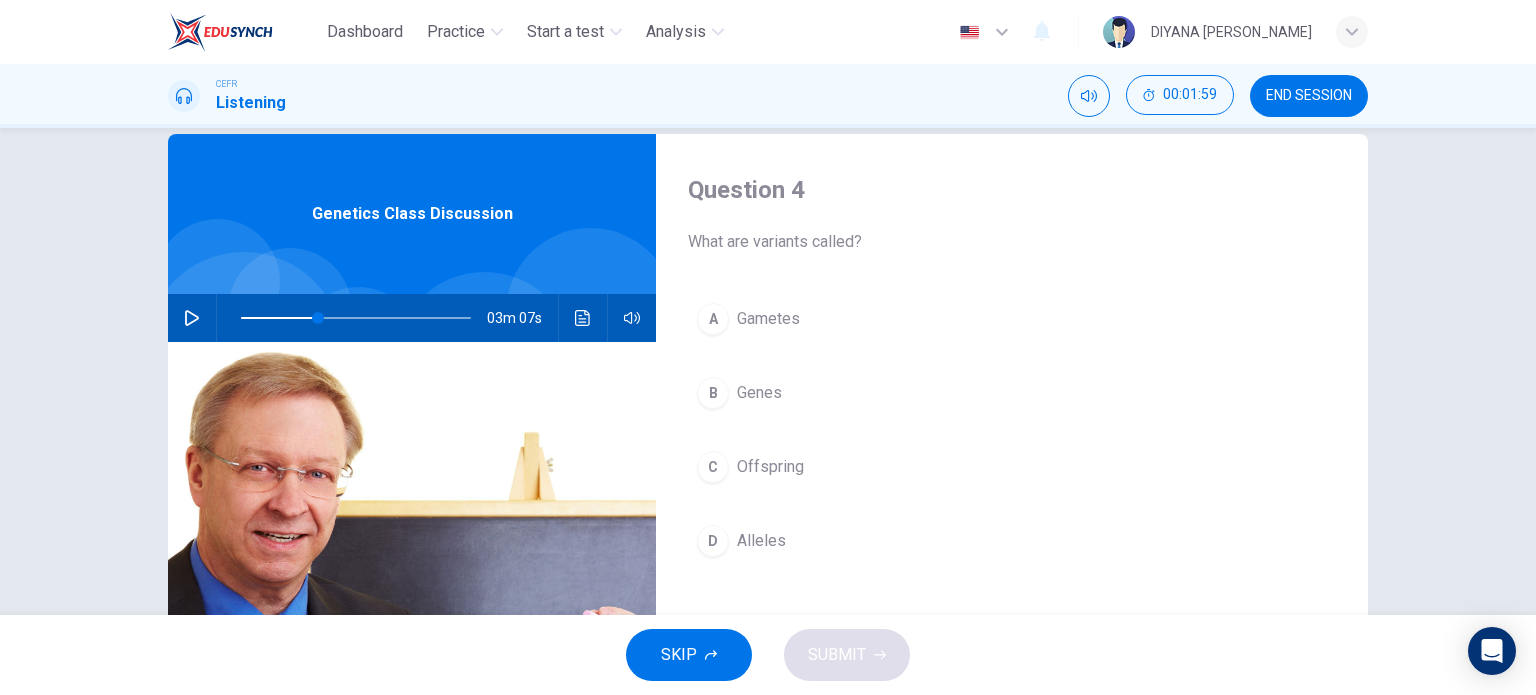 scroll, scrollTop: 30, scrollLeft: 0, axis: vertical 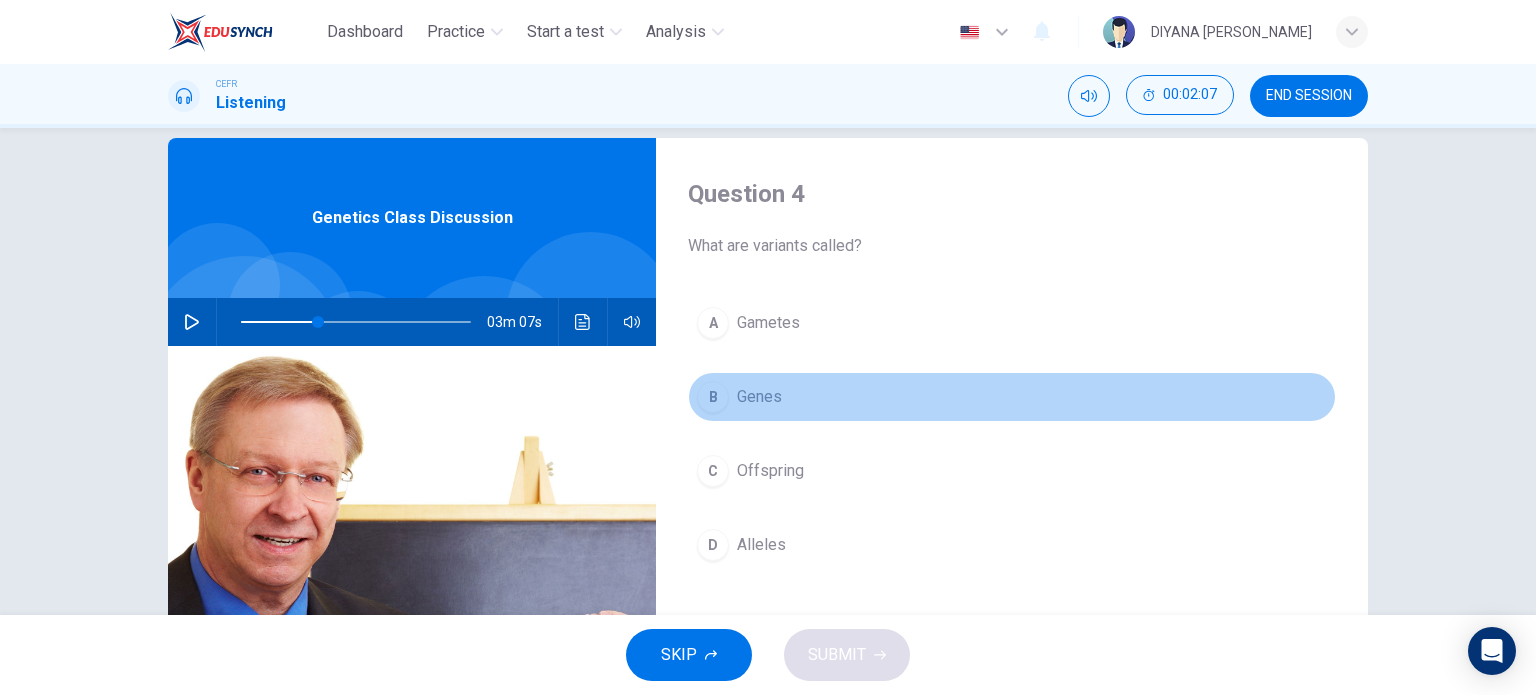 click on "B Genes" at bounding box center (1012, 397) 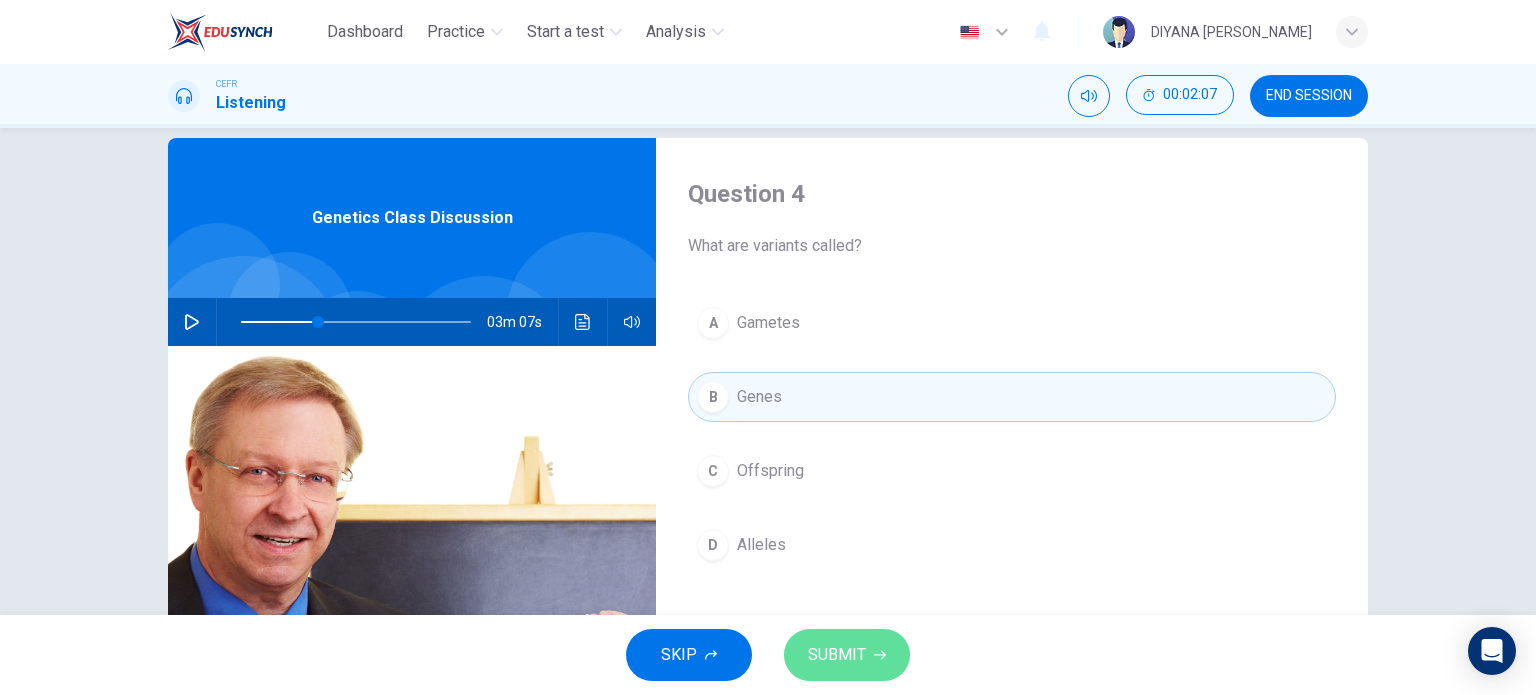 click on "SUBMIT" at bounding box center [847, 655] 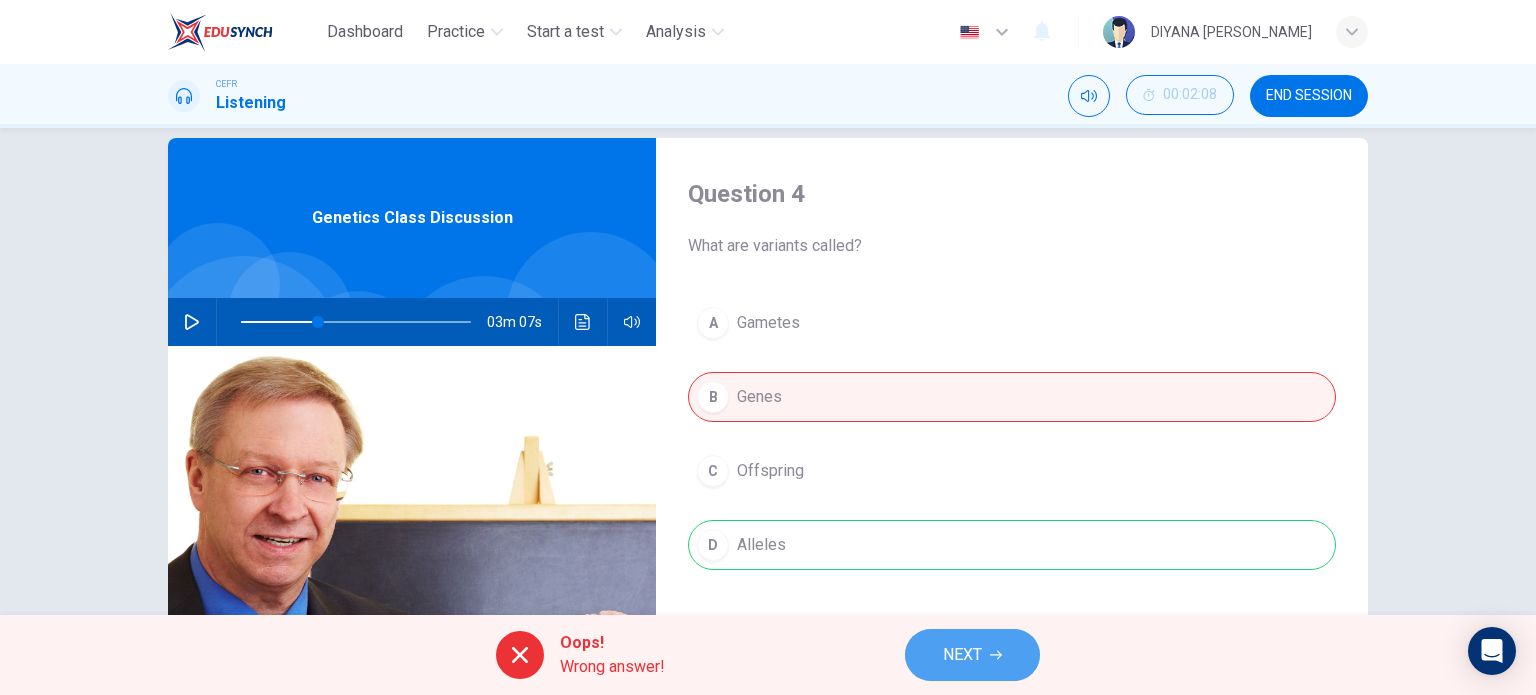 click on "NEXT" at bounding box center (972, 655) 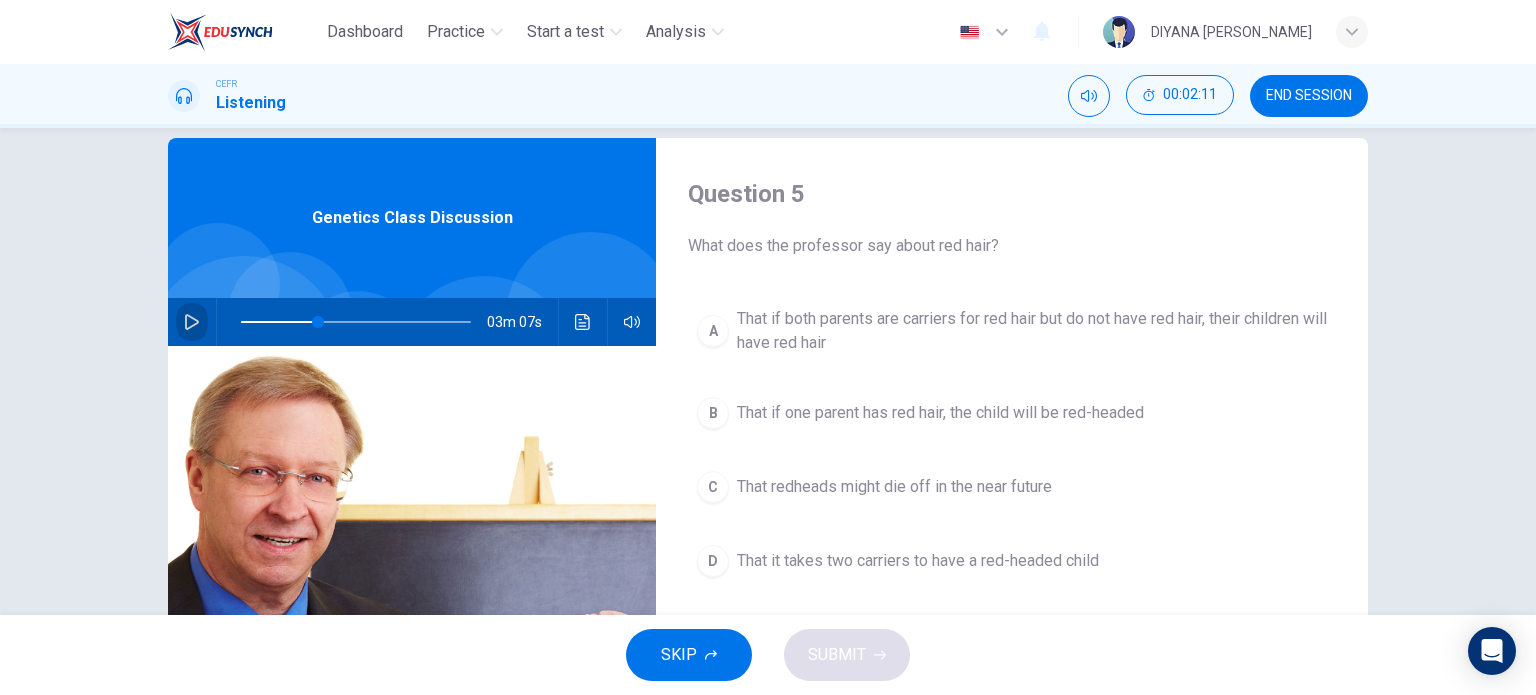 click 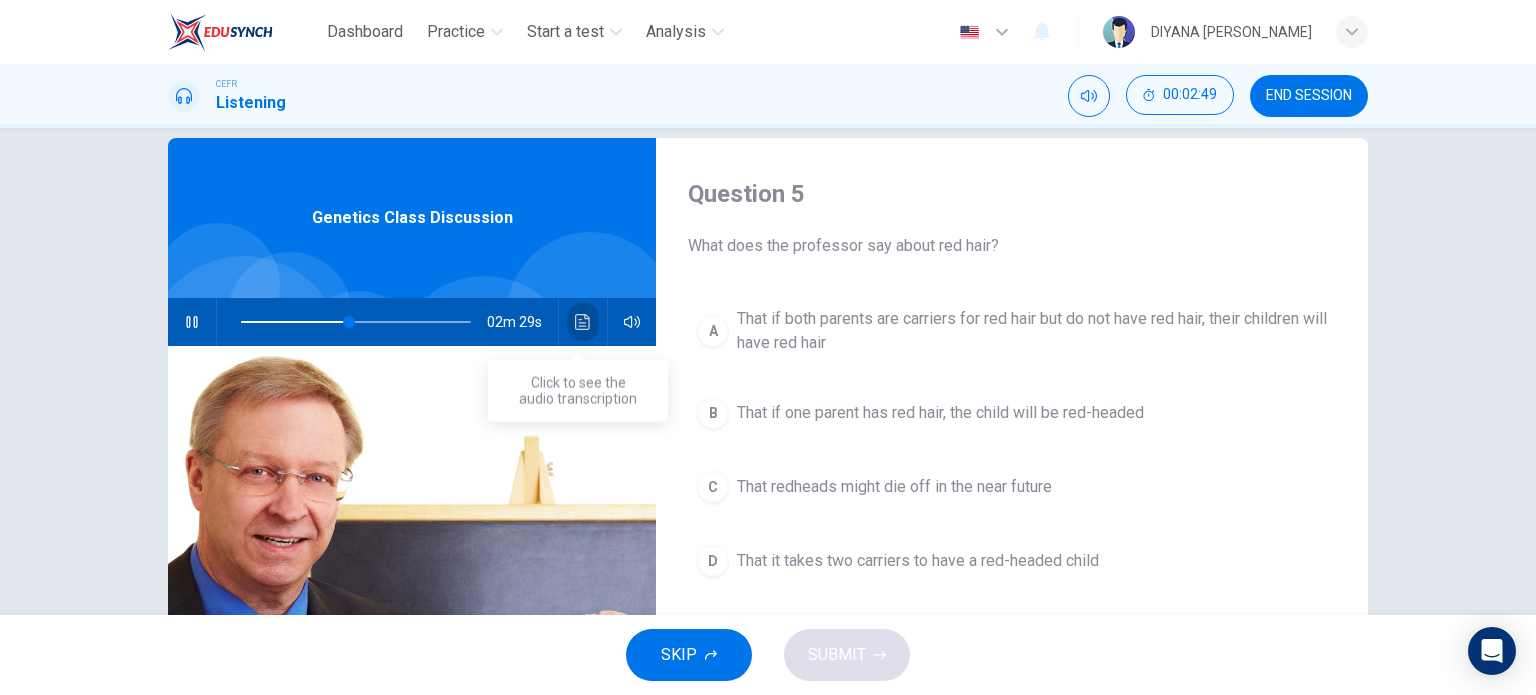 click 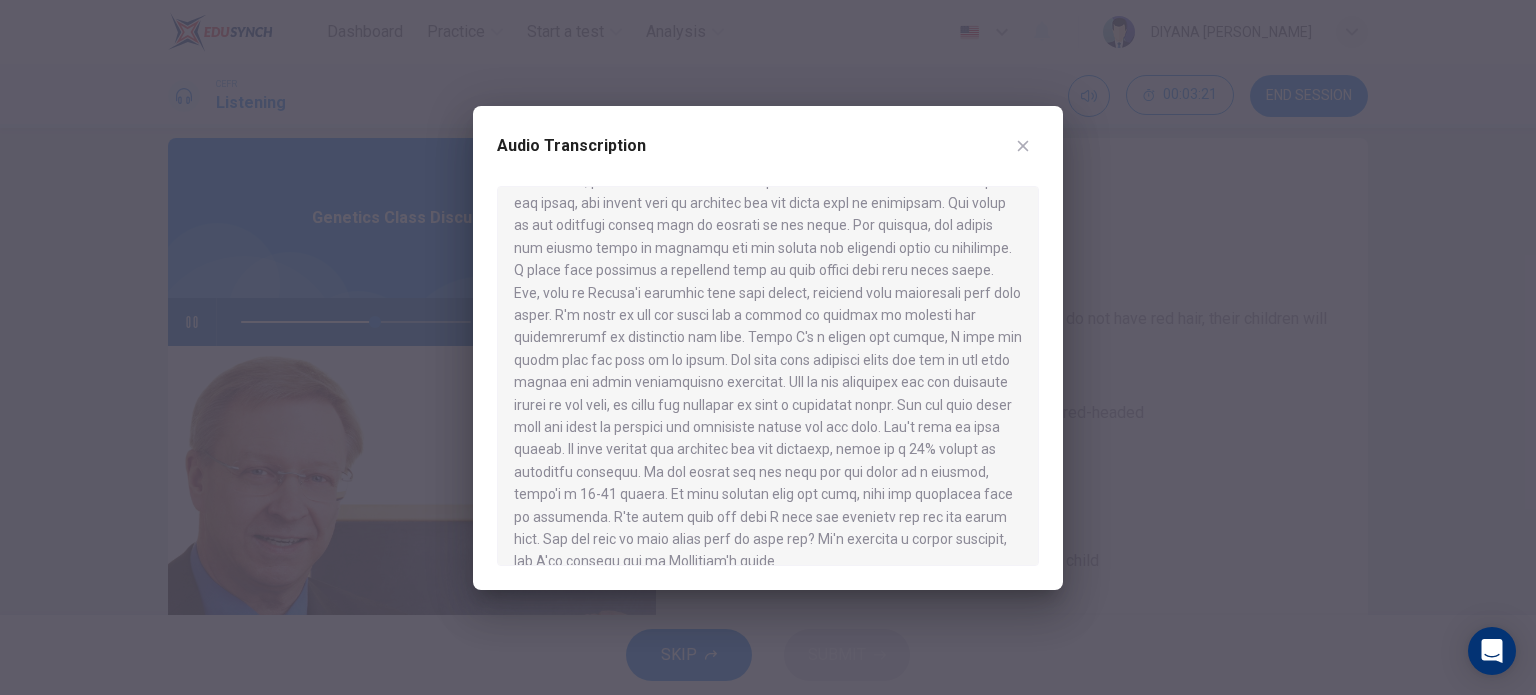 scroll, scrollTop: 616, scrollLeft: 0, axis: vertical 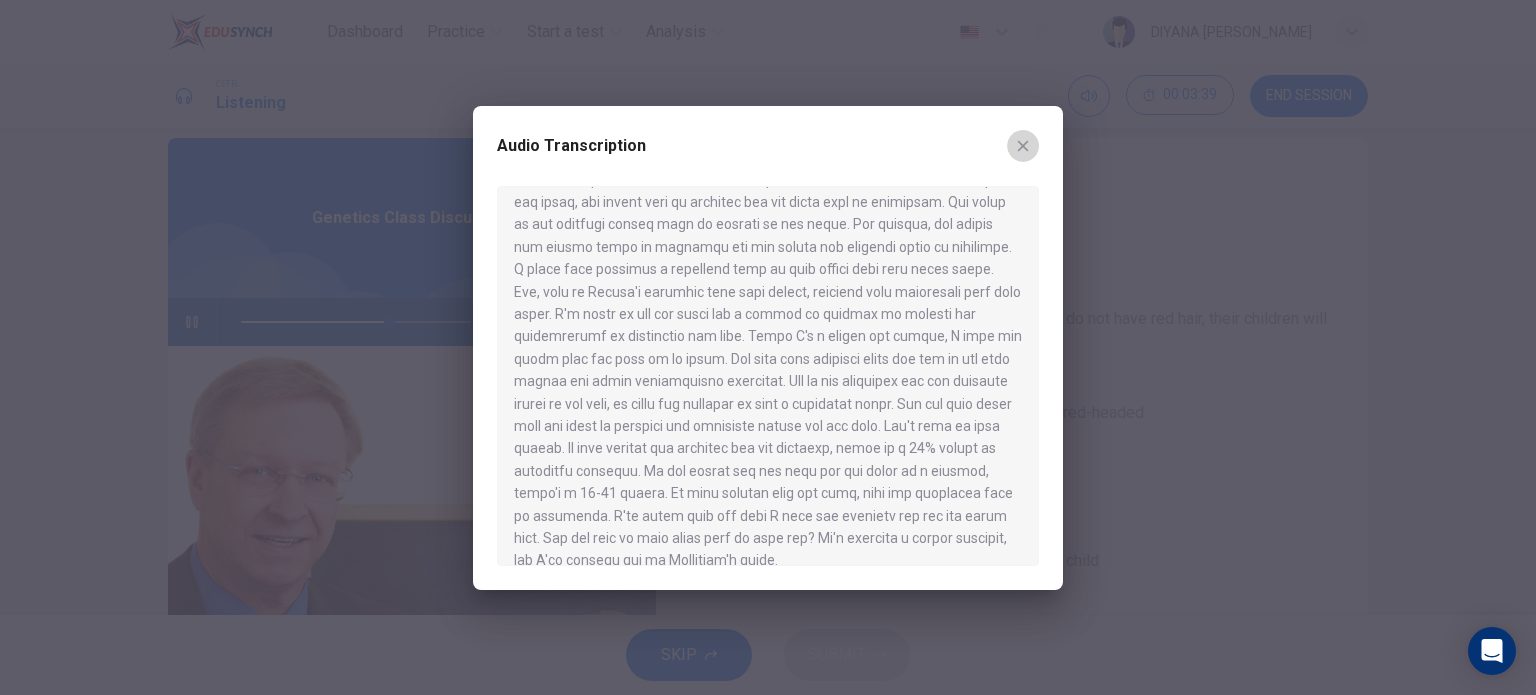 click 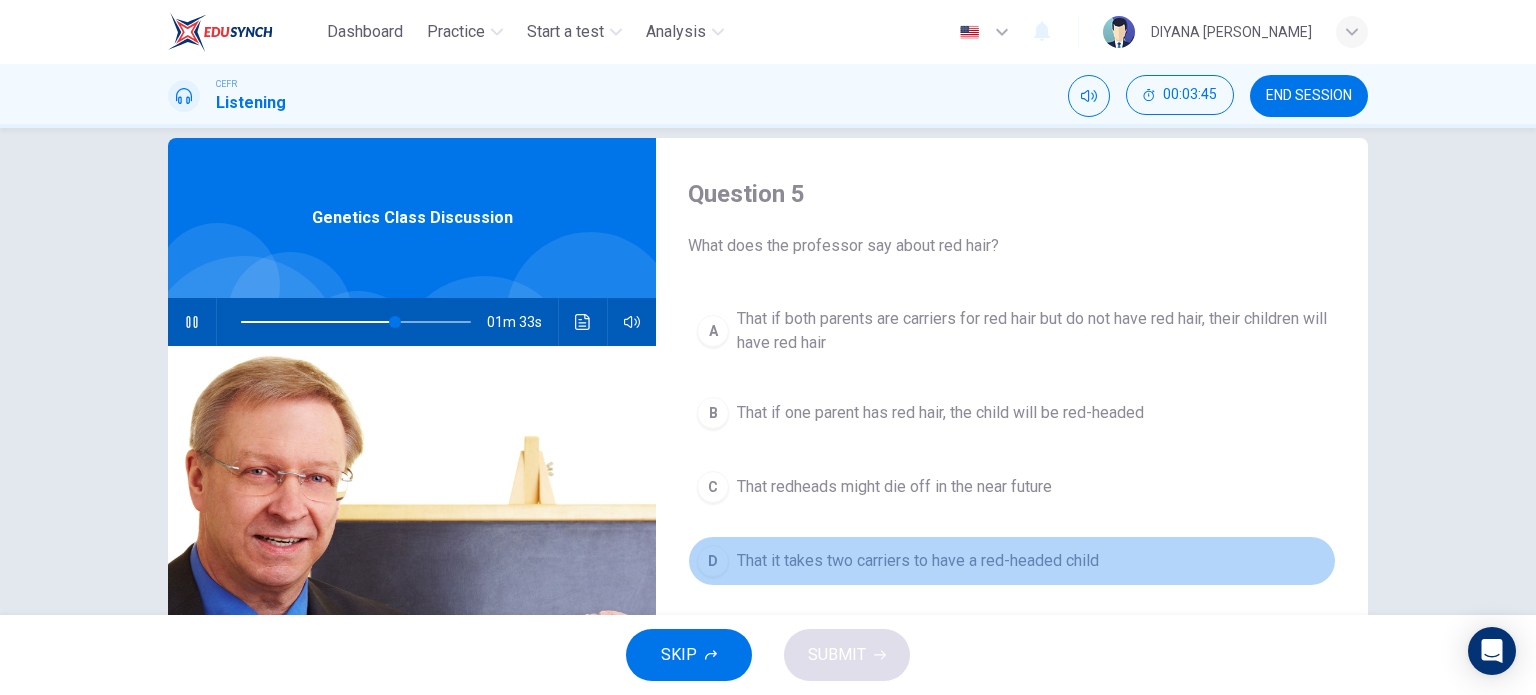 click on "D That it takes two carriers to have a red-headed child" at bounding box center (1012, 561) 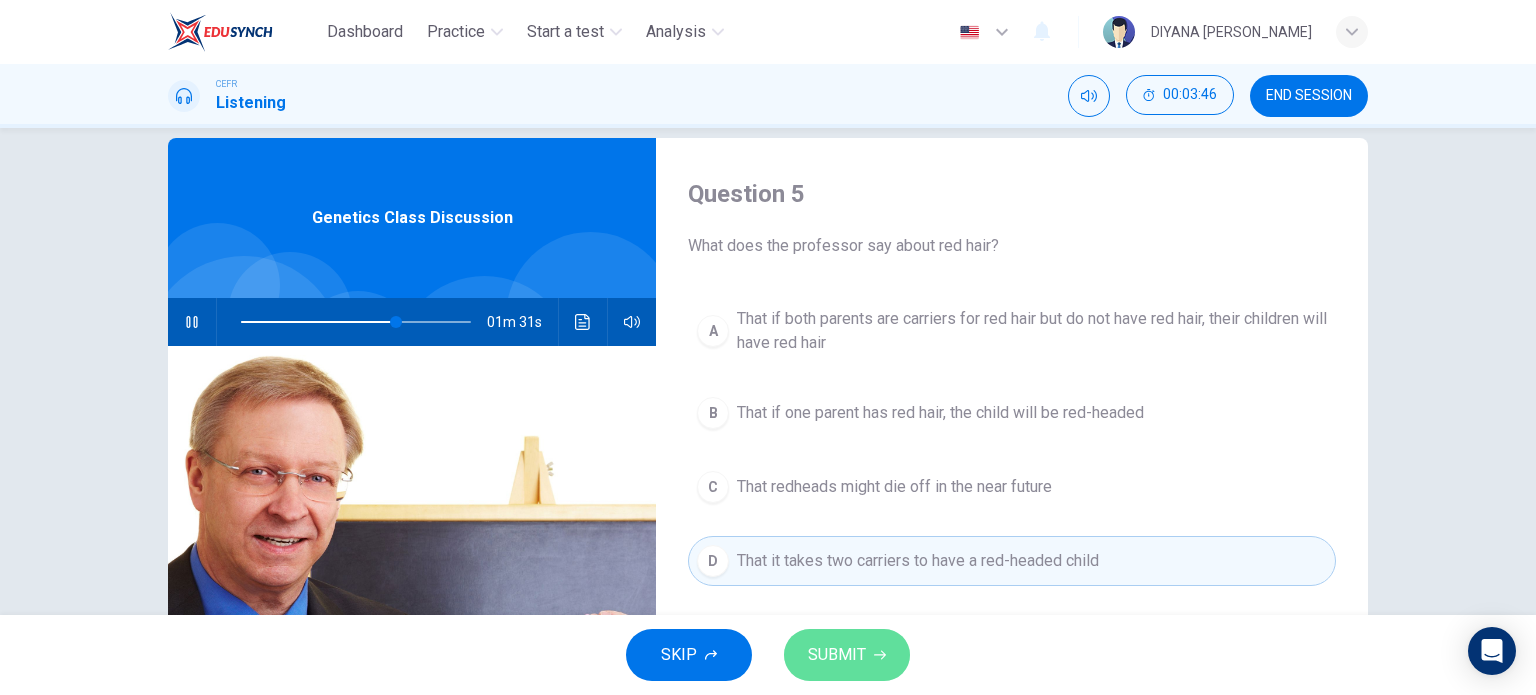 click on "SUBMIT" at bounding box center (847, 655) 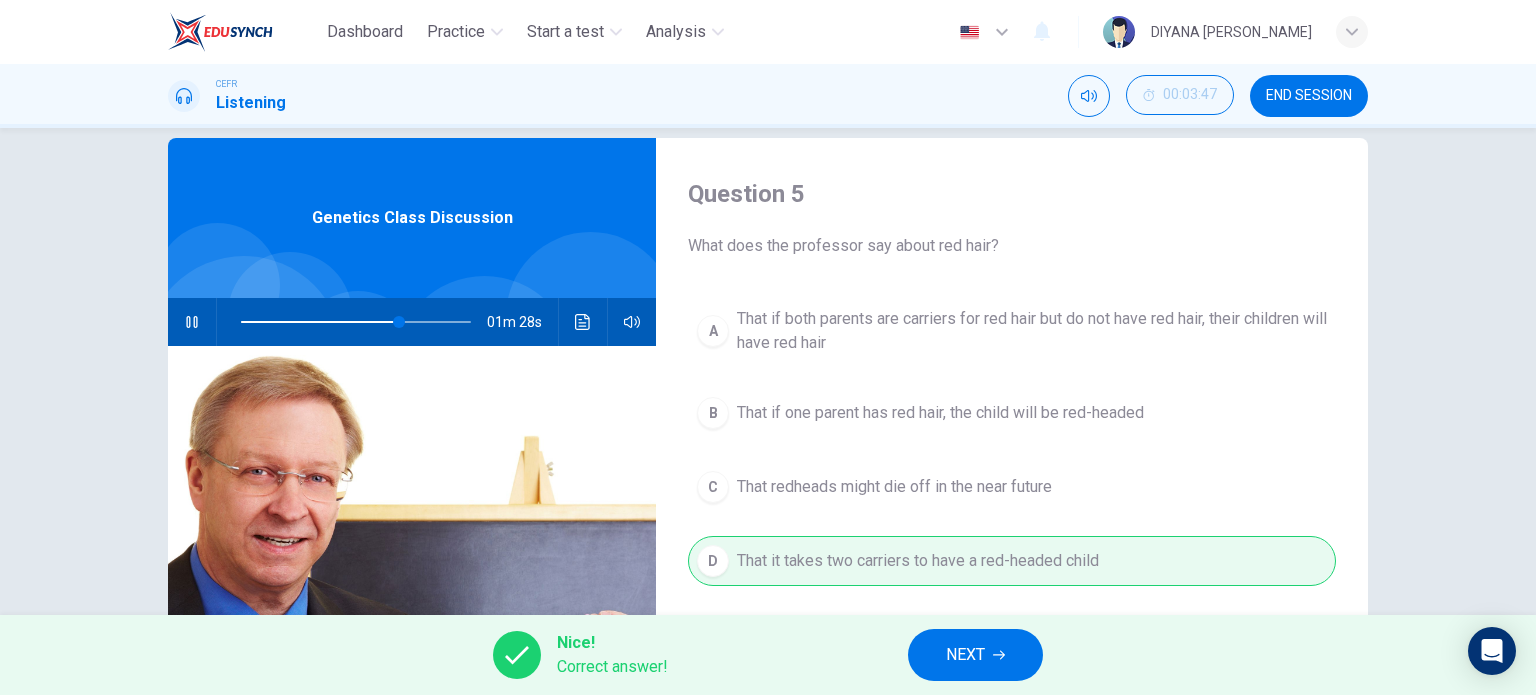 click on "Nice! Correct answer! NEXT" at bounding box center (768, 655) 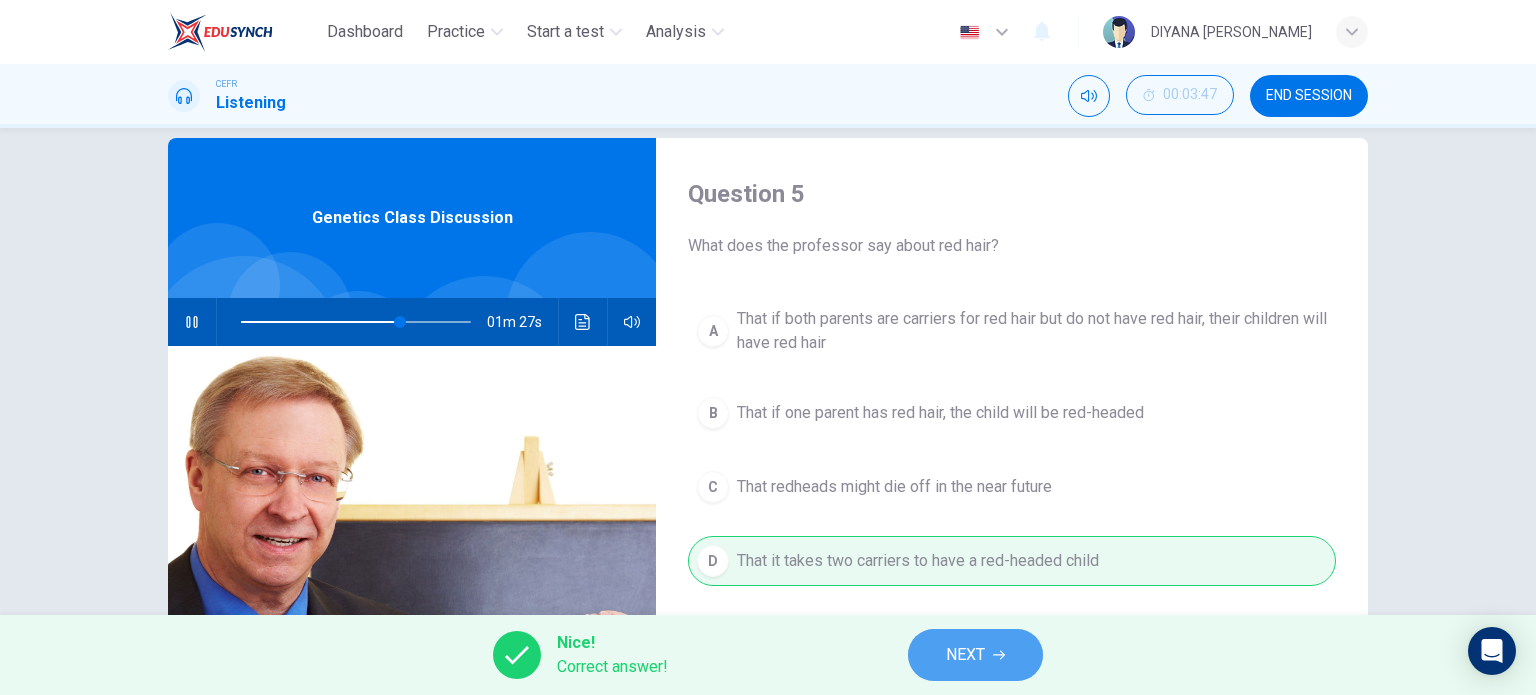 click on "NEXT" at bounding box center [965, 655] 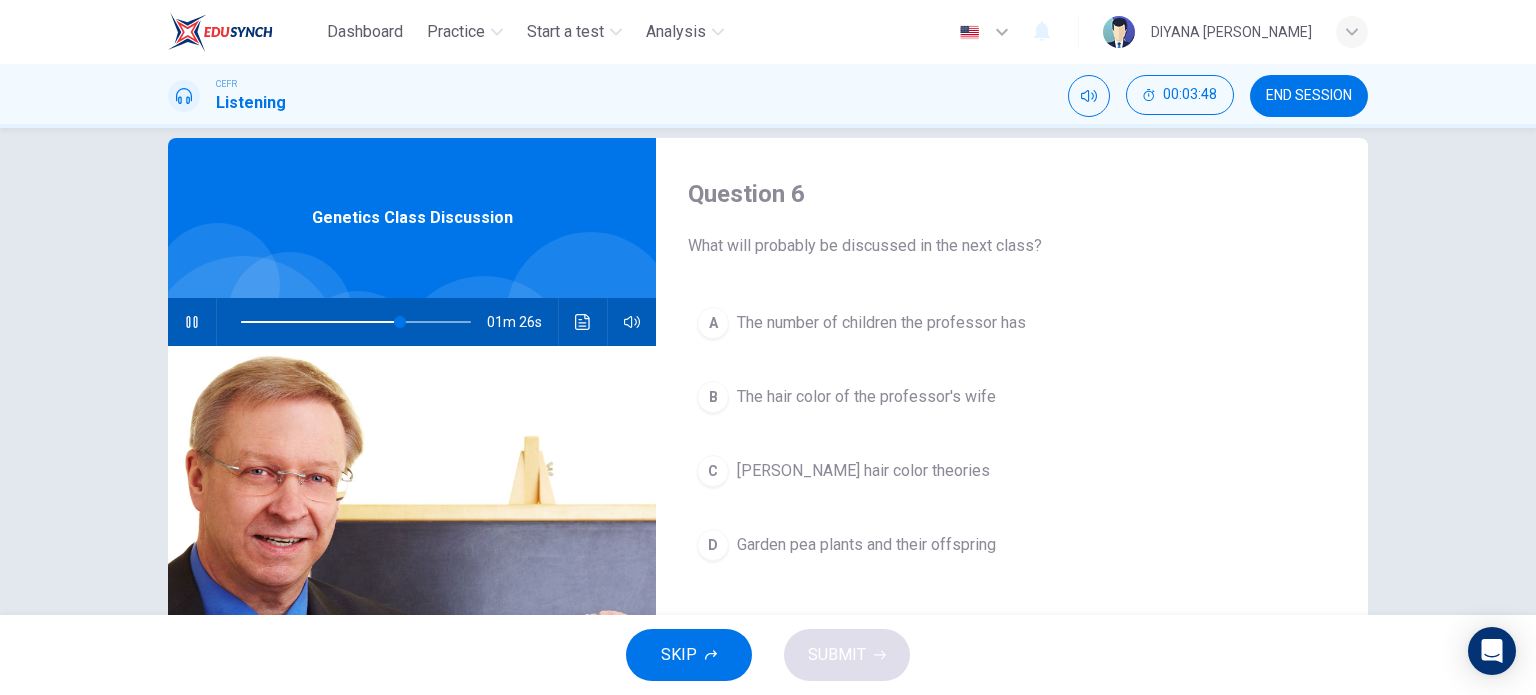 scroll, scrollTop: 71, scrollLeft: 0, axis: vertical 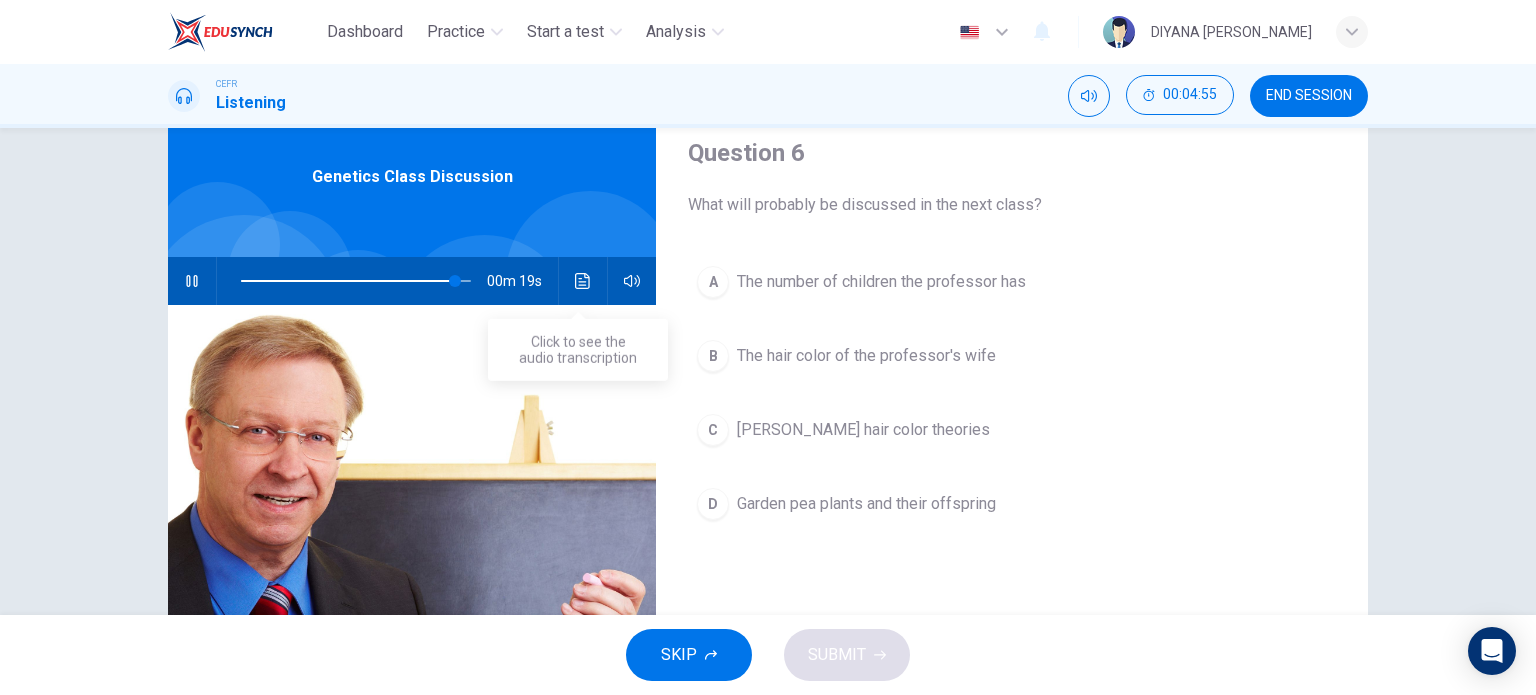 click at bounding box center [583, 281] 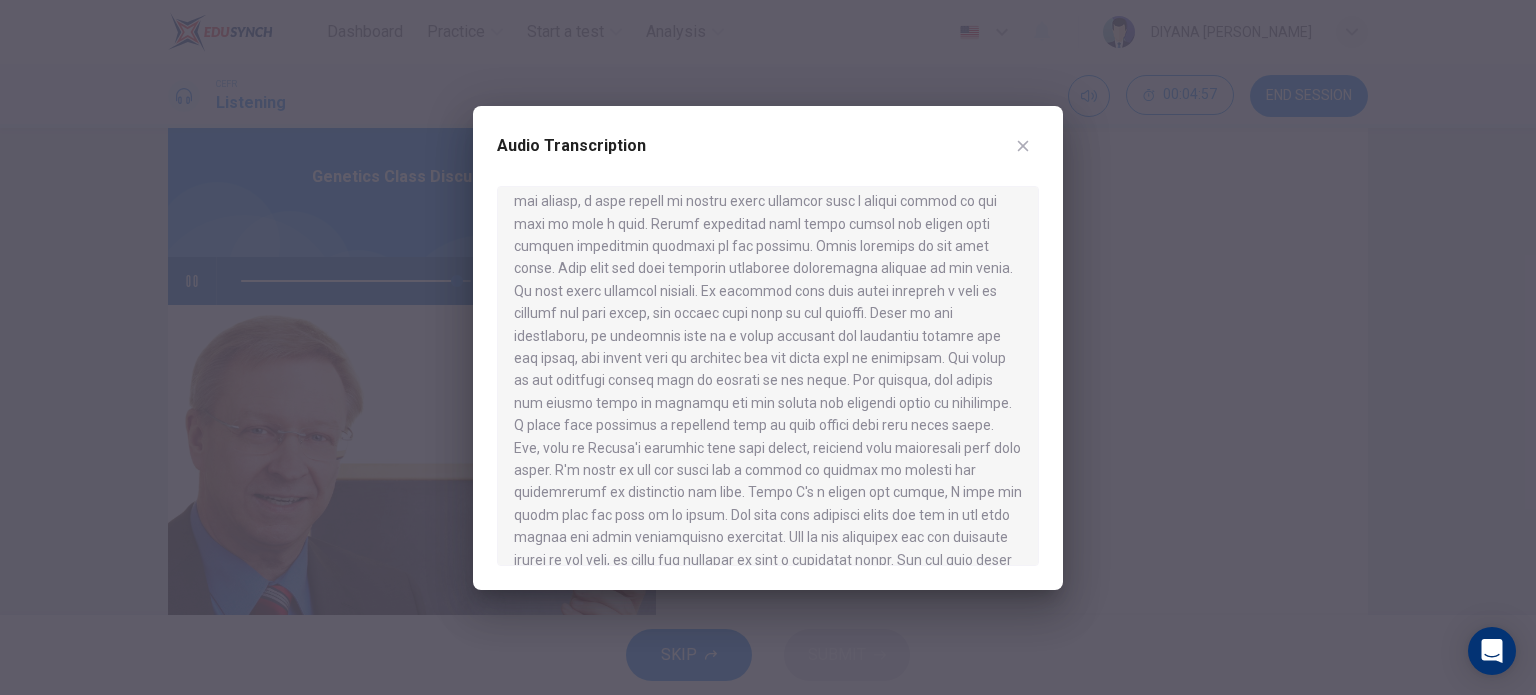 scroll, scrollTop: 616, scrollLeft: 0, axis: vertical 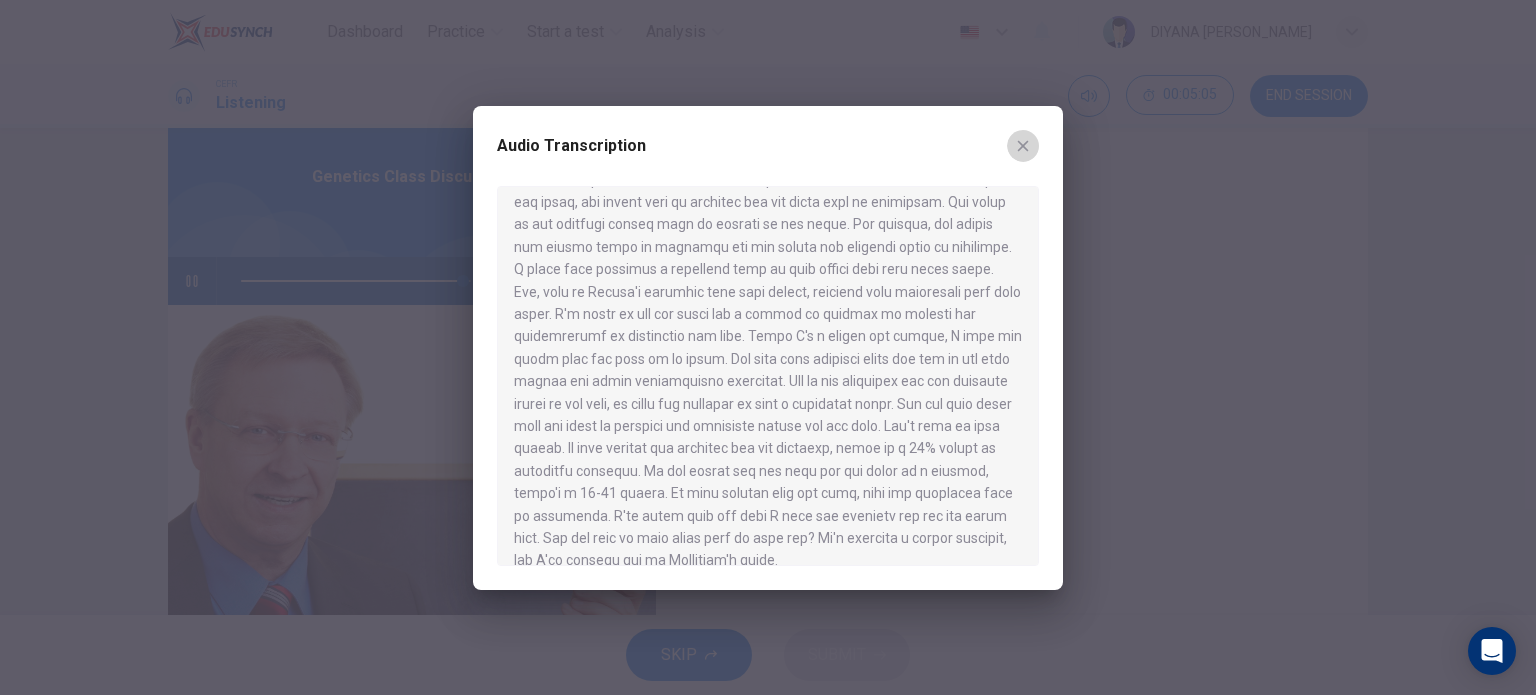 click 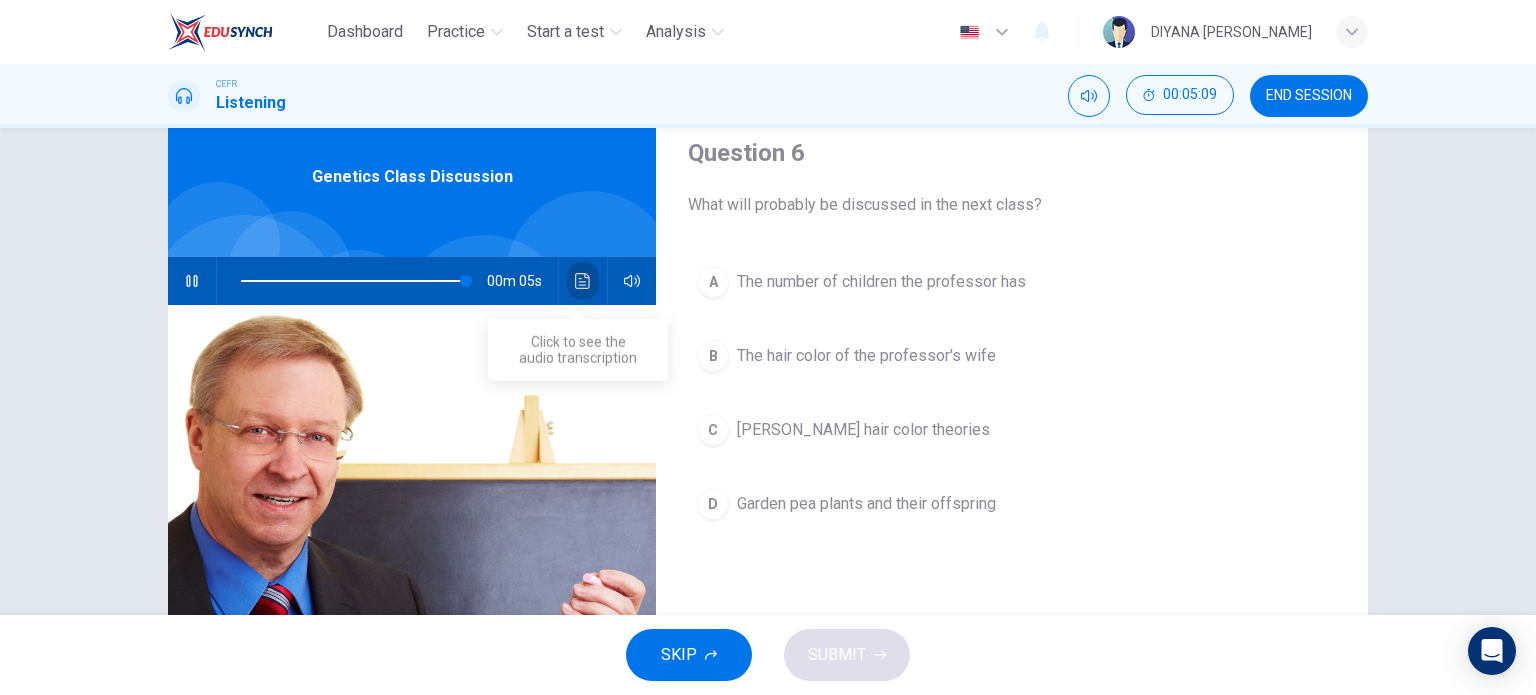 click at bounding box center [583, 281] 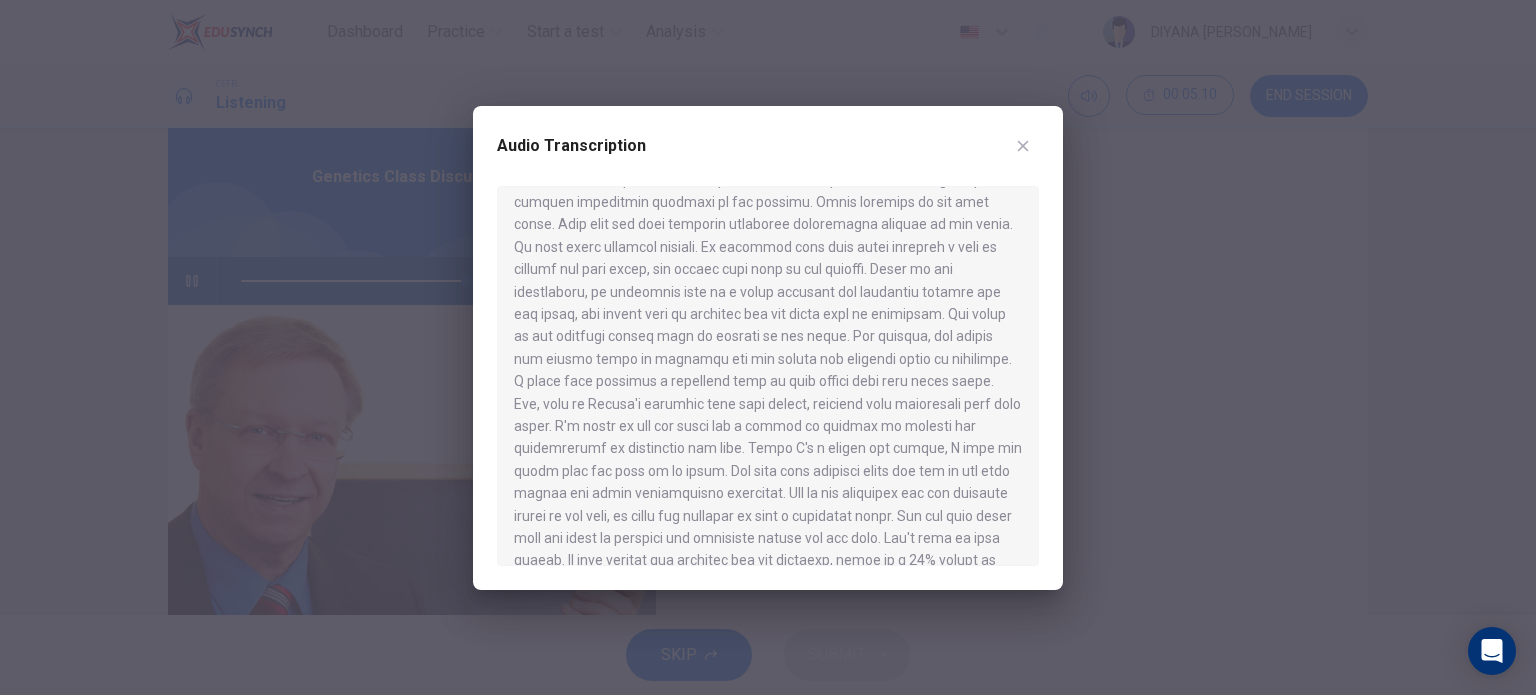 scroll, scrollTop: 616, scrollLeft: 0, axis: vertical 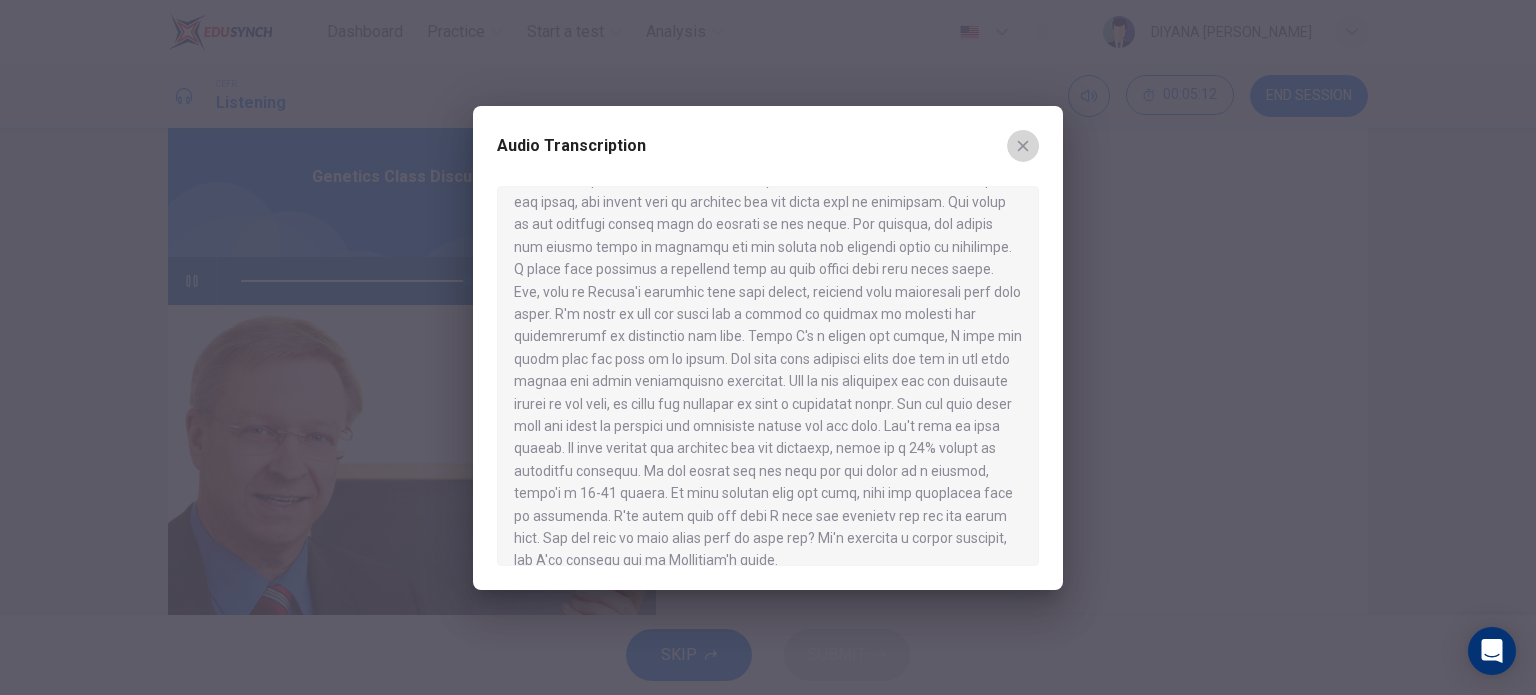 click 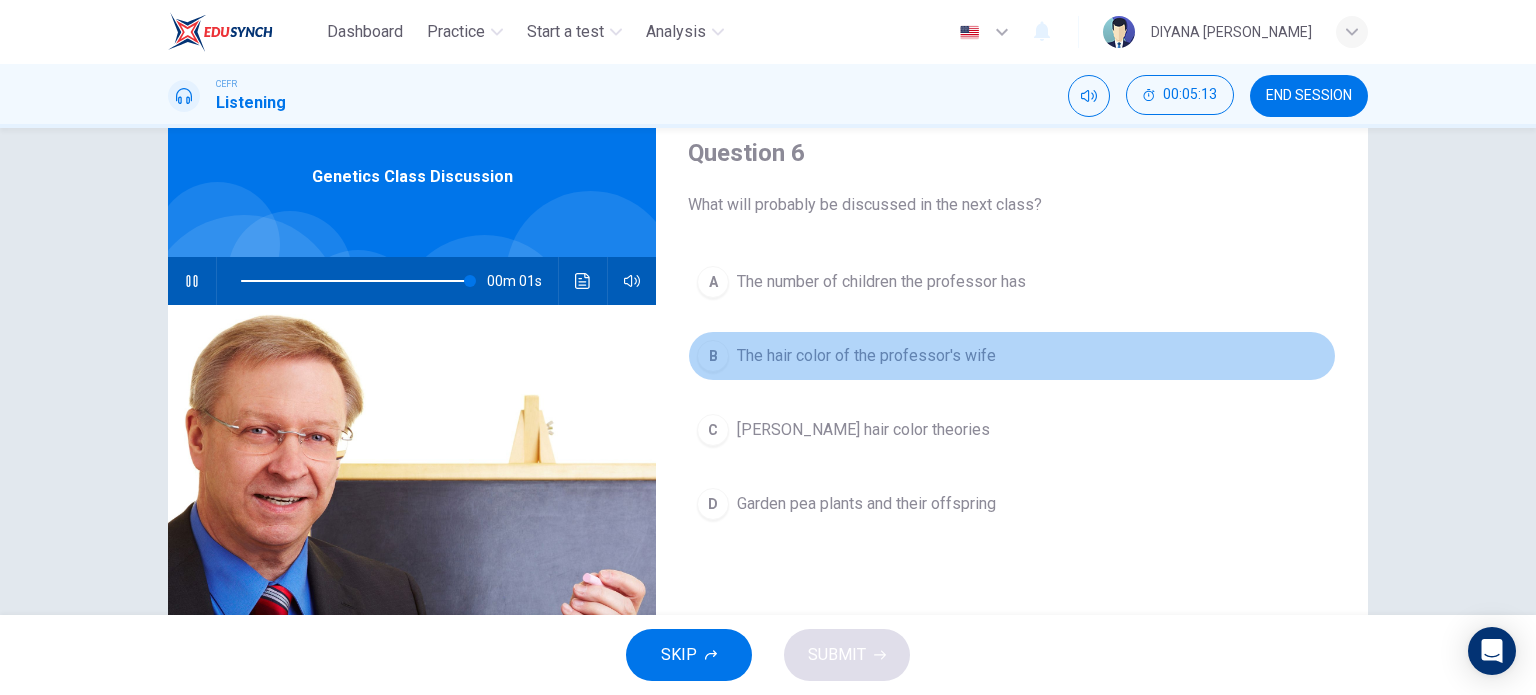 click on "The hair color of the professor's wife" at bounding box center (866, 356) 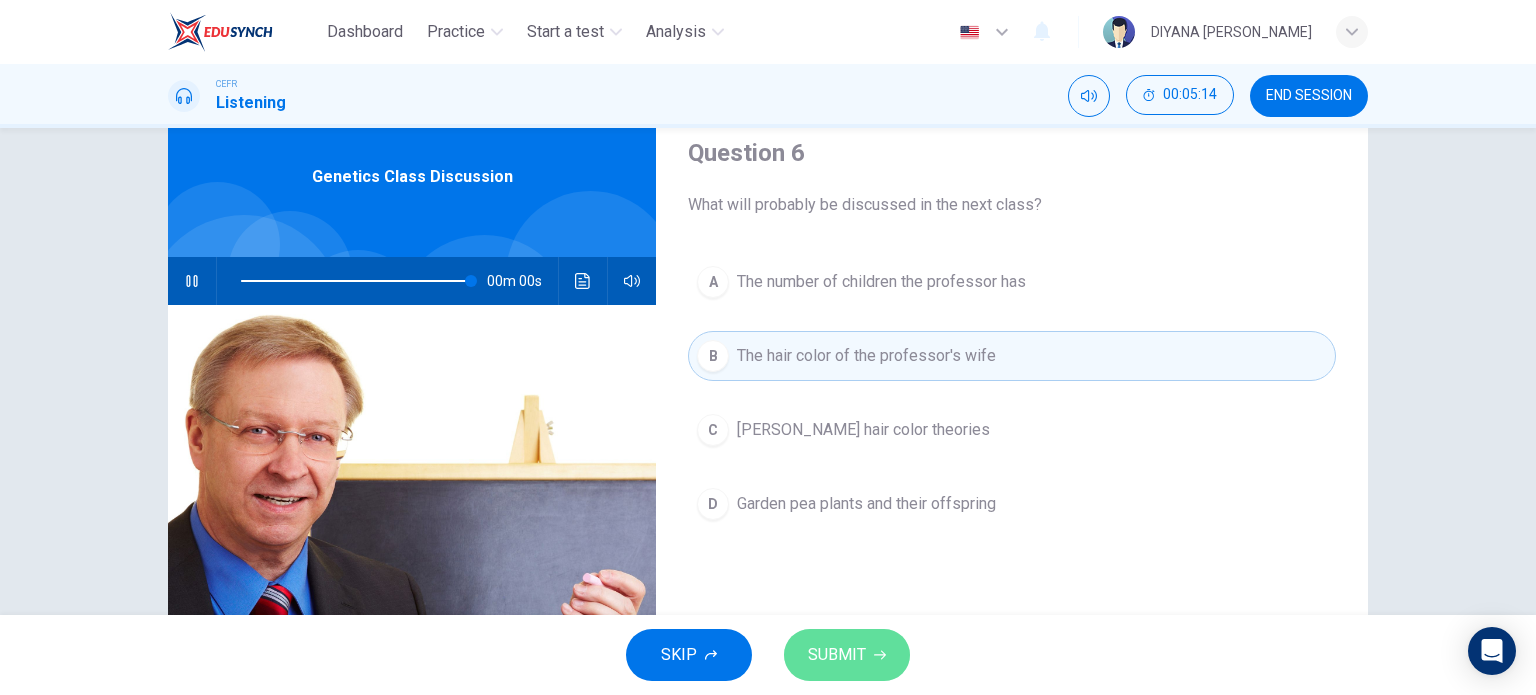 click on "SUBMIT" at bounding box center (847, 655) 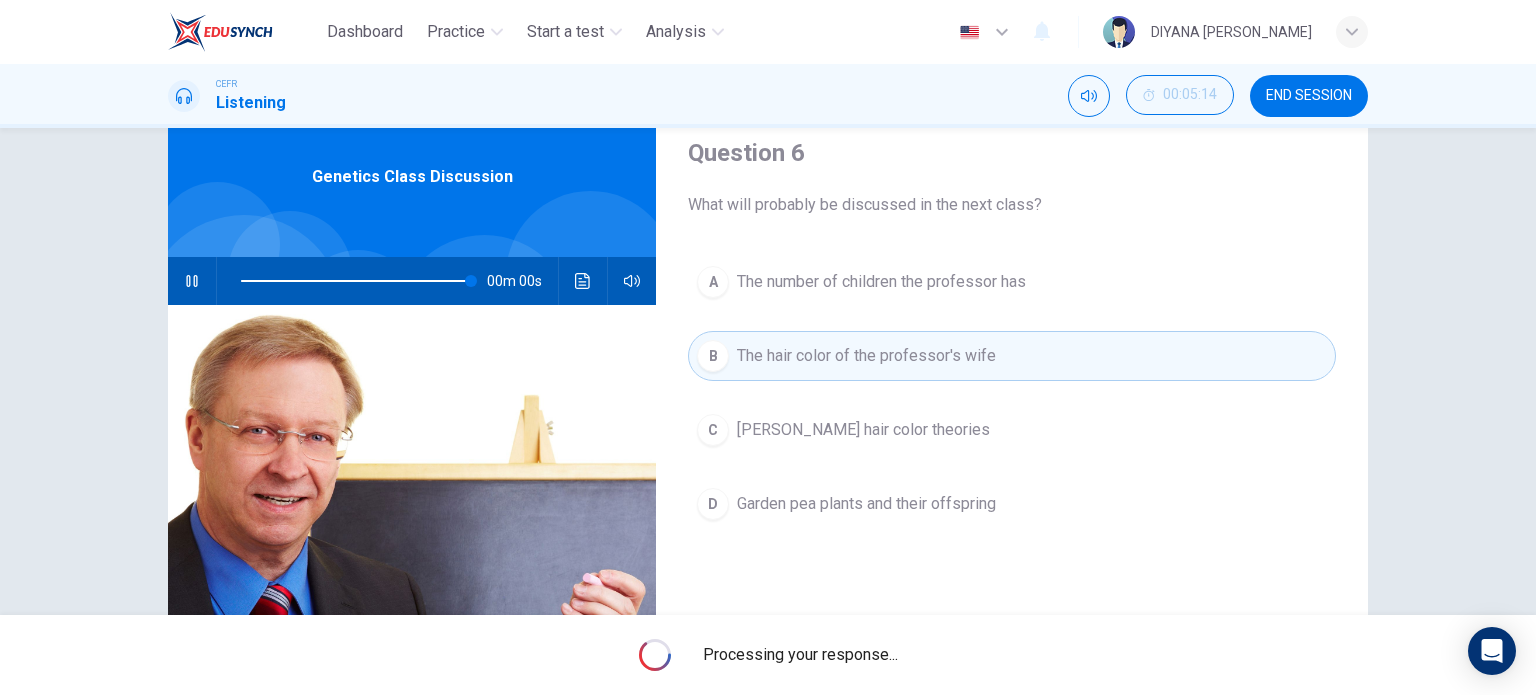 type on "0" 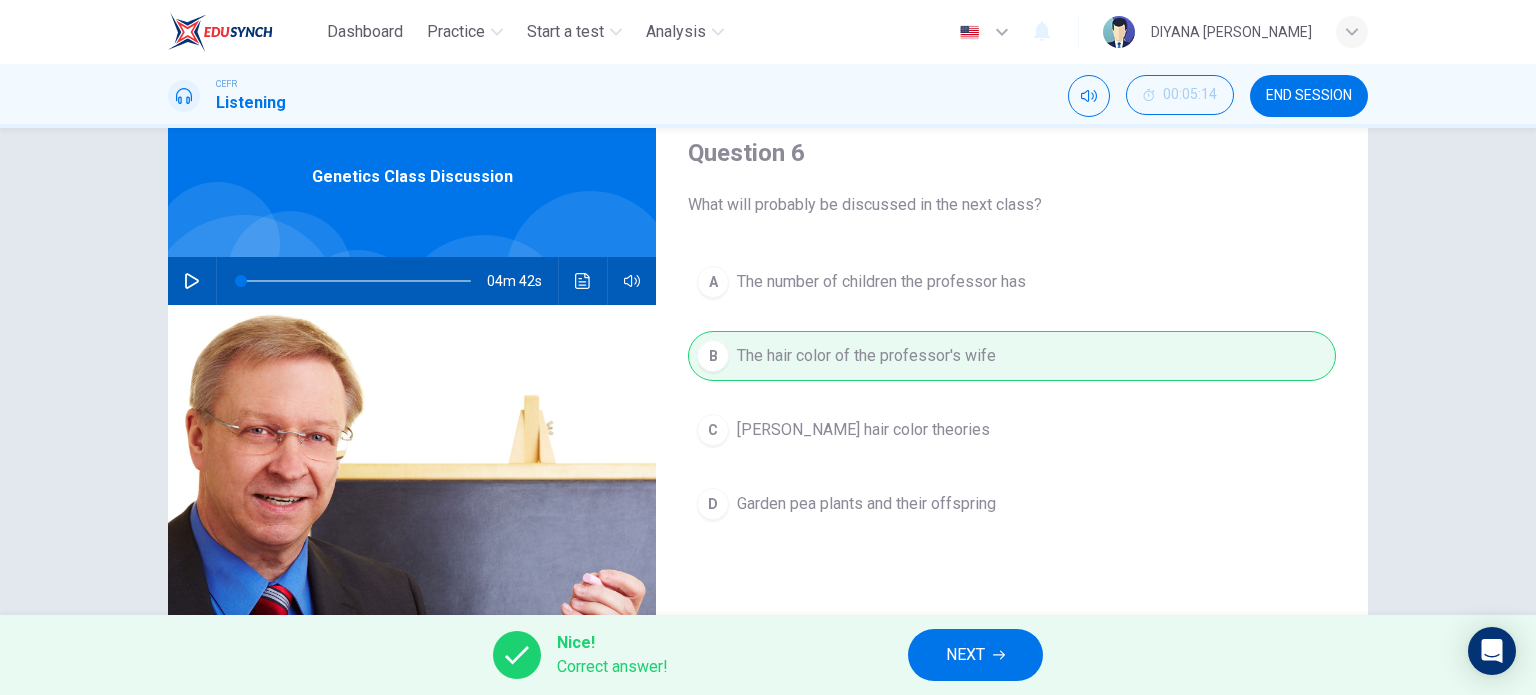 click on "Nice! Correct answer! NEXT" at bounding box center (768, 655) 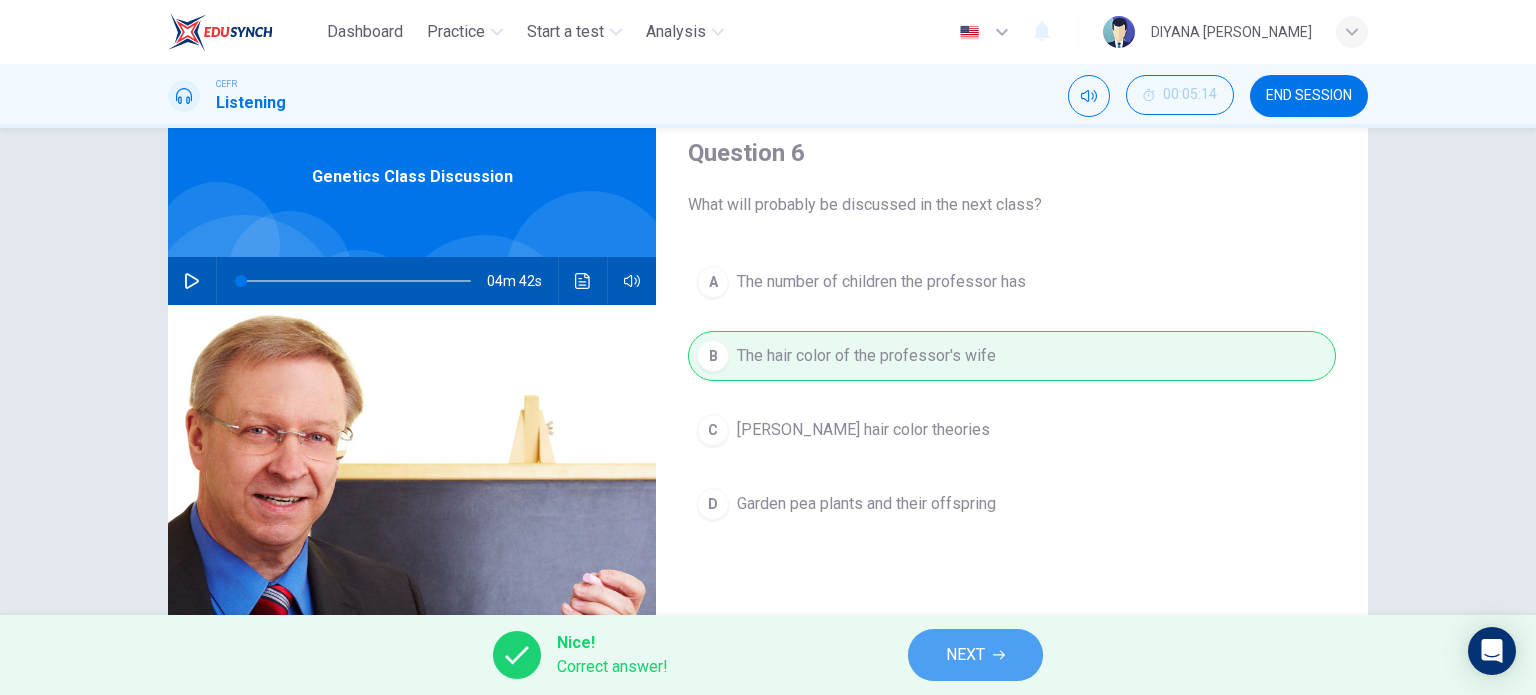 click on "NEXT" at bounding box center (975, 655) 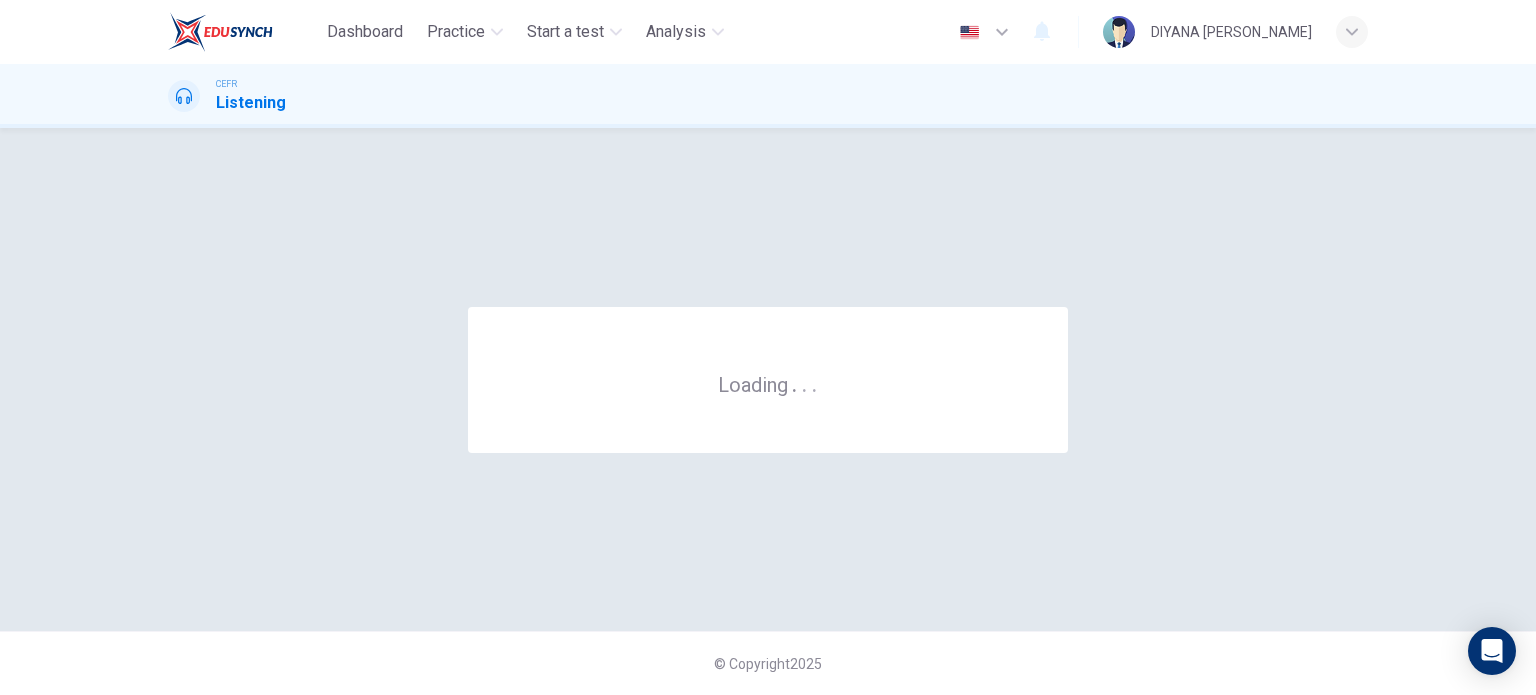 scroll, scrollTop: 0, scrollLeft: 0, axis: both 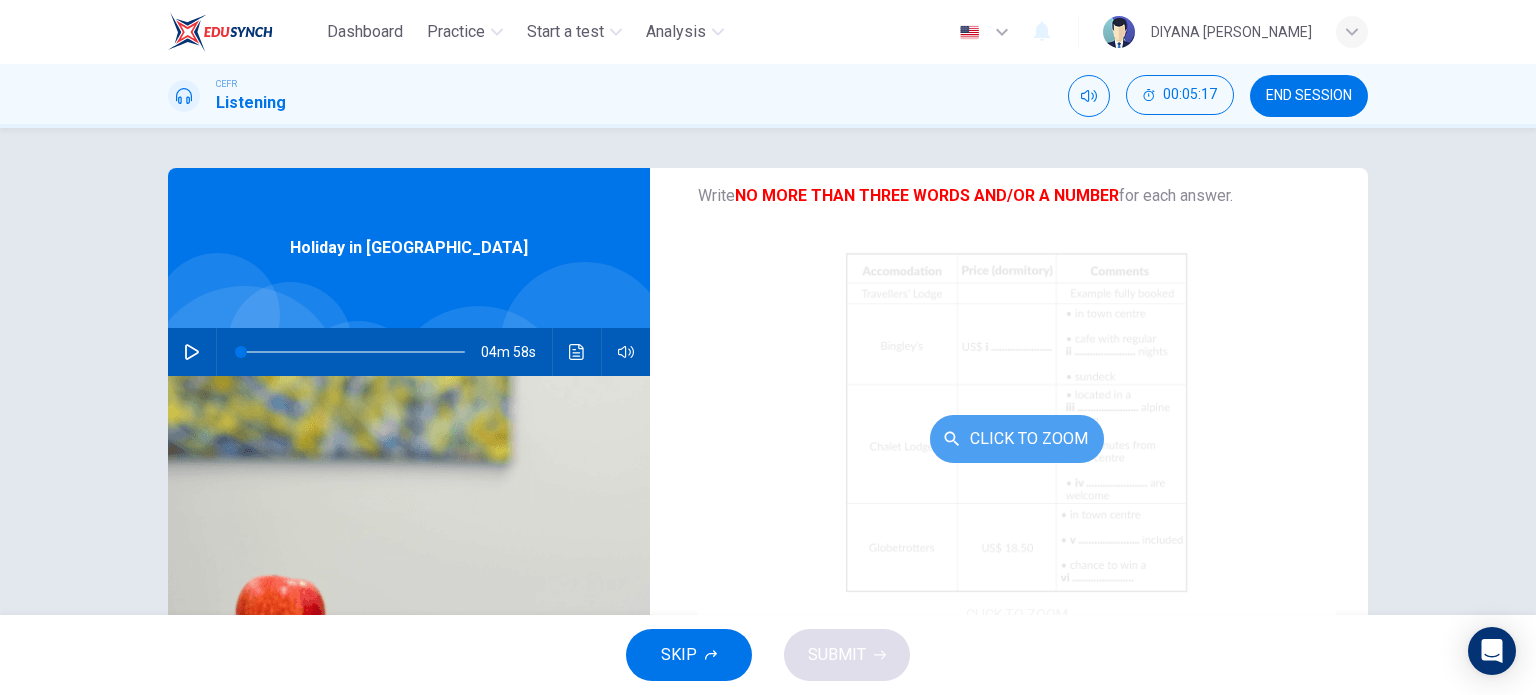 click on "Click to Zoom" at bounding box center [1017, 439] 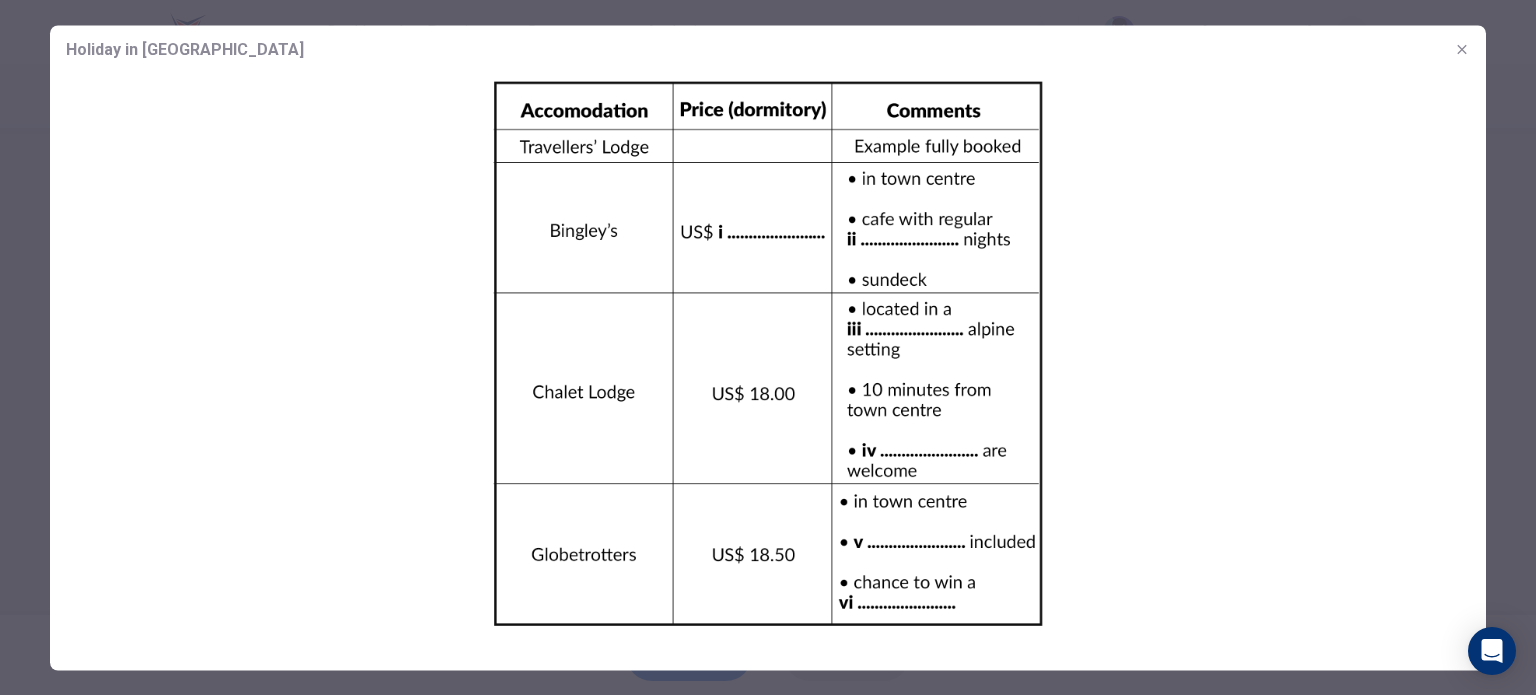 click at bounding box center (768, 353) 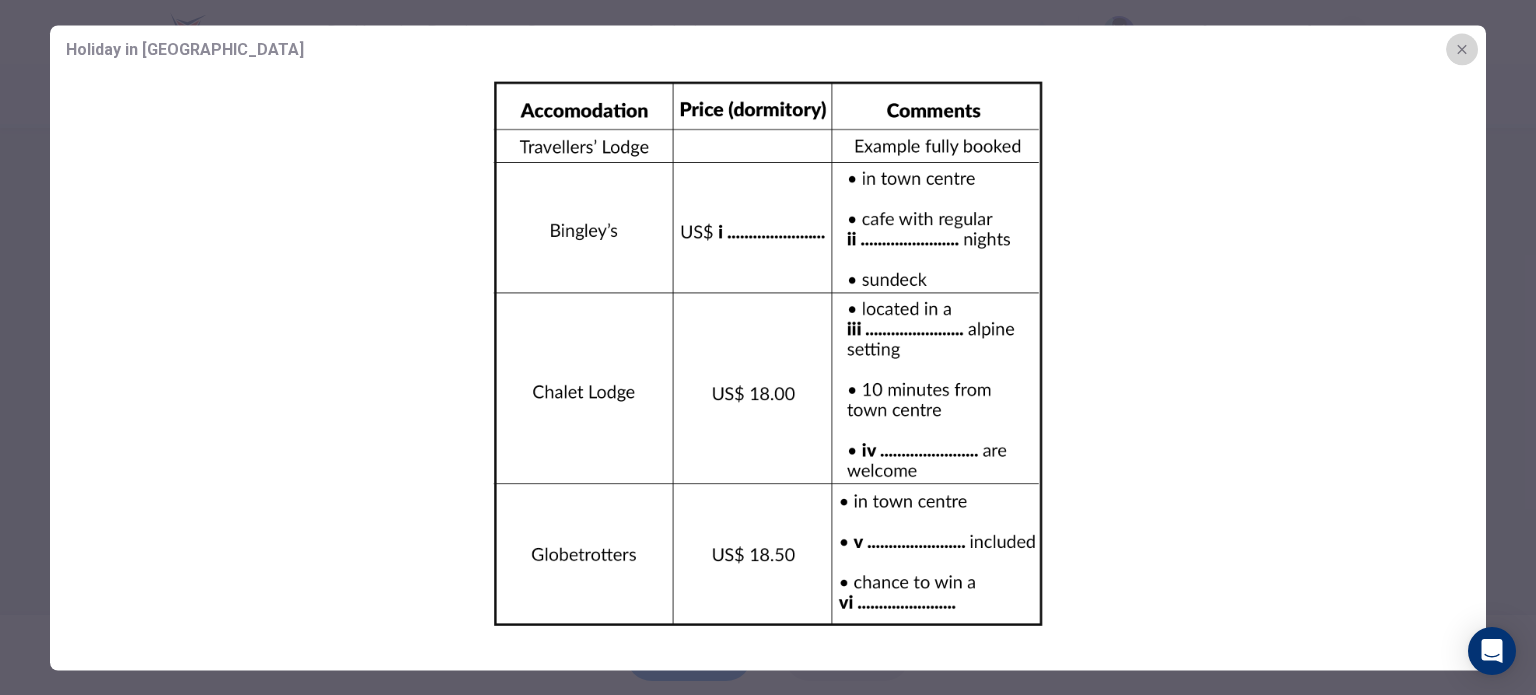 click at bounding box center (1462, 49) 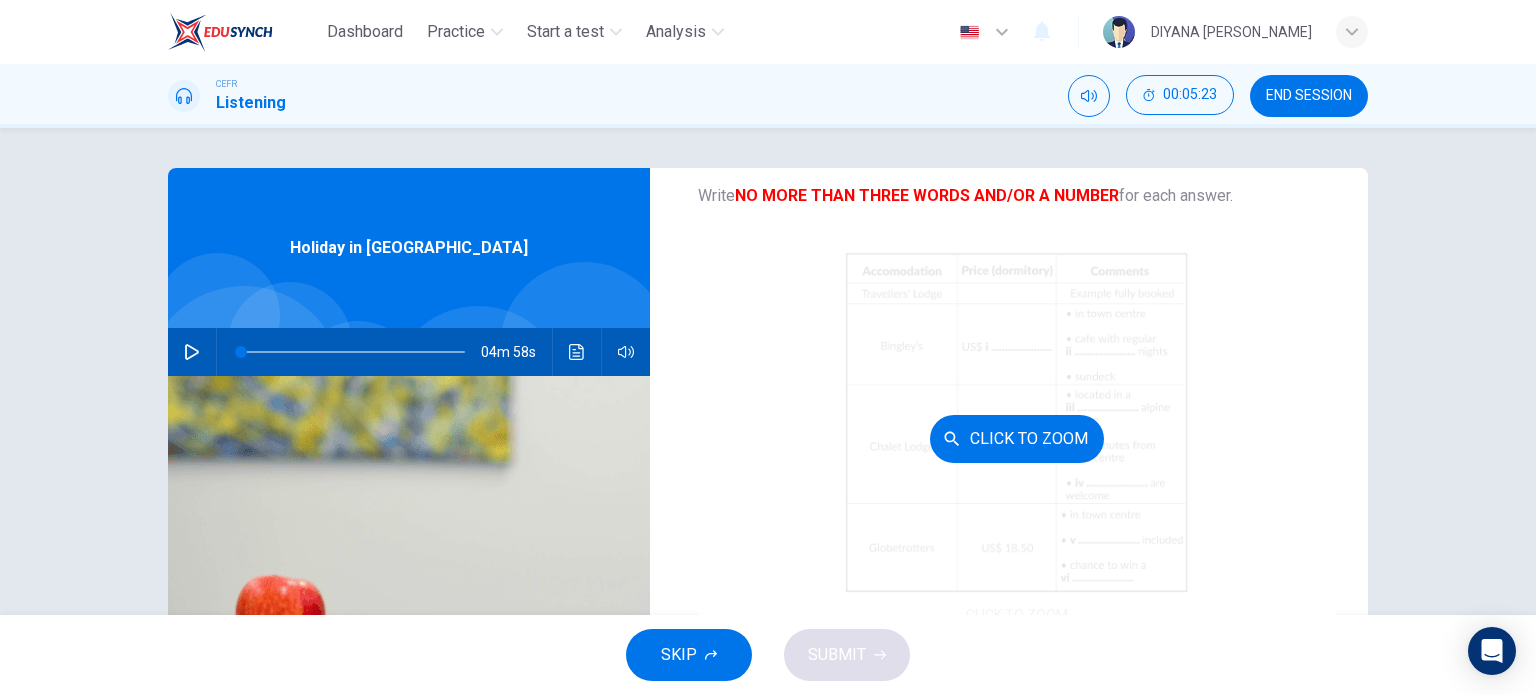 scroll, scrollTop: 285, scrollLeft: 0, axis: vertical 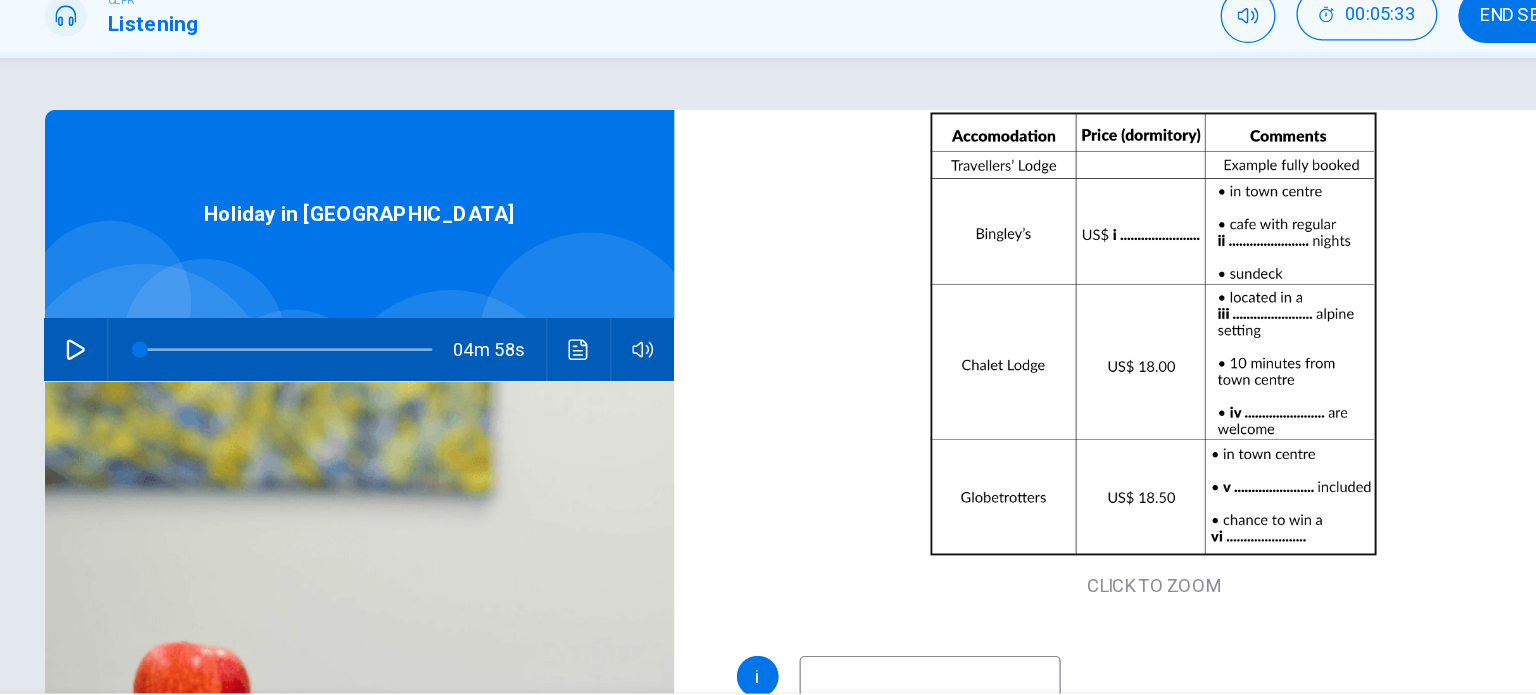 click on "04m 58s" at bounding box center [409, 352] 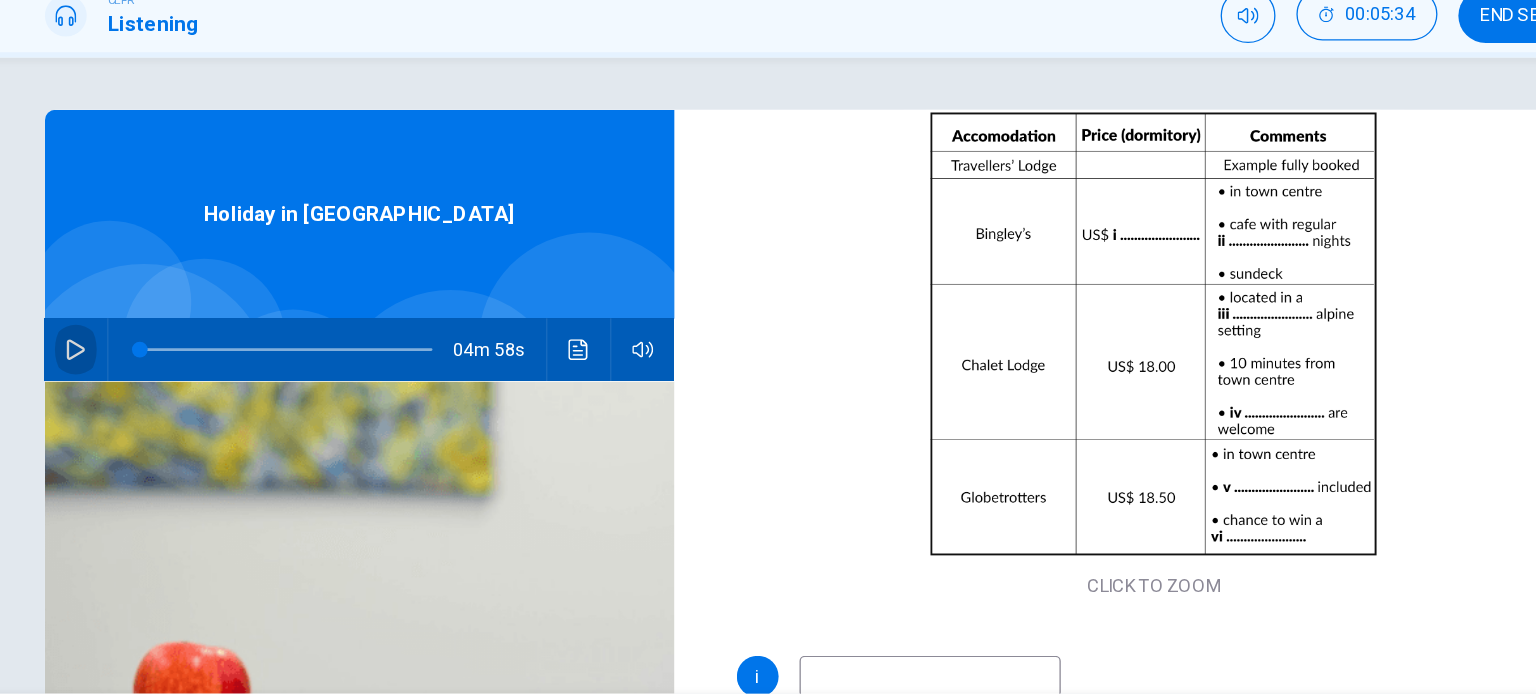 click 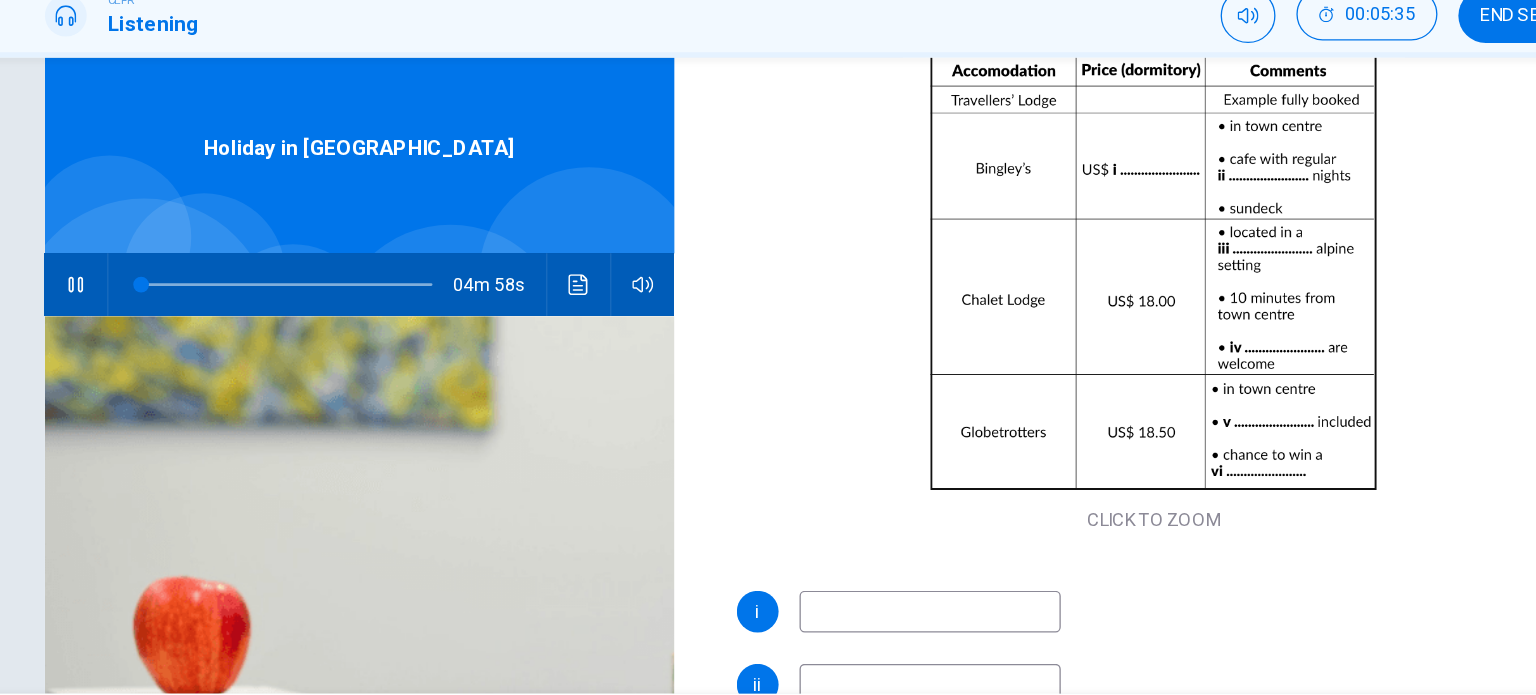 scroll, scrollTop: 56, scrollLeft: 0, axis: vertical 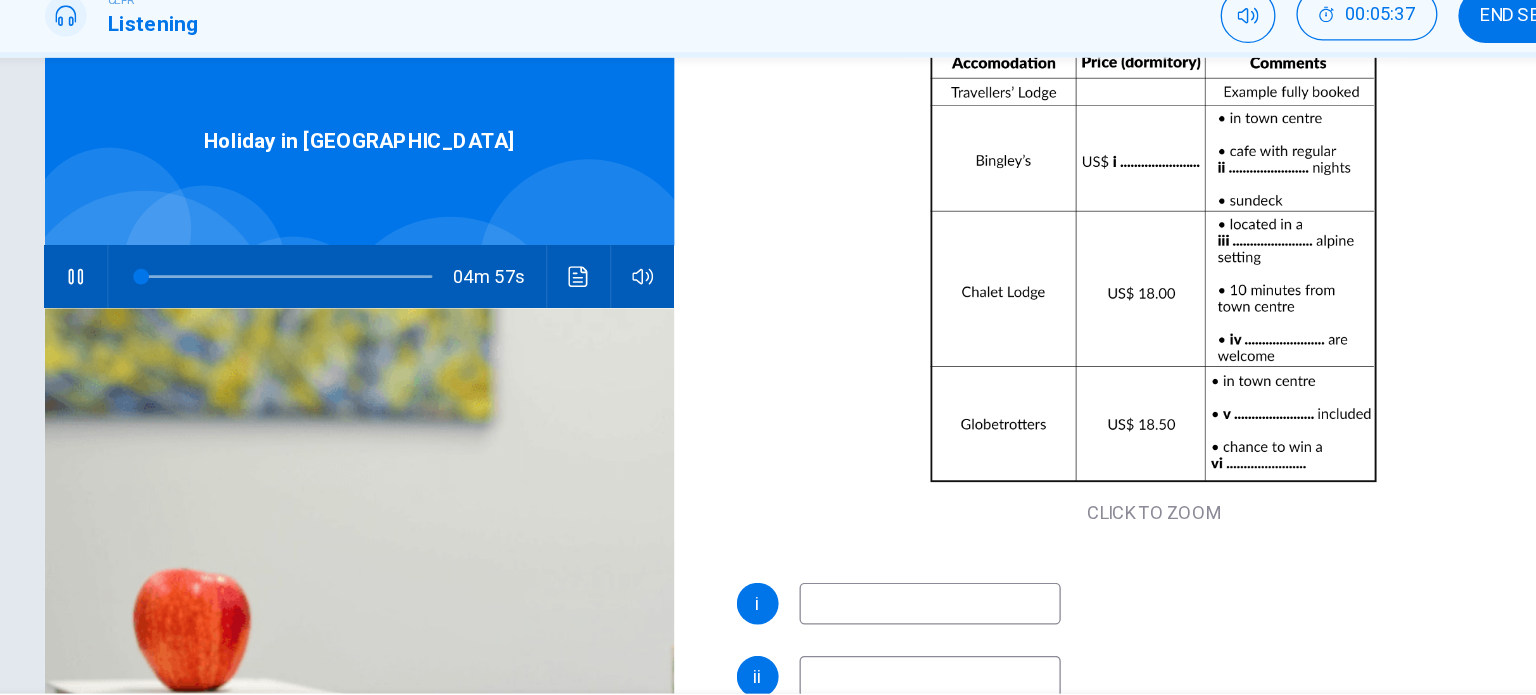 click at bounding box center [846, 546] 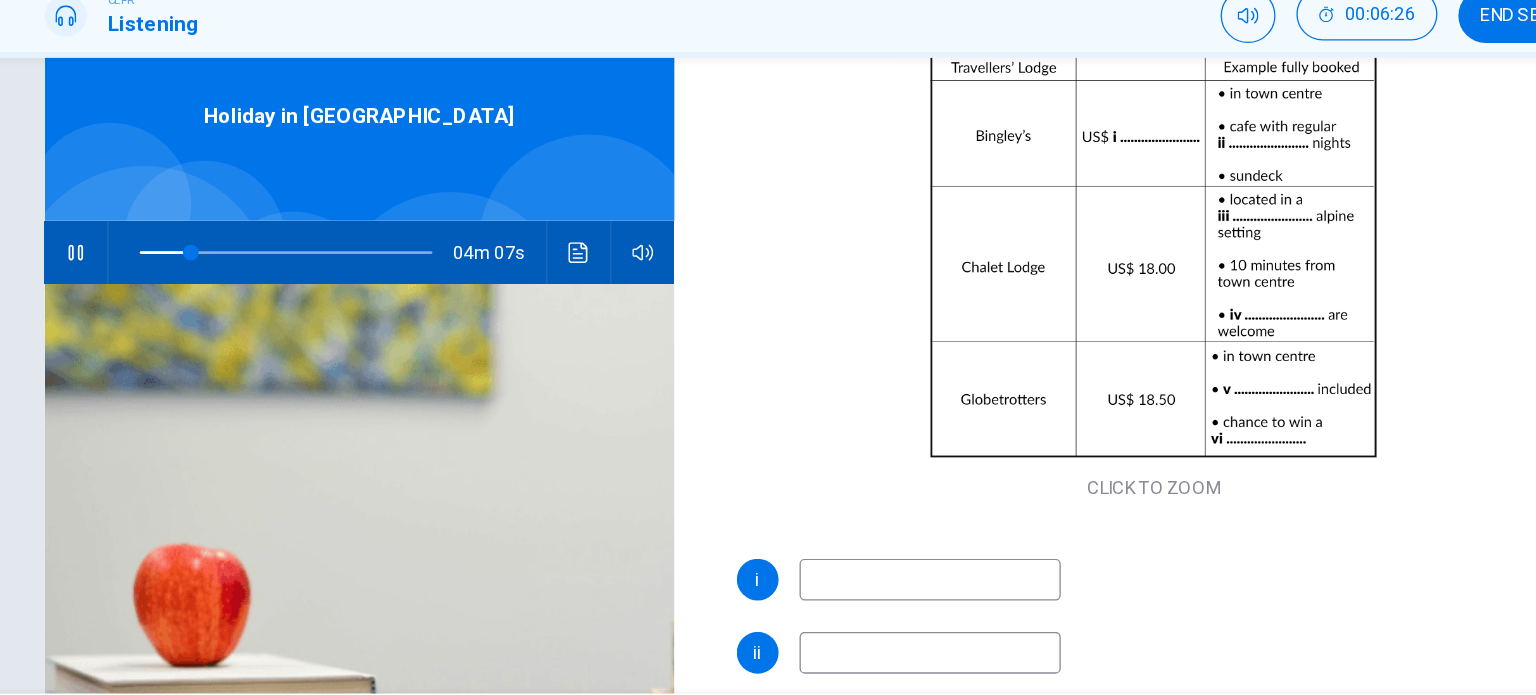 scroll, scrollTop: 74, scrollLeft: 0, axis: vertical 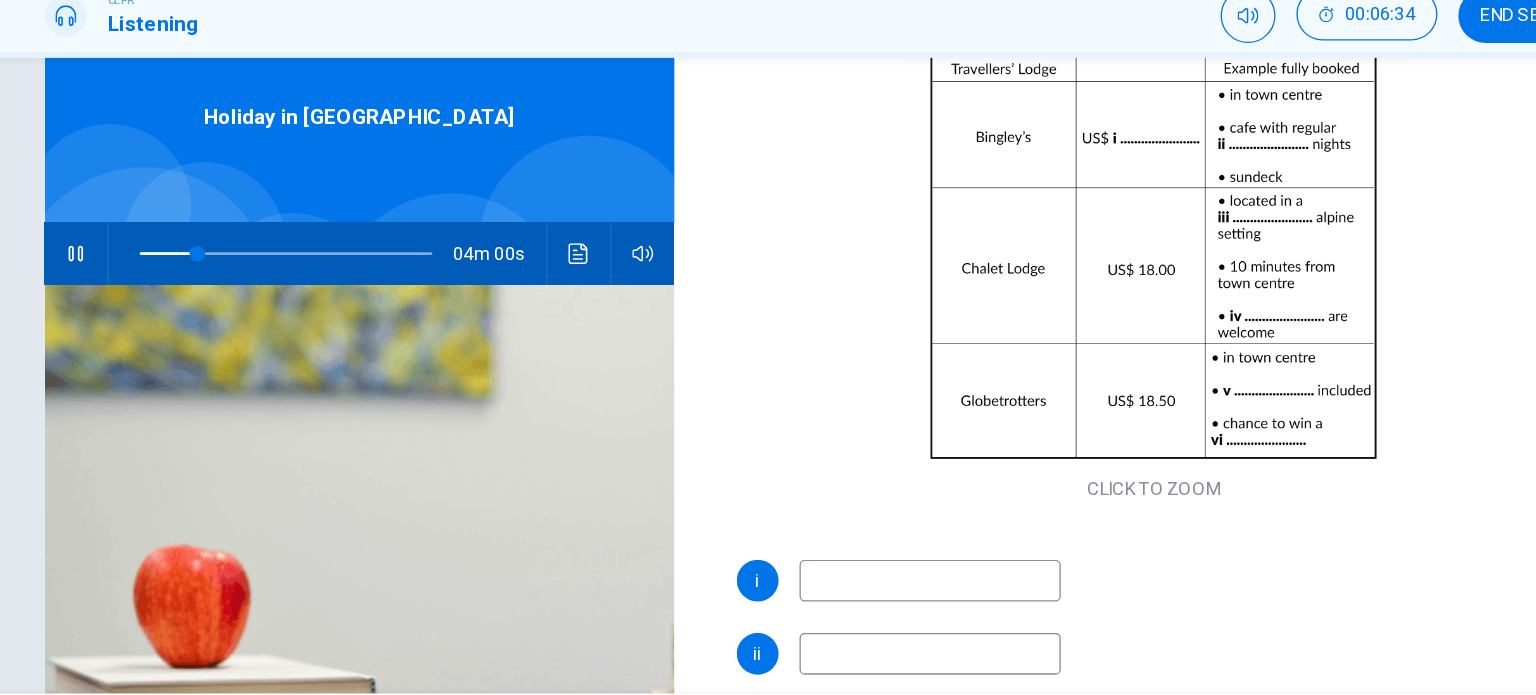 type on "20" 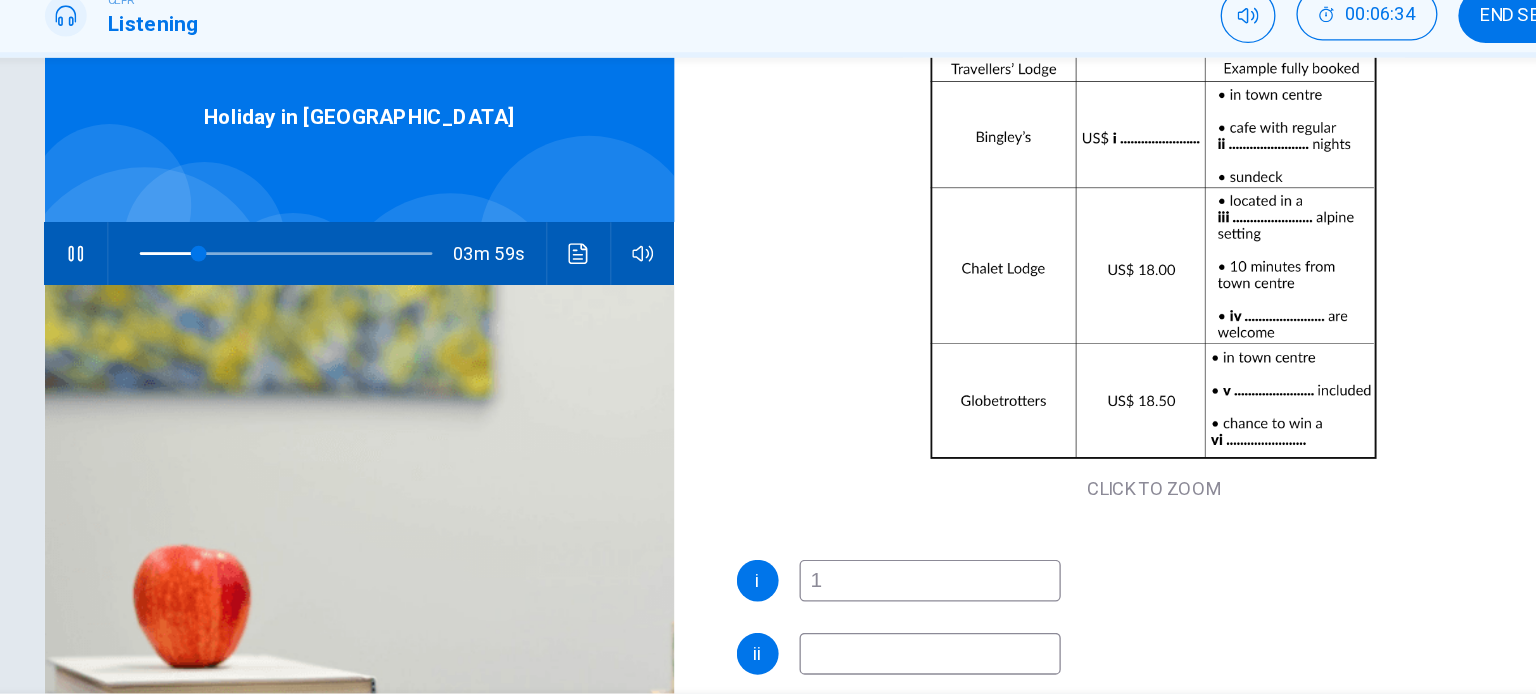type on "19" 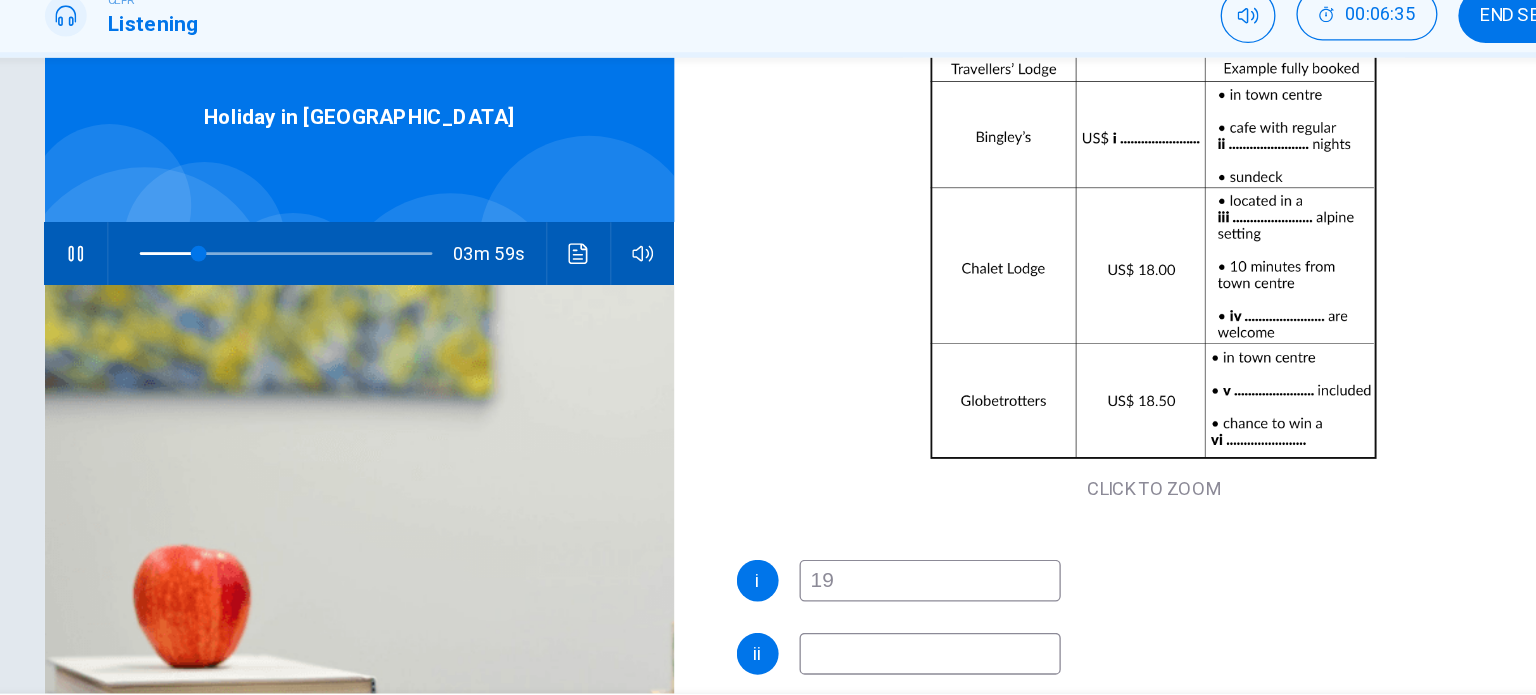 type on "20" 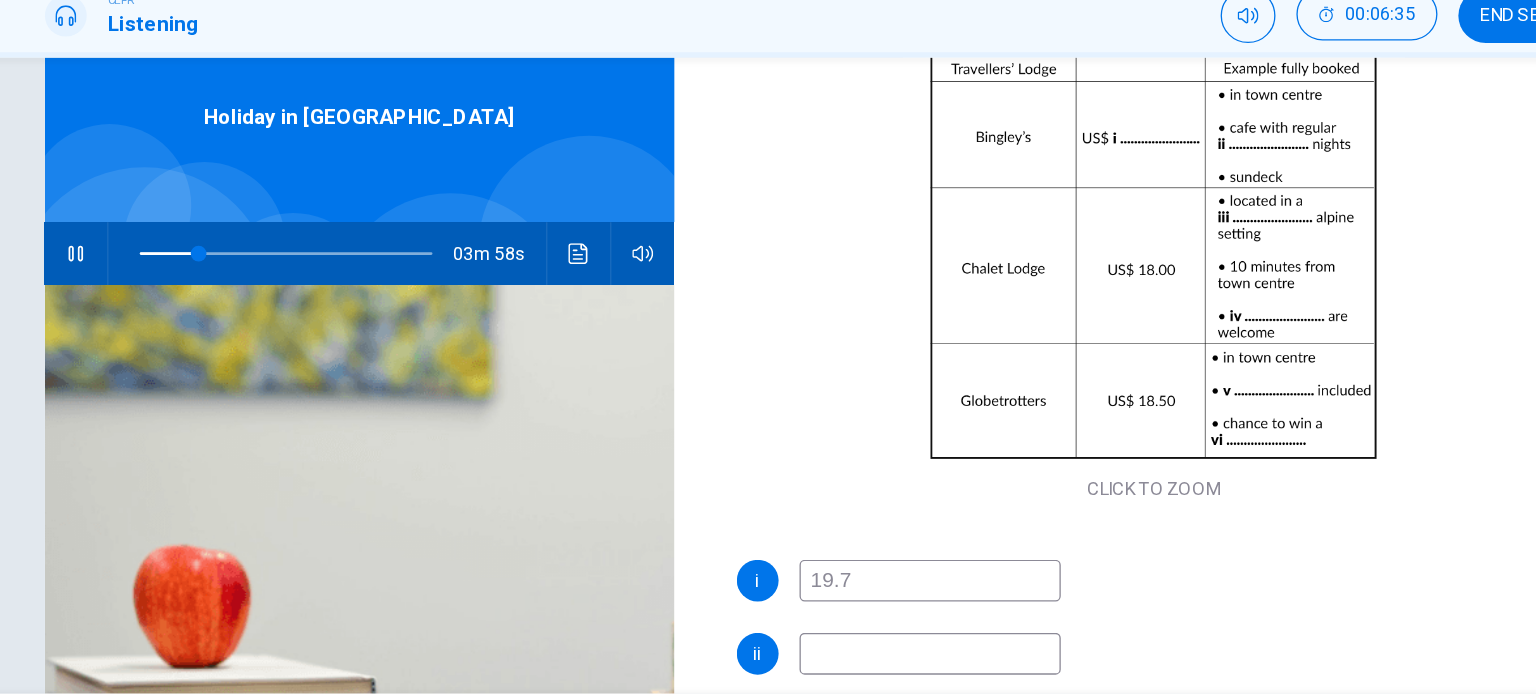 type on "19.75" 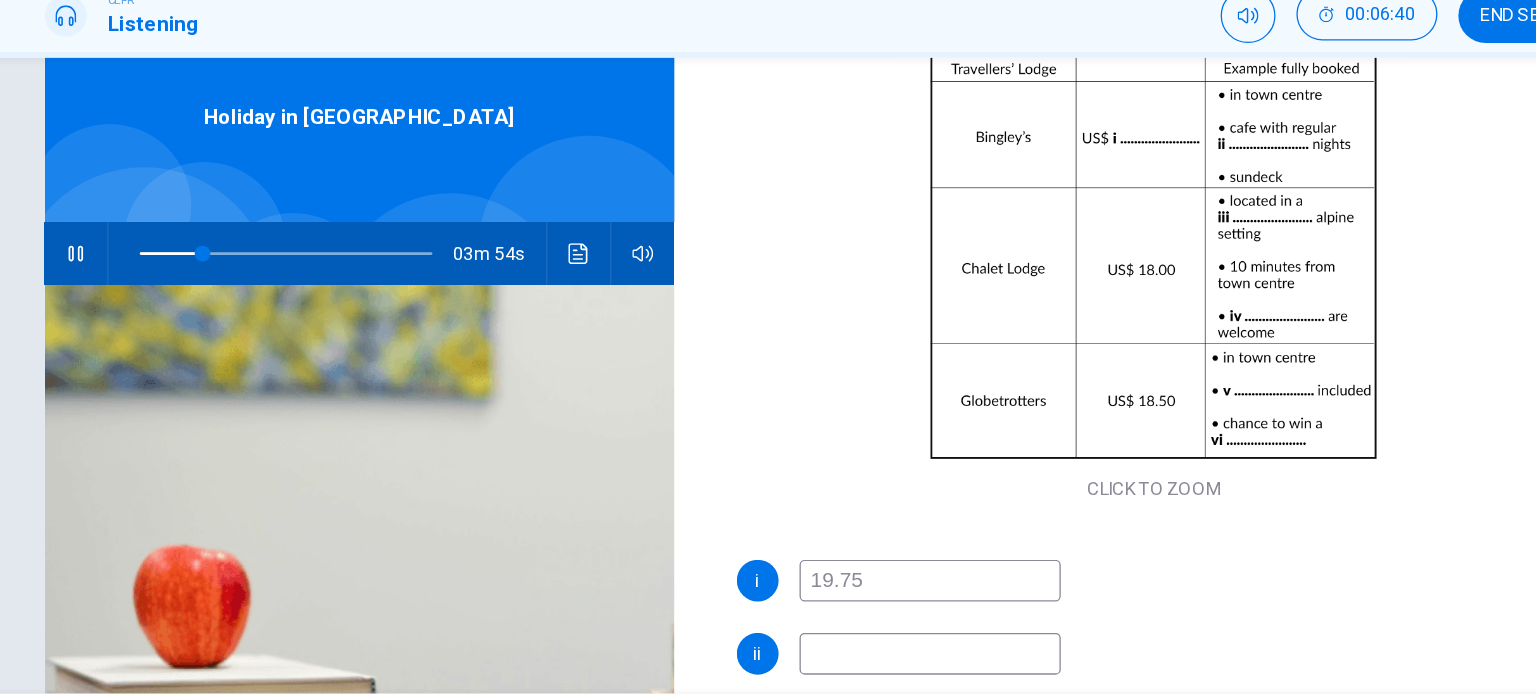 type on "22" 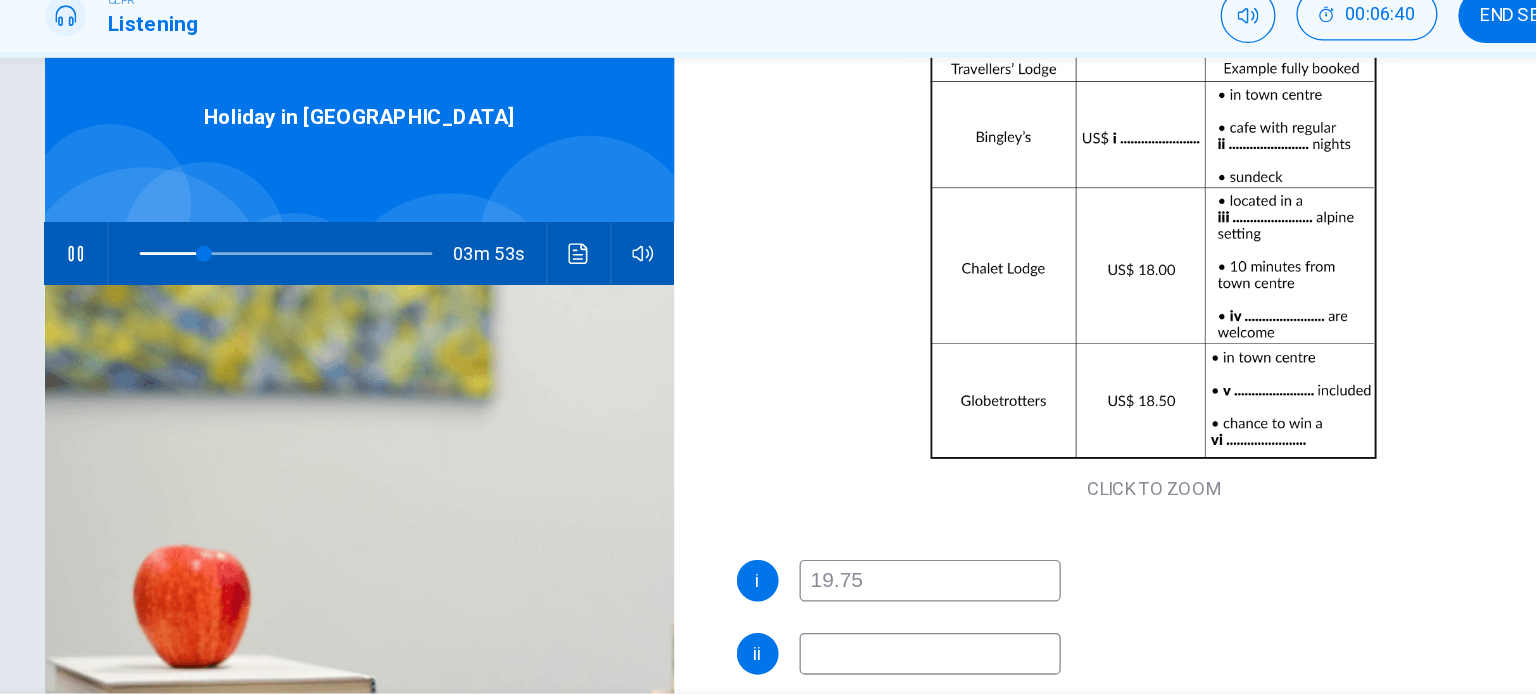 type on "U19.75" 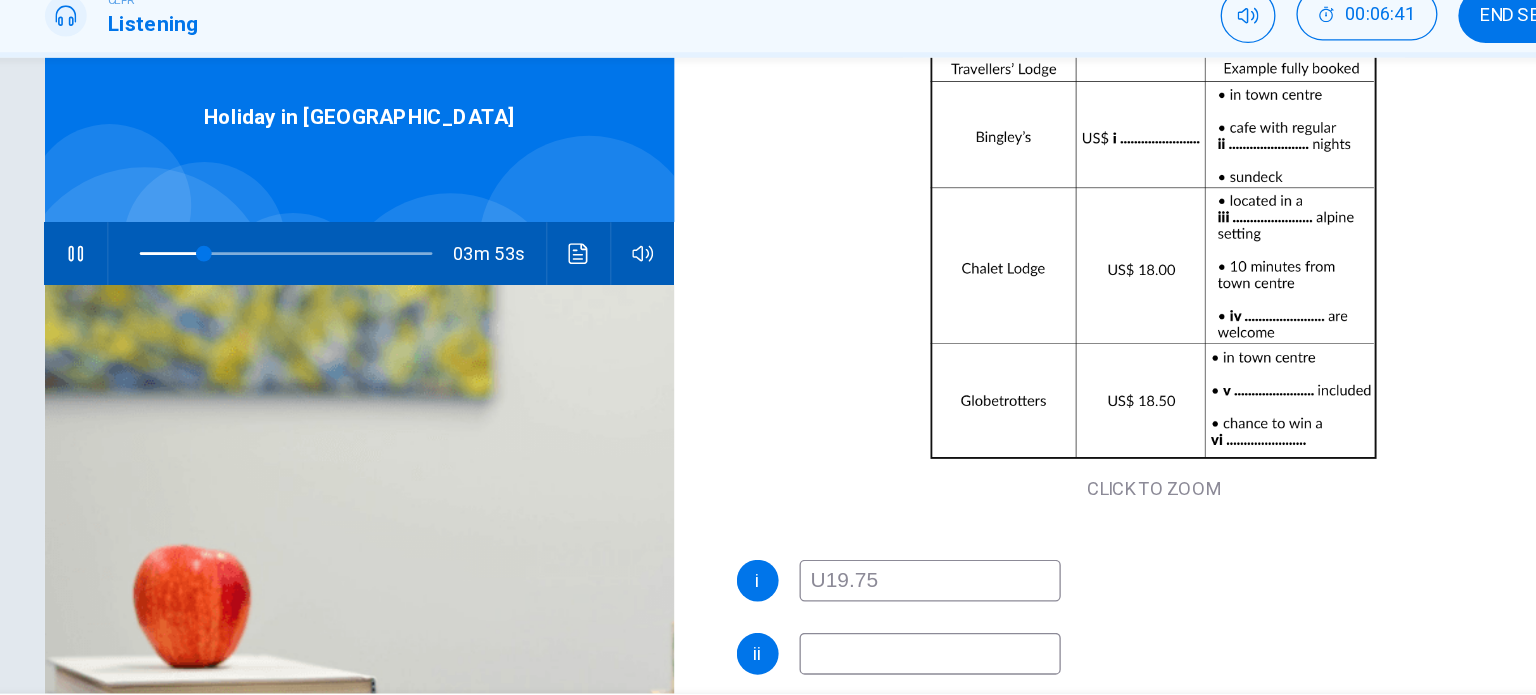 type on "22" 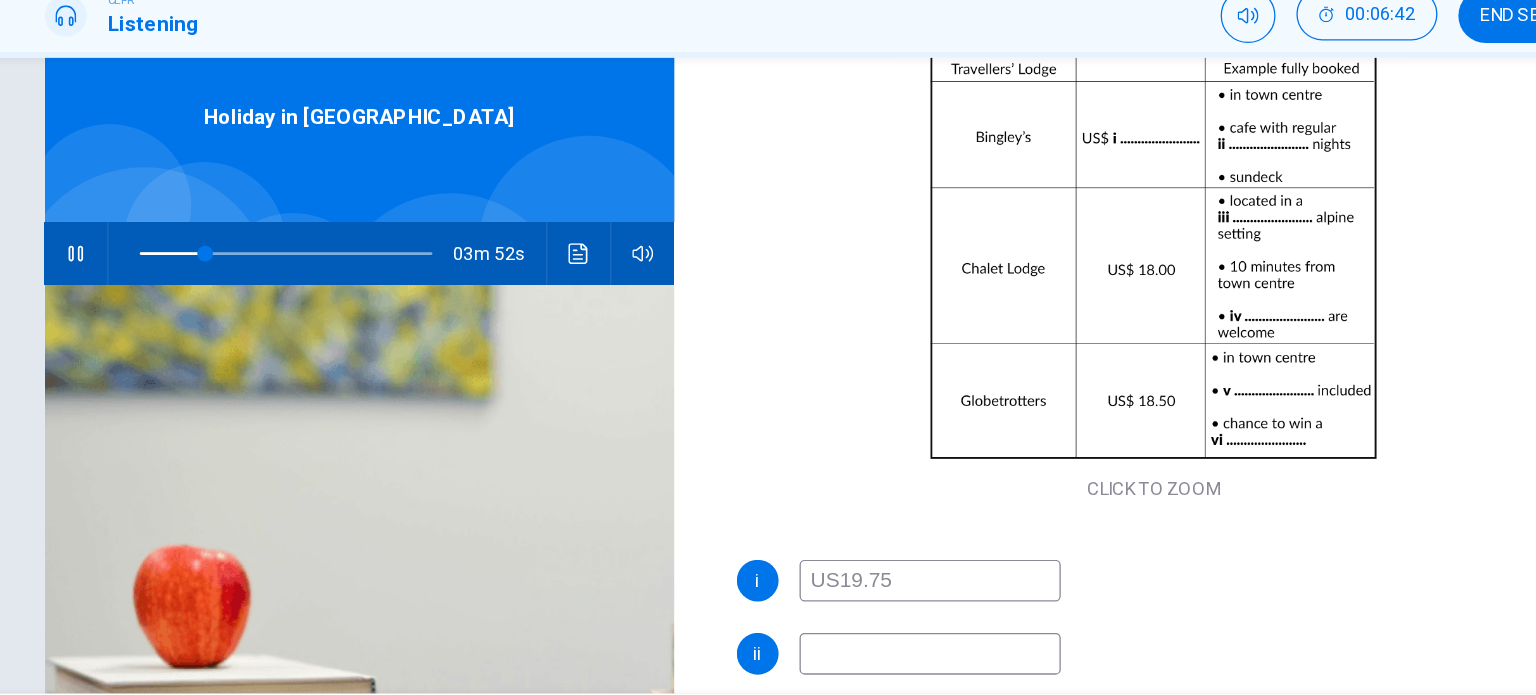 type on "23" 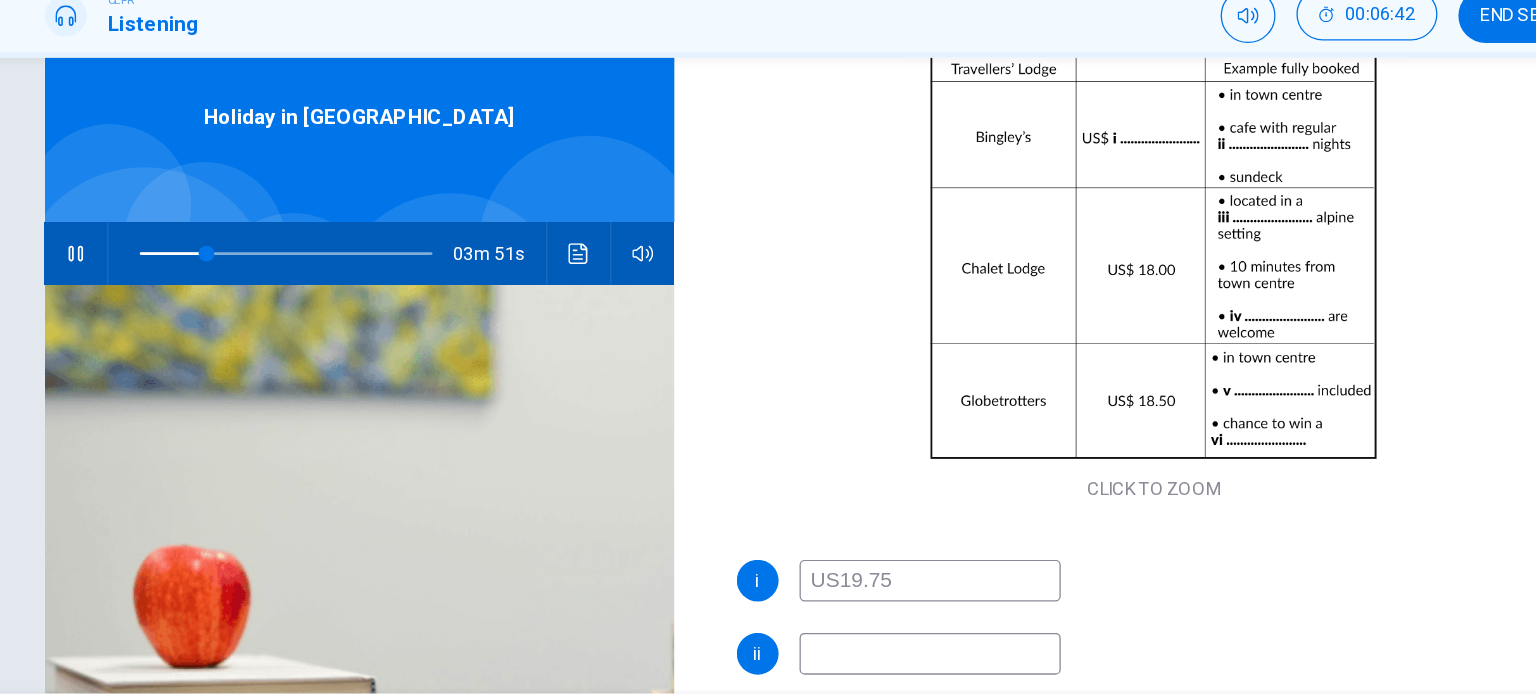 type on "US%19.75" 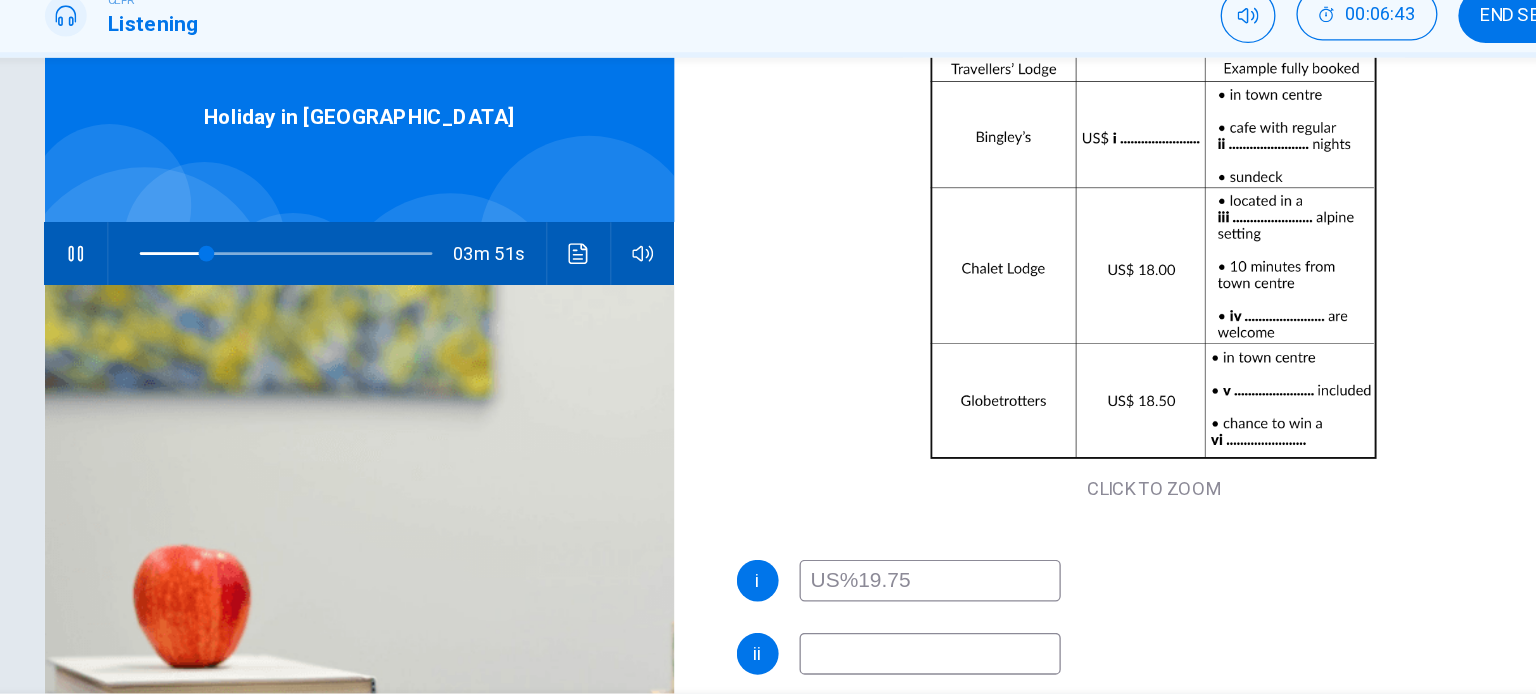 type on "23" 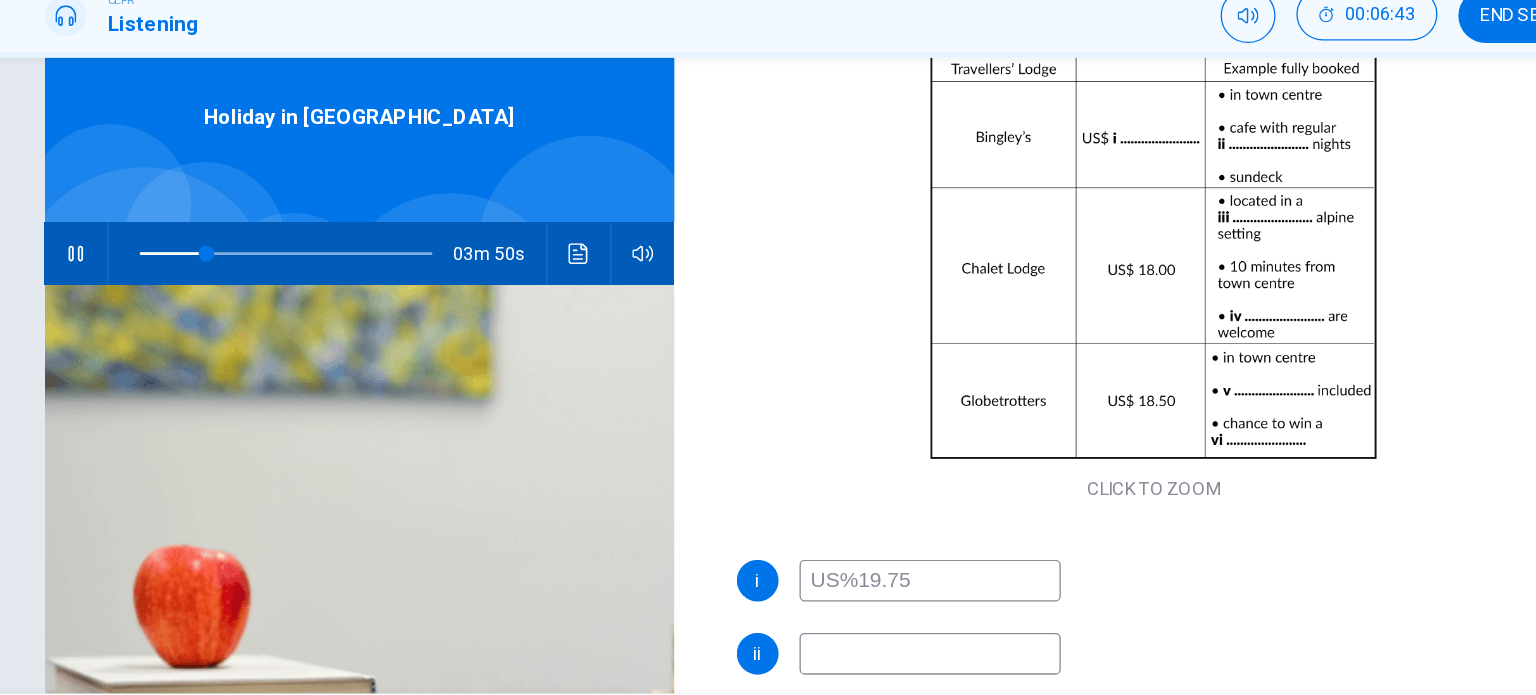 type on "US19.75" 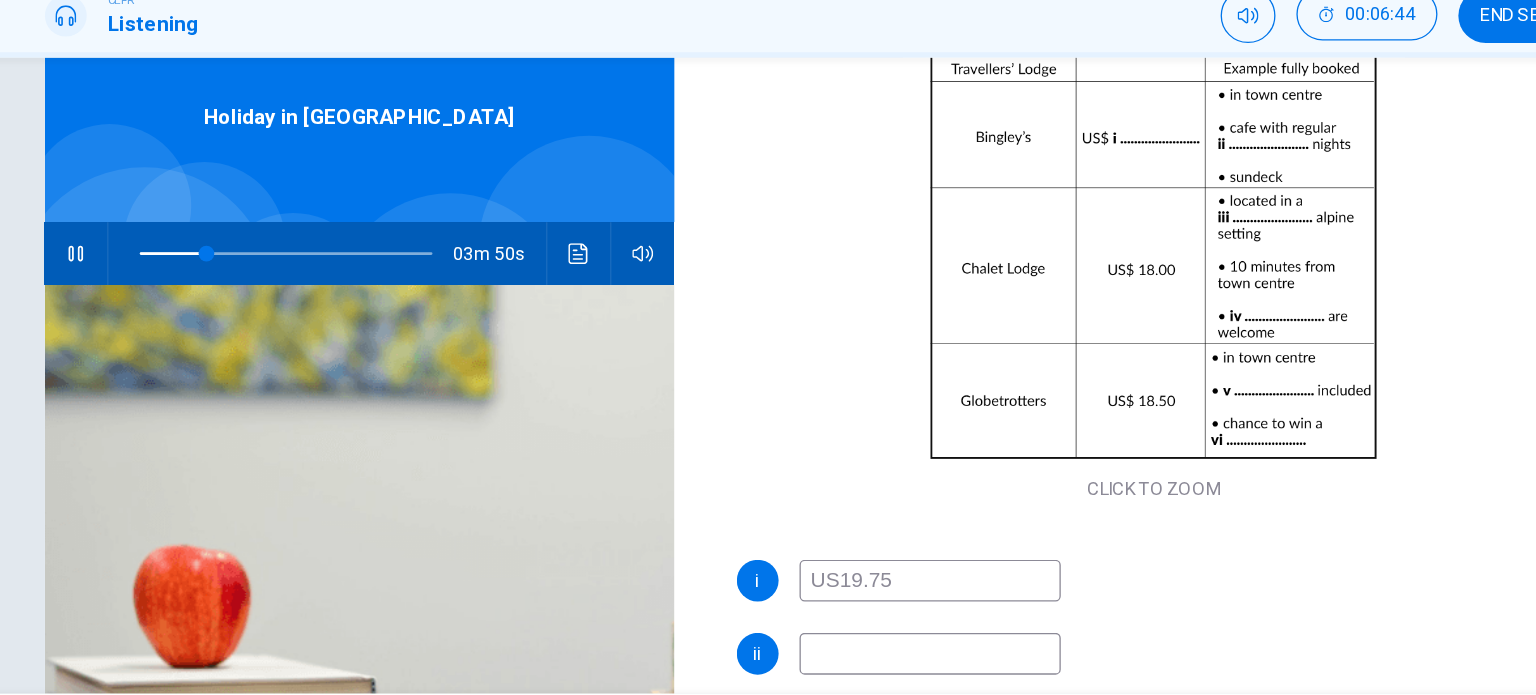 type on "23" 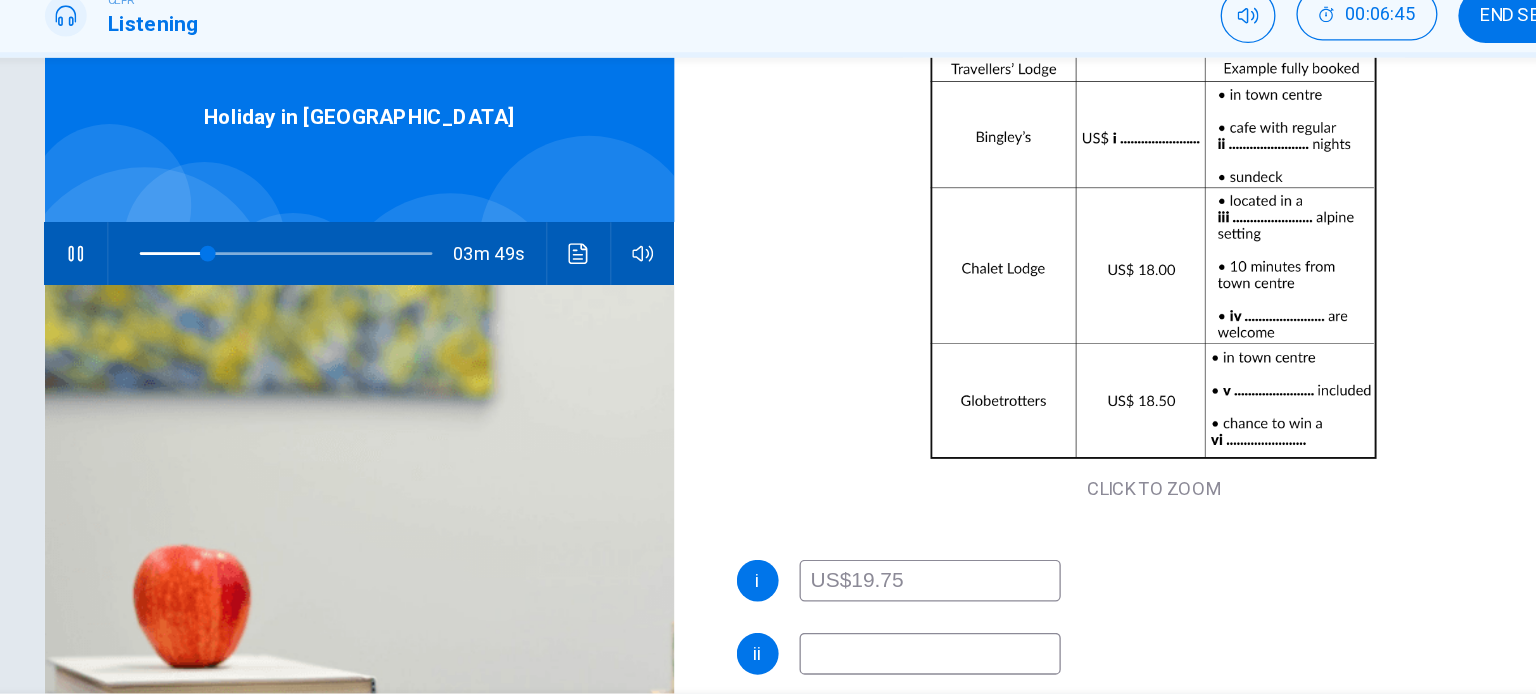 type on "US$ 19.75" 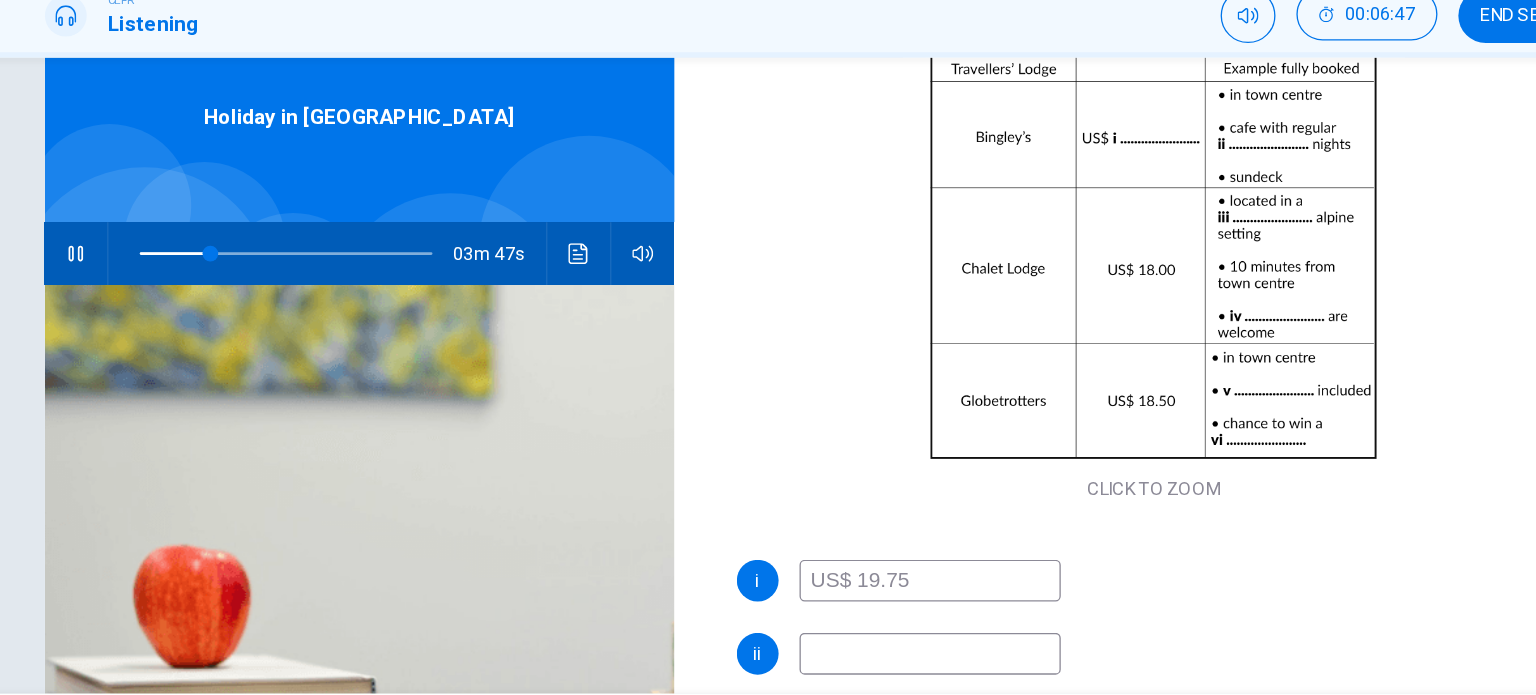 type on "24" 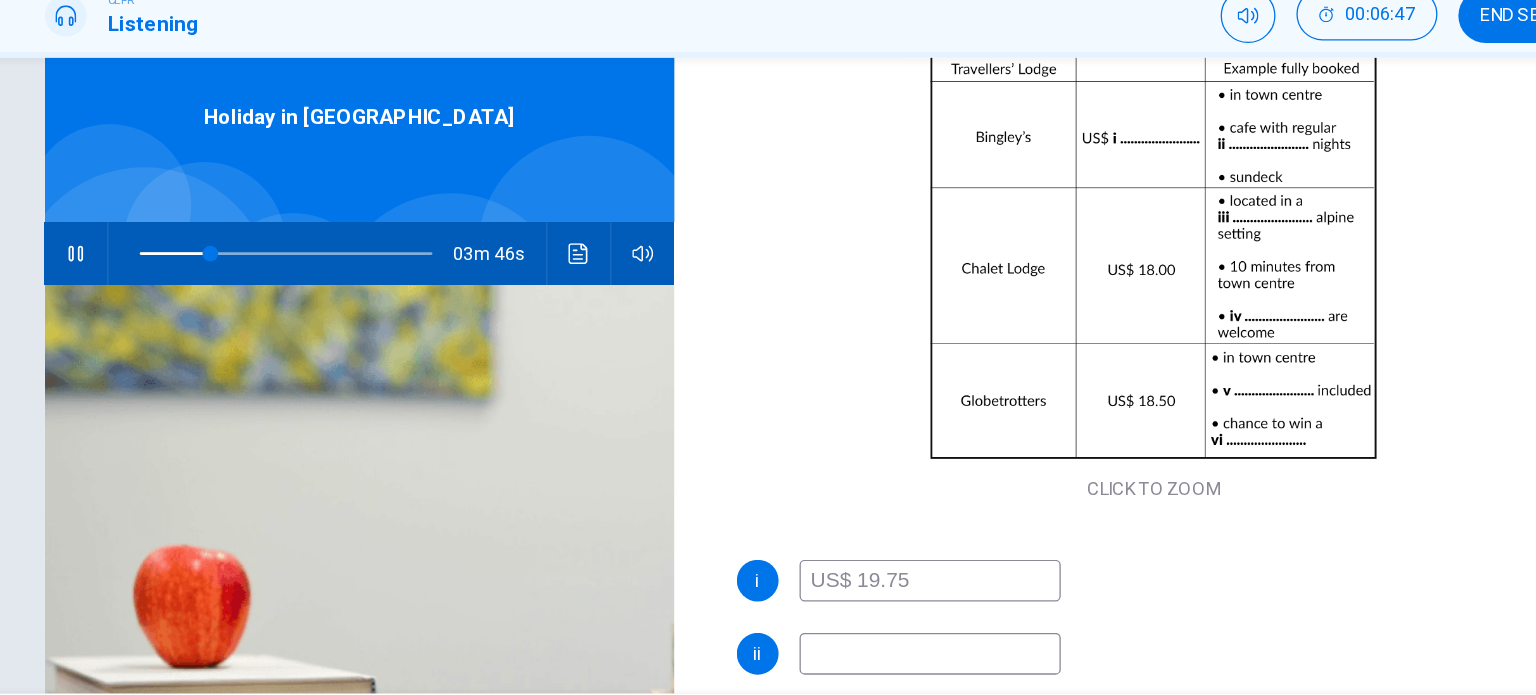 click at bounding box center (846, 584) 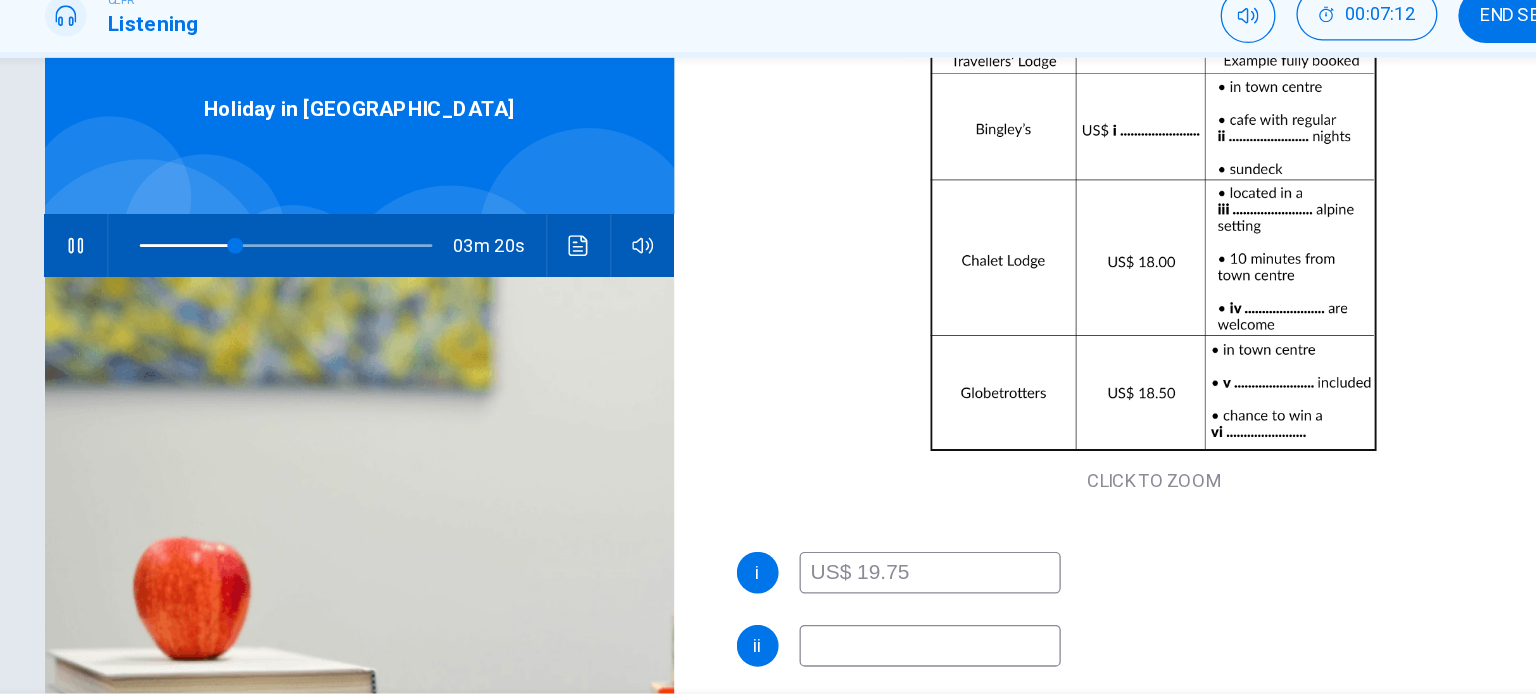scroll, scrollTop: 80, scrollLeft: 0, axis: vertical 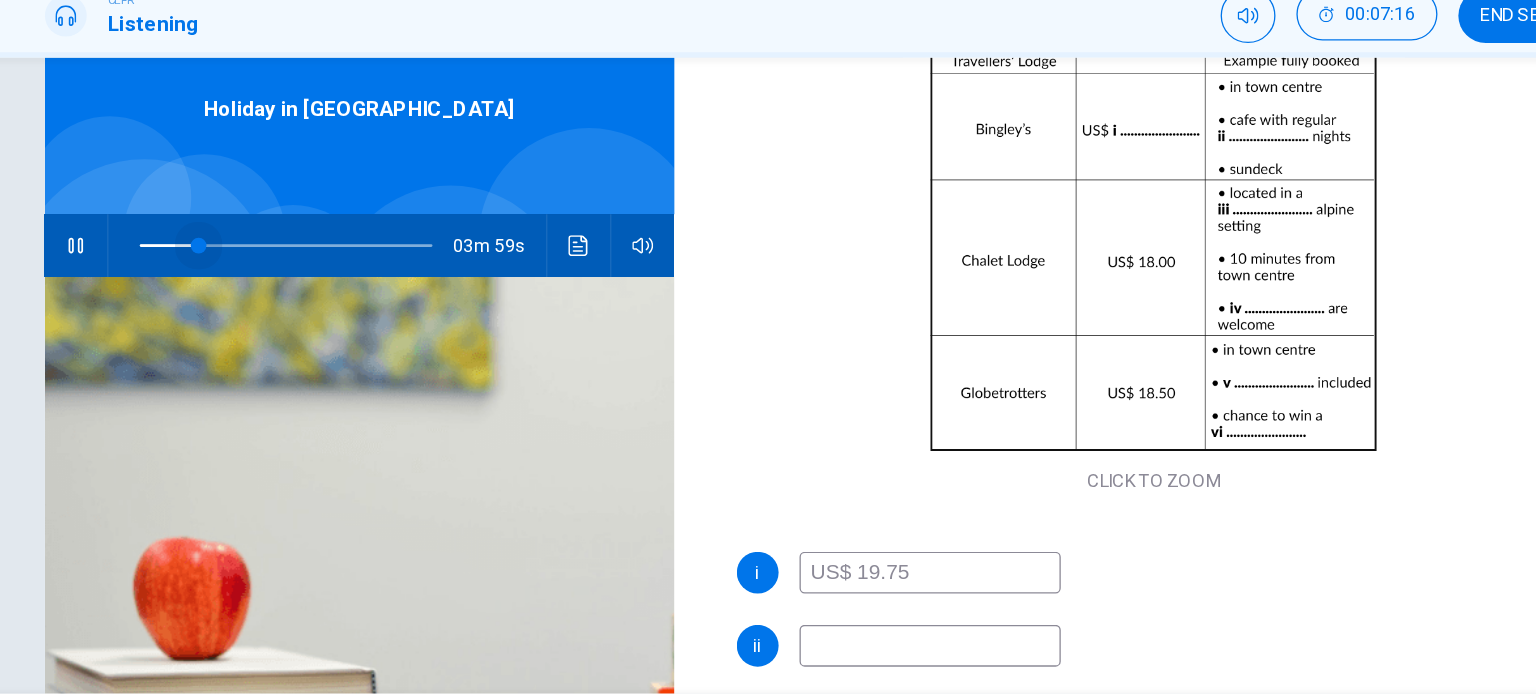 click at bounding box center [353, 272] 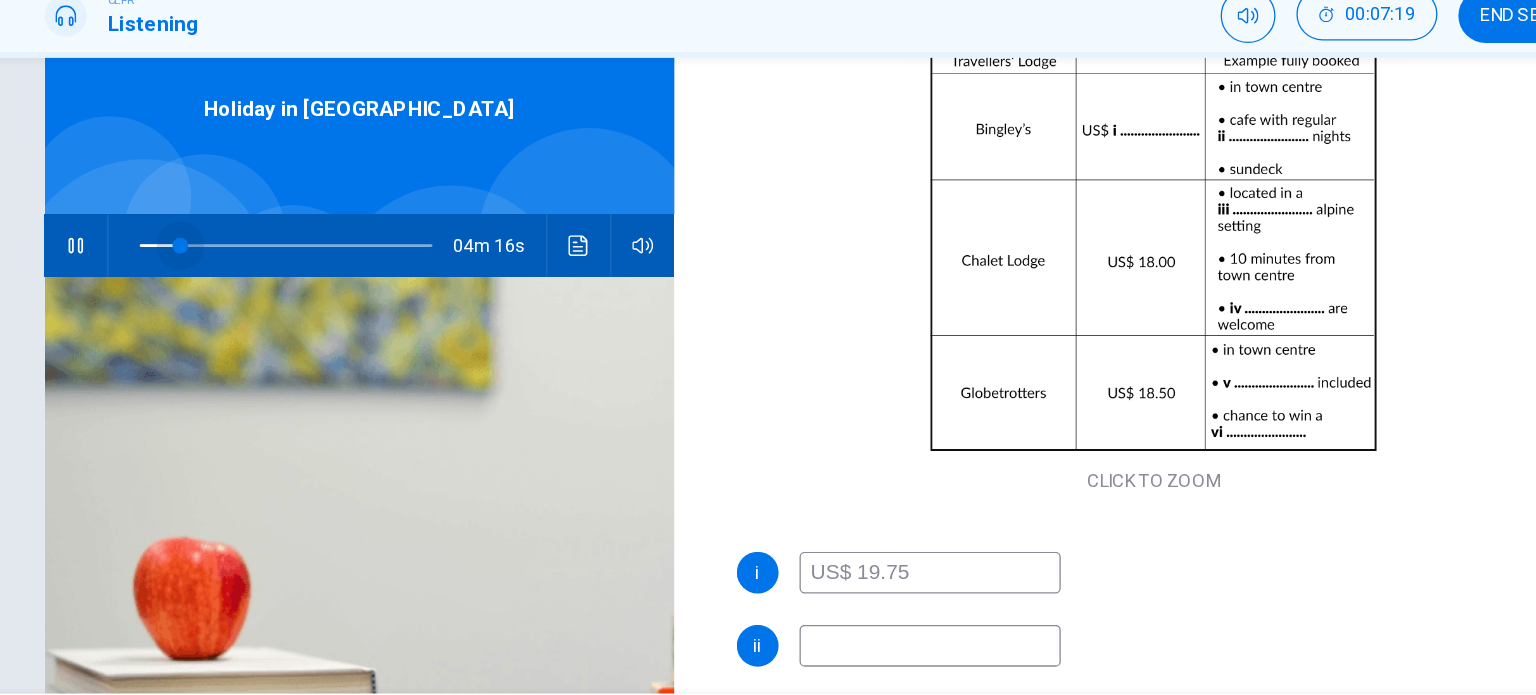 click at bounding box center (272, 272) 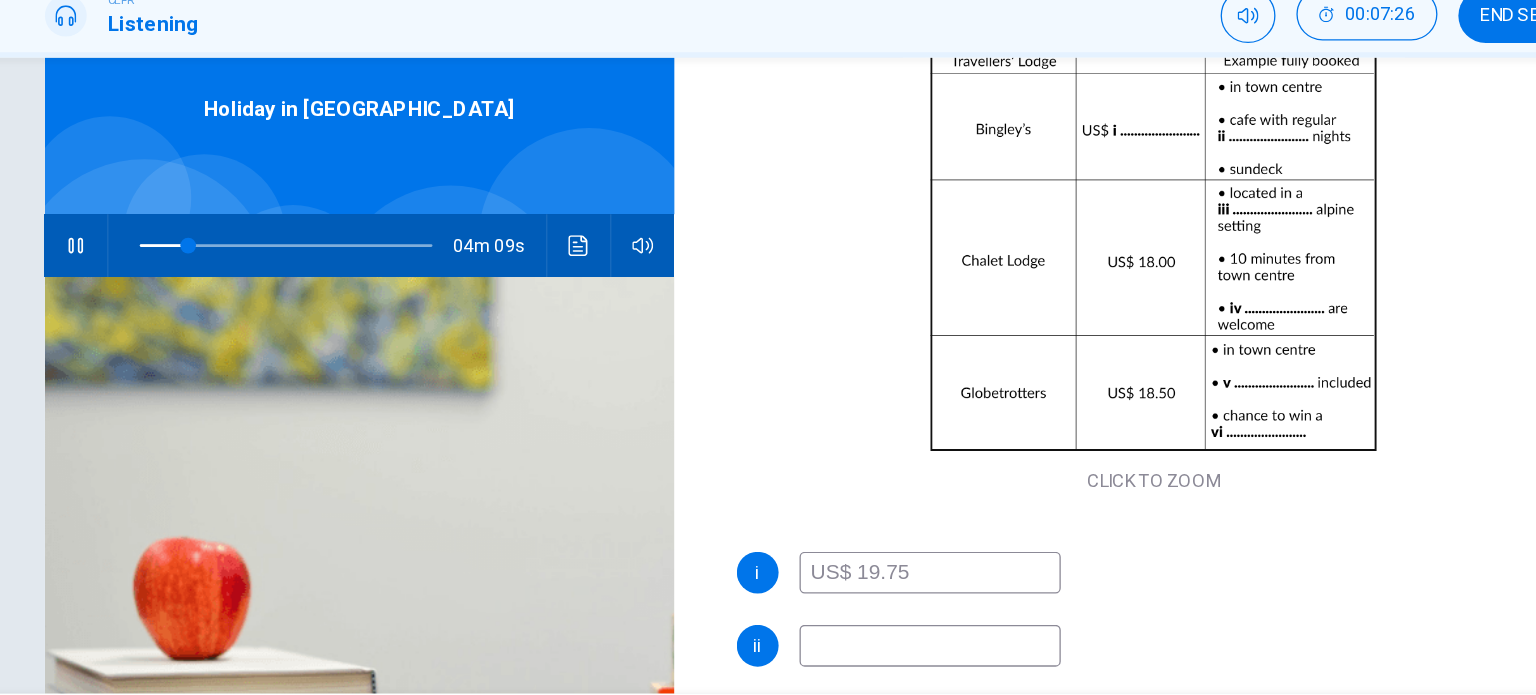click at bounding box center [846, 578] 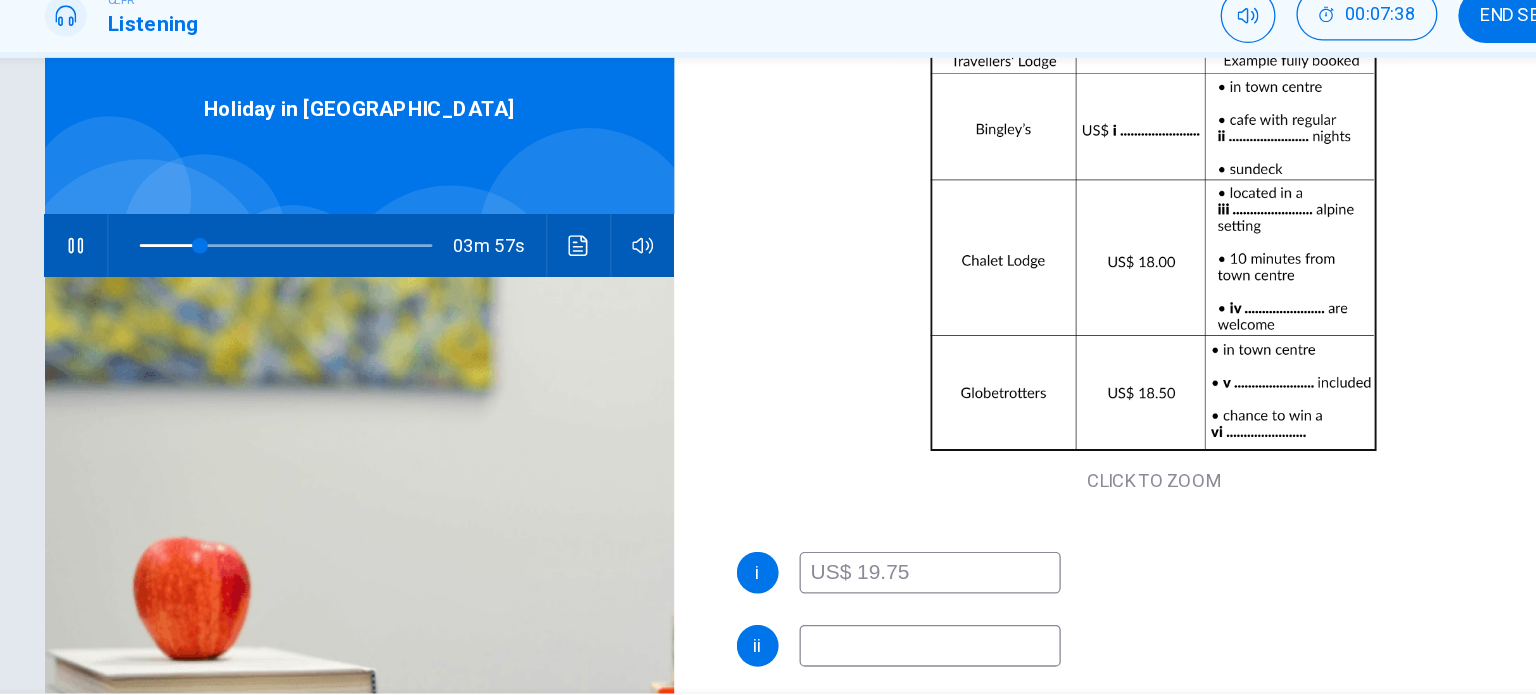 click at bounding box center (846, 578) 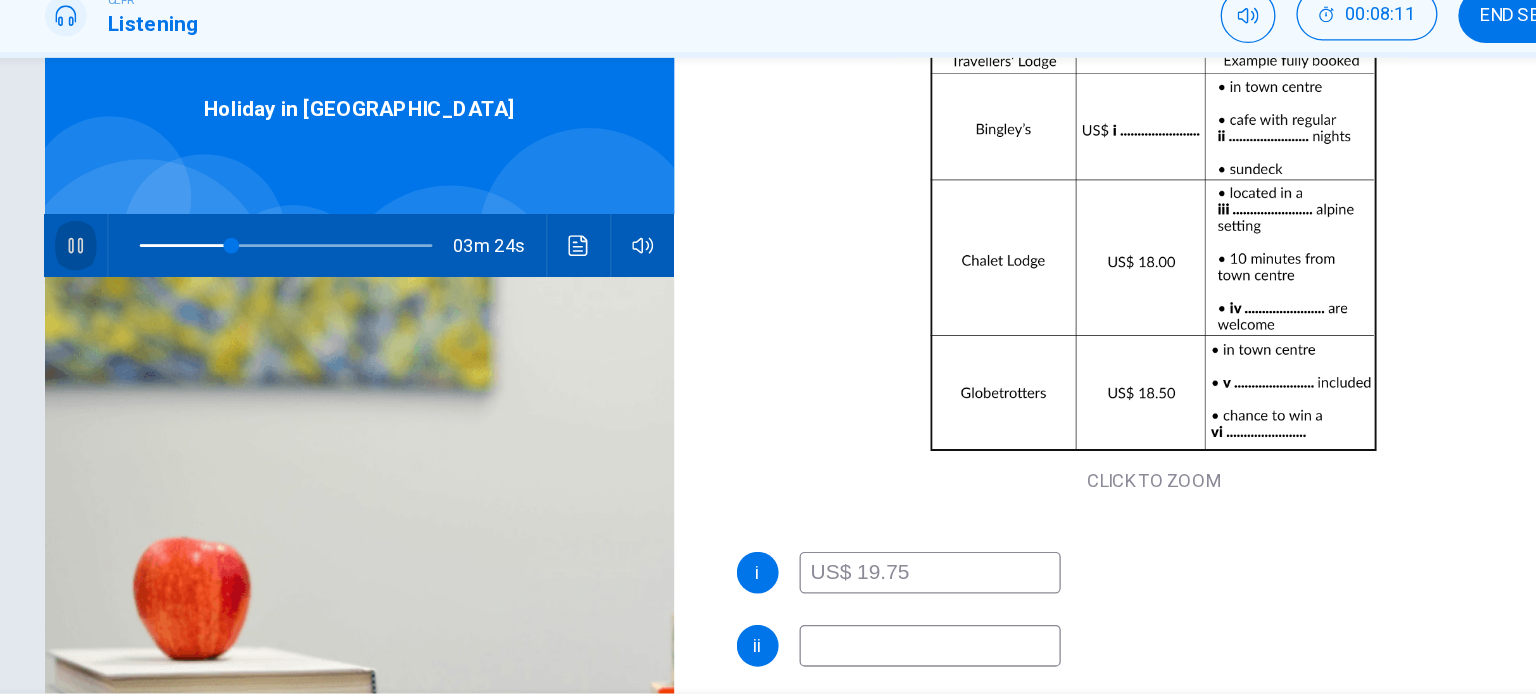 click 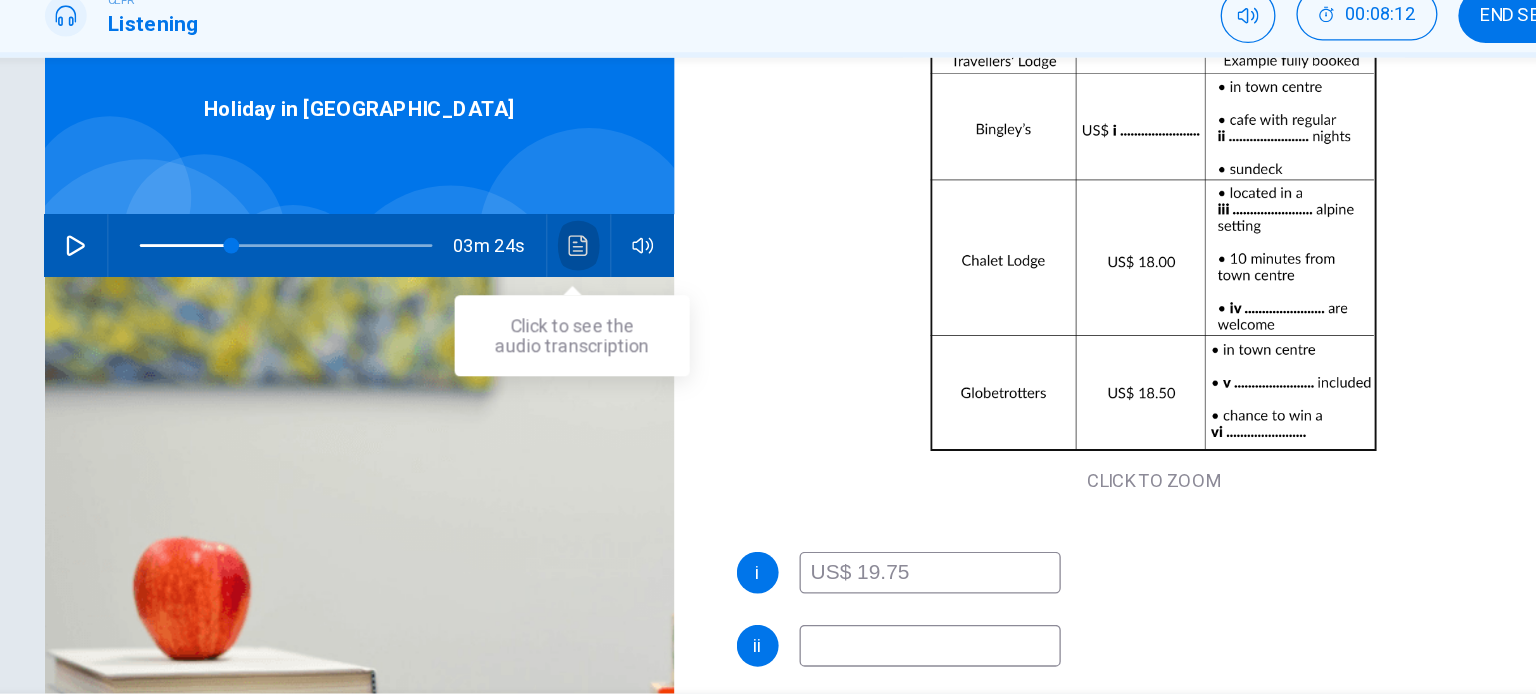 click 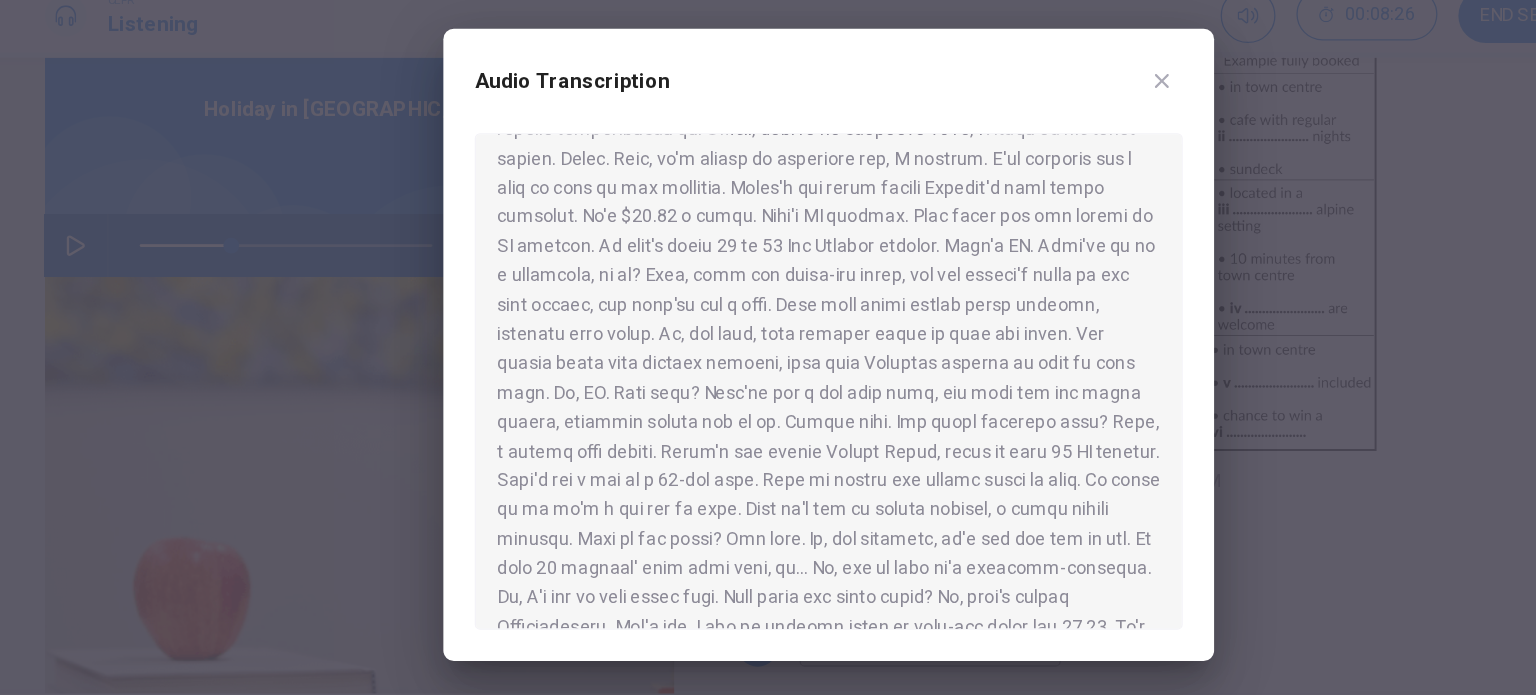 scroll, scrollTop: 188, scrollLeft: 0, axis: vertical 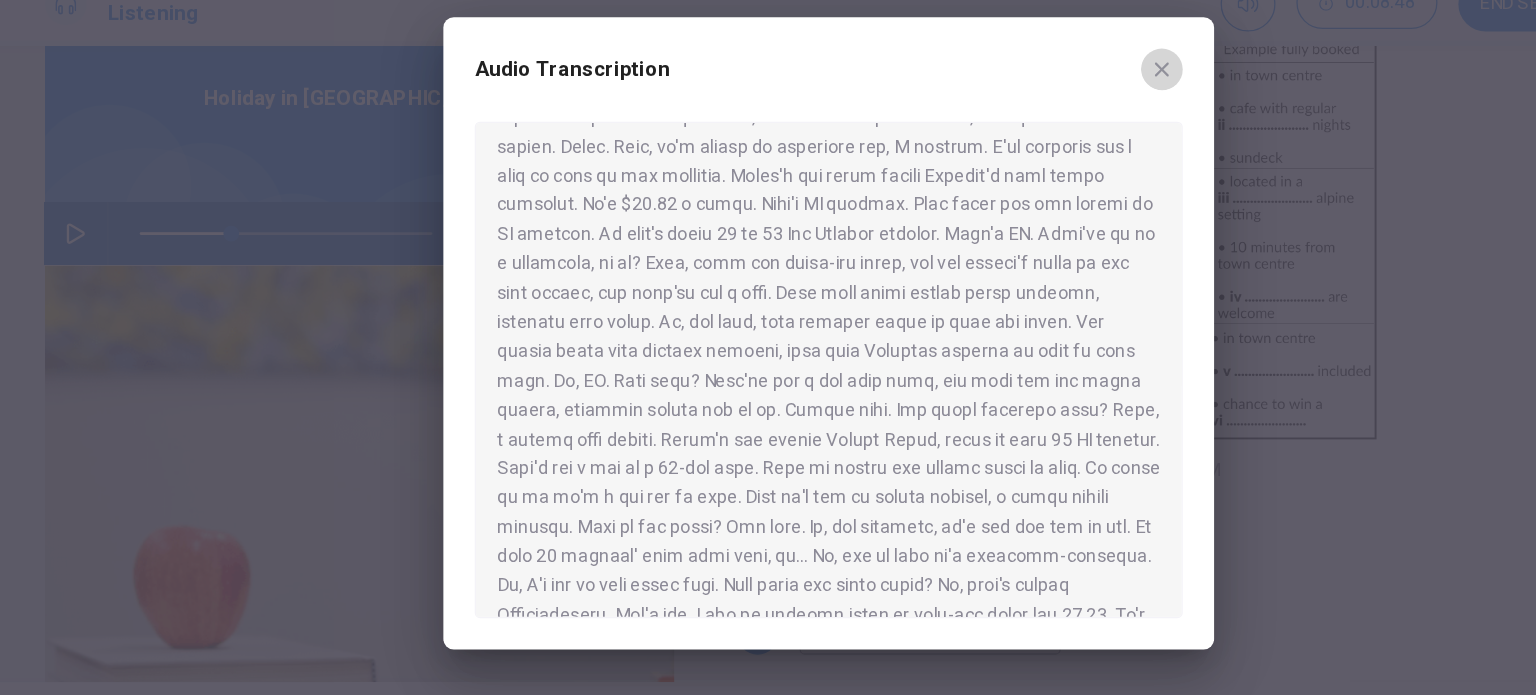 click at bounding box center [1023, 146] 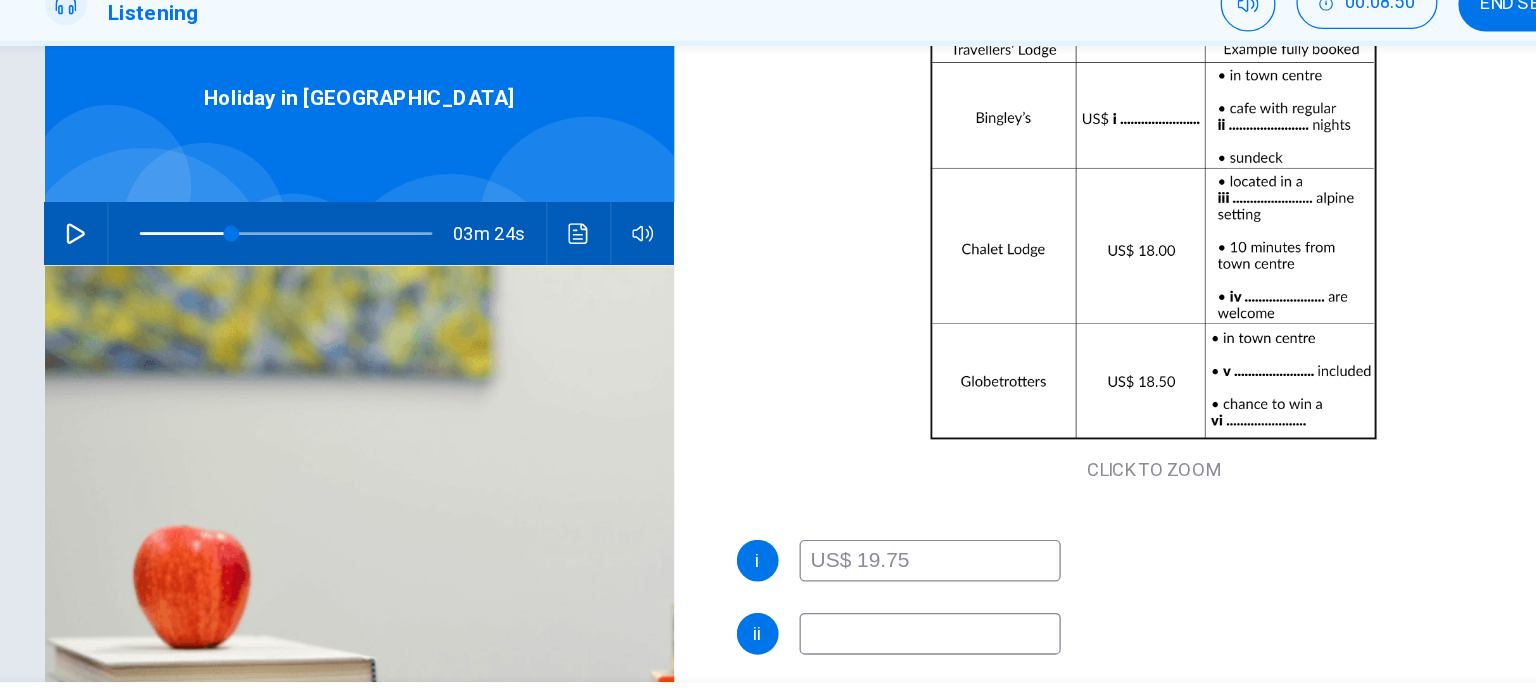 click at bounding box center [846, 578] 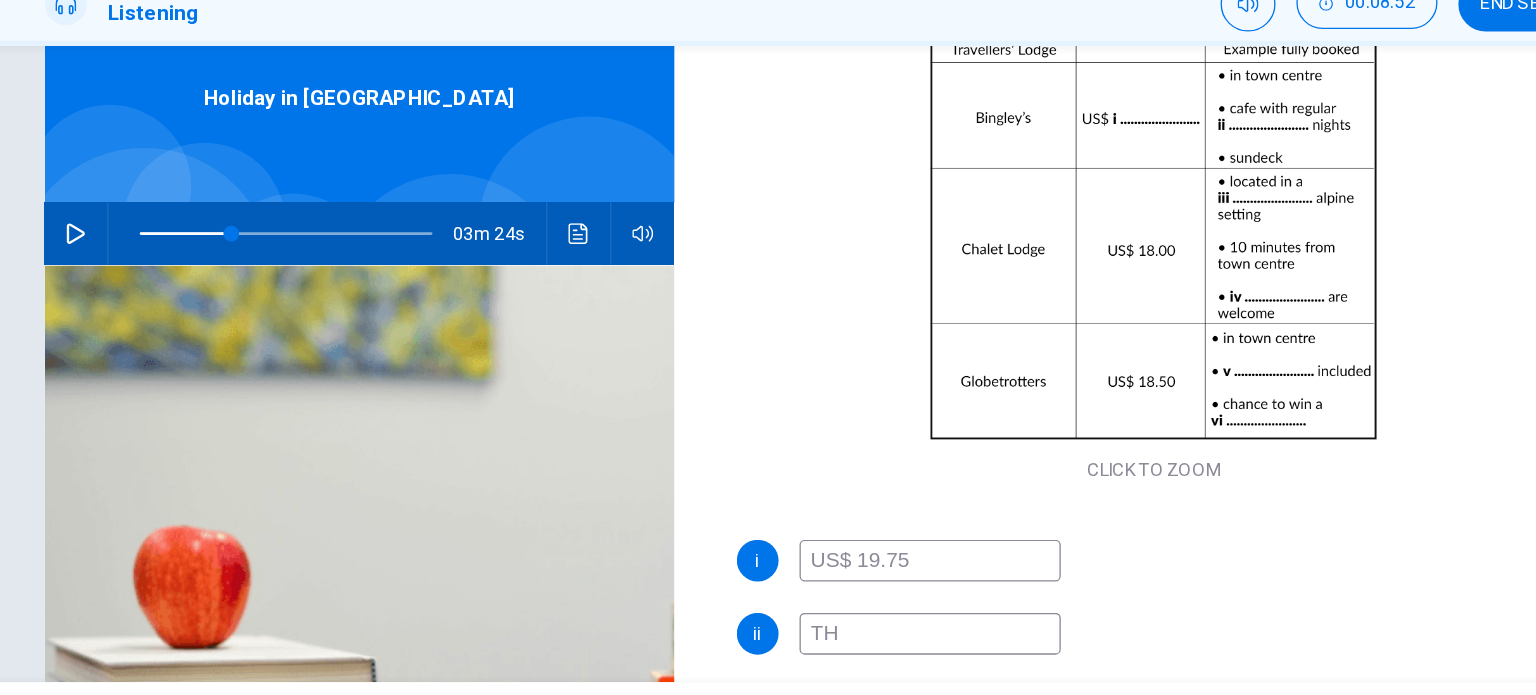 type on "T" 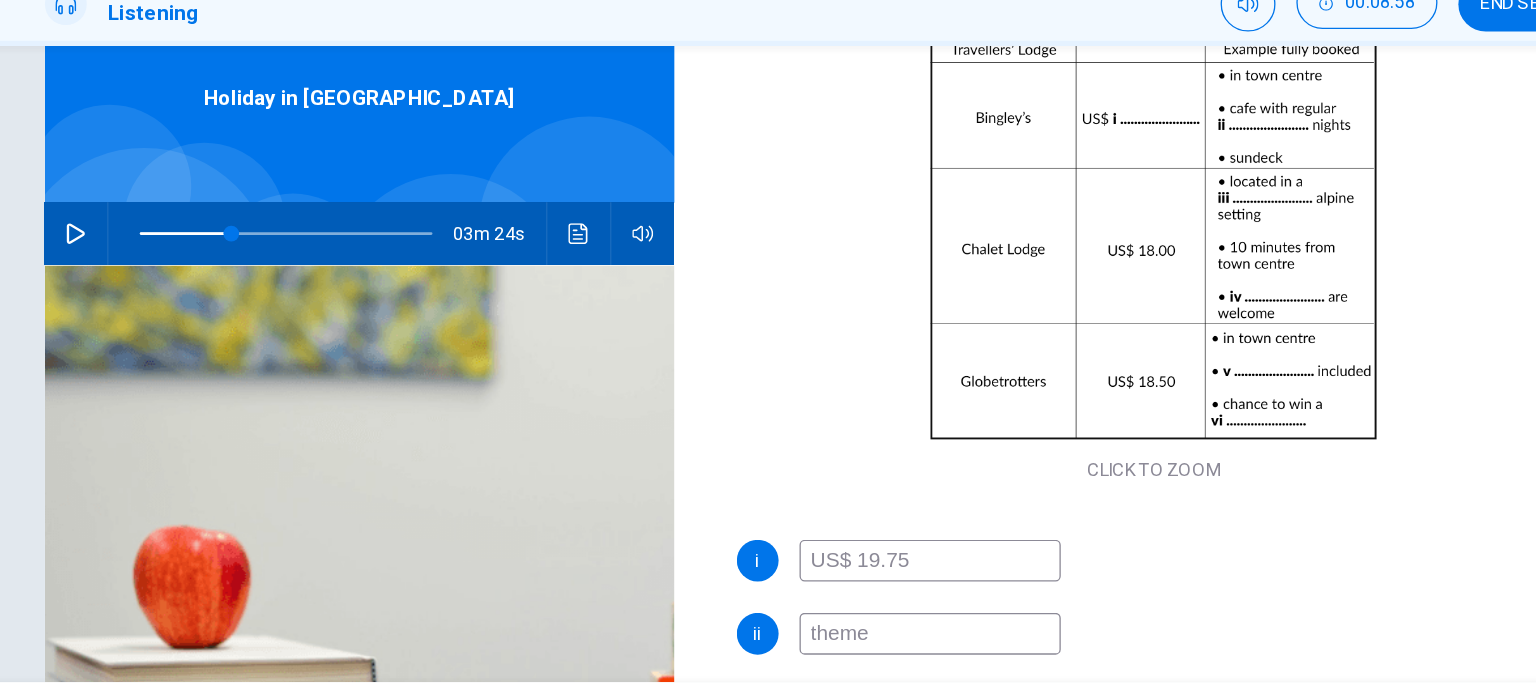 type on "theme" 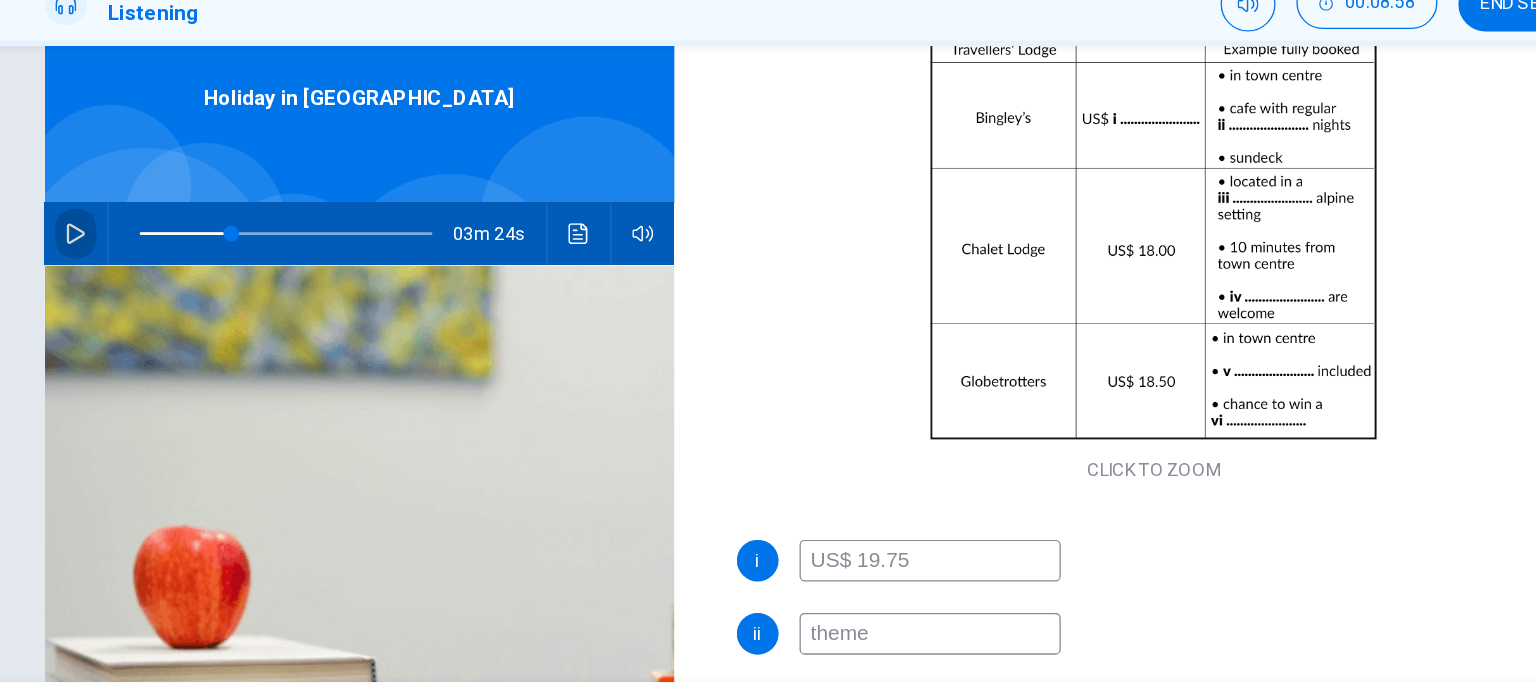 click 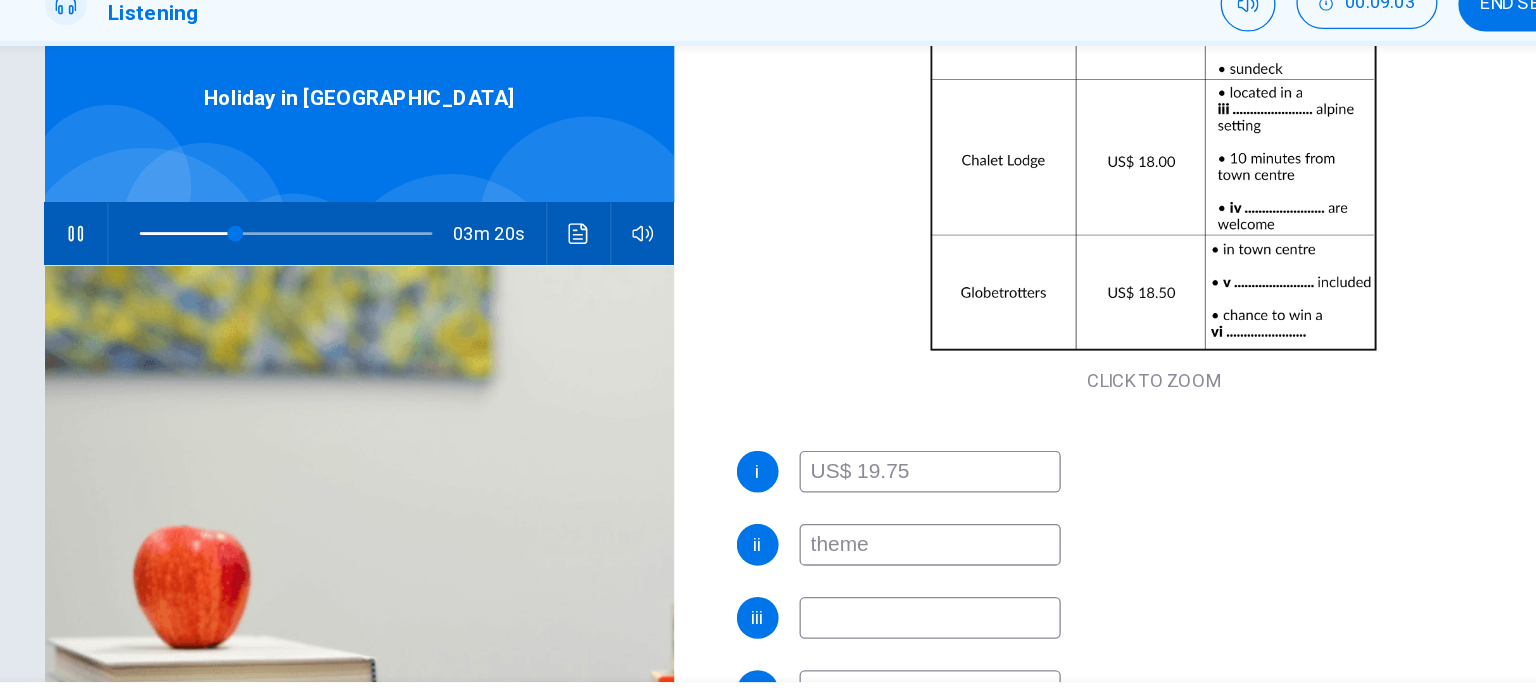 scroll, scrollTop: 285, scrollLeft: 0, axis: vertical 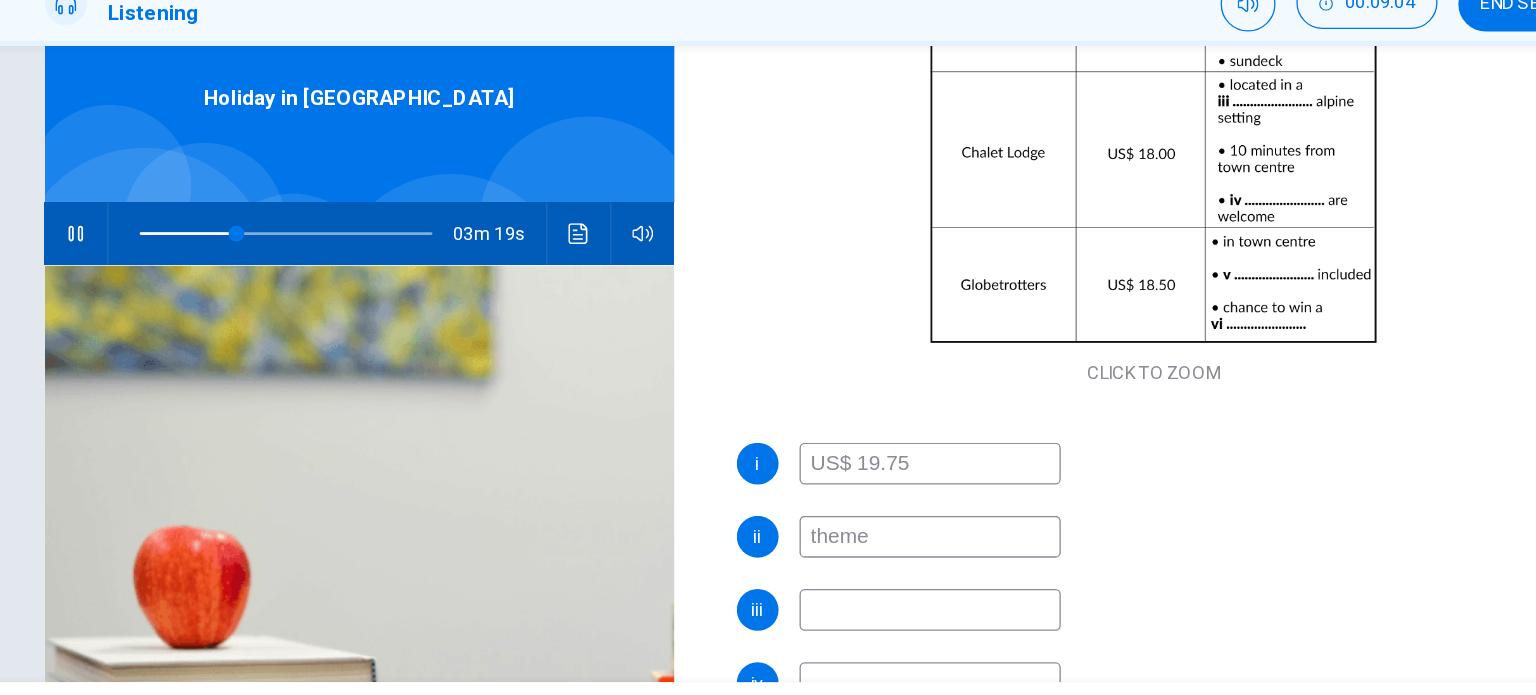 click at bounding box center (846, 560) 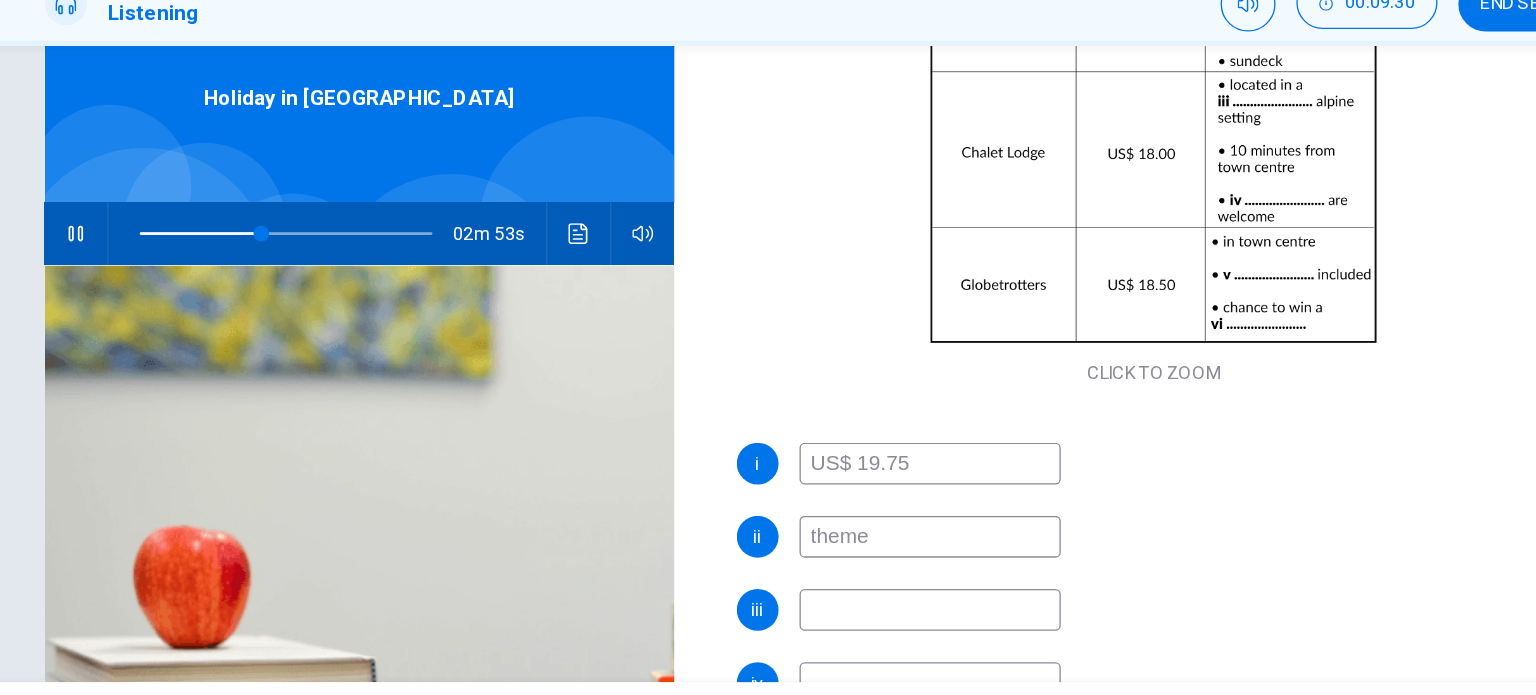 type on "42" 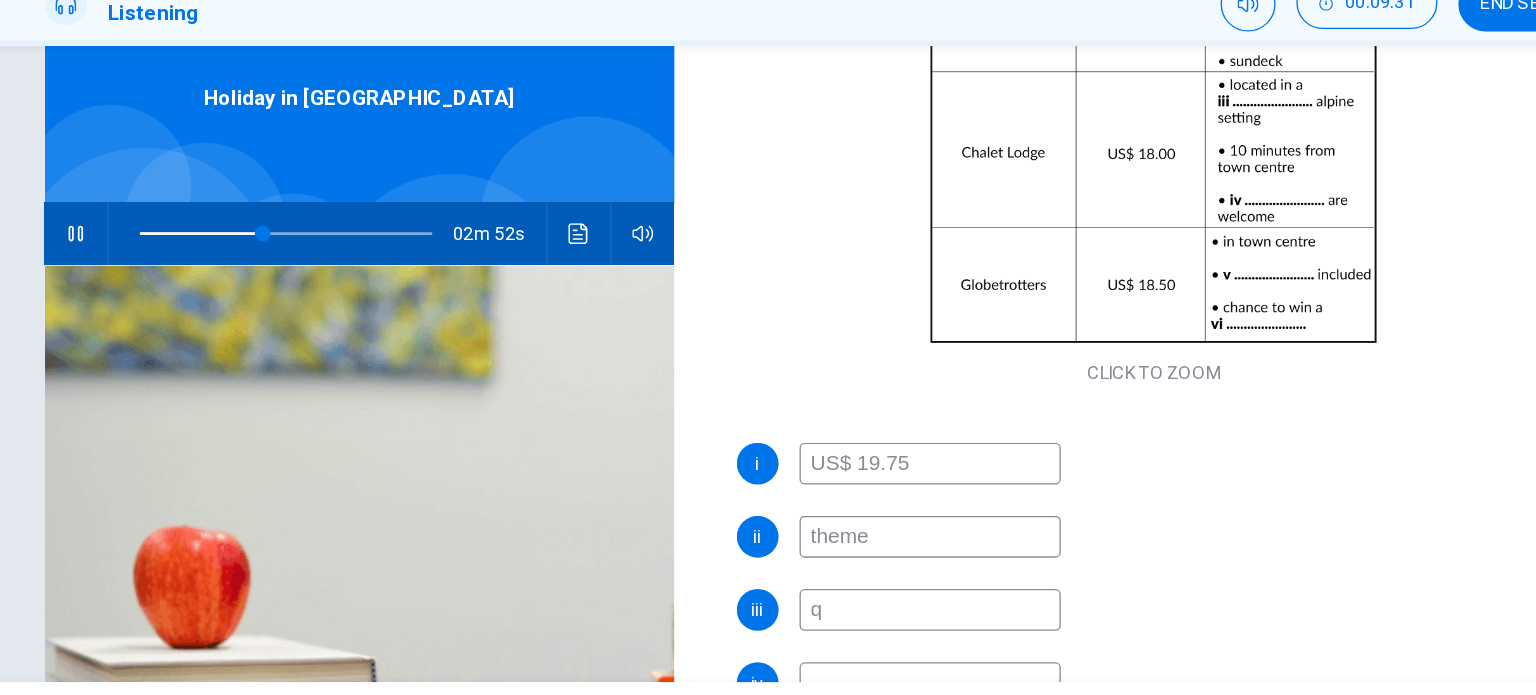 type on "qu" 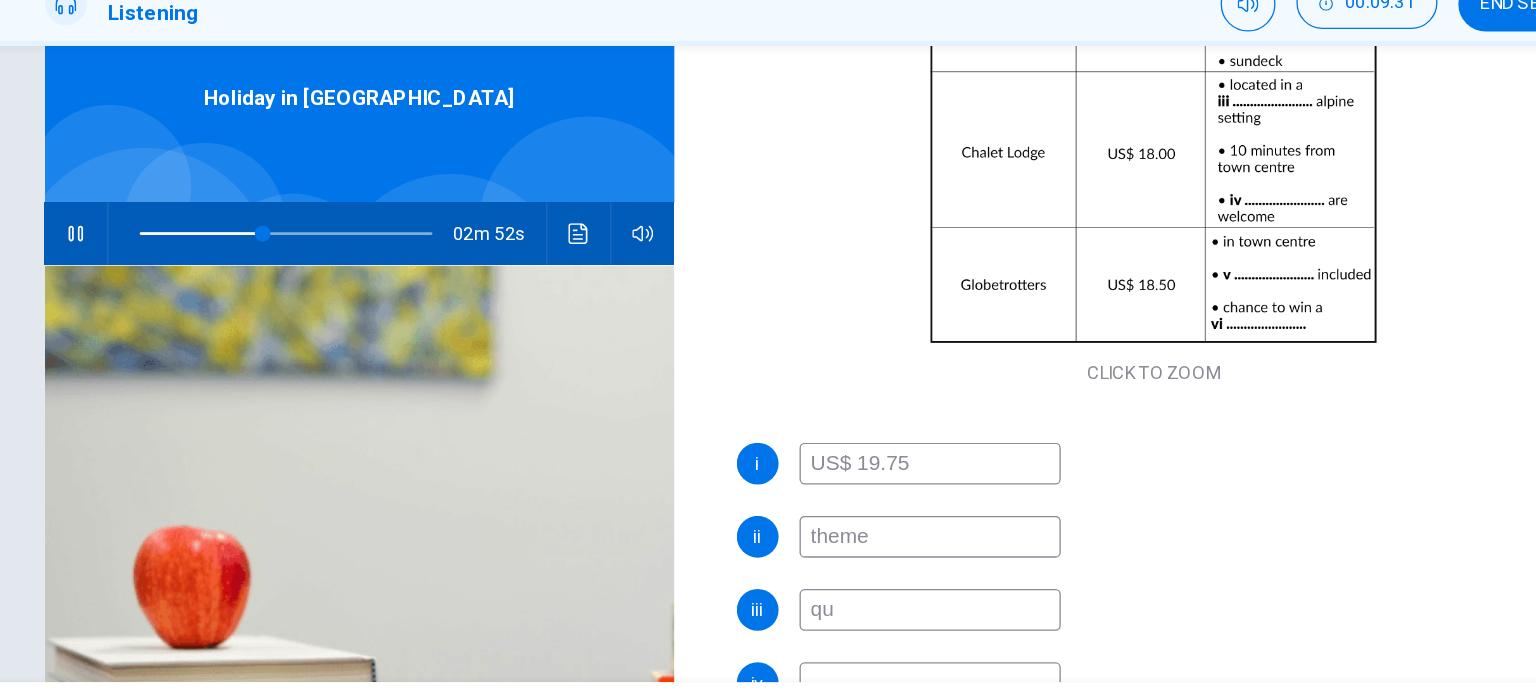 type on "42" 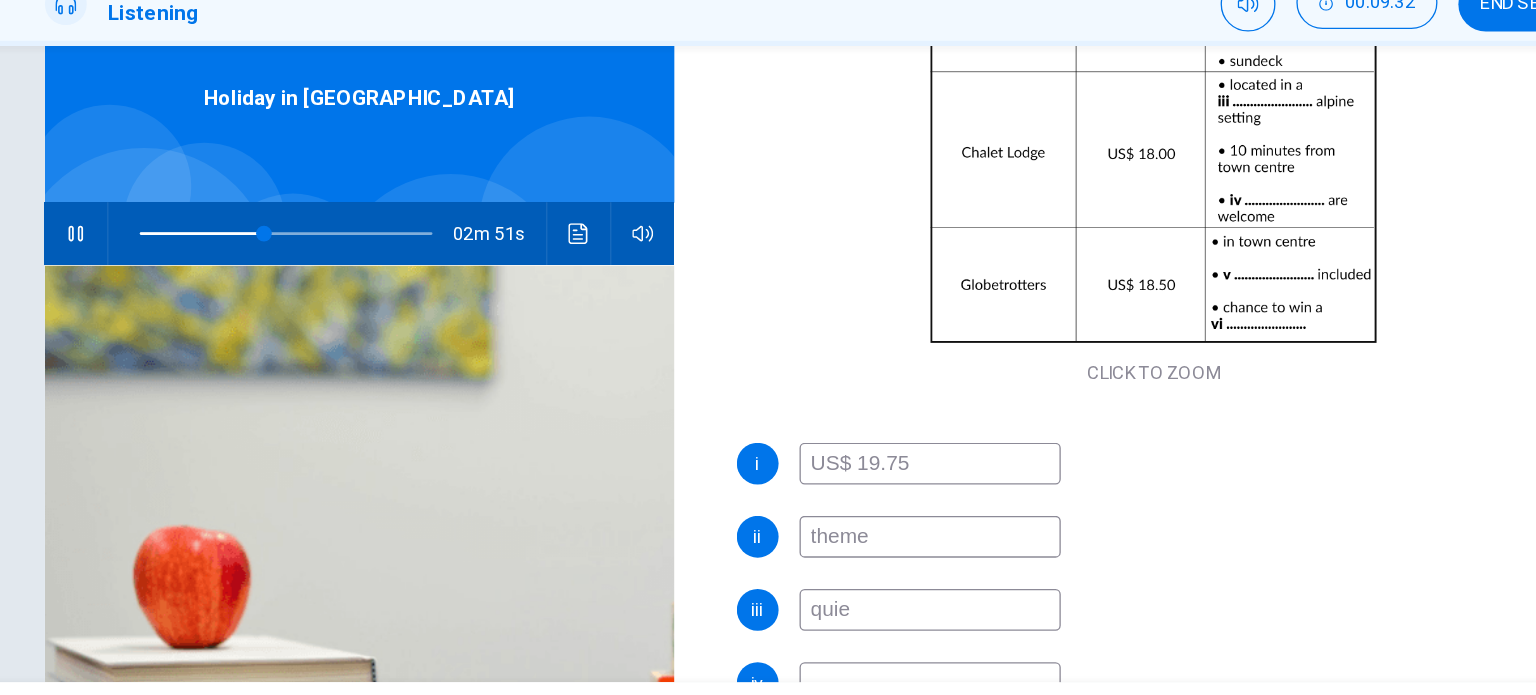 type on "quiet" 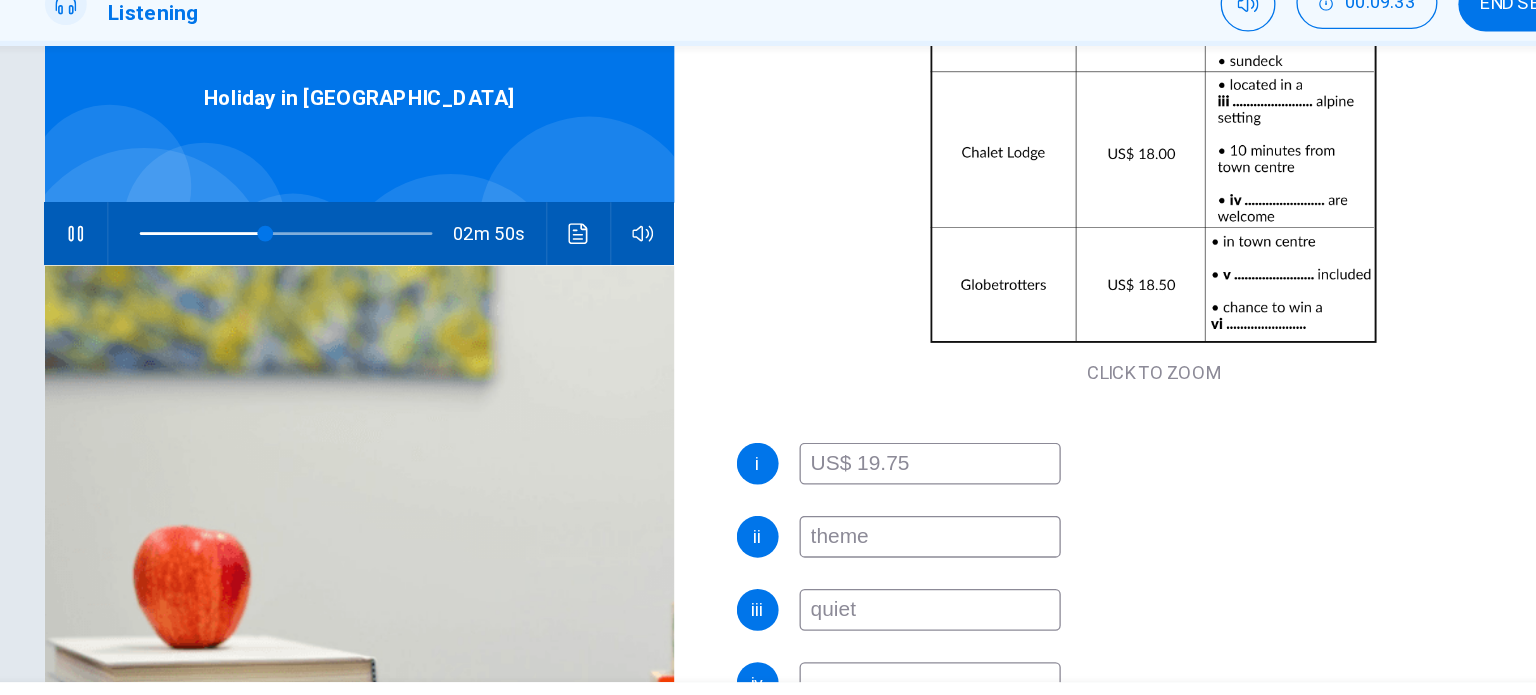 type on "43" 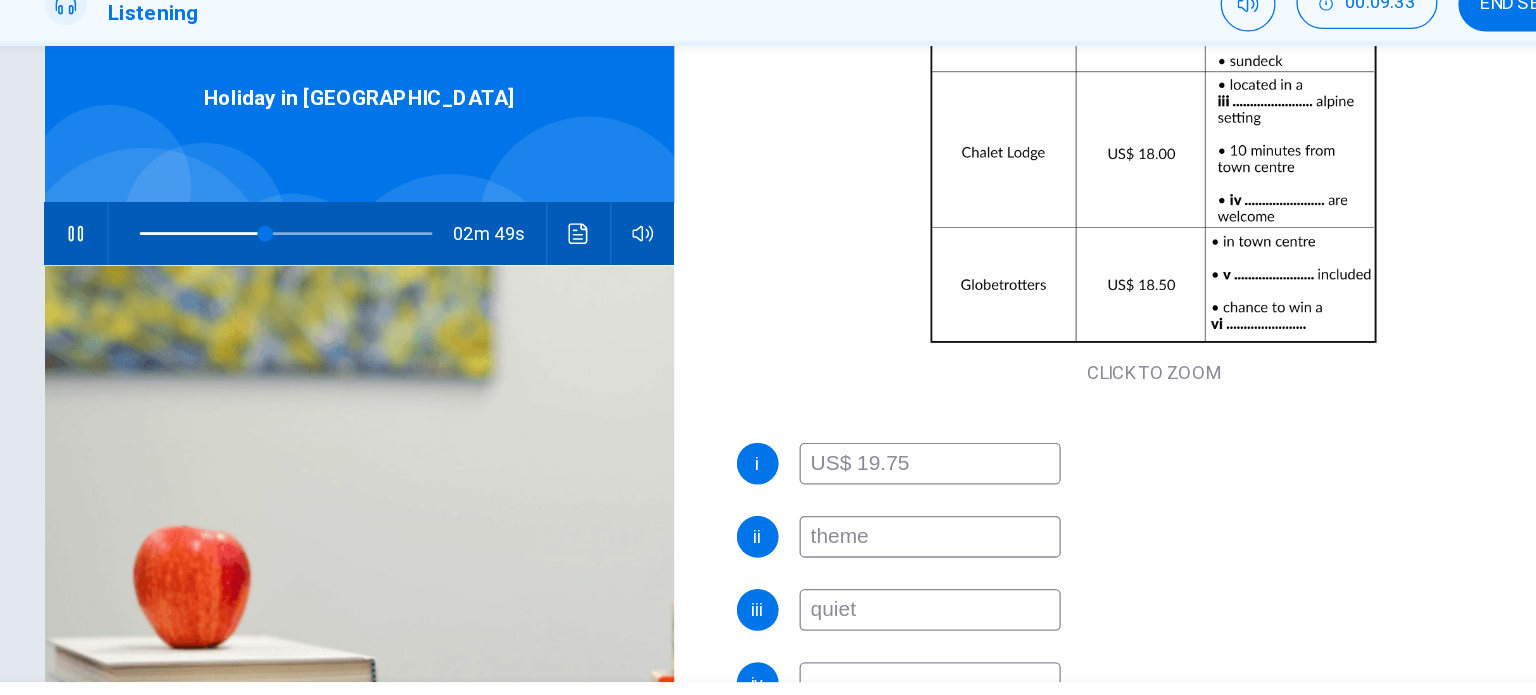 scroll, scrollTop: 227, scrollLeft: 0, axis: vertical 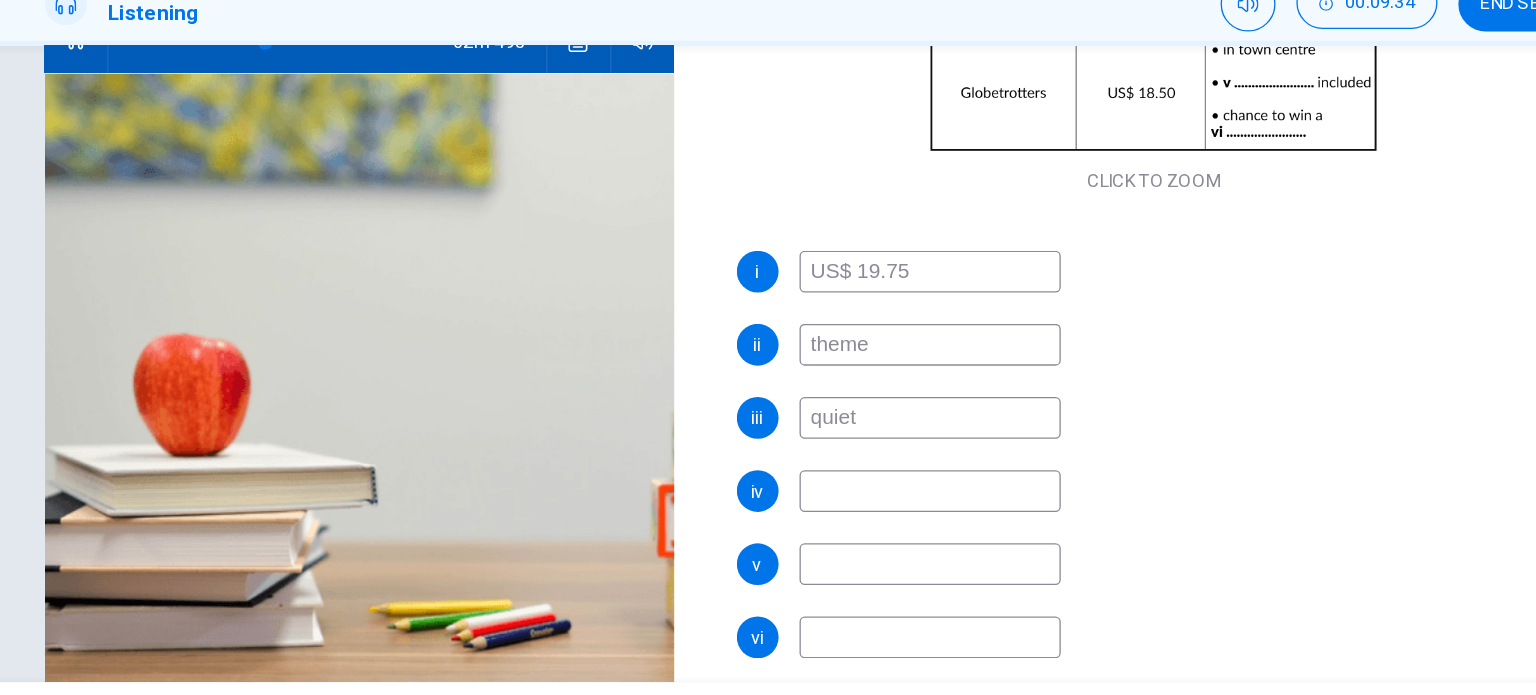 type on "quiet" 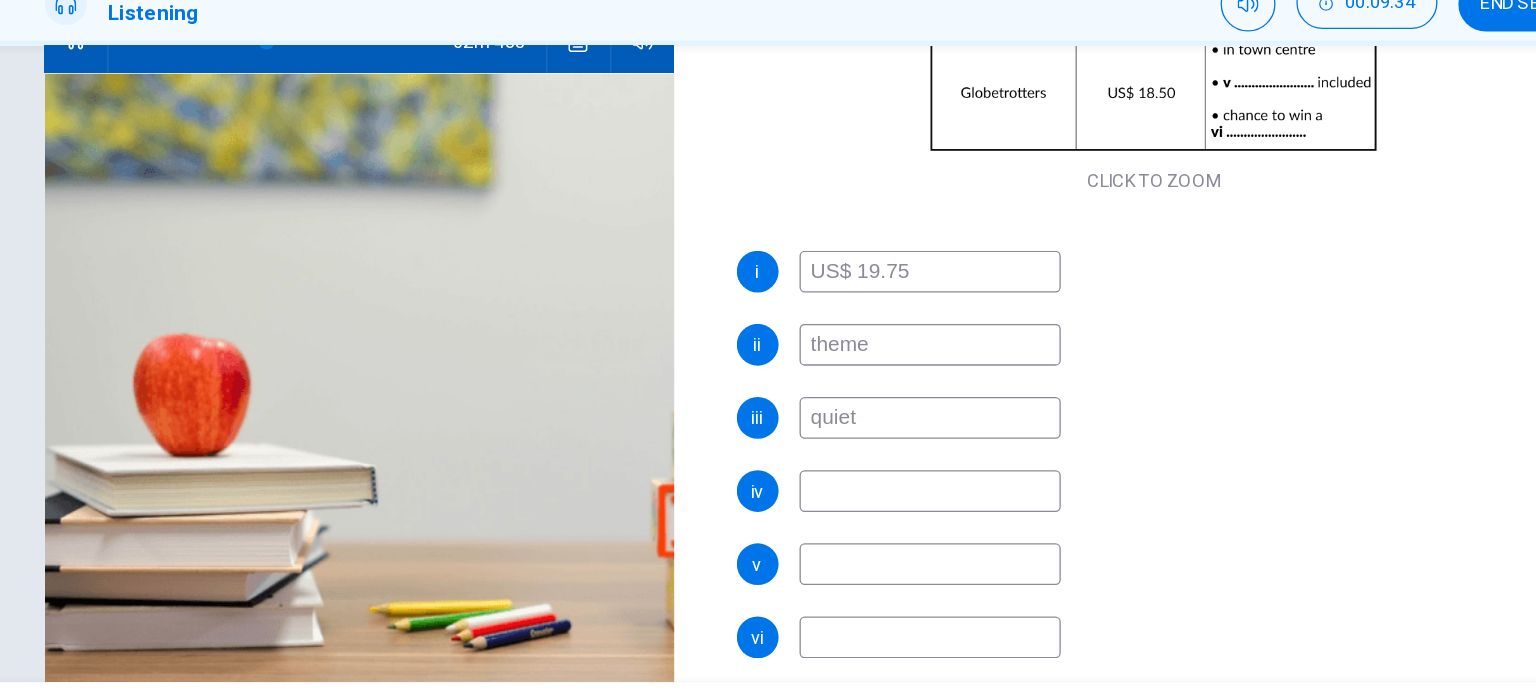 click at bounding box center (846, 469) 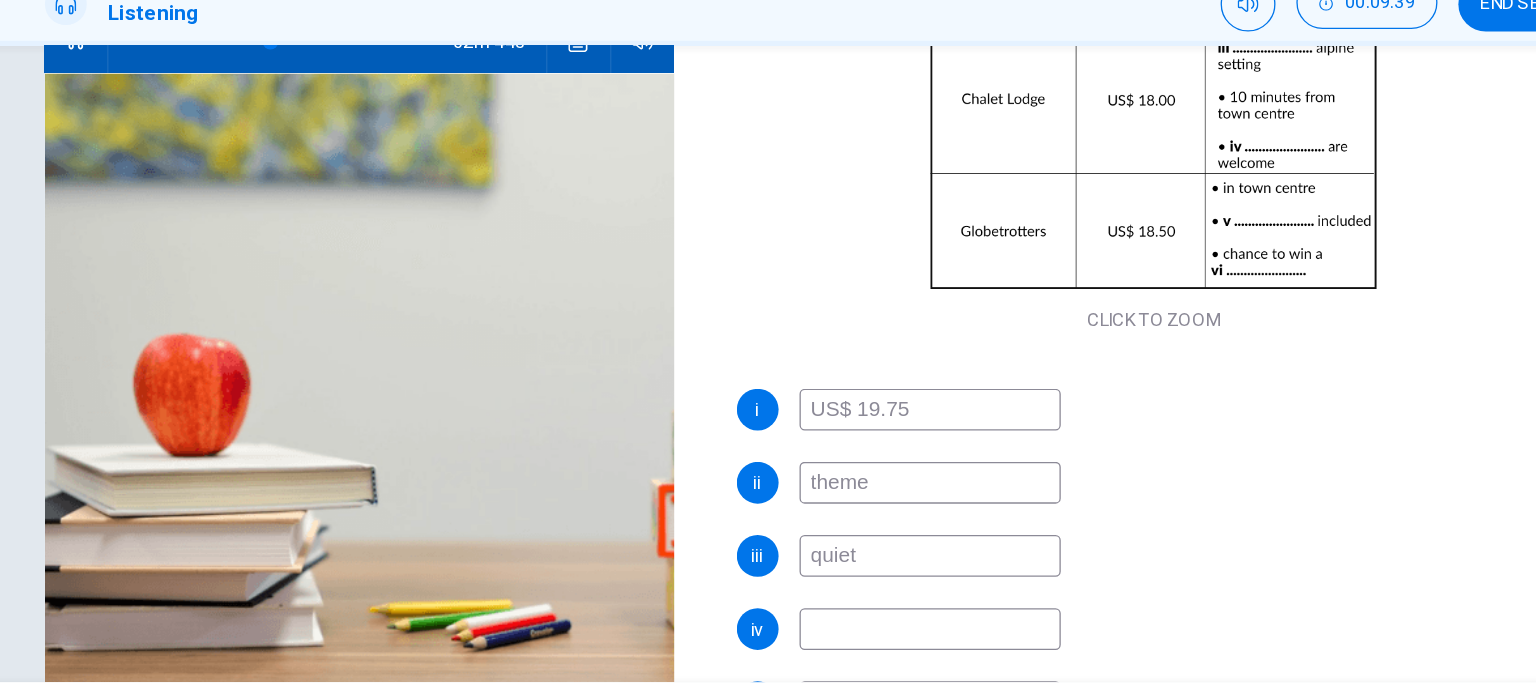 scroll, scrollTop: 183, scrollLeft: 0, axis: vertical 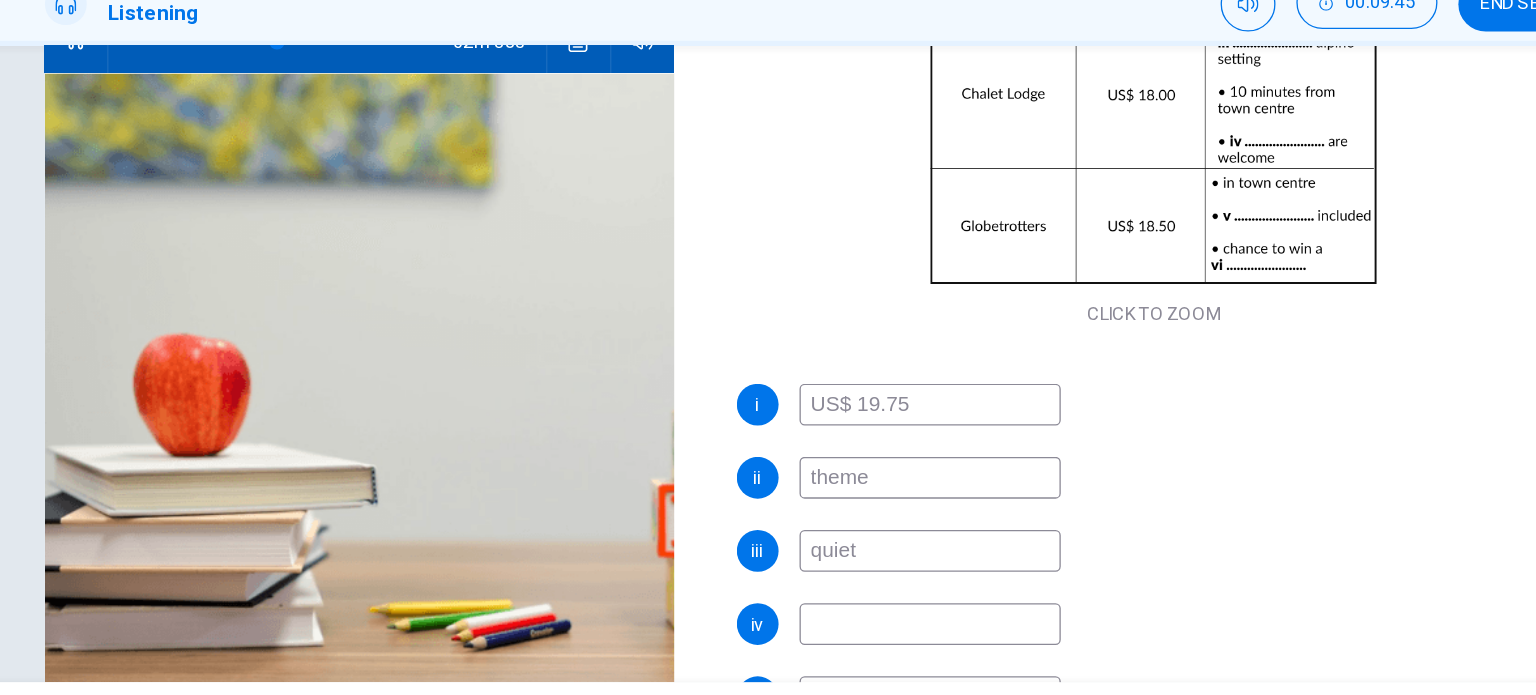 type on "47" 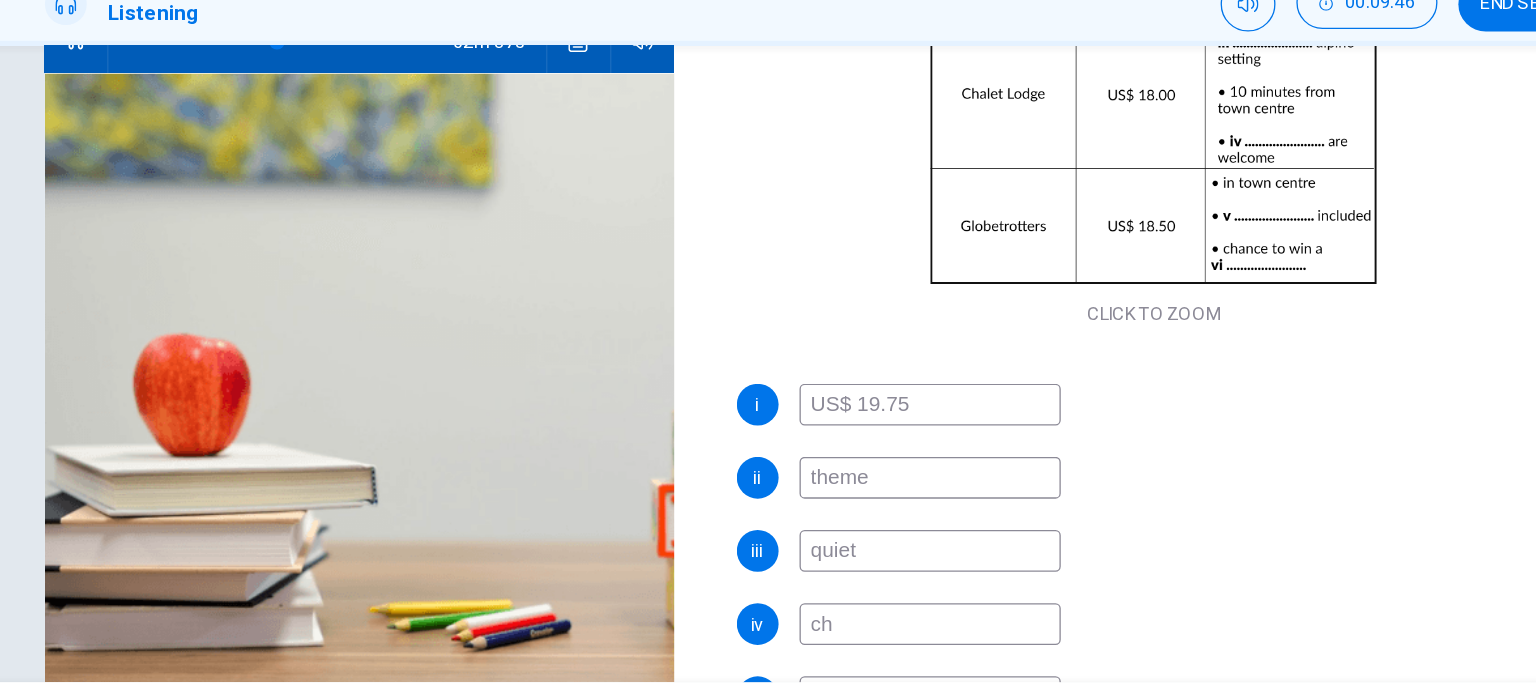 type on "chi" 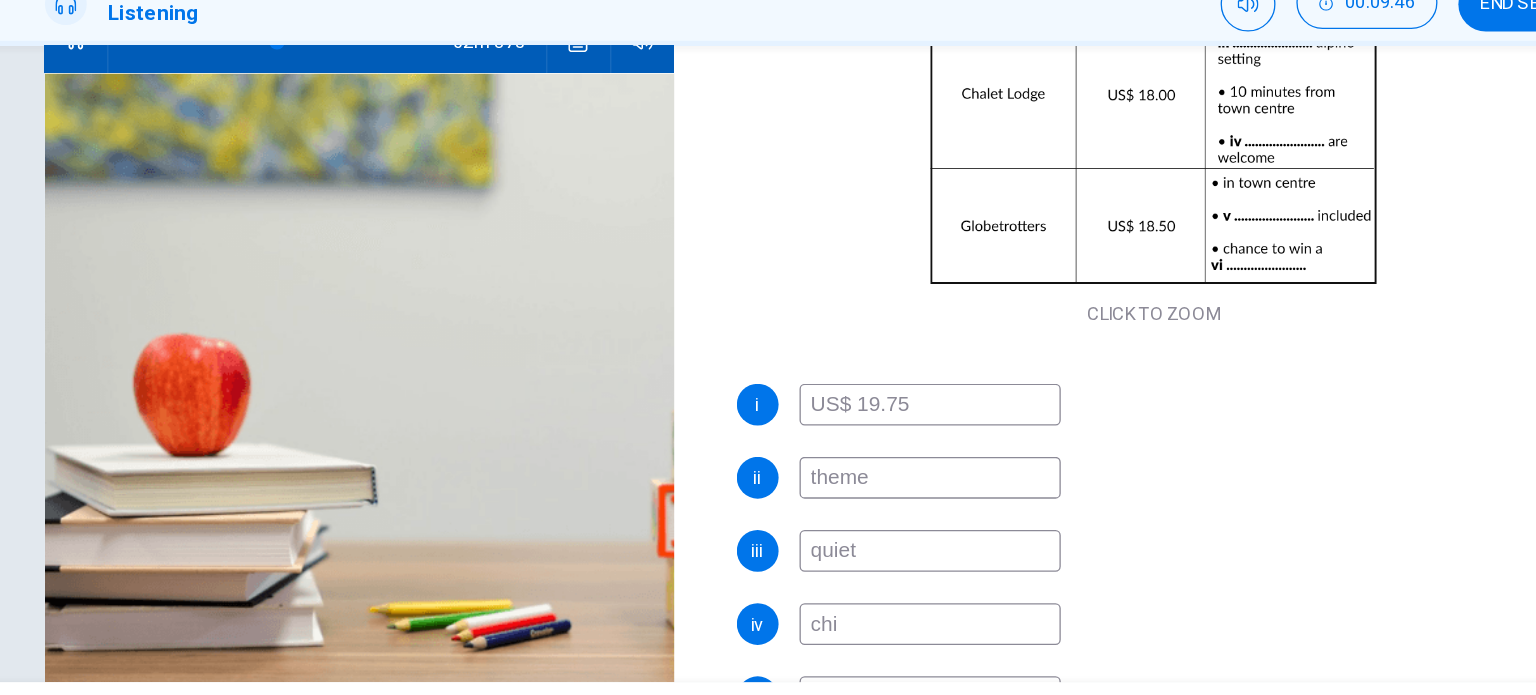 type on "47" 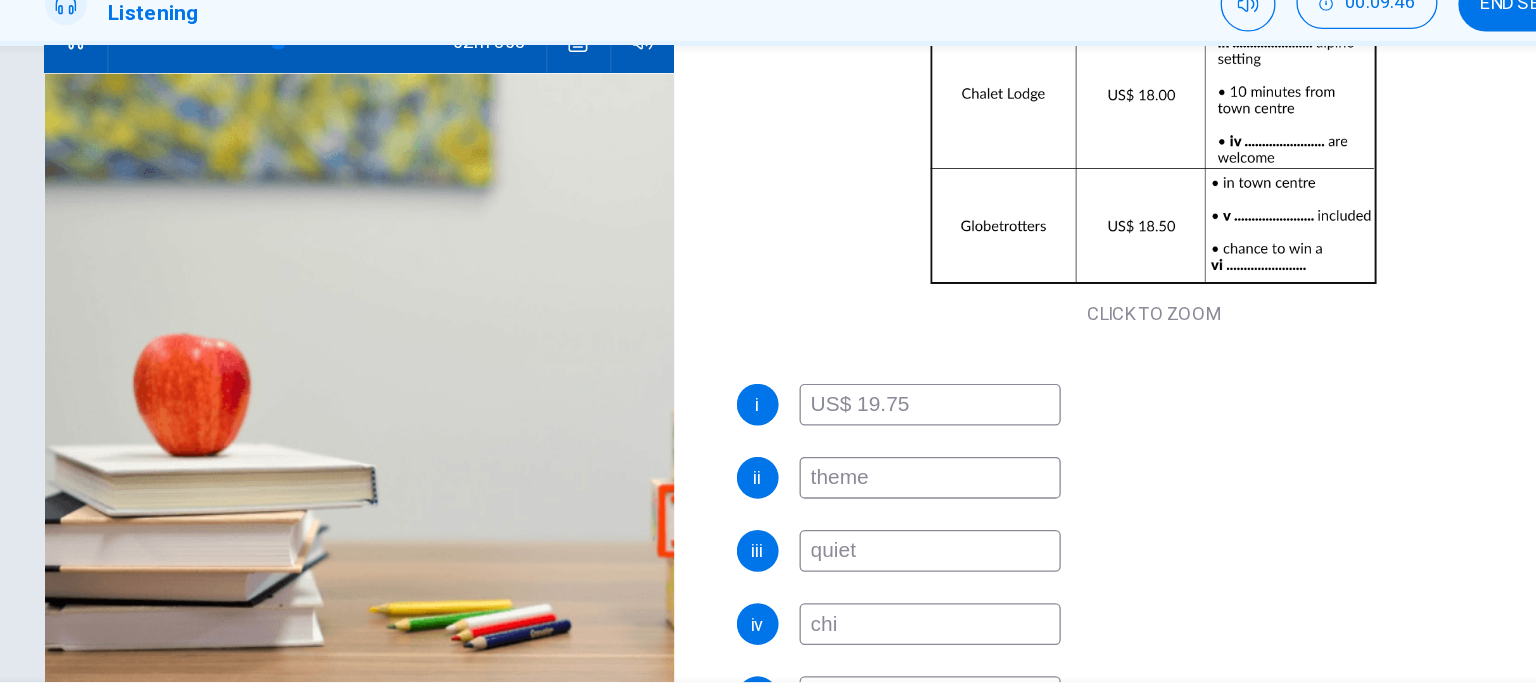 type on "chil" 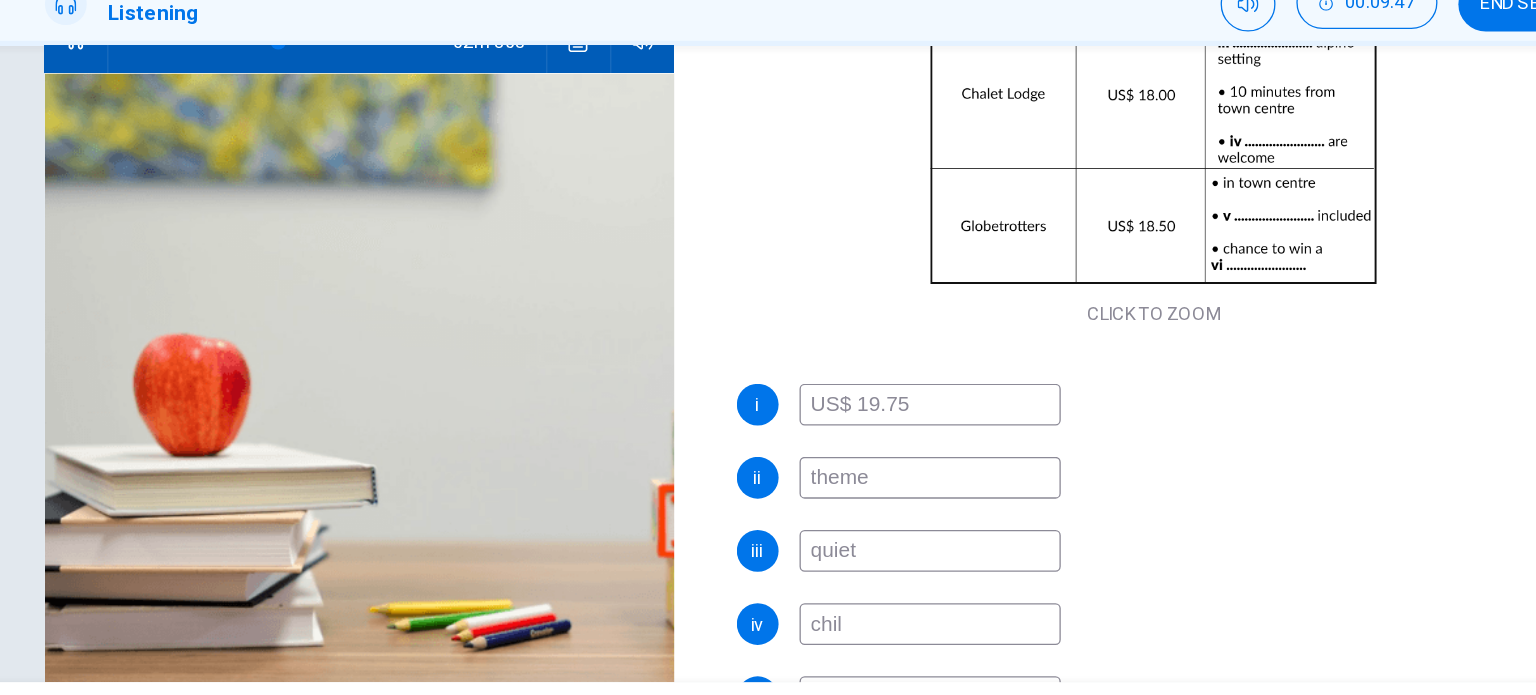 type on "48" 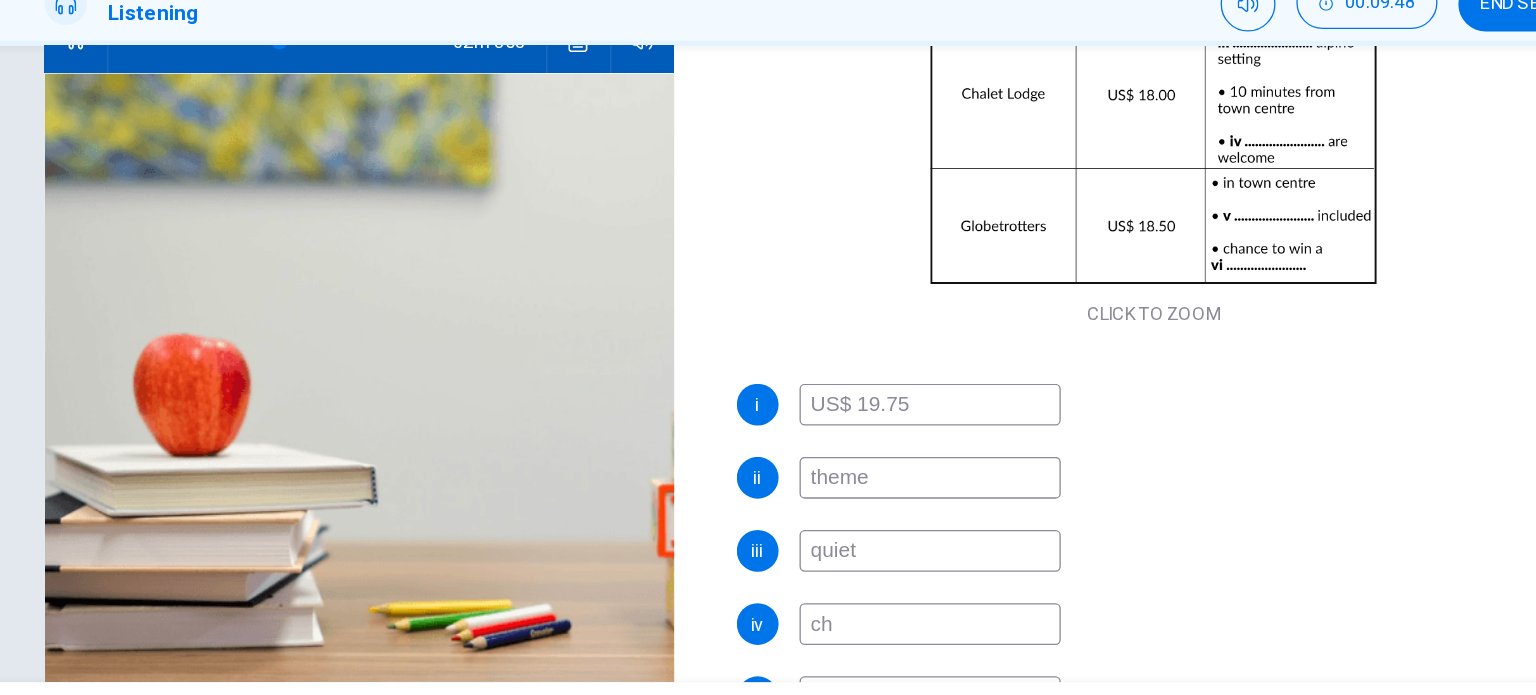 type on "c" 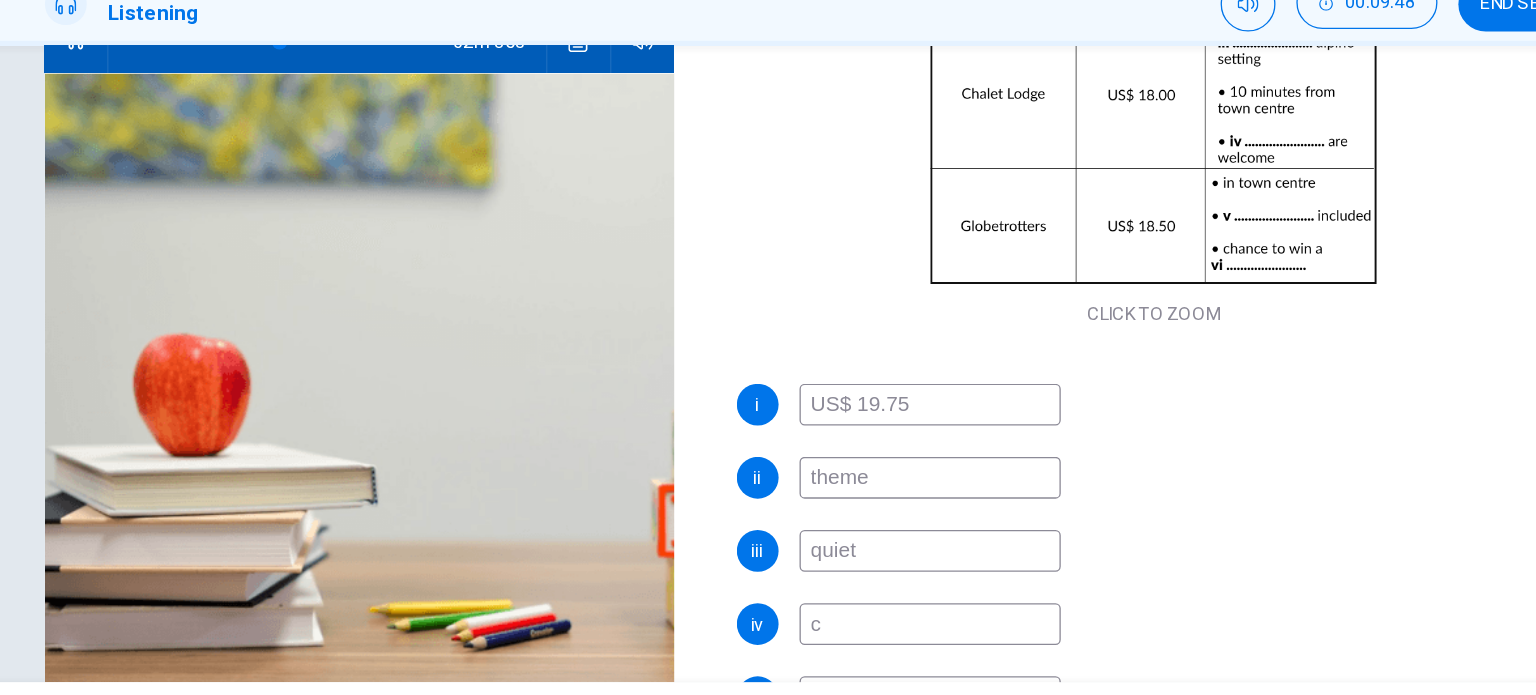 type 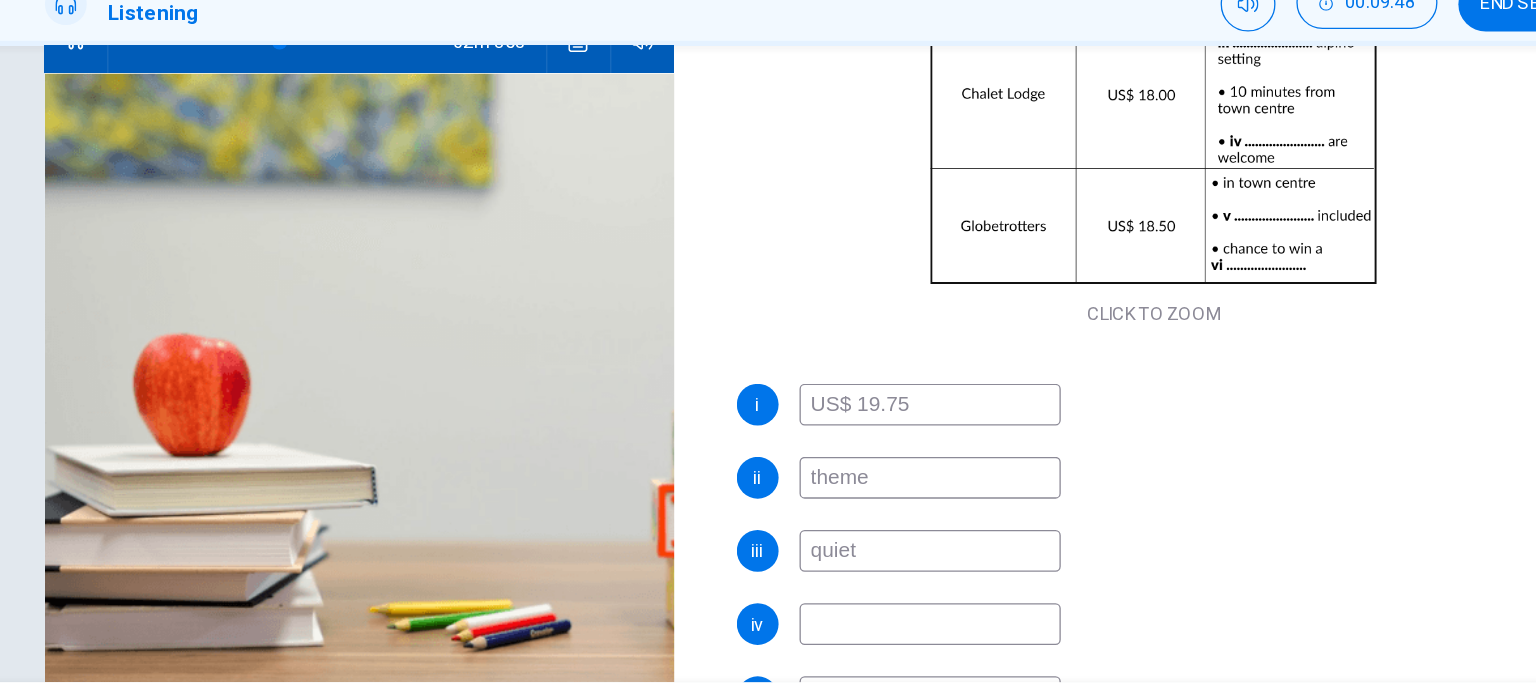 type on "48" 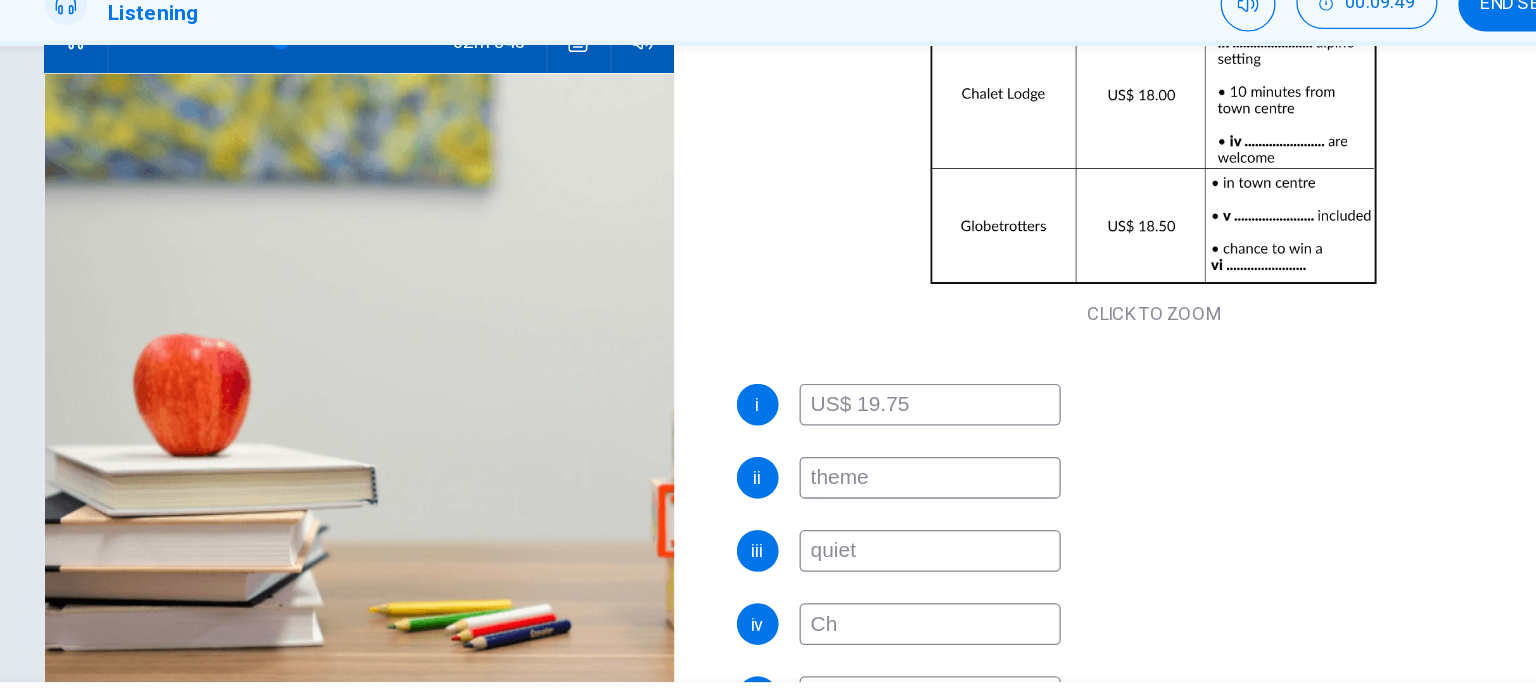 type on "Chi" 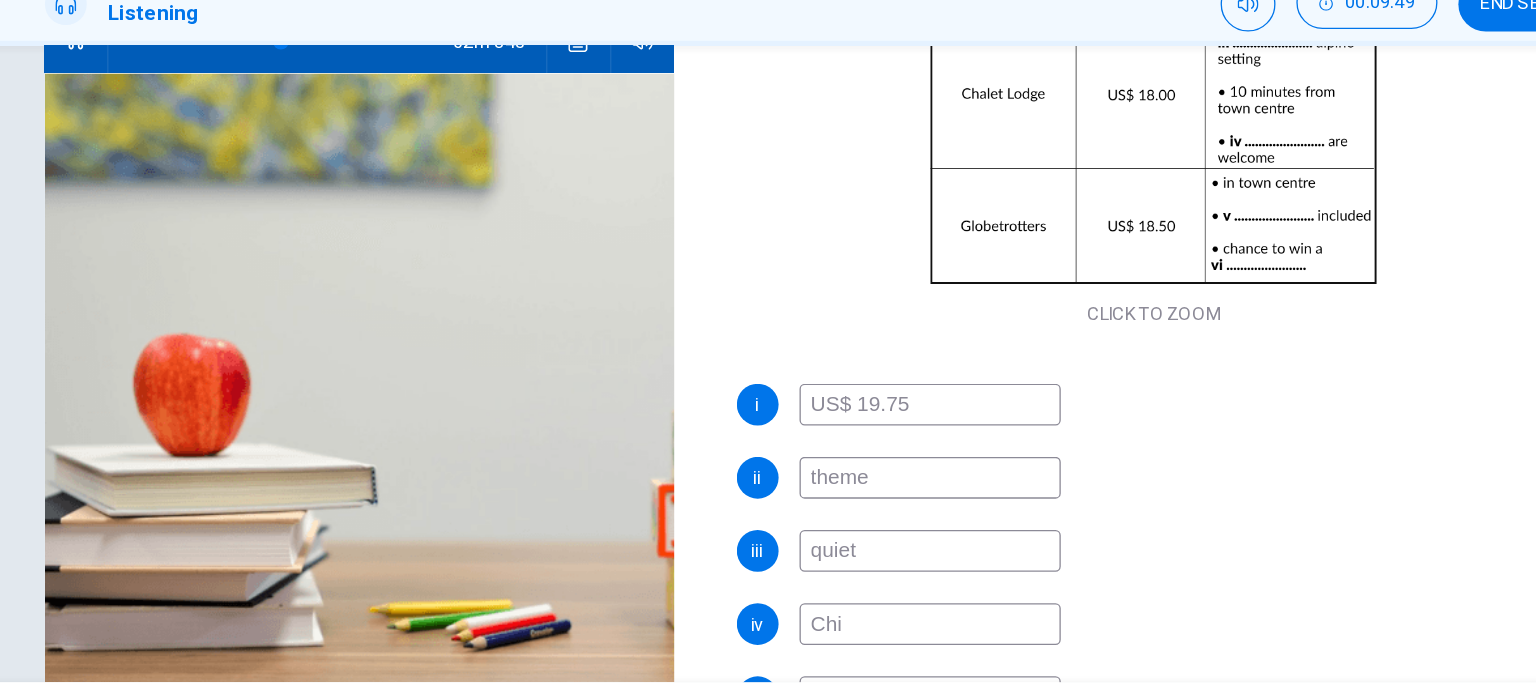 type on "48" 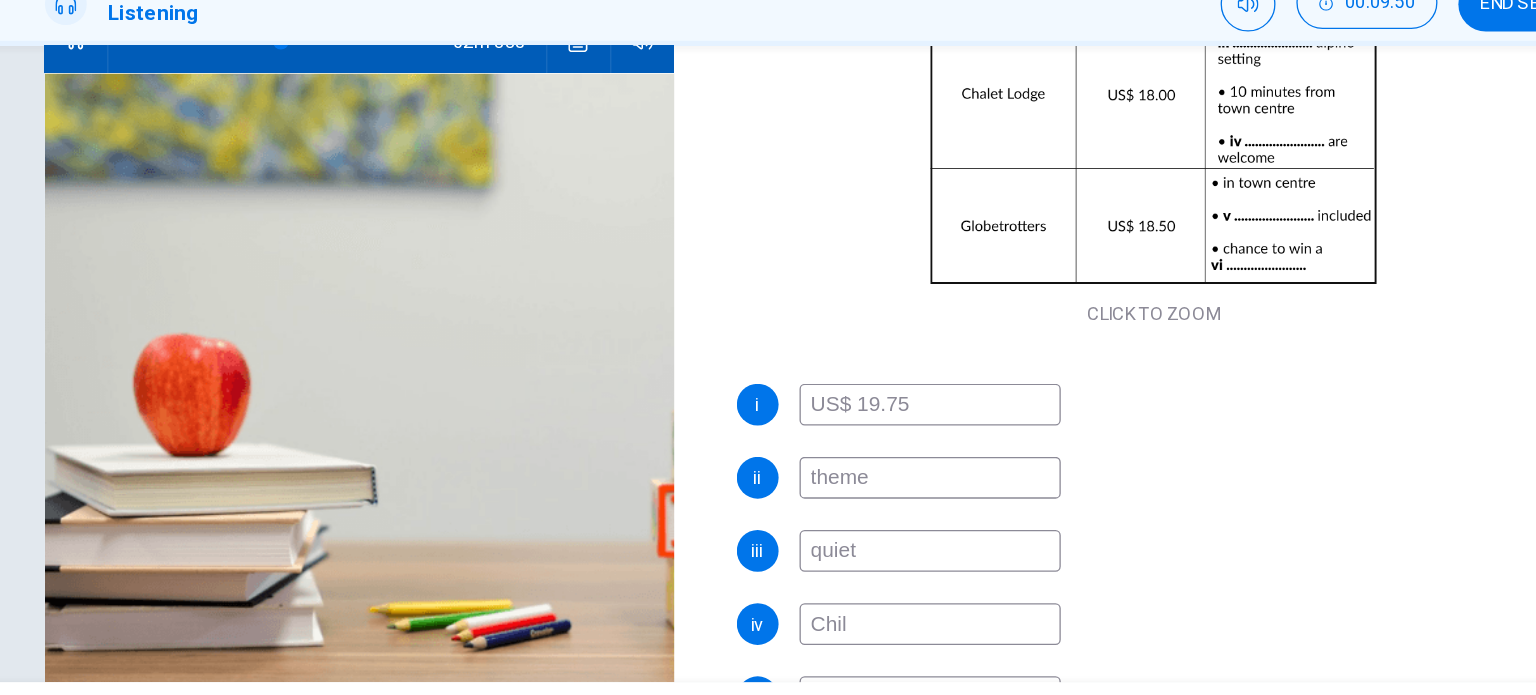 type on "Child" 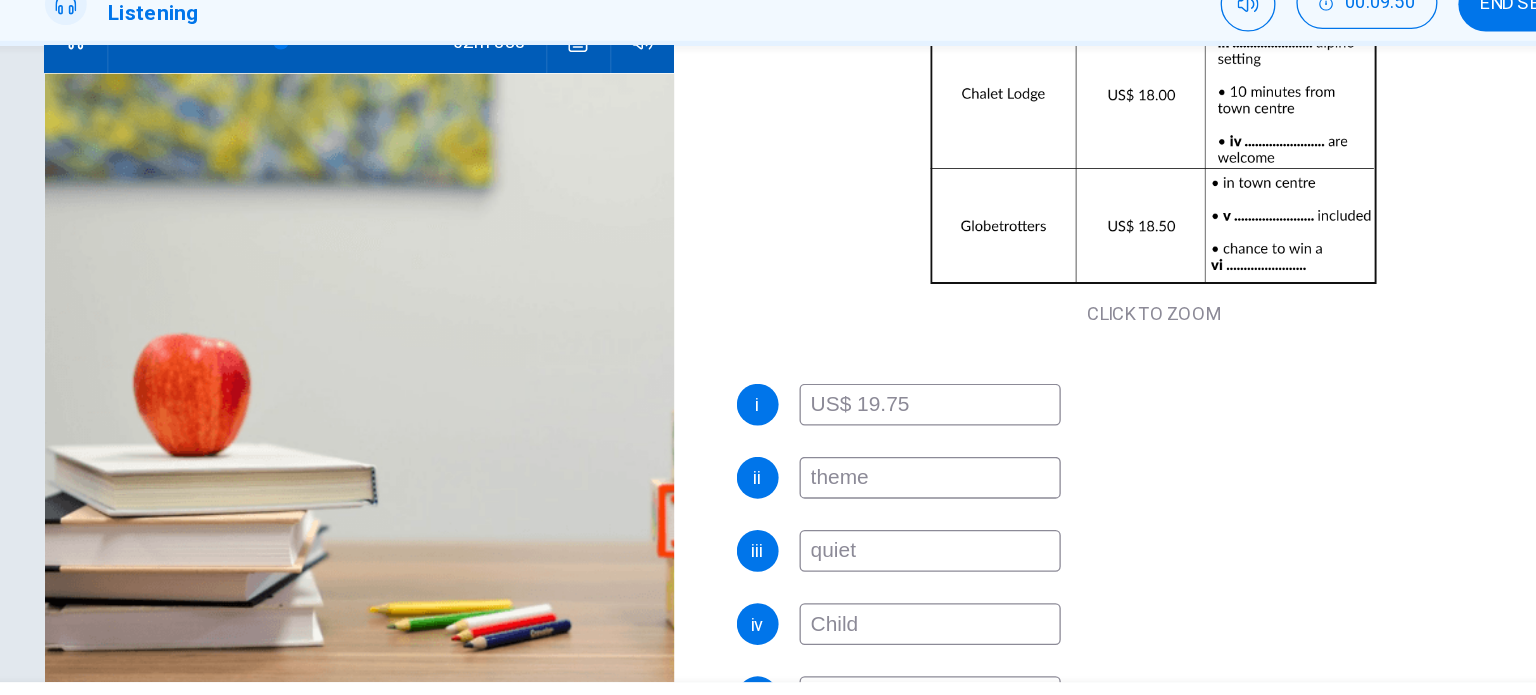 type on "49" 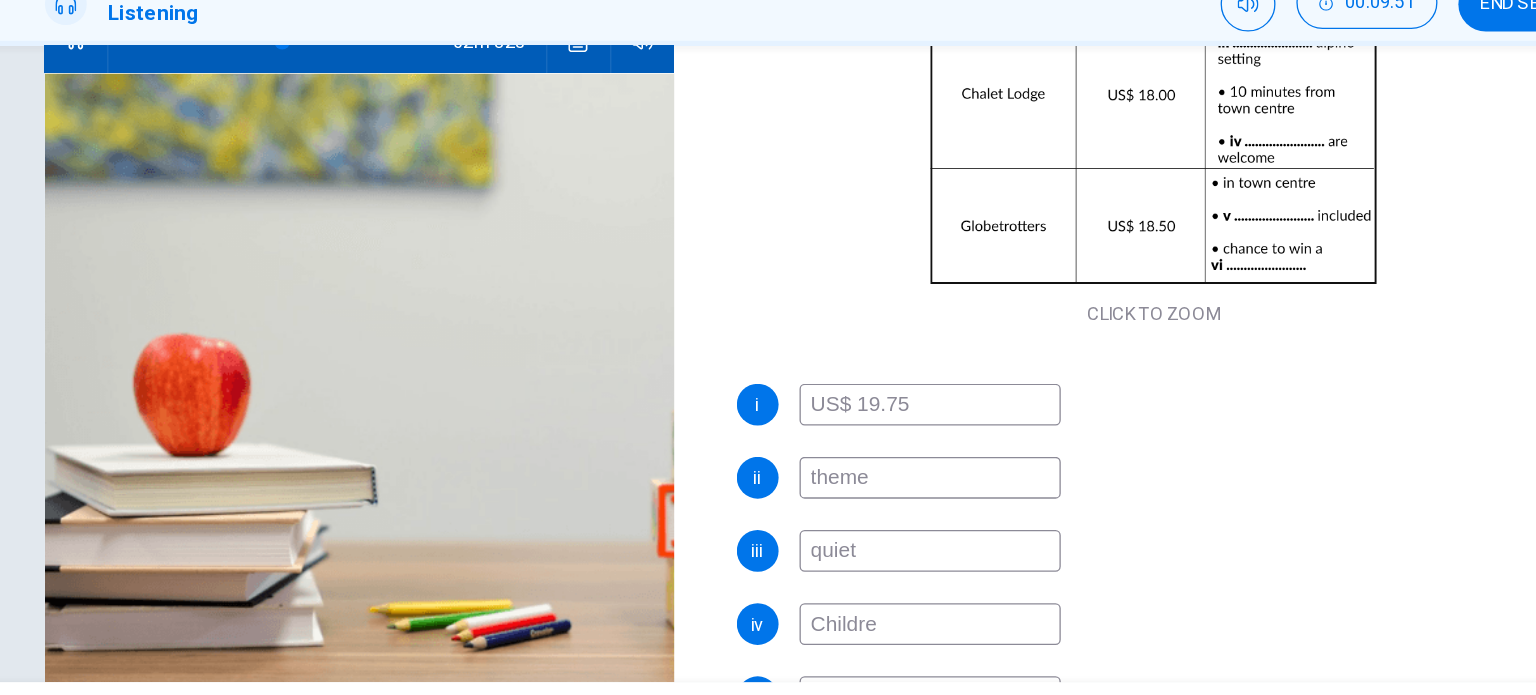 type on "Children" 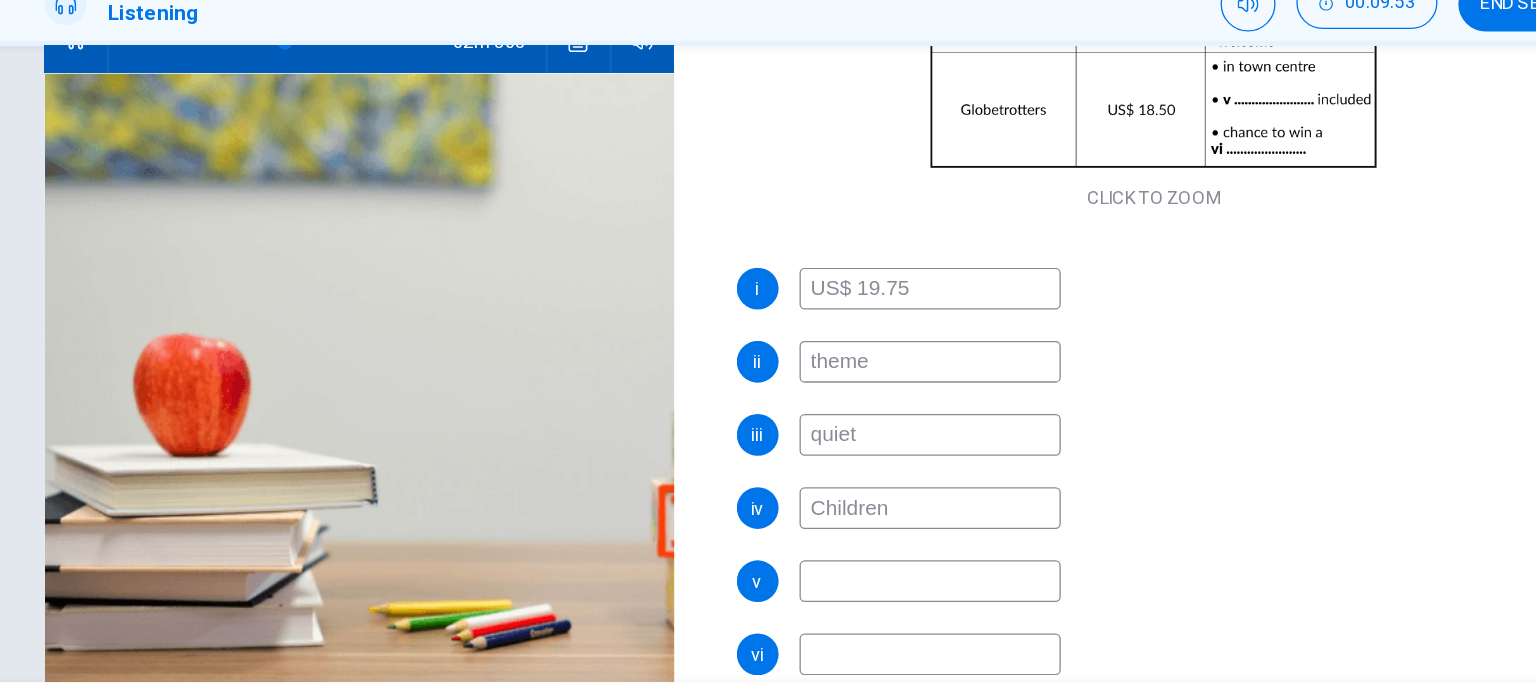 scroll, scrollTop: 276, scrollLeft: 0, axis: vertical 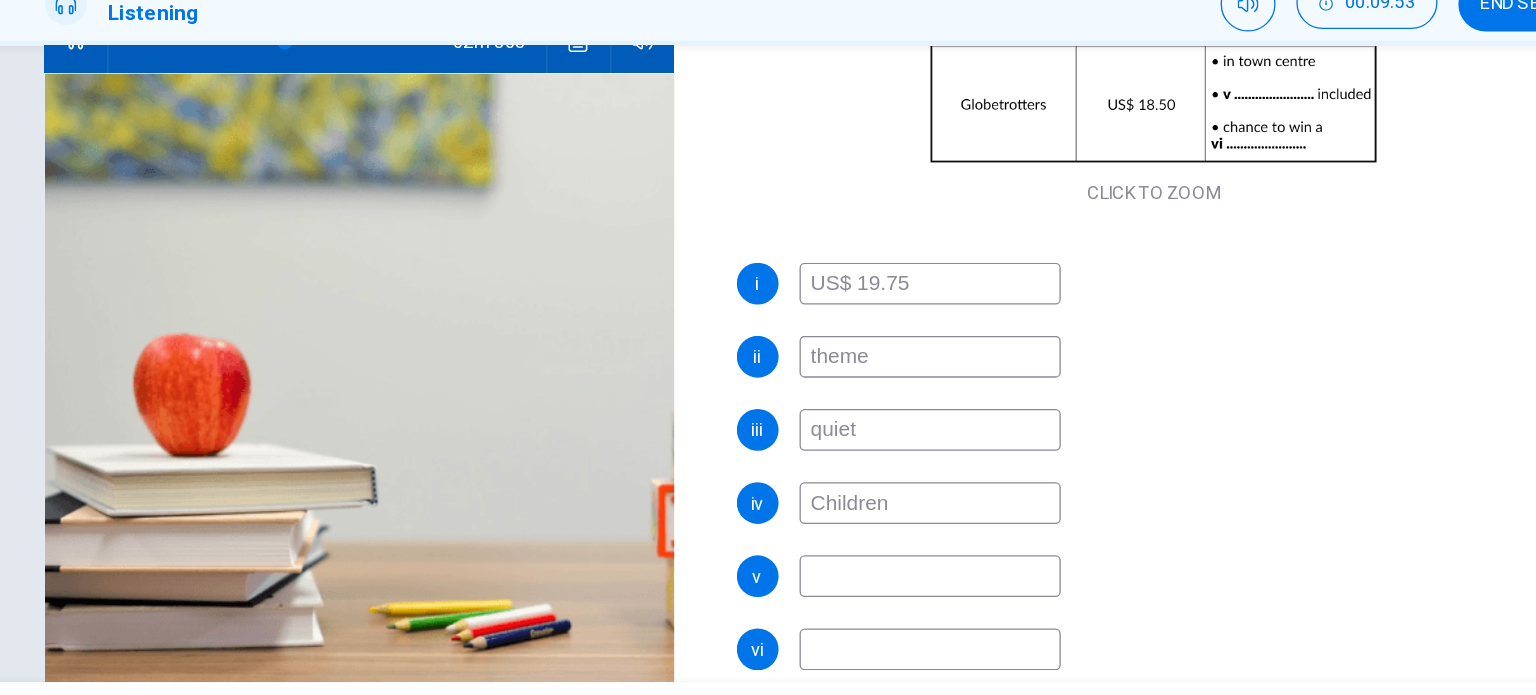 type on "50" 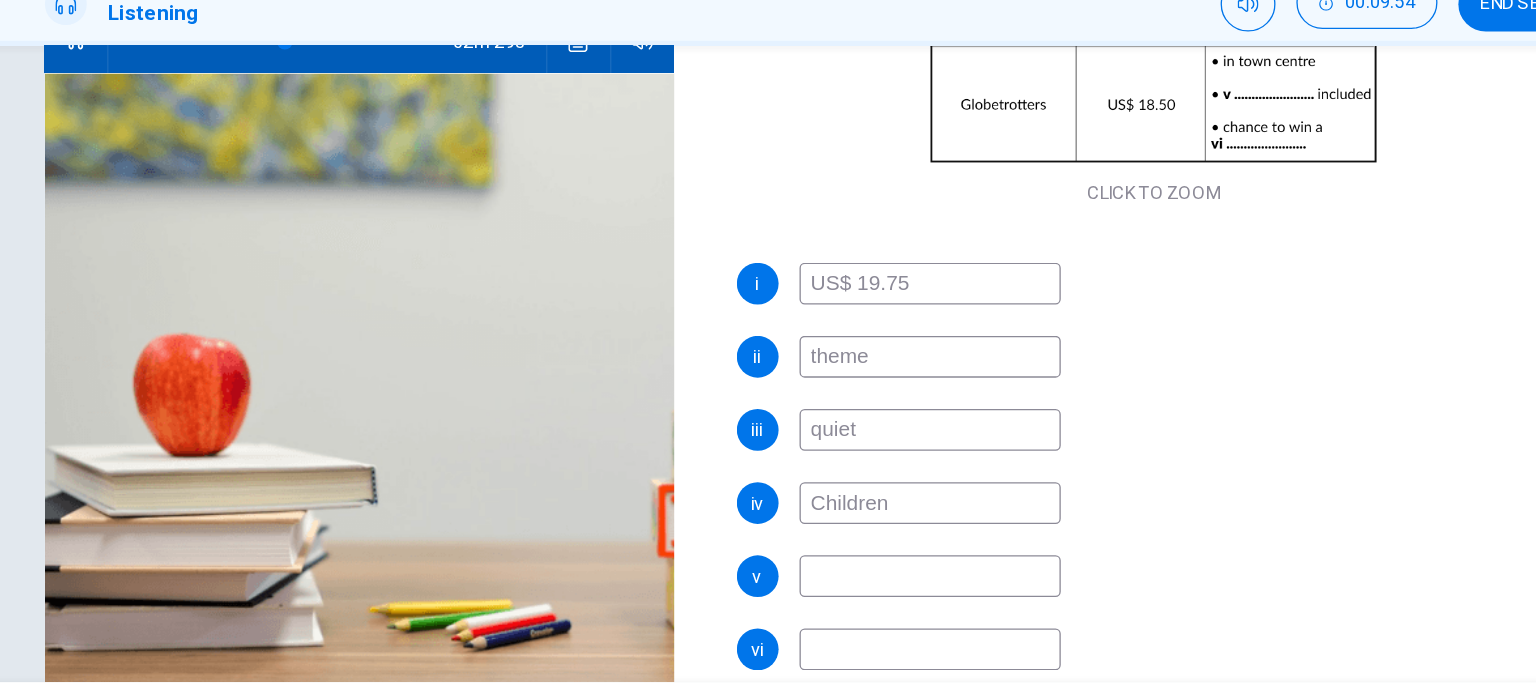 type on "Children" 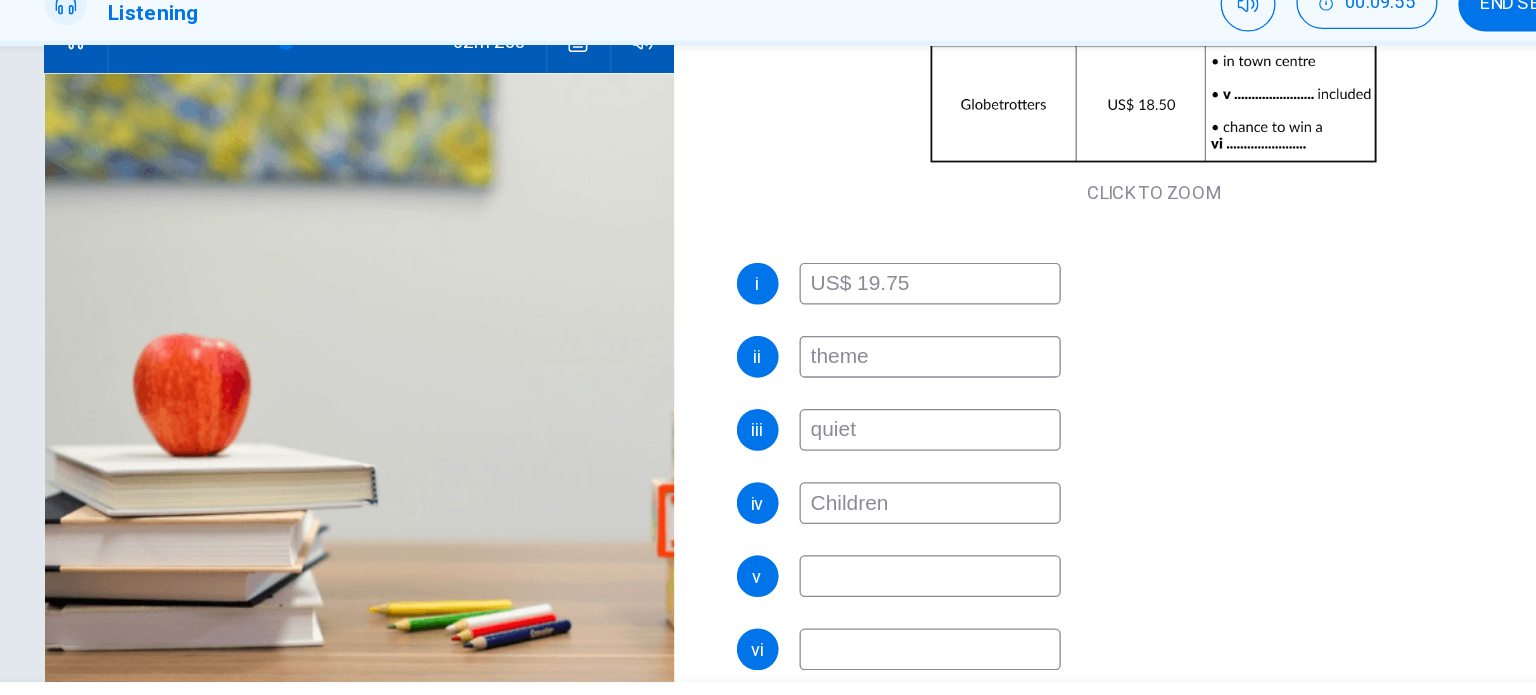 drag, startPoint x: 850, startPoint y: 556, endPoint x: 873, endPoint y: 543, distance: 26.41969 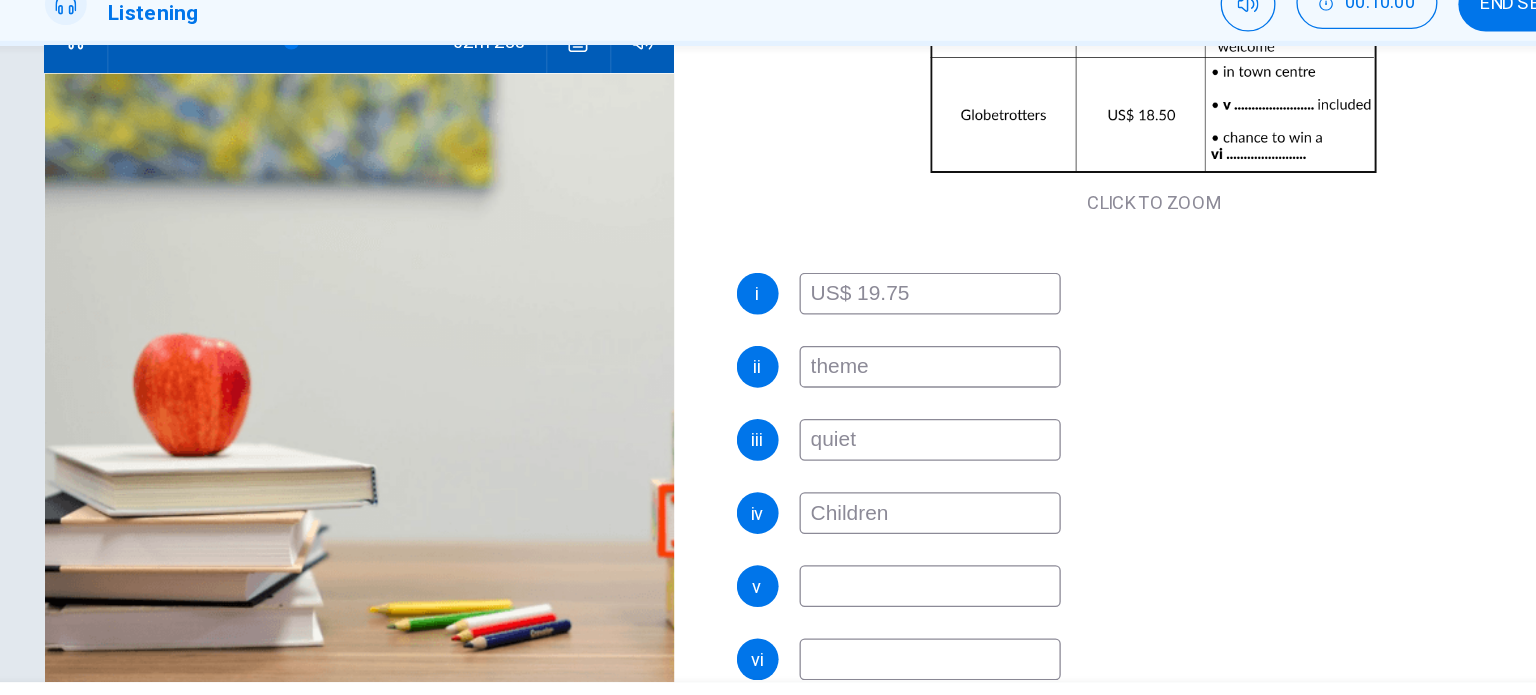 scroll, scrollTop: 267, scrollLeft: 0, axis: vertical 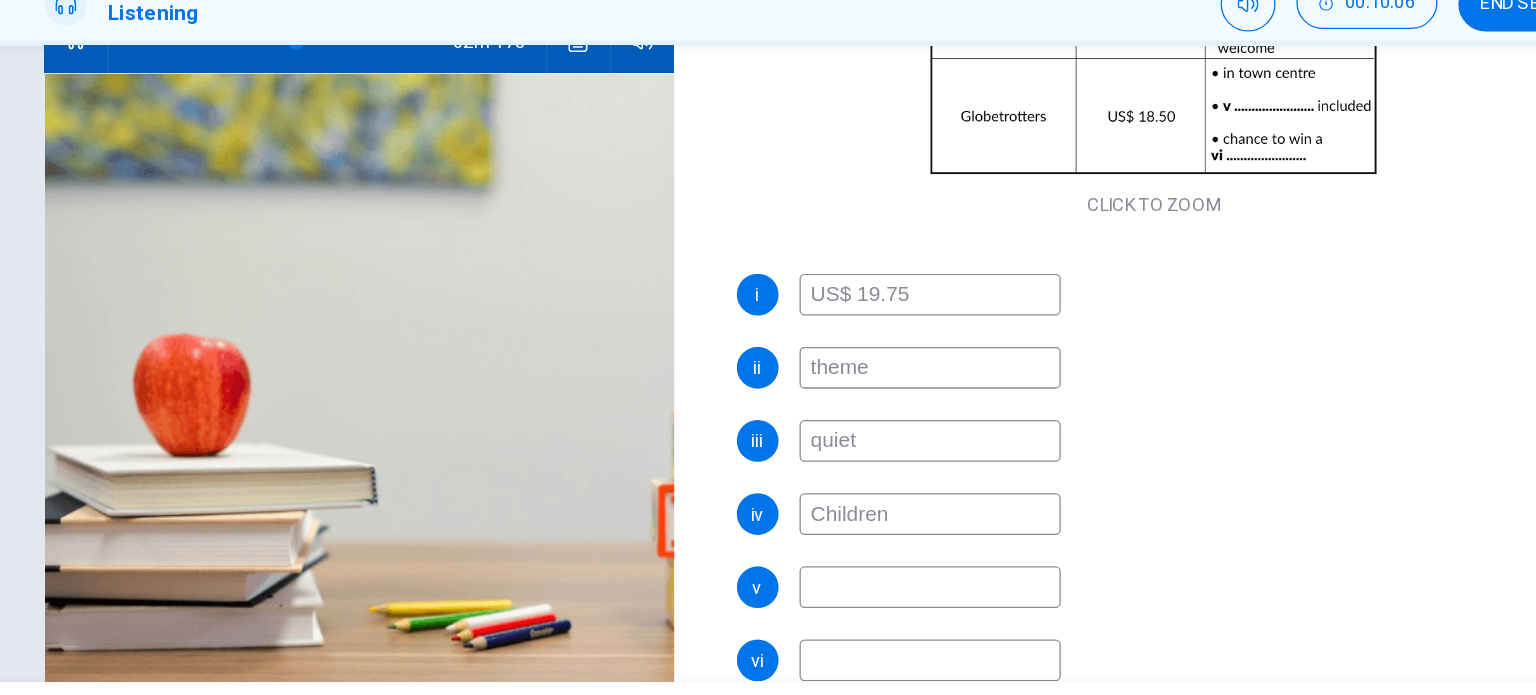type on "54" 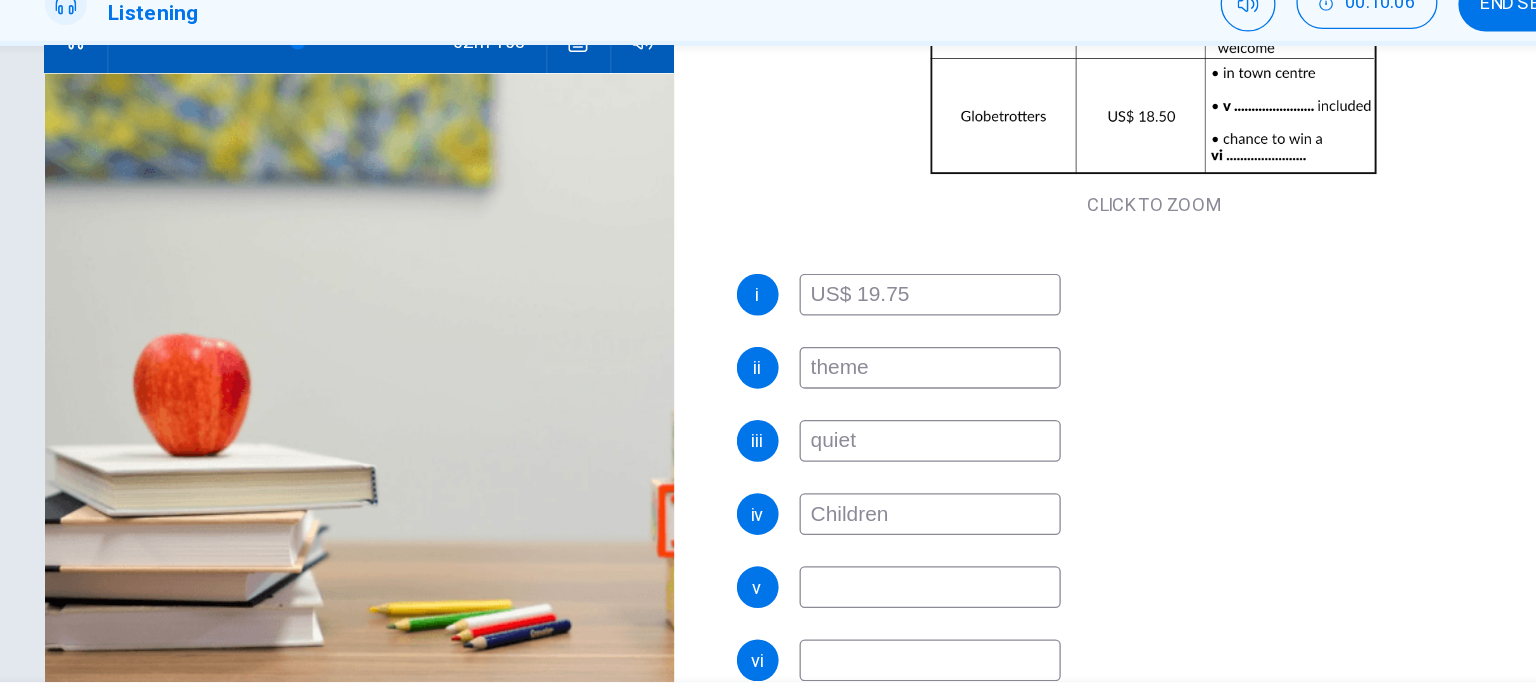 type on "B" 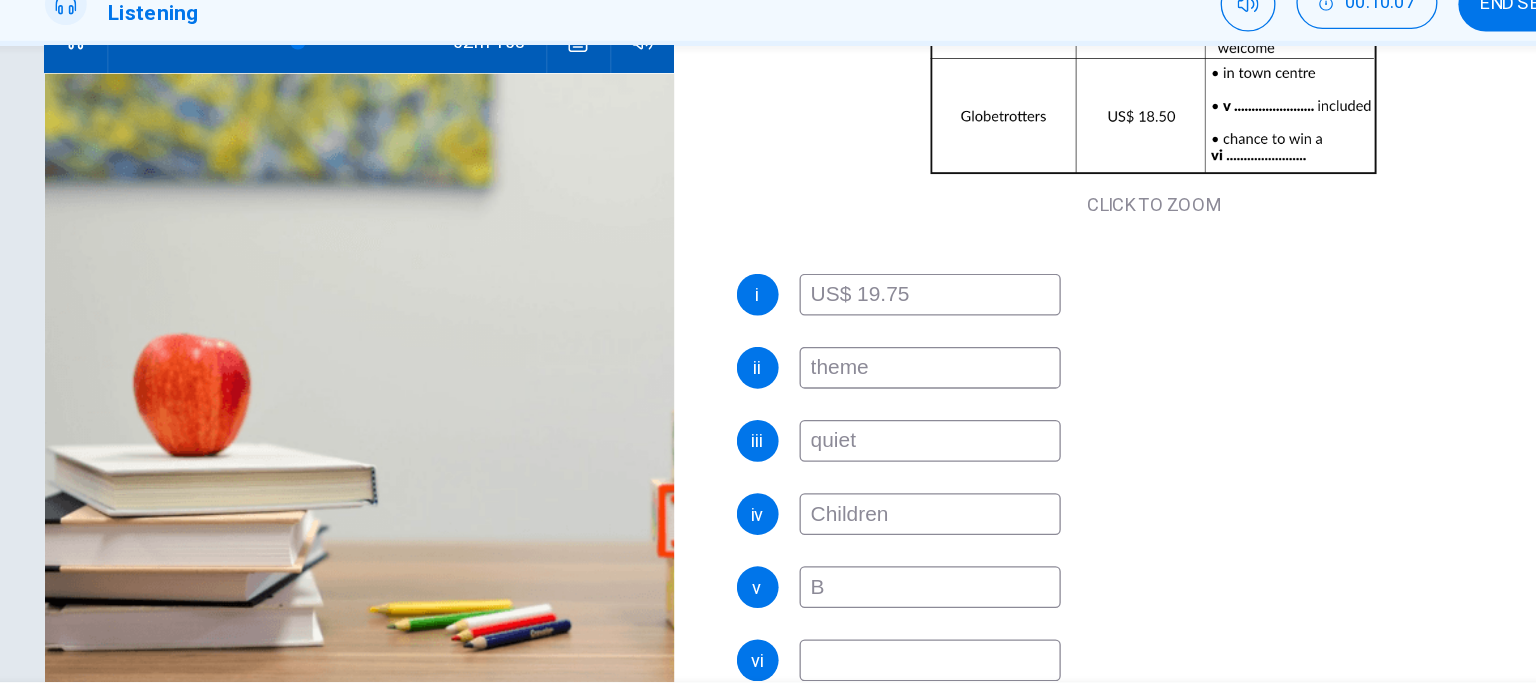 type on "54" 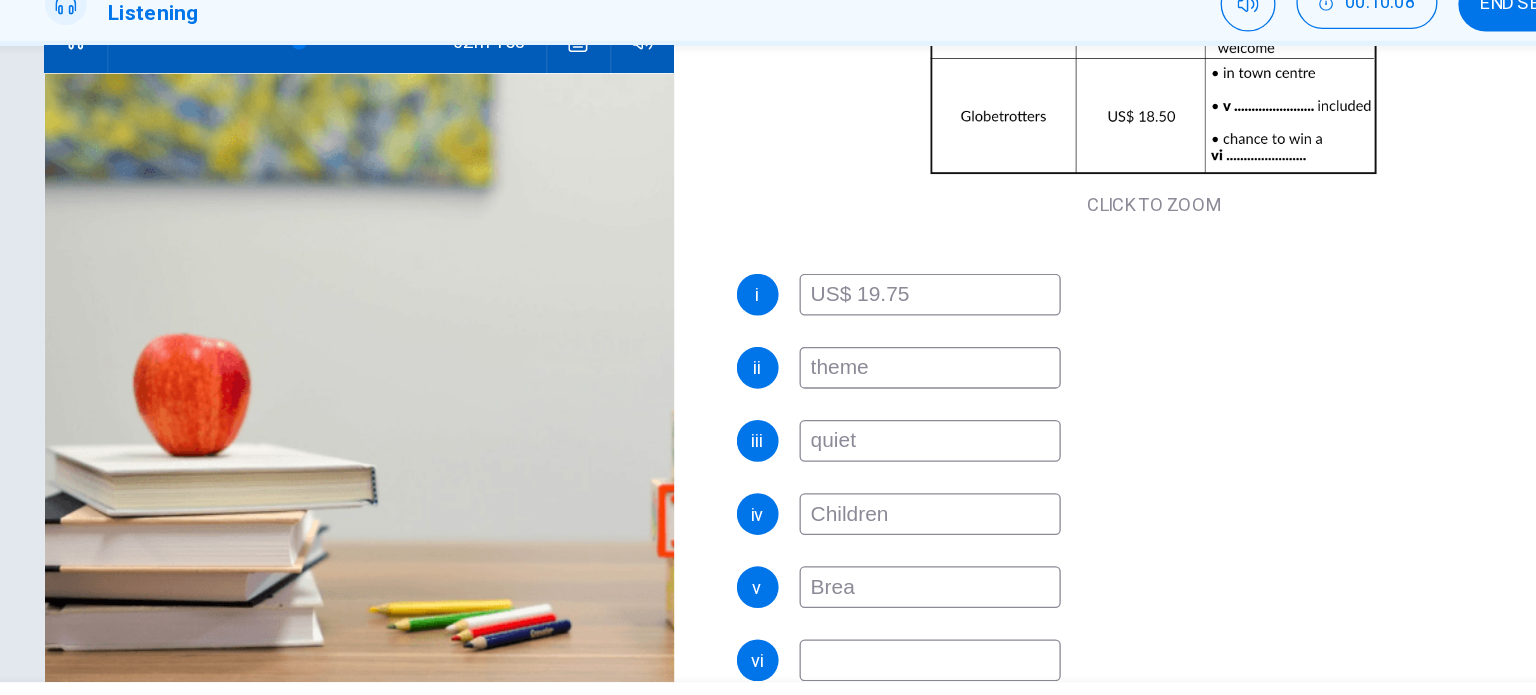 type on "Break" 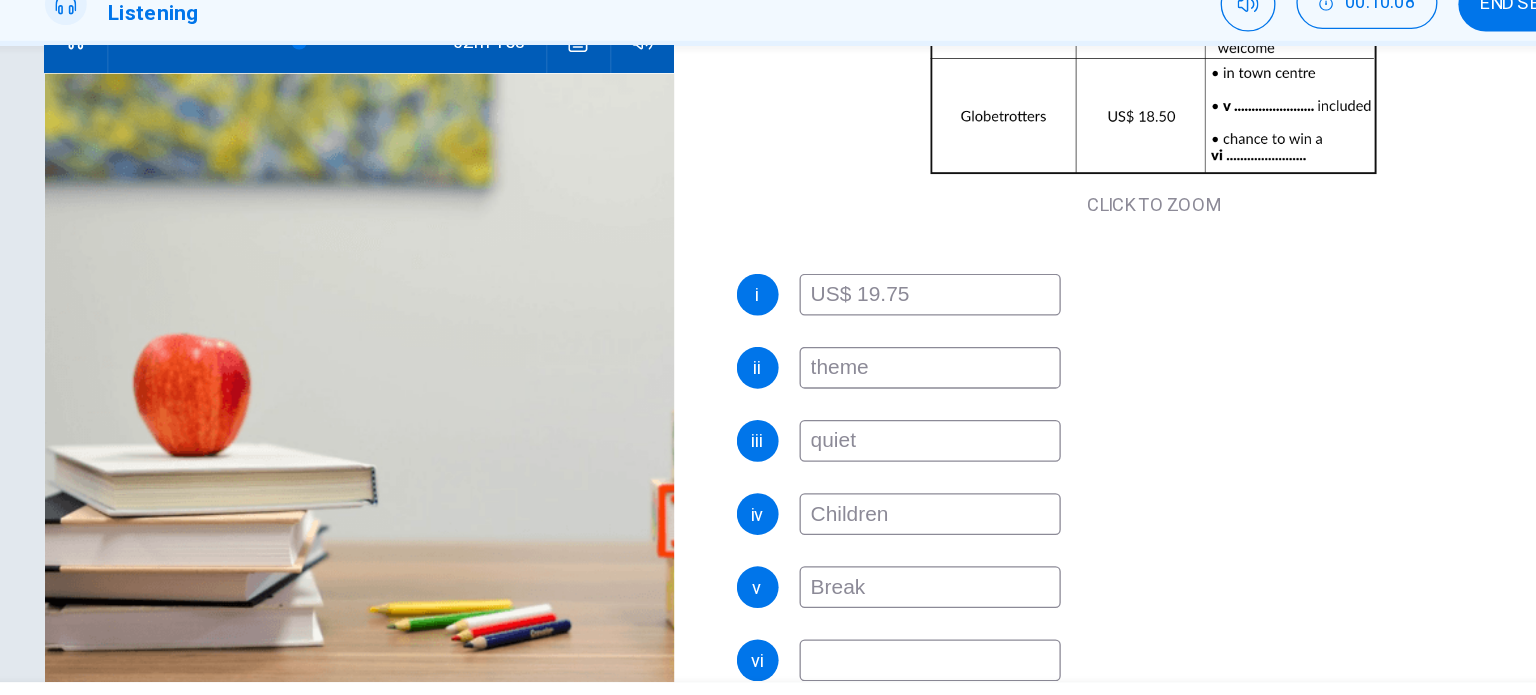 type on "55" 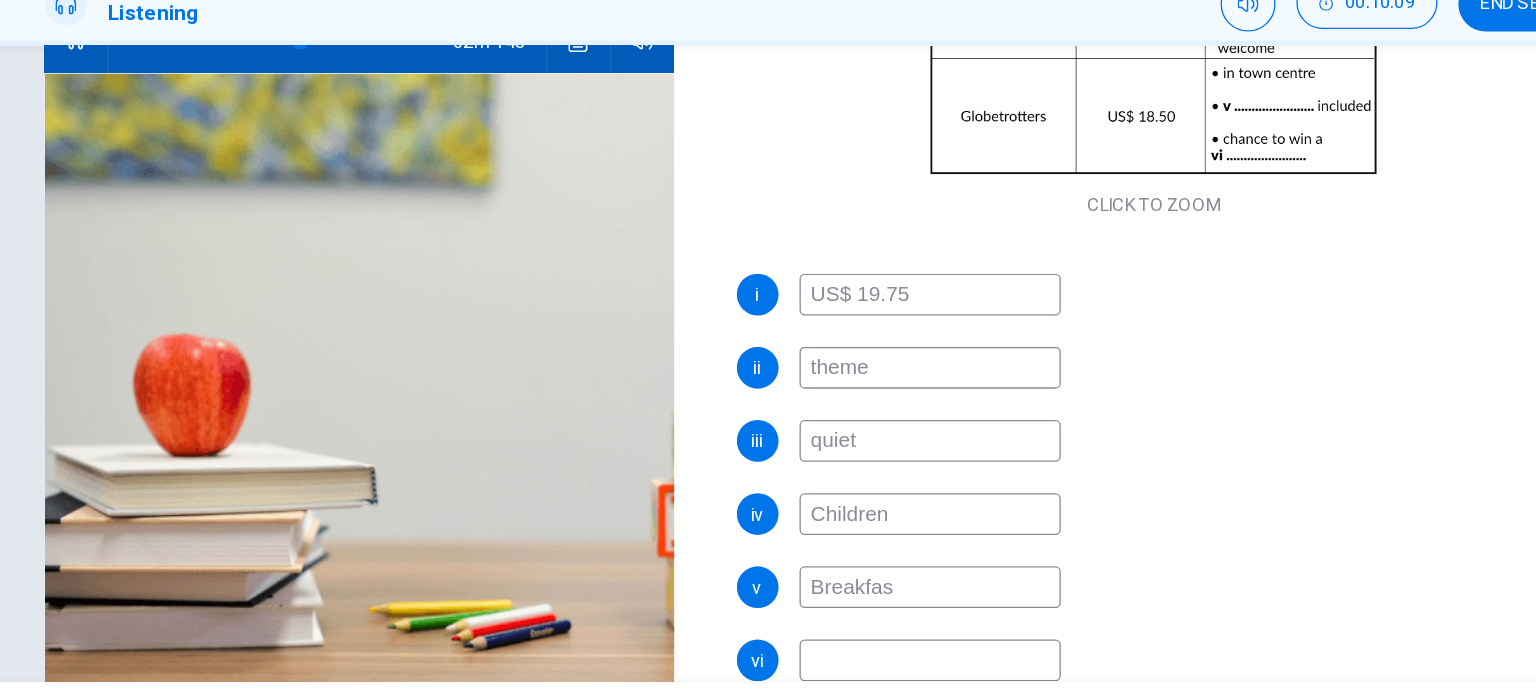 type on "Breakfast" 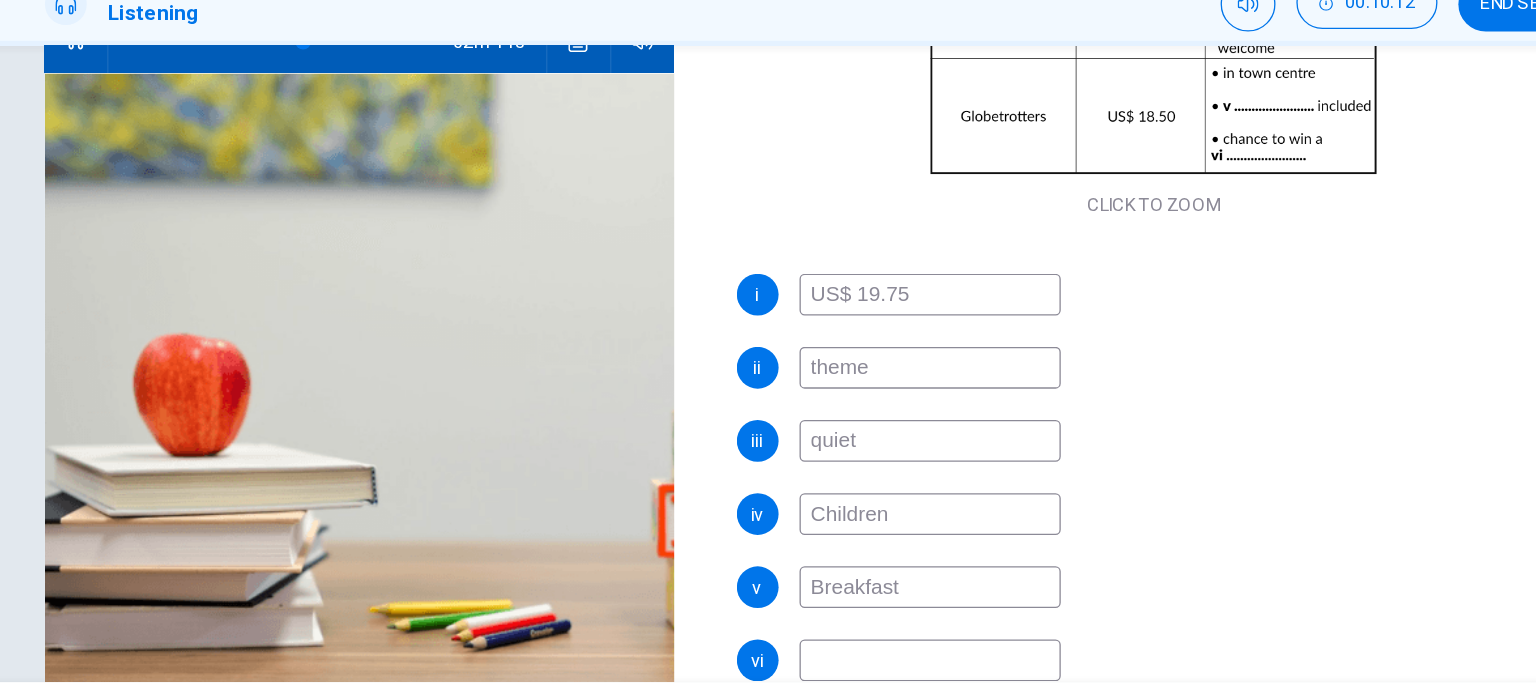 type on "56" 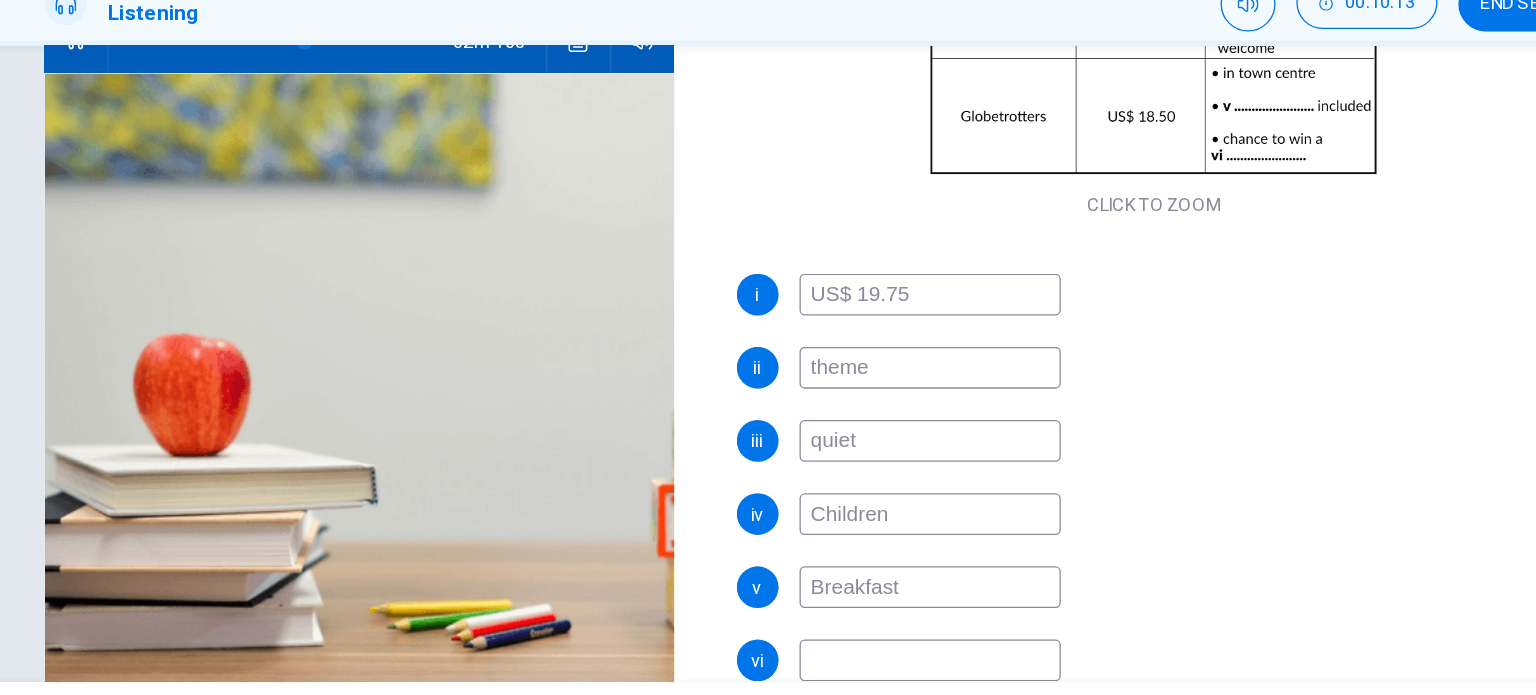 type on "Breakfast" 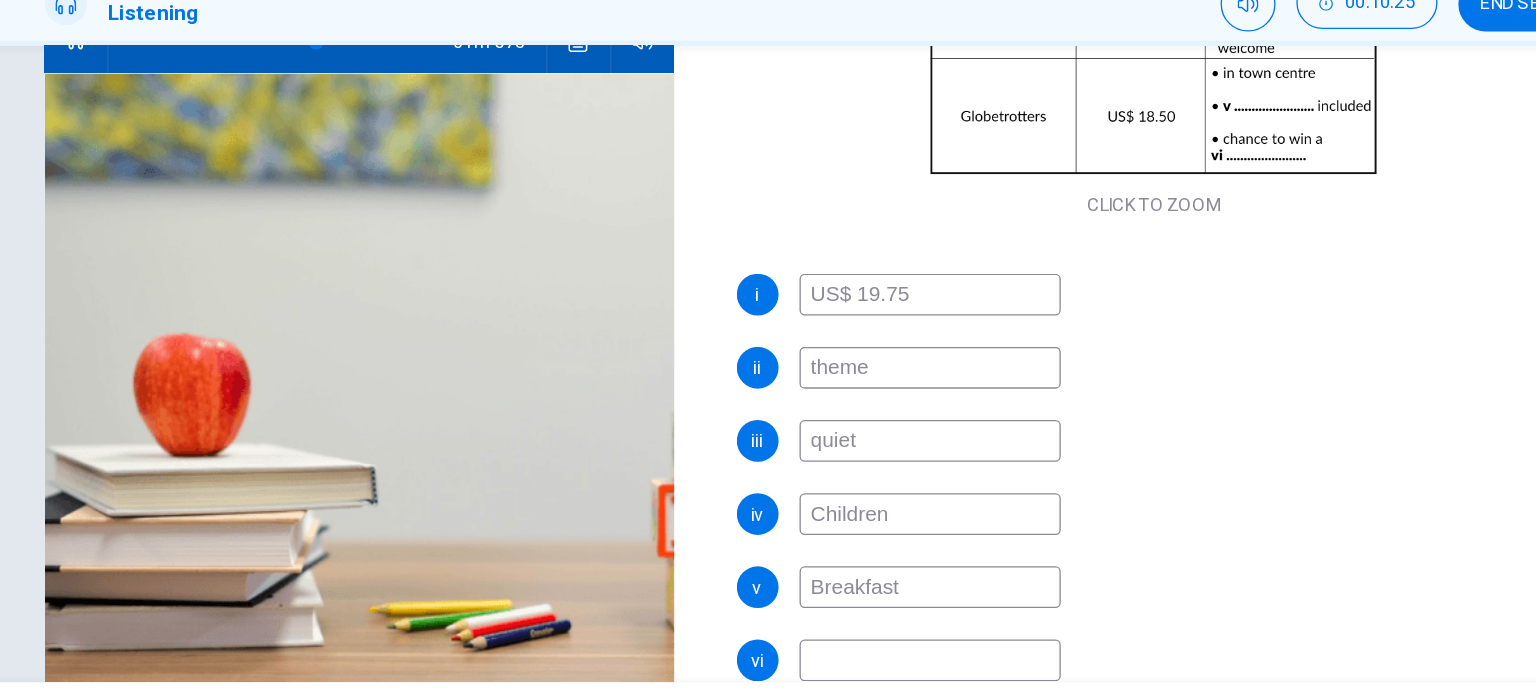 type on "61" 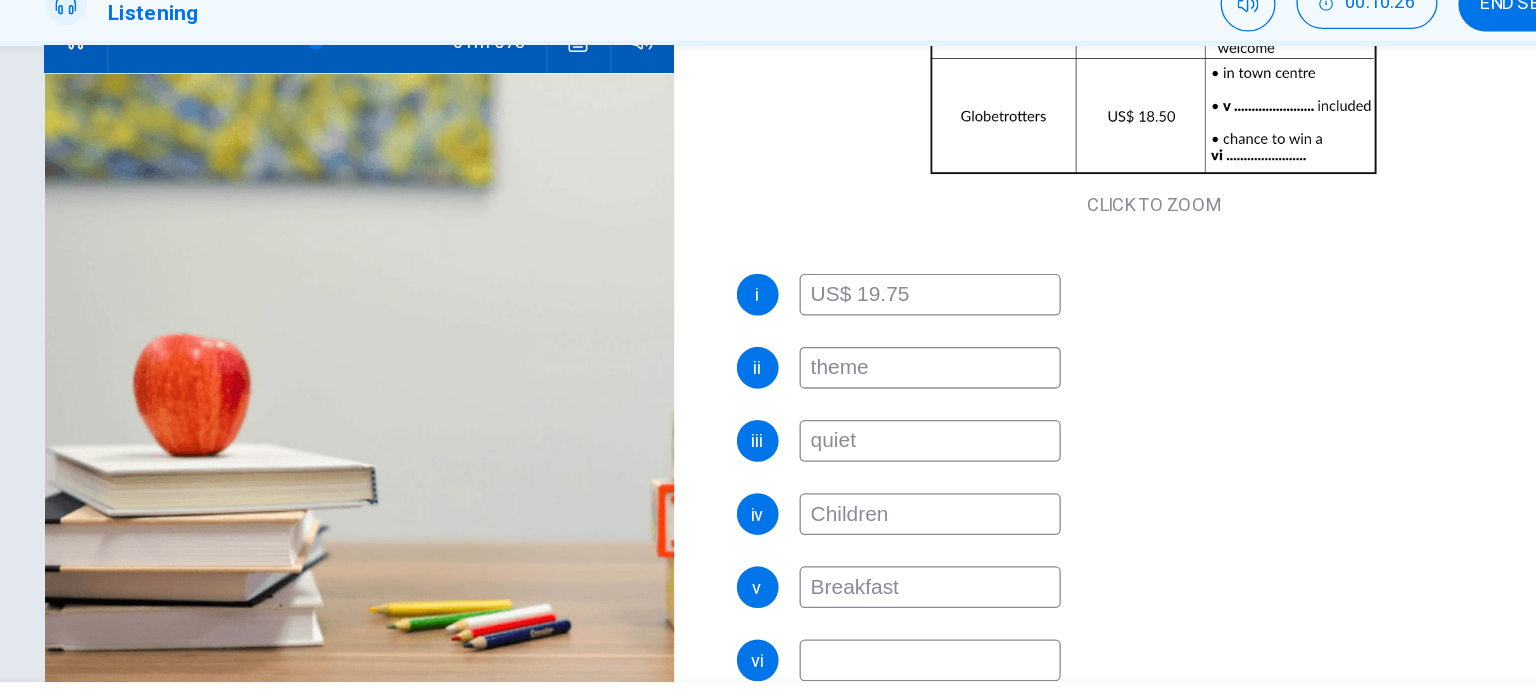 type on "s" 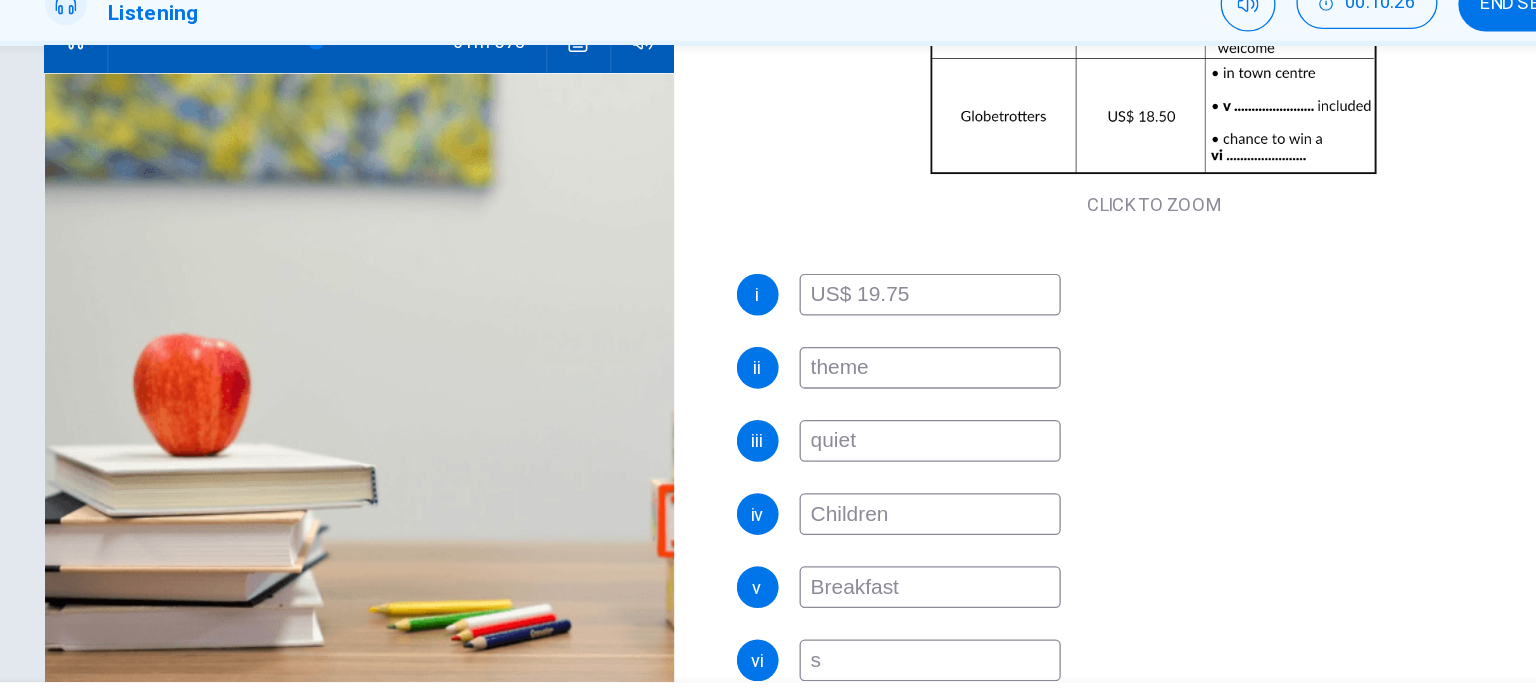 type on "sk" 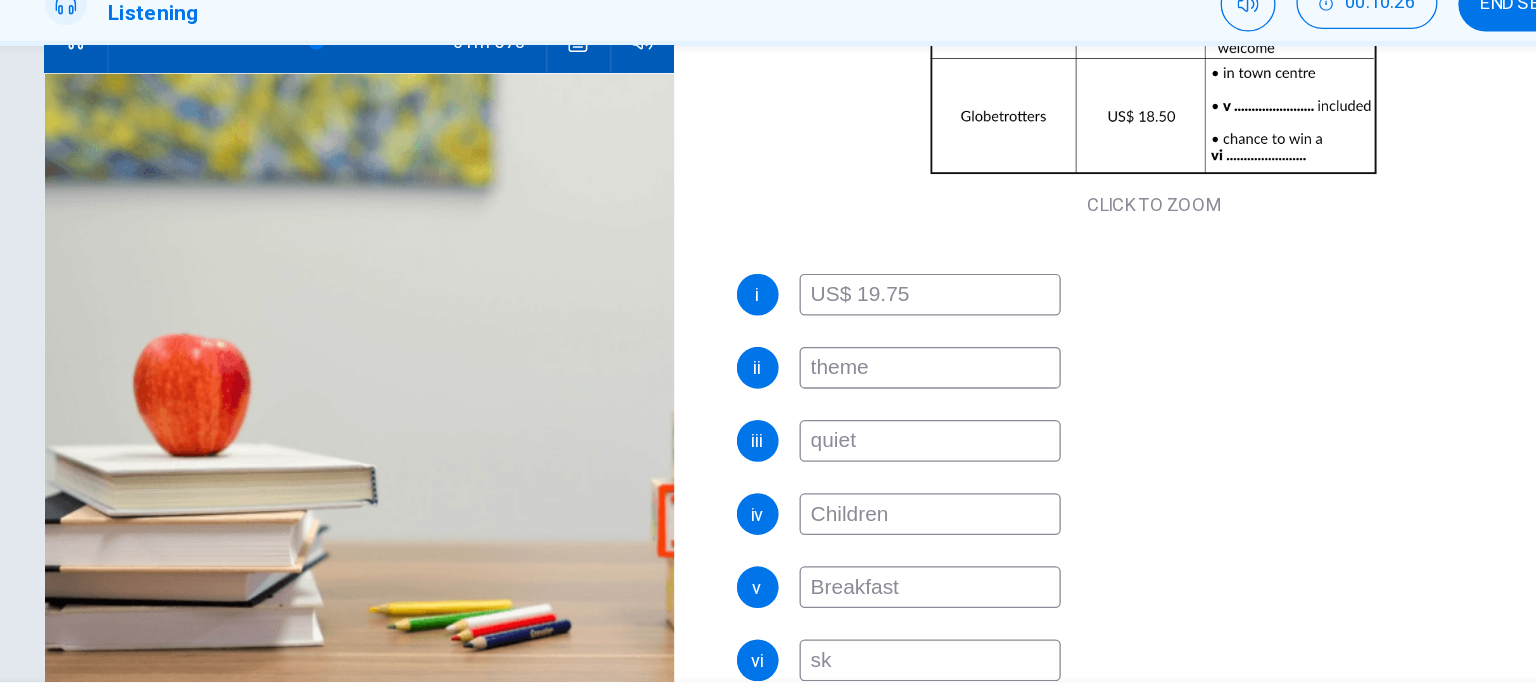 type on "61" 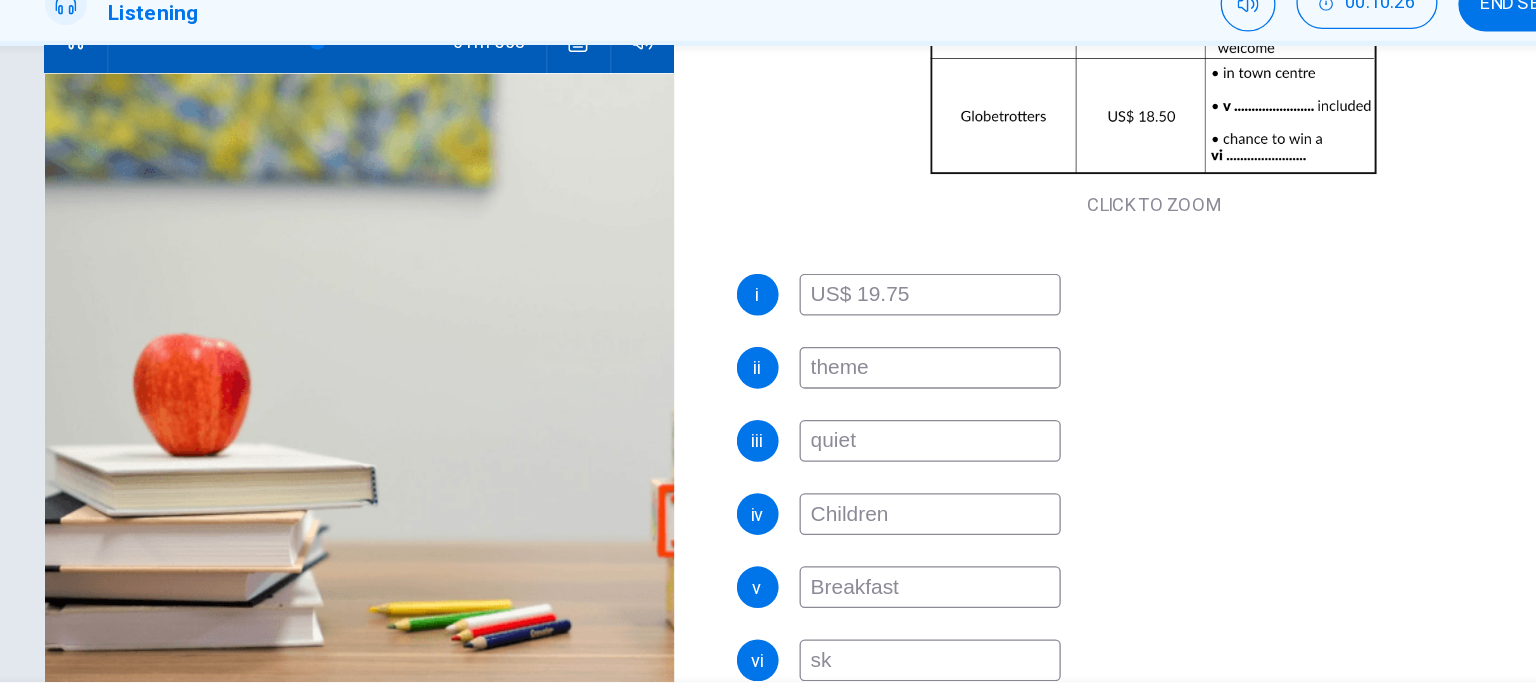 type on "s" 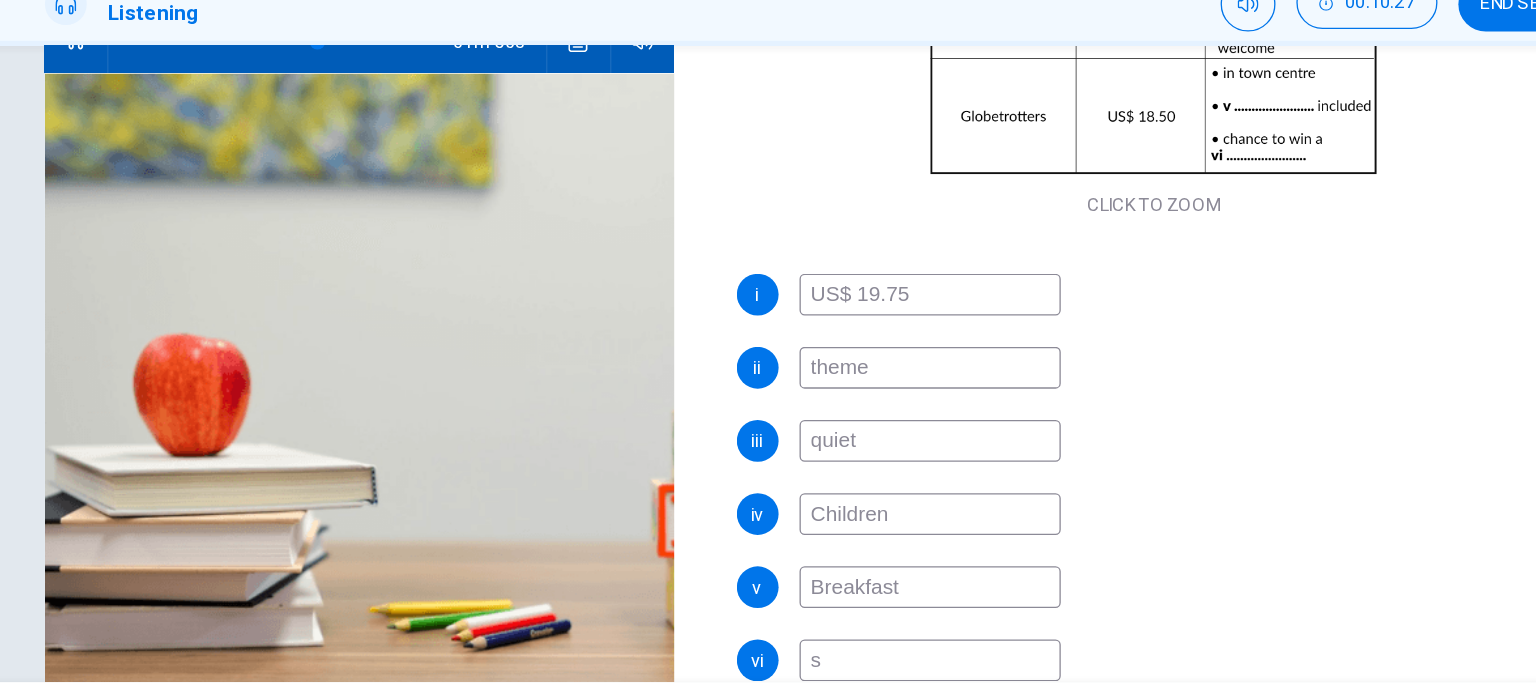 type on "61" 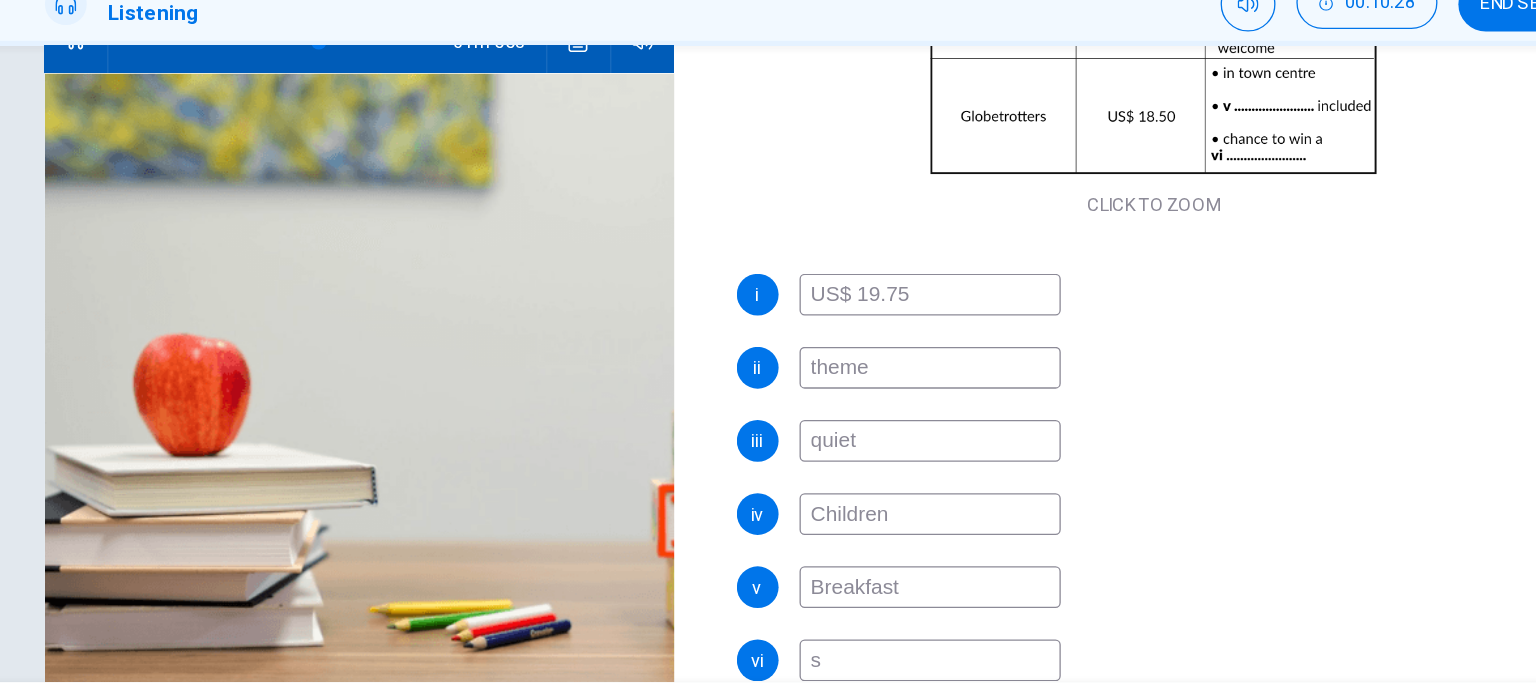 type on "sk" 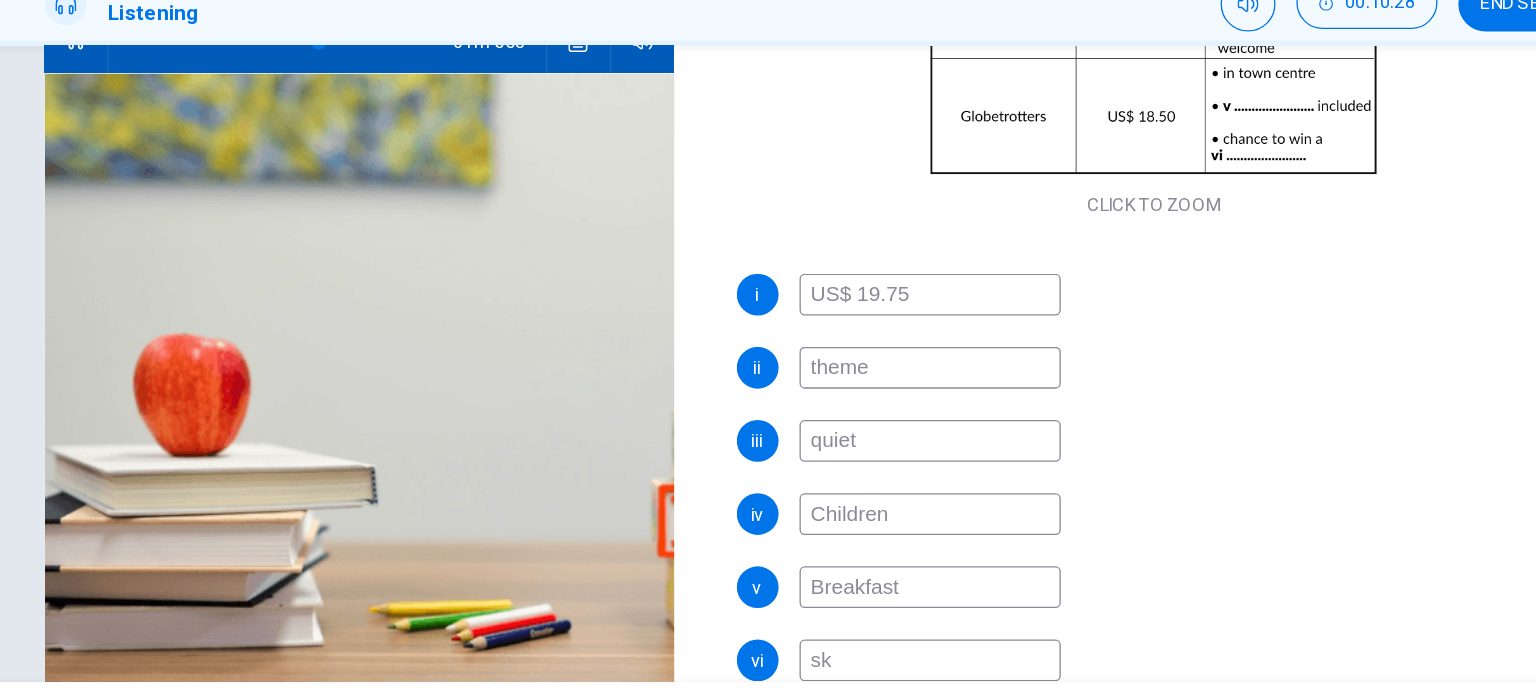 type on "sky" 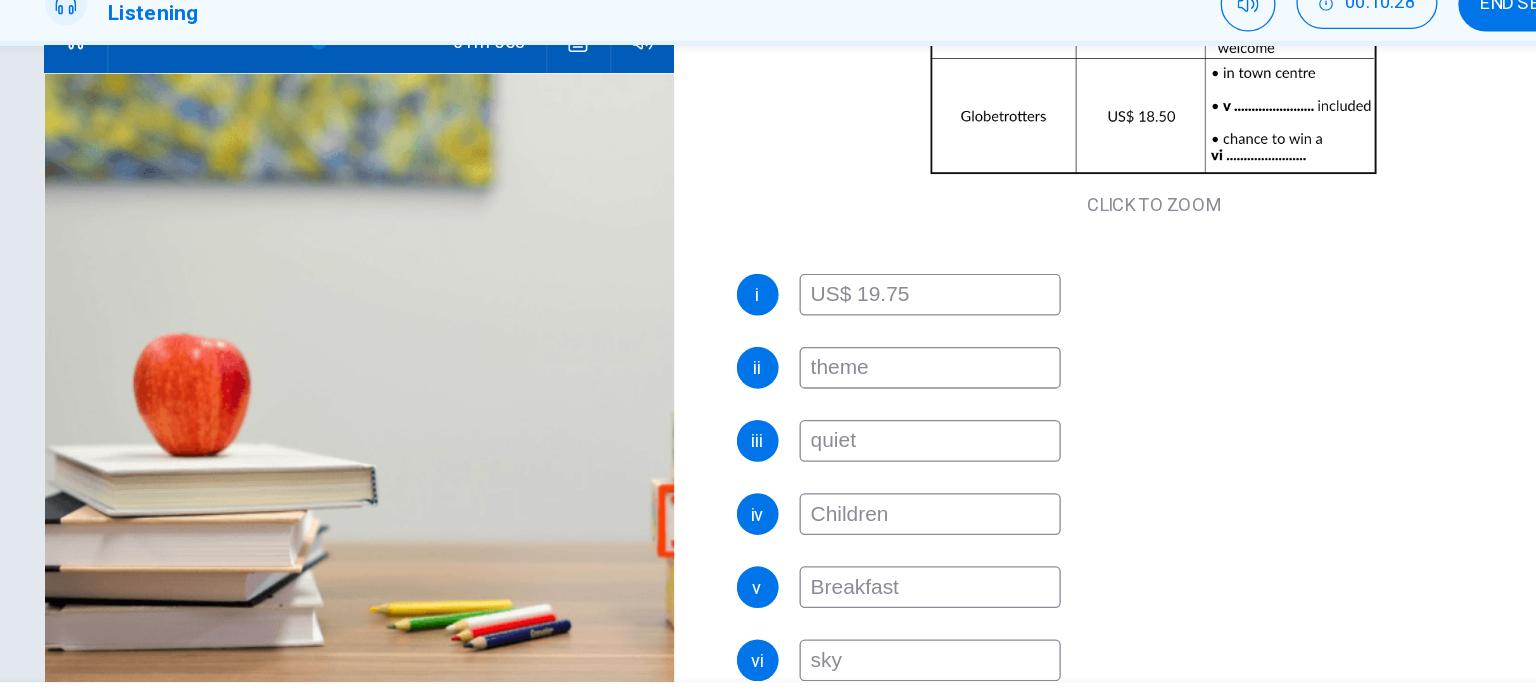 type on "62" 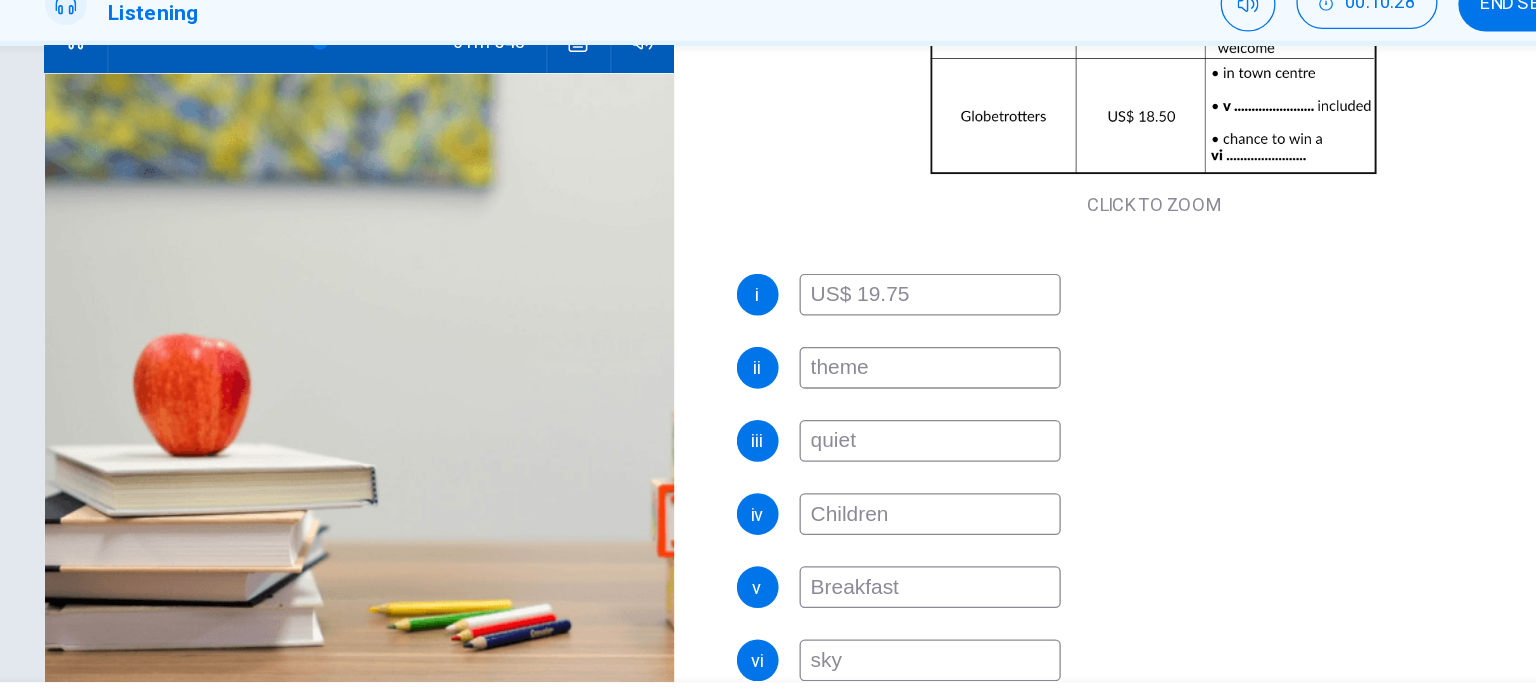 type on "skyd" 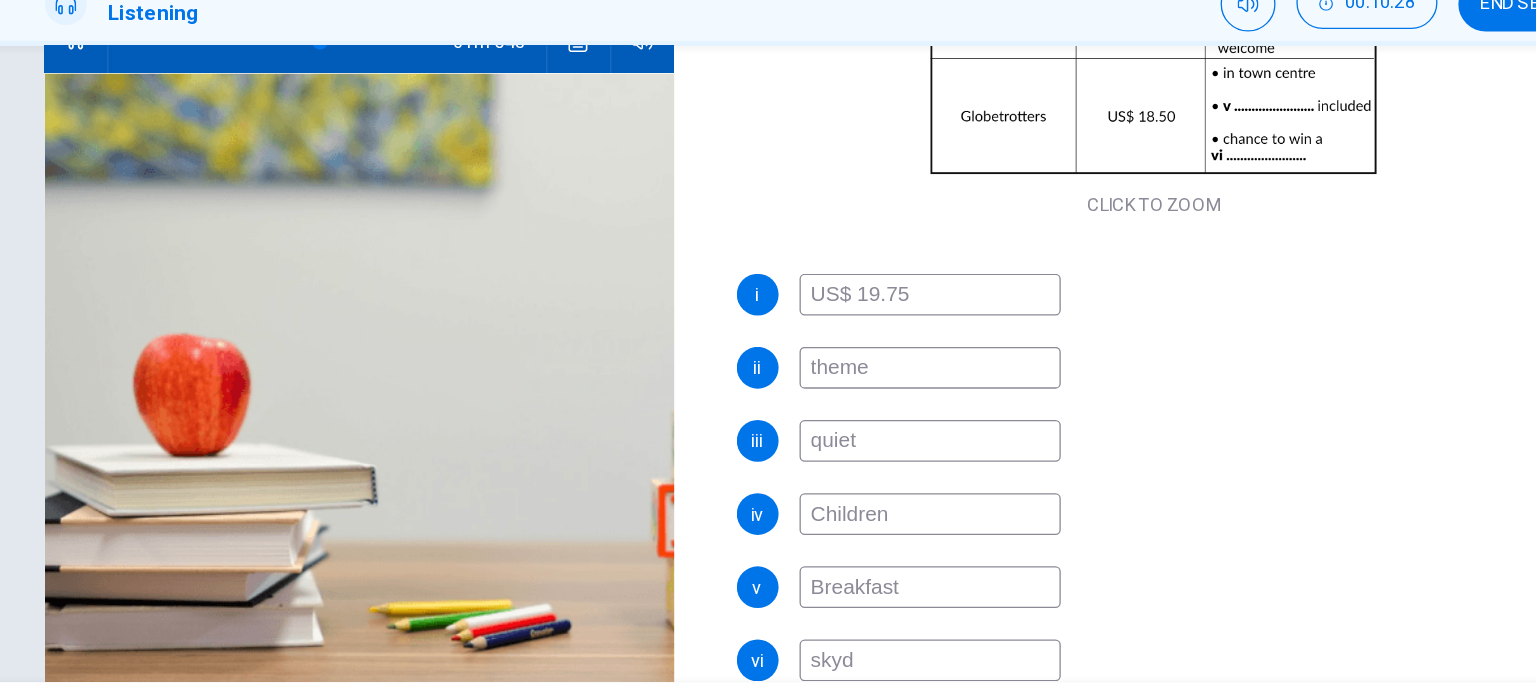 type on "skydi" 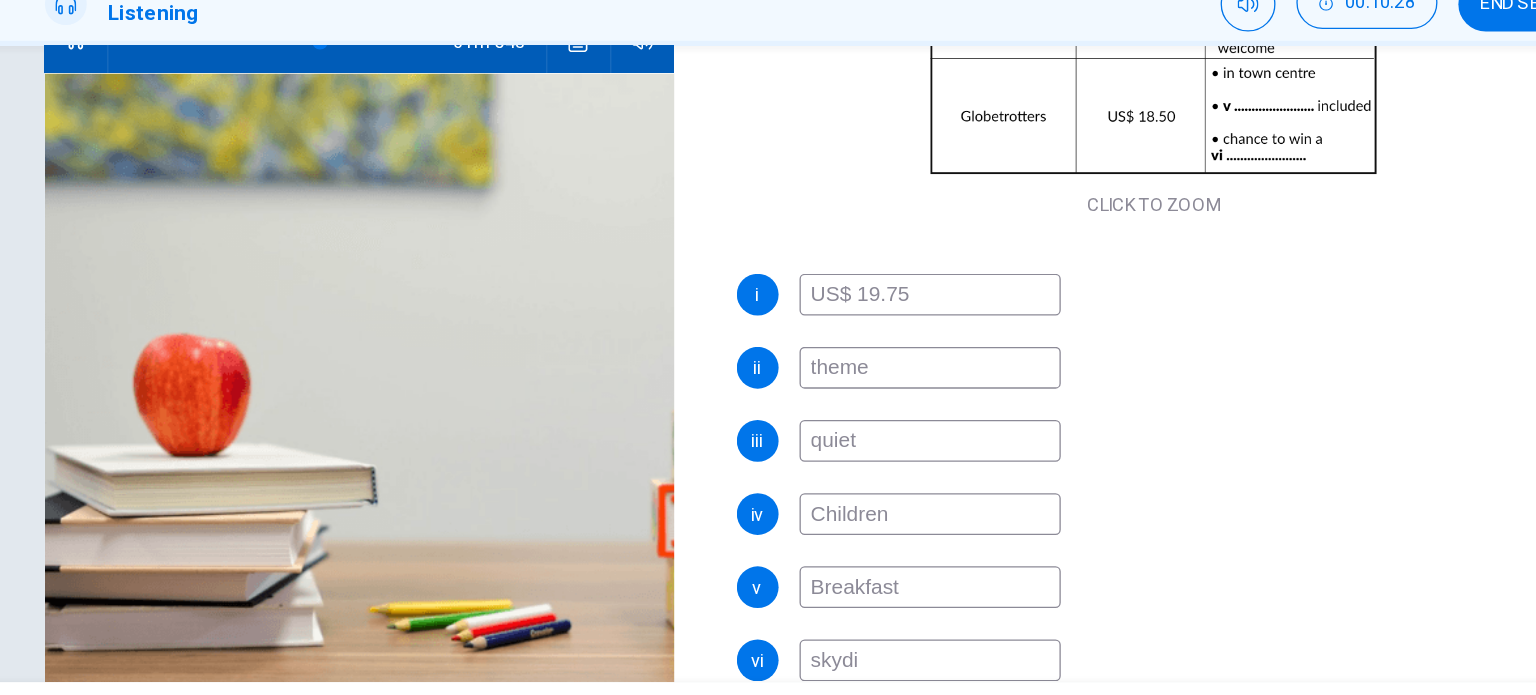 type on "62" 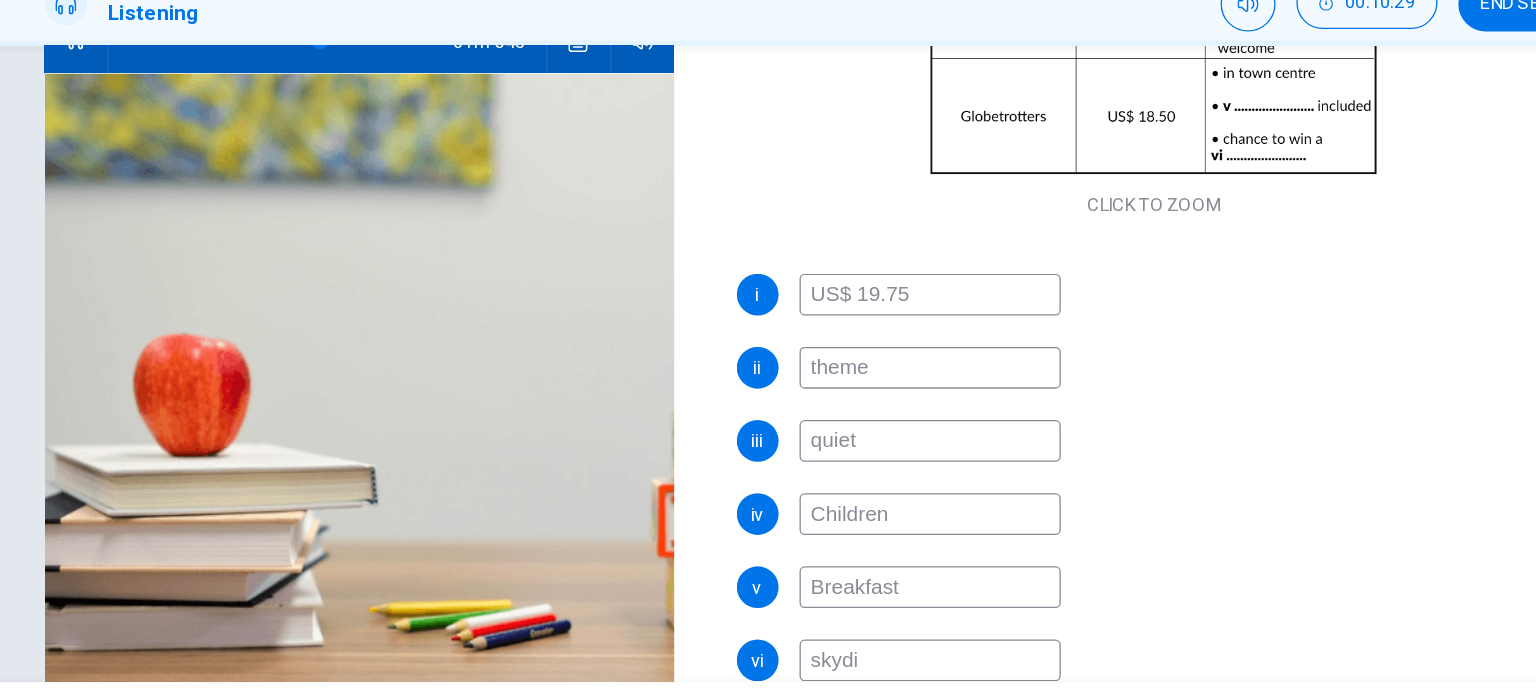 type on "skydiv" 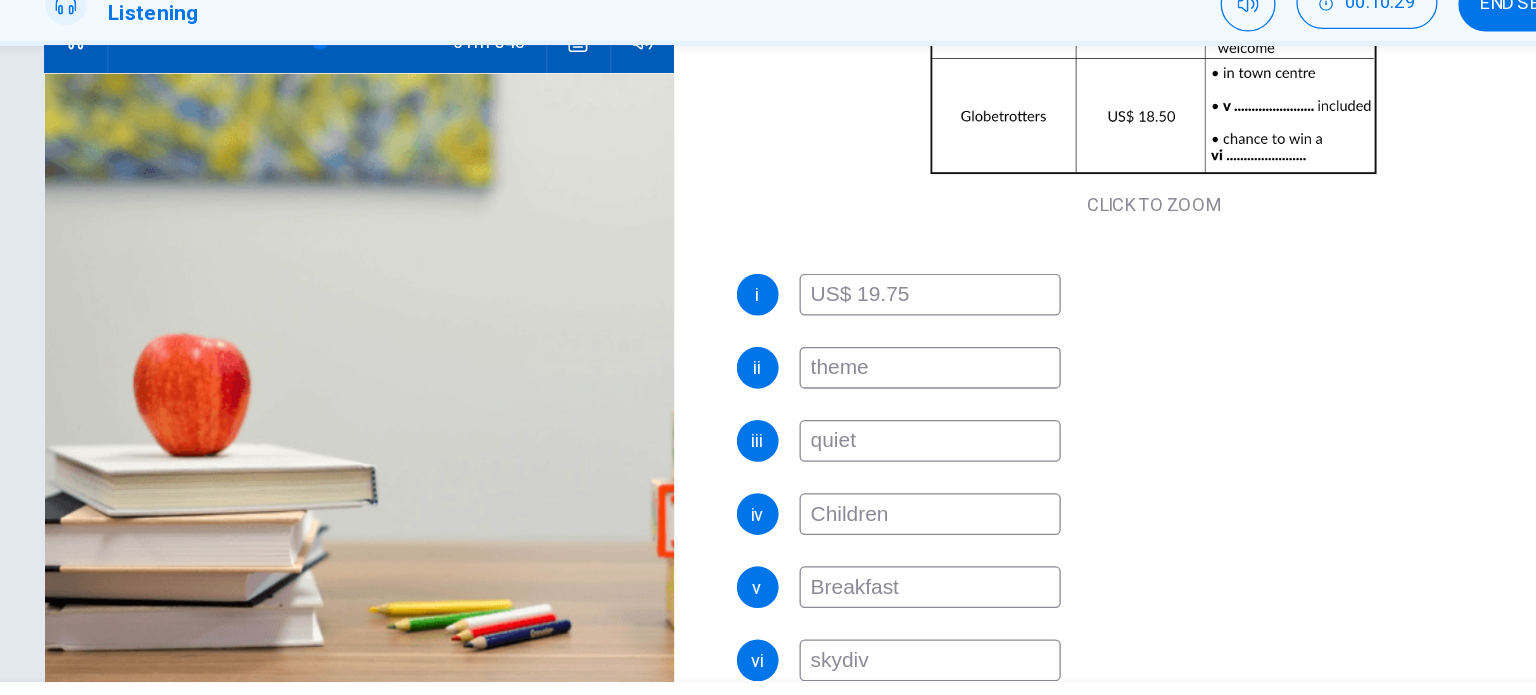 type on "62" 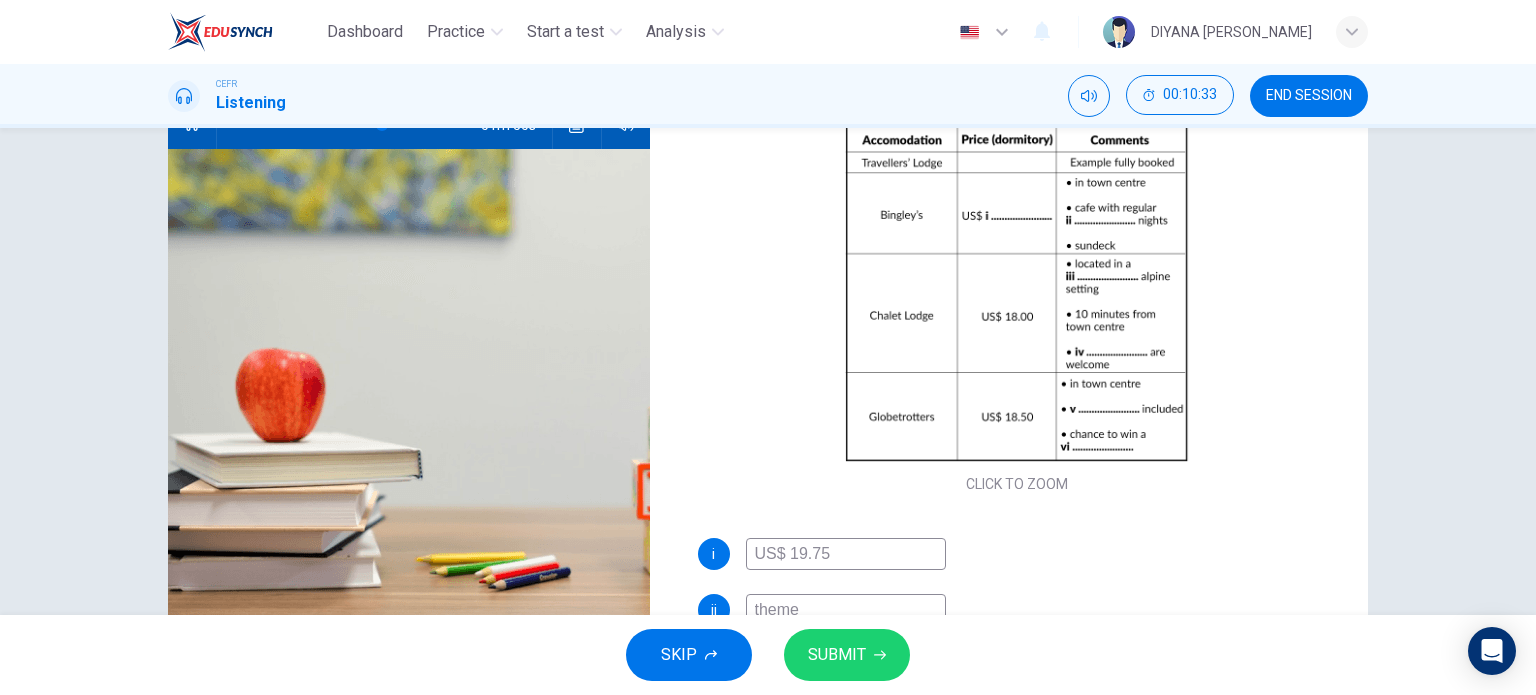 scroll, scrollTop: 0, scrollLeft: 0, axis: both 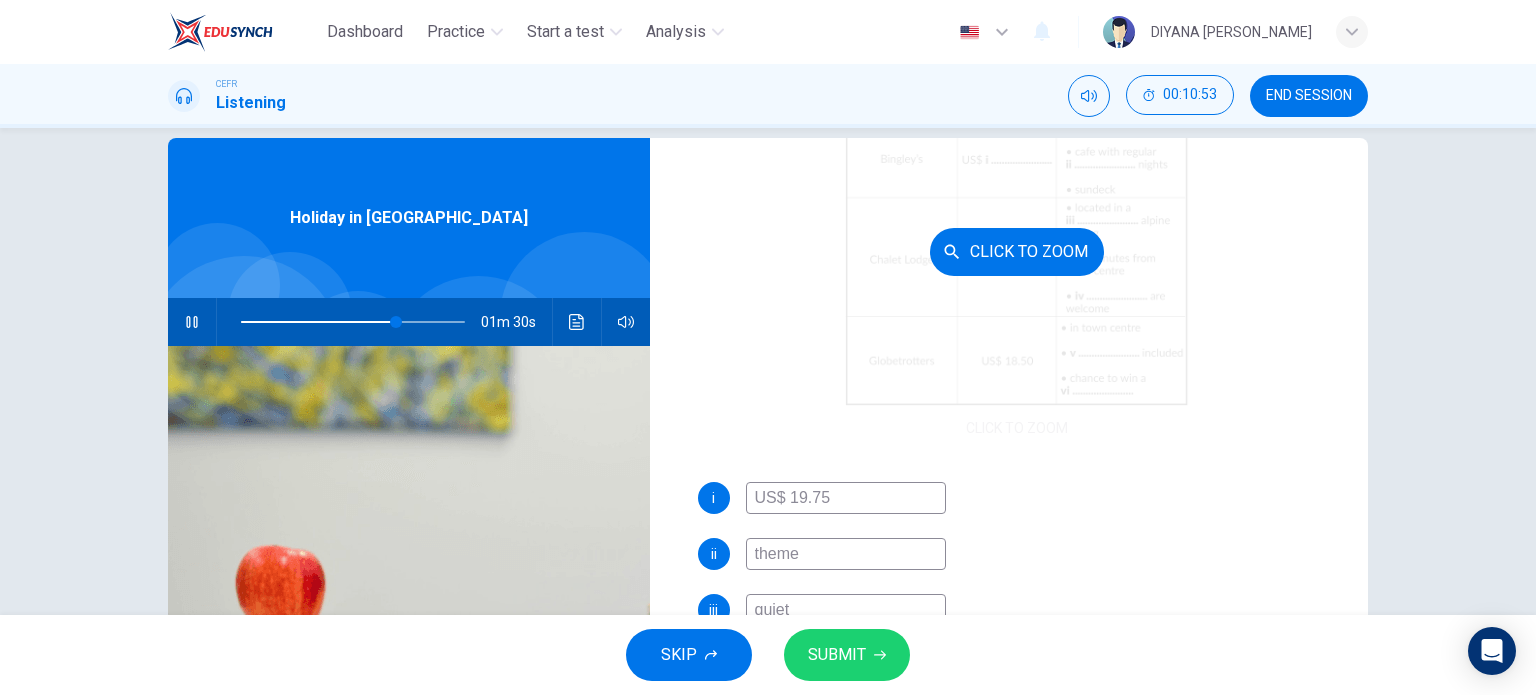 type on "70" 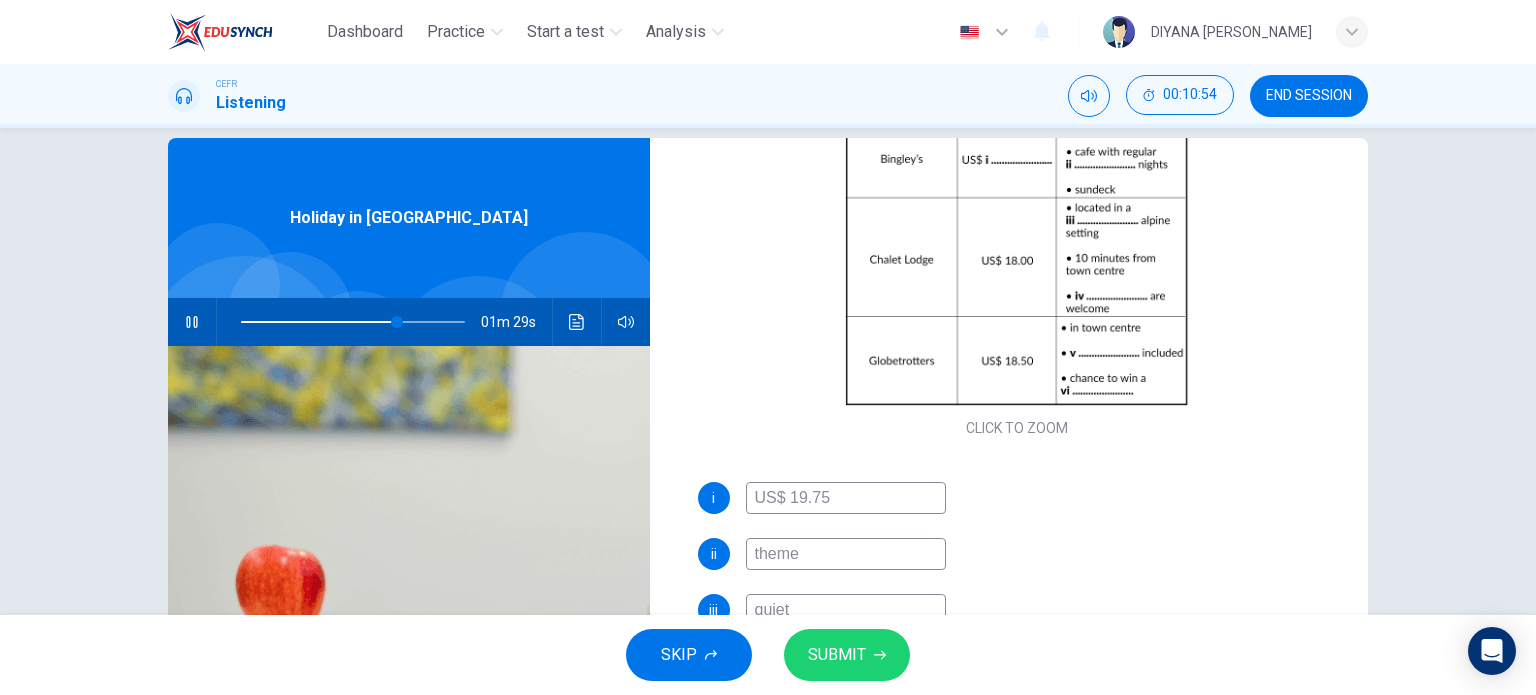 type on "skydive" 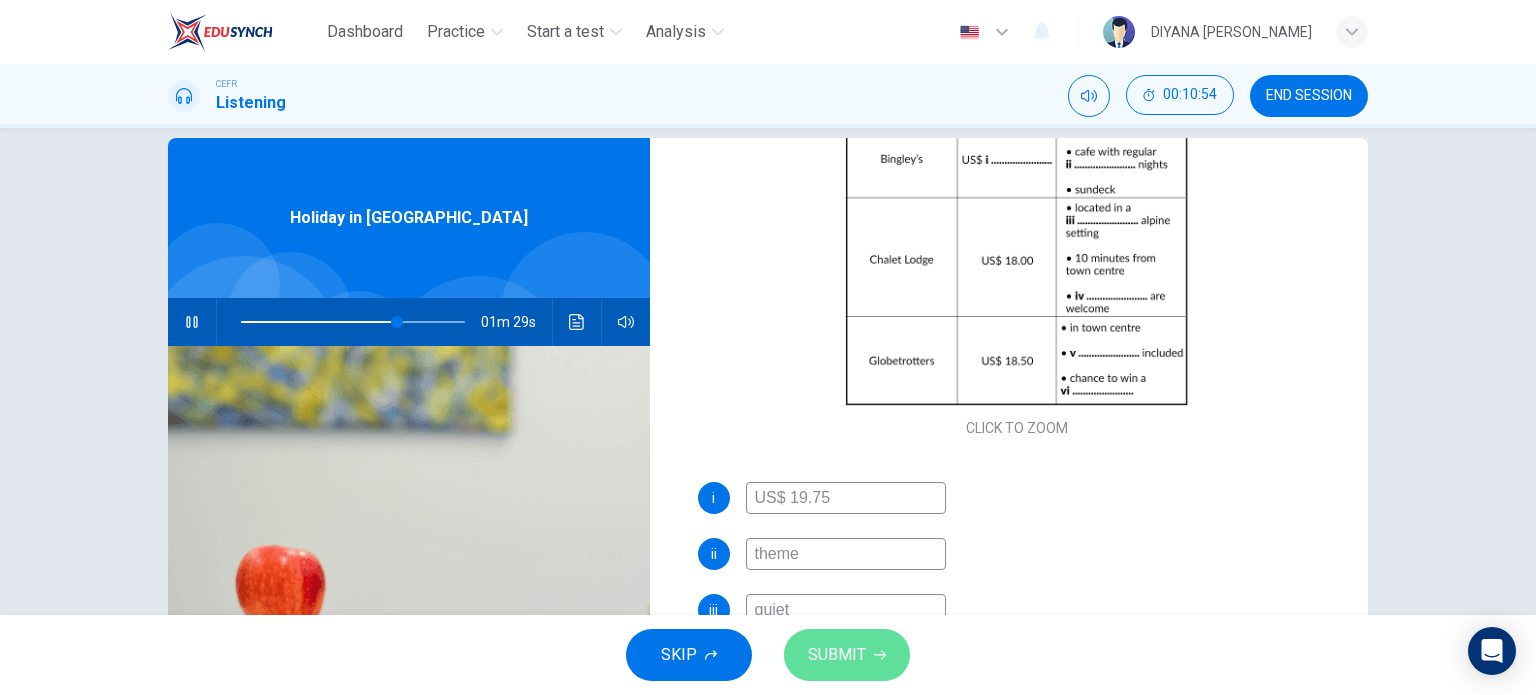 click on "SUBMIT" at bounding box center [847, 655] 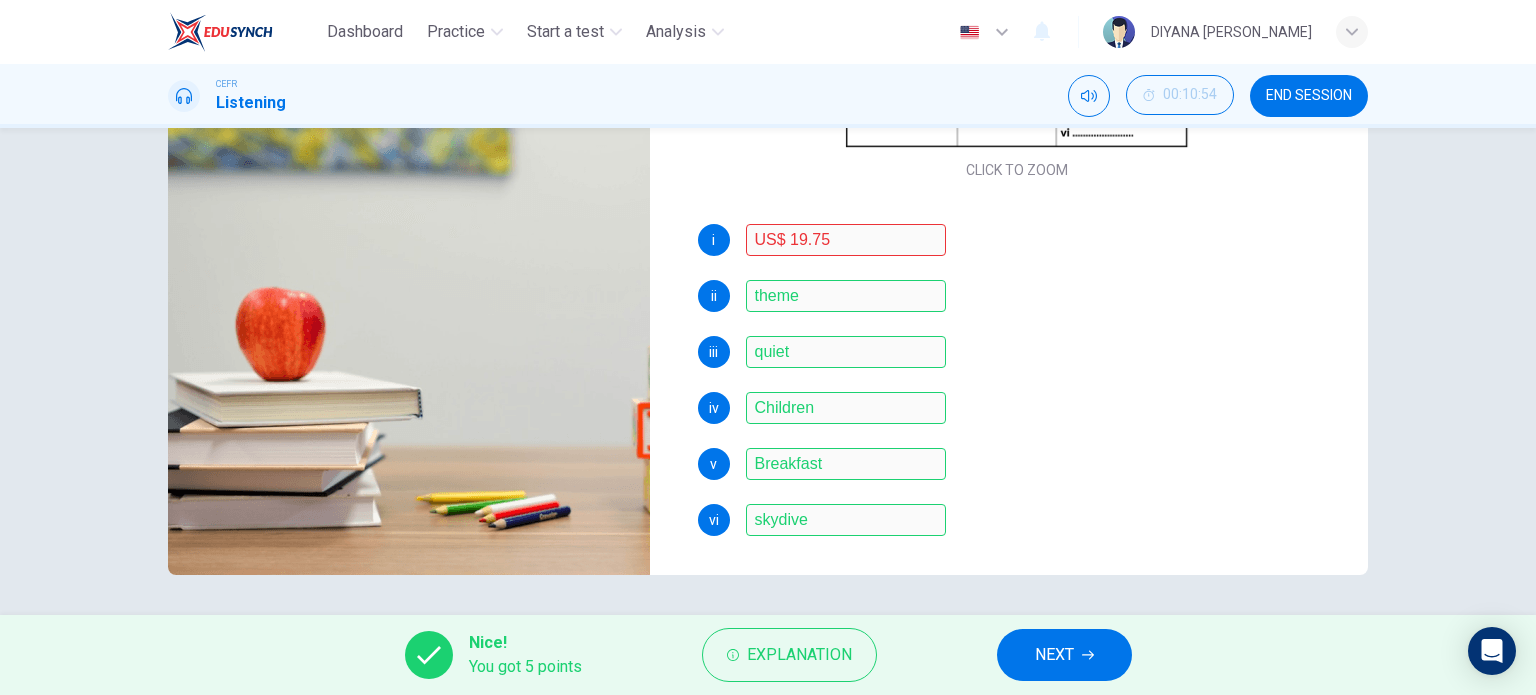 scroll, scrollTop: 288, scrollLeft: 0, axis: vertical 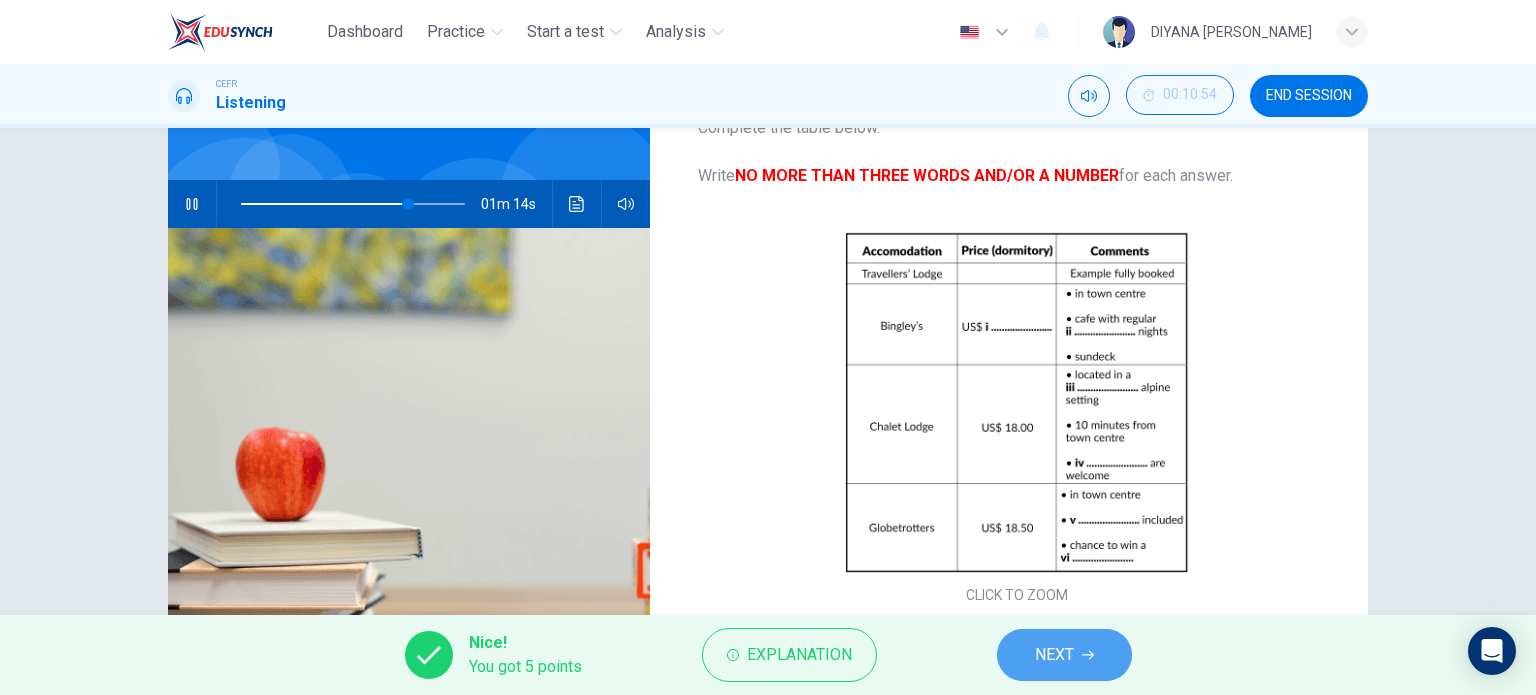 click on "NEXT" at bounding box center (1054, 655) 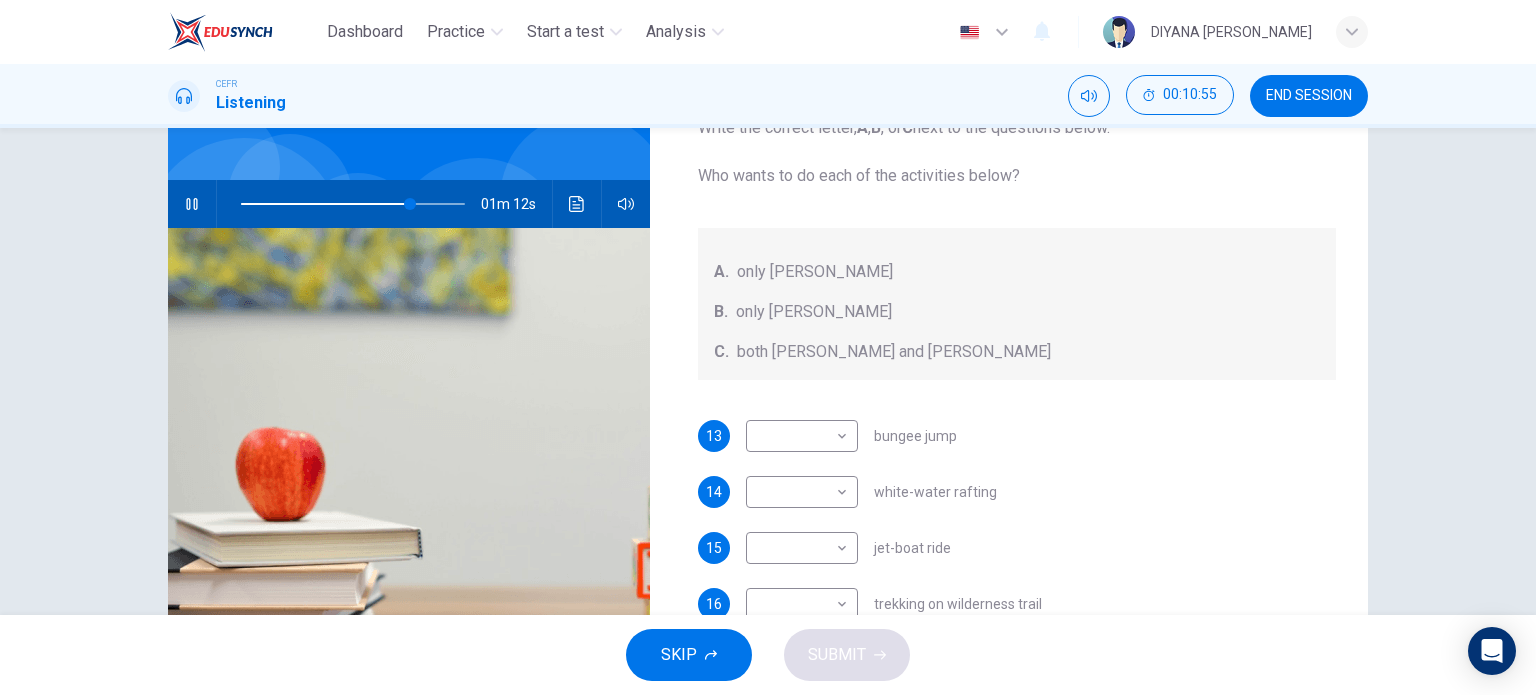 scroll, scrollTop: 88, scrollLeft: 0, axis: vertical 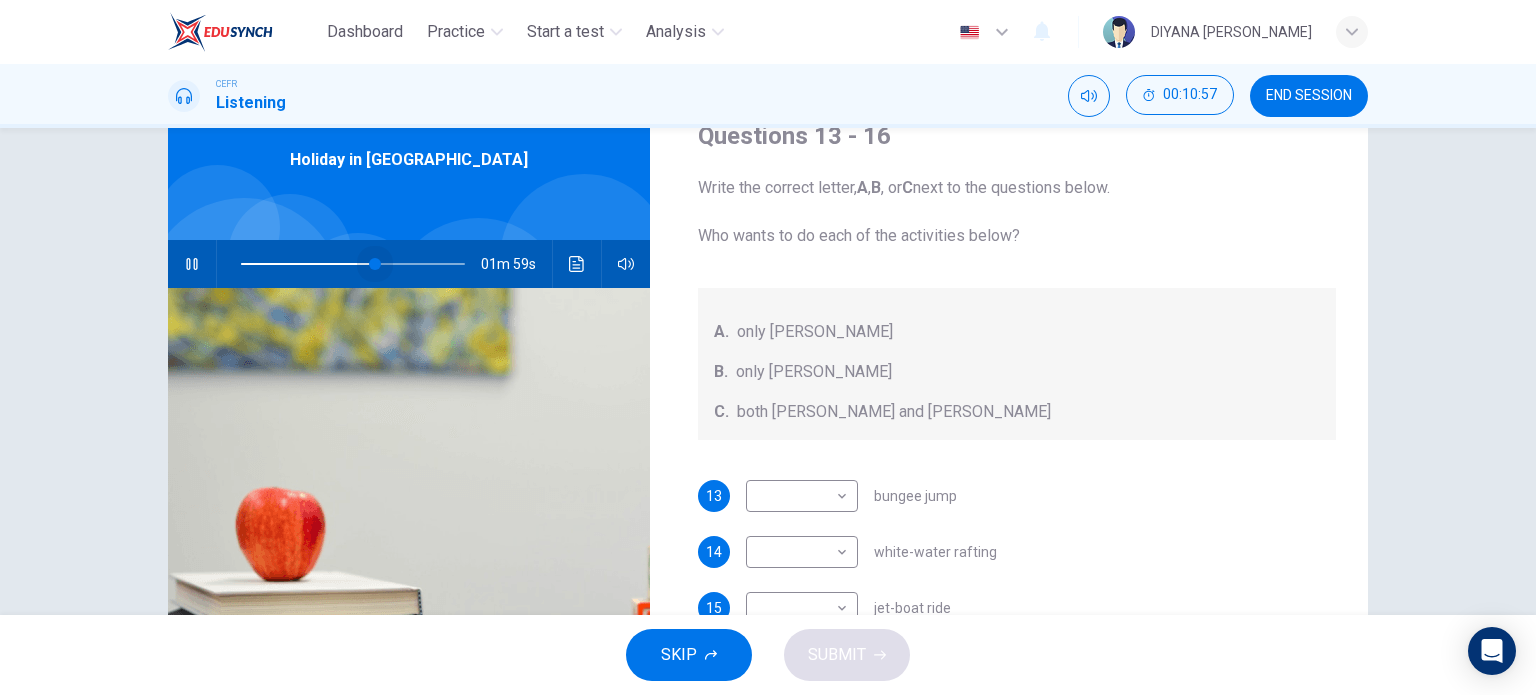 drag, startPoint x: 396, startPoint y: 262, endPoint x: 372, endPoint y: 262, distance: 24 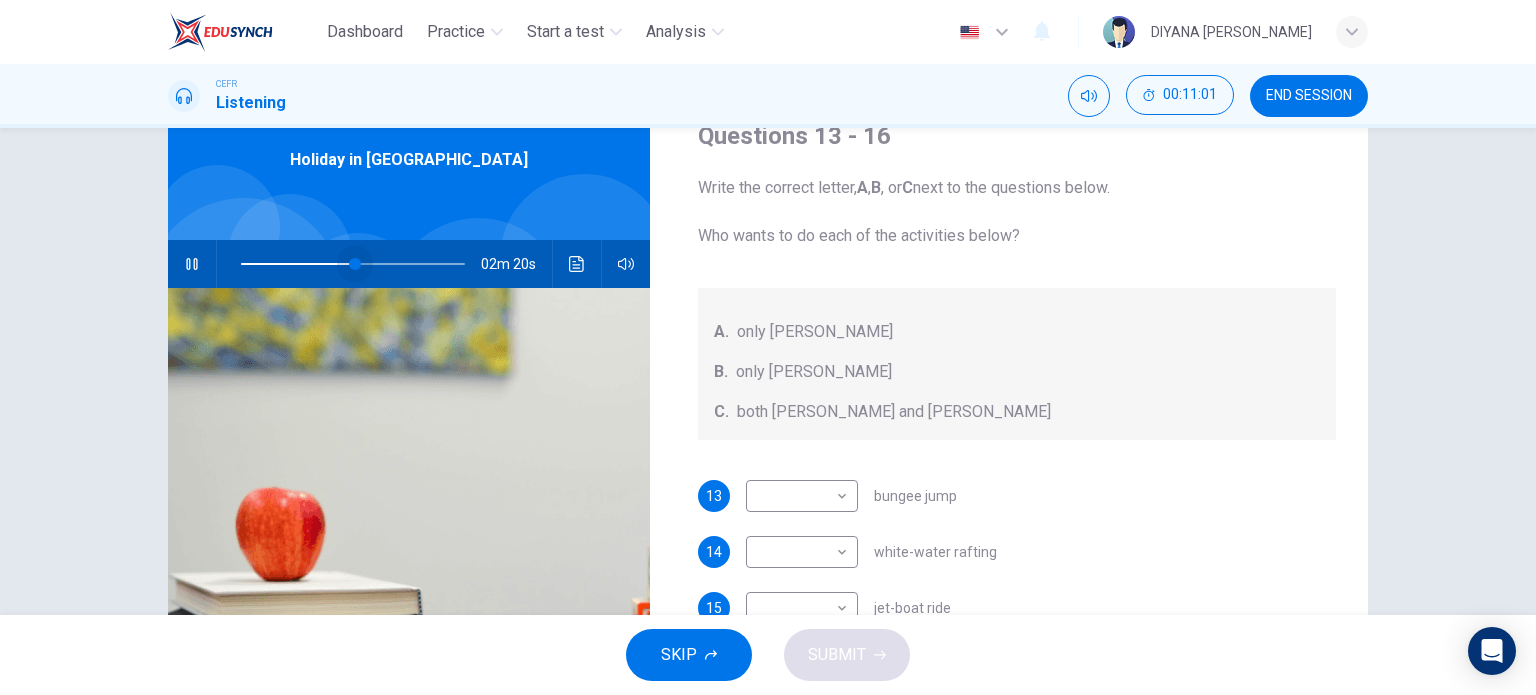drag, startPoint x: 378, startPoint y: 257, endPoint x: 349, endPoint y: 259, distance: 29.068884 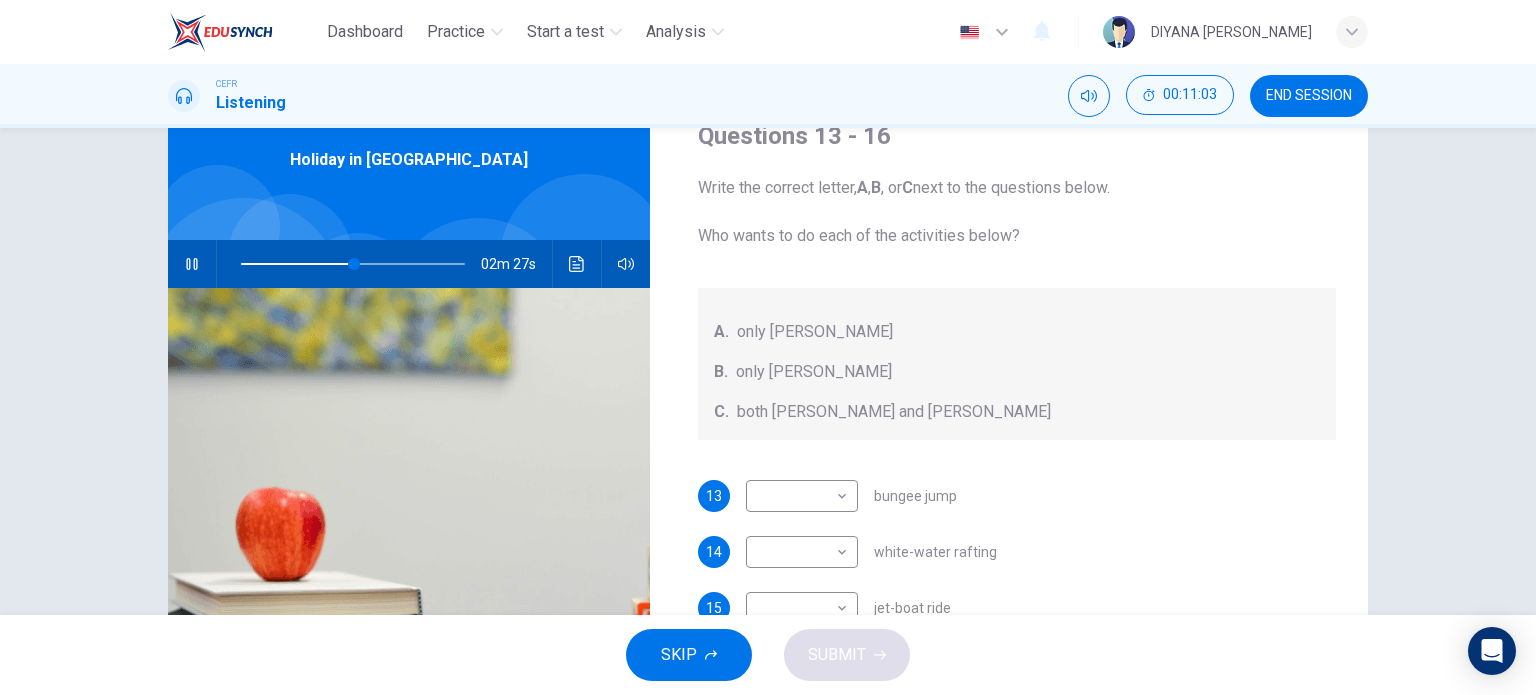 scroll, scrollTop: 208, scrollLeft: 0, axis: vertical 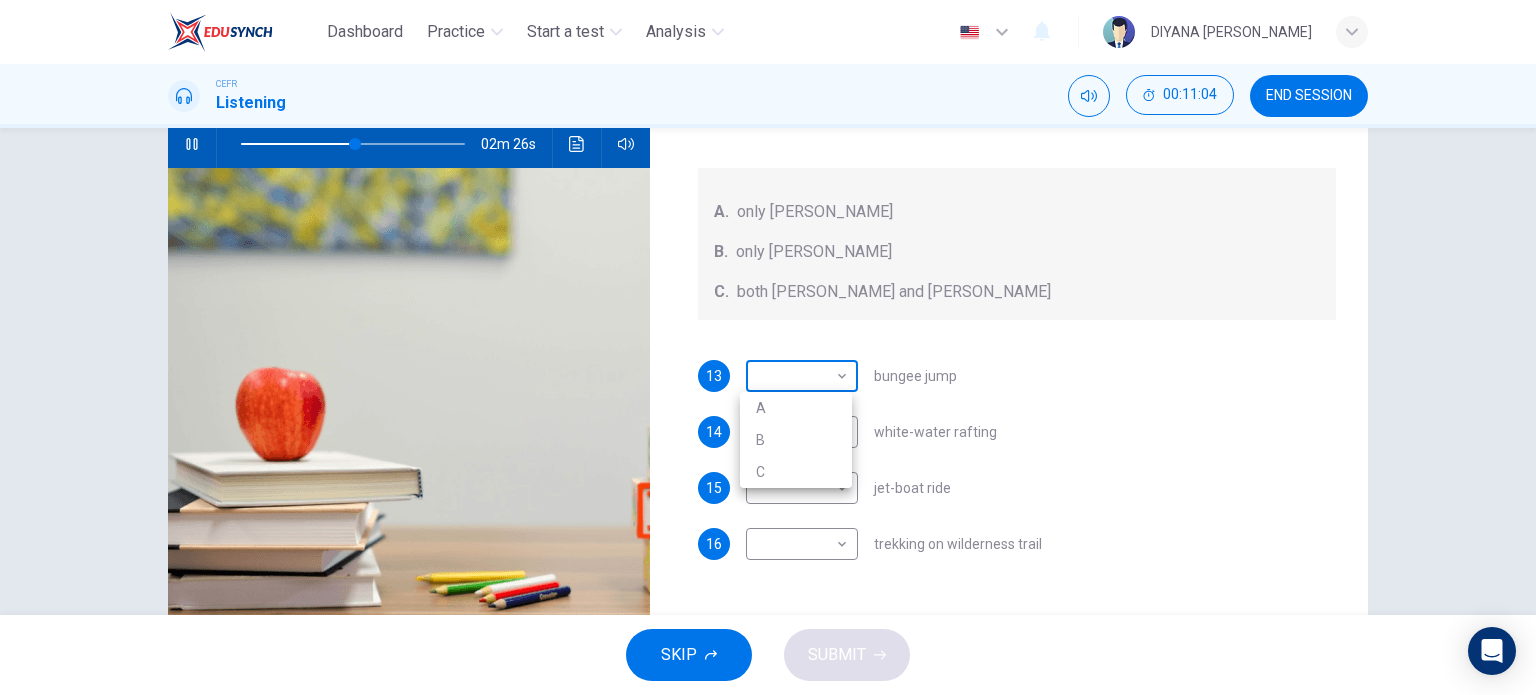 click on "Dashboard Practice Start a test Analysis English en ​ DIYANA SAFFIYA BINTI MOHD FADIR CEFR Listening 00:11:04 END SESSION Questions 13 - 16 Write the correct letter,  A ,  B , or  C  next to the questions below.
Who wants to do each of the activities below? A. only Jacinta B. only Lewis C. both Jacinta and Lewis 13 ​ ​ bungee jump 14 ​ ​ white-water rafting 15 ​ ​ jet-boat ride 16 ​ ​ trekking on wilderness trail Holiday in Queenstown 02m 26s SKIP SUBMIT EduSynch - Online Language Proficiency Testing
Dashboard Practice Start a test Analysis Notifications © Copyright  2025 A B C" at bounding box center [768, 347] 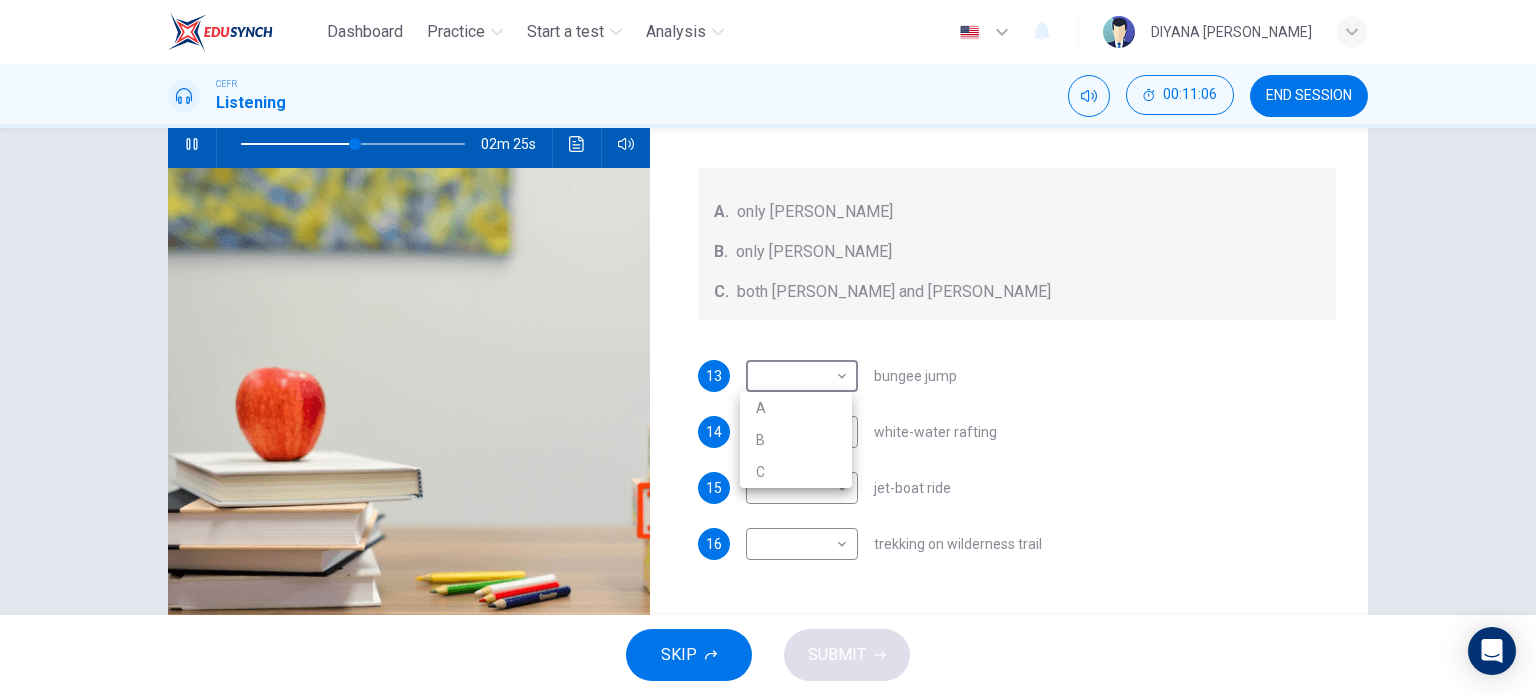 click at bounding box center (768, 347) 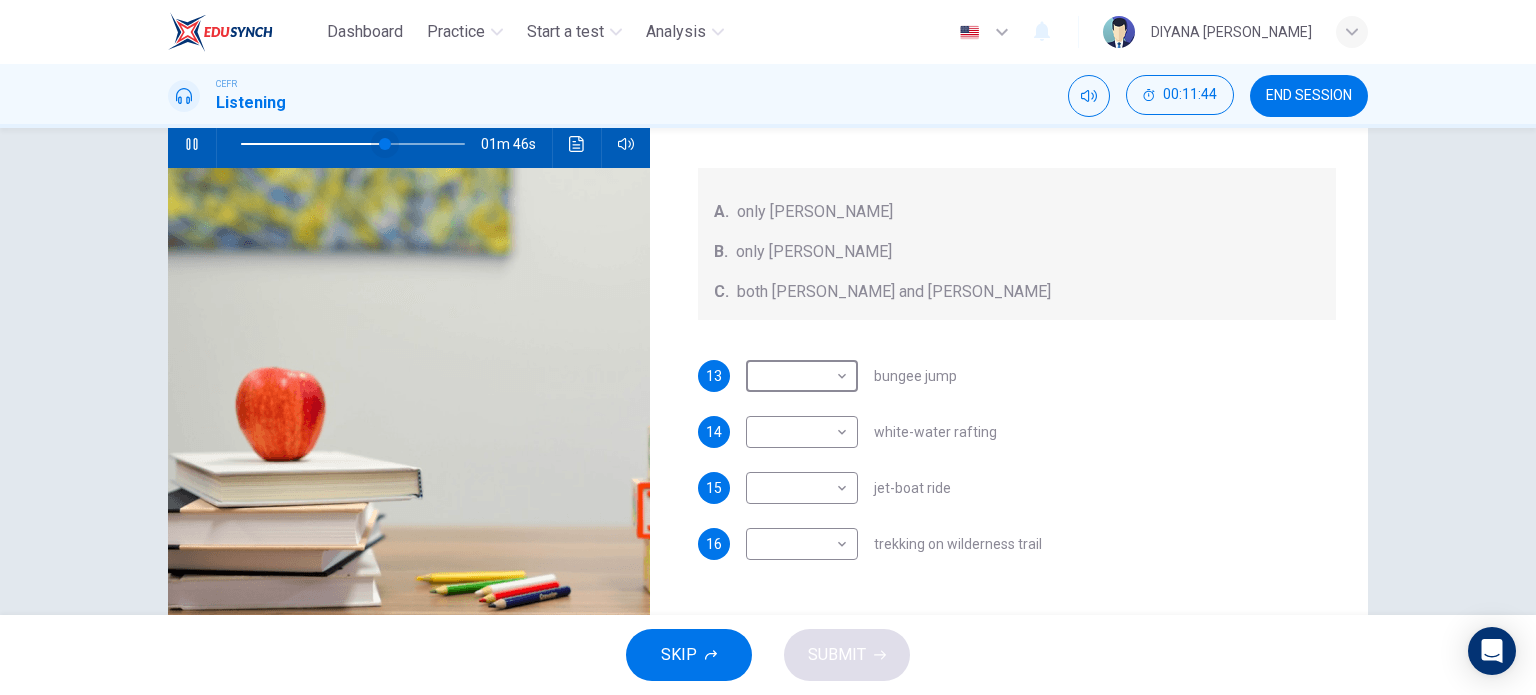 click at bounding box center (385, 144) 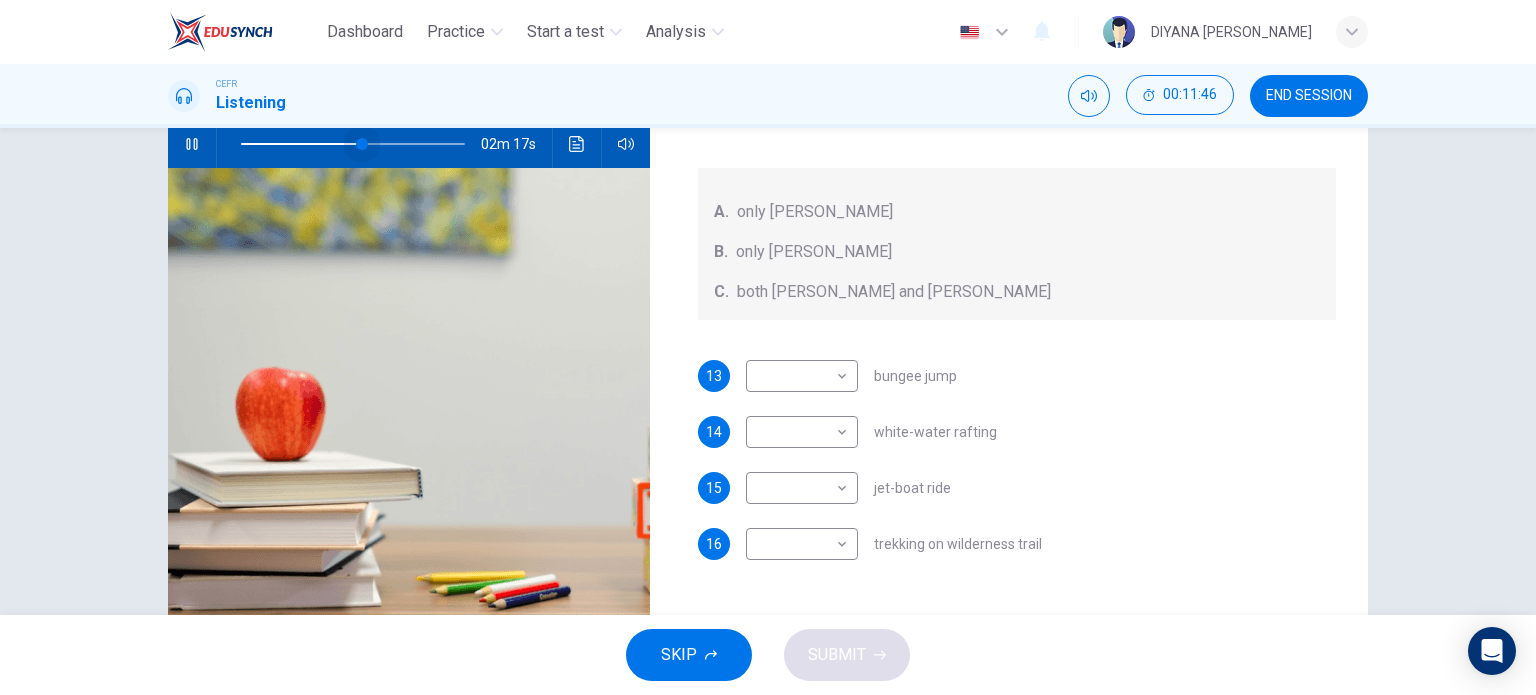 click at bounding box center (362, 144) 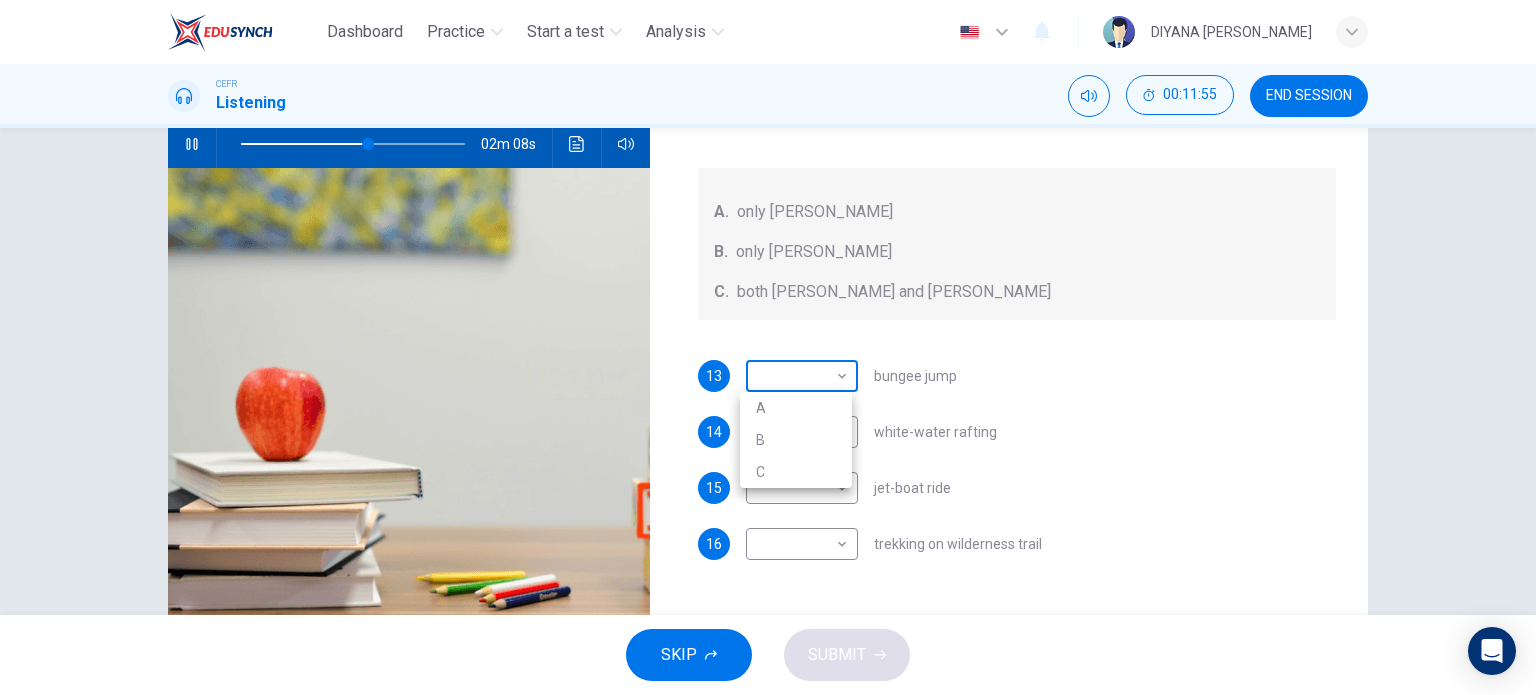 click on "Dashboard Practice Start a test Analysis English en ​ DIYANA SAFFIYA BINTI MOHD FADIR CEFR Listening 00:11:55 END SESSION Questions 13 - 16 Write the correct letter,  A ,  B , or  C  next to the questions below.
Who wants to do each of the activities below? A. only Jacinta B. only Lewis C. both Jacinta and Lewis 13 ​ ​ bungee jump 14 ​ ​ white-water rafting 15 ​ ​ jet-boat ride 16 ​ ​ trekking on wilderness trail Holiday in Queenstown 02m 08s SKIP SUBMIT EduSynch - Online Language Proficiency Testing
Dashboard Practice Start a test Analysis Notifications © Copyright  2025 A B C" at bounding box center (768, 347) 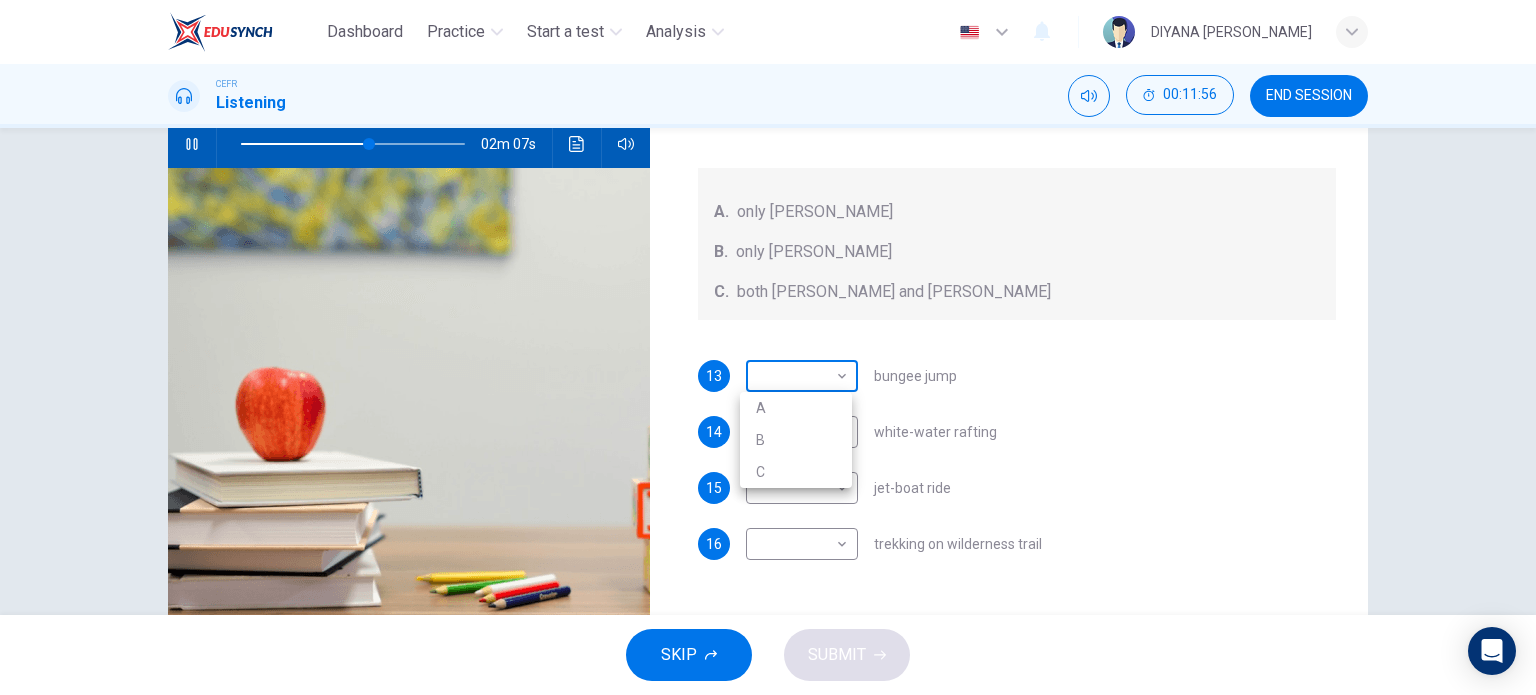 click at bounding box center [768, 347] 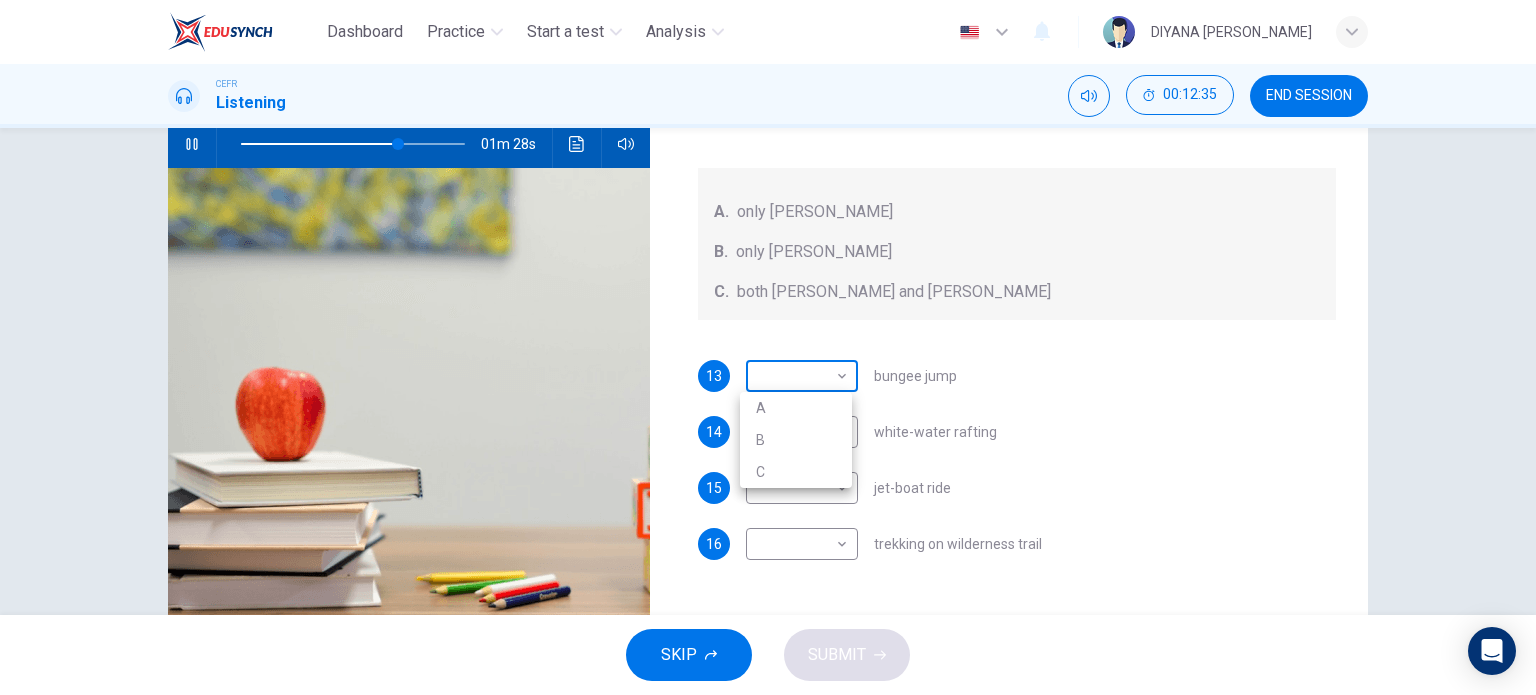 click on "Dashboard Practice Start a test Analysis English en ​ DIYANA SAFFIYA BINTI MOHD FADIR CEFR Listening 00:12:35 END SESSION Questions 13 - 16 Write the correct letter,  A ,  B , or  C  next to the questions below.
Who wants to do each of the activities below? A. only Jacinta B. only Lewis C. both Jacinta and Lewis 13 ​ ​ bungee jump 14 ​ ​ white-water rafting 15 ​ ​ jet-boat ride 16 ​ ​ trekking on wilderness trail Holiday in Queenstown 01m 28s SKIP SUBMIT EduSynch - Online Language Proficiency Testing
Dashboard Practice Start a test Analysis Notifications © Copyright  2025 A B C" at bounding box center [768, 347] 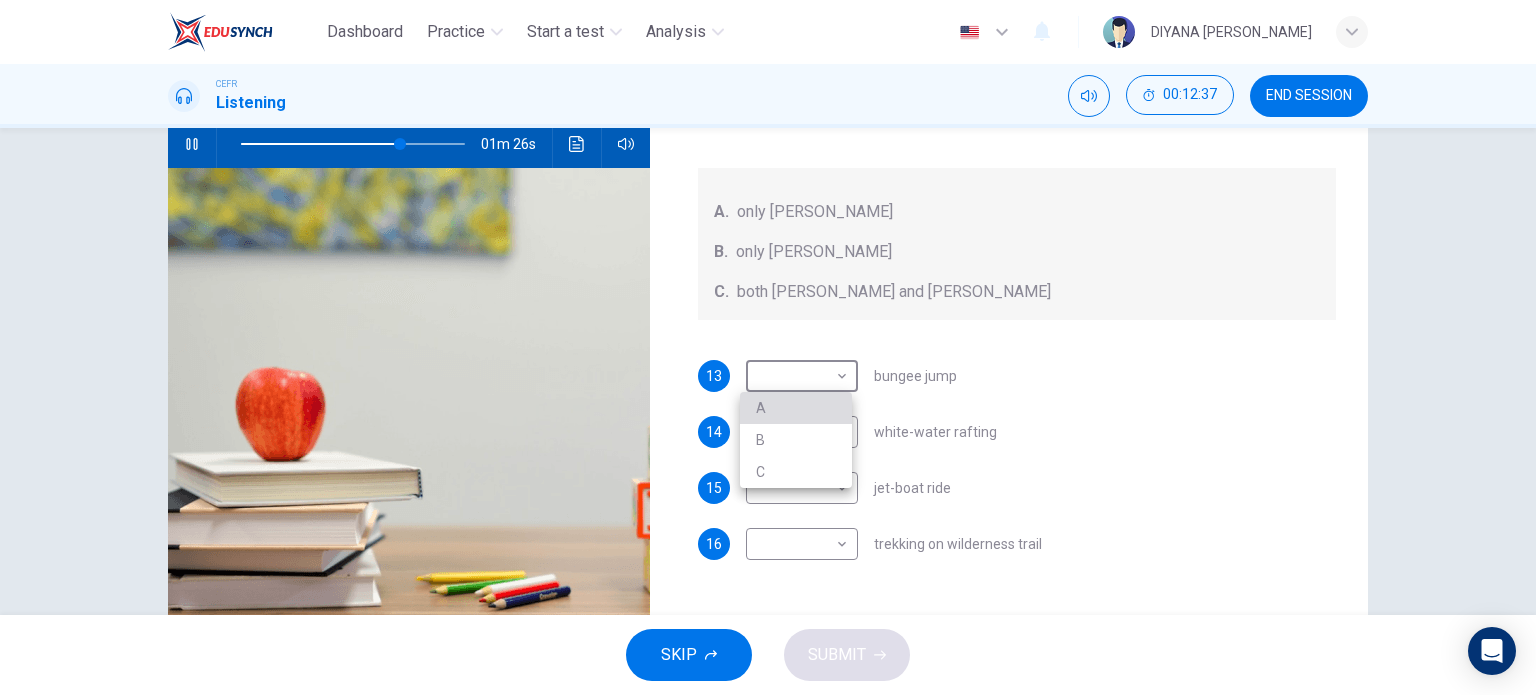 click on "A" at bounding box center (796, 408) 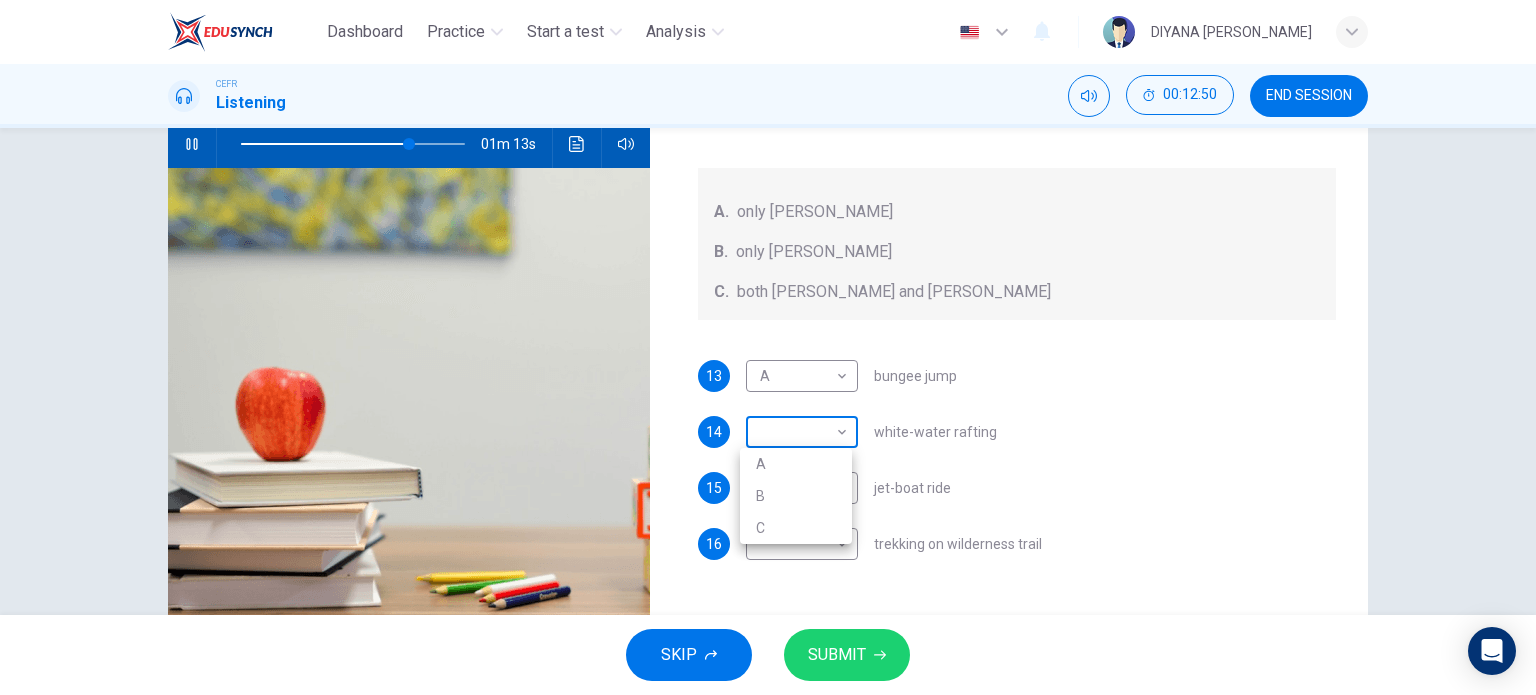 click on "Dashboard Practice Start a test Analysis English en ​ DIYANA SAFFIYA BINTI MOHD FADIR CEFR Listening 00:12:50 END SESSION Questions 13 - 16 Write the correct letter,  A ,  B , or  C  next to the questions below.
Who wants to do each of the activities below? A. only Jacinta B. only Lewis C. both Jacinta and Lewis 13 A A ​ bungee jump 14 ​ ​ white-water rafting 15 ​ ​ jet-boat ride 16 ​ ​ trekking on wilderness trail Holiday in Queenstown 01m 13s SKIP SUBMIT EduSynch - Online Language Proficiency Testing
Dashboard Practice Start a test Analysis Notifications © Copyright  2025 A B C" at bounding box center [768, 347] 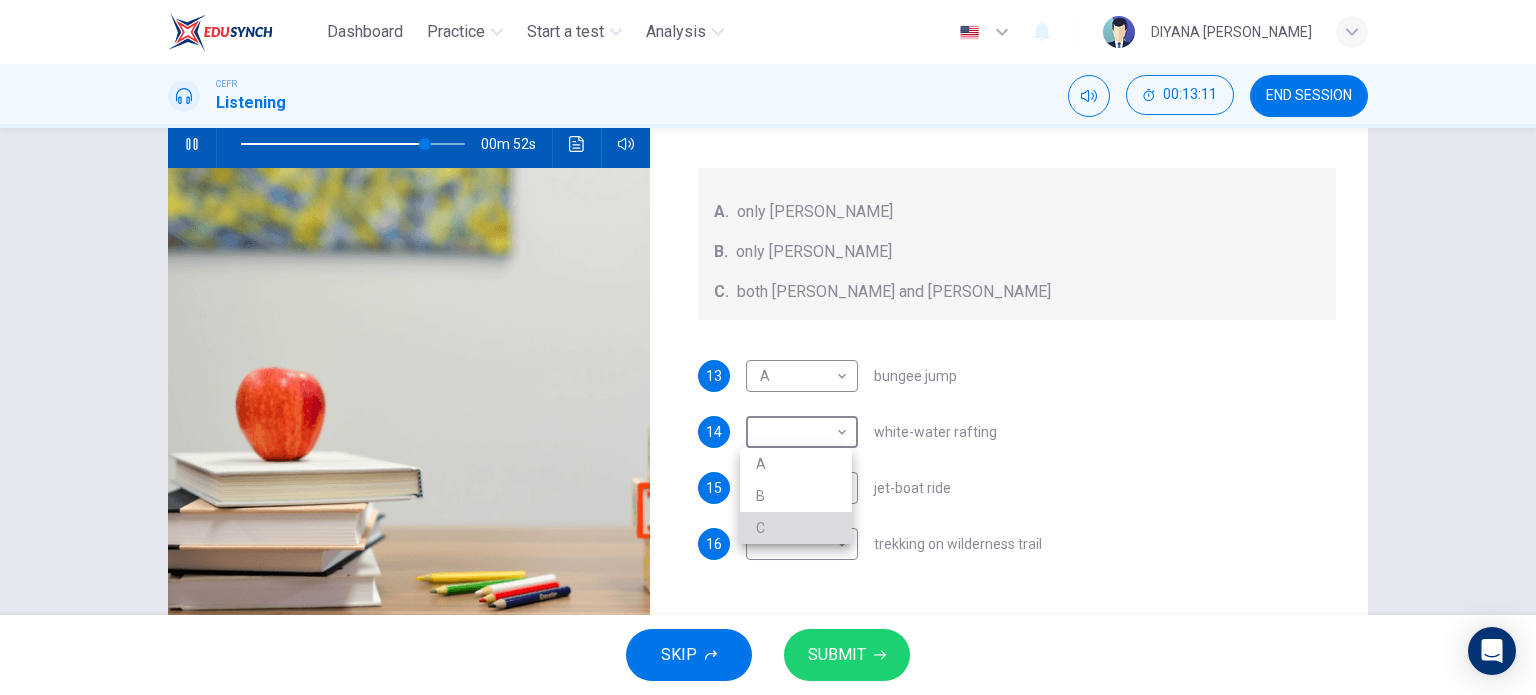 click on "C" at bounding box center (796, 528) 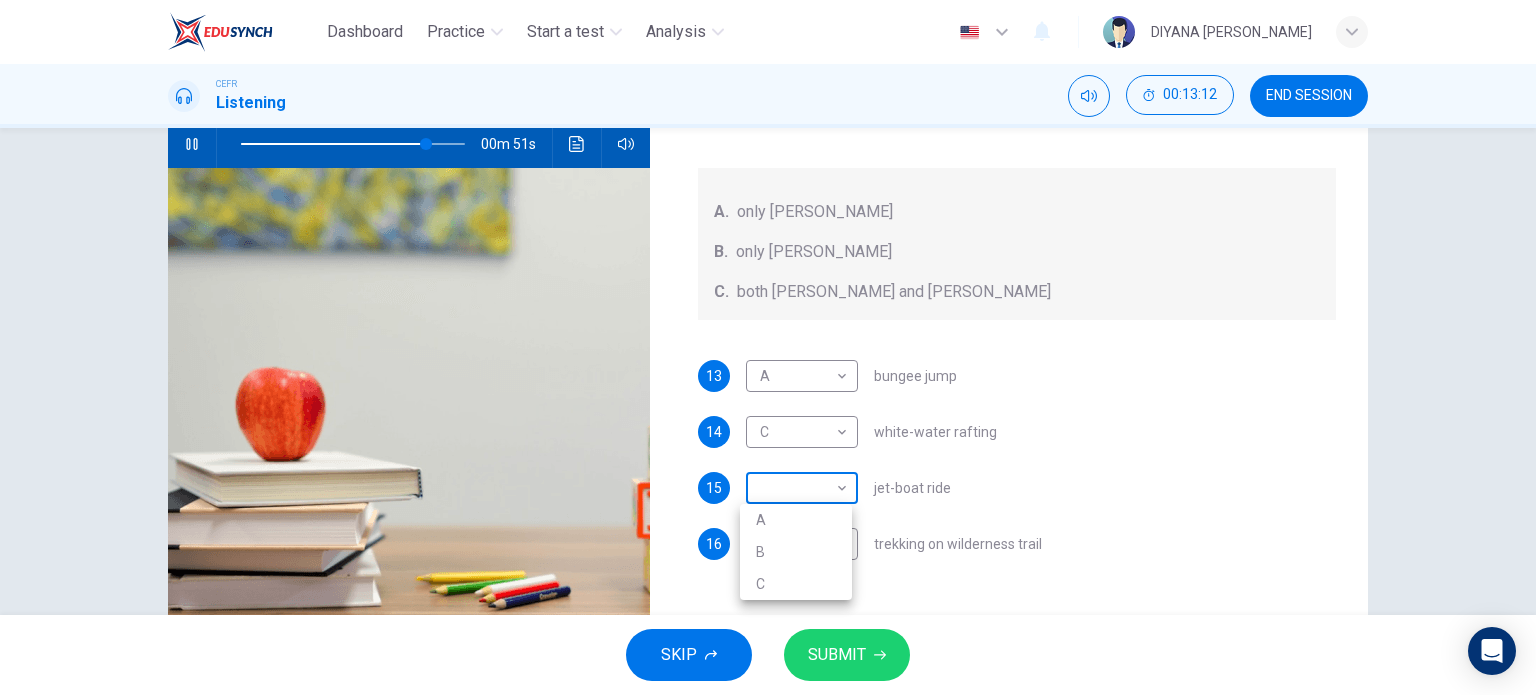 click on "Dashboard Practice Start a test Analysis English en ​ DIYANA SAFFIYA BINTI MOHD FADIR CEFR Listening 00:13:12 END SESSION Questions 13 - 16 Write the correct letter,  A ,  B , or  C  next to the questions below.
Who wants to do each of the activities below? A. only Jacinta B. only Lewis C. both Jacinta and Lewis 13 A A ​ bungee jump 14 C C ​ white-water rafting 15 ​ ​ jet-boat ride 16 ​ ​ trekking on wilderness trail Holiday in Queenstown 00m 51s SKIP SUBMIT EduSynch - Online Language Proficiency Testing
Dashboard Practice Start a test Analysis Notifications © Copyright  2025 A B C" at bounding box center (768, 347) 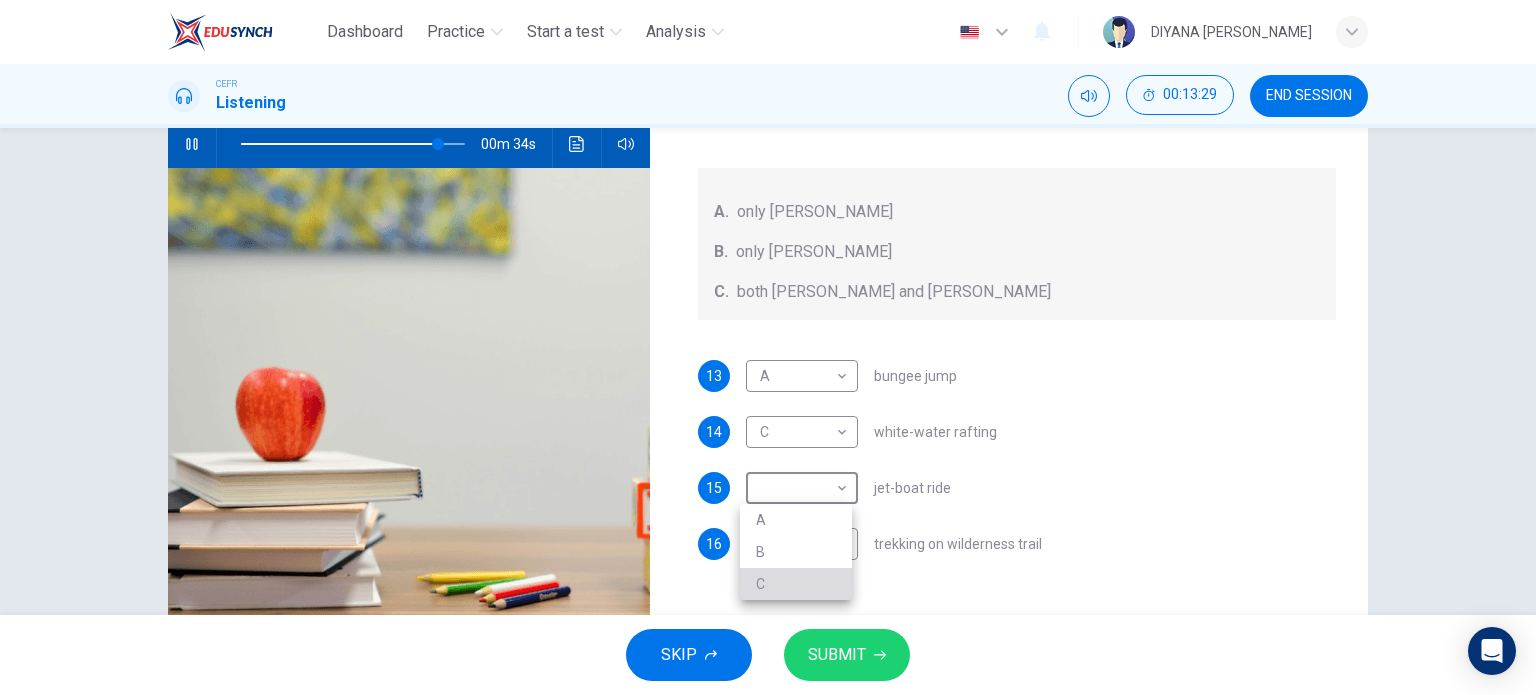 click on "C" at bounding box center [796, 584] 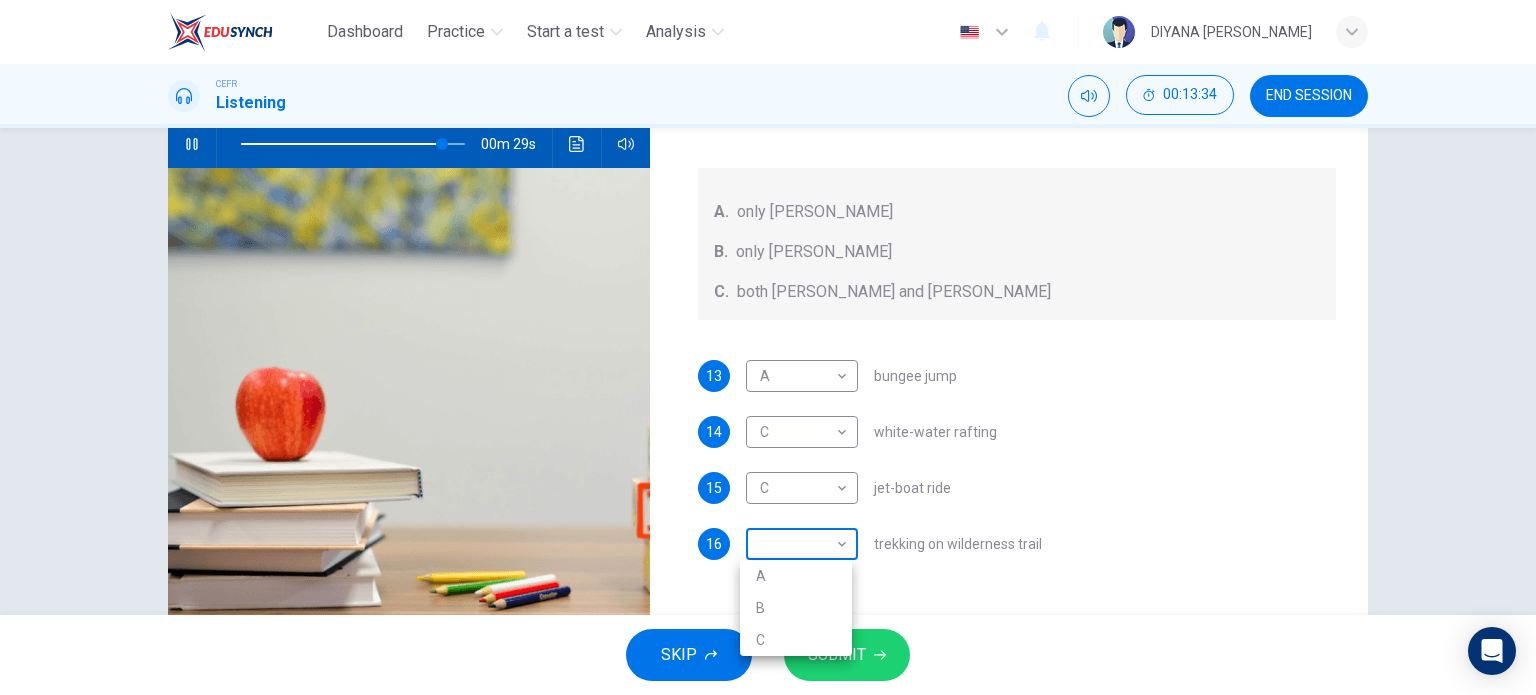 click on "Dashboard Practice Start a test Analysis English en ​ DIYANA SAFFIYA BINTI MOHD FADIR CEFR Listening 00:13:34 END SESSION Questions 13 - 16 Write the correct letter,  A ,  B , or  C  next to the questions below.
Who wants to do each of the activities below? A. only Jacinta B. only Lewis C. both Jacinta and Lewis 13 A A ​ bungee jump 14 C C ​ white-water rafting 15 C C ​ jet-boat ride 16 ​ ​ trekking on wilderness trail Holiday in Queenstown 00m 29s SKIP SUBMIT EduSynch - Online Language Proficiency Testing
Dashboard Practice Start a test Analysis Notifications © Copyright  2025 A B C" at bounding box center (768, 347) 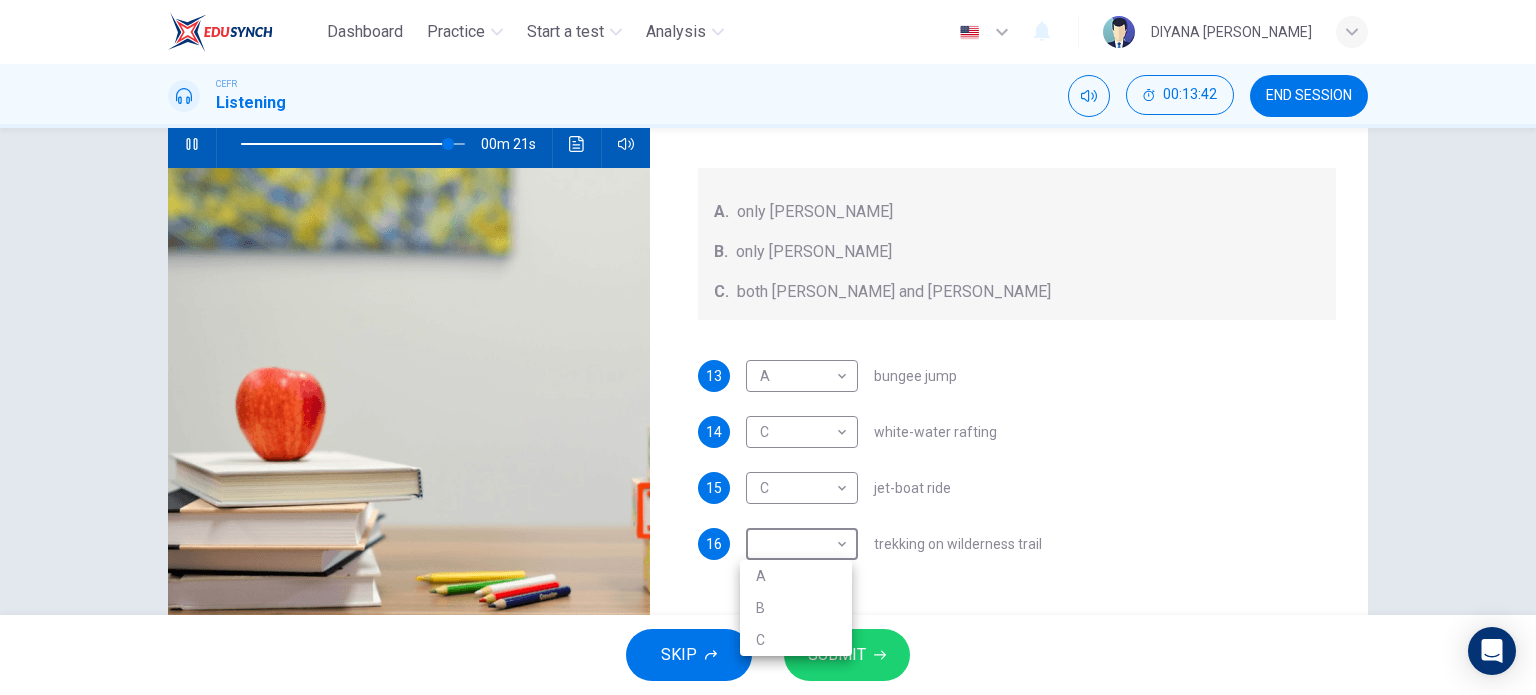 click on "B" at bounding box center [796, 608] 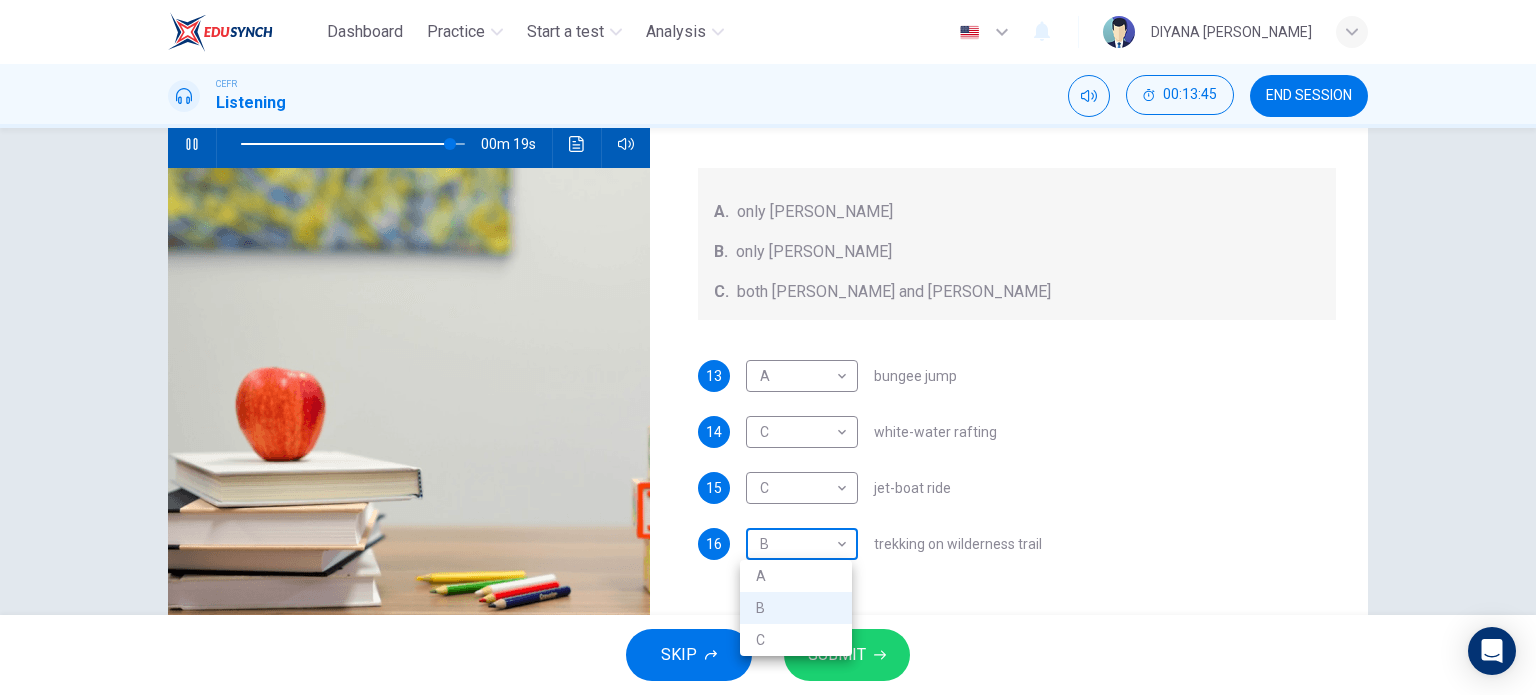 click on "Dashboard Practice Start a test Analysis English en ​ DIYANA SAFFIYA BINTI MOHD FADIR CEFR Listening 00:13:45 END SESSION Questions 13 - 16 Write the correct letter,  A ,  B , or  C  next to the questions below.
Who wants to do each of the activities below? A. only Jacinta B. only Lewis C. both Jacinta and Lewis 13 A A ​ bungee jump 14 C C ​ white-water rafting 15 C C ​ jet-boat ride 16 B B ​ trekking on wilderness trail Holiday in Queenstown 00m 19s SKIP SUBMIT EduSynch - Online Language Proficiency Testing
Dashboard Practice Start a test Analysis Notifications © Copyright  2025 A B C" at bounding box center (768, 347) 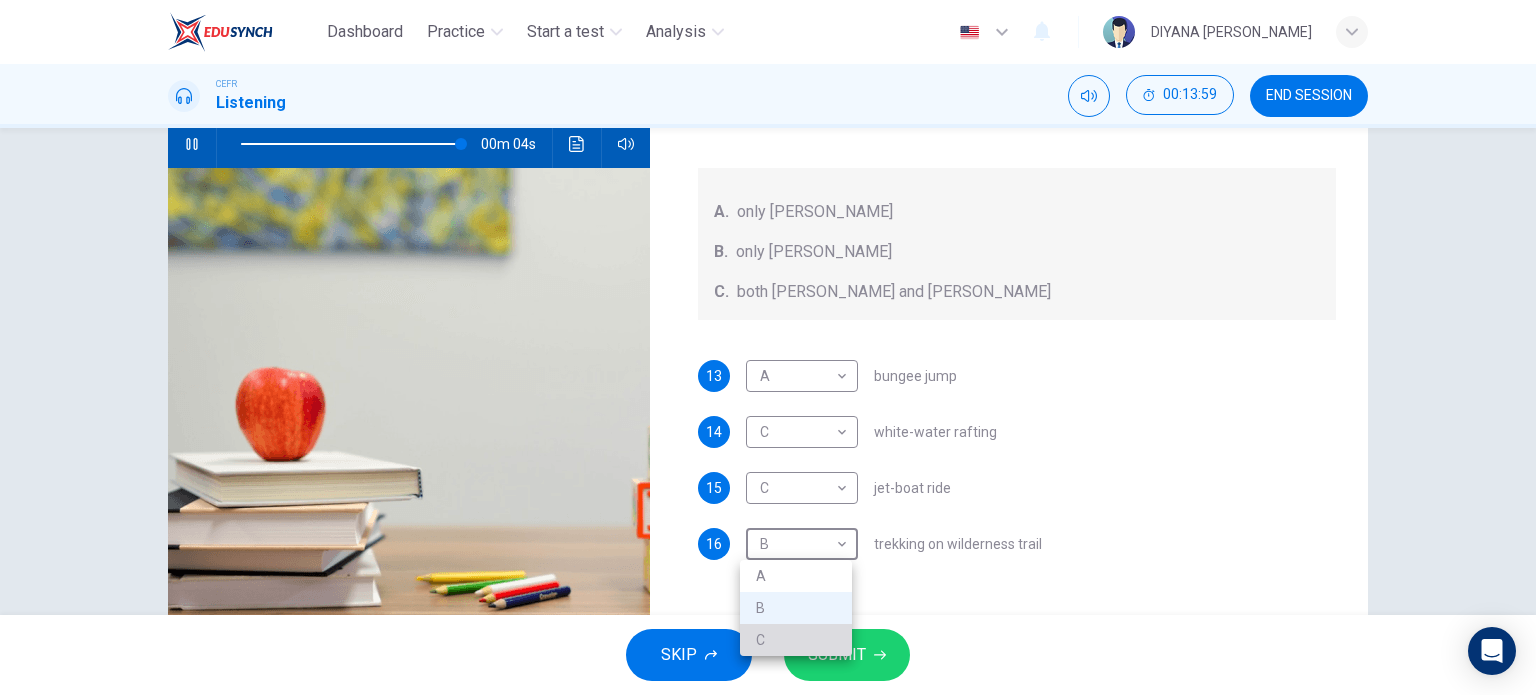 click on "C" at bounding box center [796, 640] 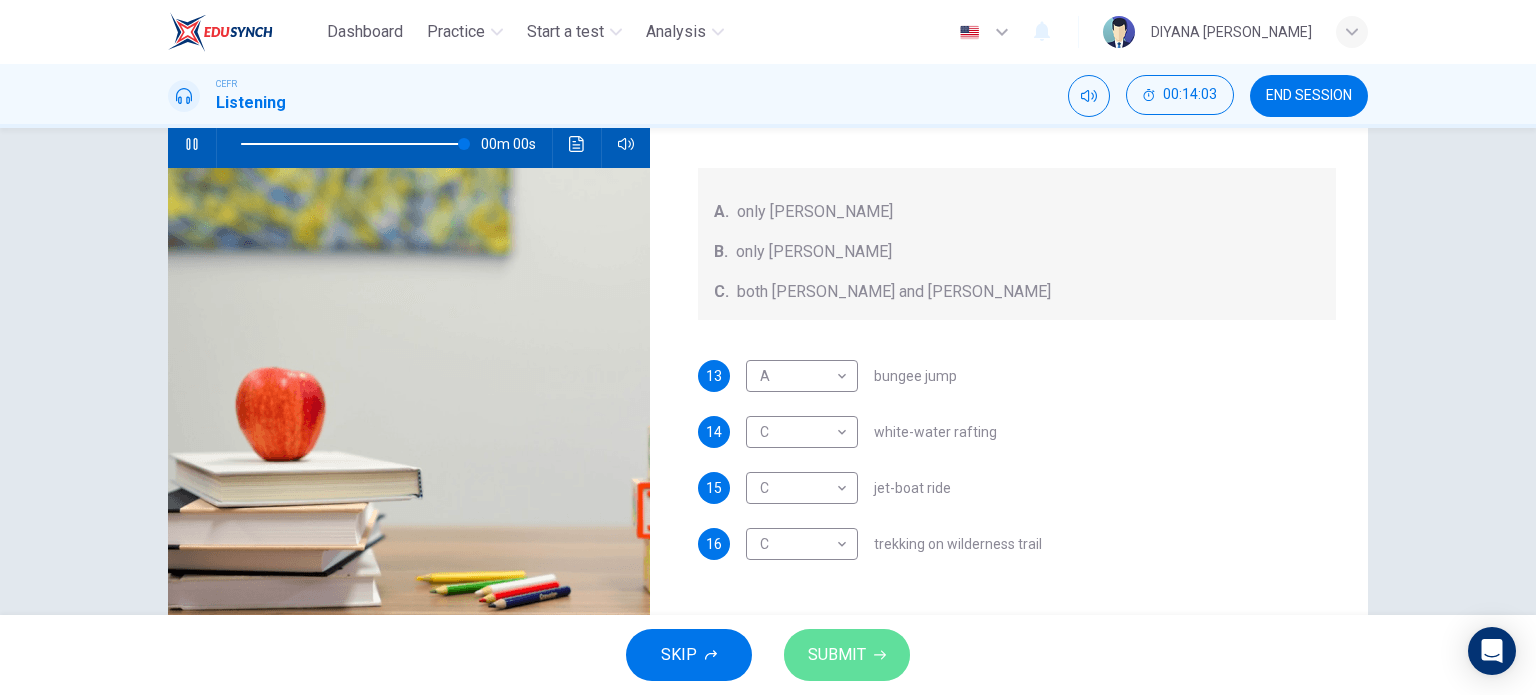 click on "SUBMIT" at bounding box center (837, 655) 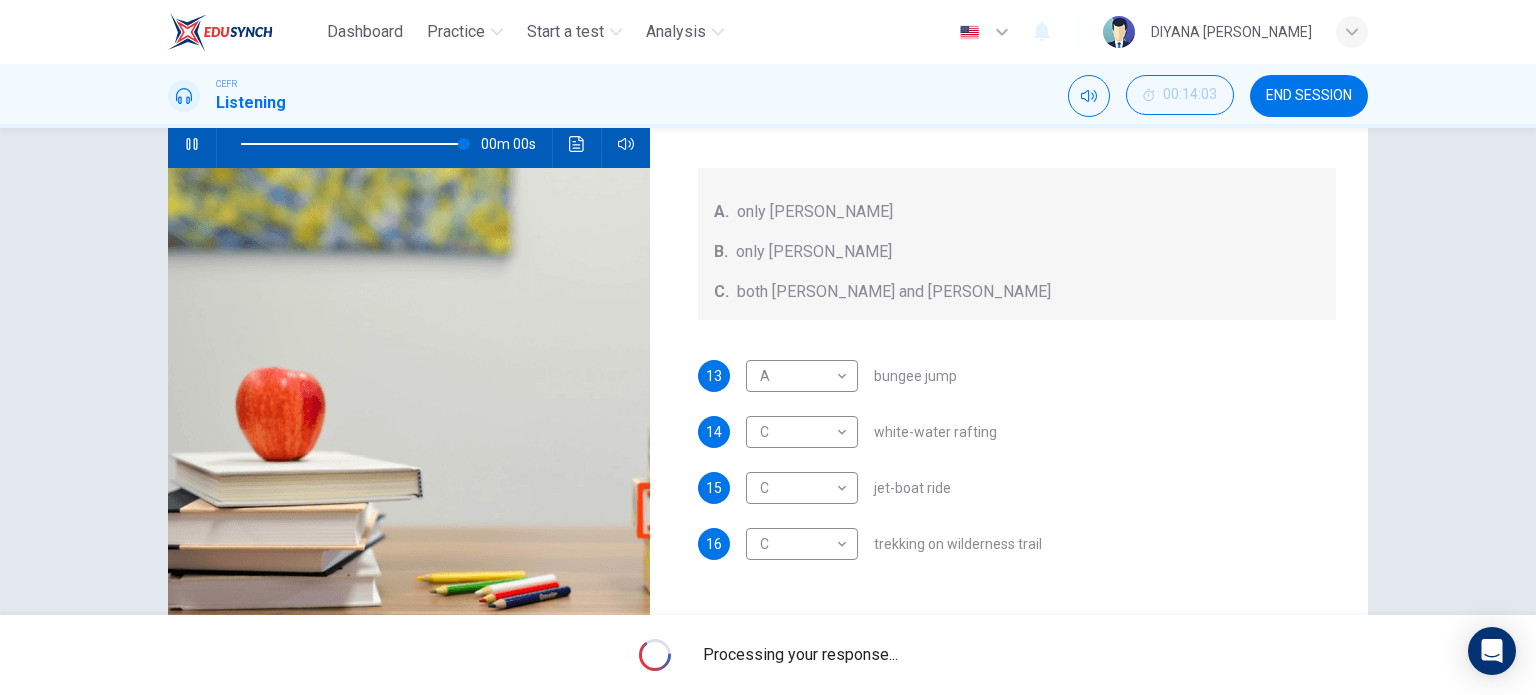 type on "0" 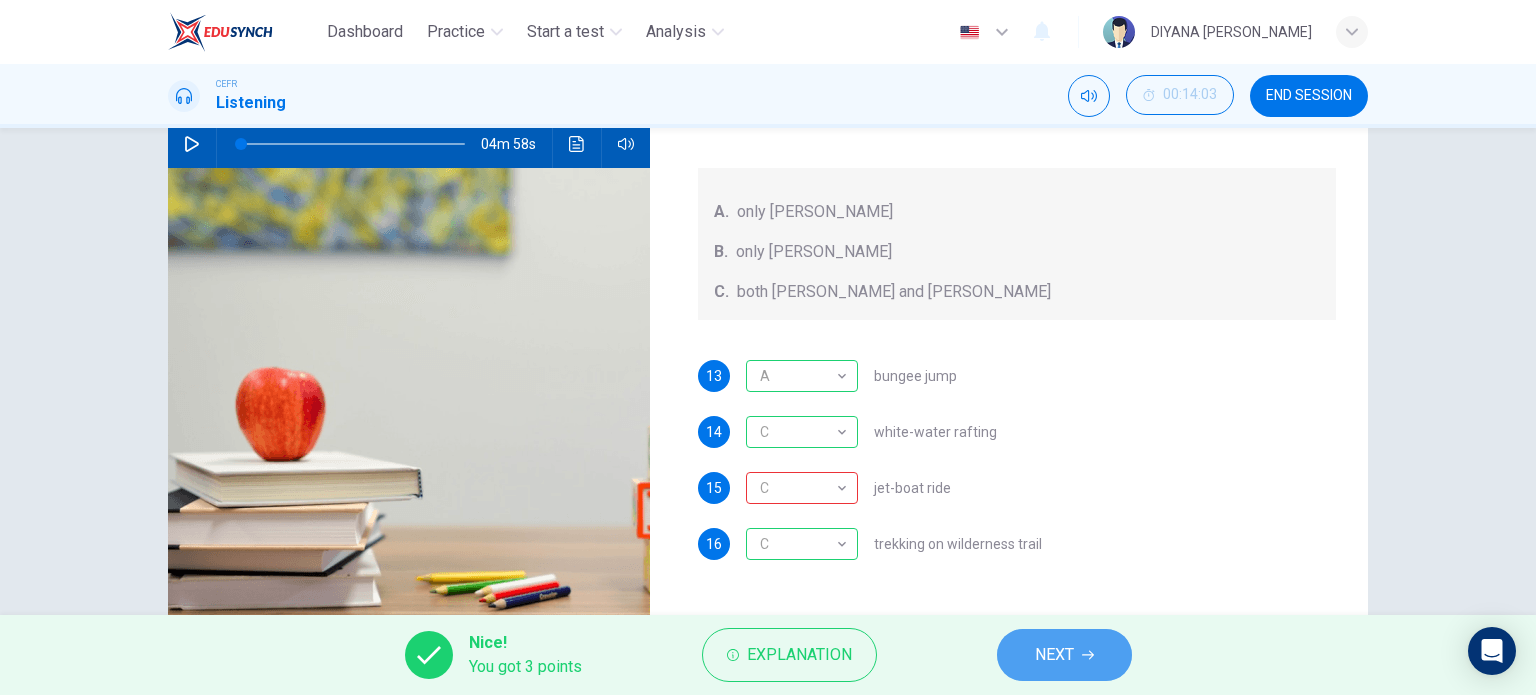 click on "NEXT" at bounding box center [1054, 655] 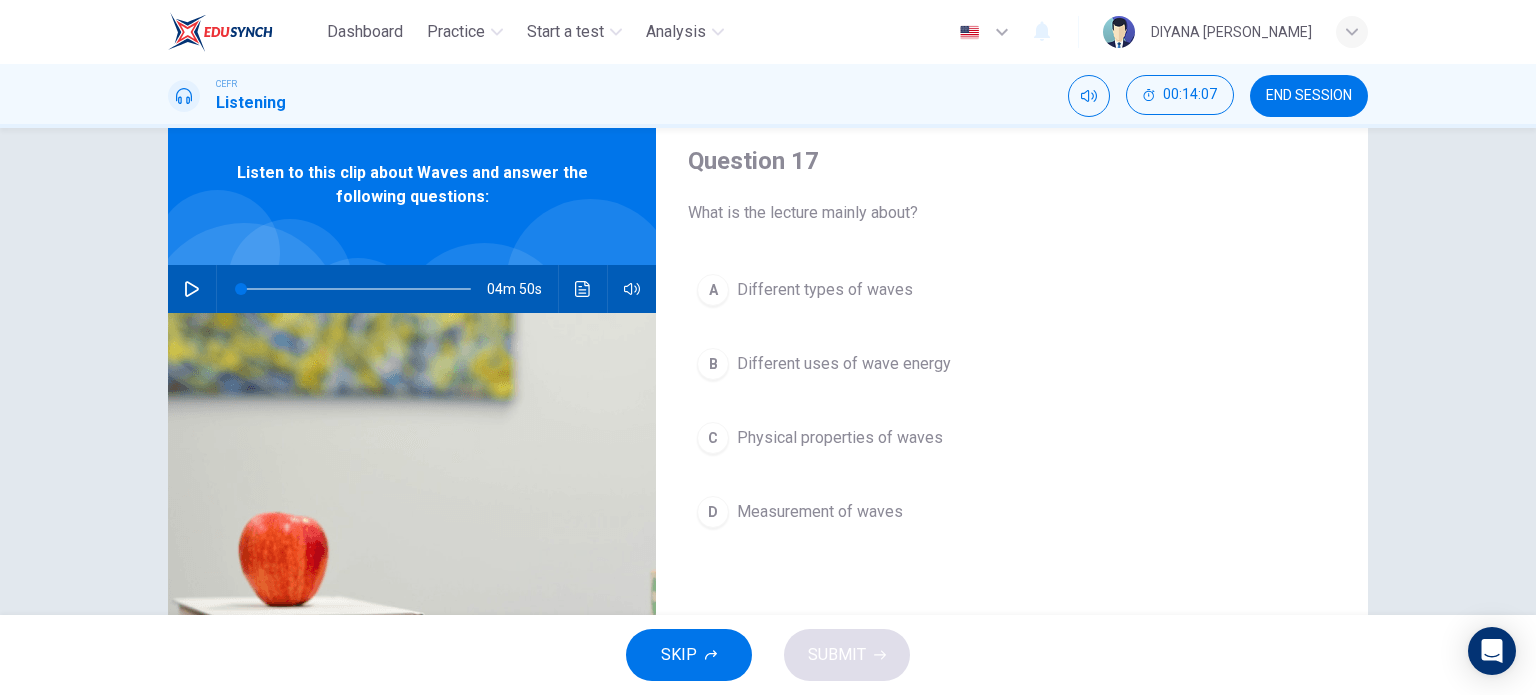 scroll, scrollTop: 64, scrollLeft: 0, axis: vertical 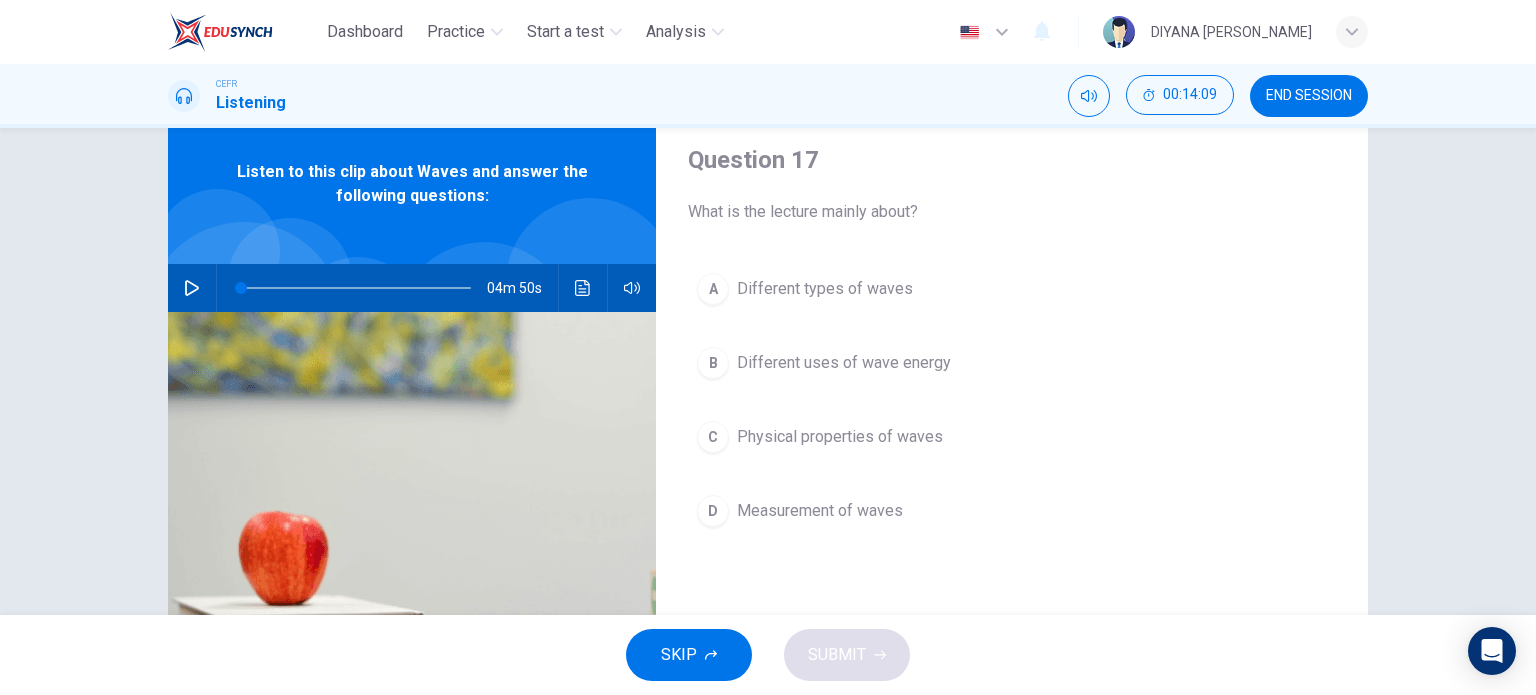 click on "END SESSION" at bounding box center [1309, 96] 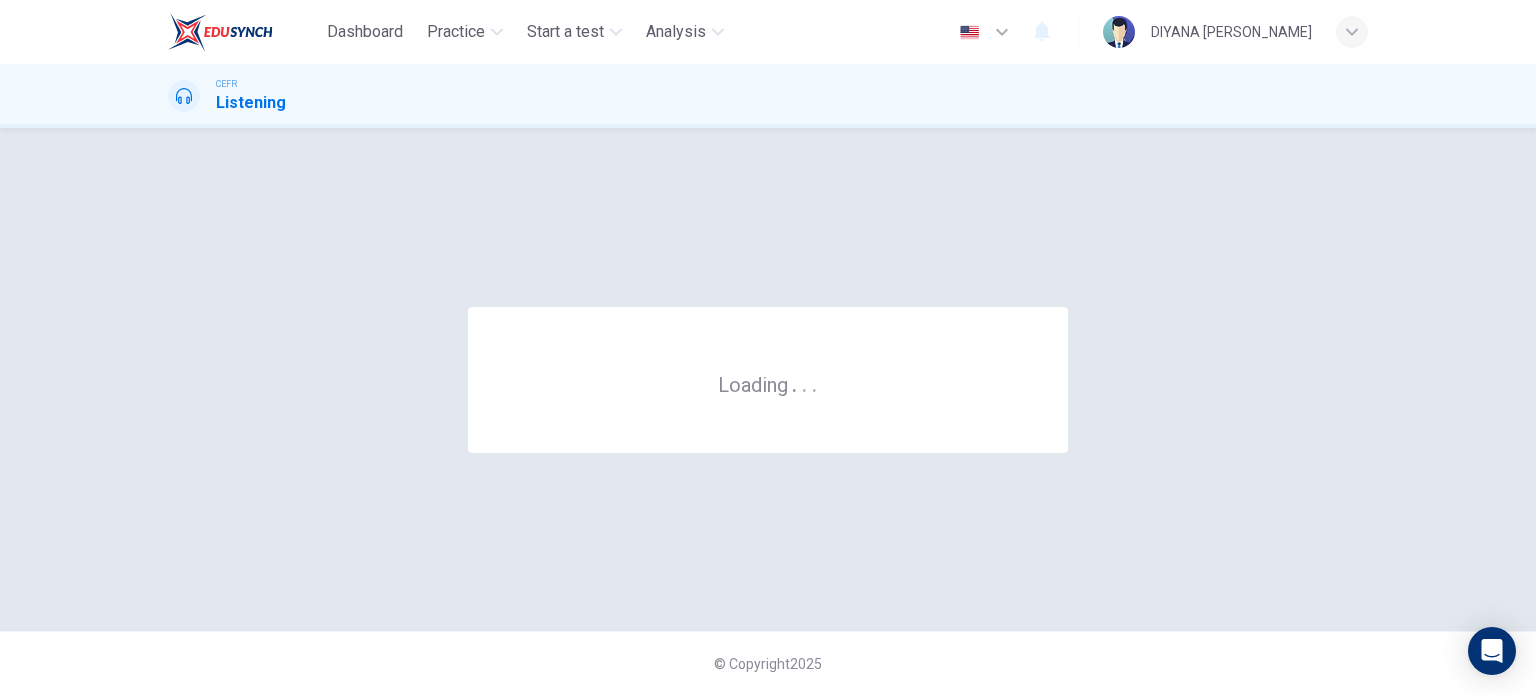 scroll, scrollTop: 0, scrollLeft: 0, axis: both 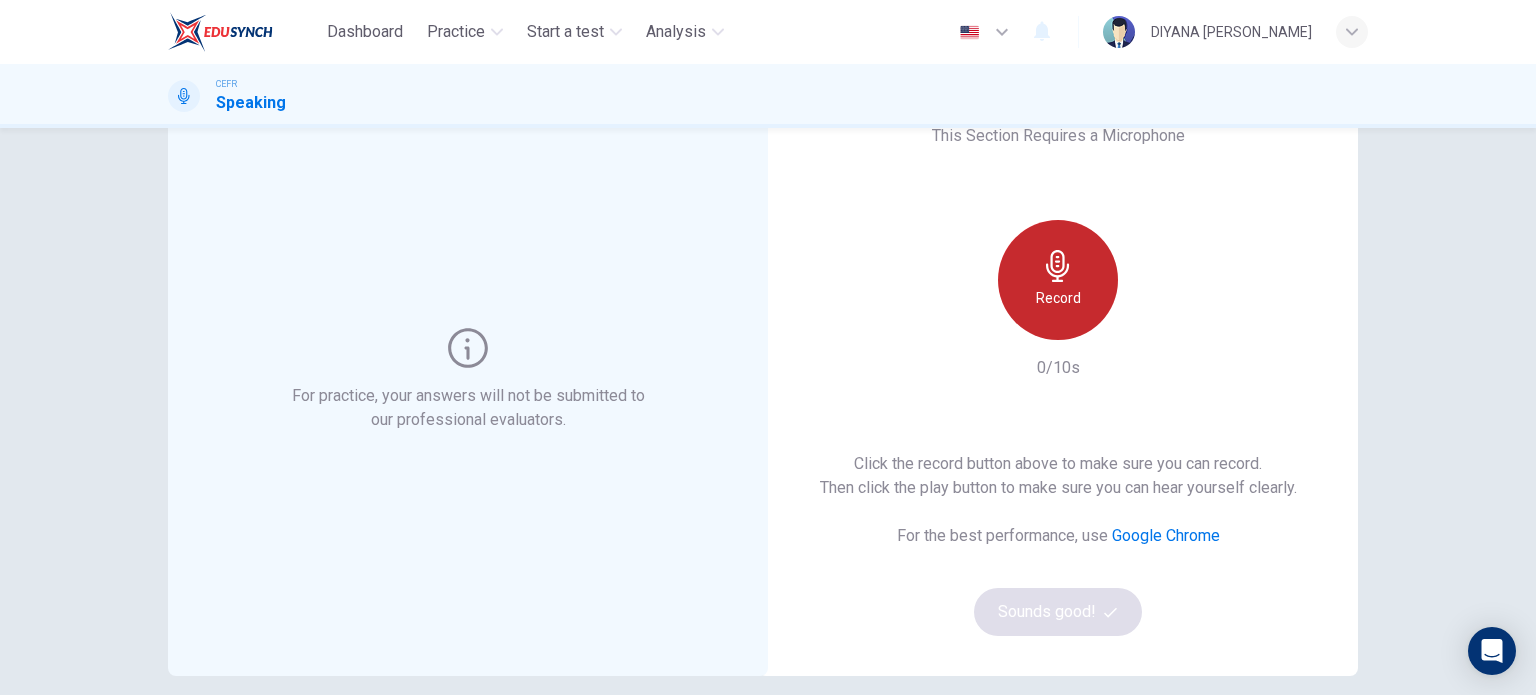 click on "Record" at bounding box center (1058, 298) 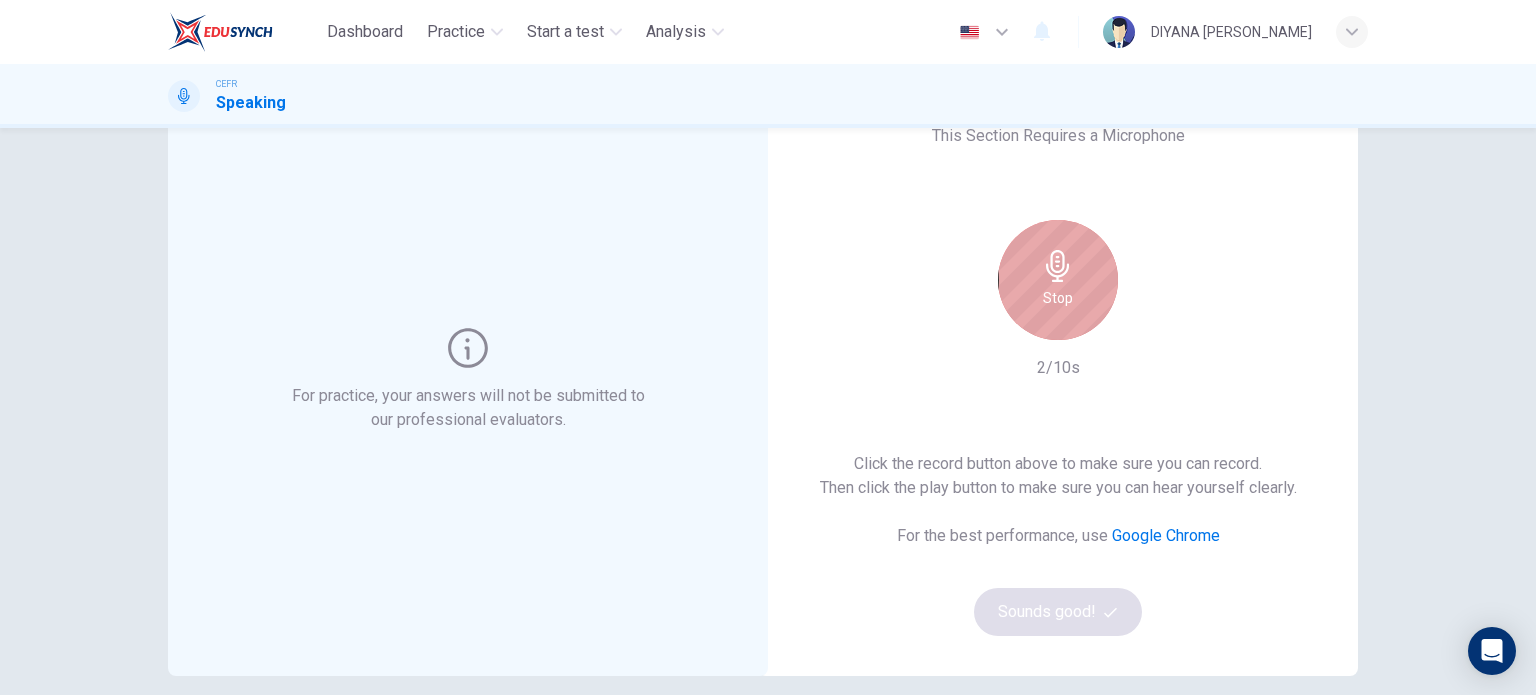 click on "Stop" at bounding box center [1058, 298] 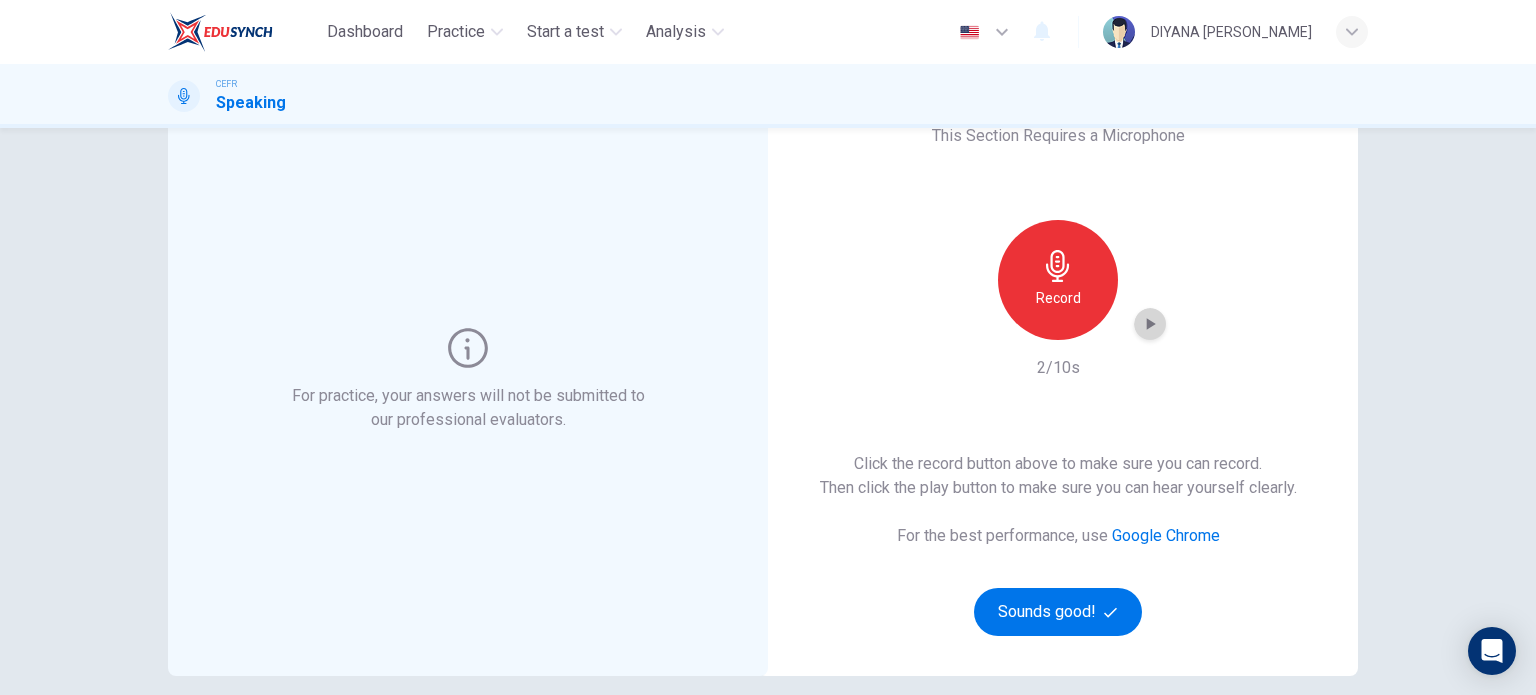 click 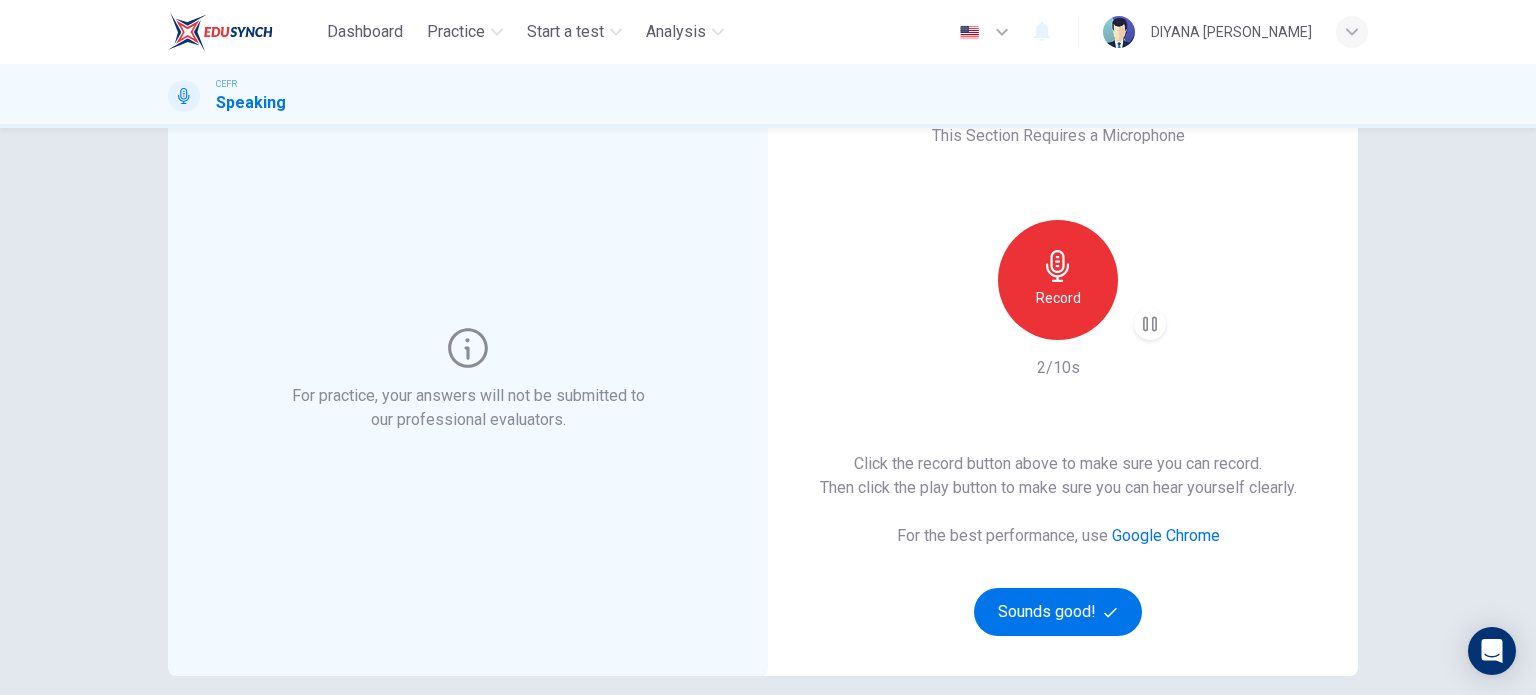 type 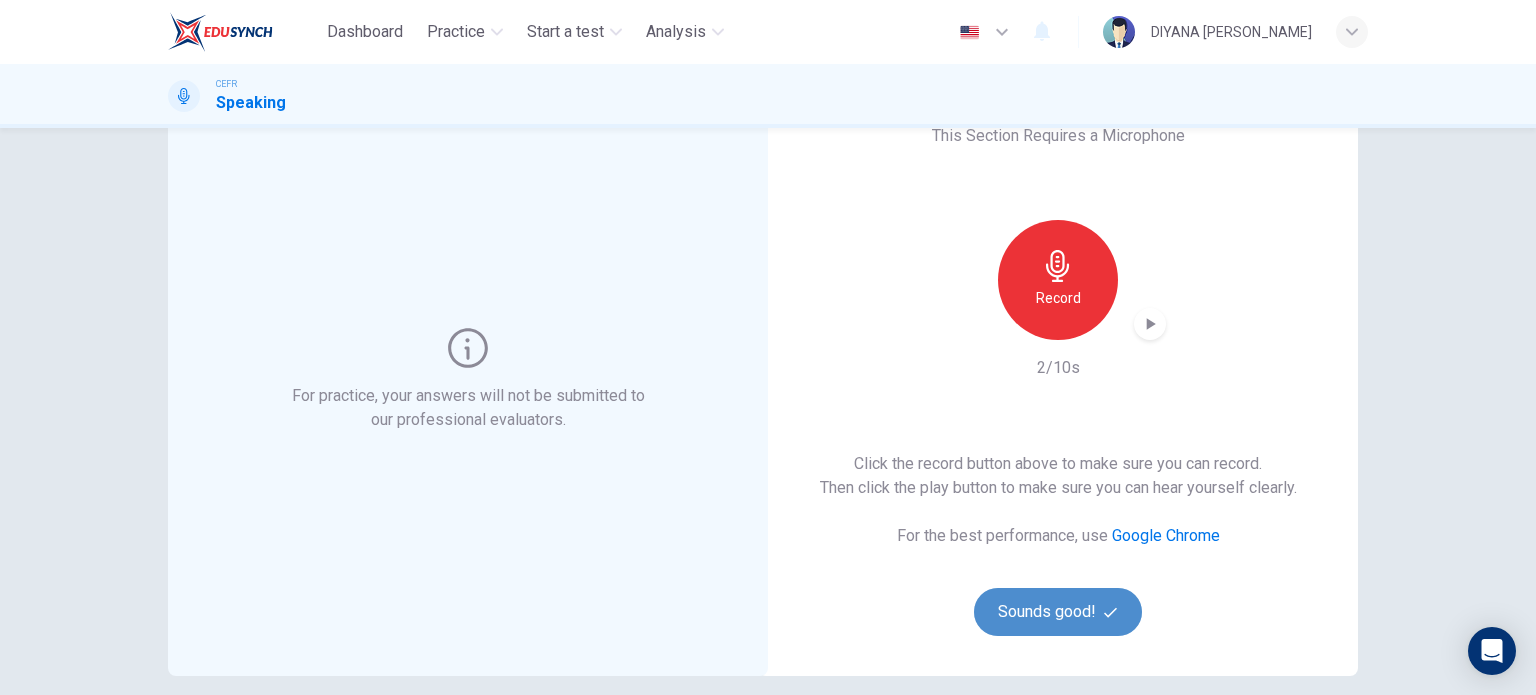click on "Sounds good!" at bounding box center (1058, 612) 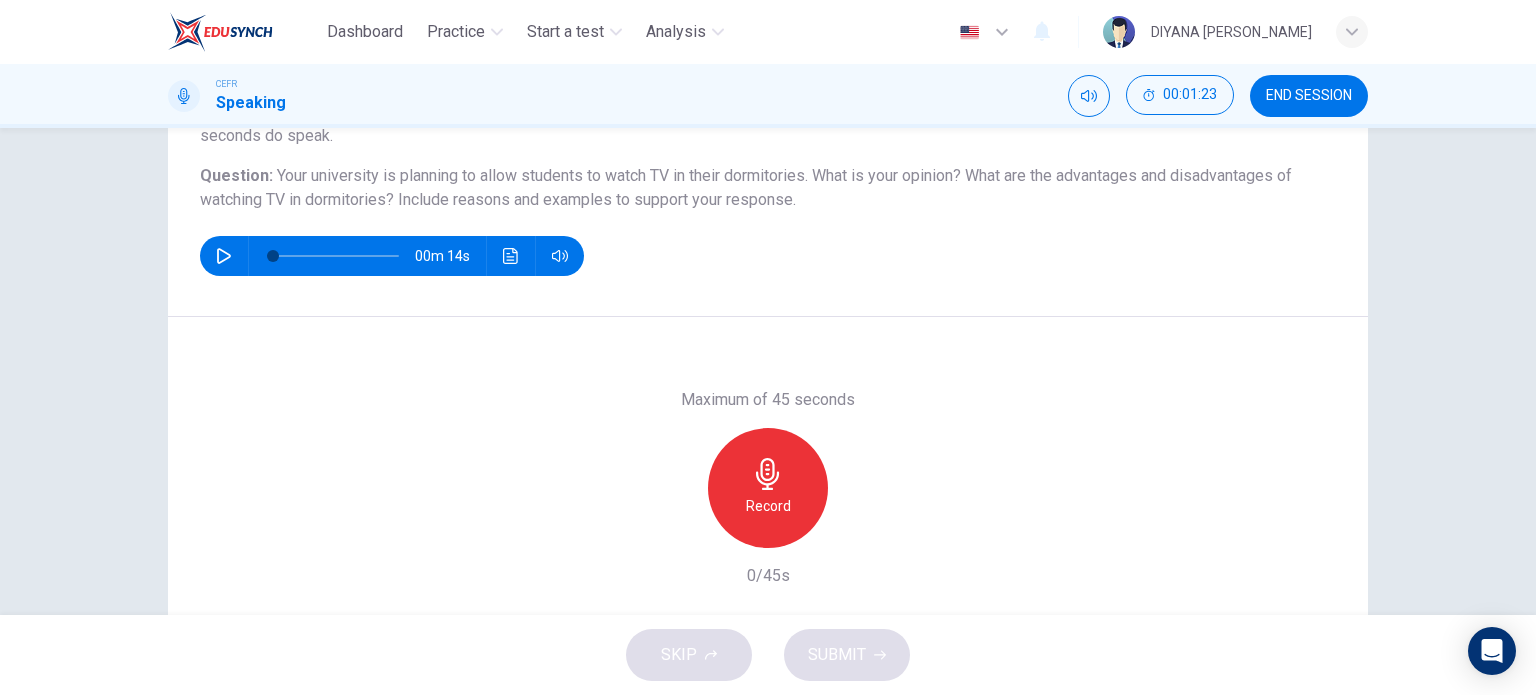scroll, scrollTop: 204, scrollLeft: 0, axis: vertical 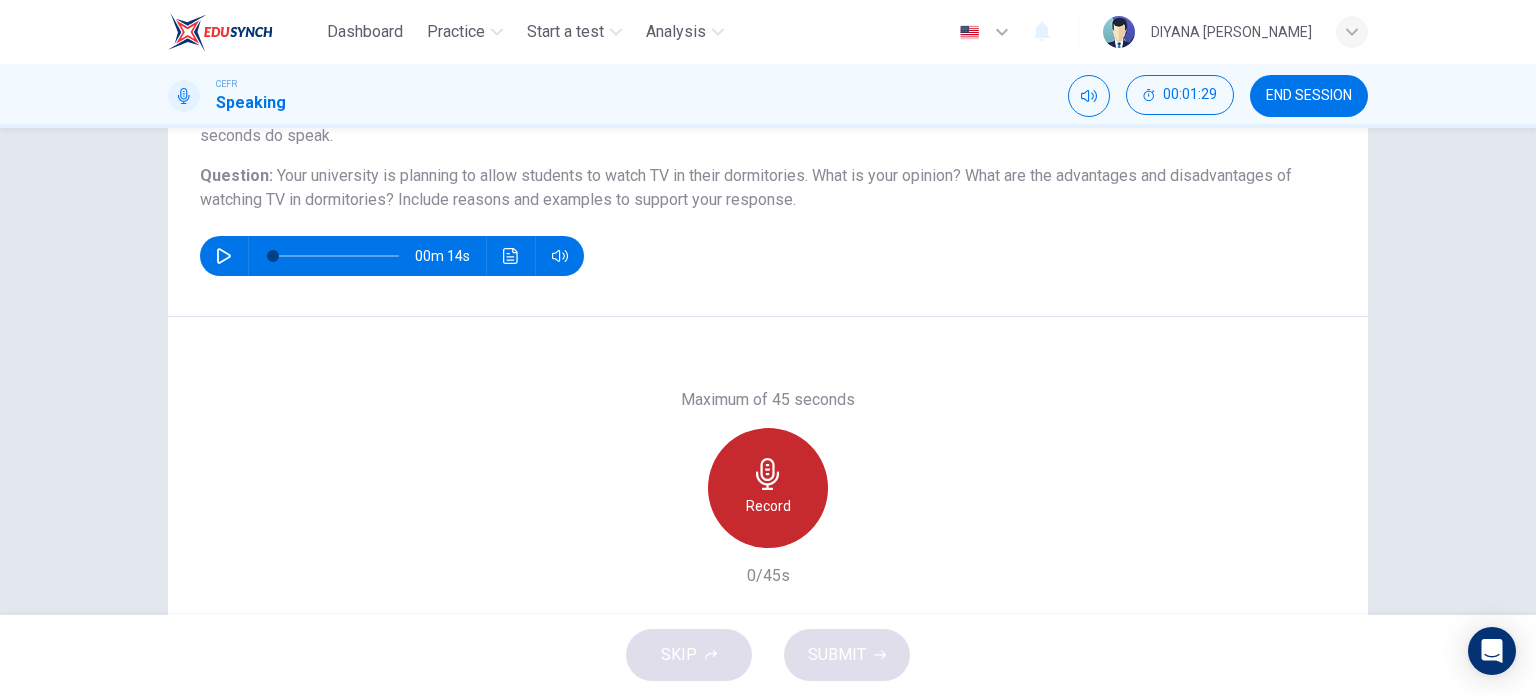 click on "Record" at bounding box center (768, 488) 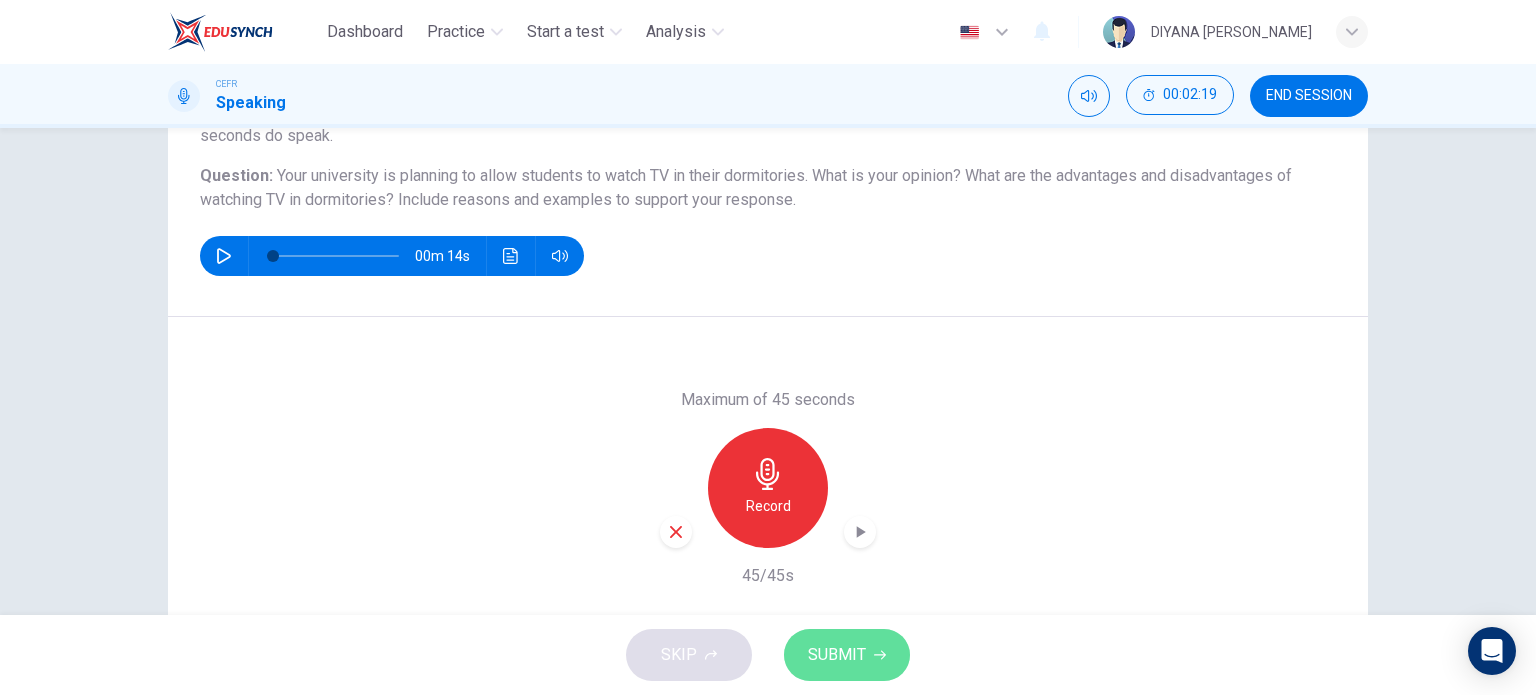 click on "SUBMIT" at bounding box center [847, 655] 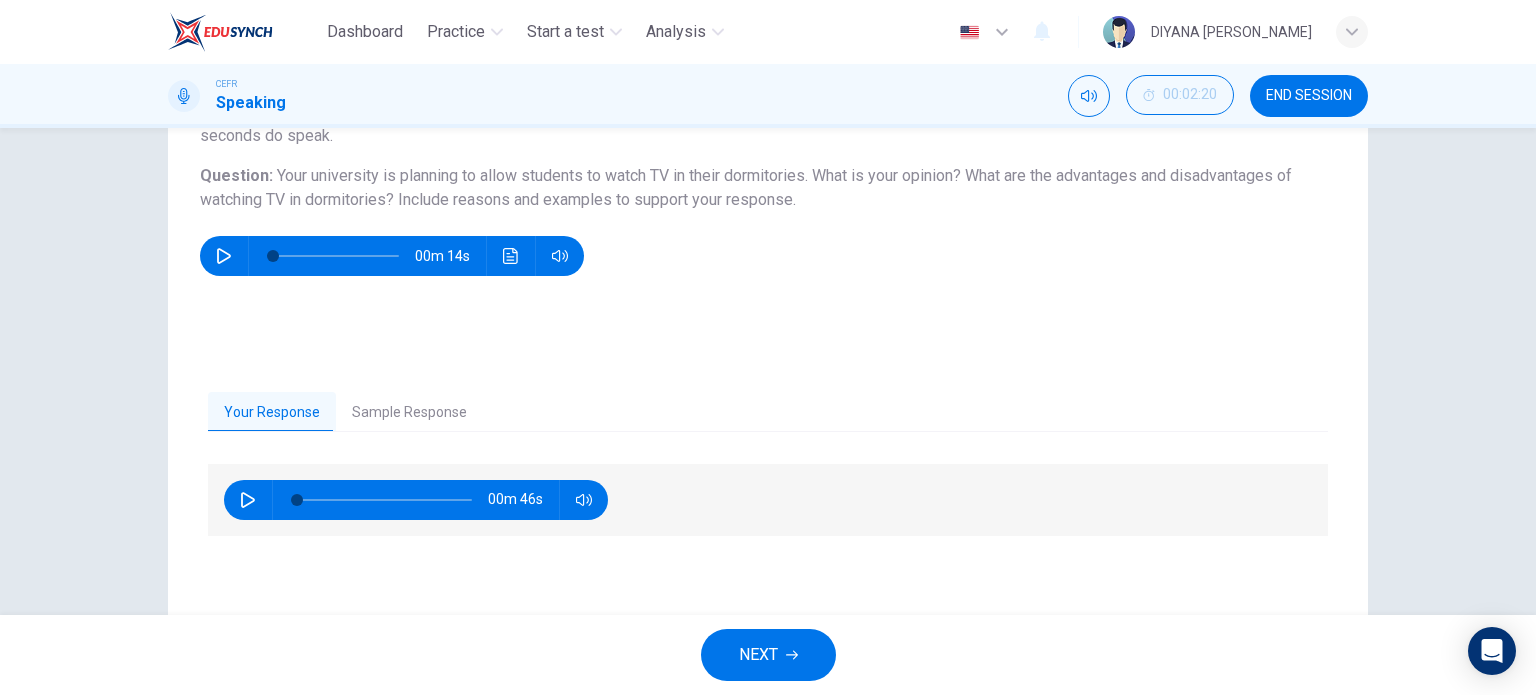 click on "00m 46s" at bounding box center (768, 500) 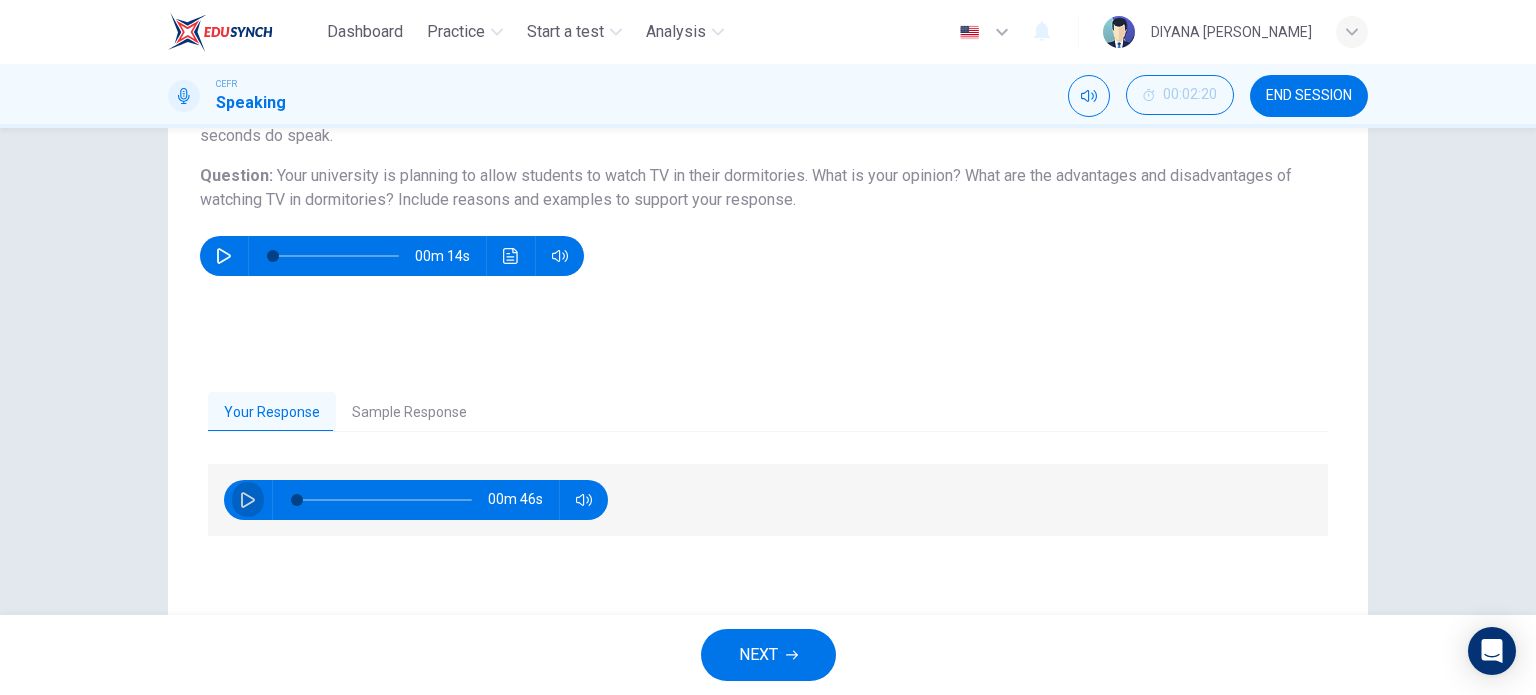 click 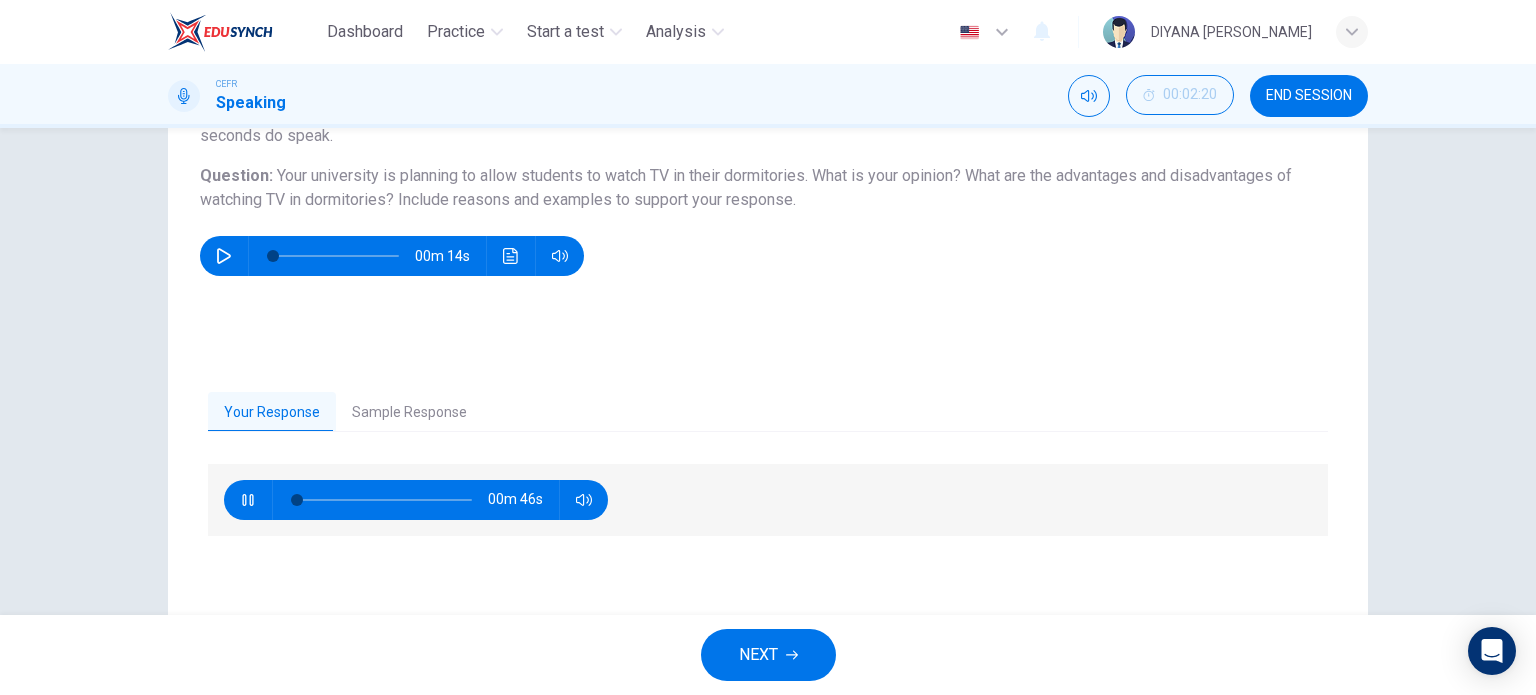 type 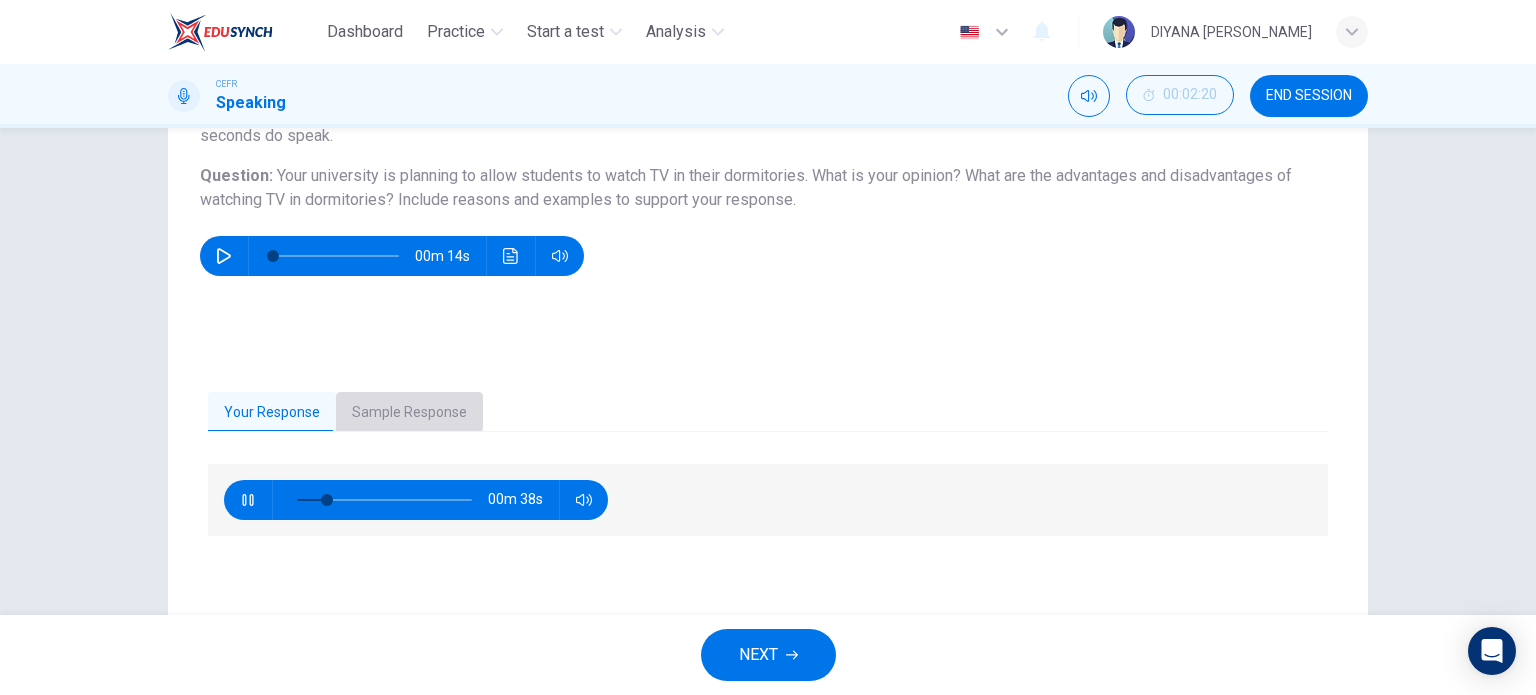 click on "Sample Response" at bounding box center (409, 413) 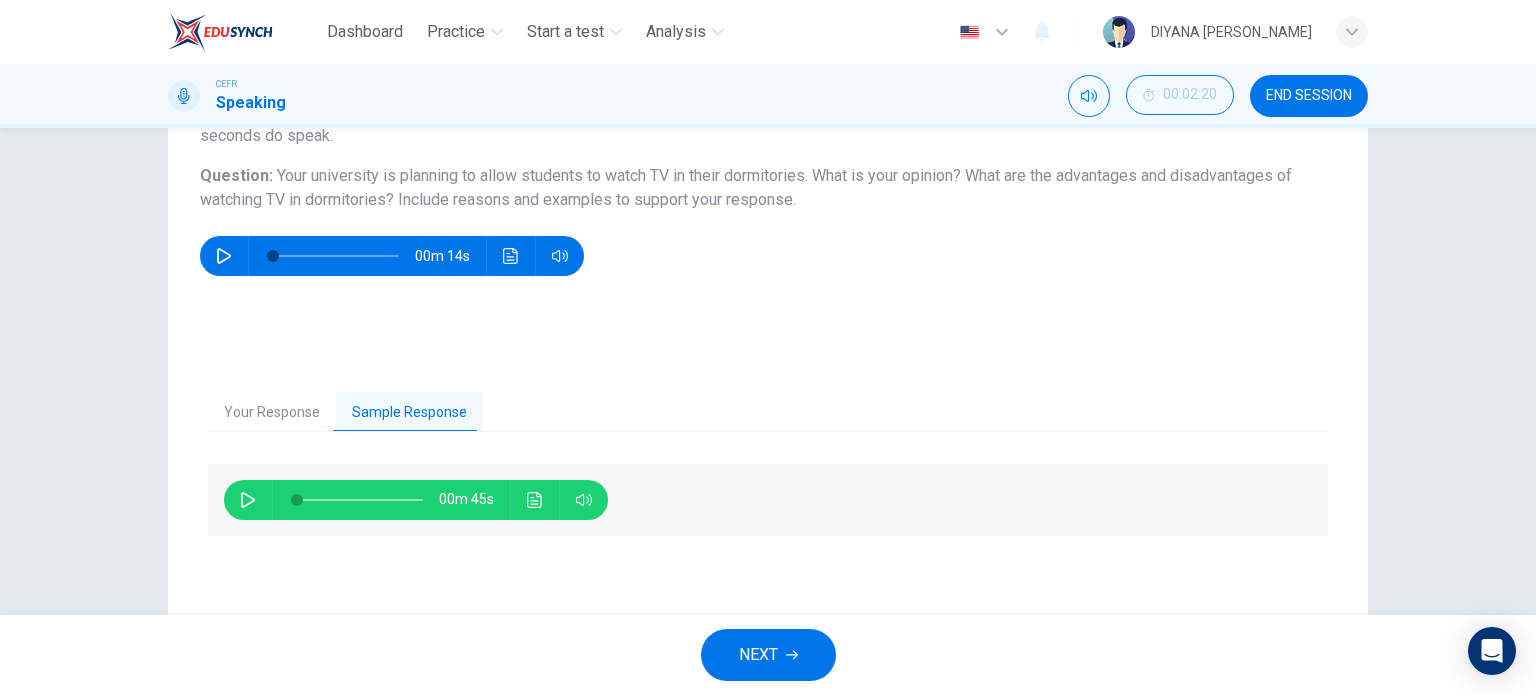 type on "19" 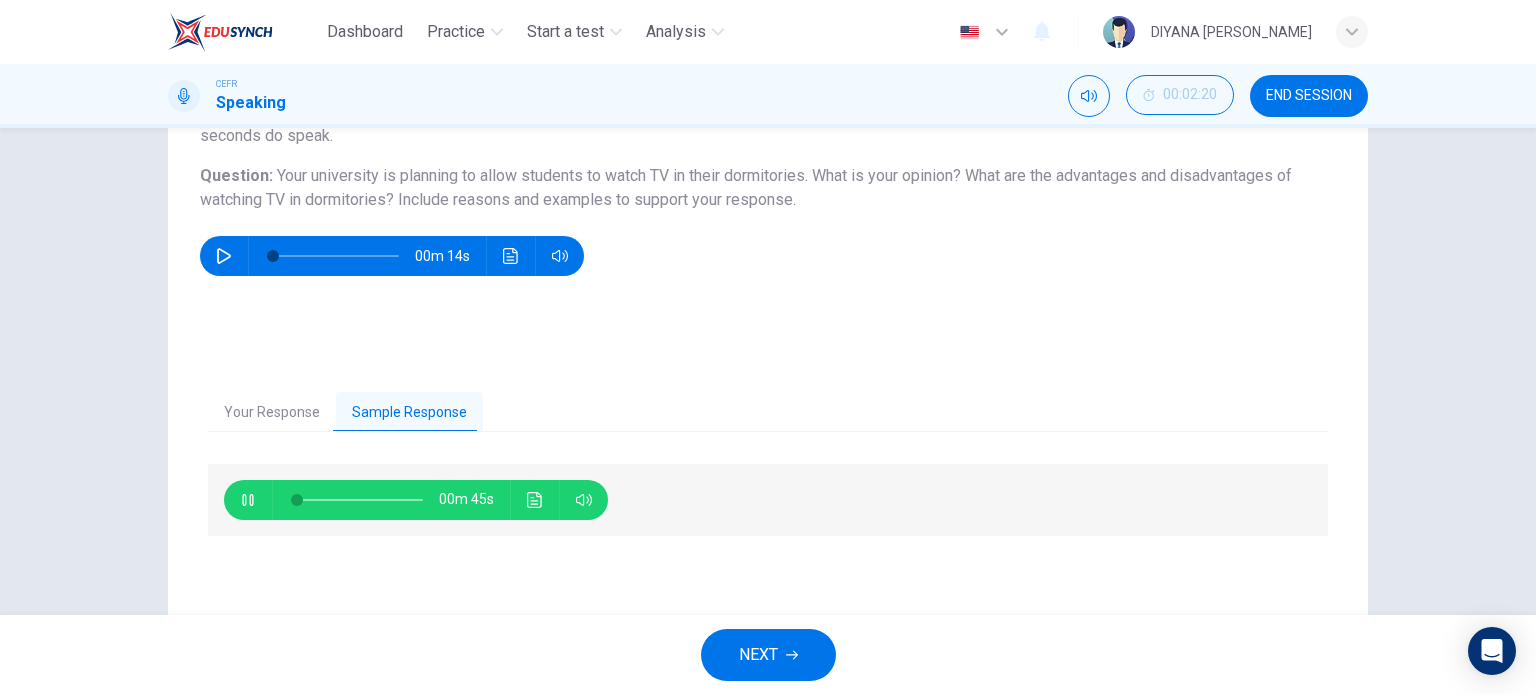type on "2" 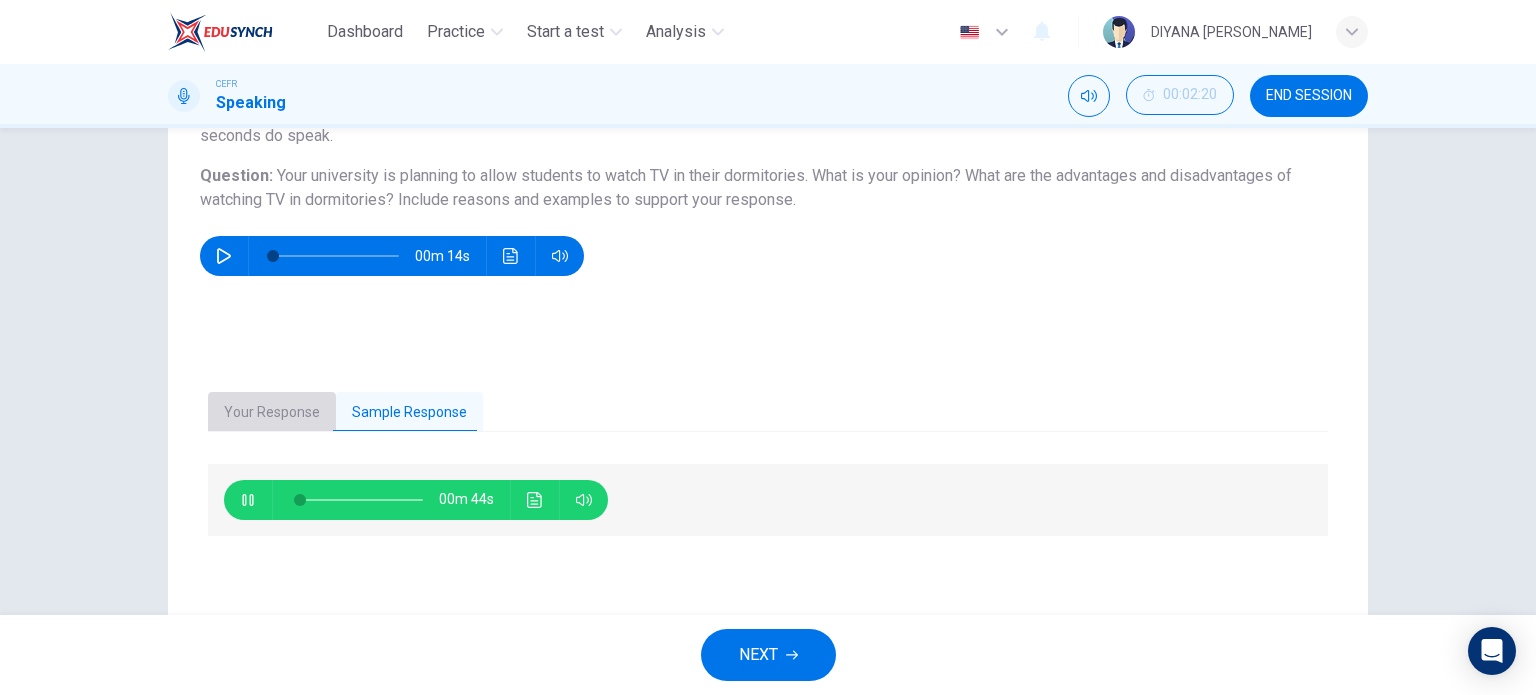 click on "Your Response" at bounding box center [272, 413] 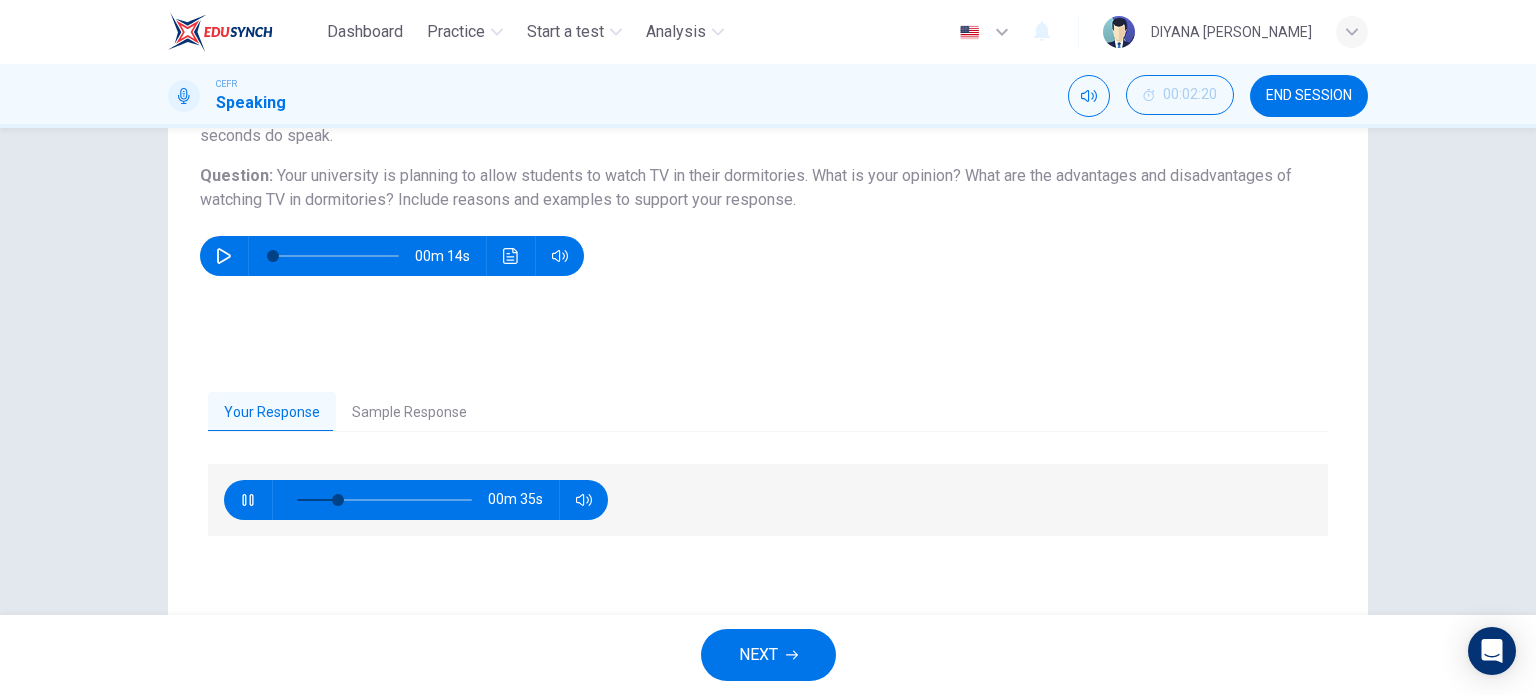 type on "4" 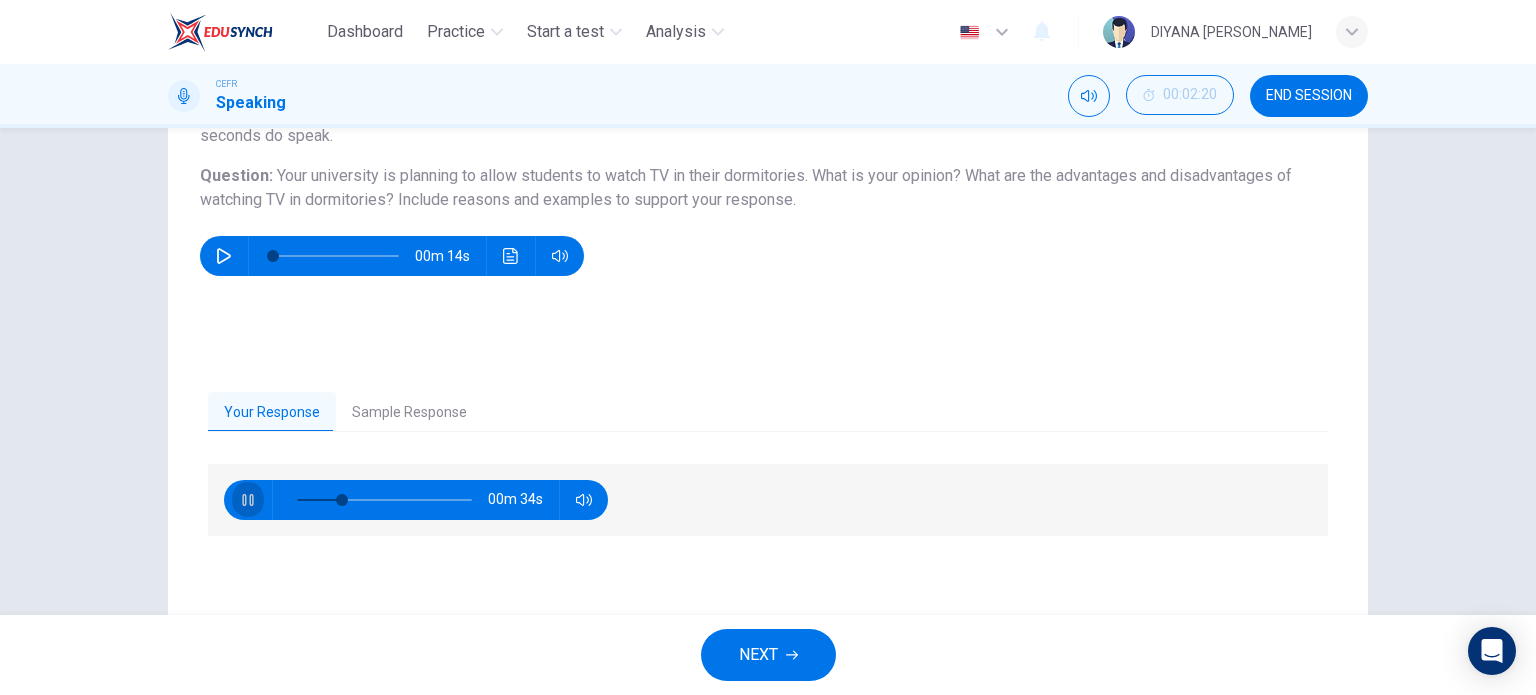 click at bounding box center (248, 500) 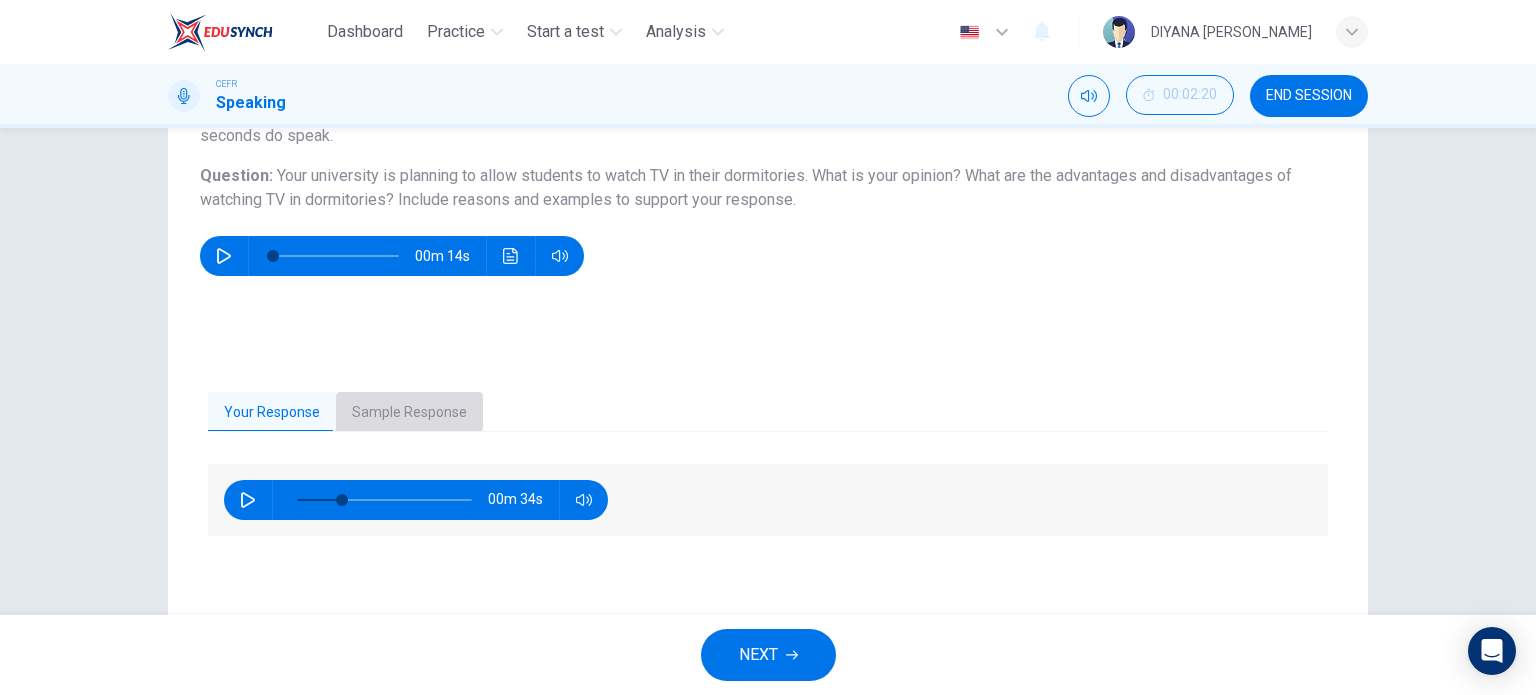 click on "Sample Response" at bounding box center (409, 413) 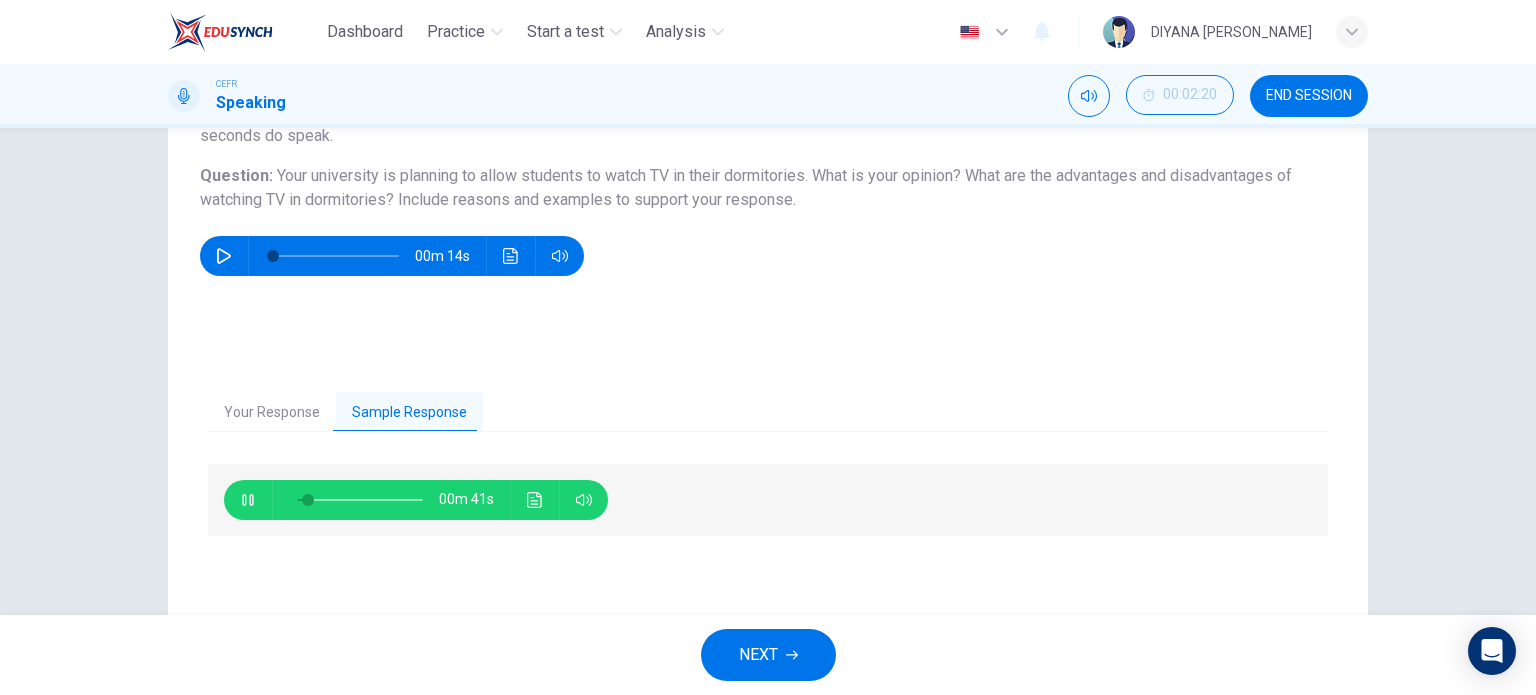scroll, scrollTop: 244, scrollLeft: 0, axis: vertical 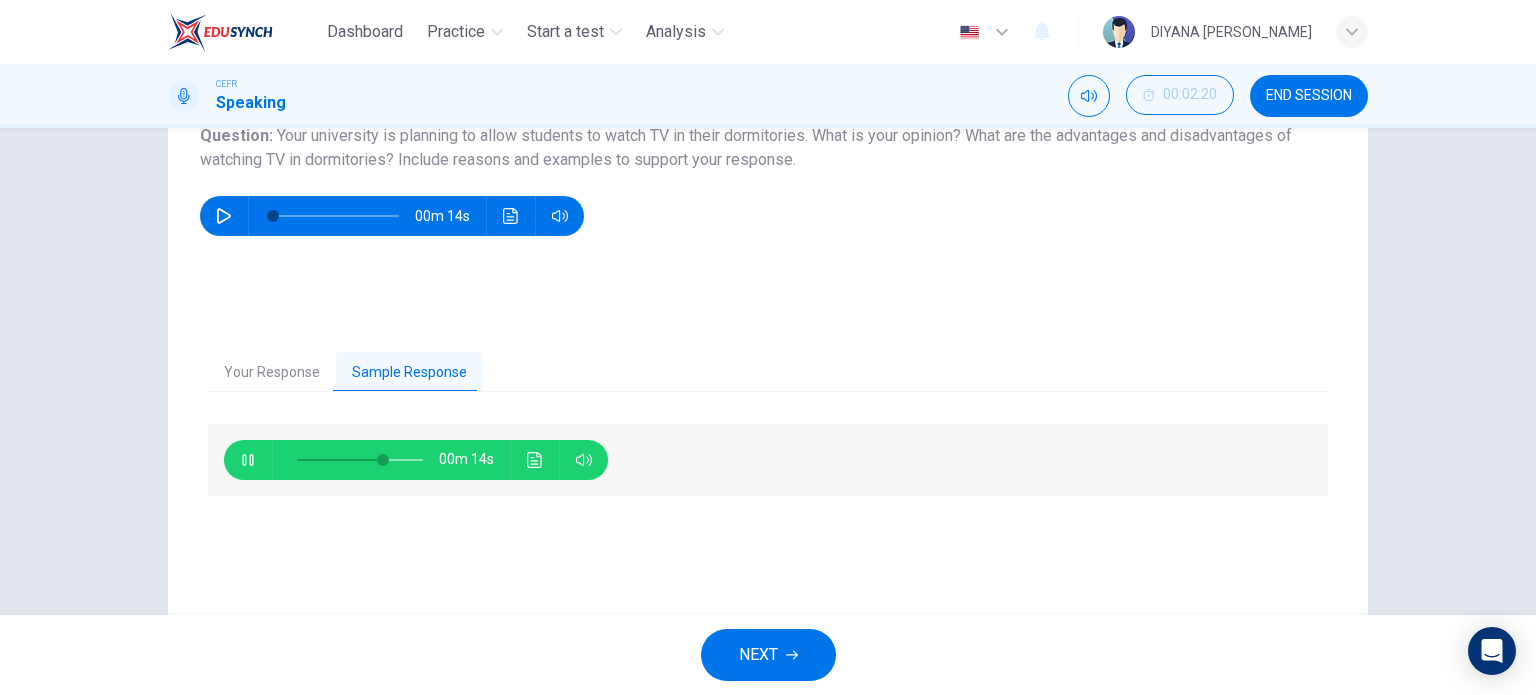 type on "70" 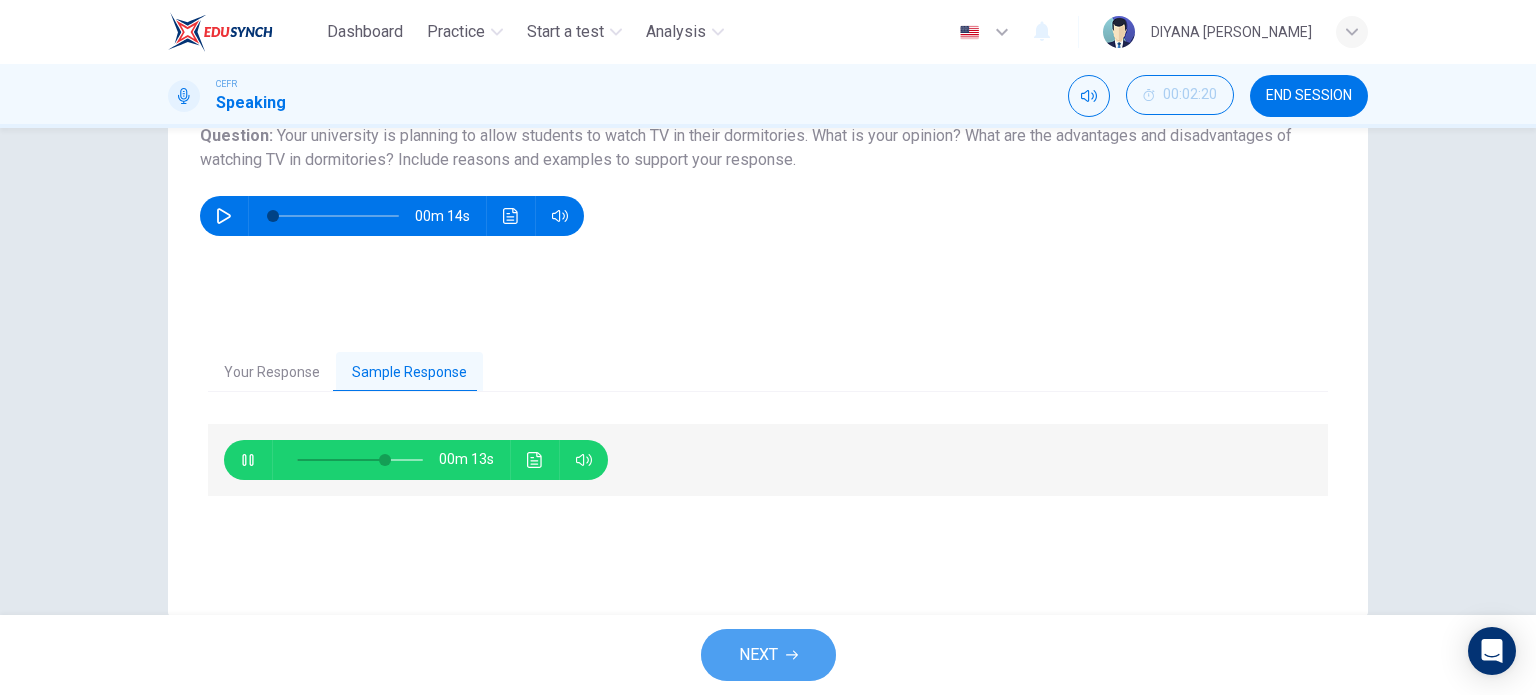 click on "NEXT" at bounding box center [768, 655] 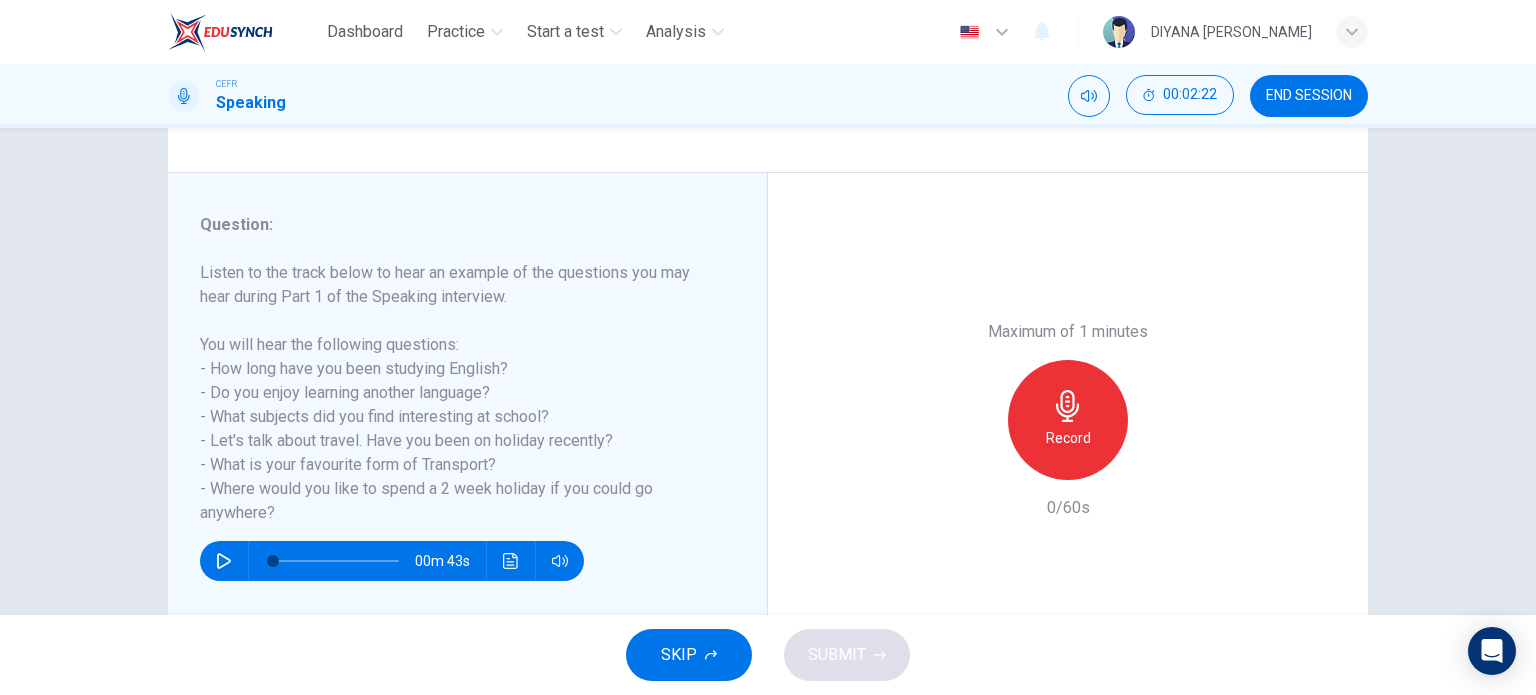 scroll, scrollTop: 196, scrollLeft: 0, axis: vertical 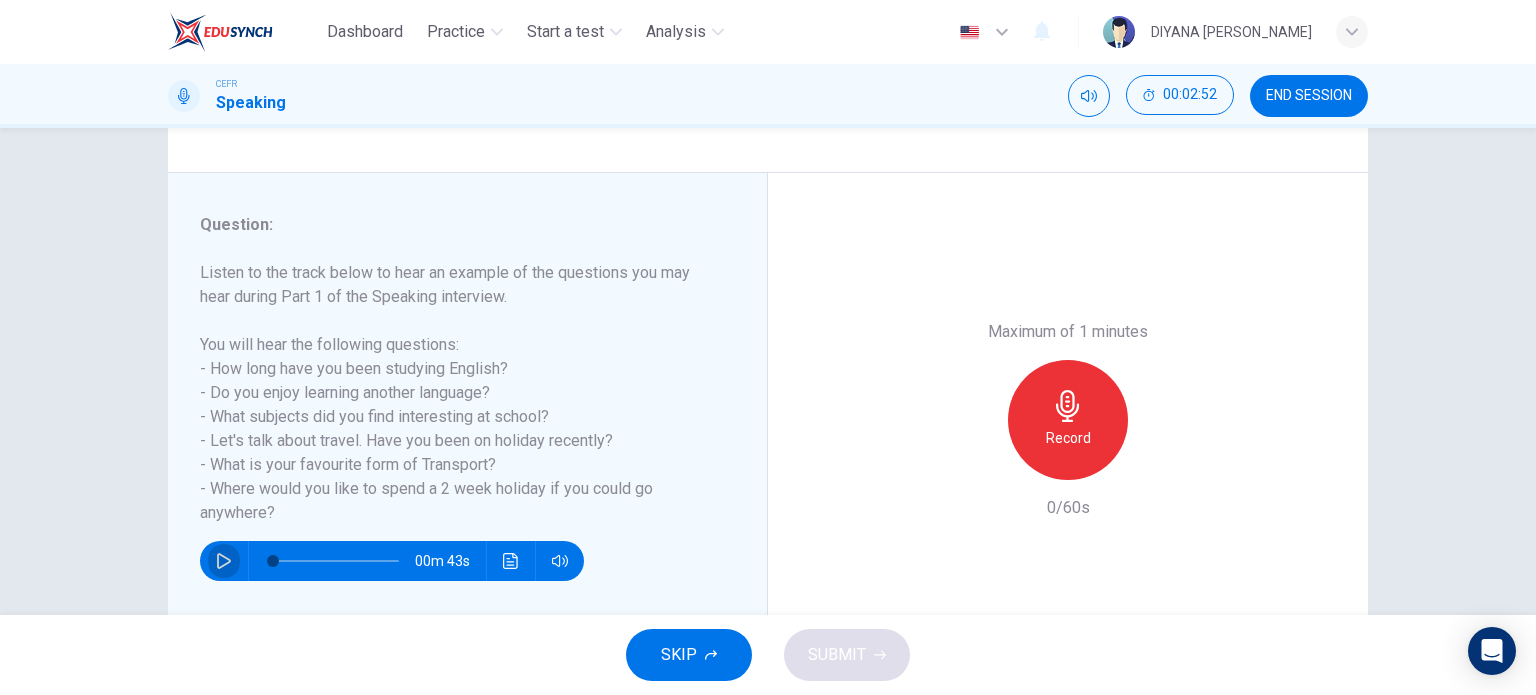 click at bounding box center (224, 561) 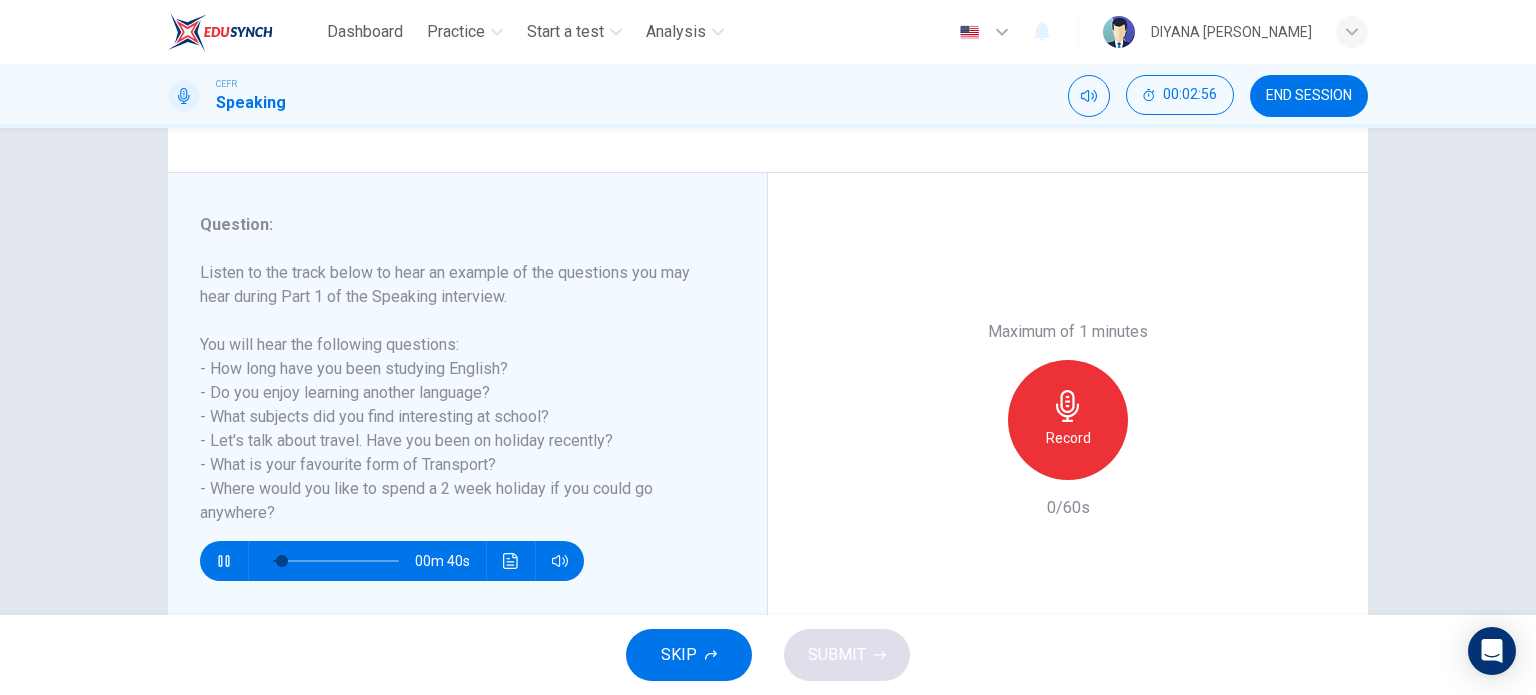 type on "9" 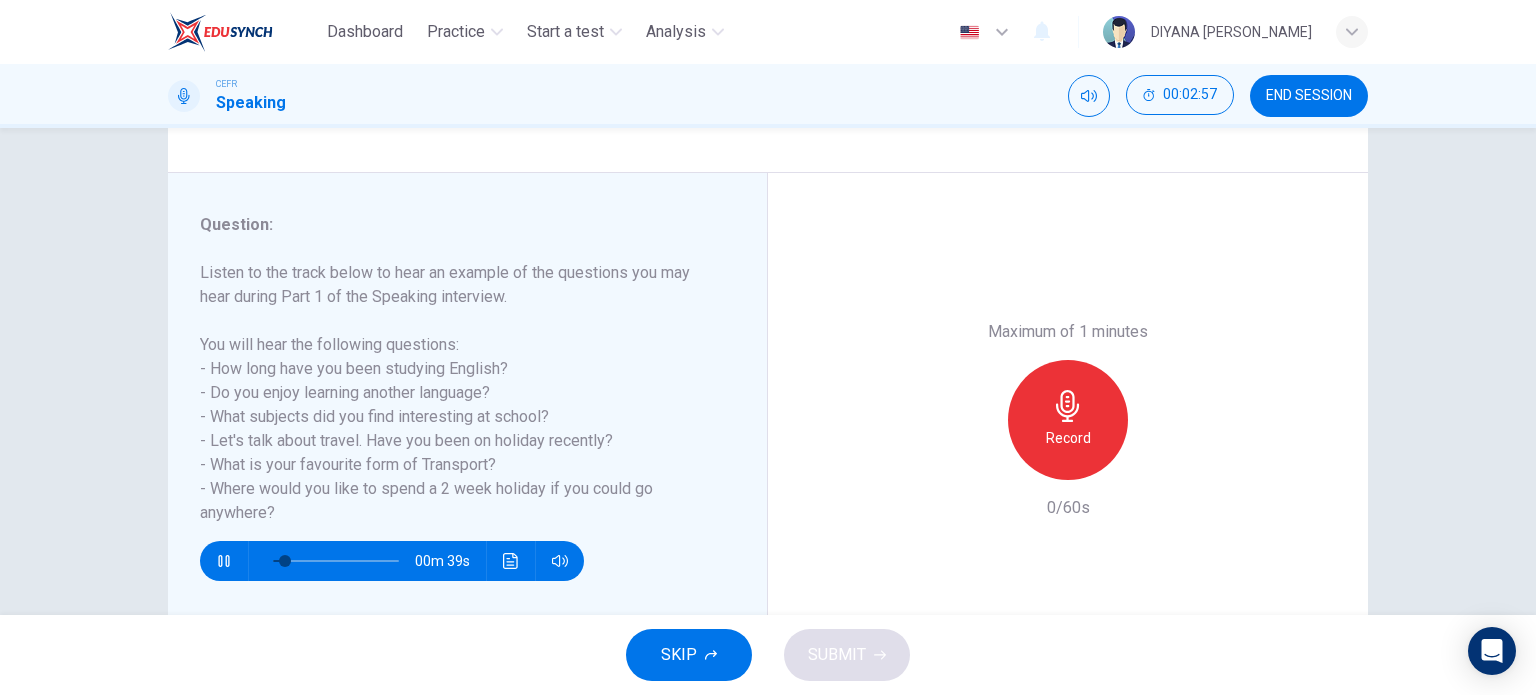type 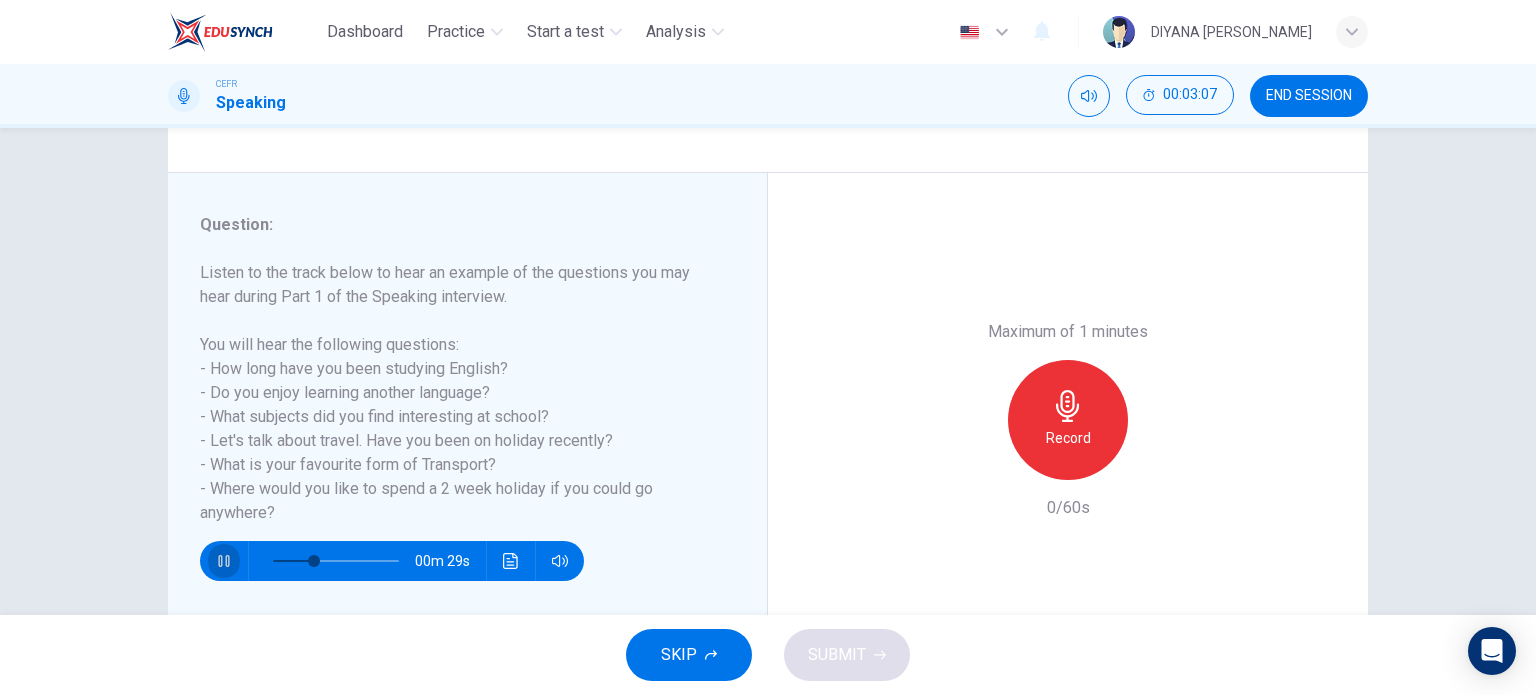 click 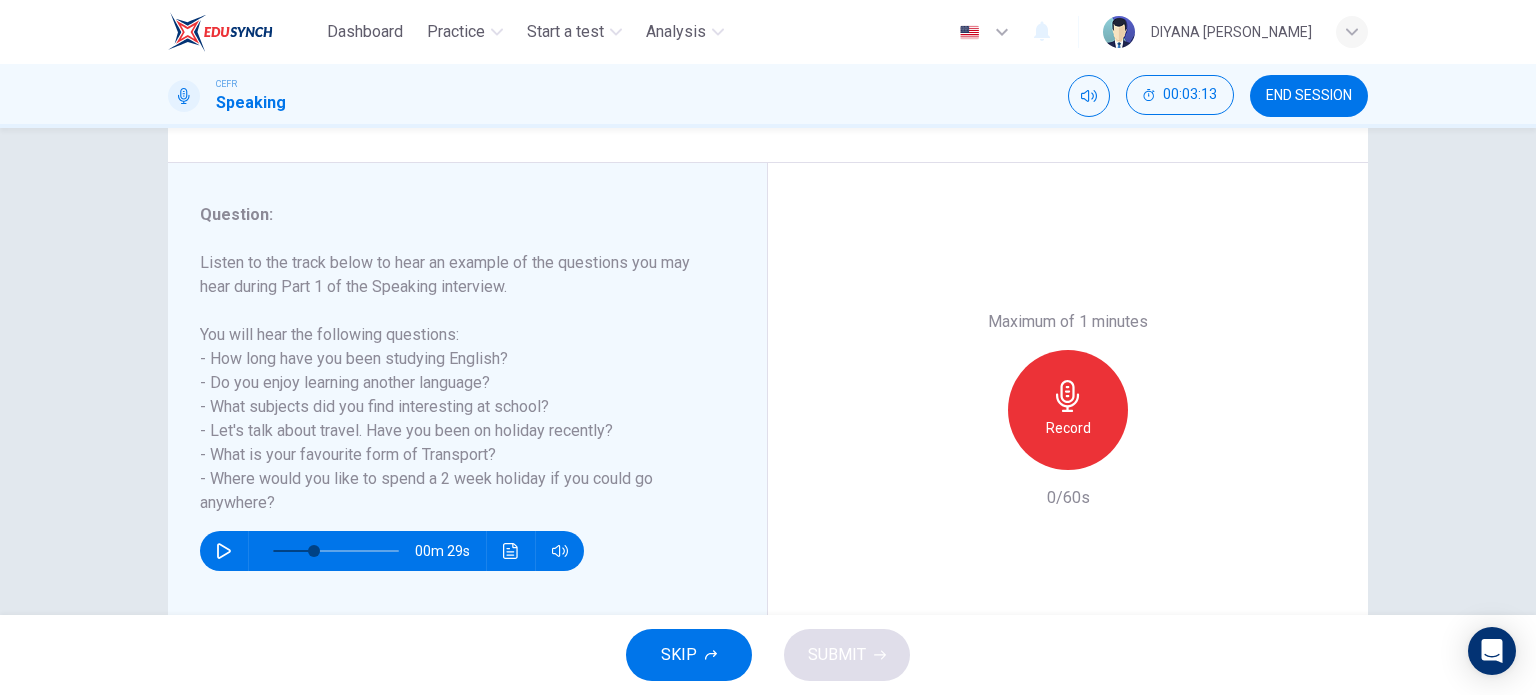 scroll, scrollTop: 204, scrollLeft: 0, axis: vertical 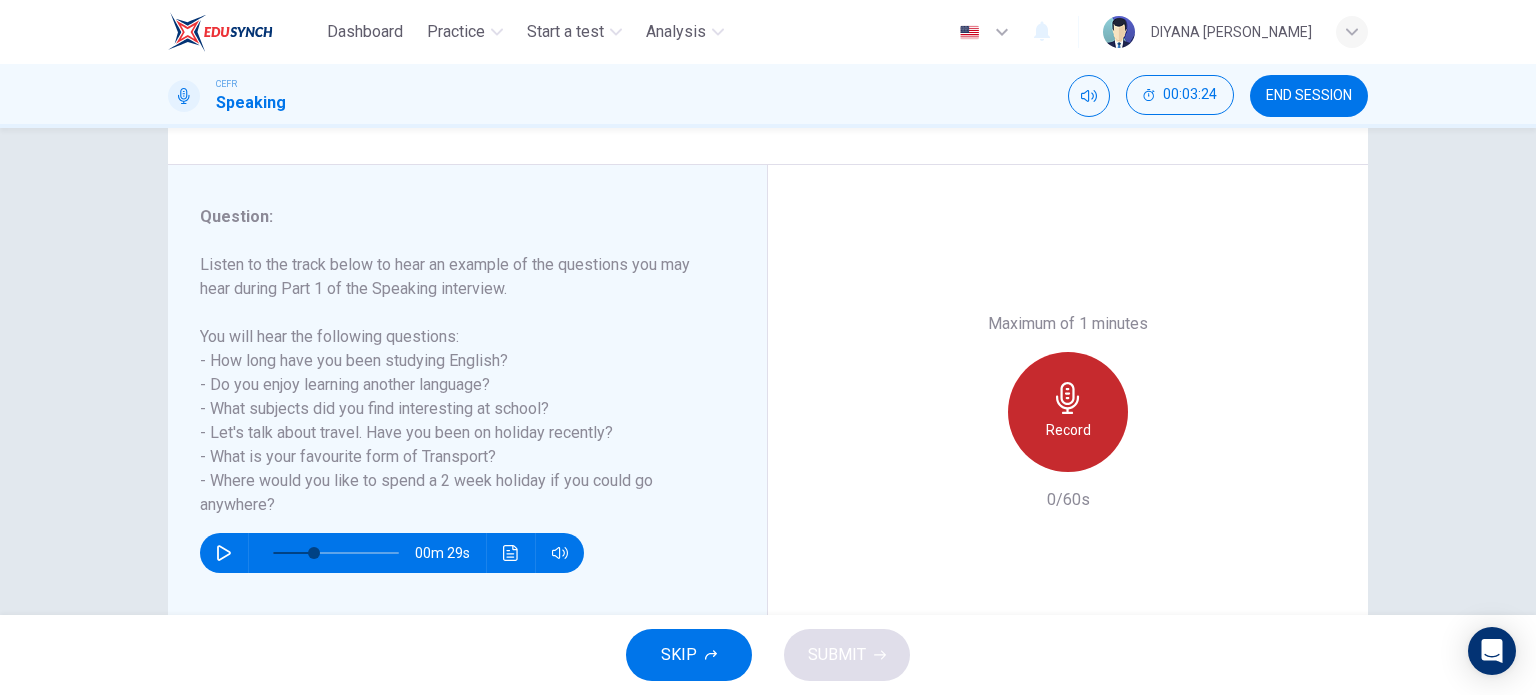 click on "Record" at bounding box center [1068, 412] 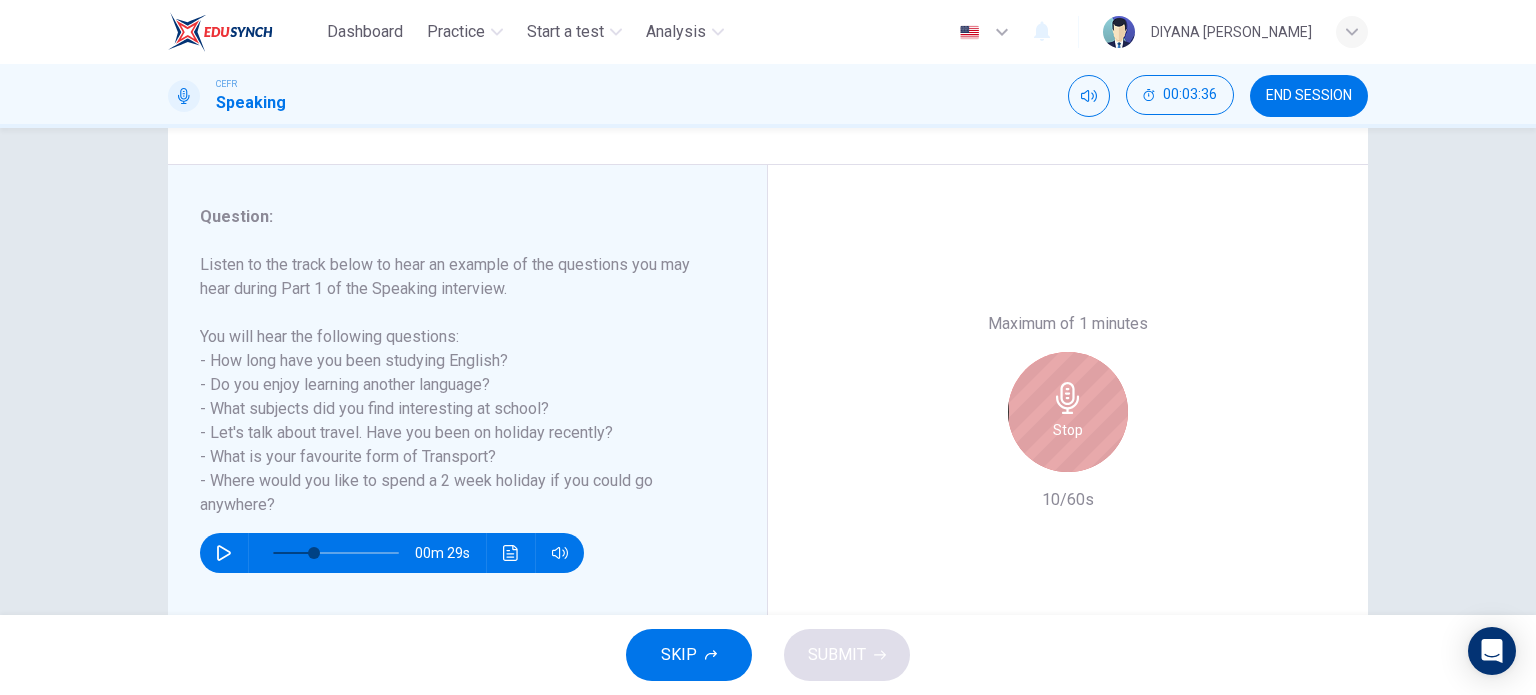 click on "Stop" at bounding box center [1068, 412] 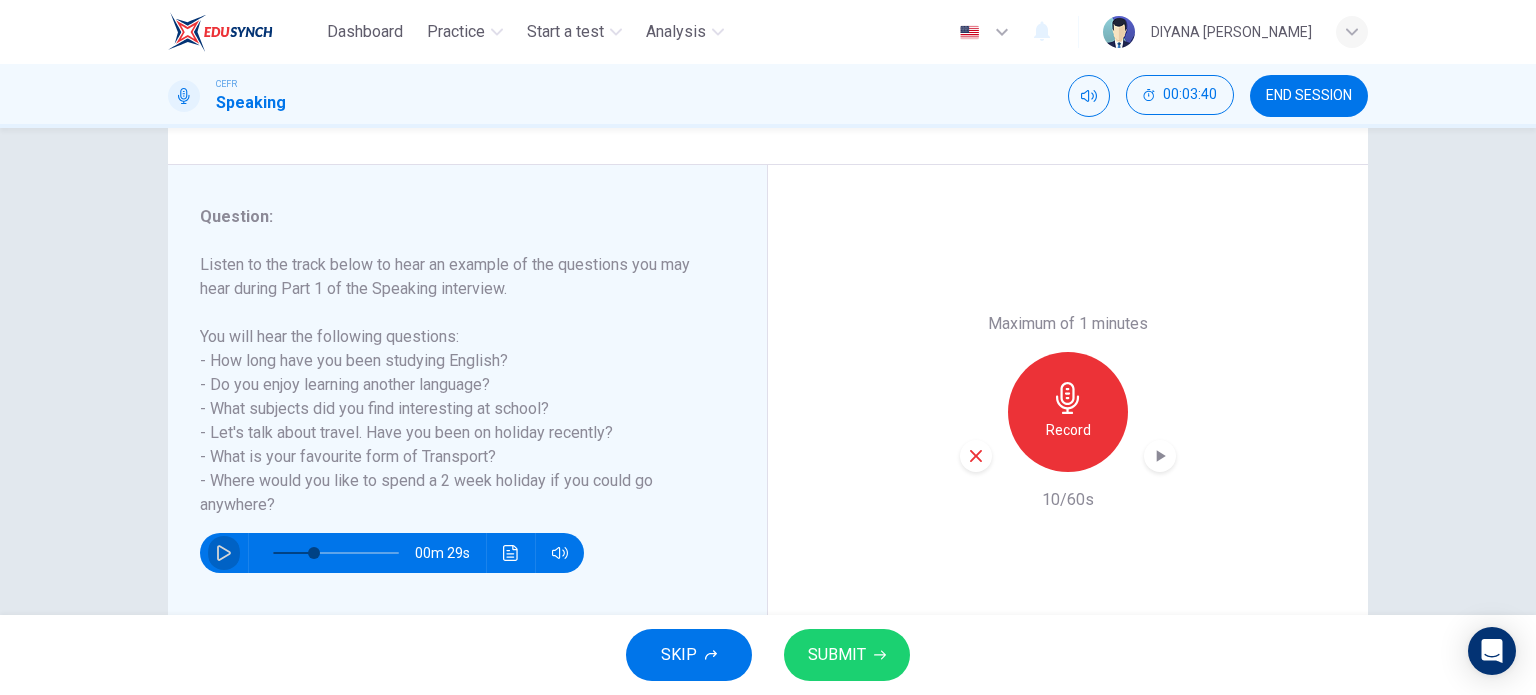 click 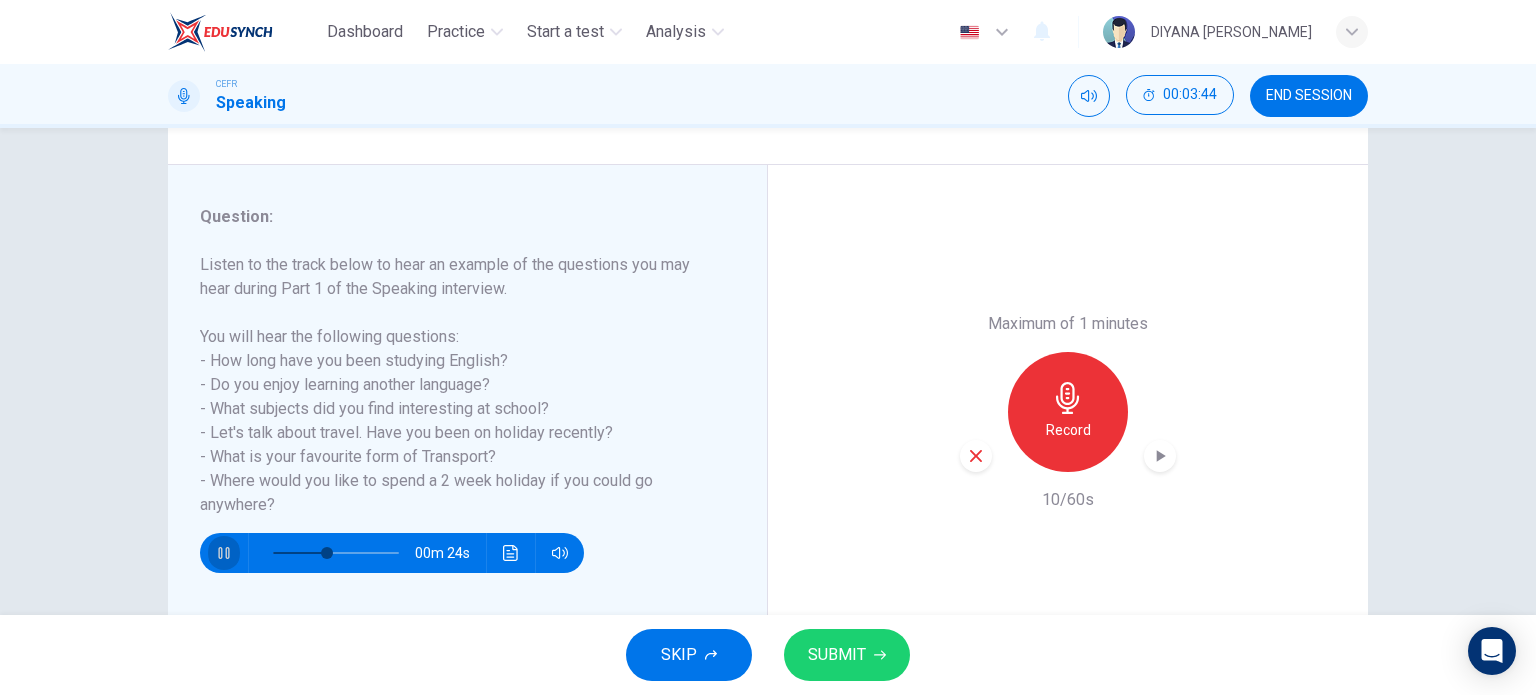 click 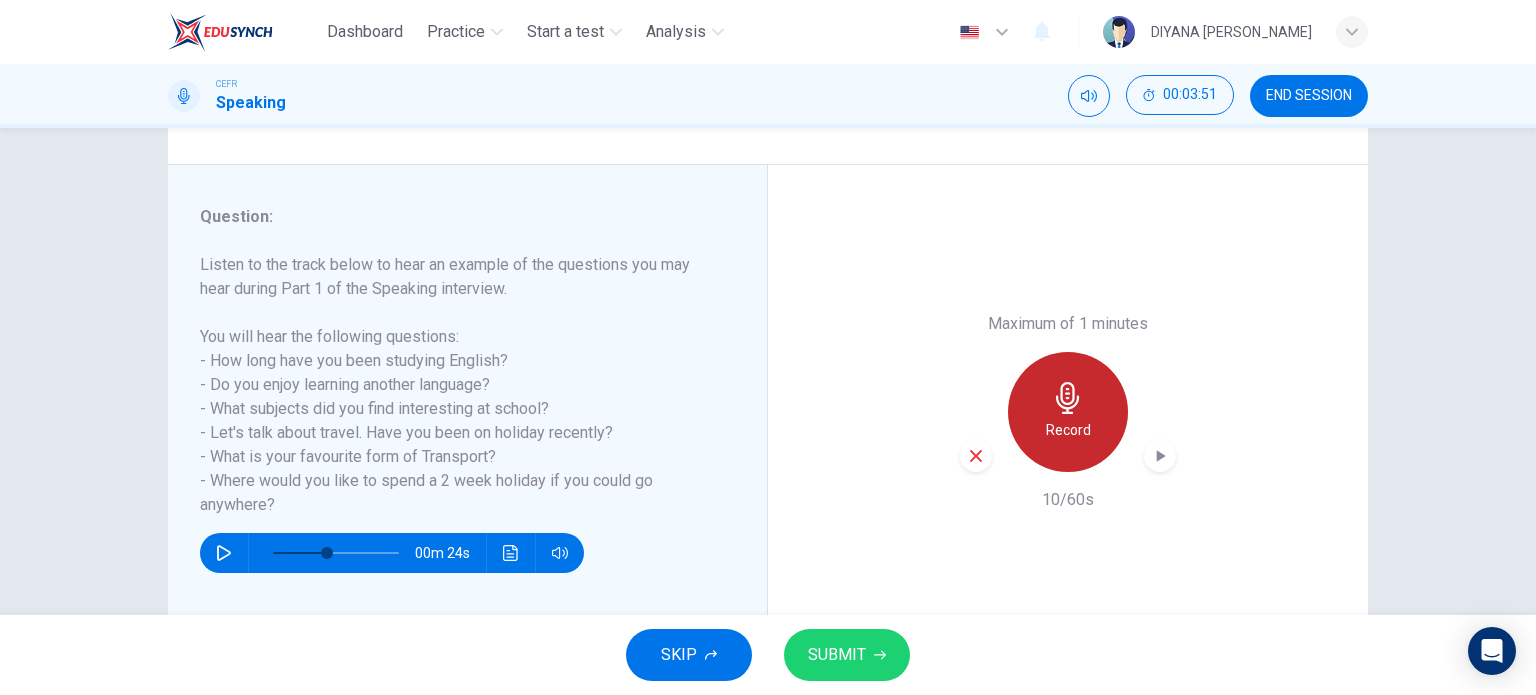 click on "Record" at bounding box center [1068, 412] 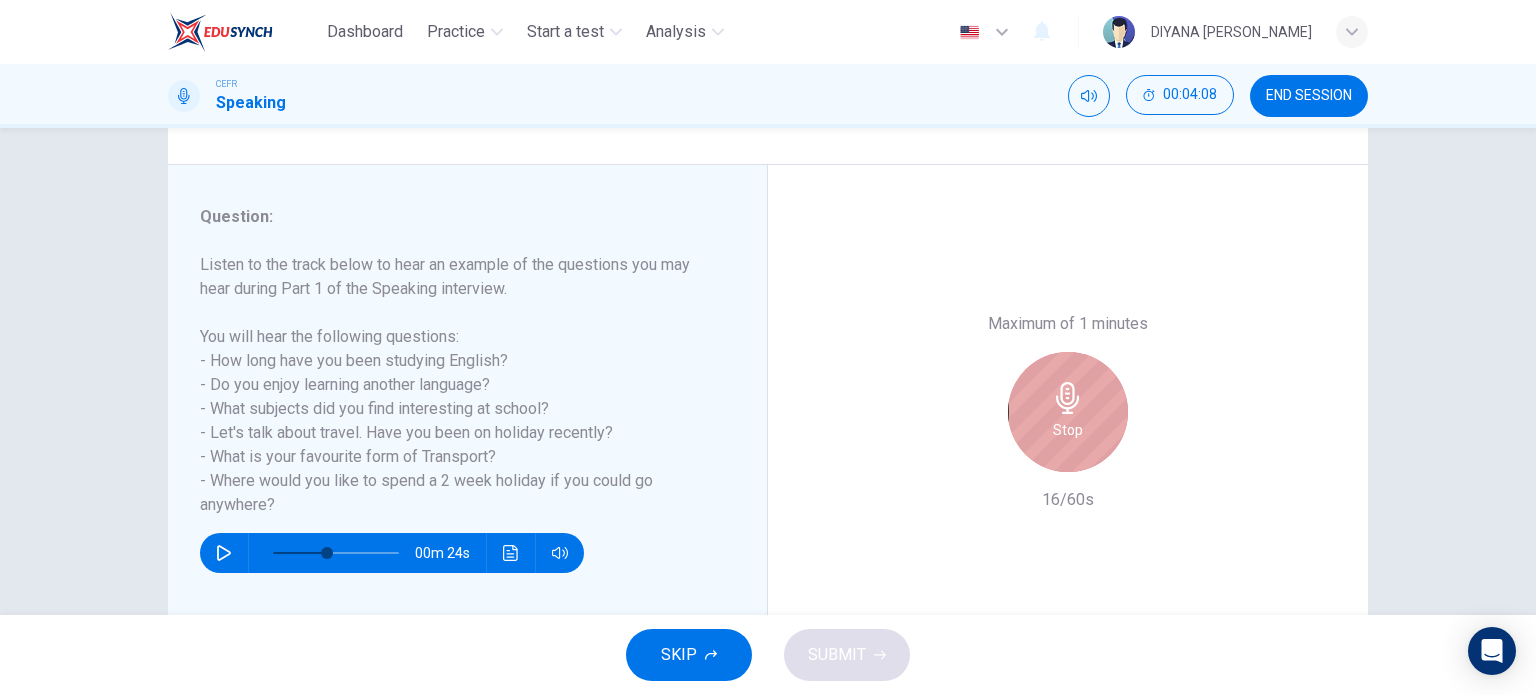 click on "Stop" at bounding box center (1068, 412) 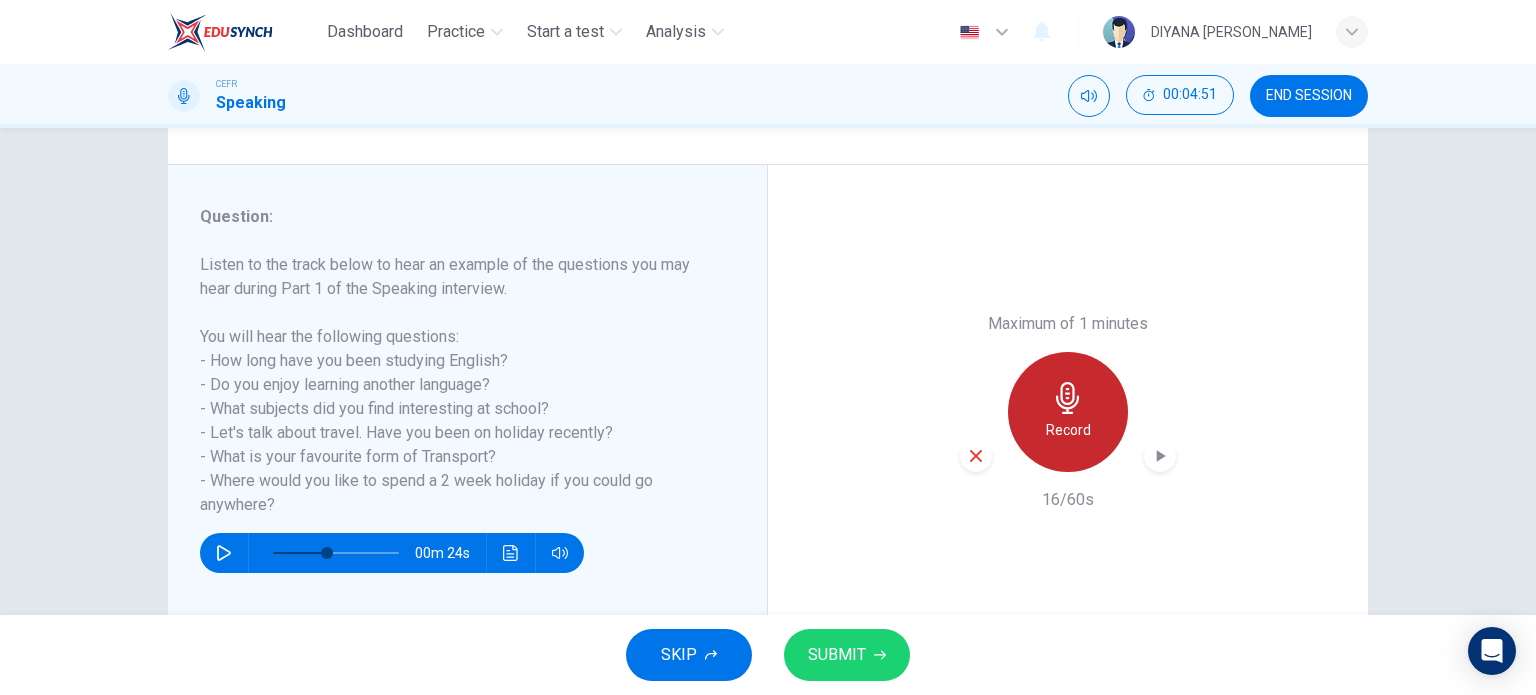 click on "Record" at bounding box center [1068, 412] 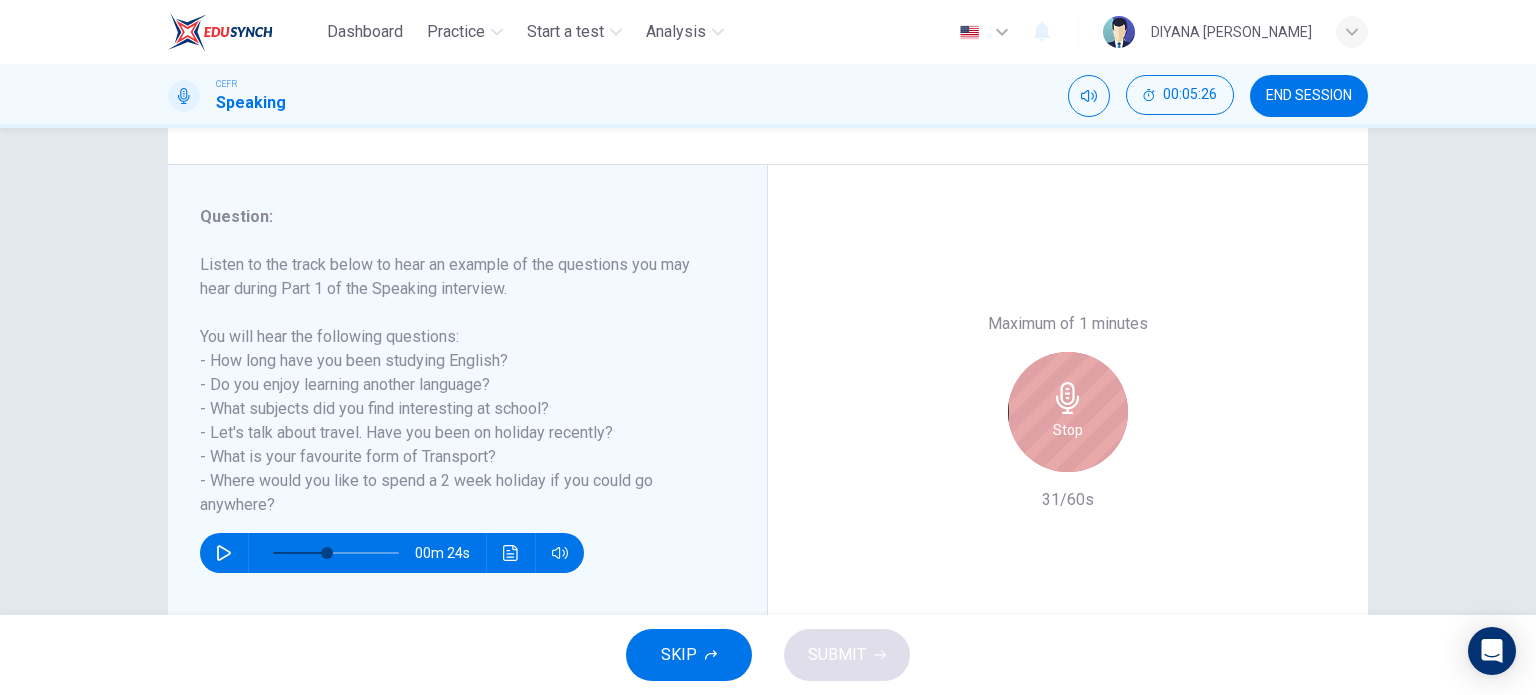 click on "Stop" at bounding box center (1068, 412) 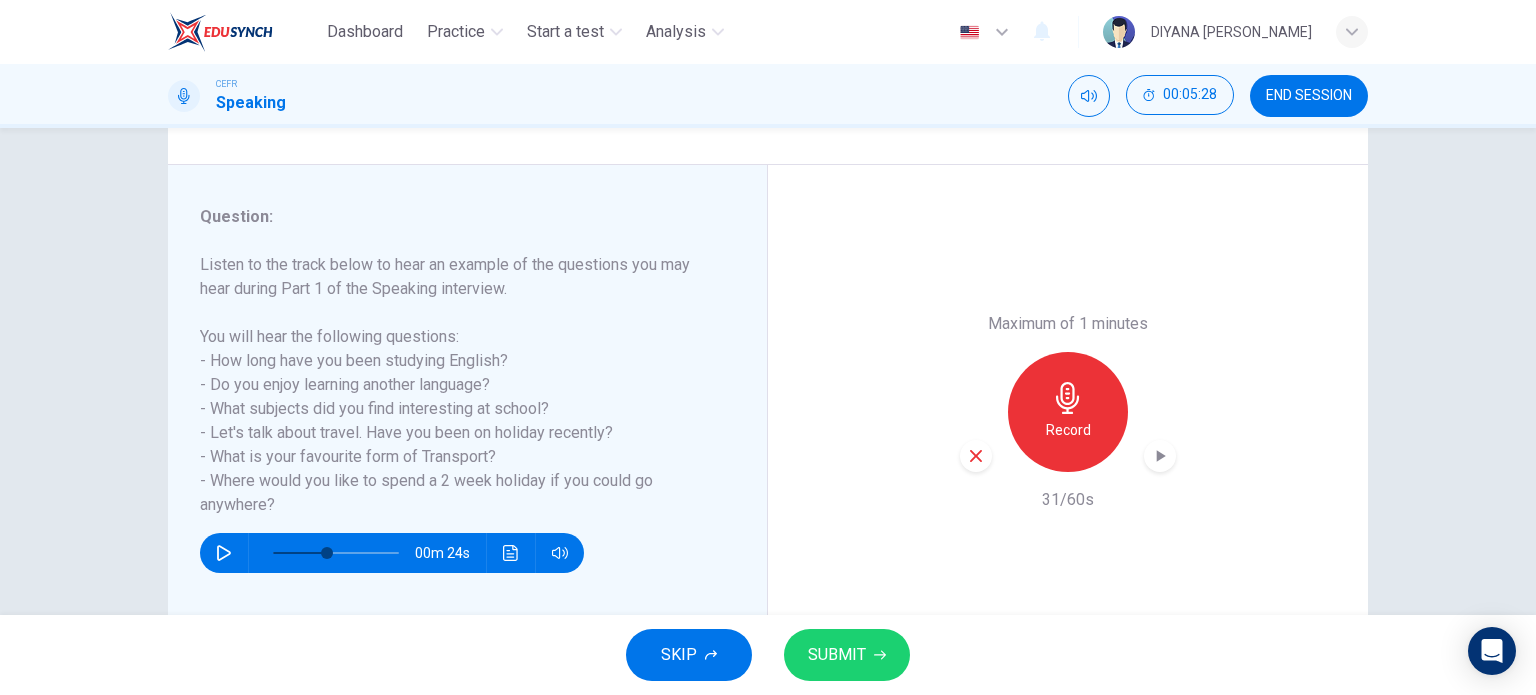 click on "00m 24s" at bounding box center (392, 553) 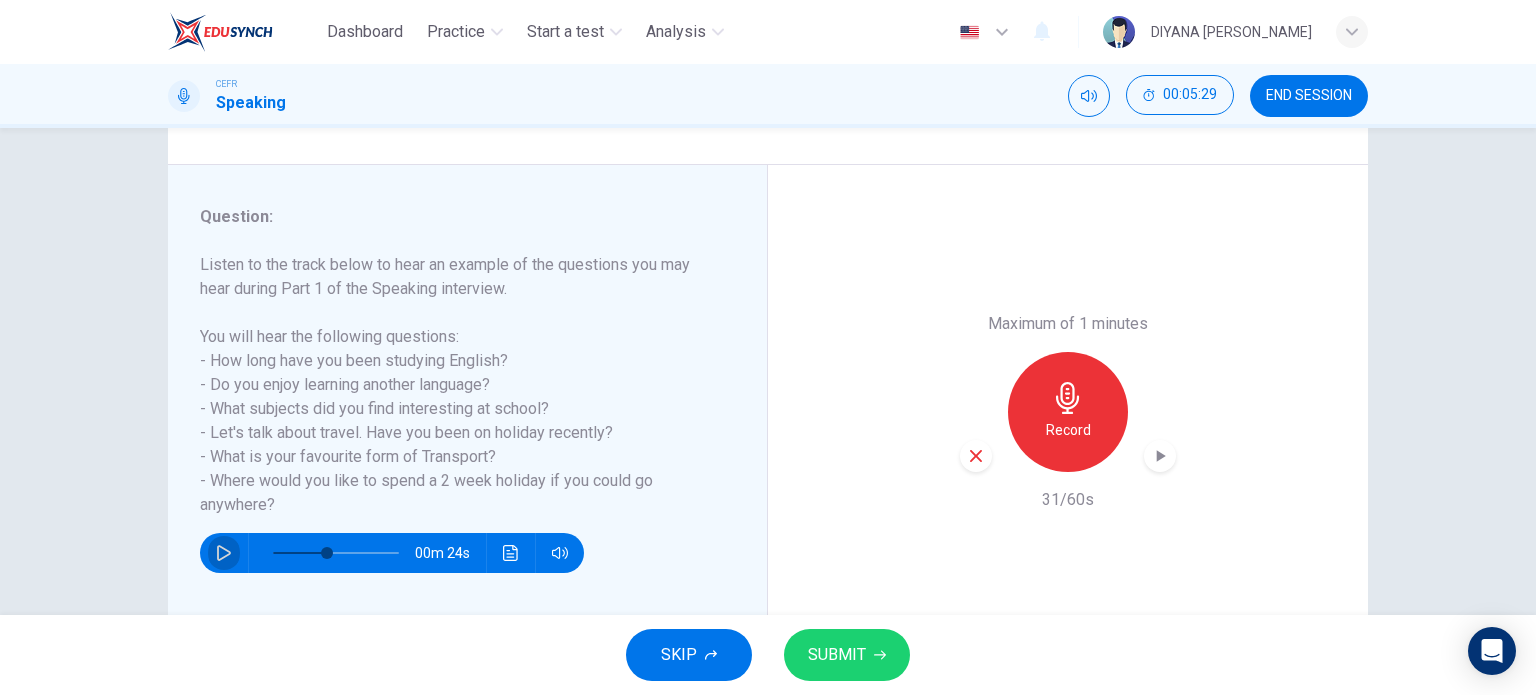 click at bounding box center [224, 553] 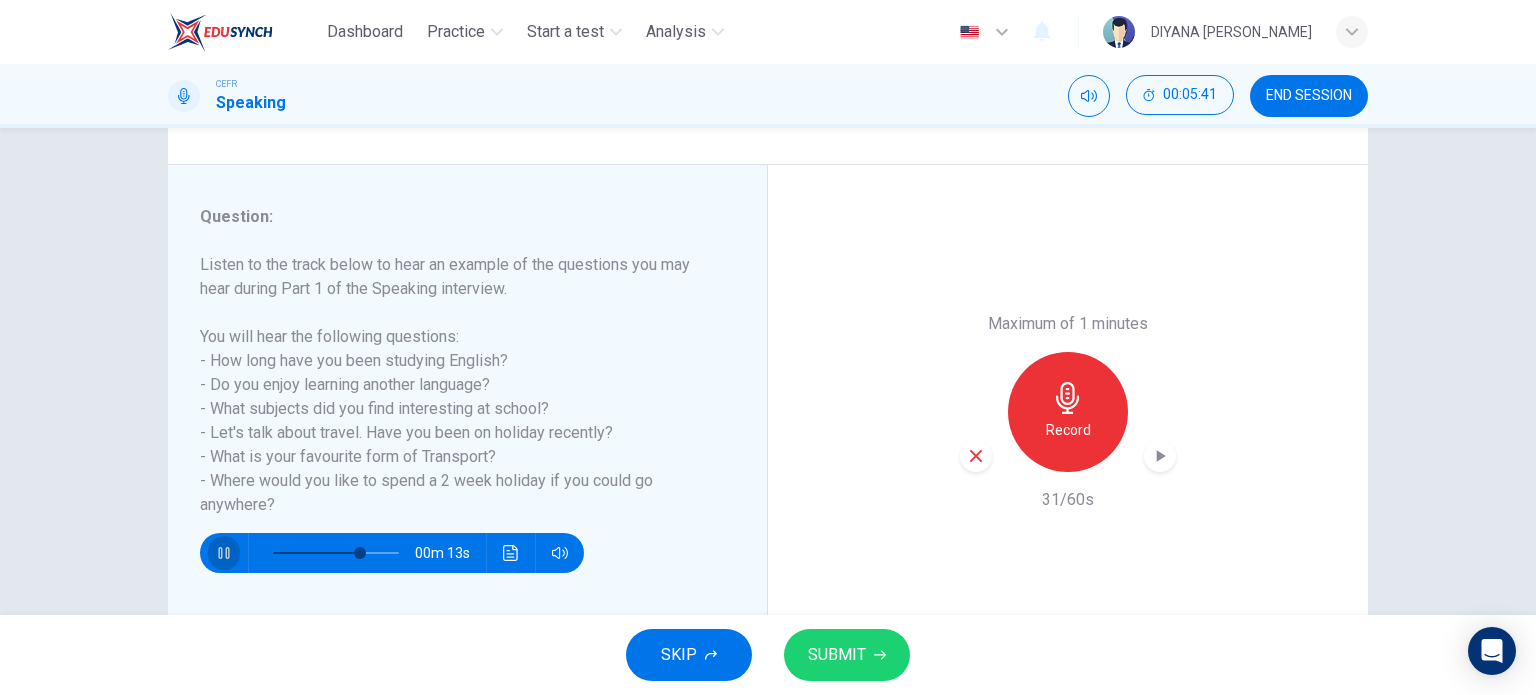 click at bounding box center [224, 553] 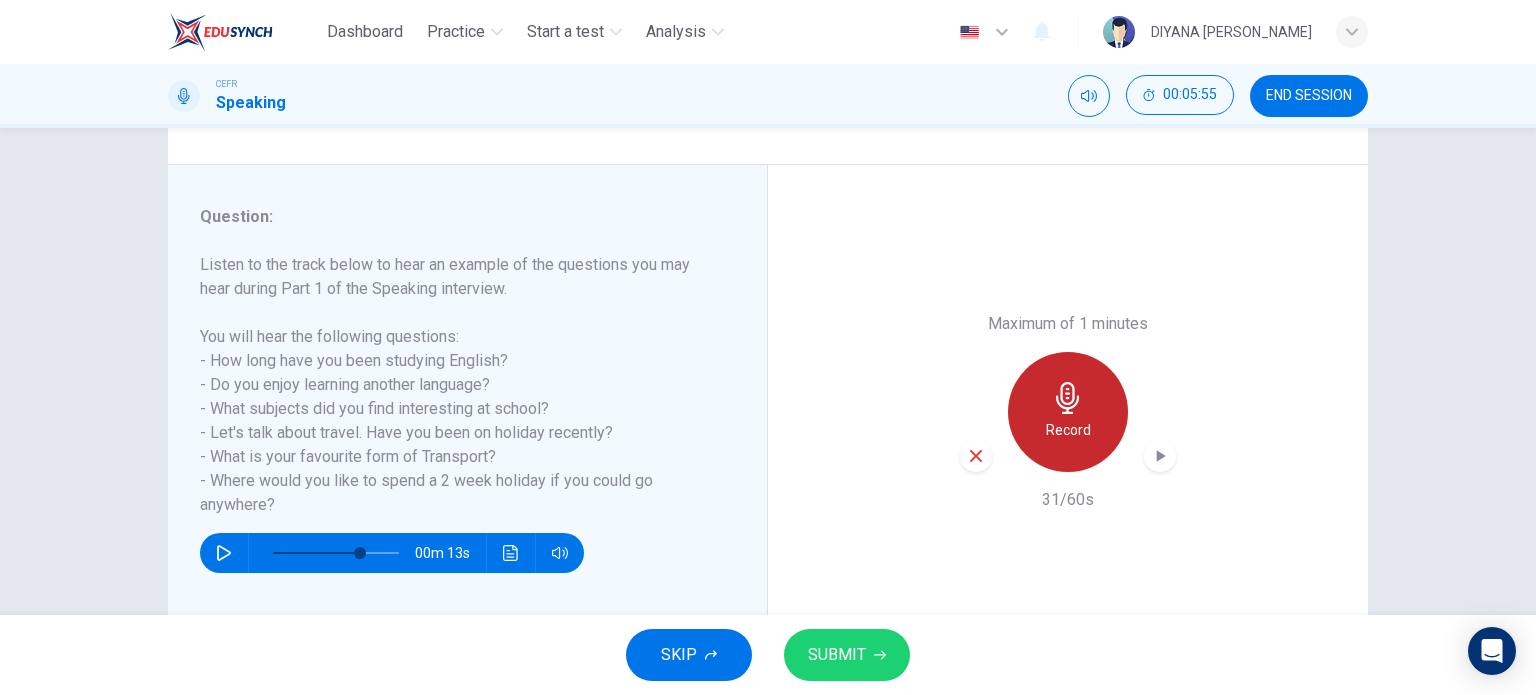 click 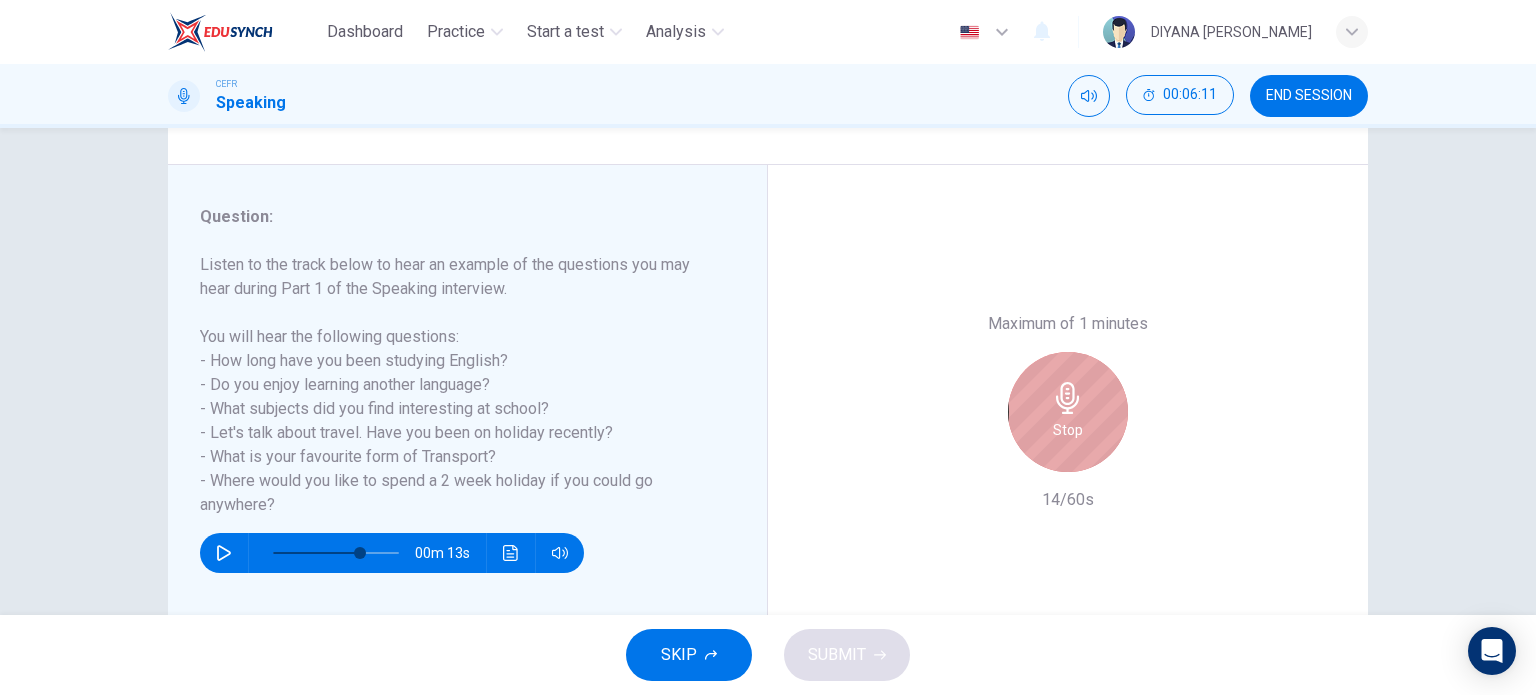 click 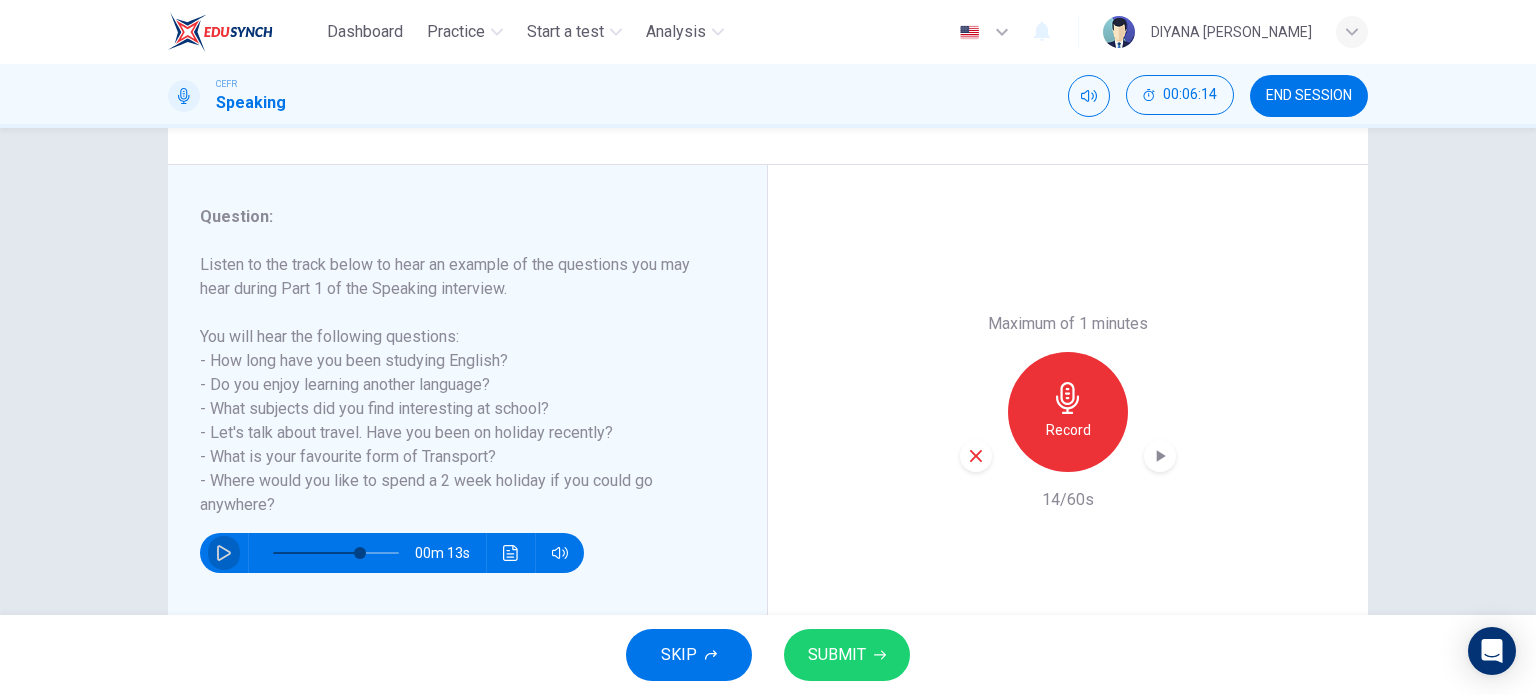 click 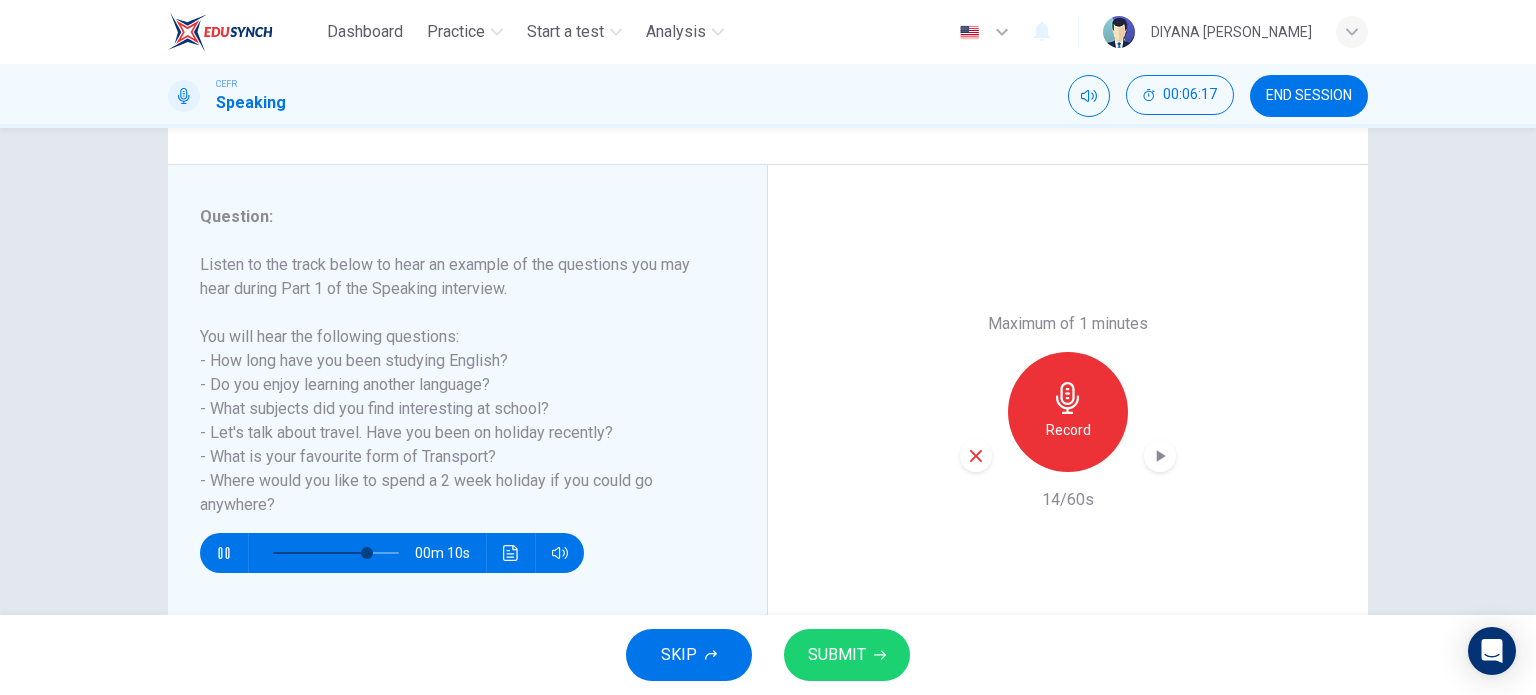 click 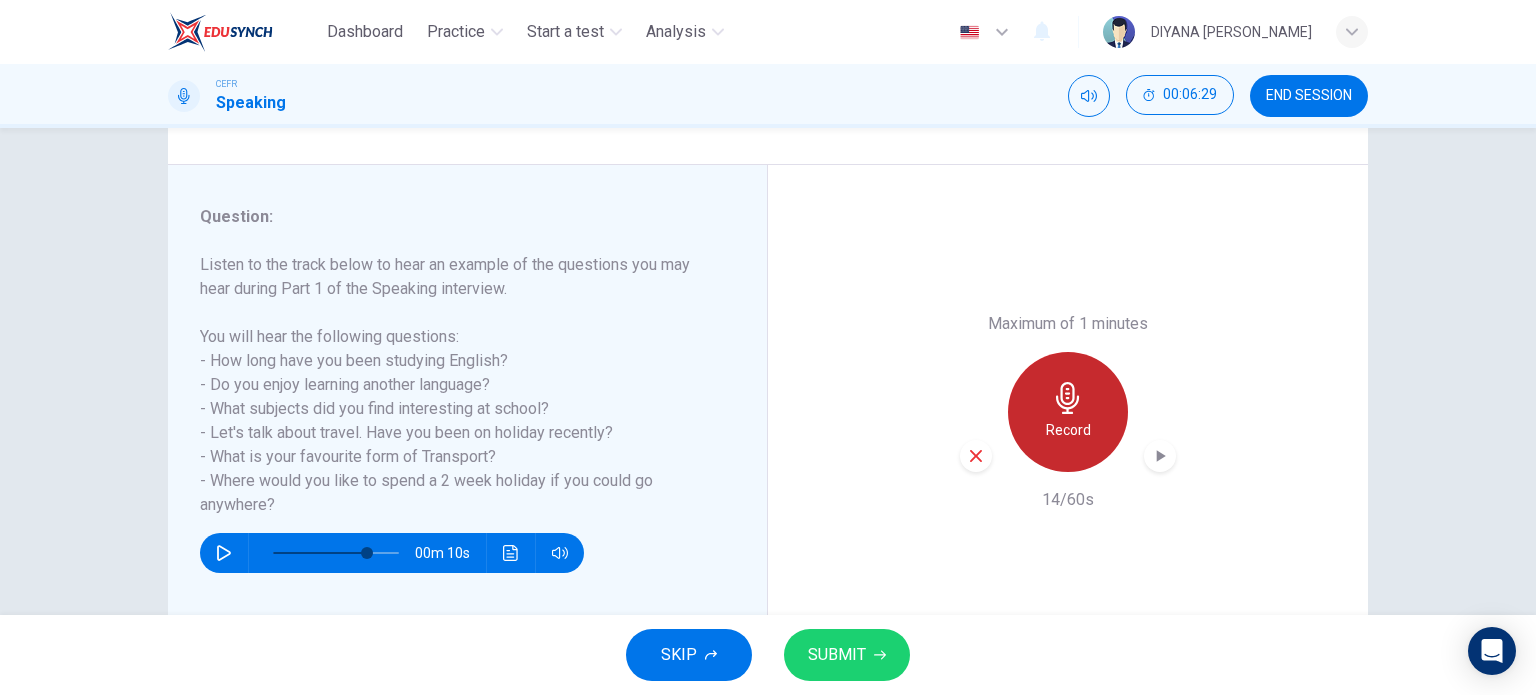 click on "Record" at bounding box center (1068, 412) 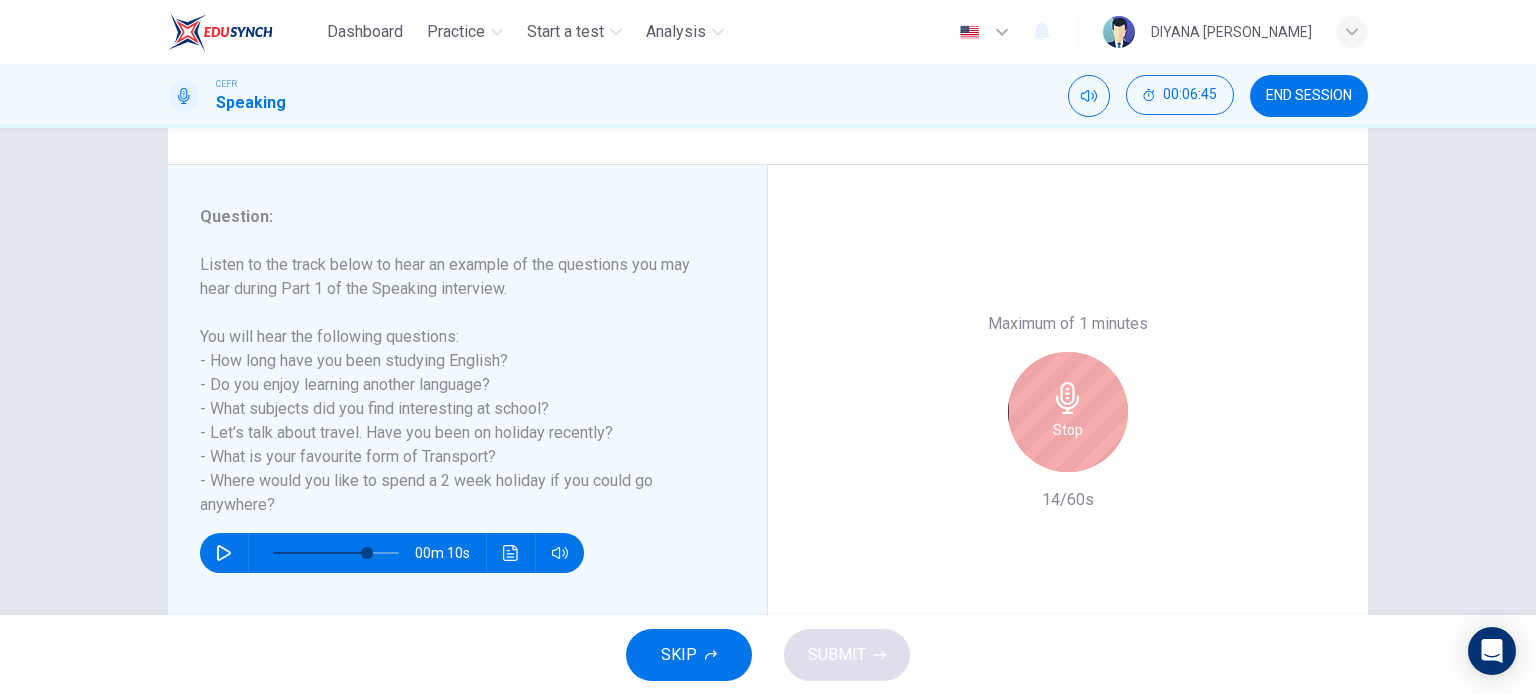 click on "Stop" at bounding box center [1068, 412] 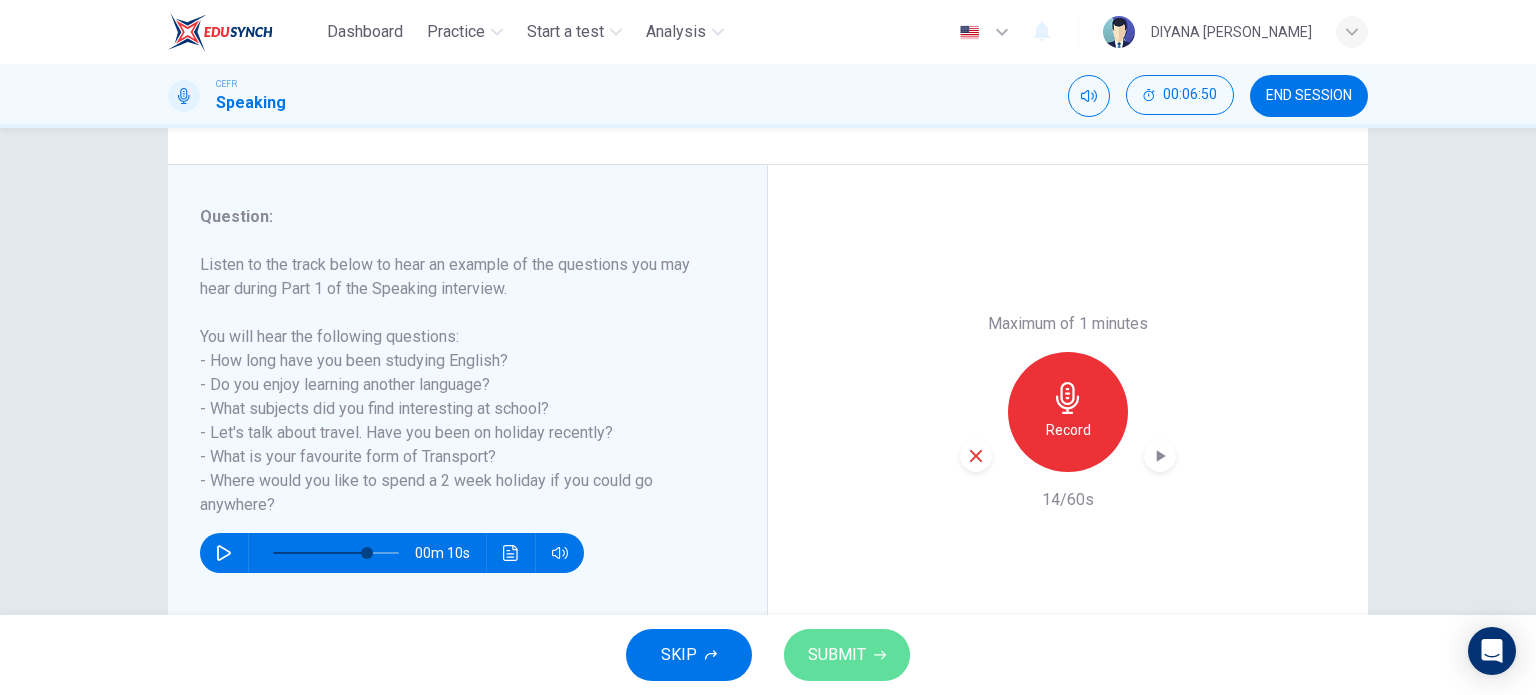 click on "SUBMIT" at bounding box center (847, 655) 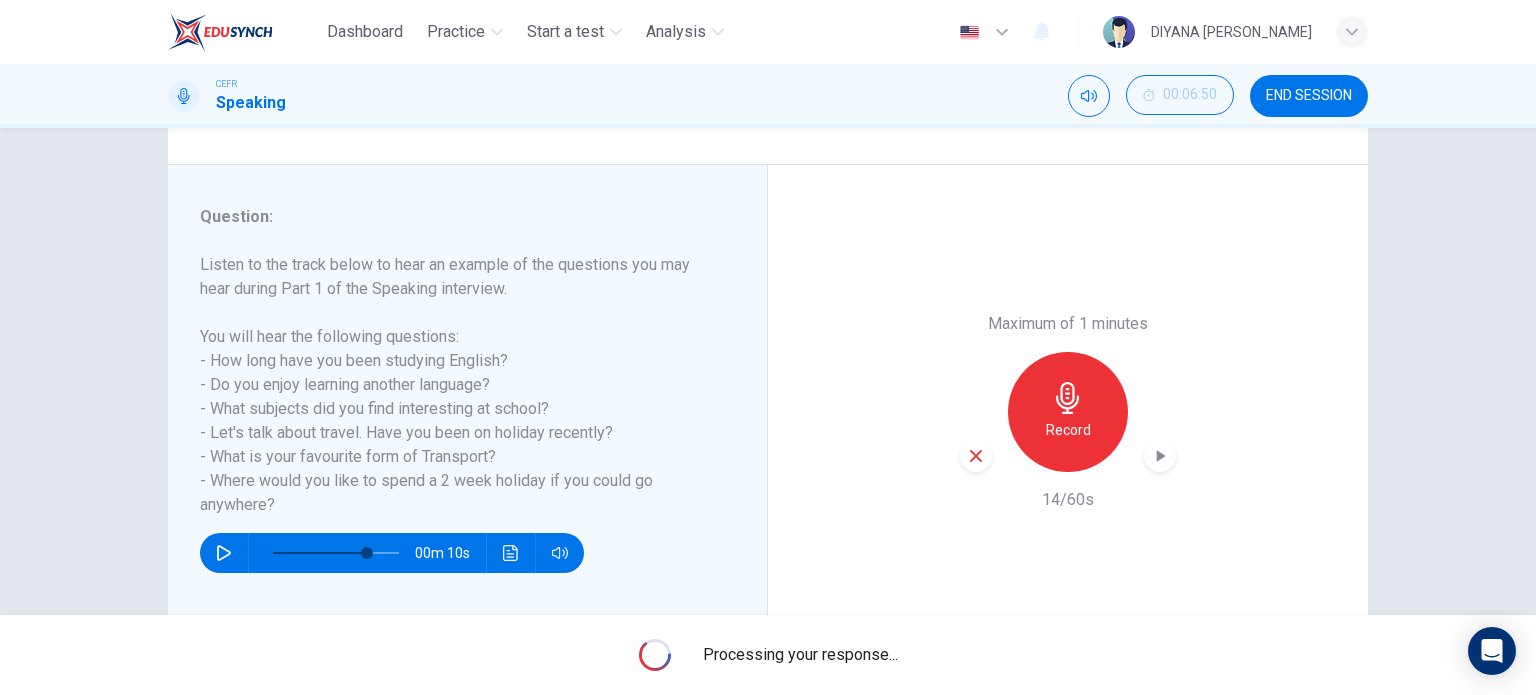 type on "0" 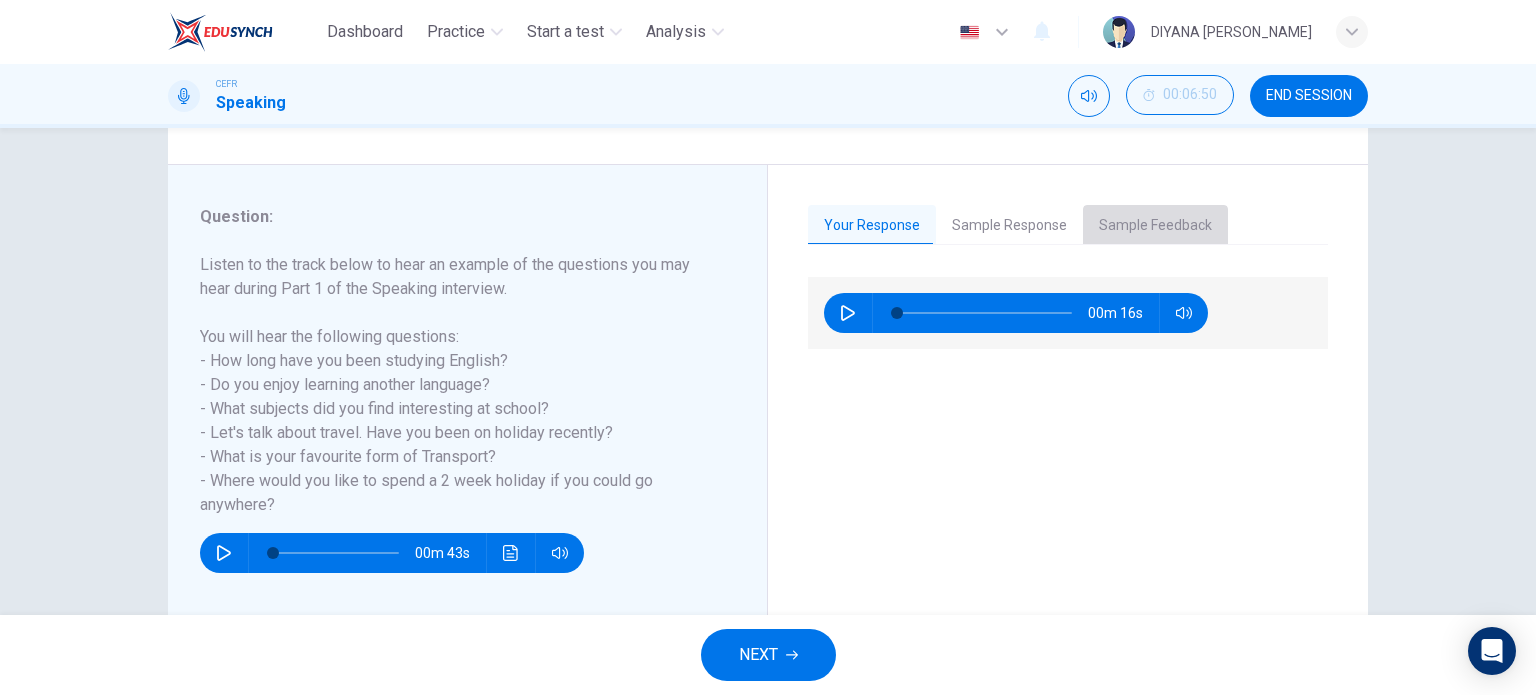 click on "Sample Feedback" at bounding box center [1155, 226] 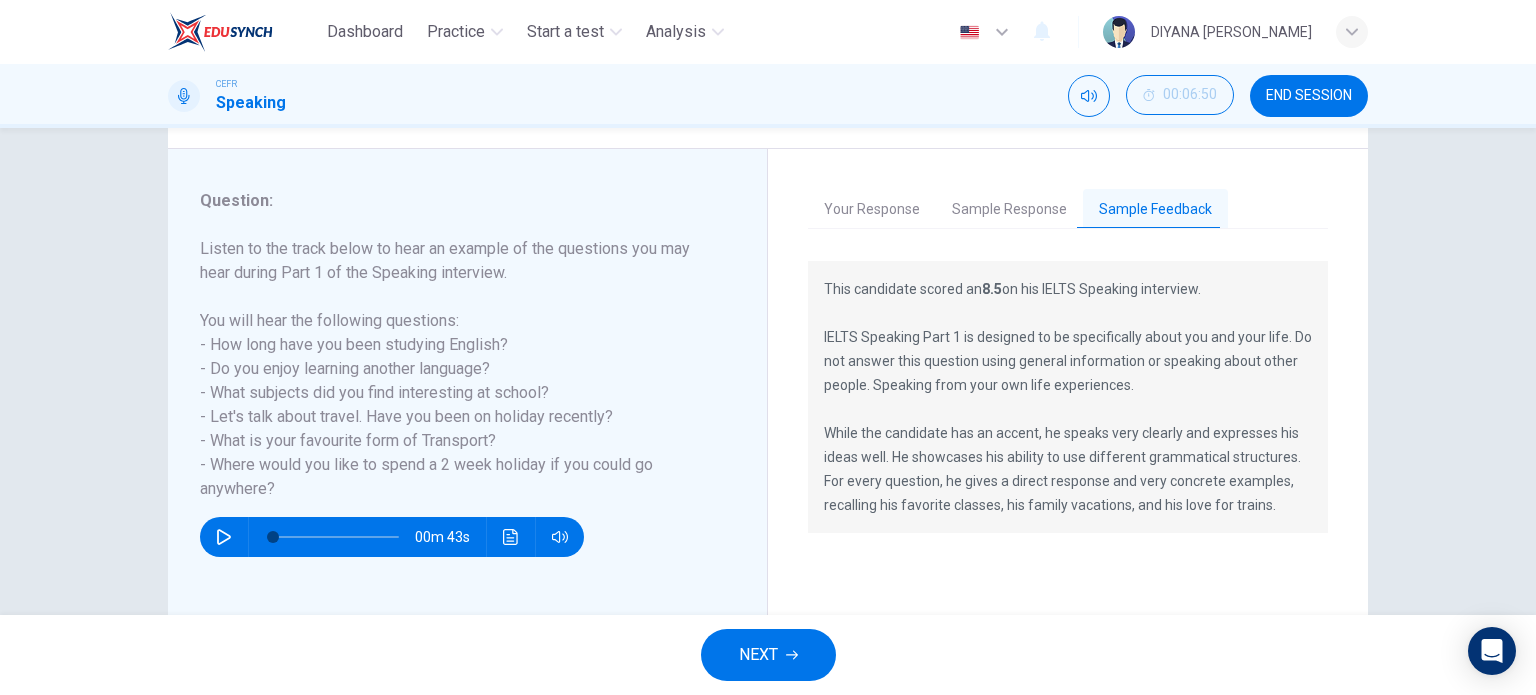 scroll, scrollTop: 219, scrollLeft: 0, axis: vertical 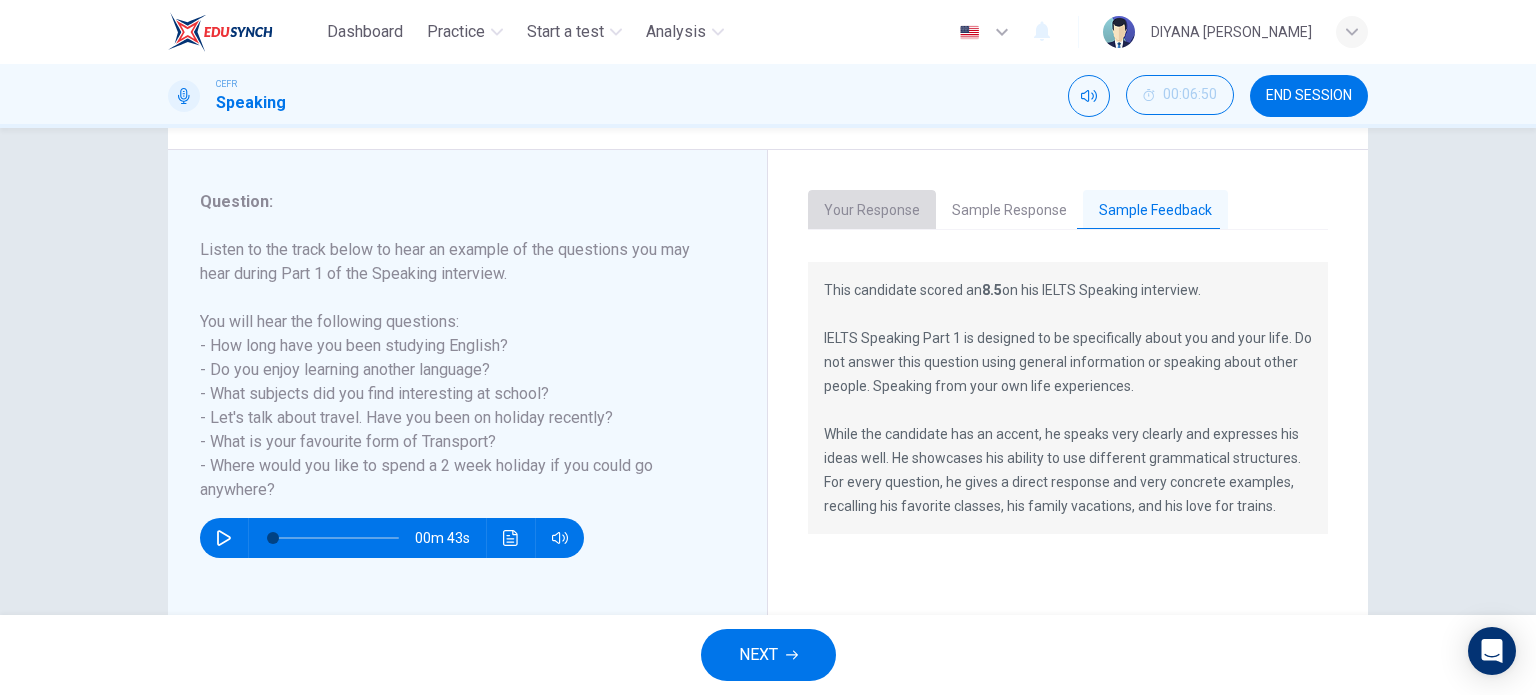 click on "Your Response" at bounding box center [872, 211] 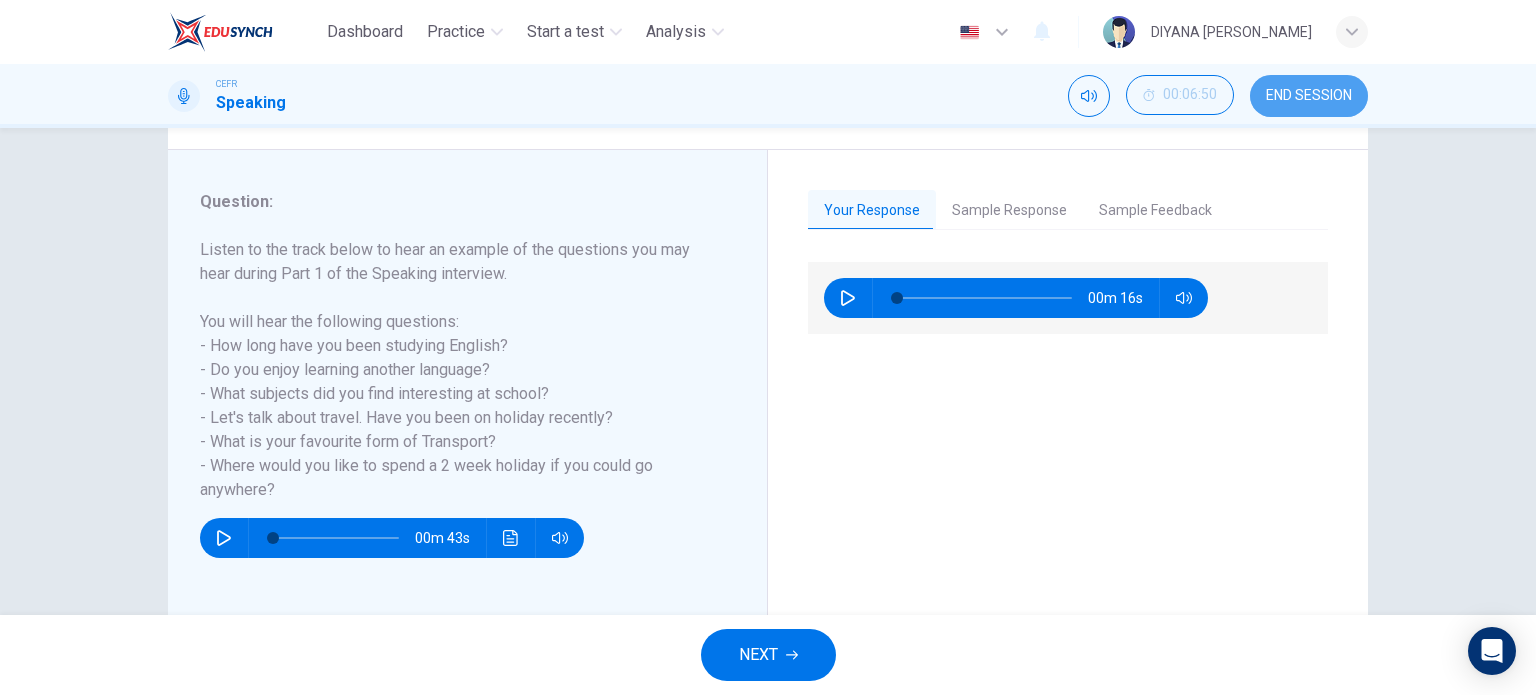 click on "END SESSION" at bounding box center [1309, 96] 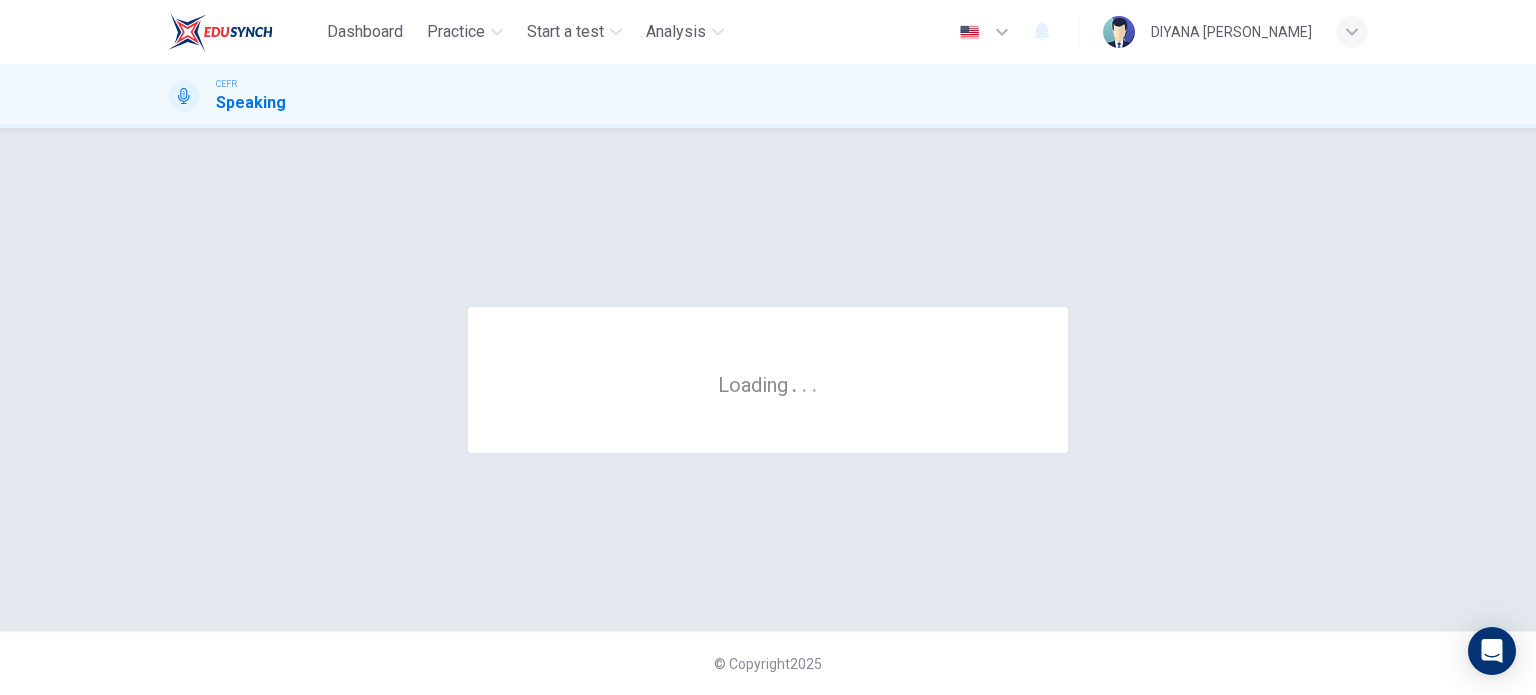 scroll, scrollTop: 0, scrollLeft: 0, axis: both 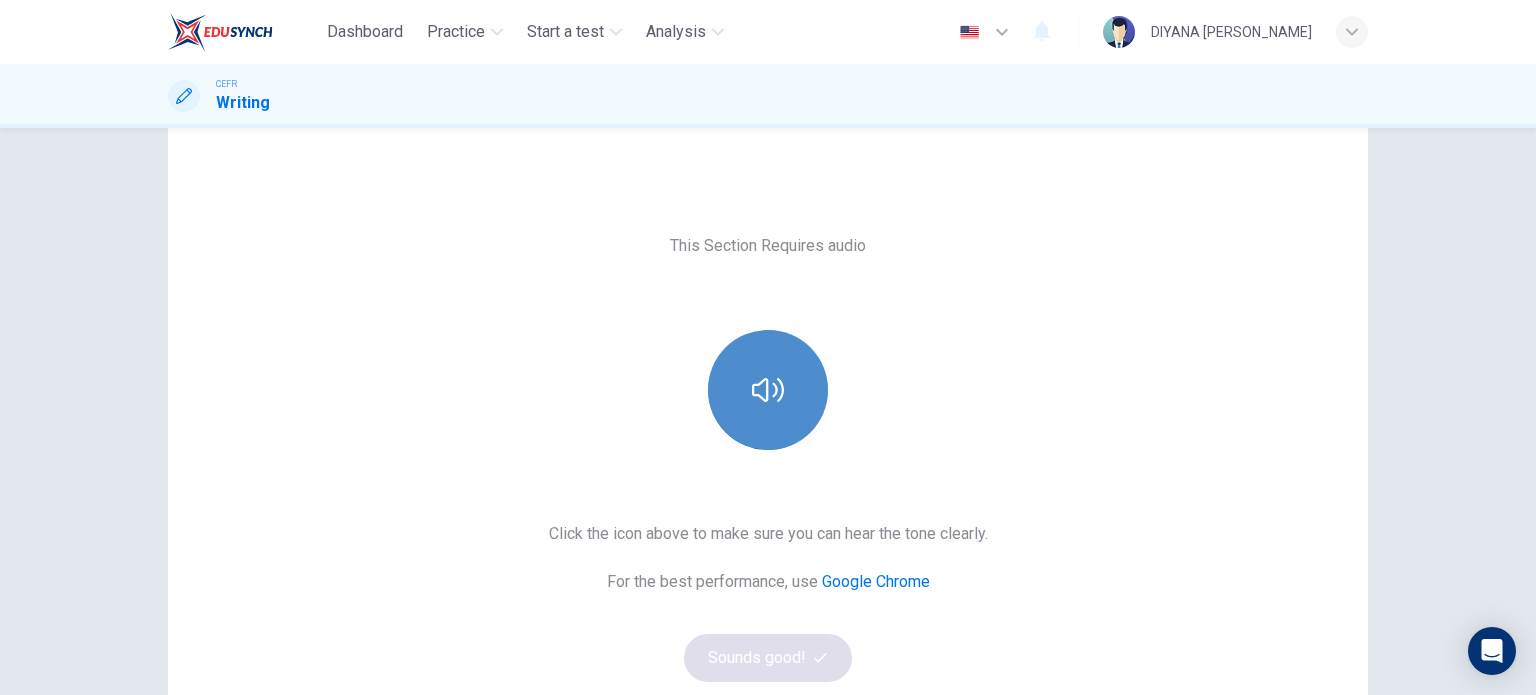 click at bounding box center [768, 390] 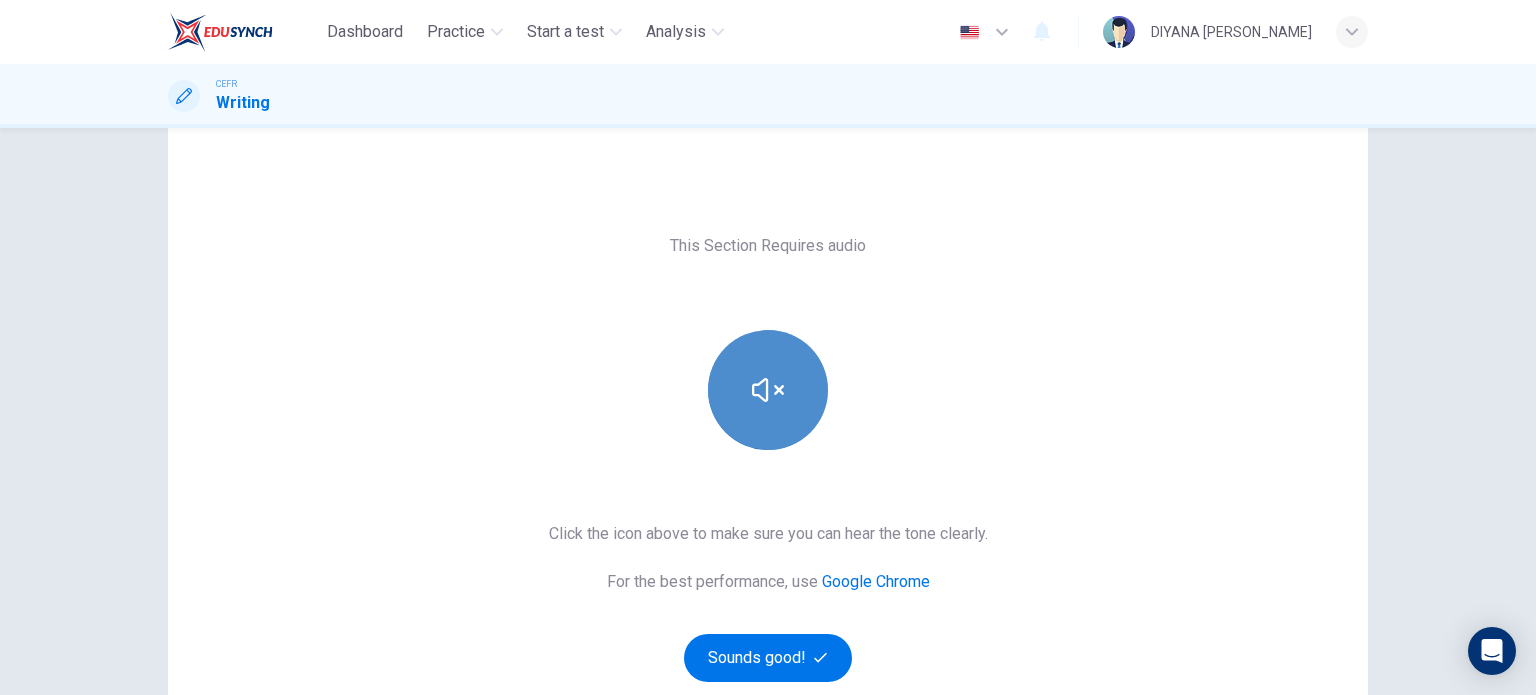click at bounding box center [768, 390] 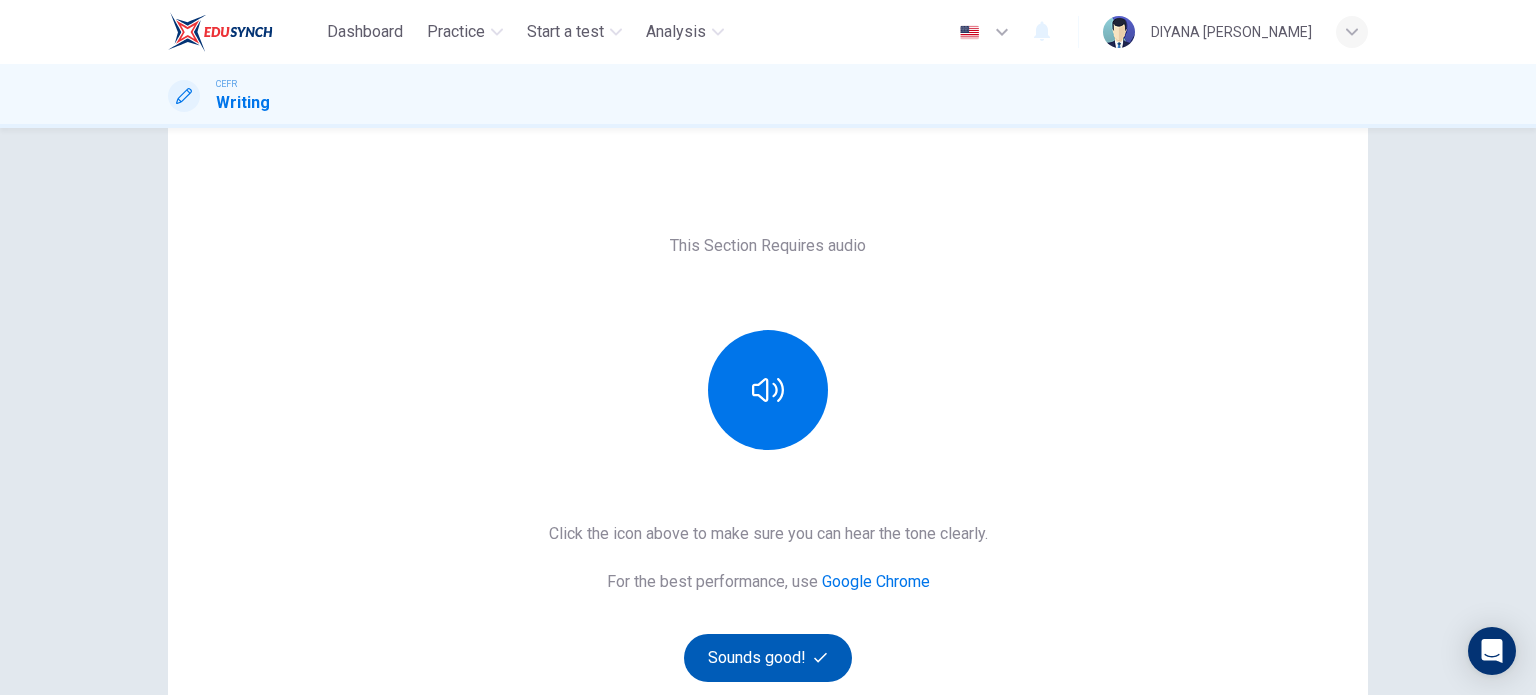 click on "Sounds good!" at bounding box center (768, 658) 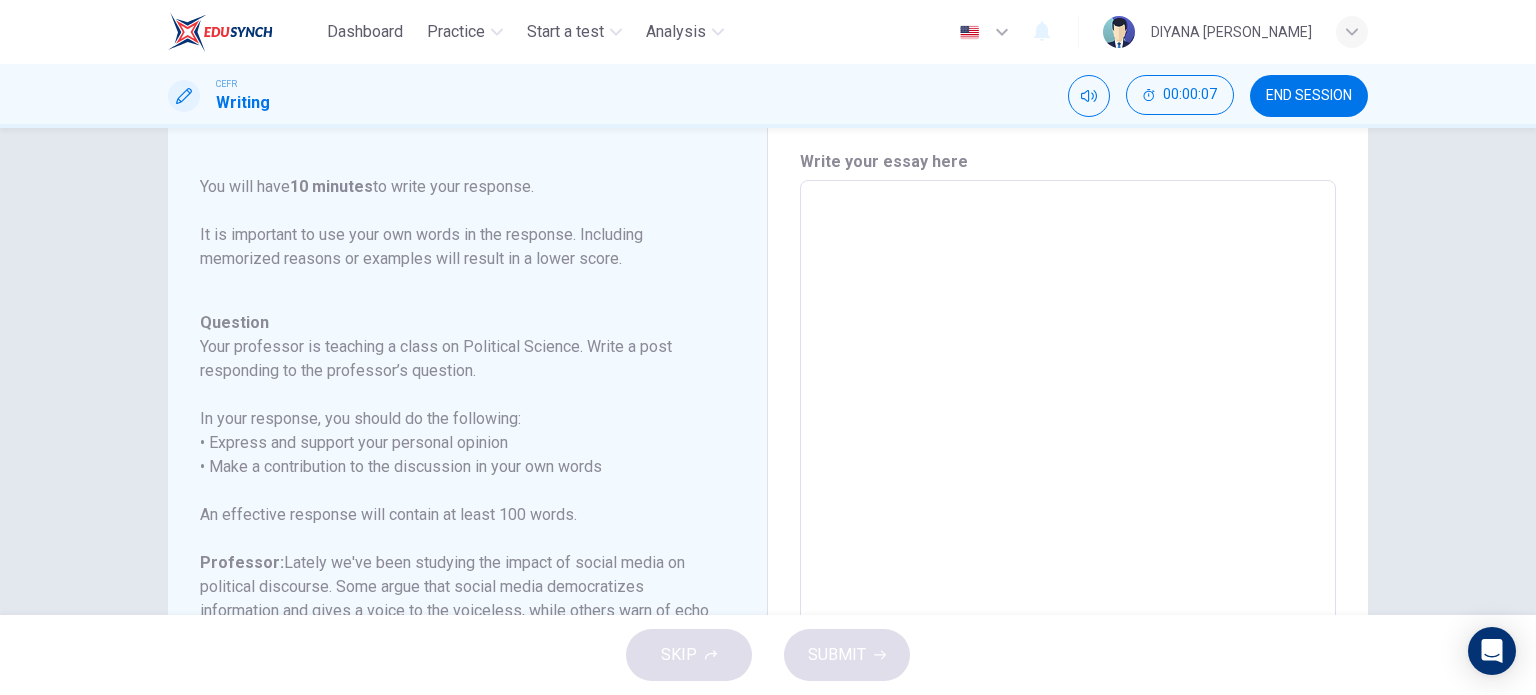 scroll, scrollTop: 269, scrollLeft: 0, axis: vertical 